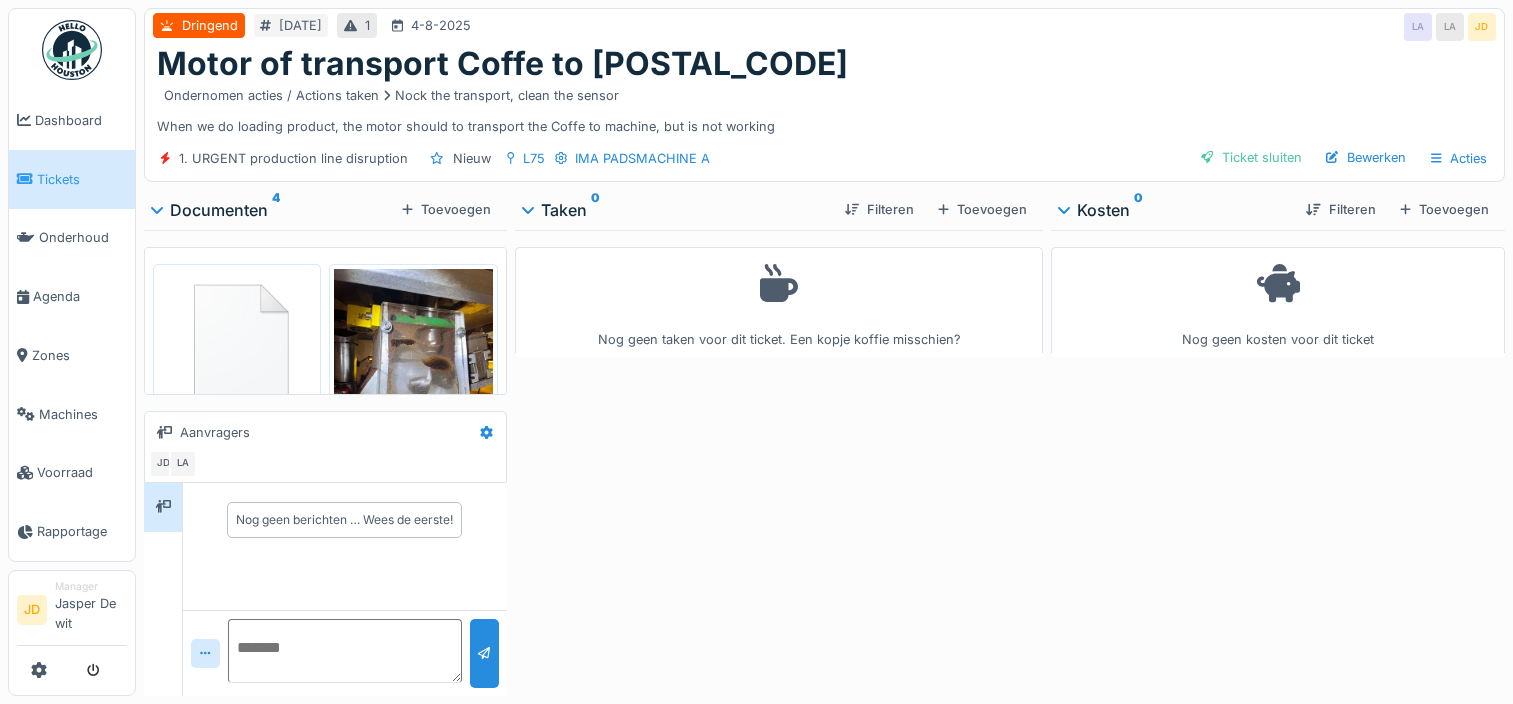 scroll, scrollTop: 0, scrollLeft: 0, axis: both 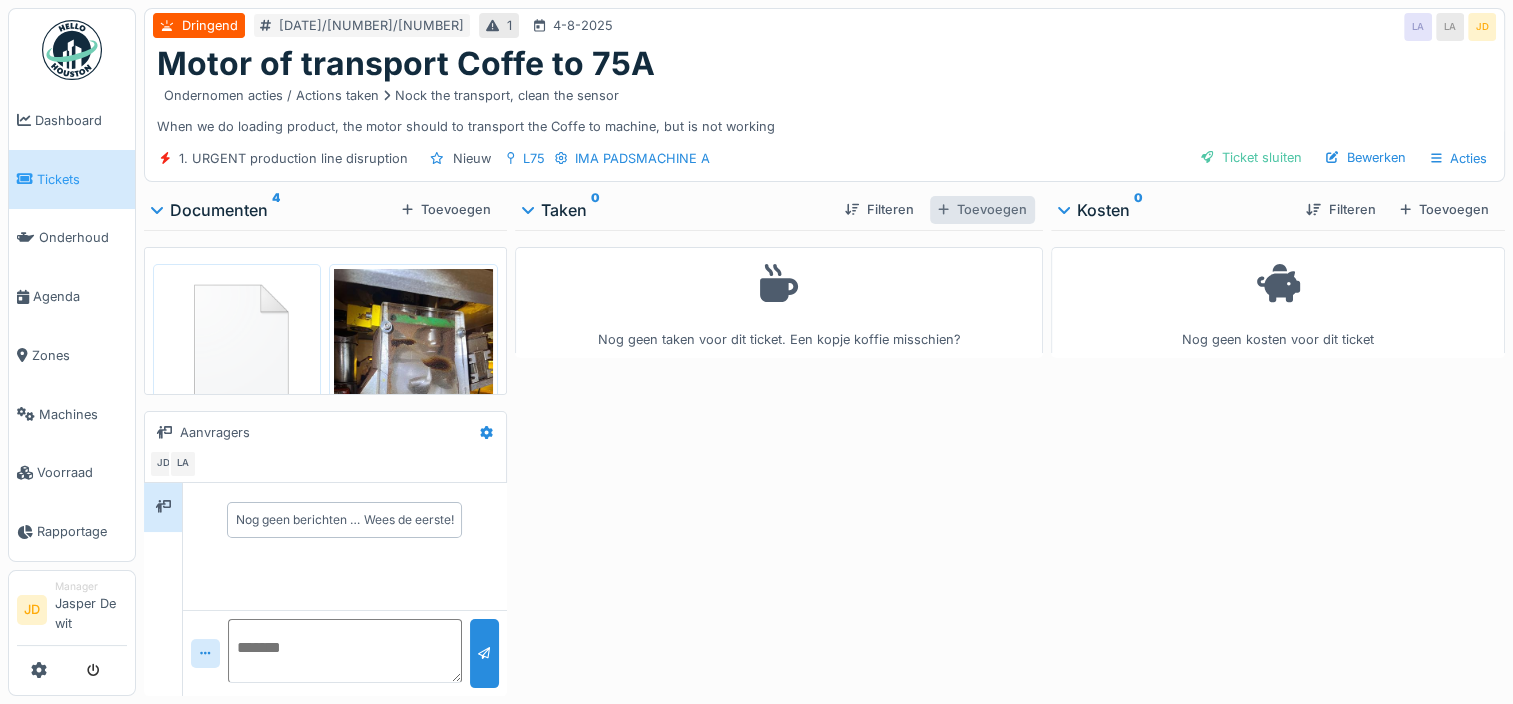 click on "Toevoegen" at bounding box center [982, 209] 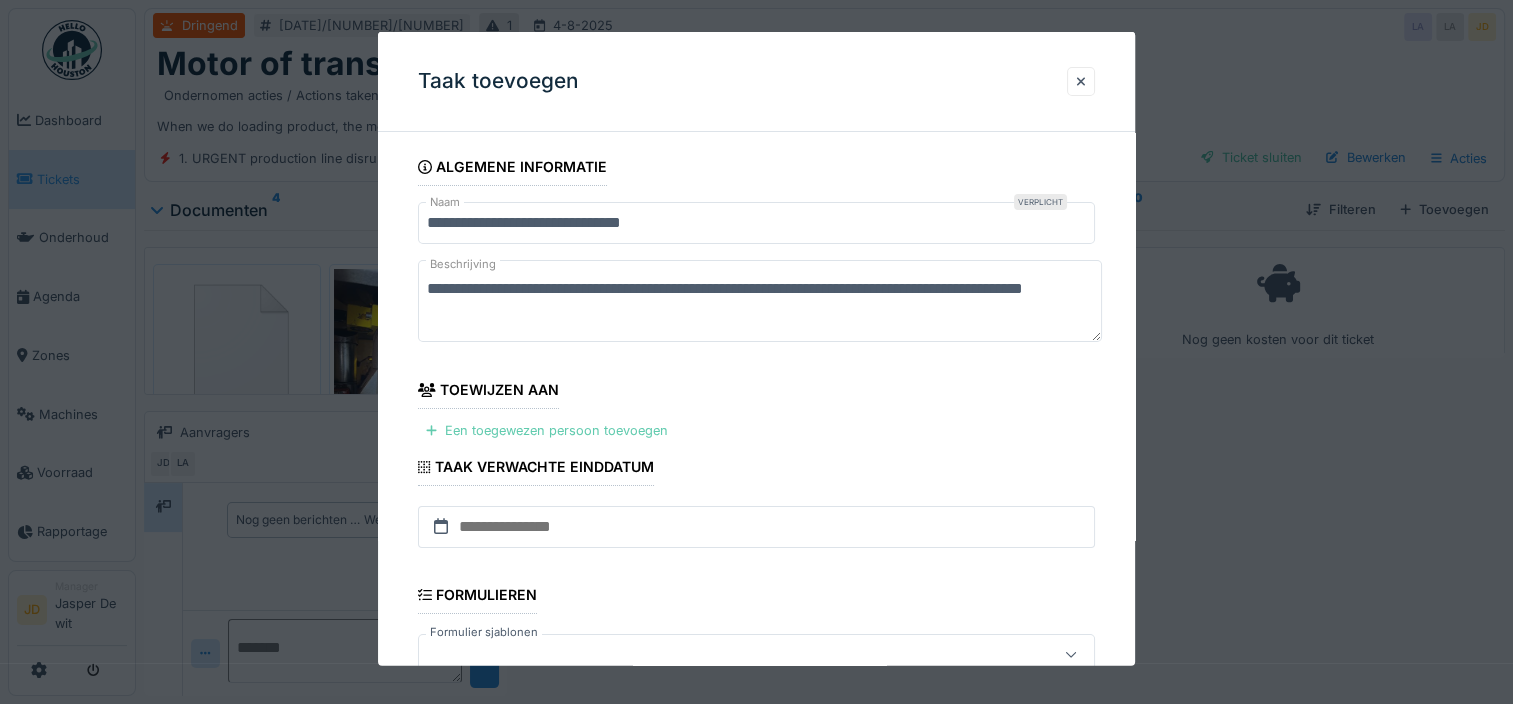 click on "Een toegewezen persoon toevoegen" at bounding box center (547, 430) 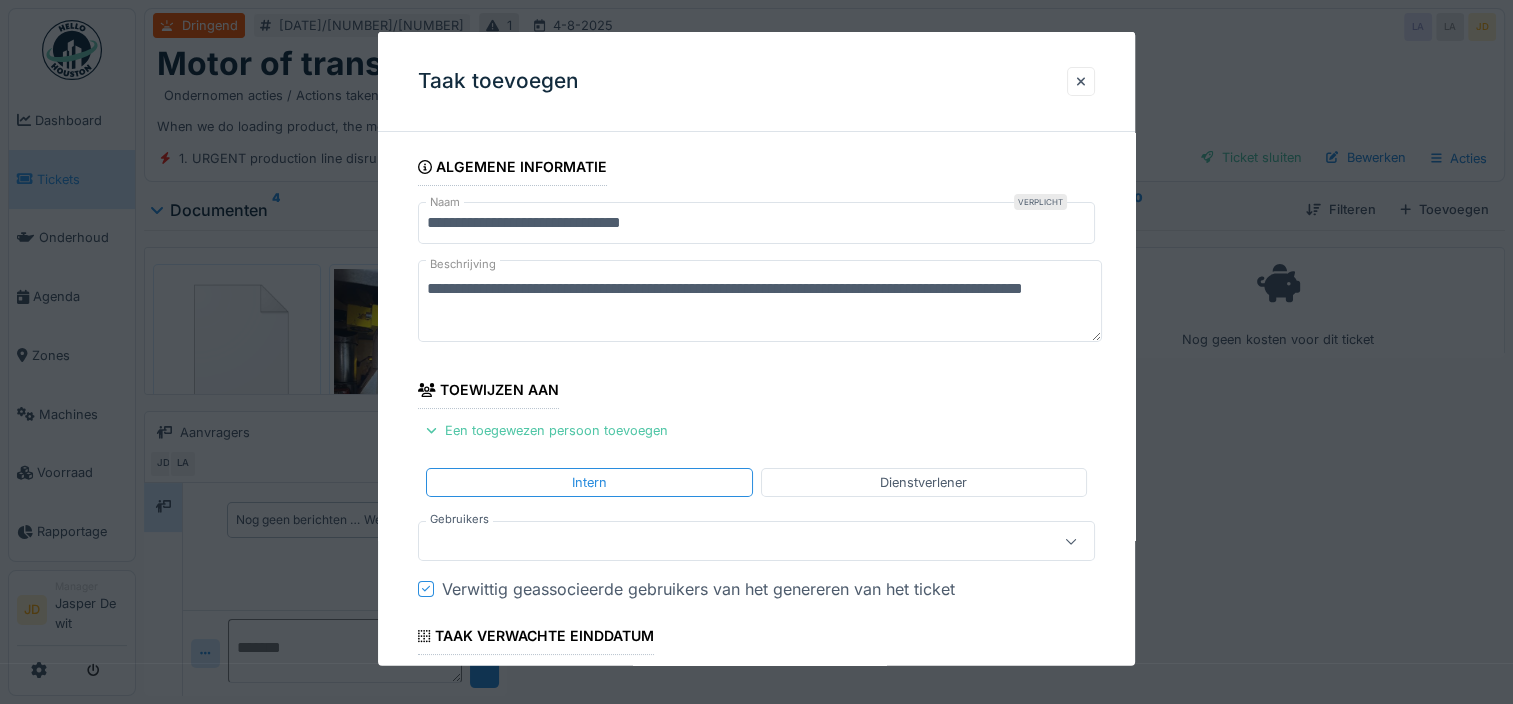 click at bounding box center (722, 541) 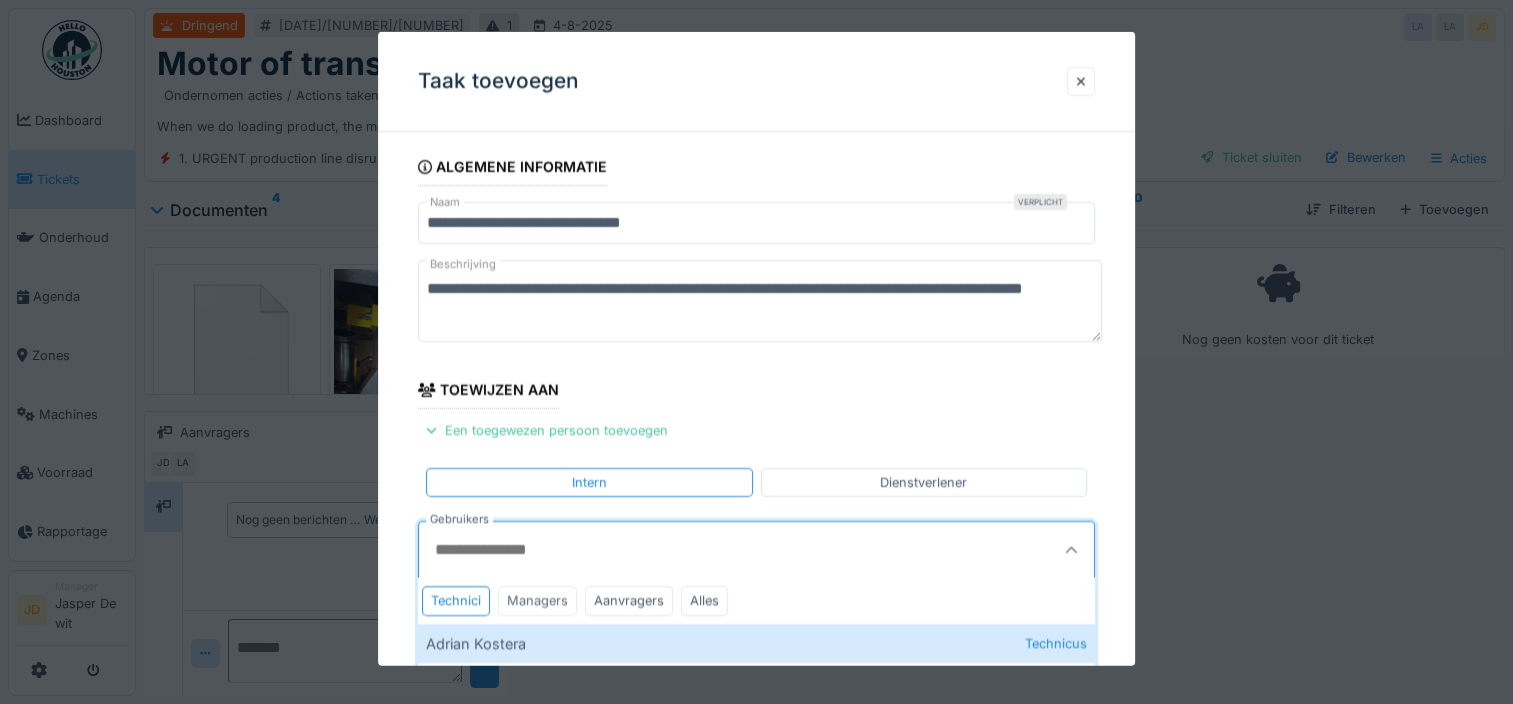 click on "Managers" at bounding box center (537, 600) 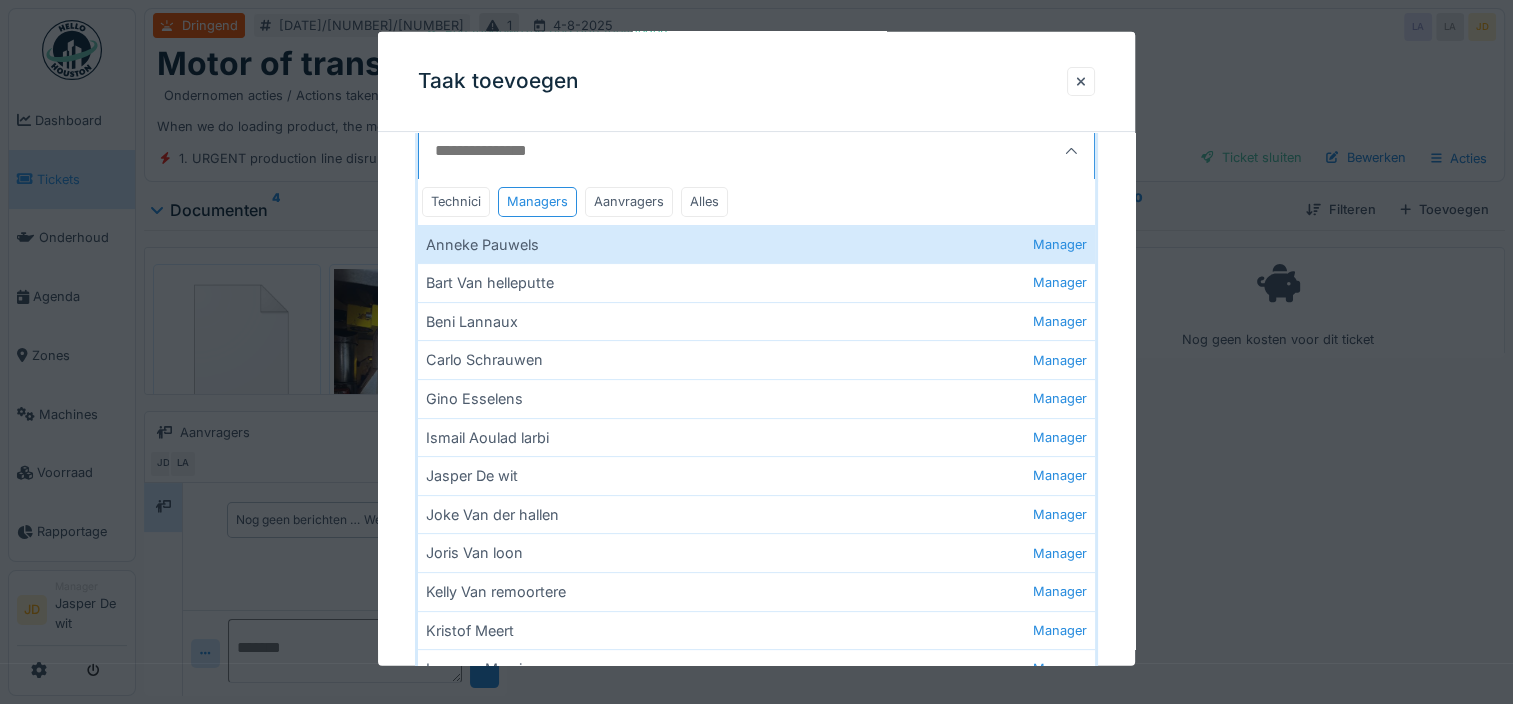 scroll, scrollTop: 400, scrollLeft: 0, axis: vertical 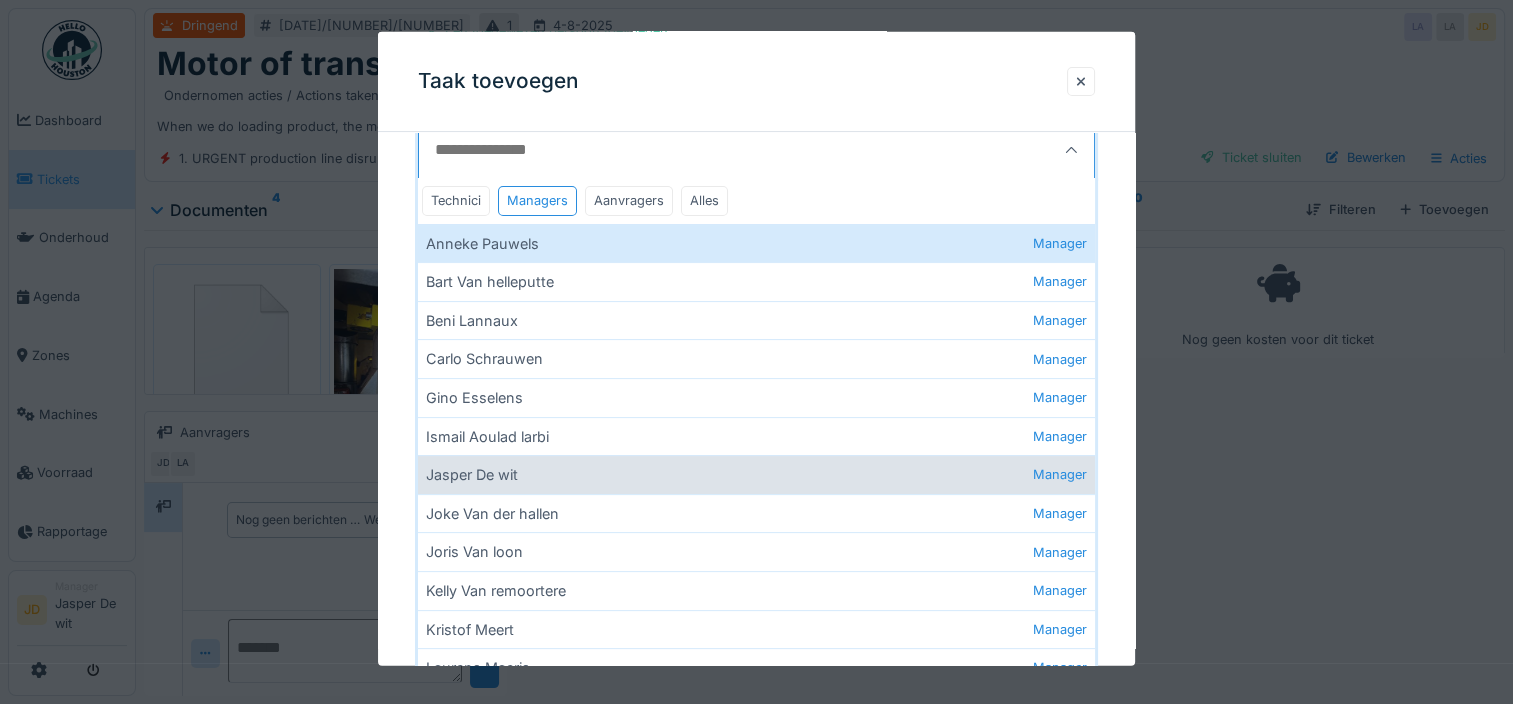 click on "Jasper De wit   Manager" at bounding box center [756, 474] 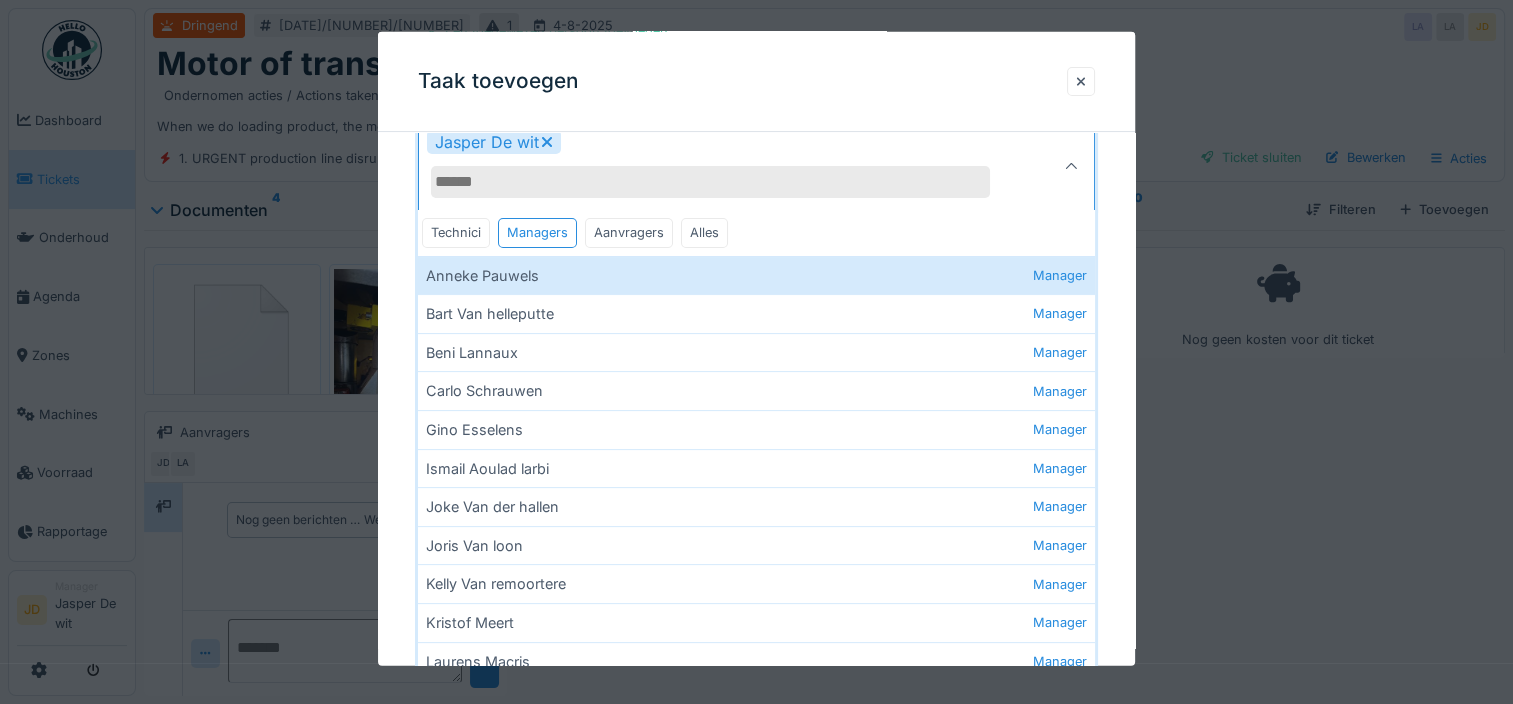click at bounding box center (1071, 165) 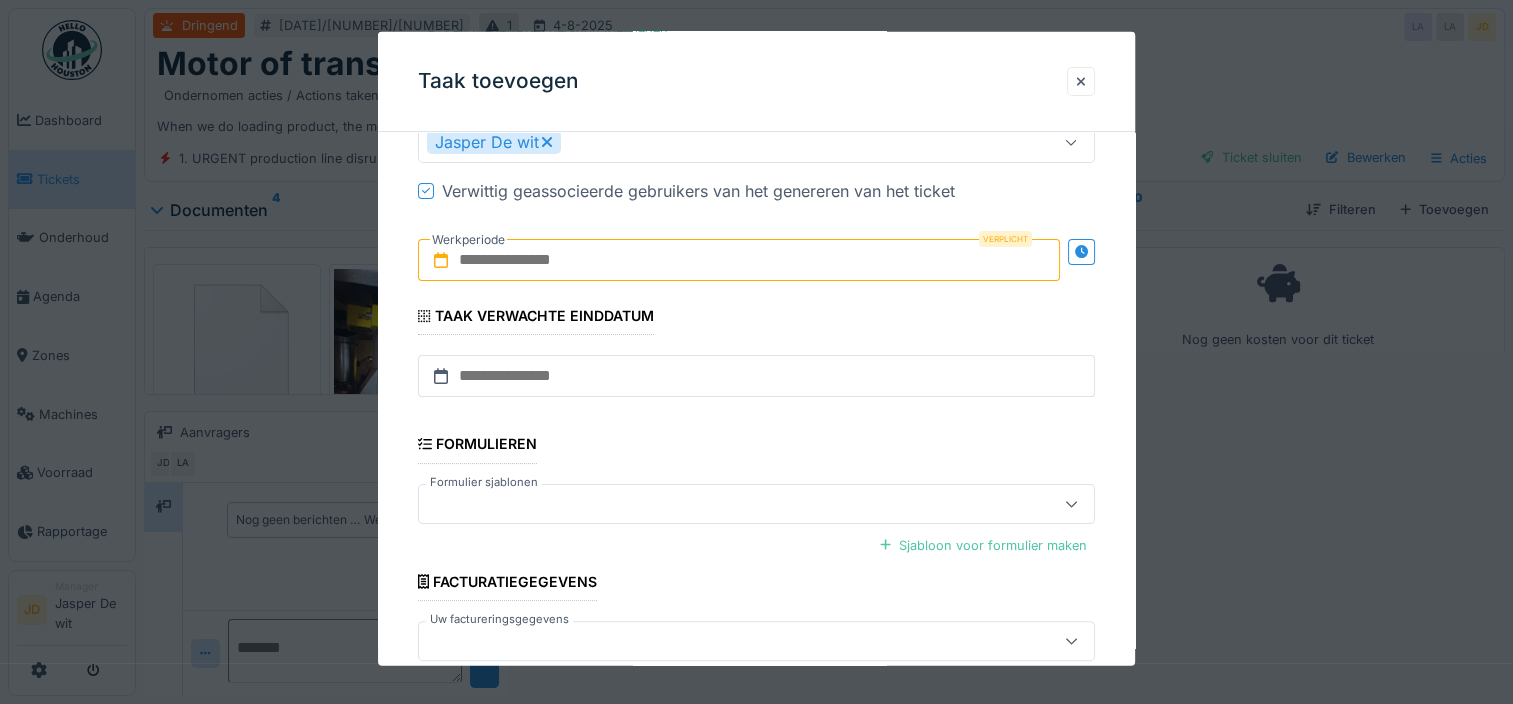 click at bounding box center (739, 260) 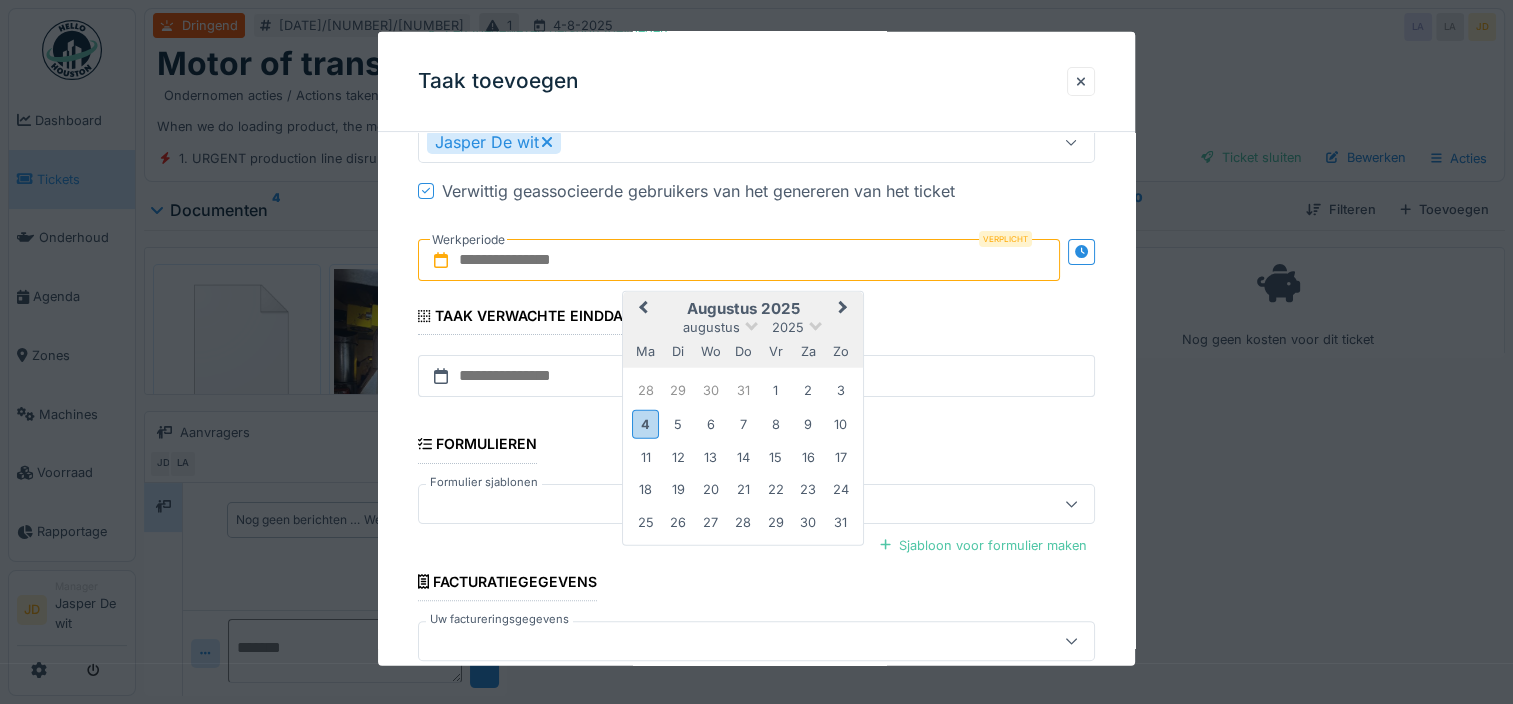 click on "augustus 2025" at bounding box center [743, 309] 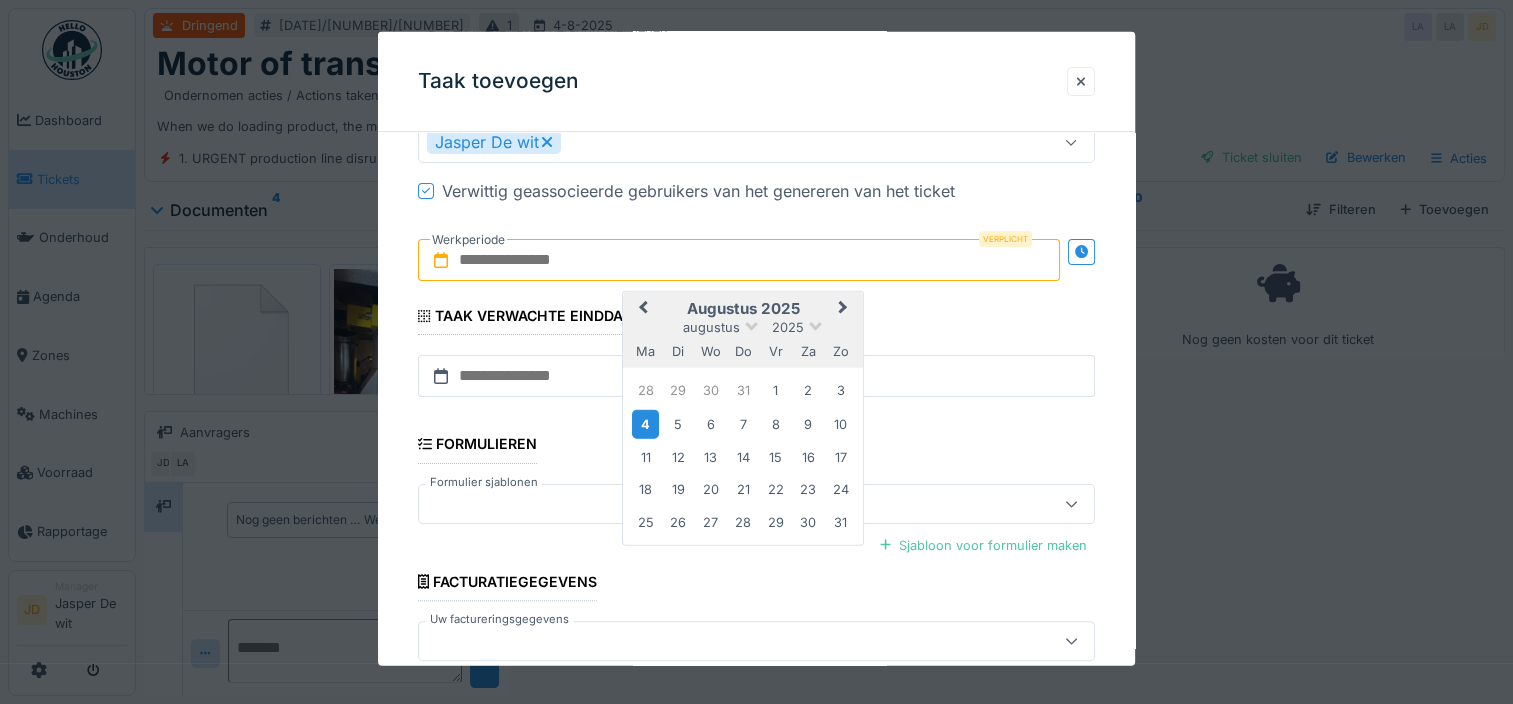 click on "4" at bounding box center [645, 423] 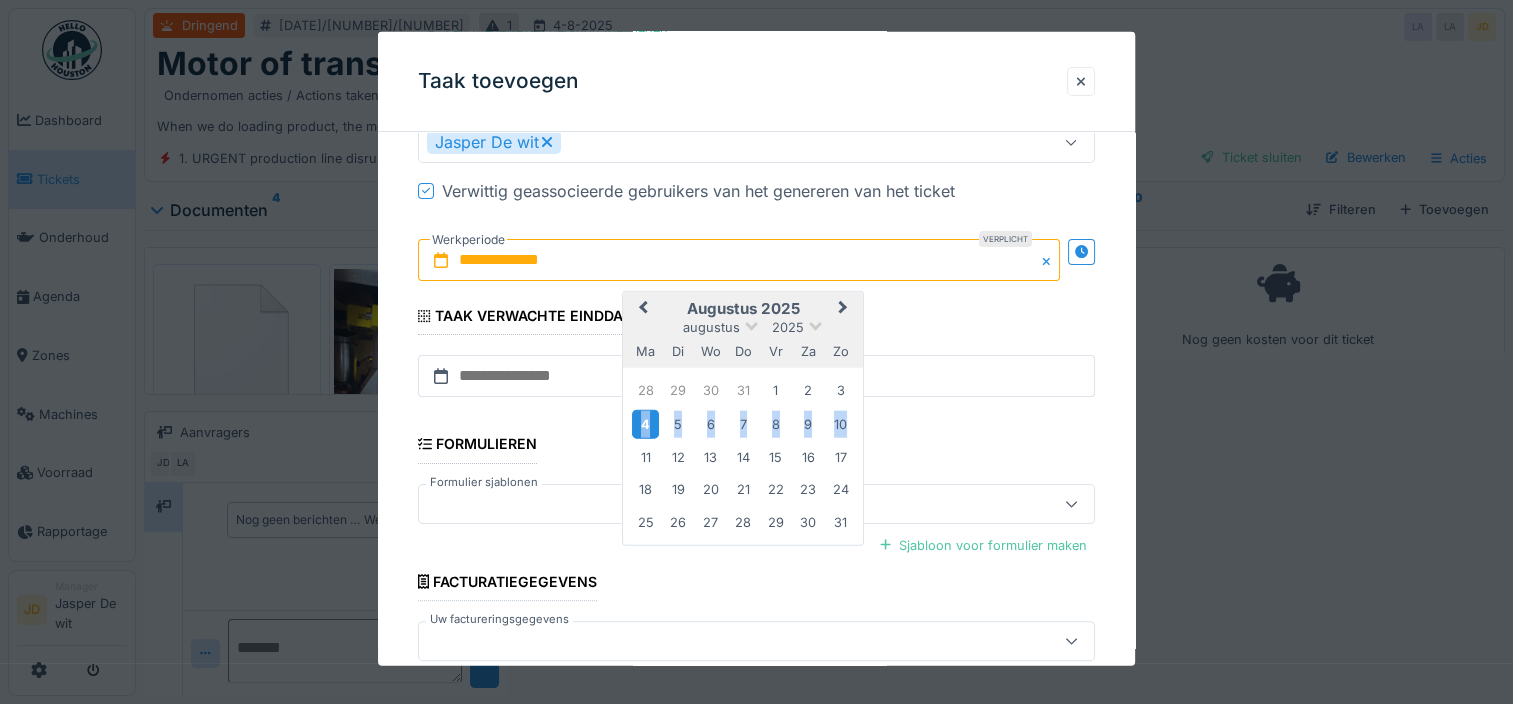 click on "4" at bounding box center (645, 423) 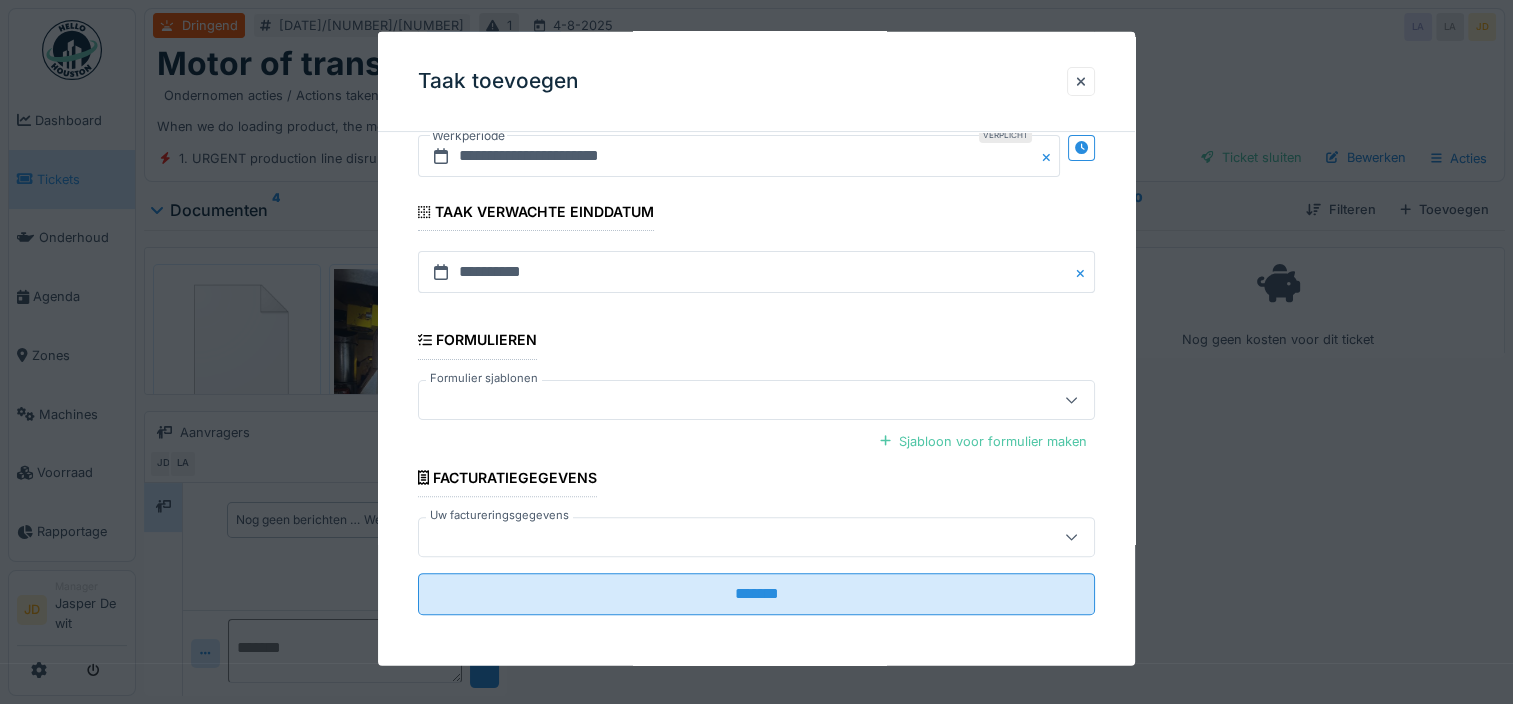 scroll, scrollTop: 505, scrollLeft: 0, axis: vertical 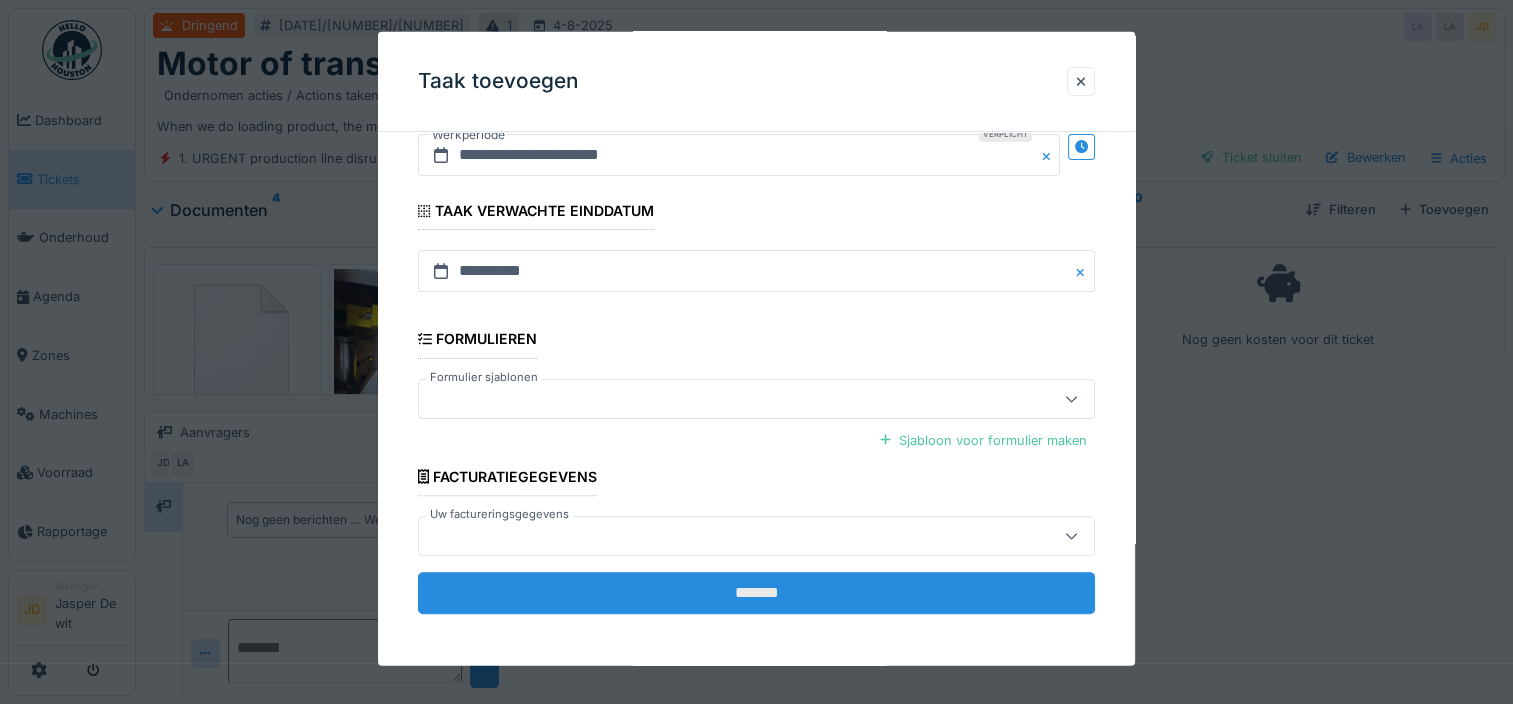 click on "*******" at bounding box center [756, 593] 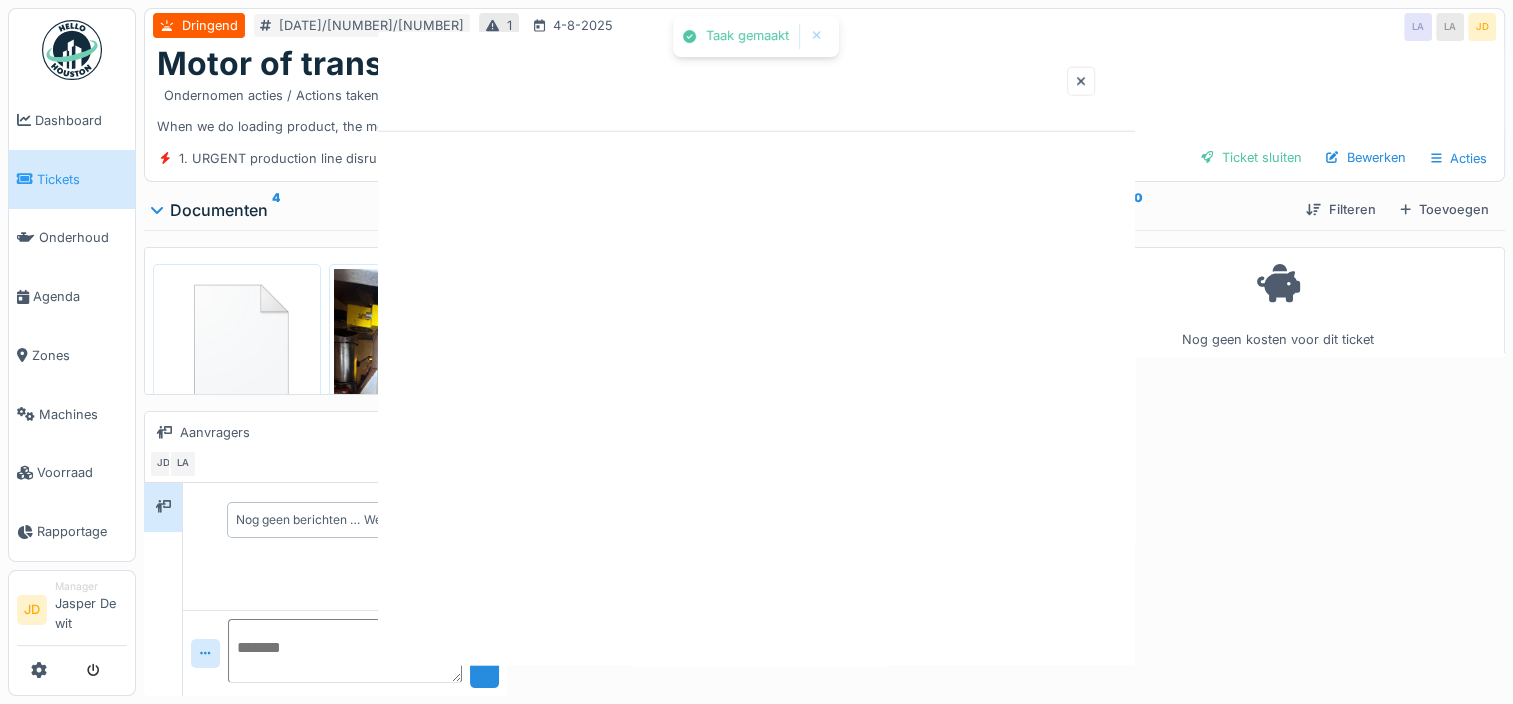 scroll, scrollTop: 0, scrollLeft: 0, axis: both 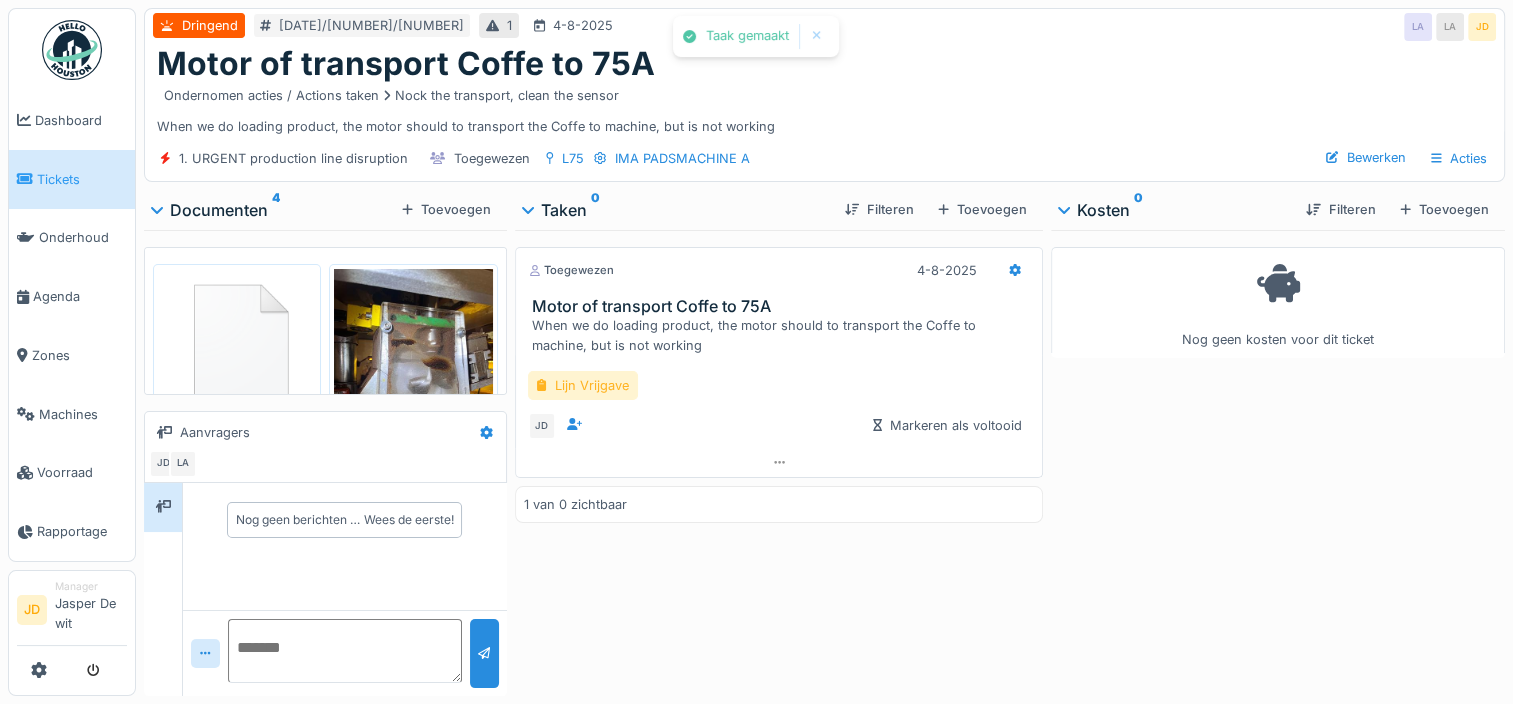 click on "Lijn Vrijgave" at bounding box center (583, 385) 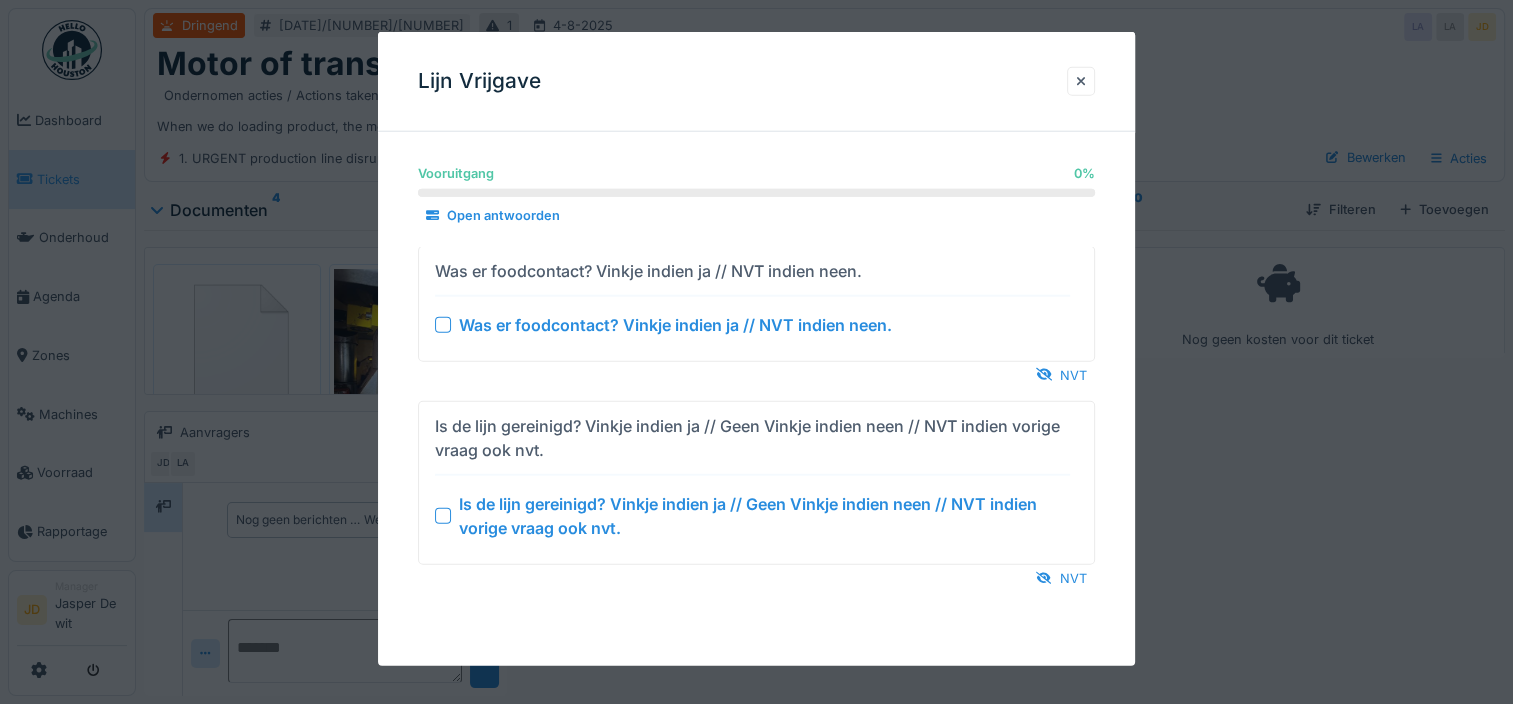 click at bounding box center [443, 515] 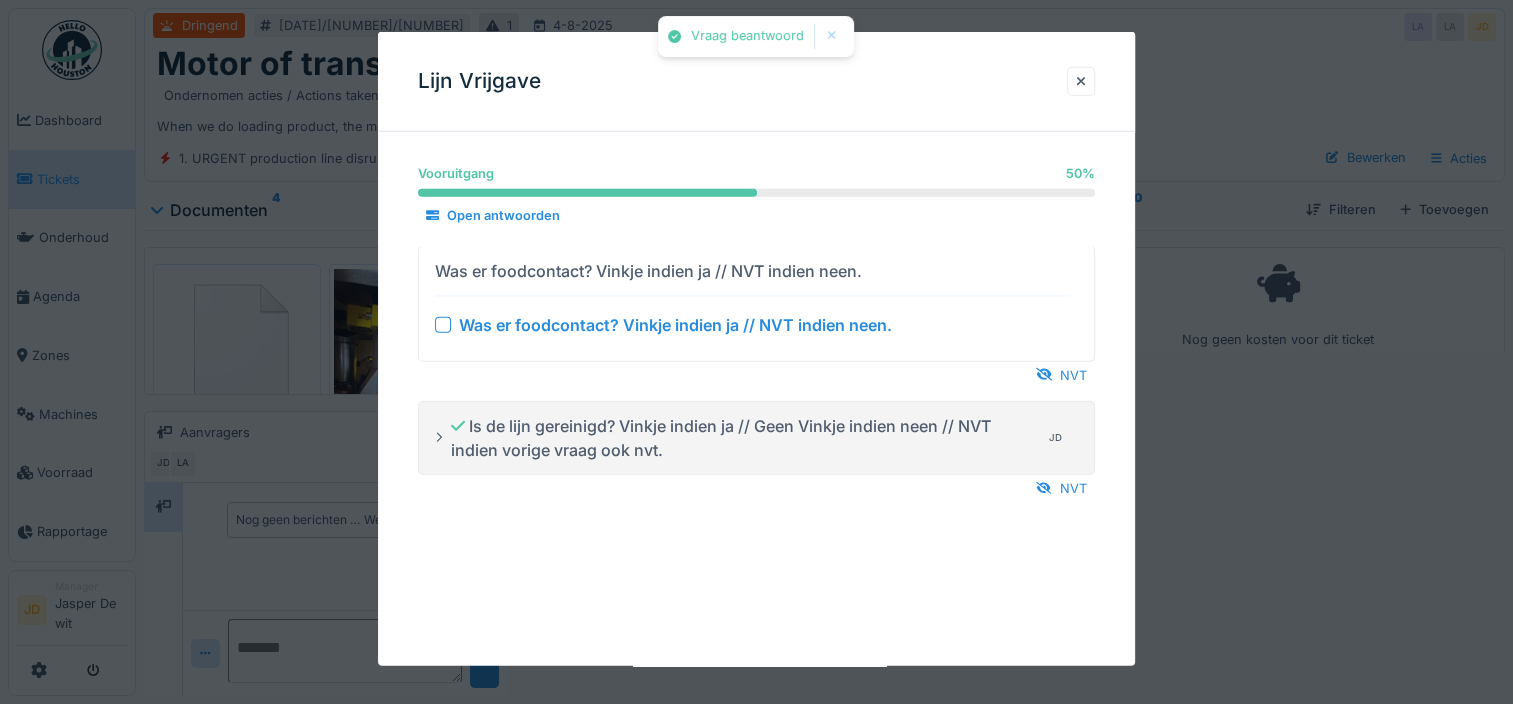 click at bounding box center (443, 324) 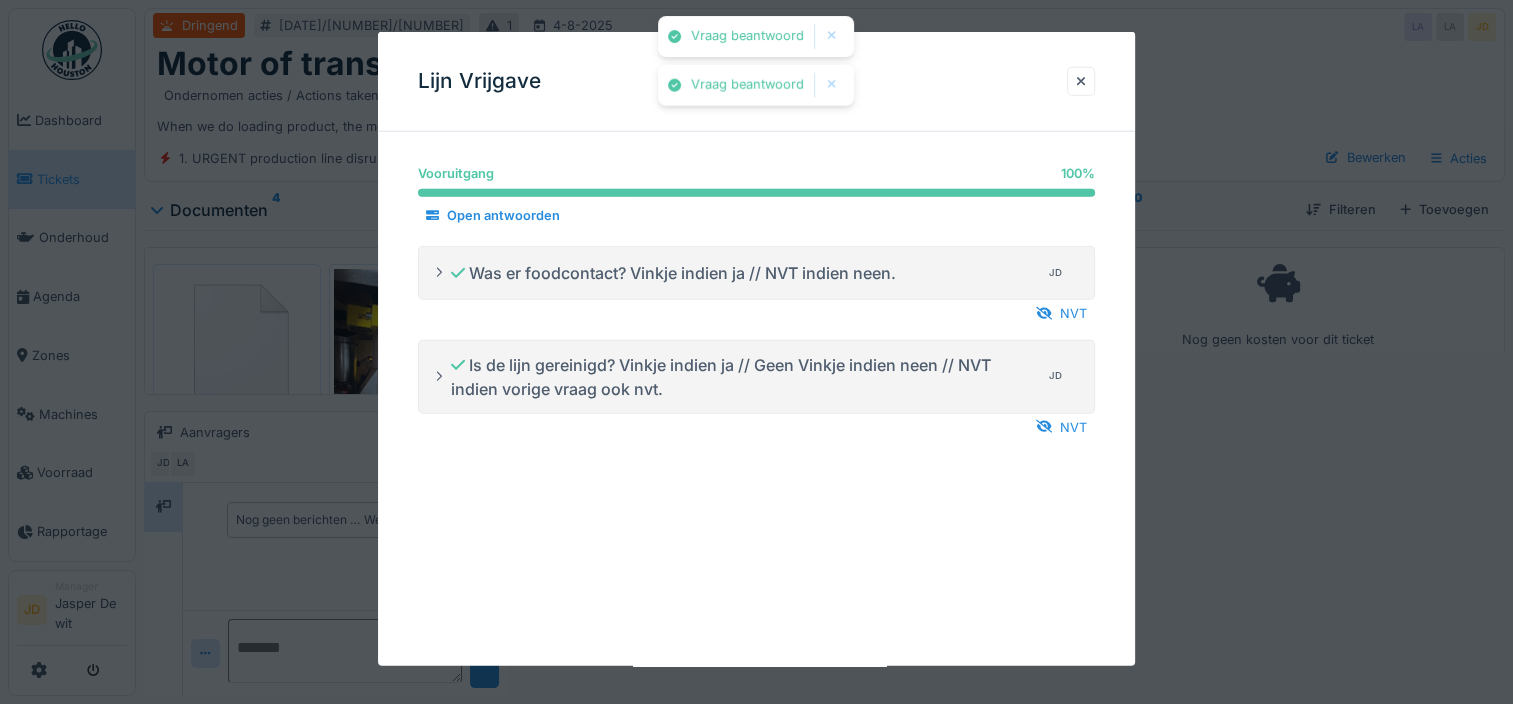 click at bounding box center [756, 352] 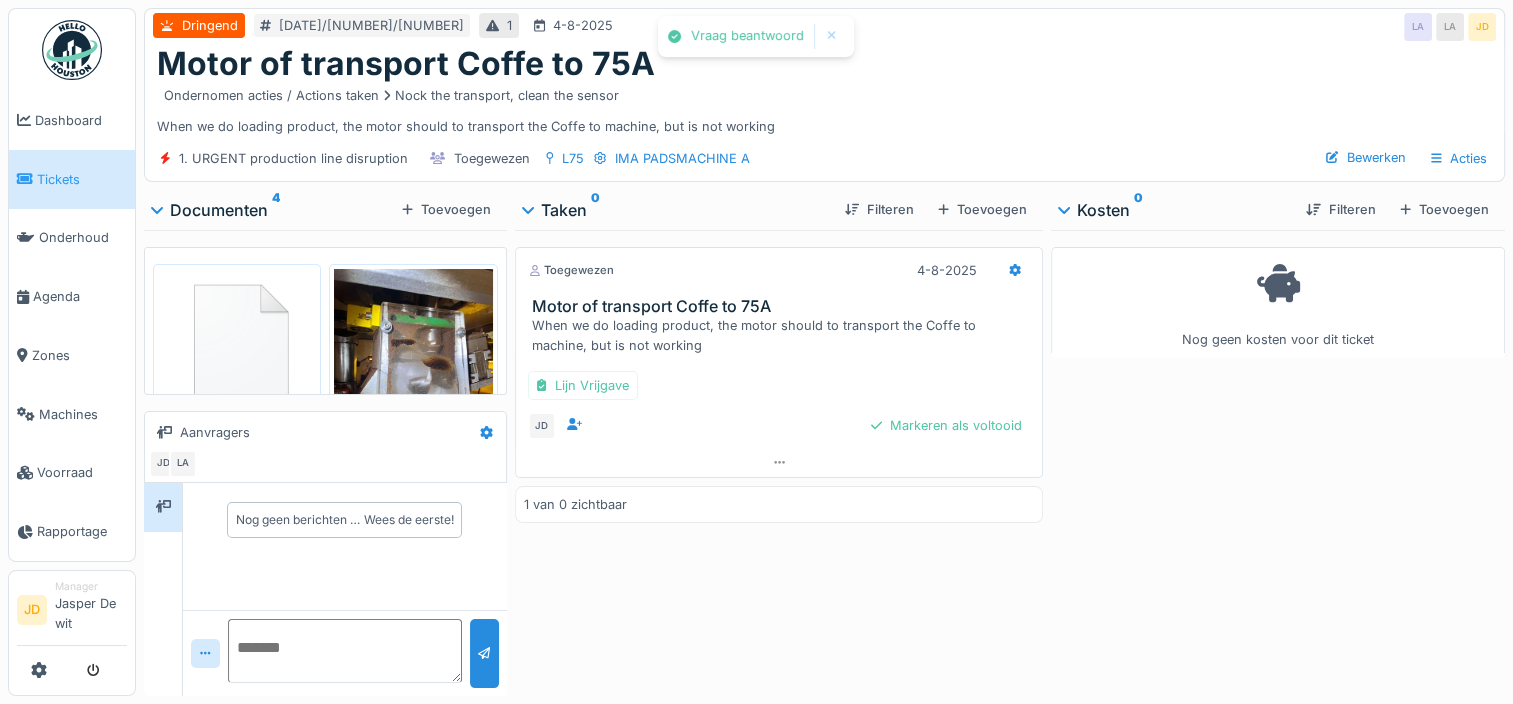 click on "Lijn Vrijgave JD Markeren als voltooid" at bounding box center (779, 401) 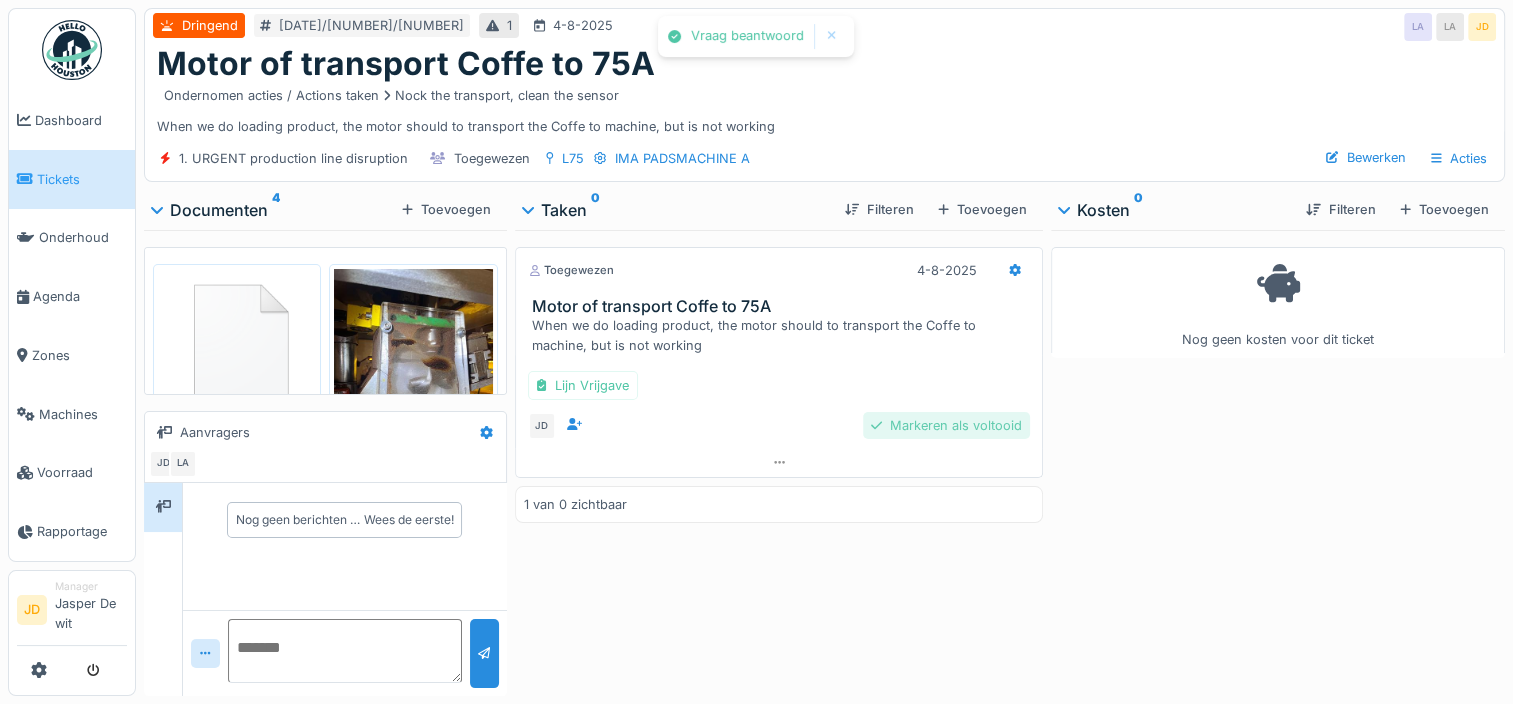 click on "Markeren als voltooid" at bounding box center [946, 425] 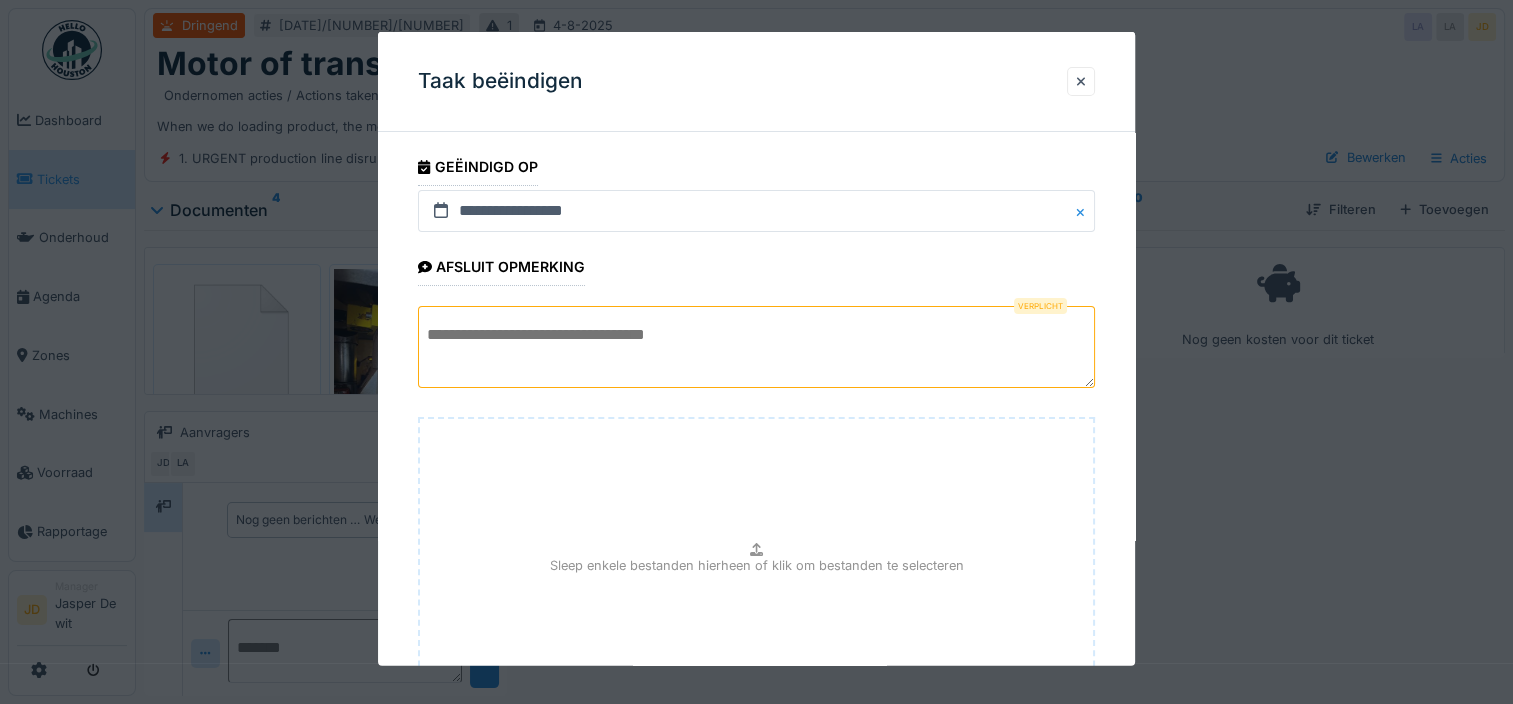 click at bounding box center (756, 347) 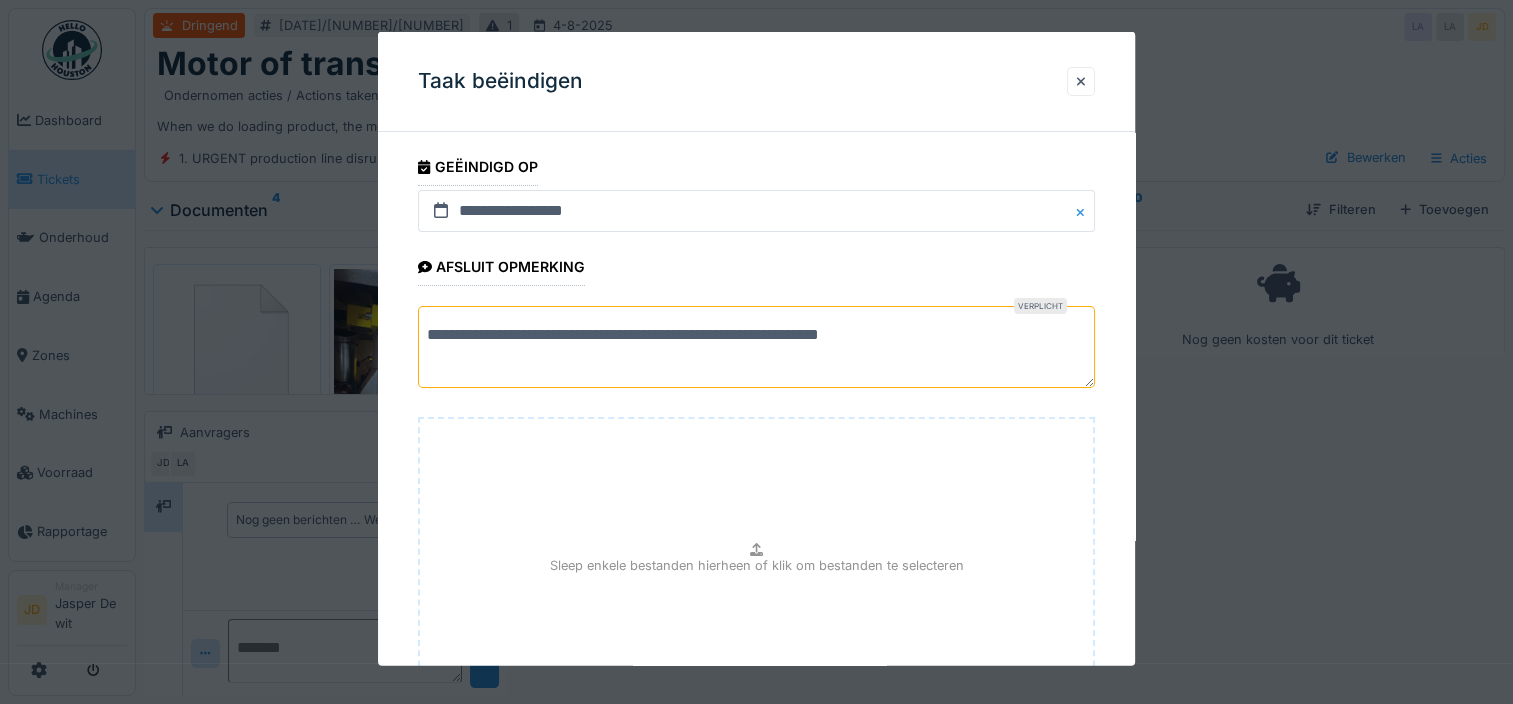 scroll, scrollTop: 180, scrollLeft: 0, axis: vertical 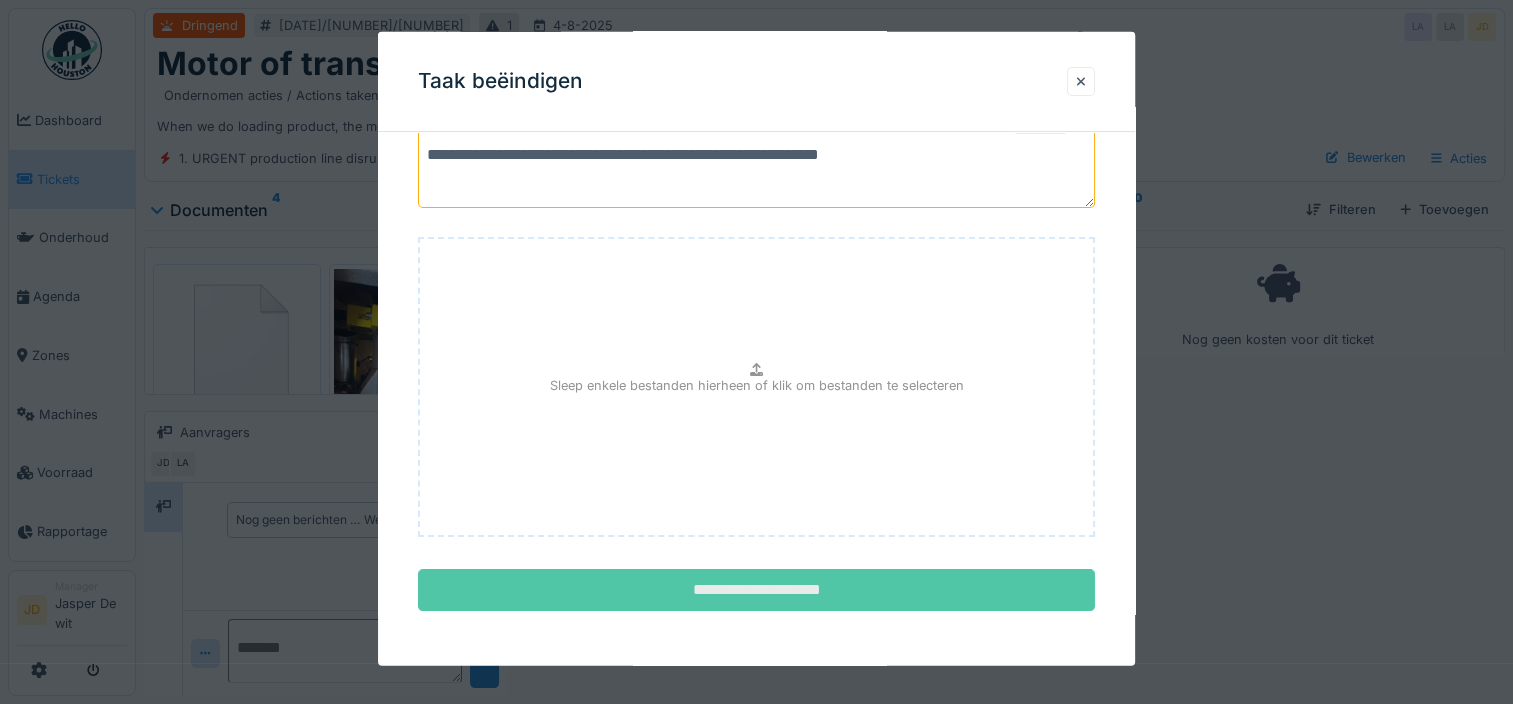 type on "**********" 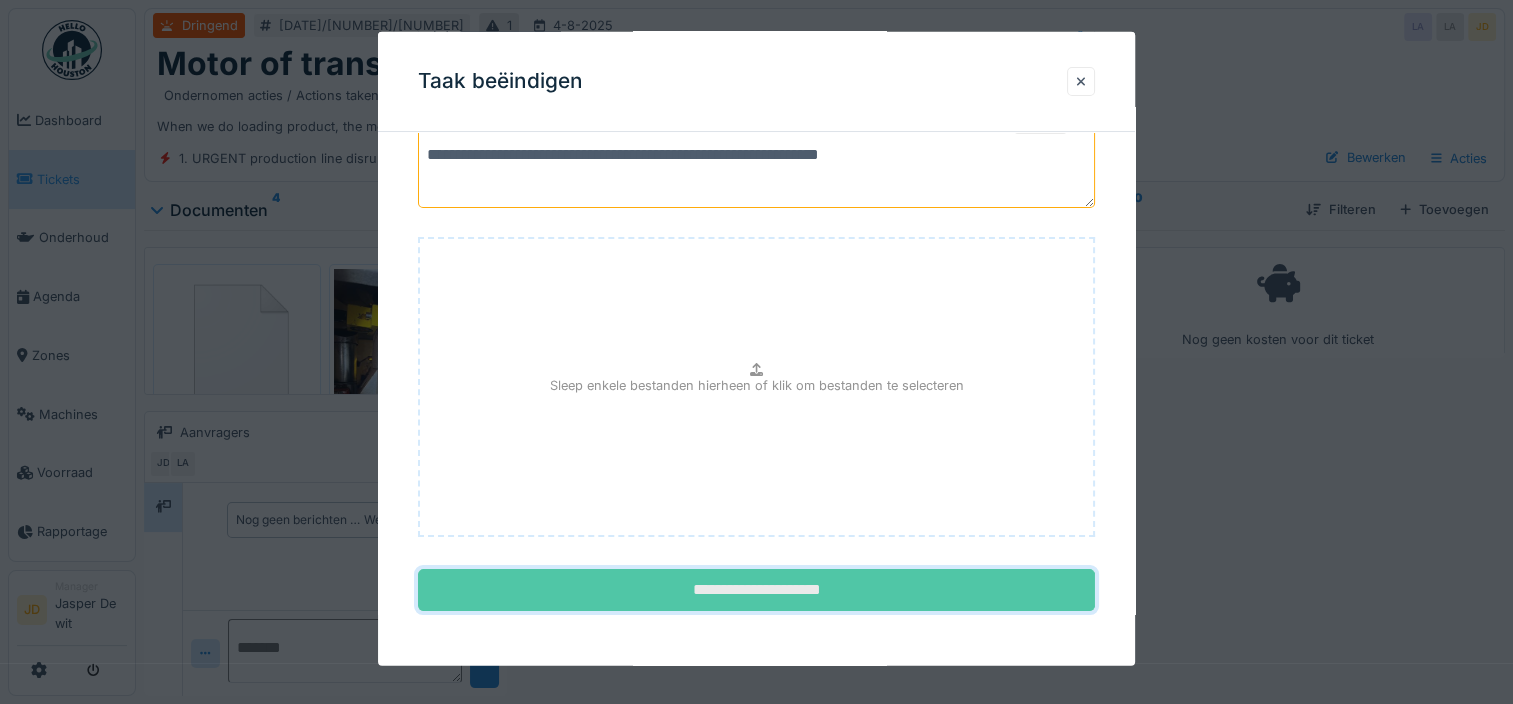 click on "**********" at bounding box center [756, 590] 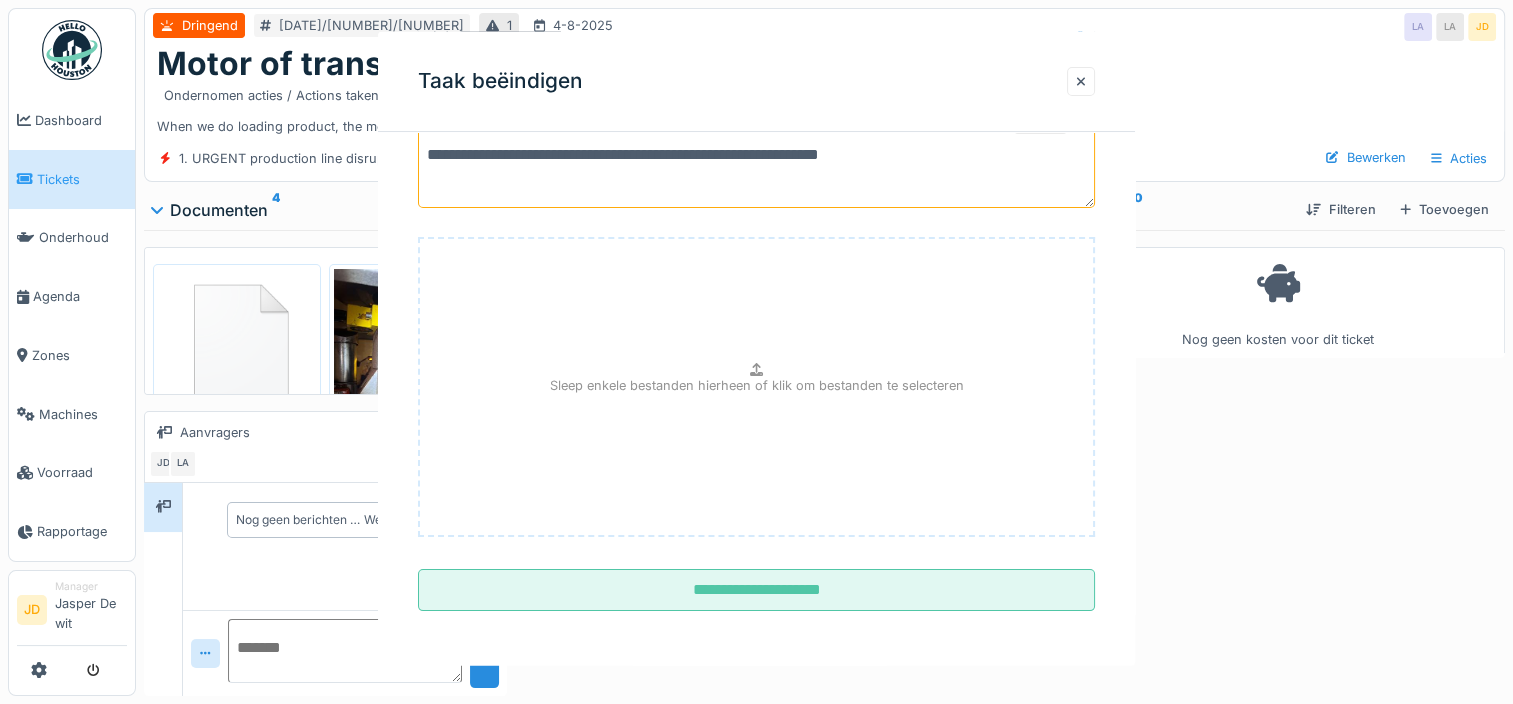 scroll, scrollTop: 0, scrollLeft: 0, axis: both 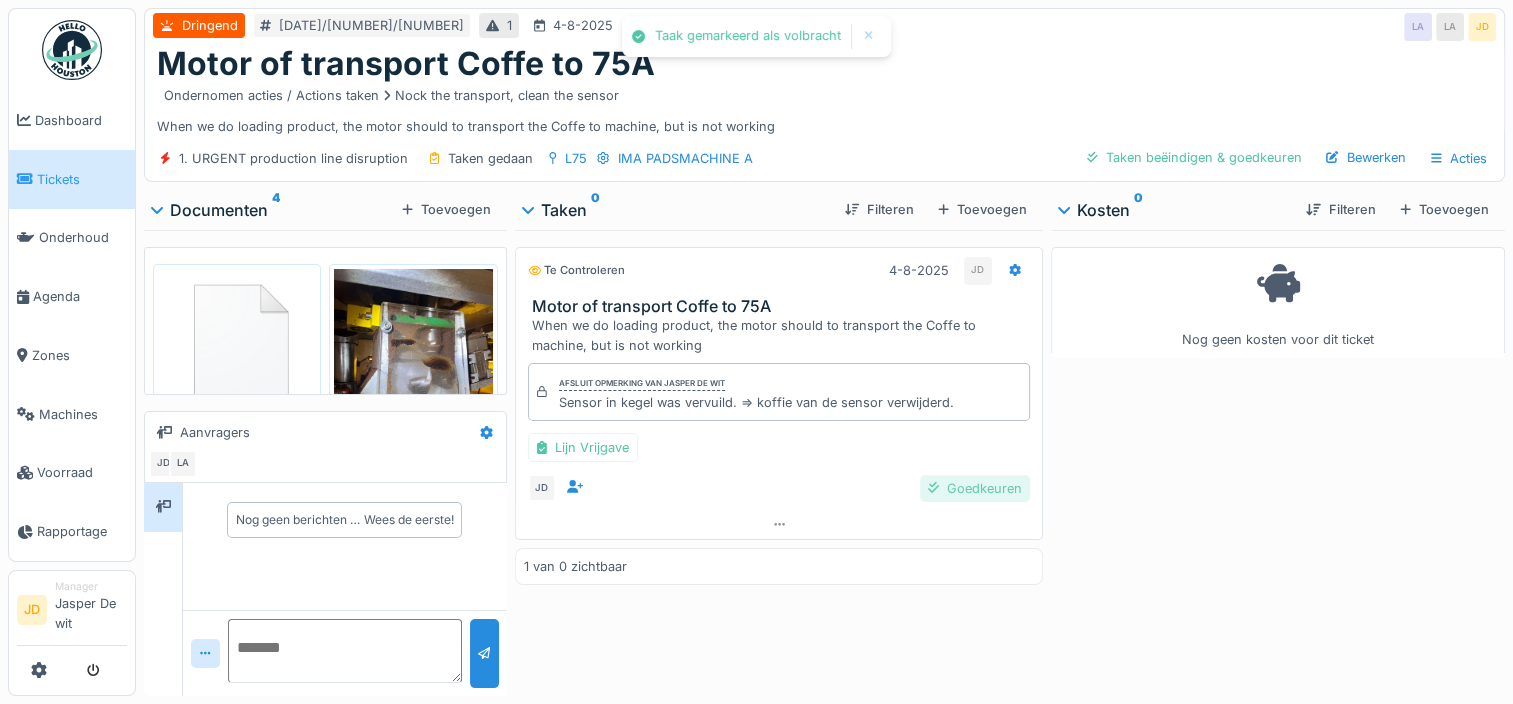 click on "Goedkeuren" at bounding box center [975, 488] 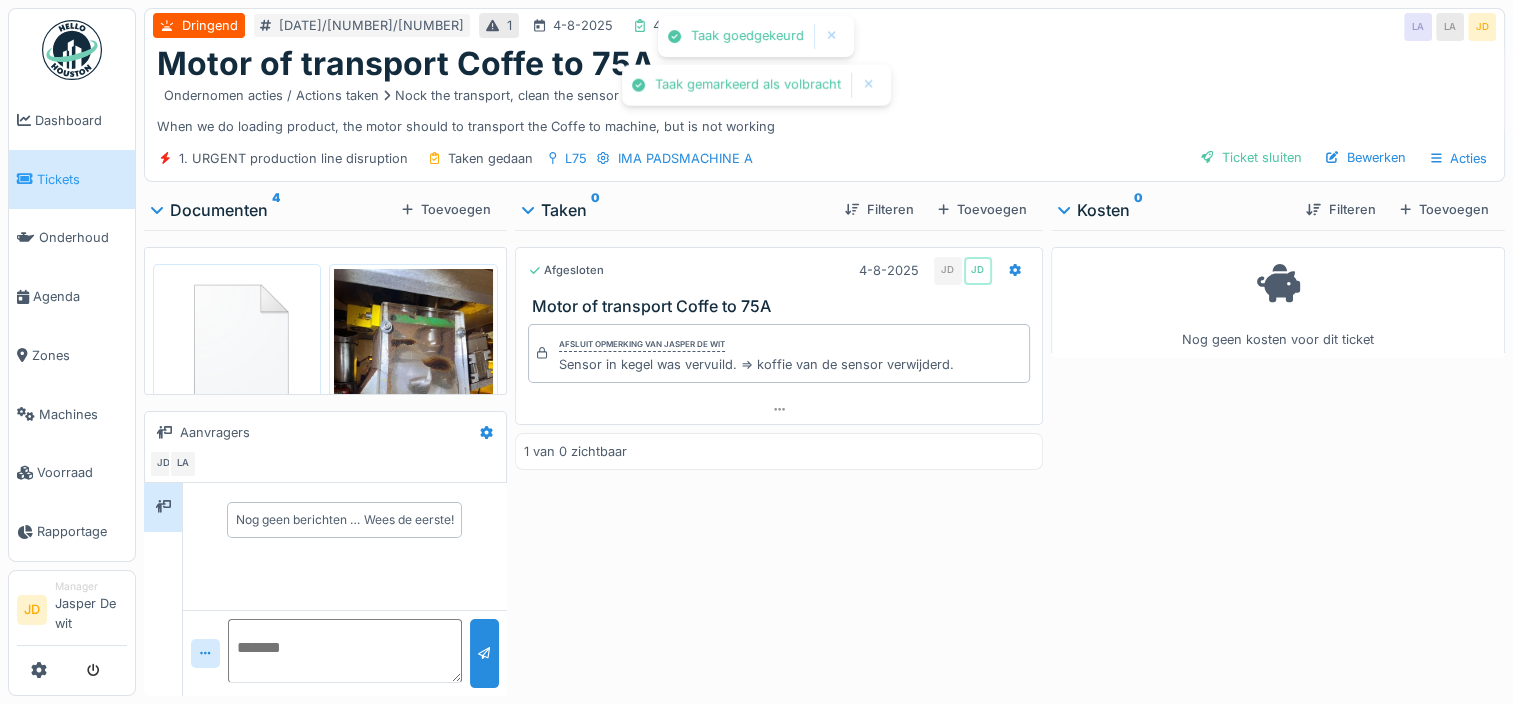 click on "Ticket sluiten" at bounding box center [1251, 157] 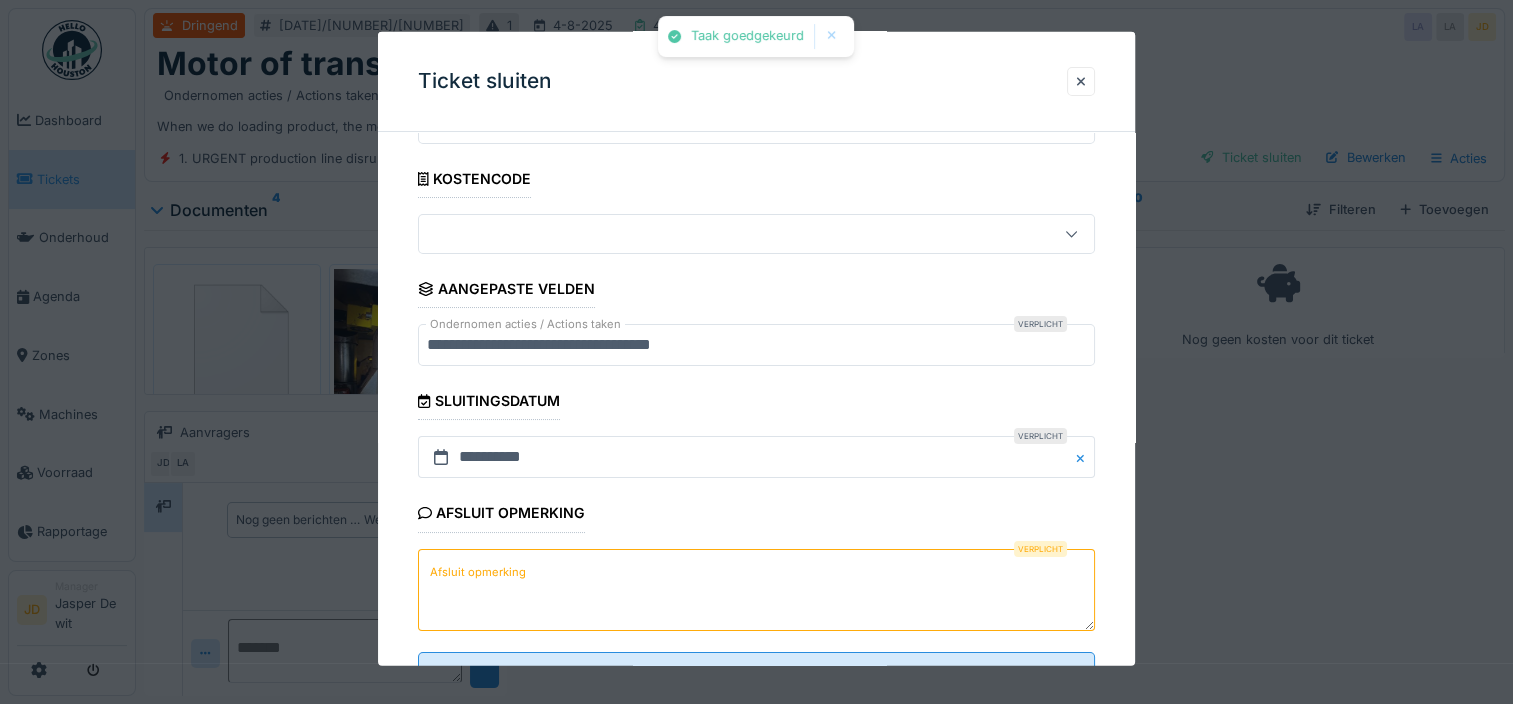 scroll, scrollTop: 179, scrollLeft: 0, axis: vertical 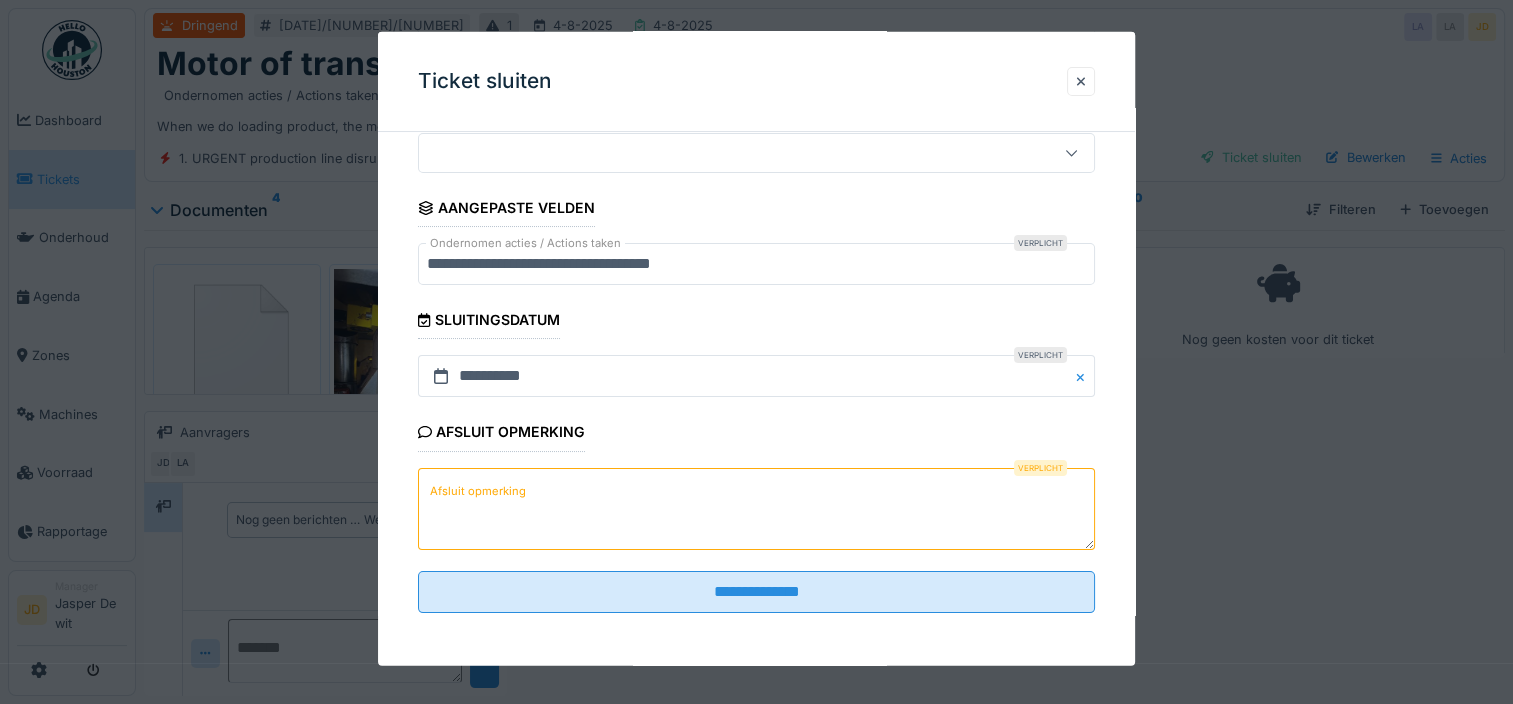 click on "Afsluit opmerking" at bounding box center [756, 508] 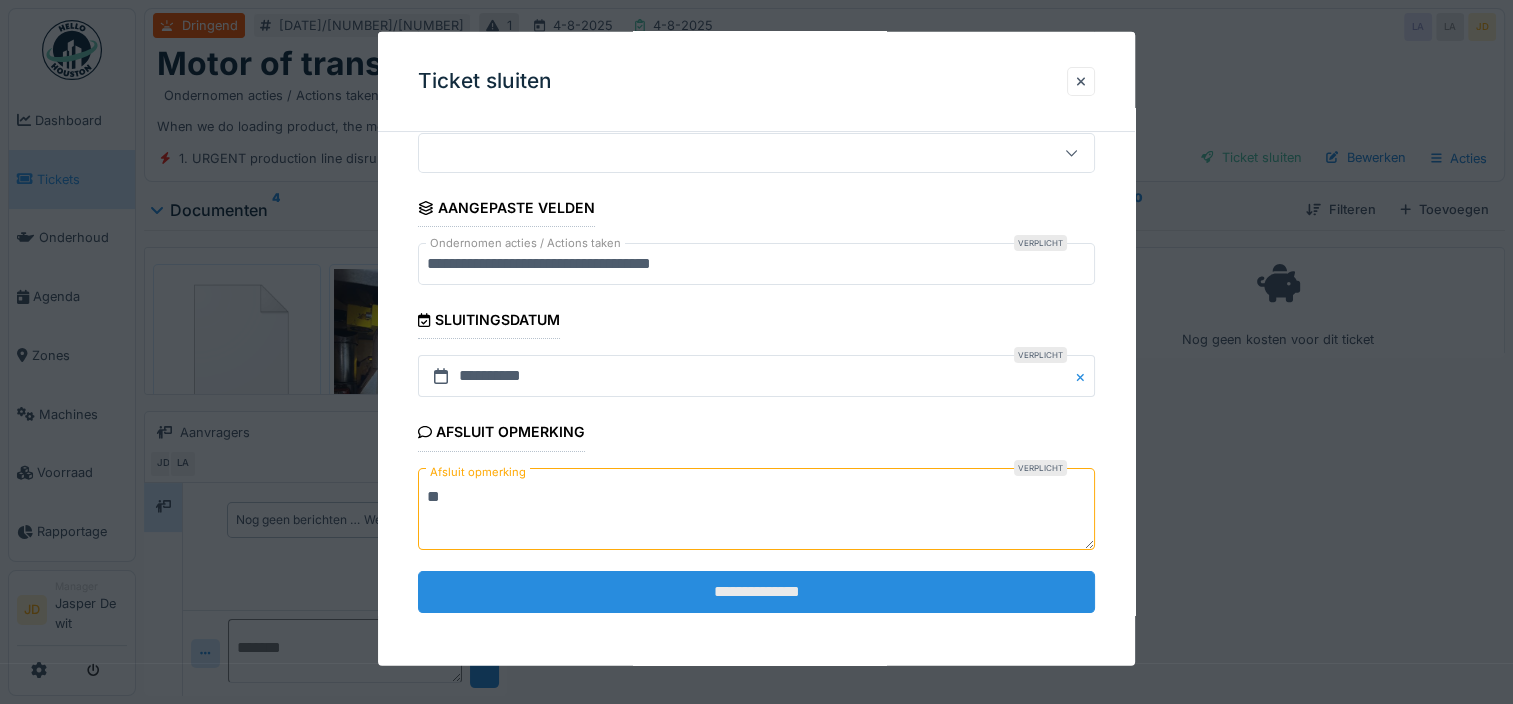 type on "**" 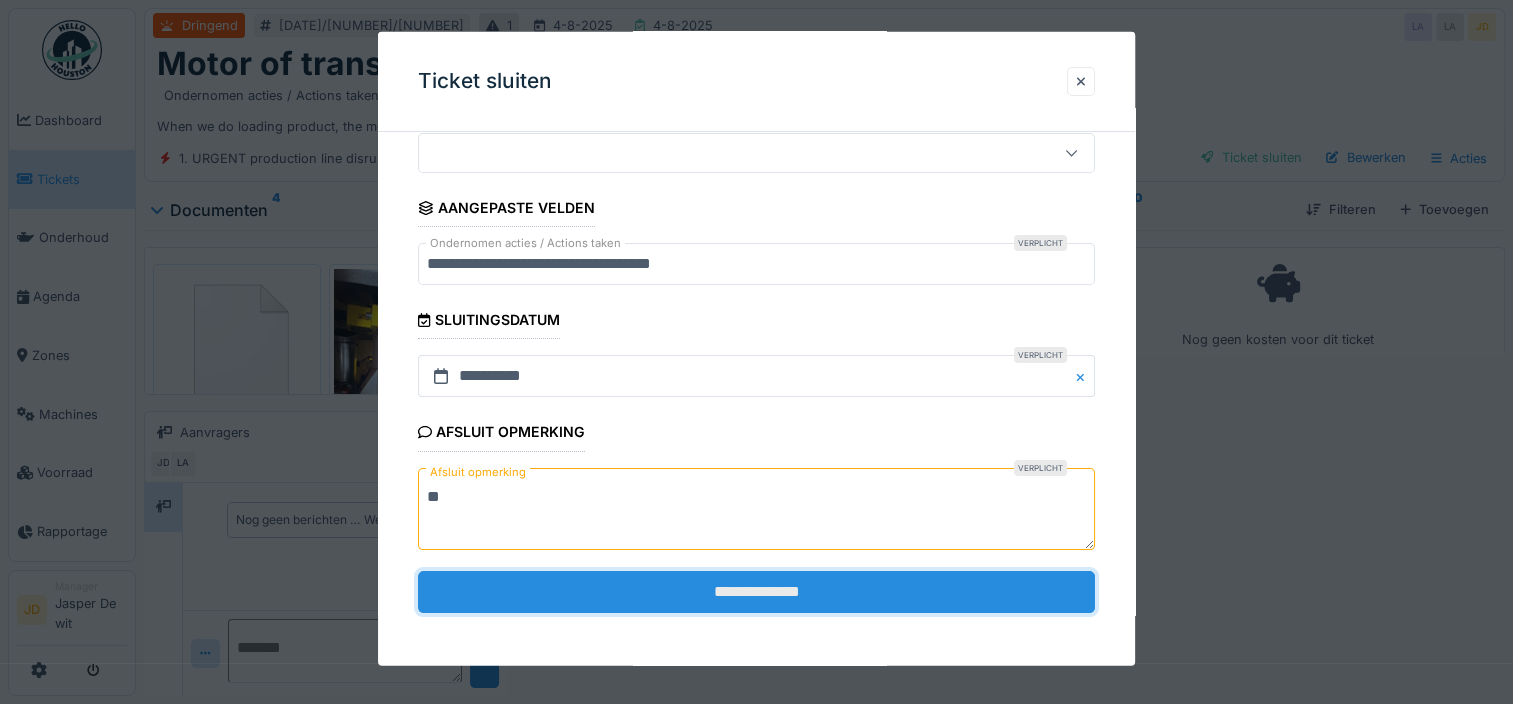 click on "**********" at bounding box center [756, 591] 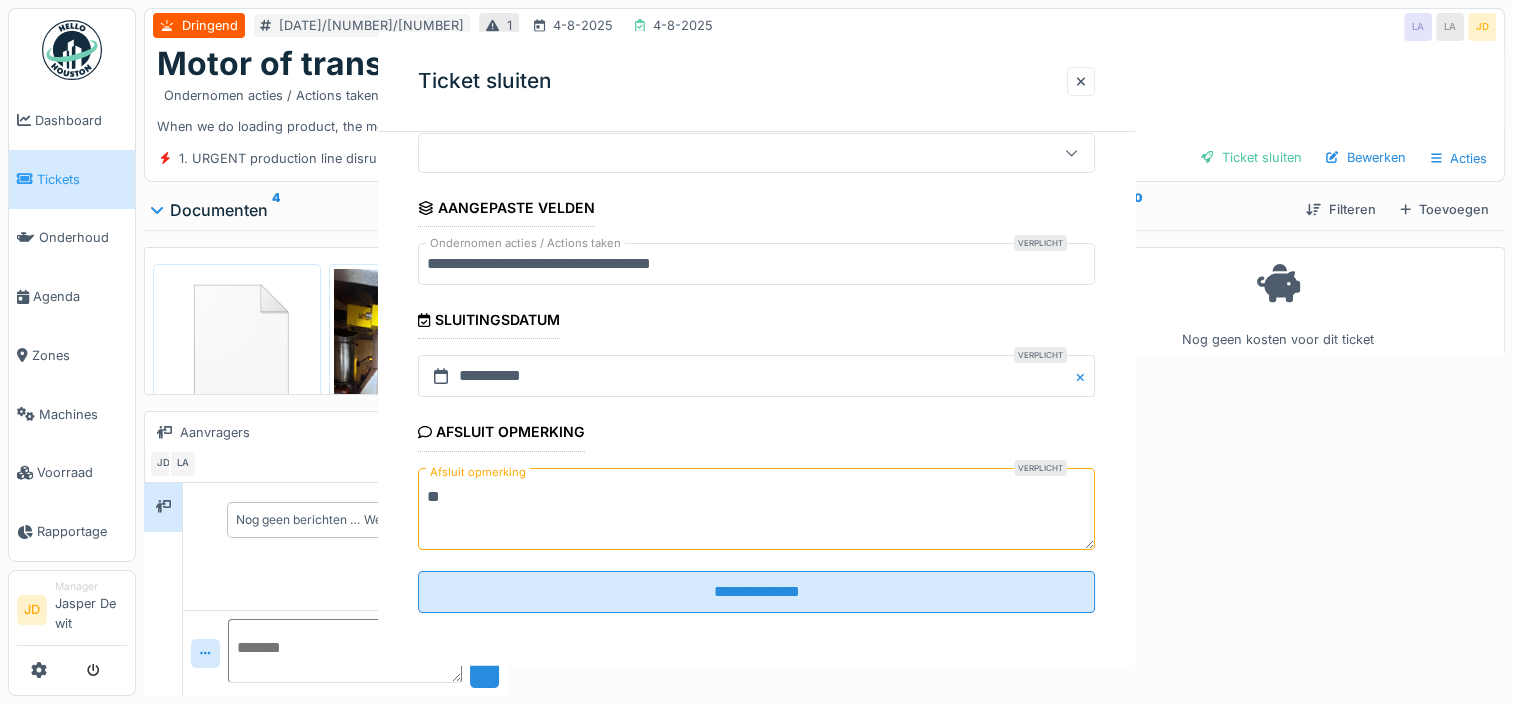 scroll, scrollTop: 0, scrollLeft: 0, axis: both 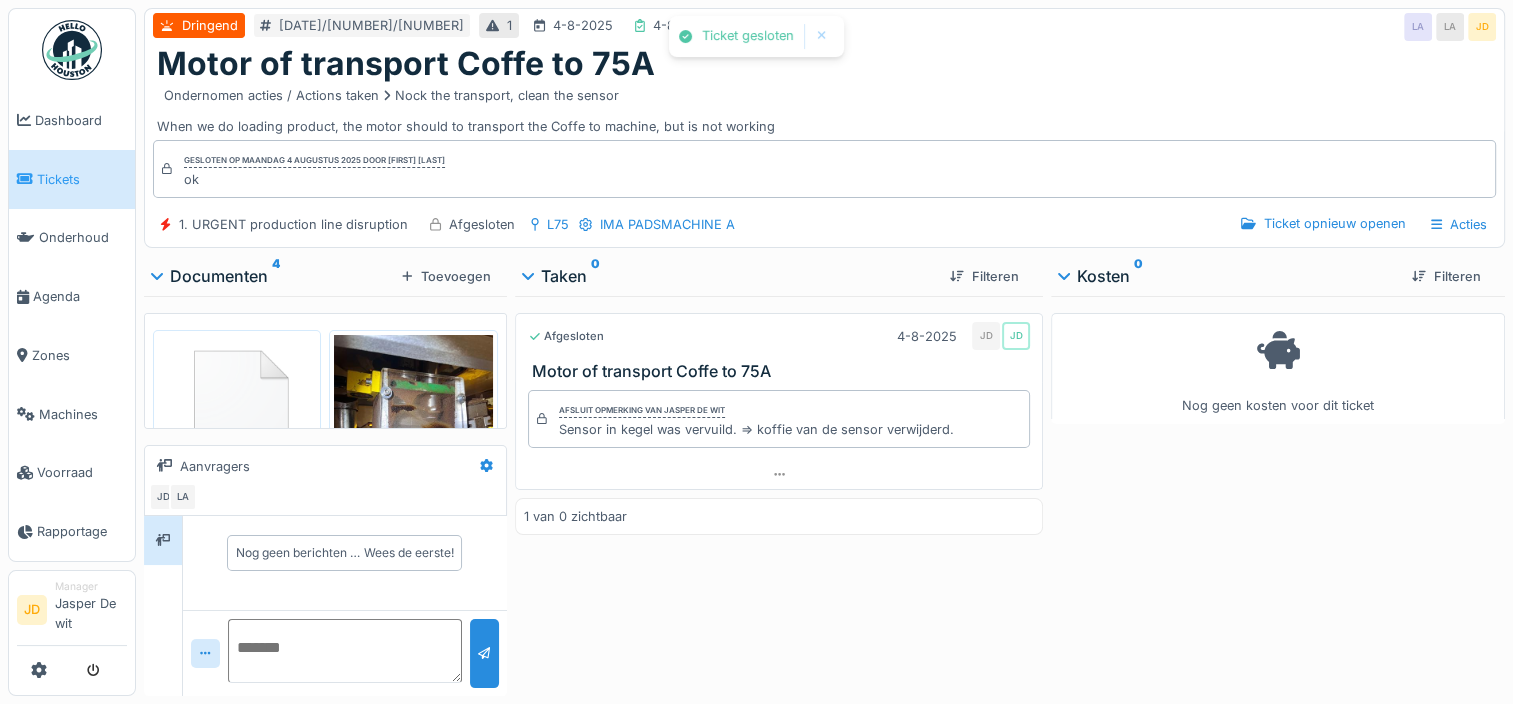 click on "Tickets" at bounding box center [82, 179] 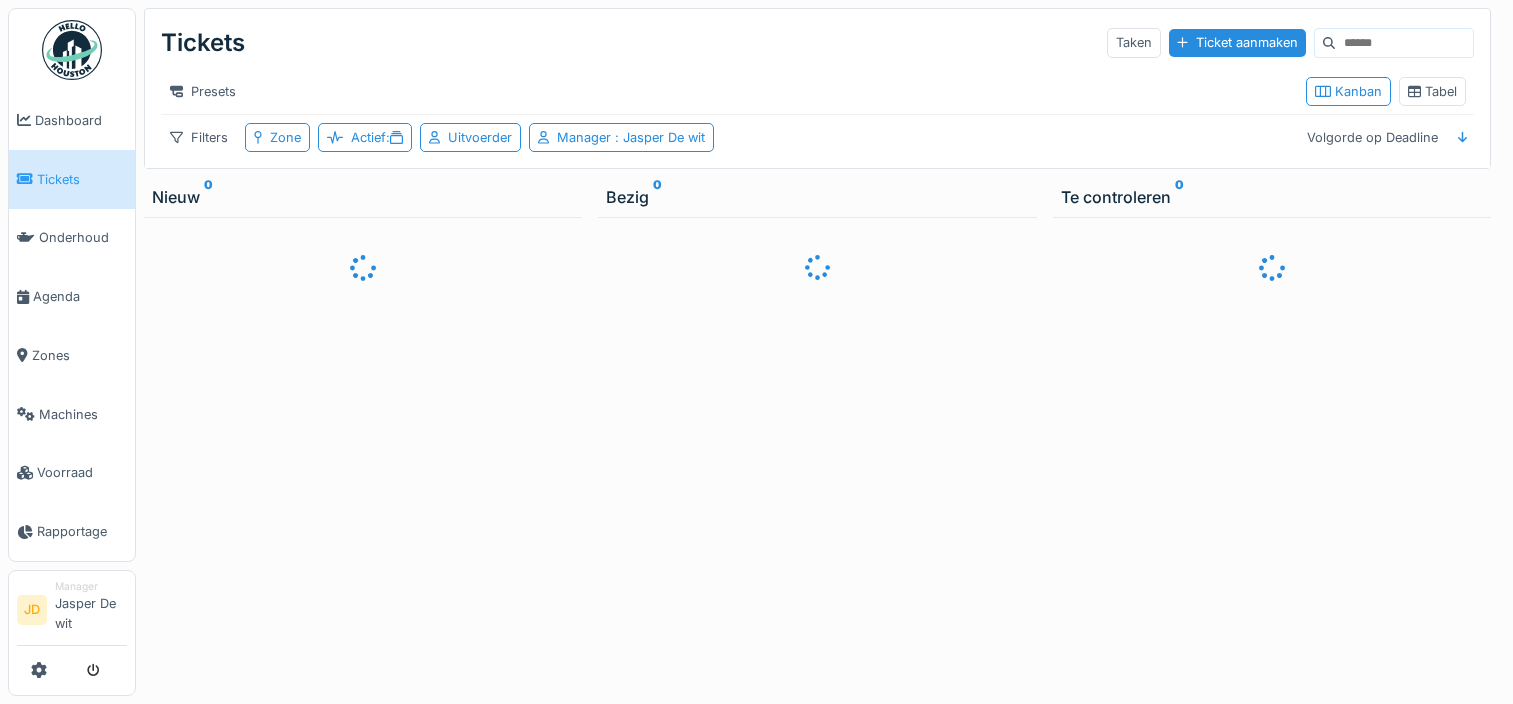 scroll, scrollTop: 0, scrollLeft: 0, axis: both 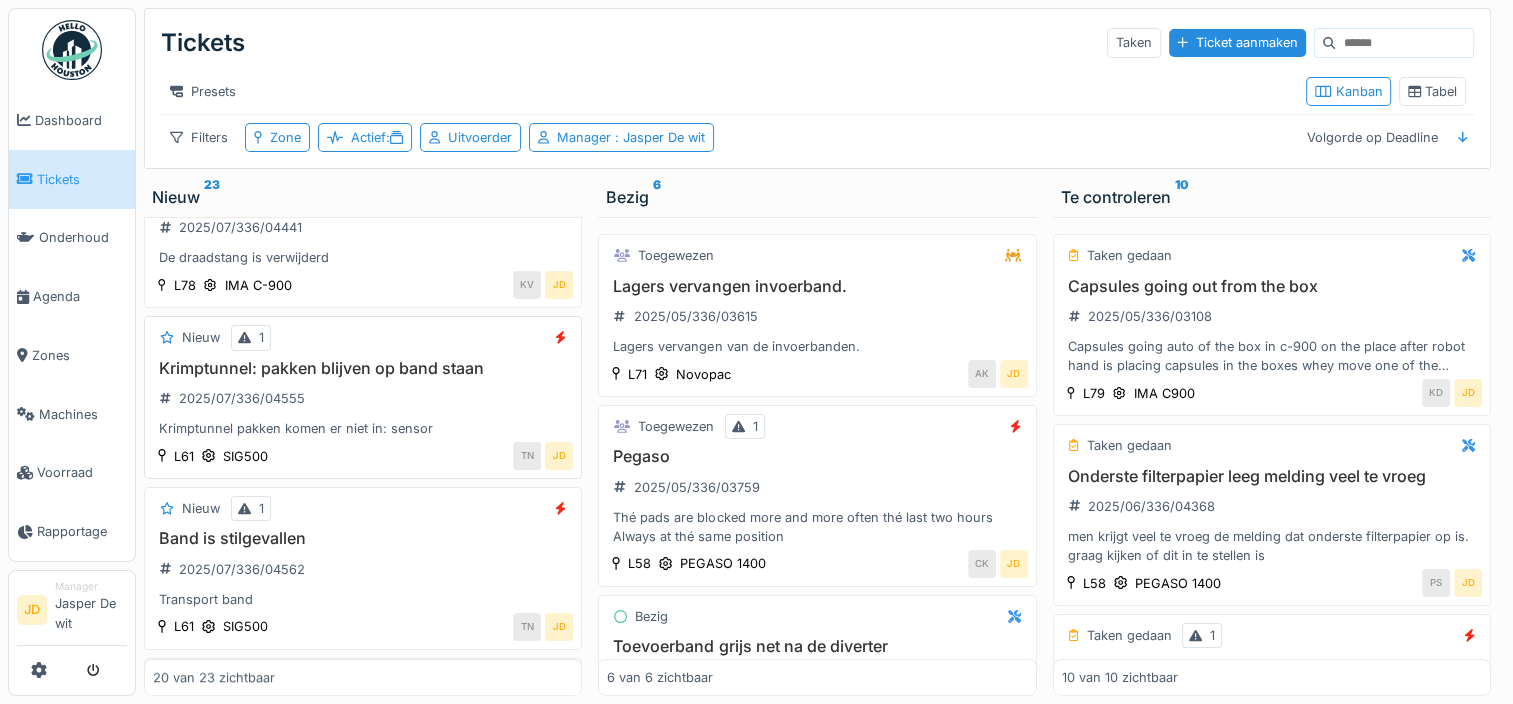 click on "Krimptunnel: pakken blijven op band staan [NUMBER] Krimptunnel pakken komen er niet in: sensor" at bounding box center [363, 399] 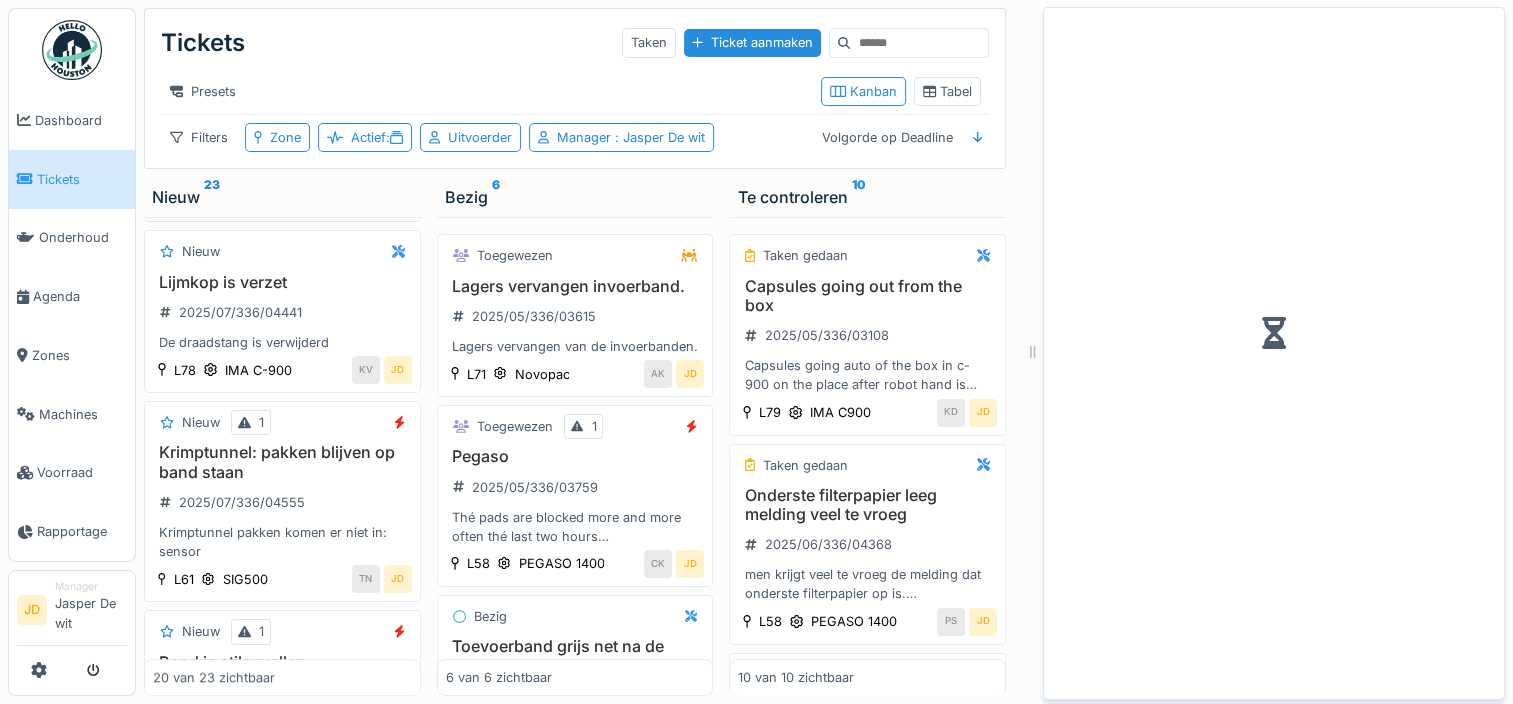 scroll, scrollTop: 1203, scrollLeft: 0, axis: vertical 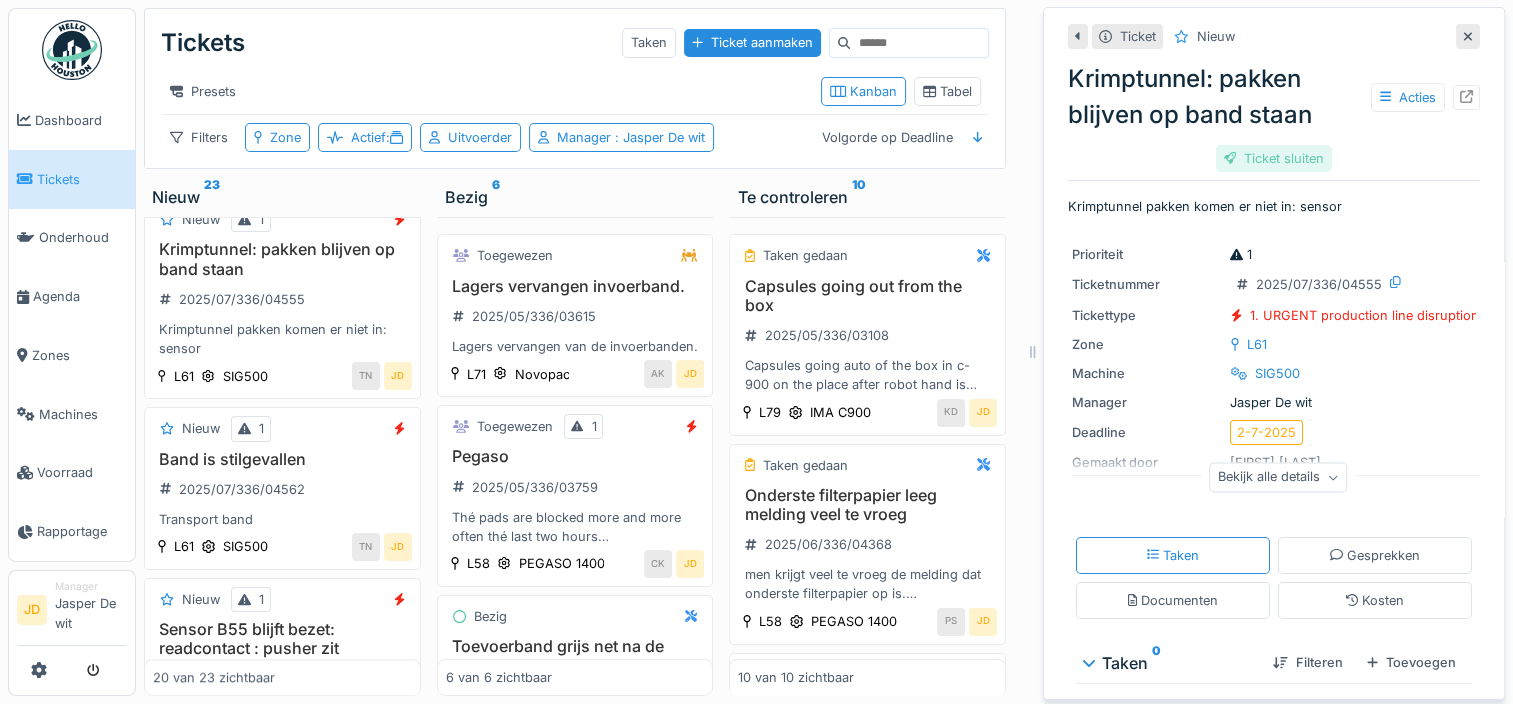 click on "Ticket sluiten" at bounding box center [1274, 158] 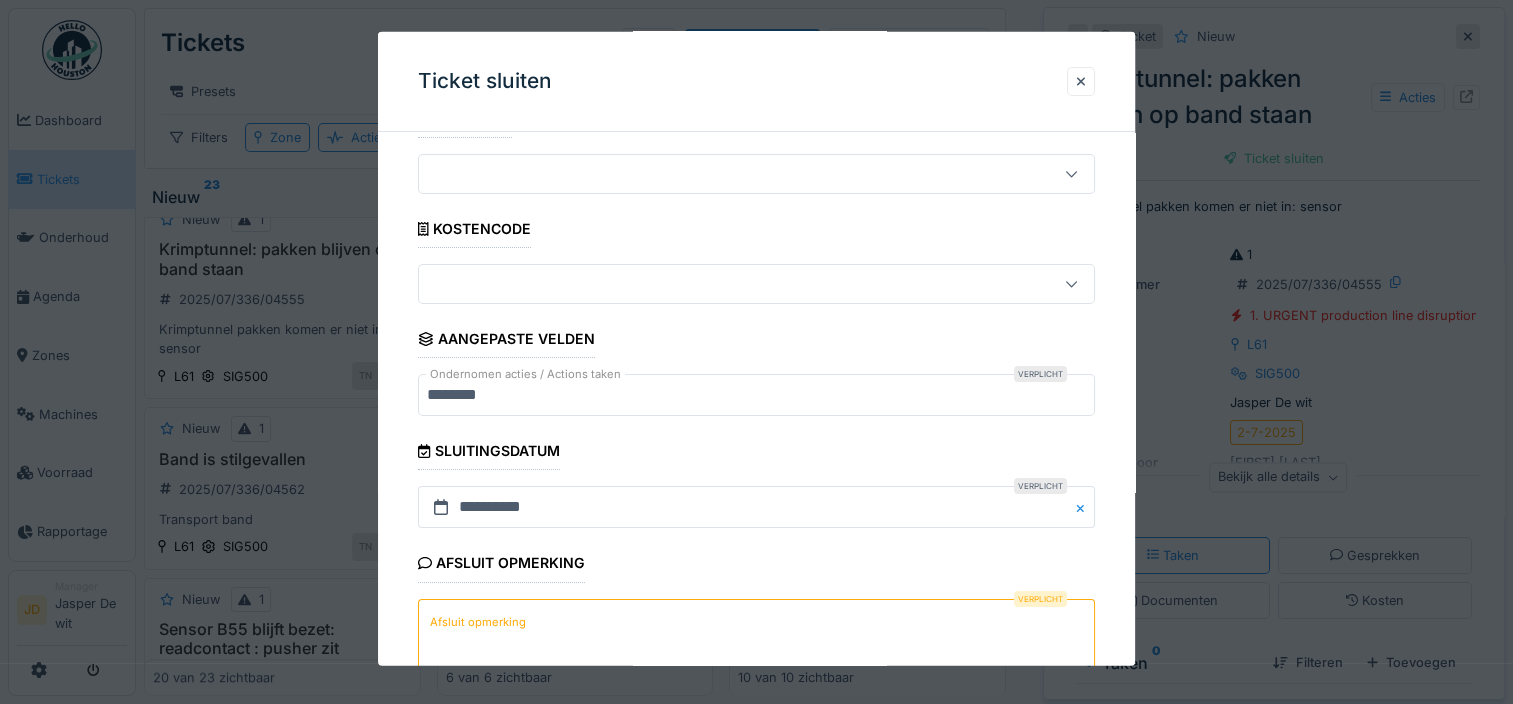 scroll, scrollTop: 179, scrollLeft: 0, axis: vertical 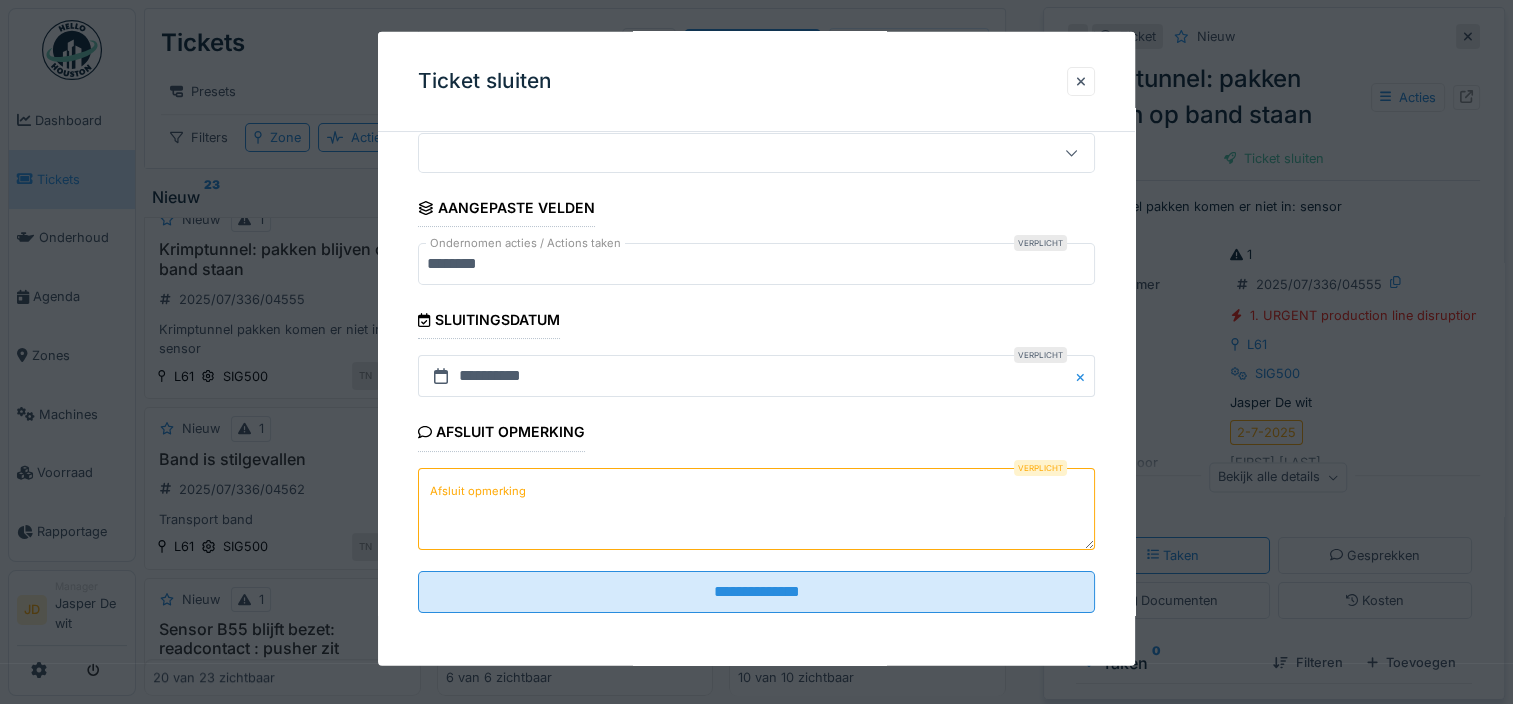 click on "Afsluit opmerking" at bounding box center (756, 508) 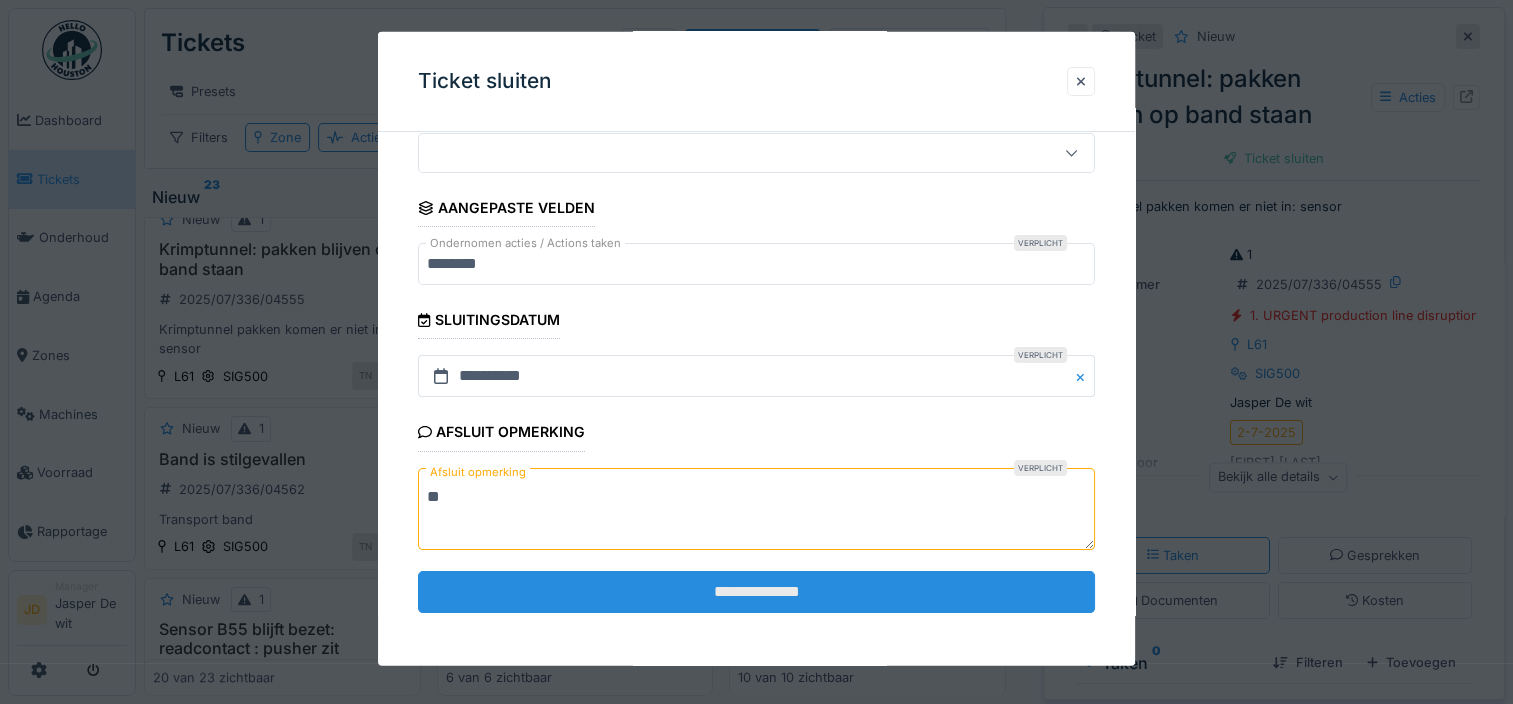 type on "**" 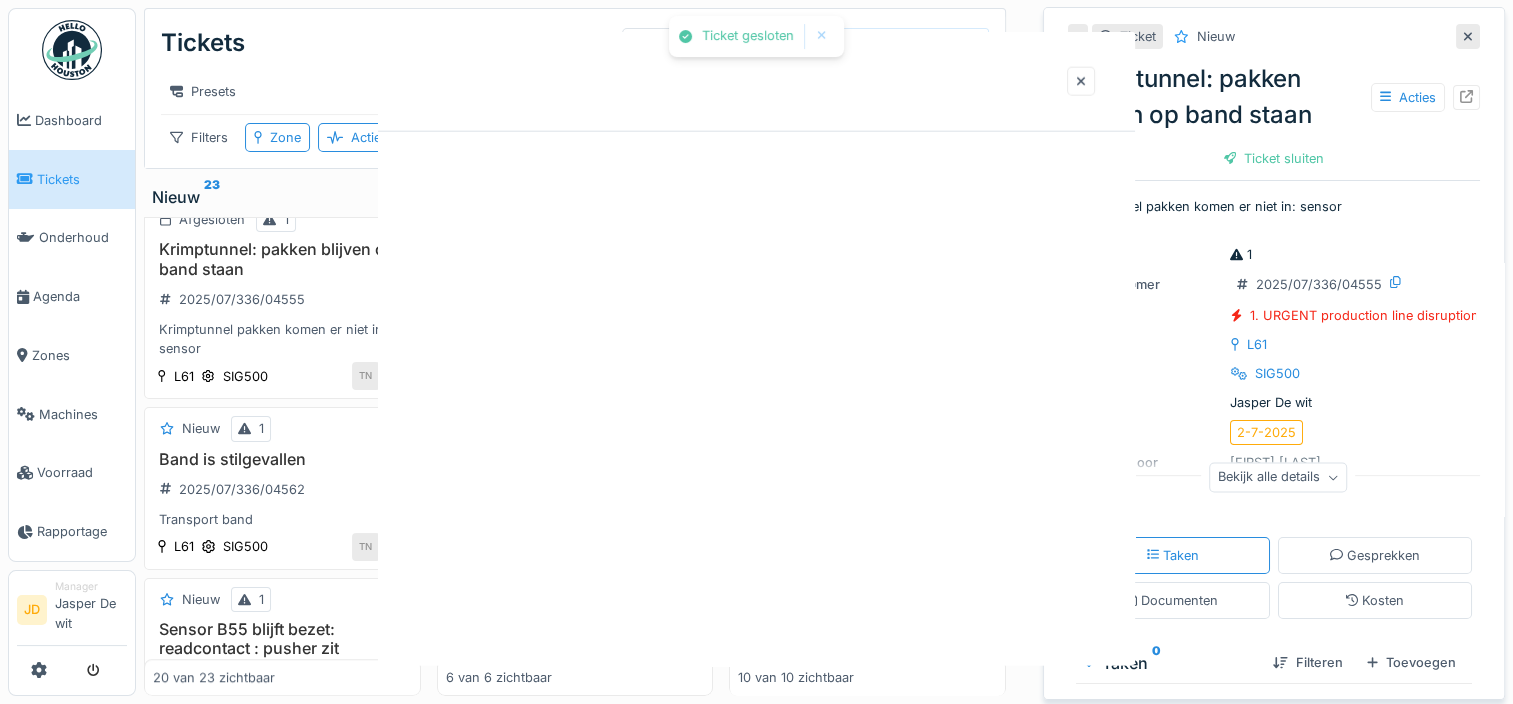 scroll, scrollTop: 0, scrollLeft: 0, axis: both 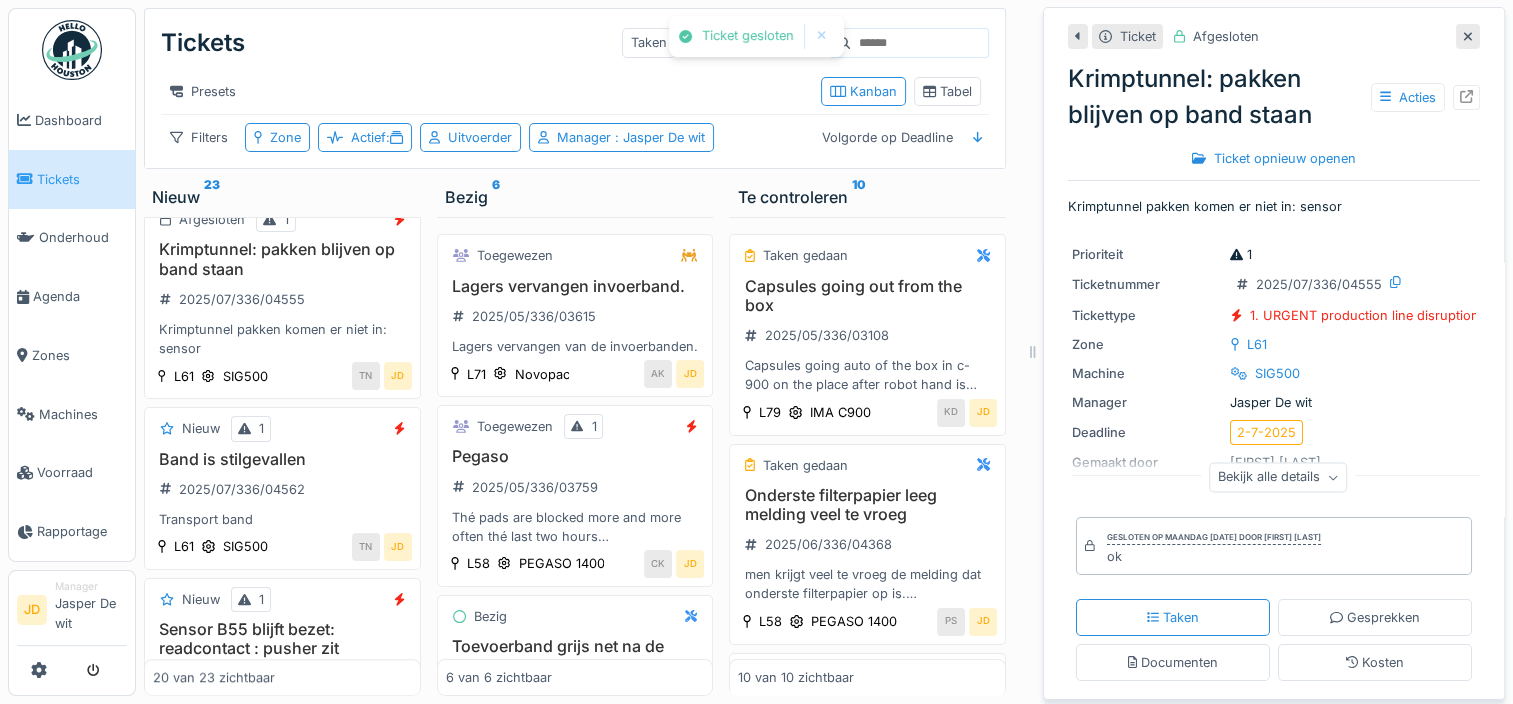 click at bounding box center (1468, 36) 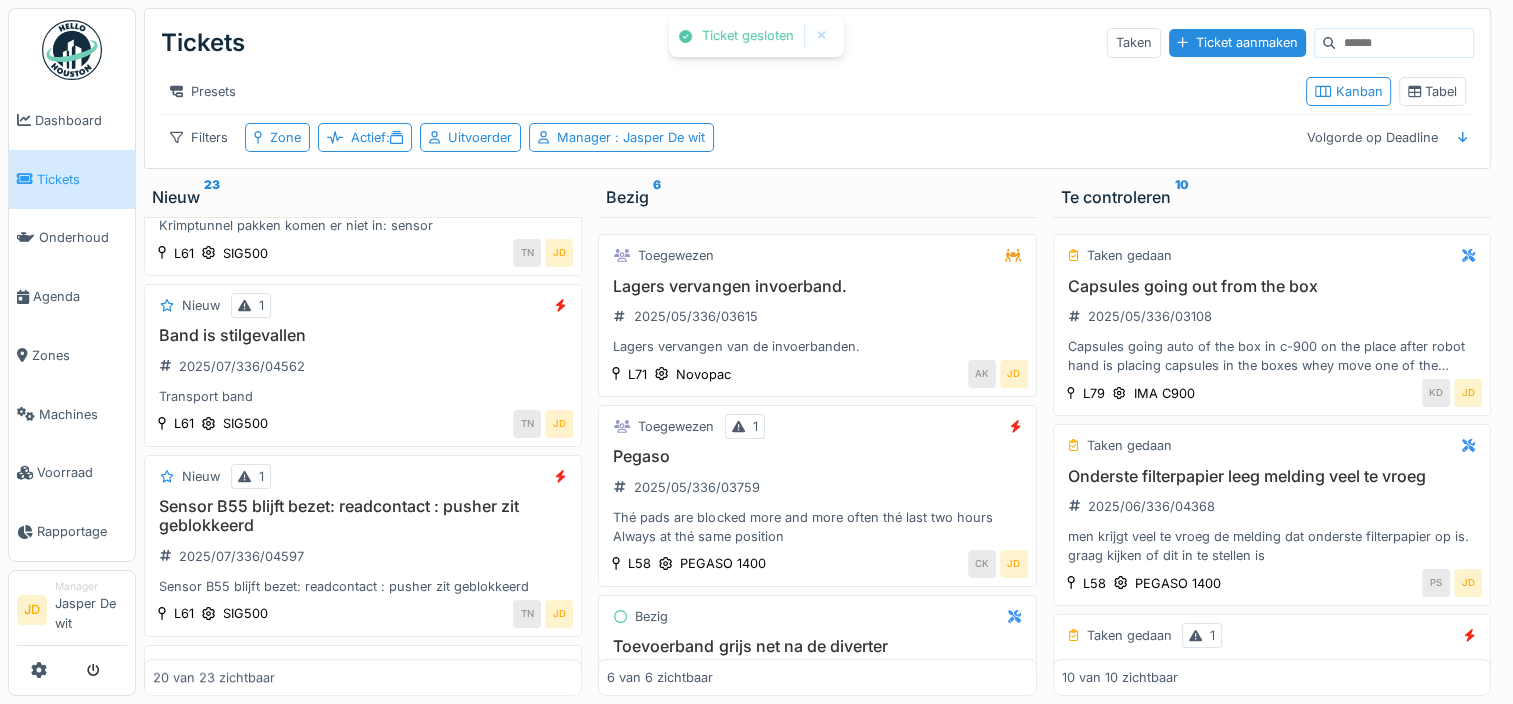 scroll, scrollTop: 1000, scrollLeft: 0, axis: vertical 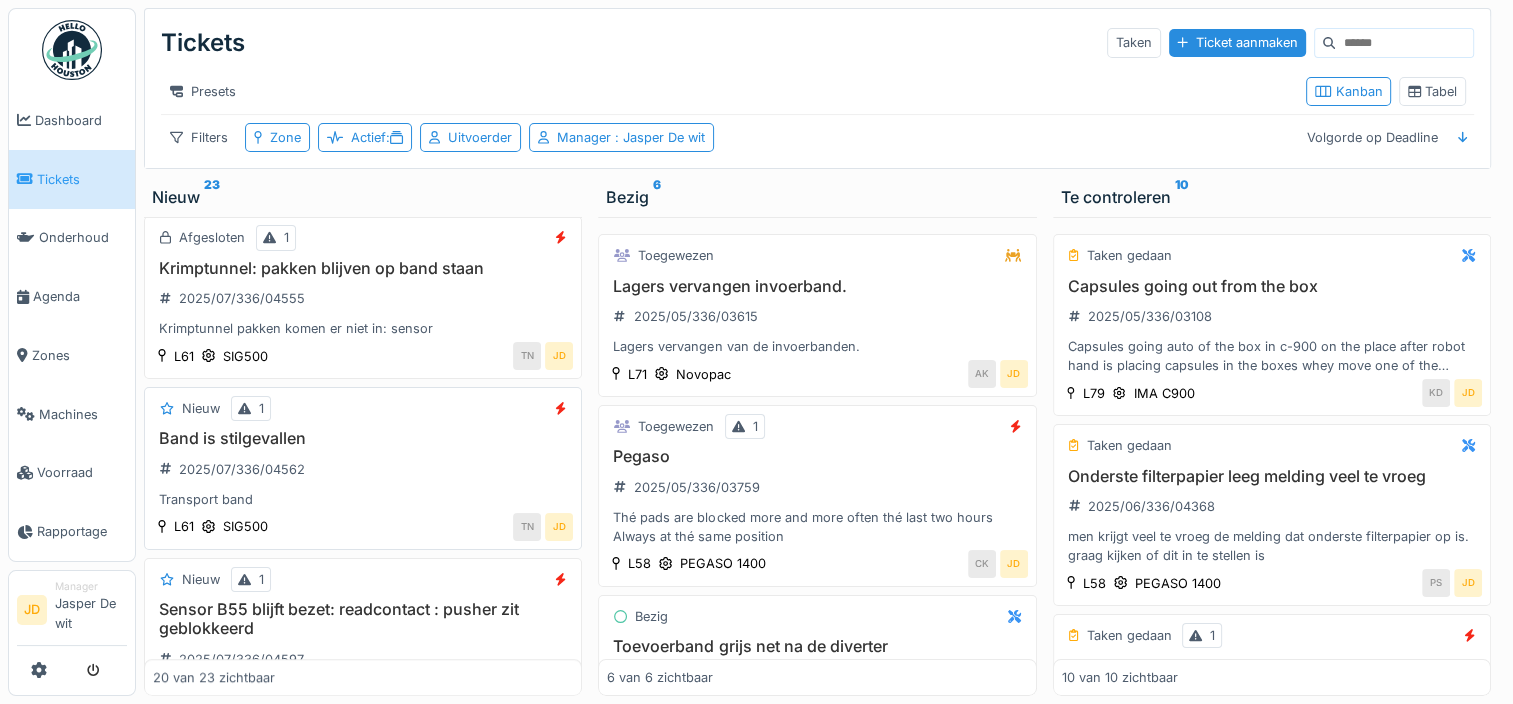 click on "Band is stilgevallen" at bounding box center [363, 438] 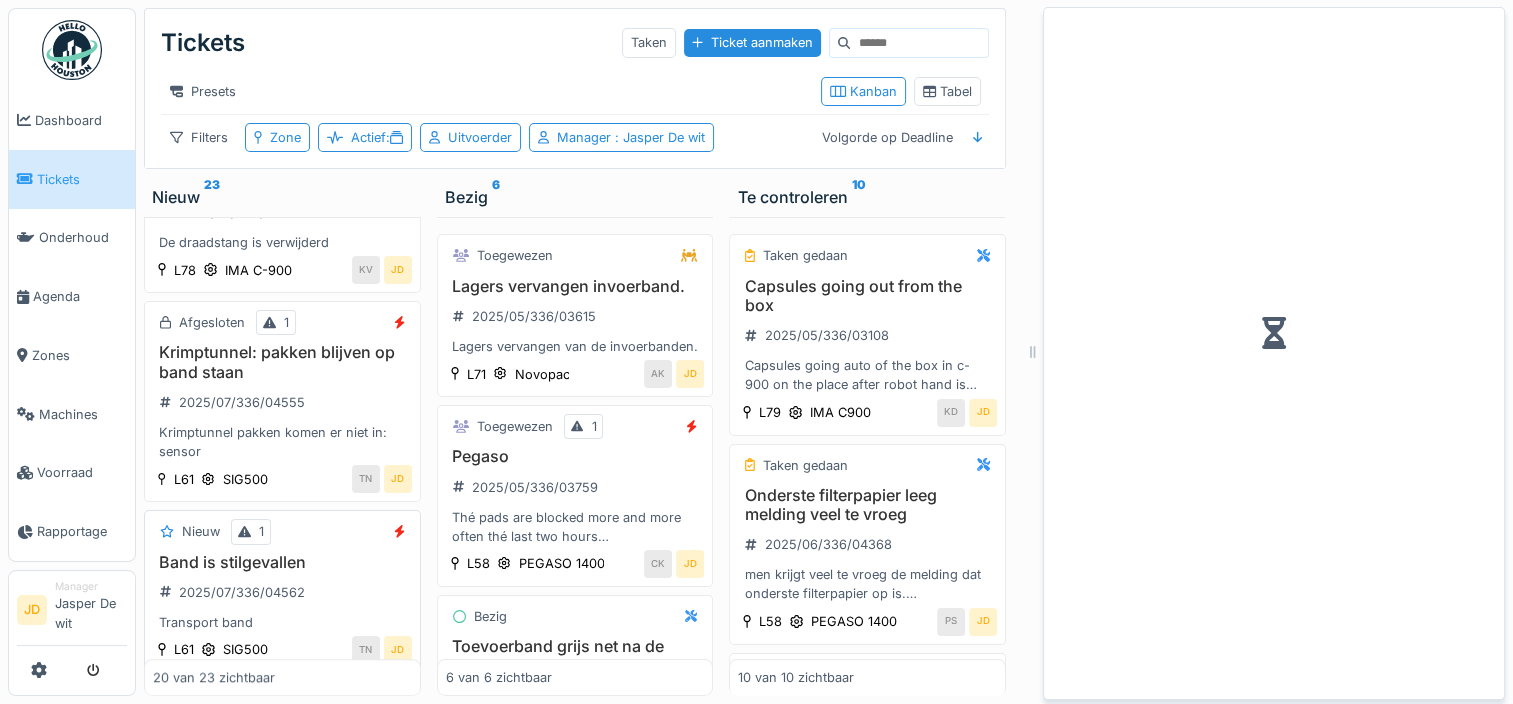 scroll, scrollTop: 1303, scrollLeft: 0, axis: vertical 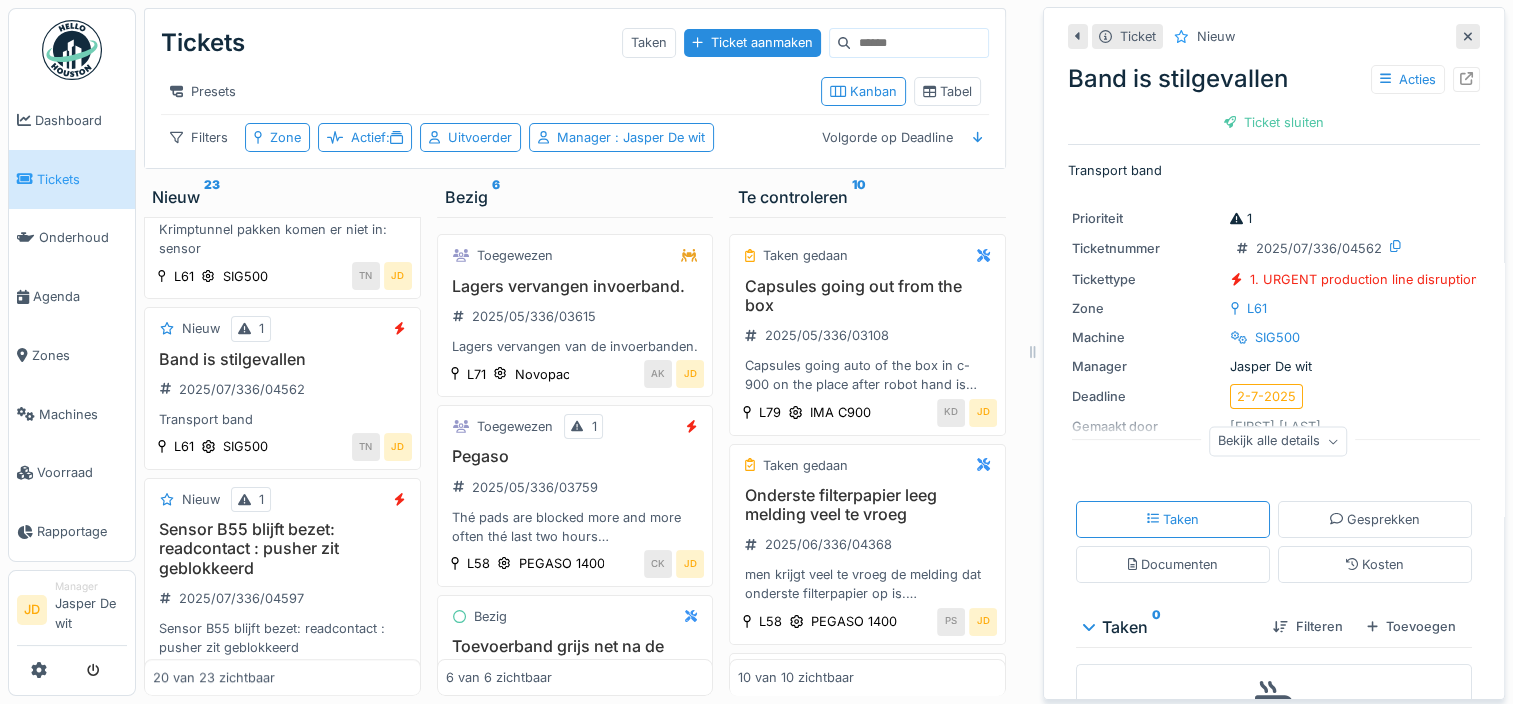 click on "Band is stilgevallen  Acties Ticket sluiten" at bounding box center [1274, 96] 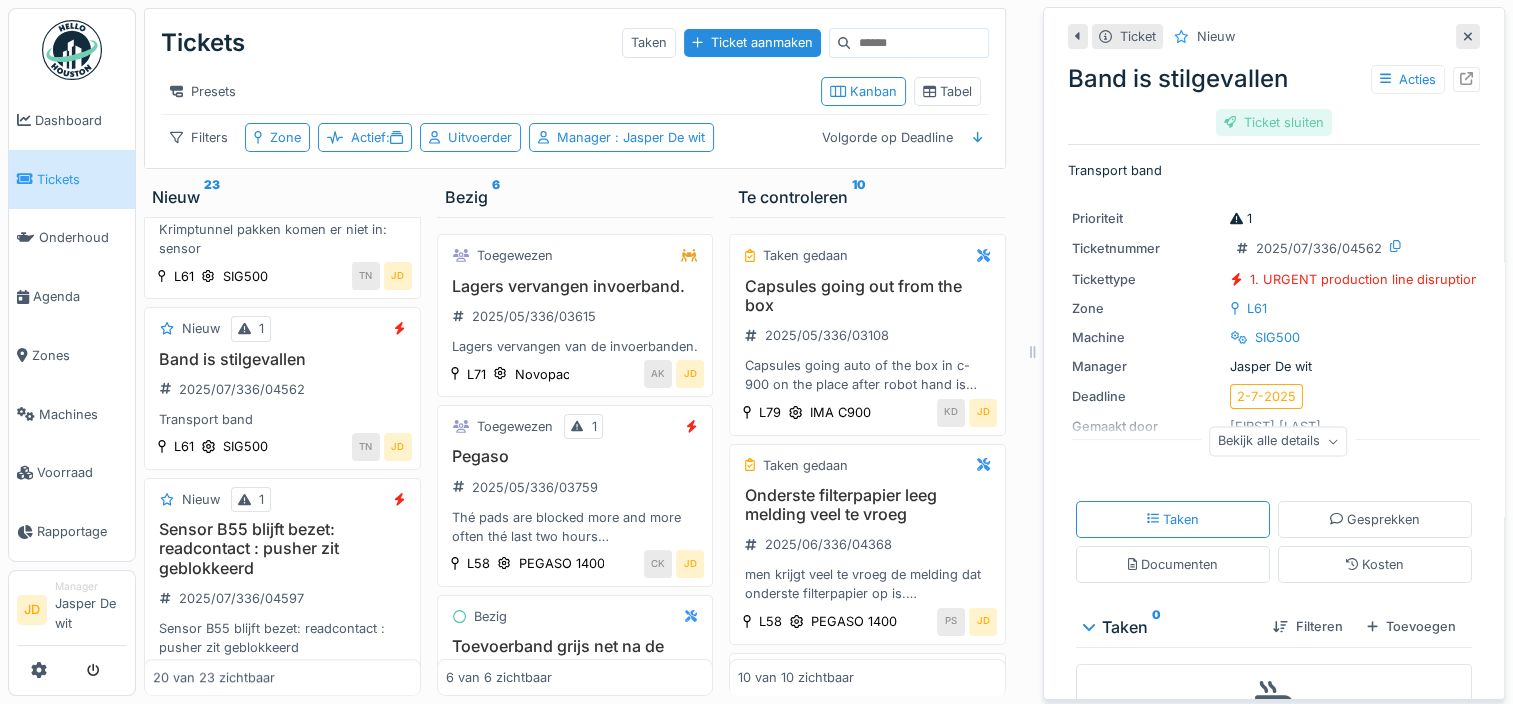 click on "Ticket sluiten" at bounding box center (1274, 122) 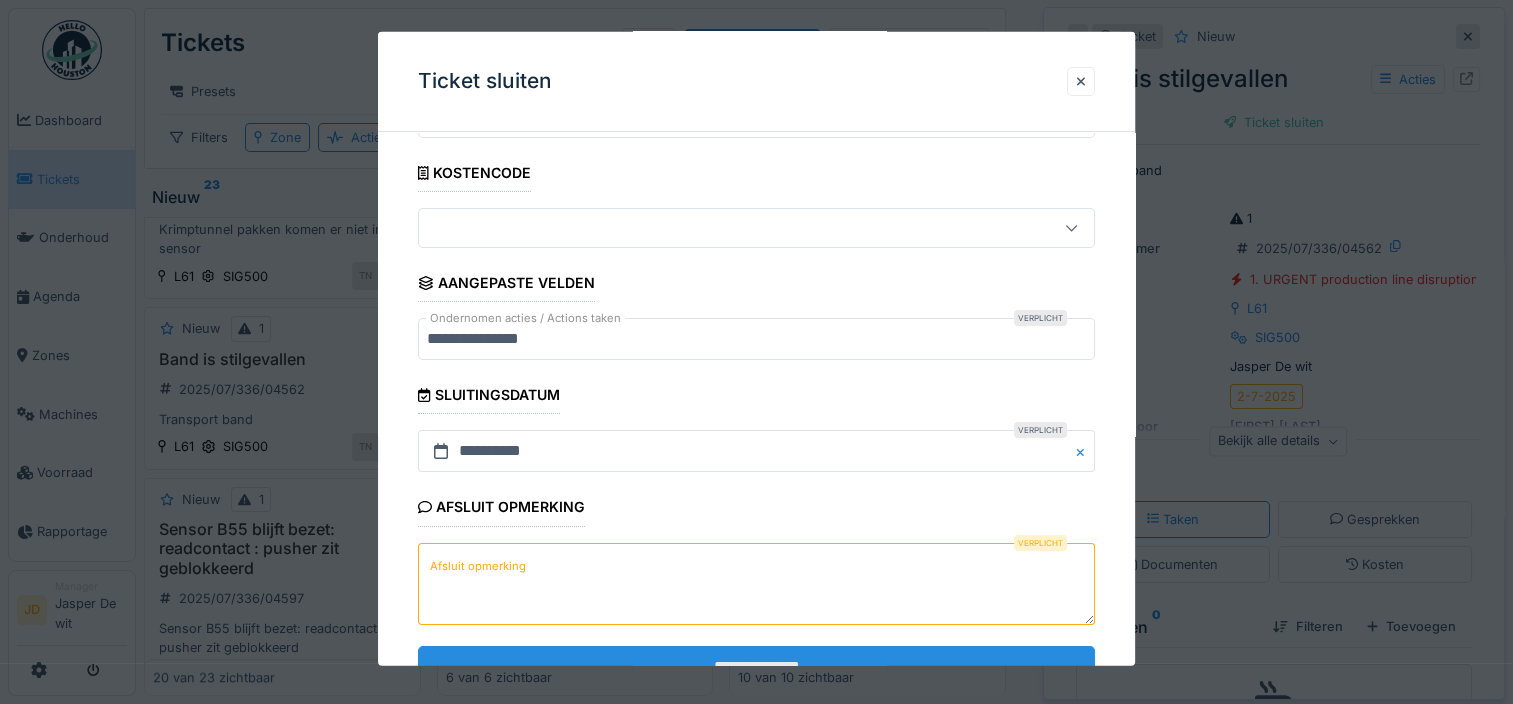scroll, scrollTop: 179, scrollLeft: 0, axis: vertical 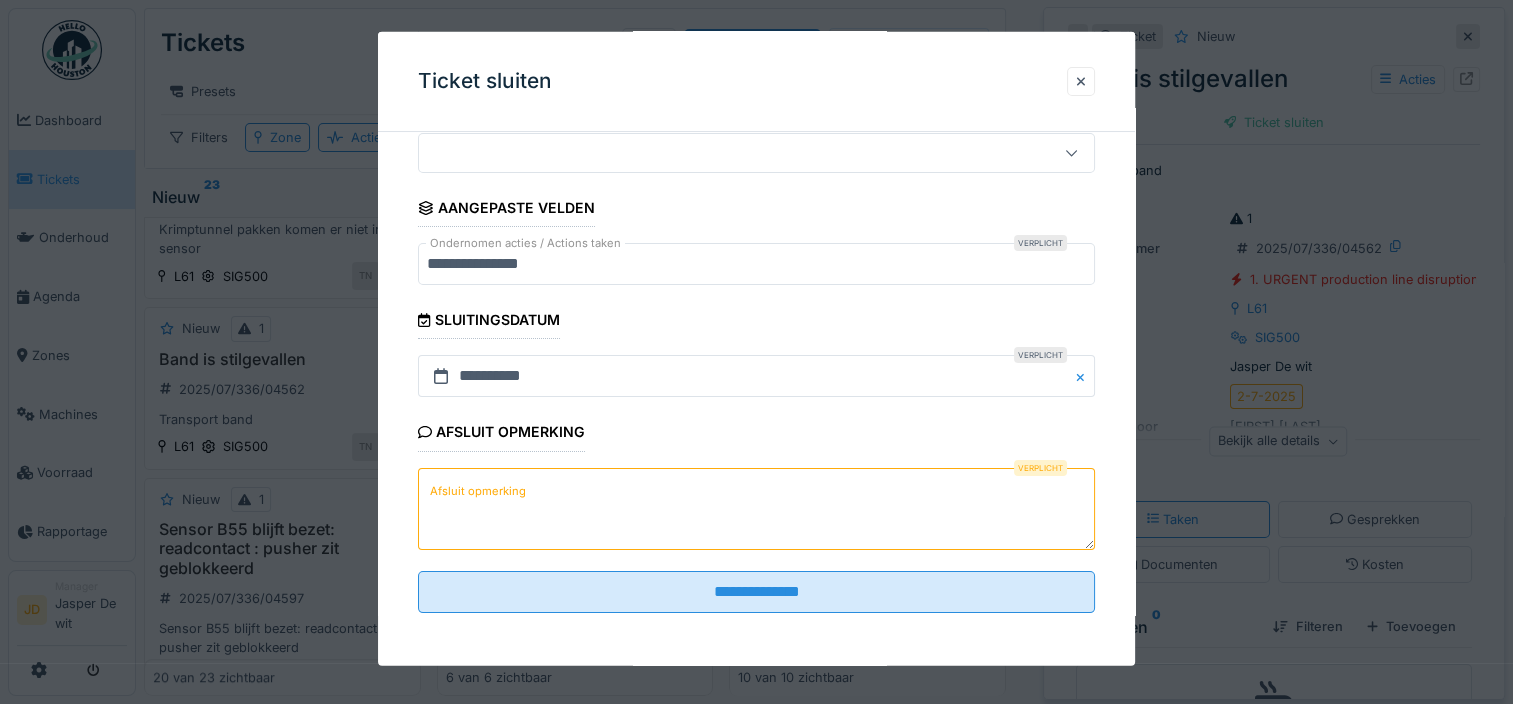 click on "Afsluit opmerking" at bounding box center [756, 508] 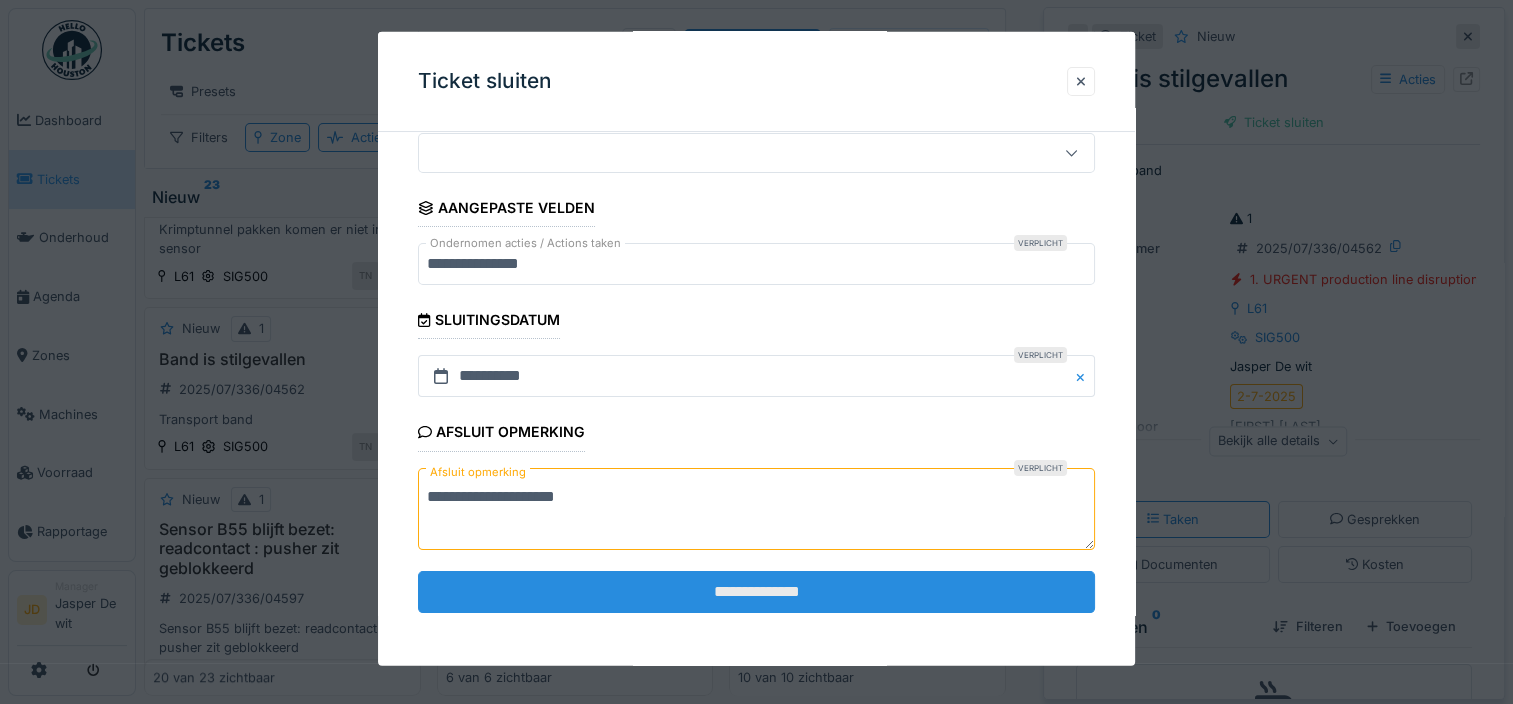 type on "**********" 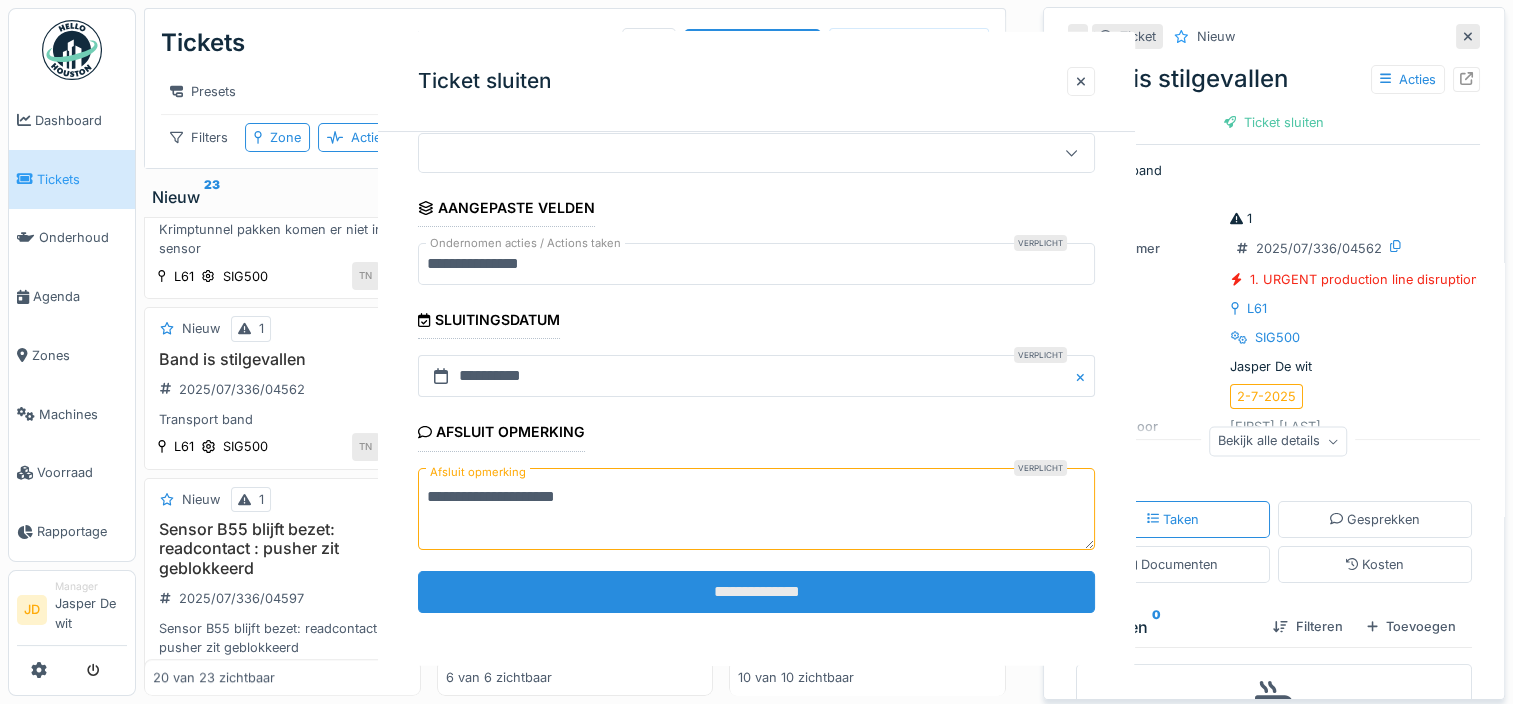 scroll, scrollTop: 0, scrollLeft: 0, axis: both 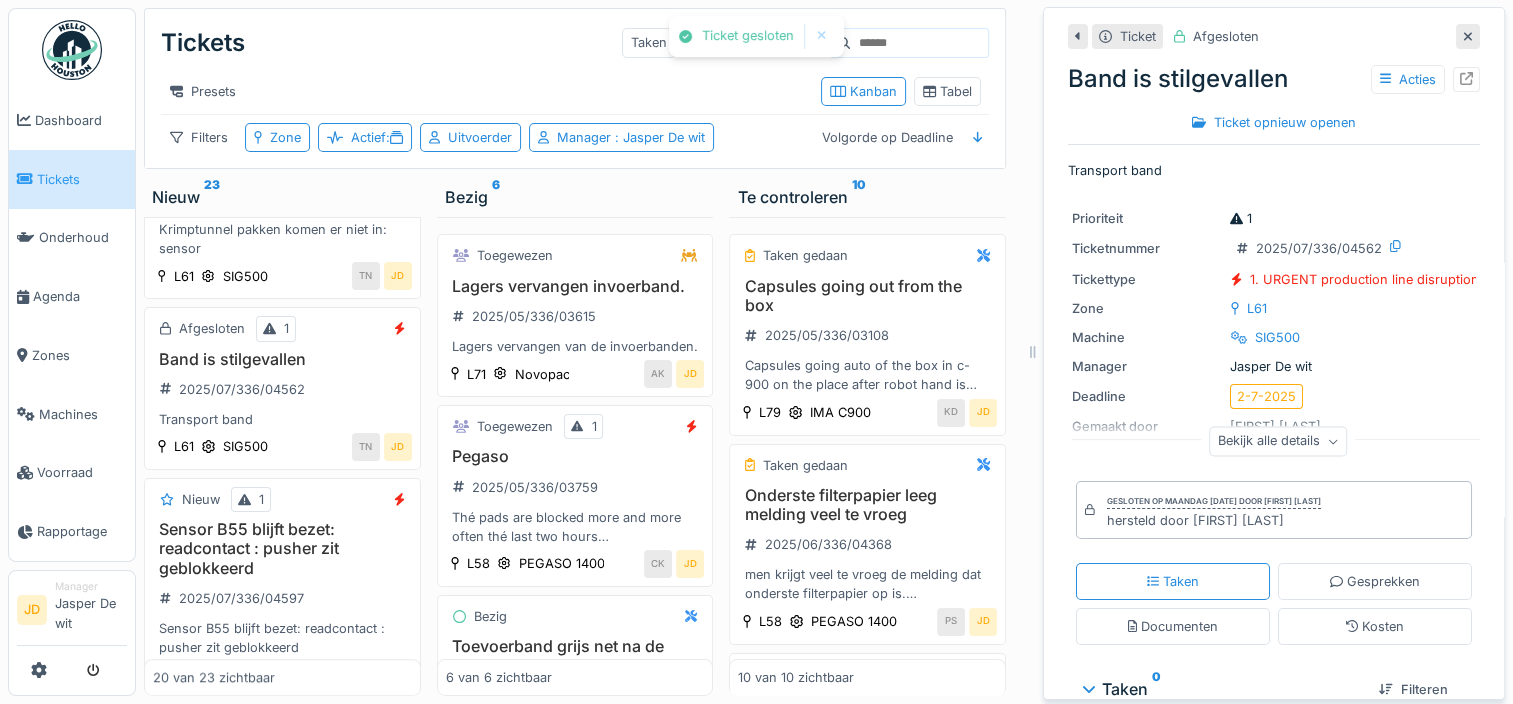 click at bounding box center (1468, 36) 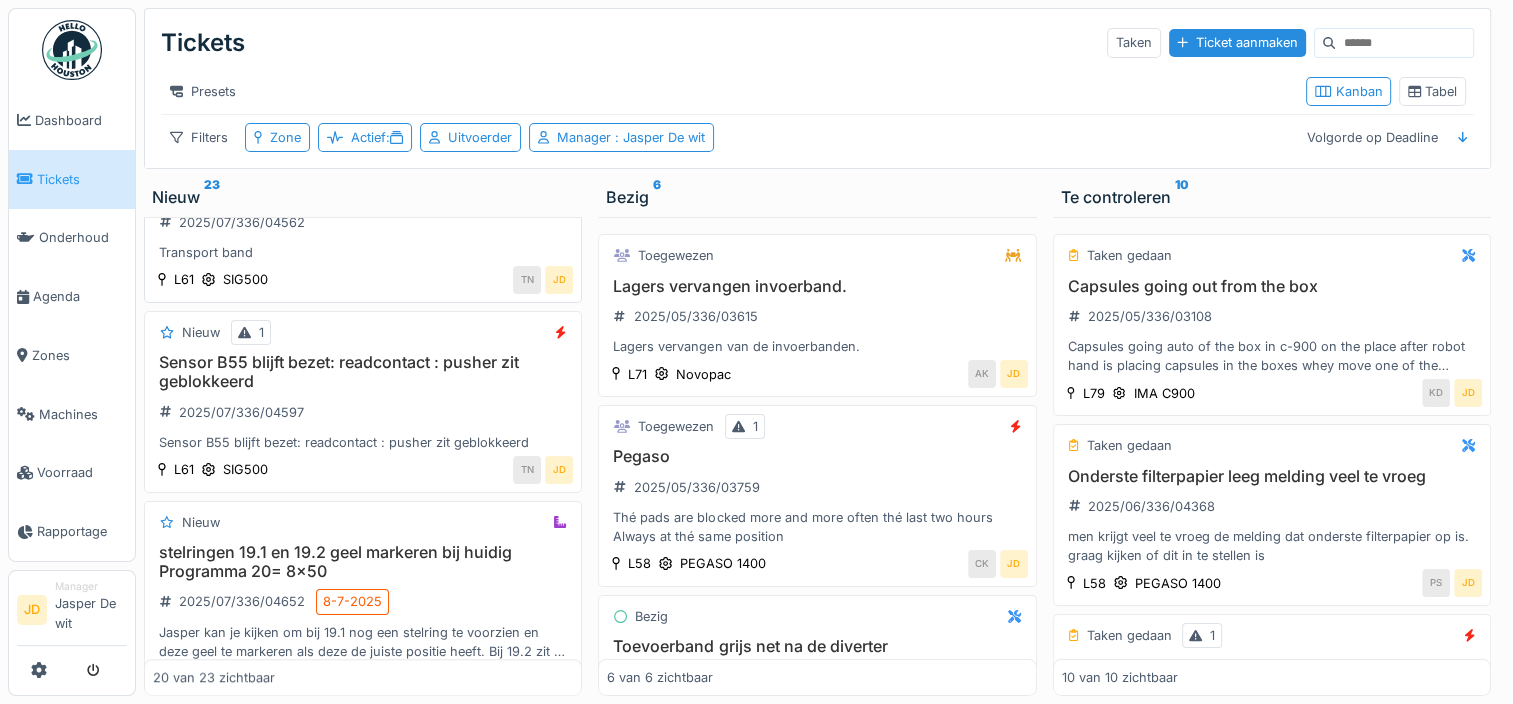 scroll, scrollTop: 1400, scrollLeft: 0, axis: vertical 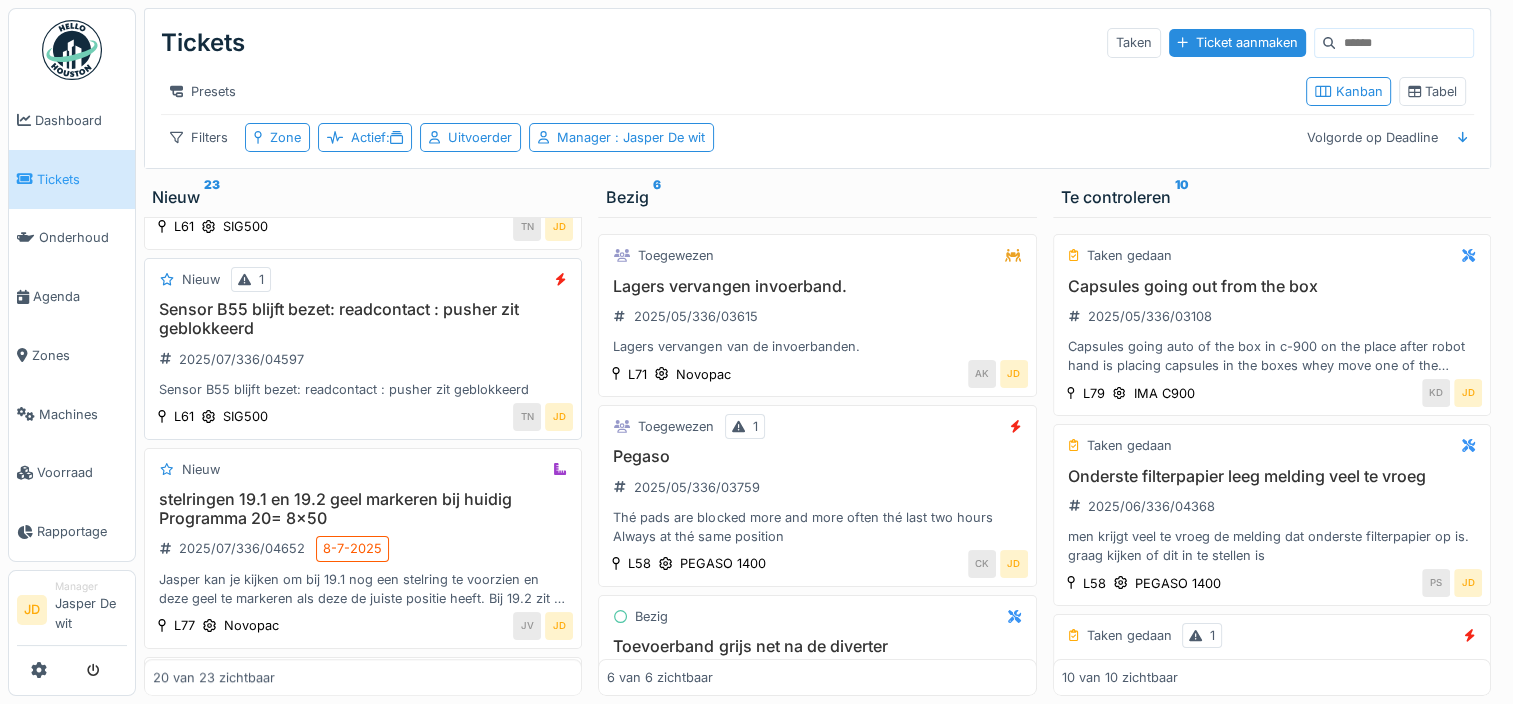 click on "Sensor B55 blijft bezet: readcontact : pusher zit geblokkeerd  2025/07/336/04597 Sensor B55 blijft bezet: readcontact : pusher zit geblokkeerd" at bounding box center [363, 349] 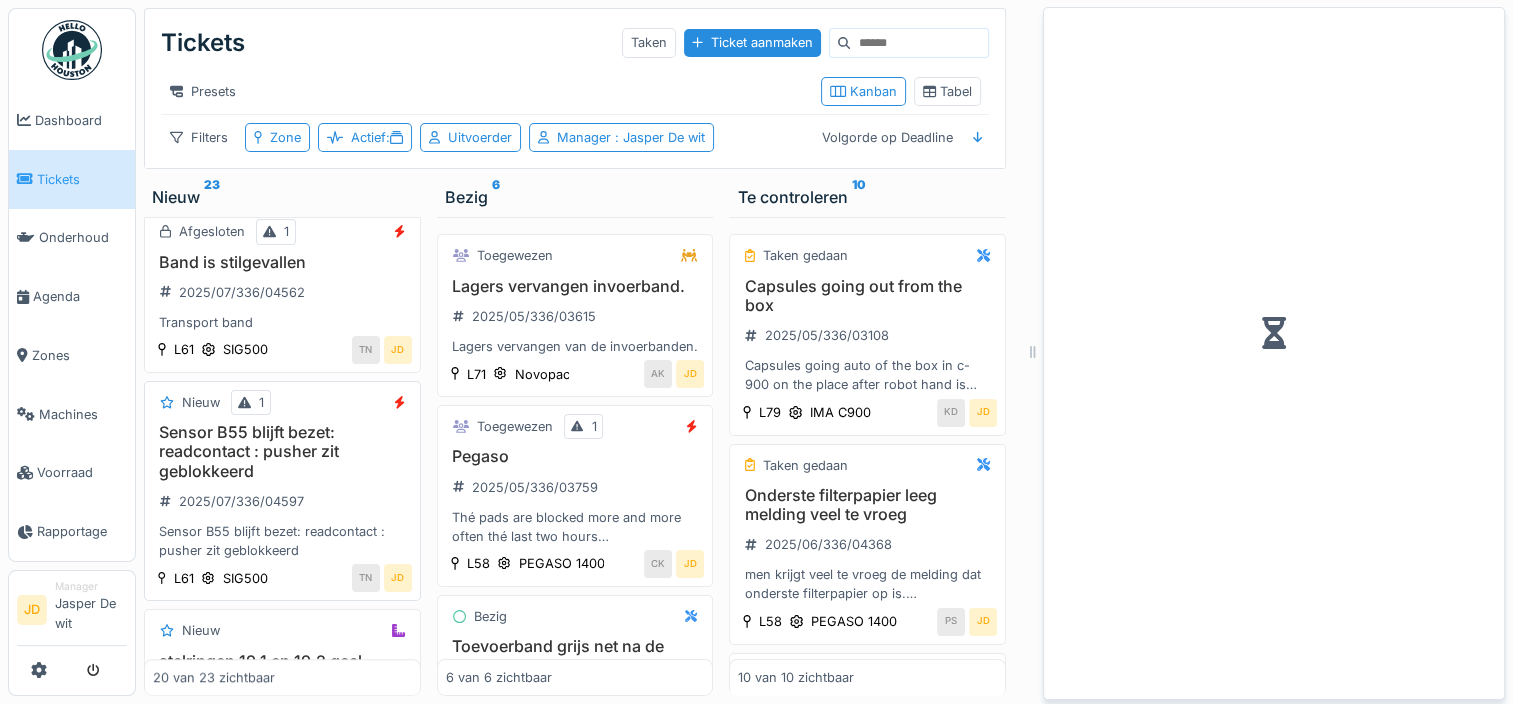scroll, scrollTop: 1641, scrollLeft: 0, axis: vertical 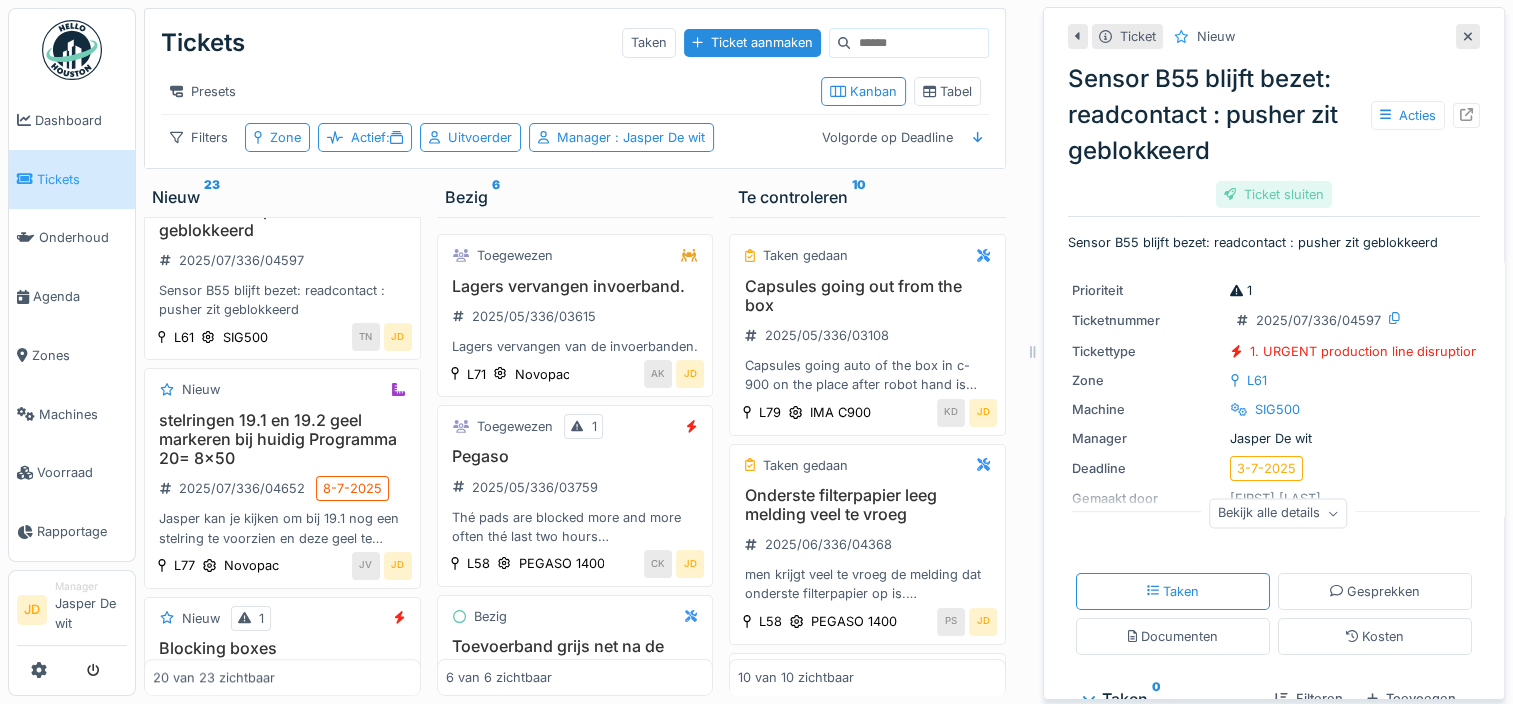 click on "Ticket sluiten" at bounding box center [1274, 194] 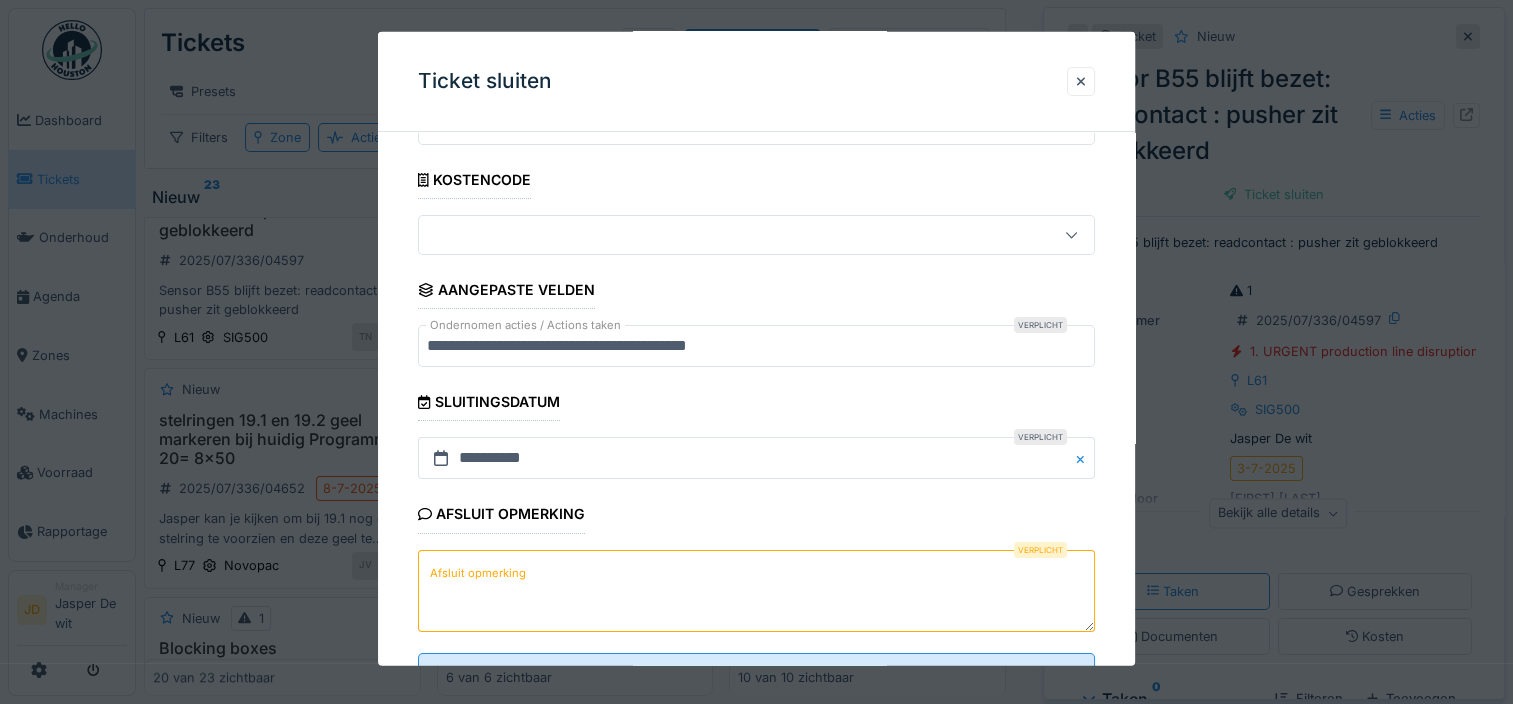 scroll, scrollTop: 179, scrollLeft: 0, axis: vertical 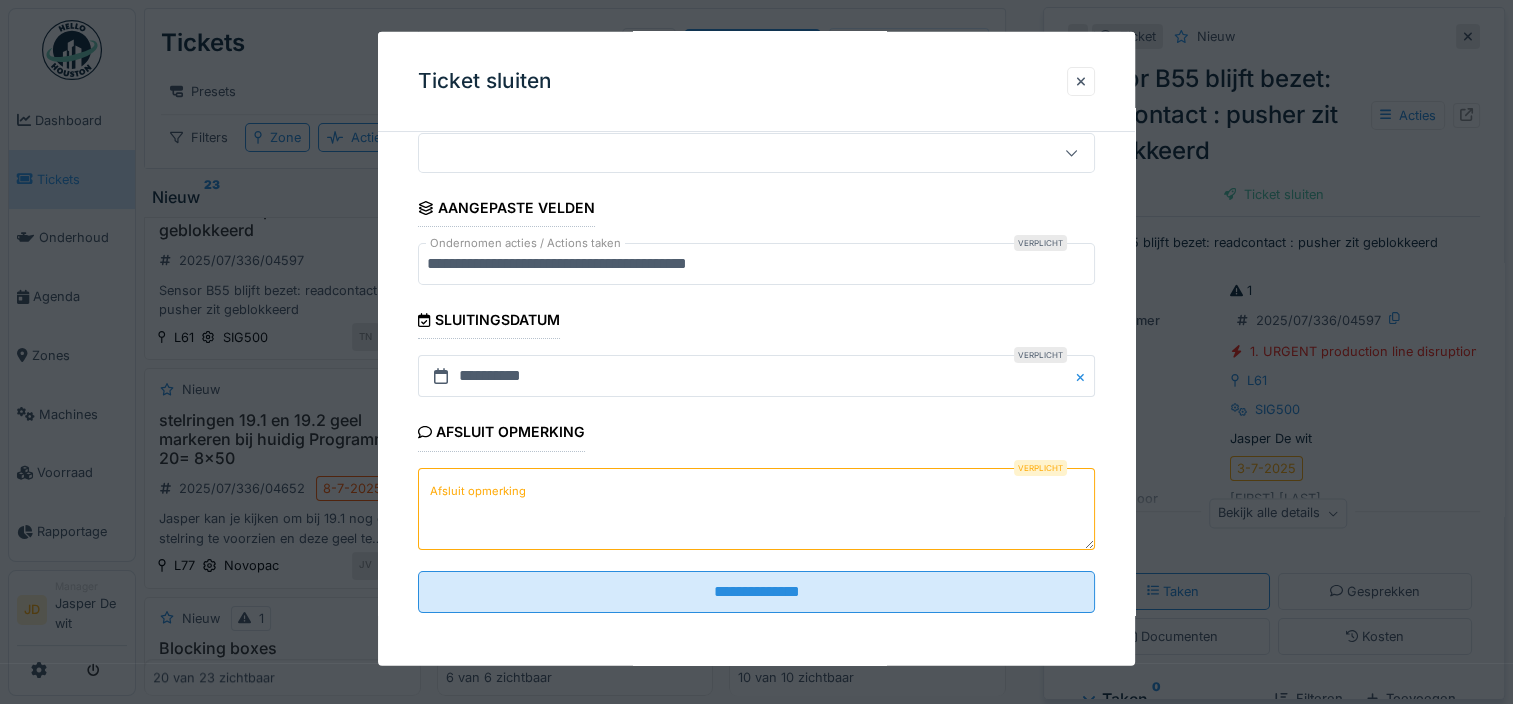 click on "Afsluit opmerking" at bounding box center [756, 508] 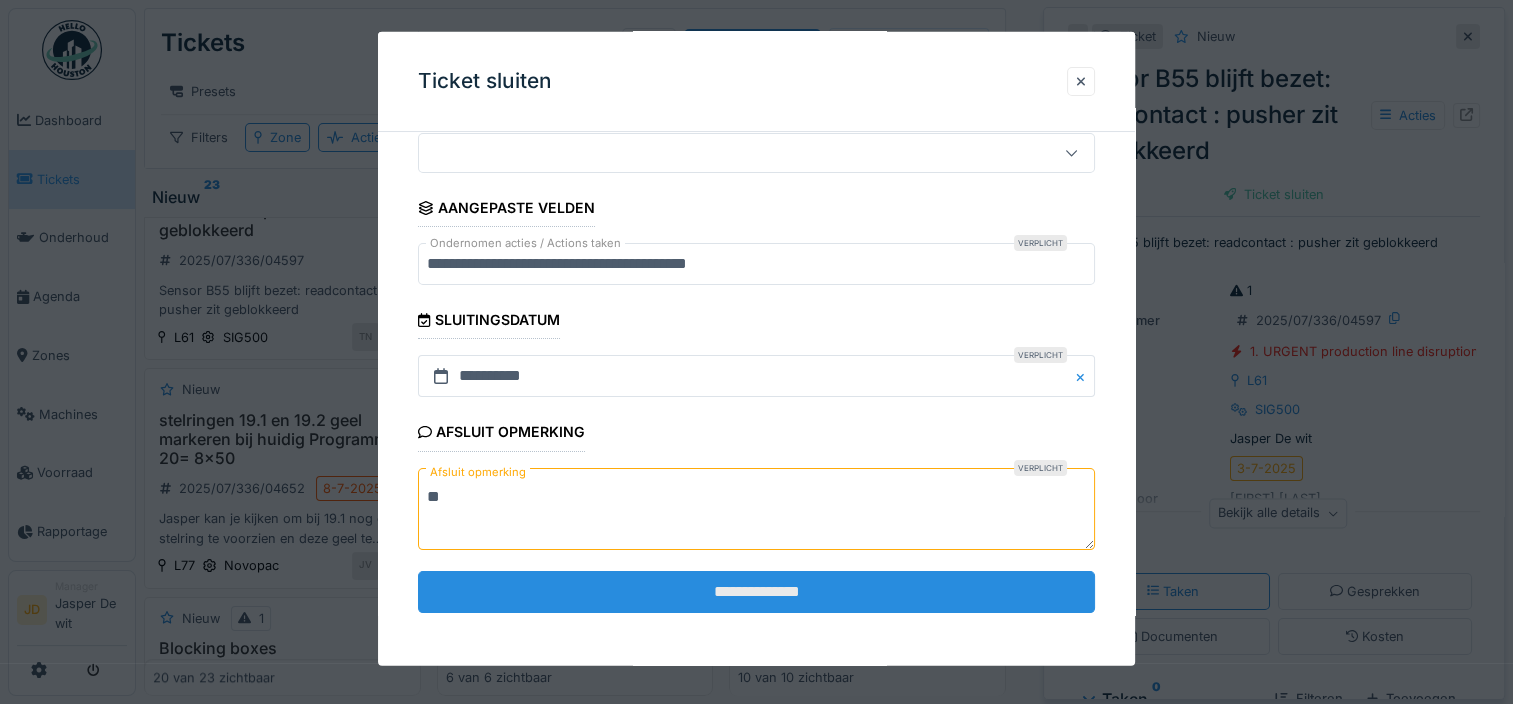 type on "**" 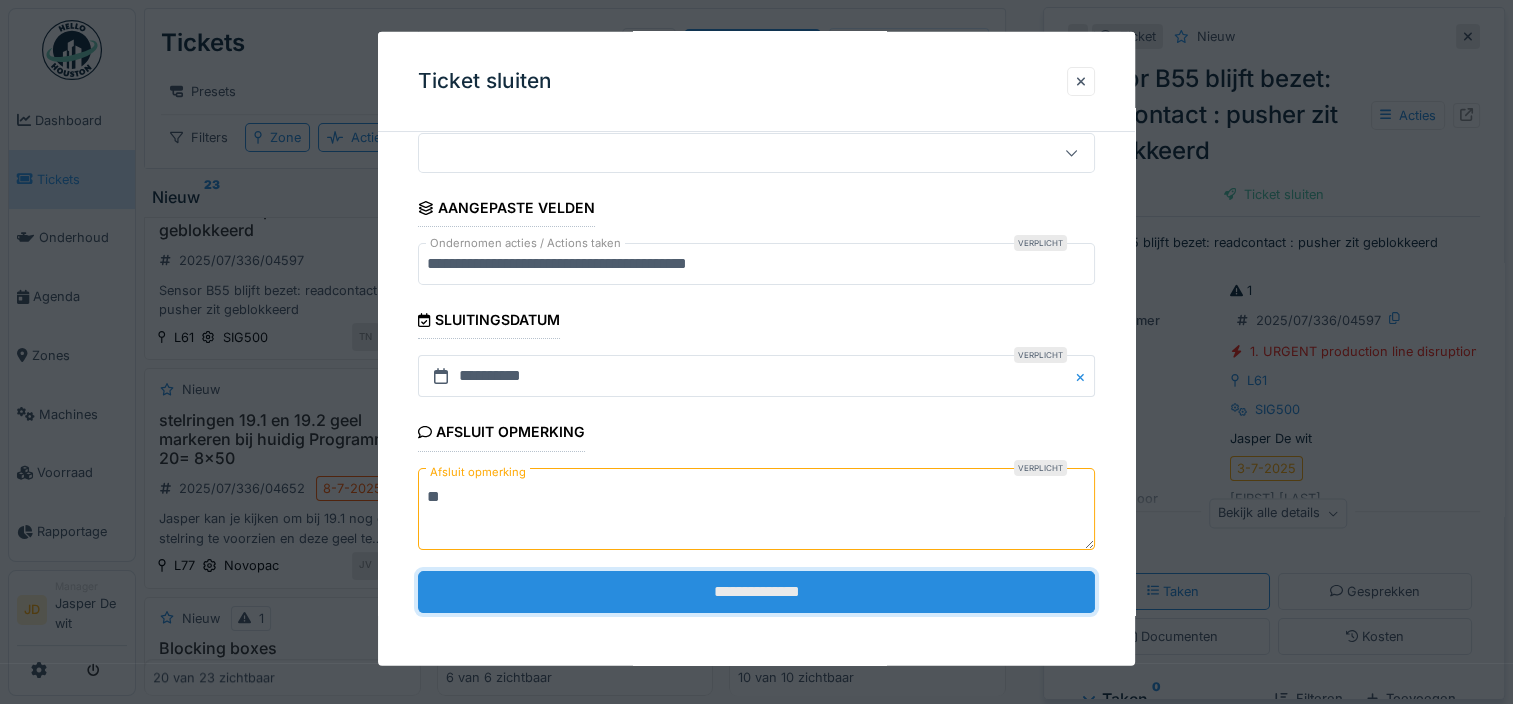 click on "**********" at bounding box center (756, 591) 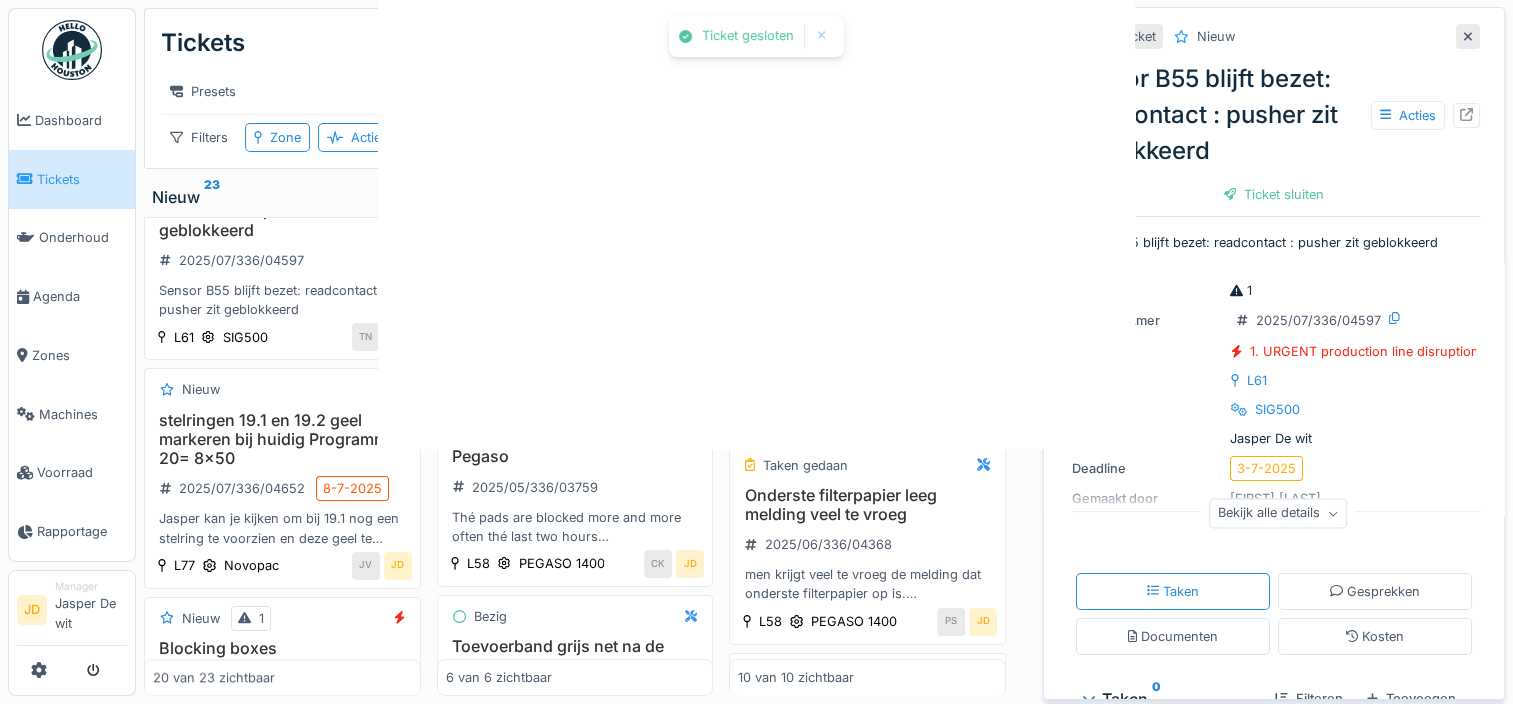 scroll, scrollTop: 0, scrollLeft: 0, axis: both 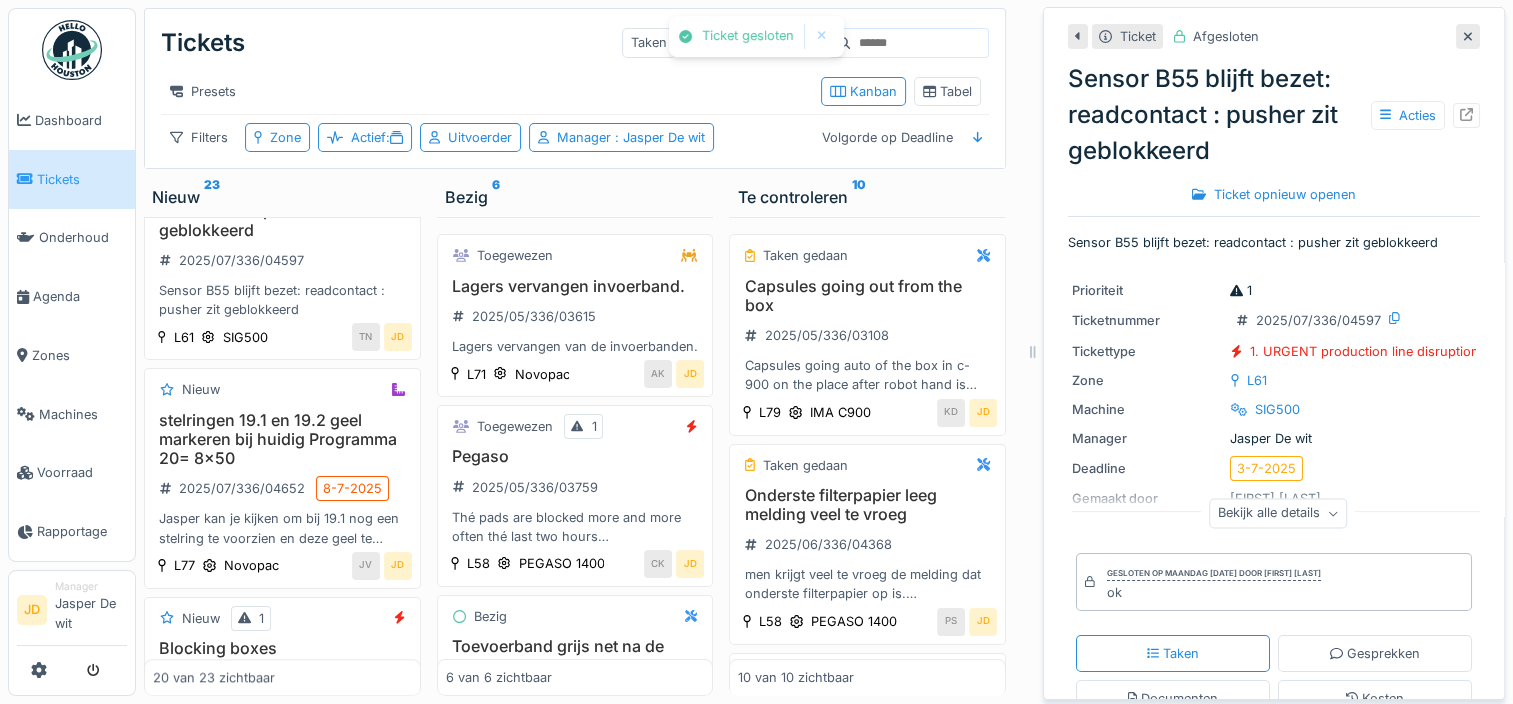 click 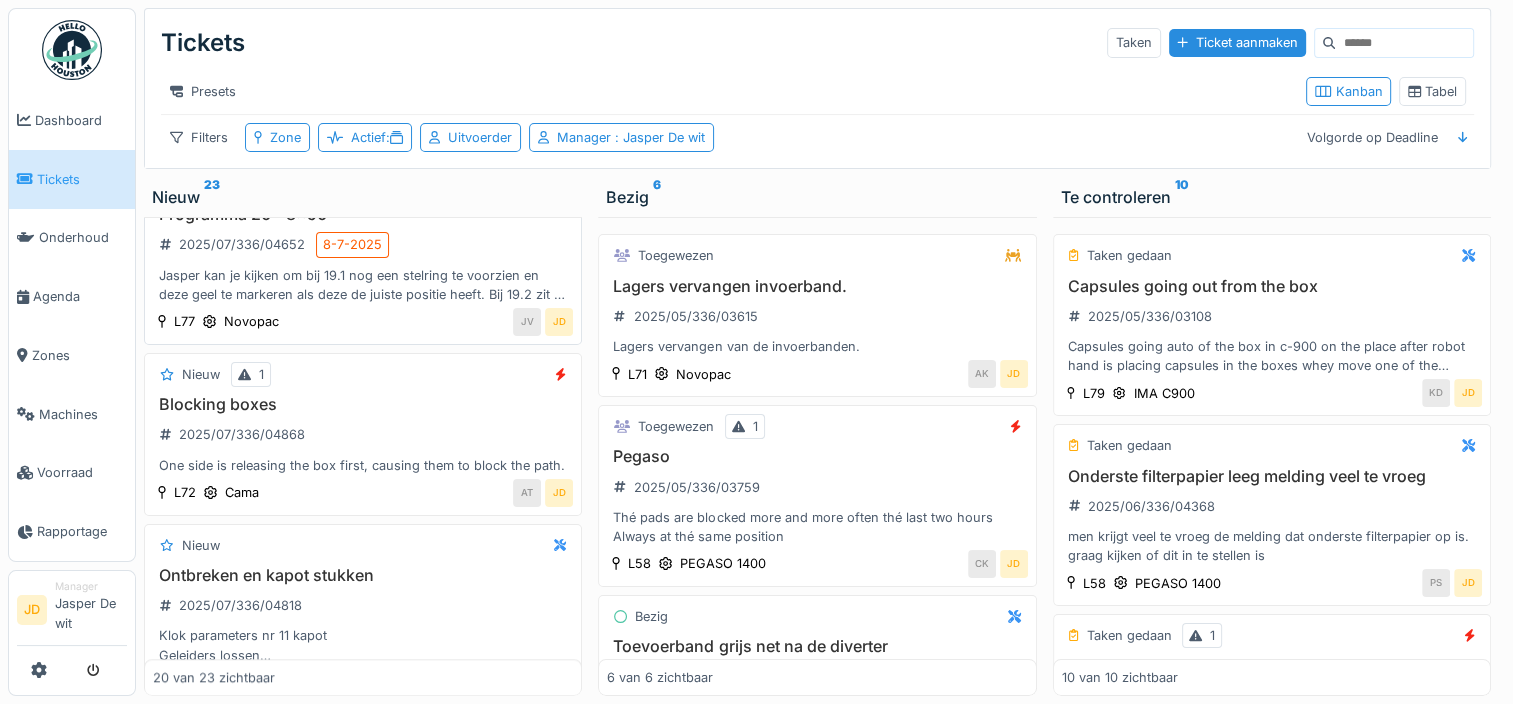 scroll, scrollTop: 1708, scrollLeft: 0, axis: vertical 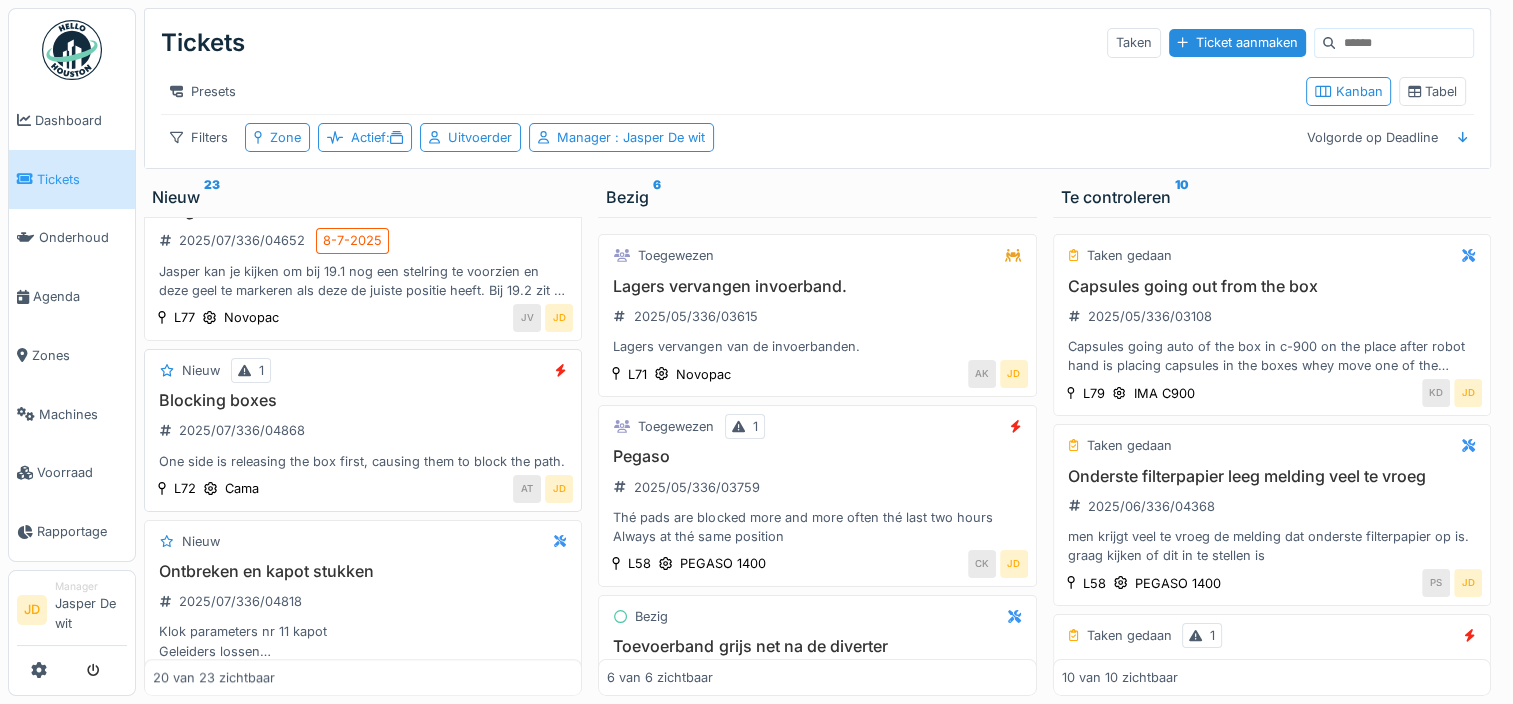 click on "Blocking boxes  2025/07/336/04868 One side is releasing the box first, causing them to block the path." at bounding box center [363, 431] 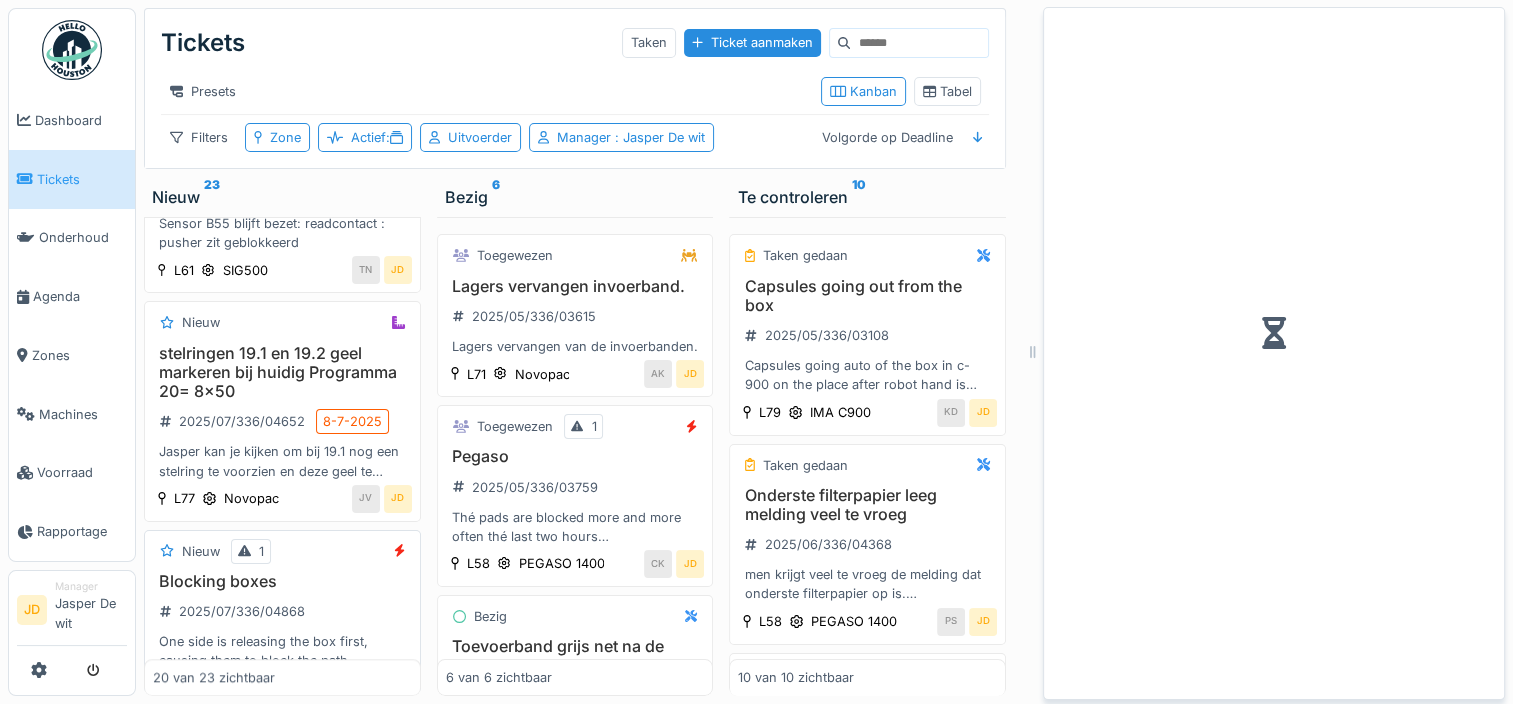 scroll, scrollTop: 2007, scrollLeft: 0, axis: vertical 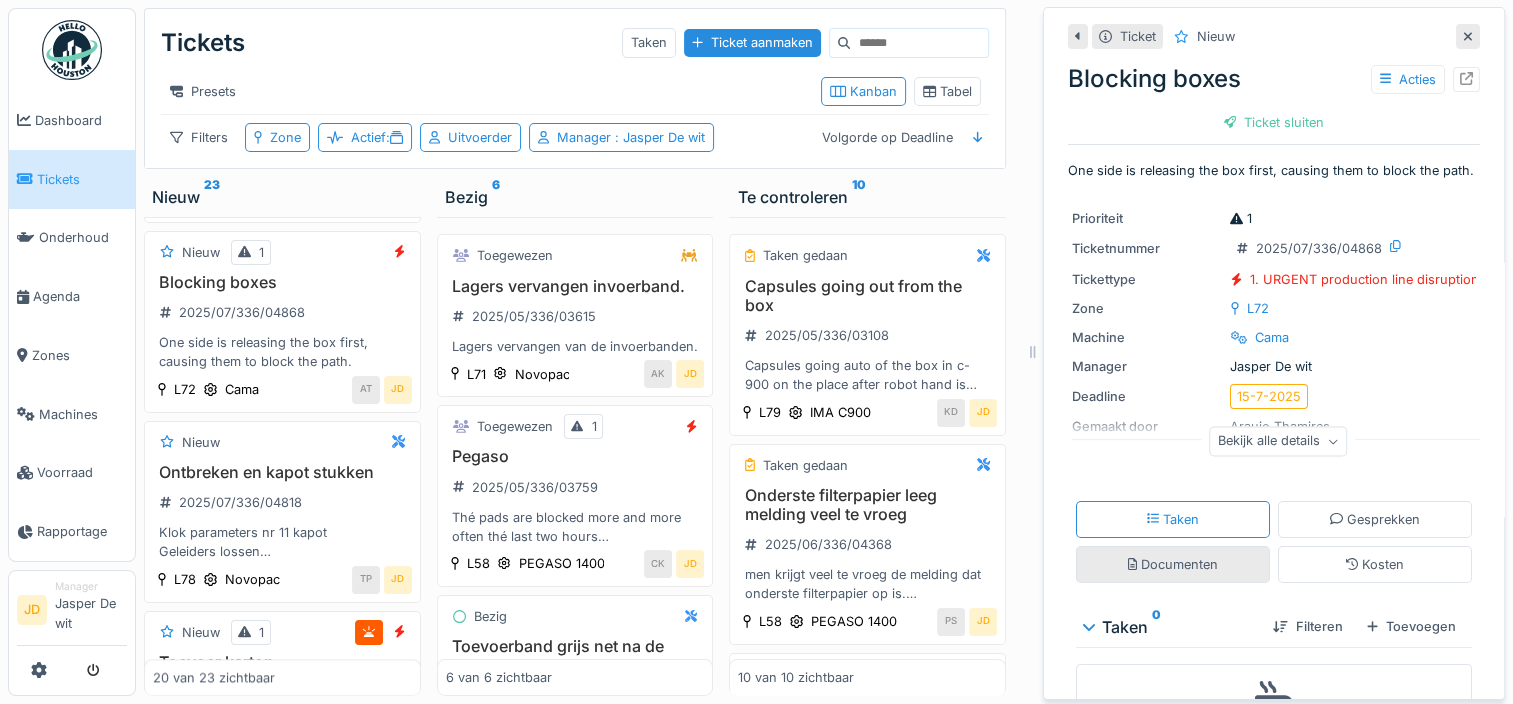 click on "Documenten" at bounding box center [1173, 564] 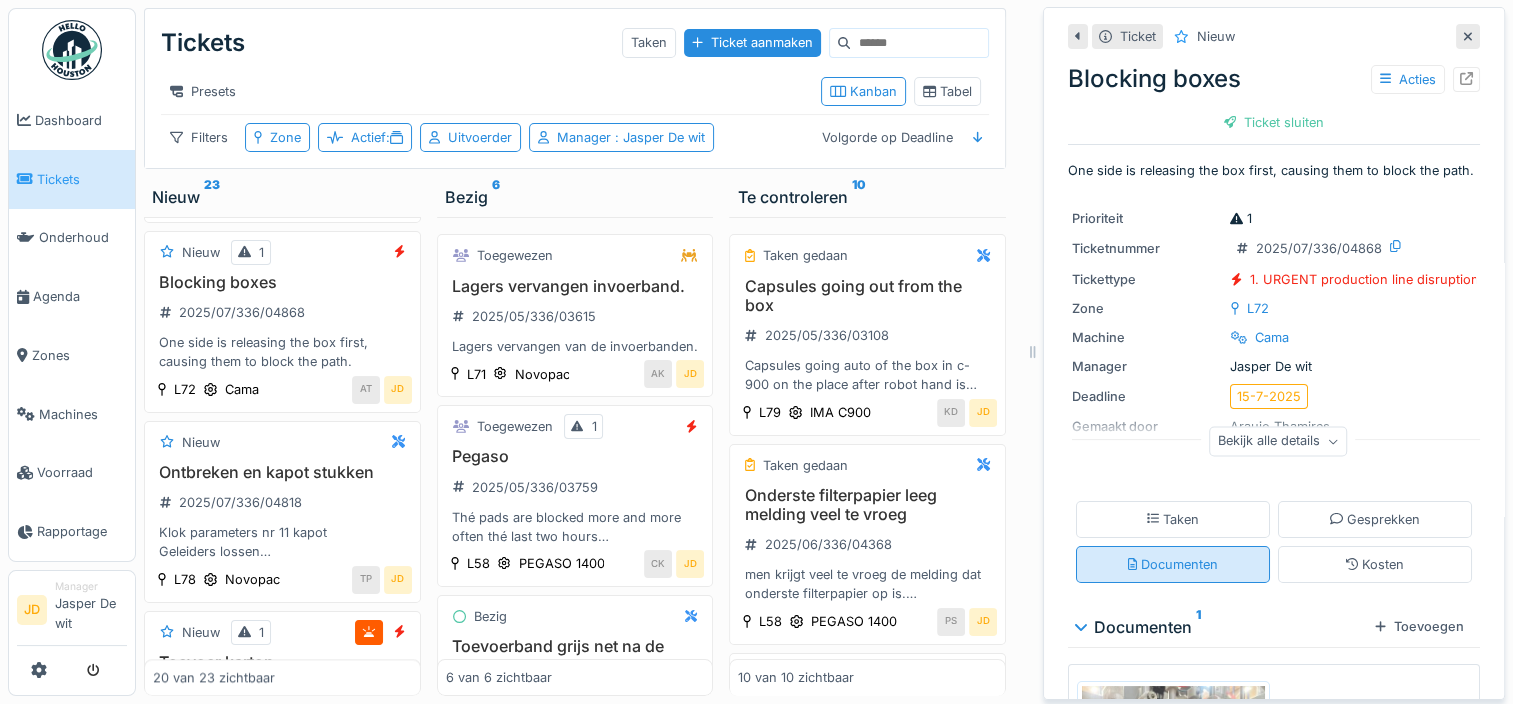 scroll, scrollTop: 15, scrollLeft: 0, axis: vertical 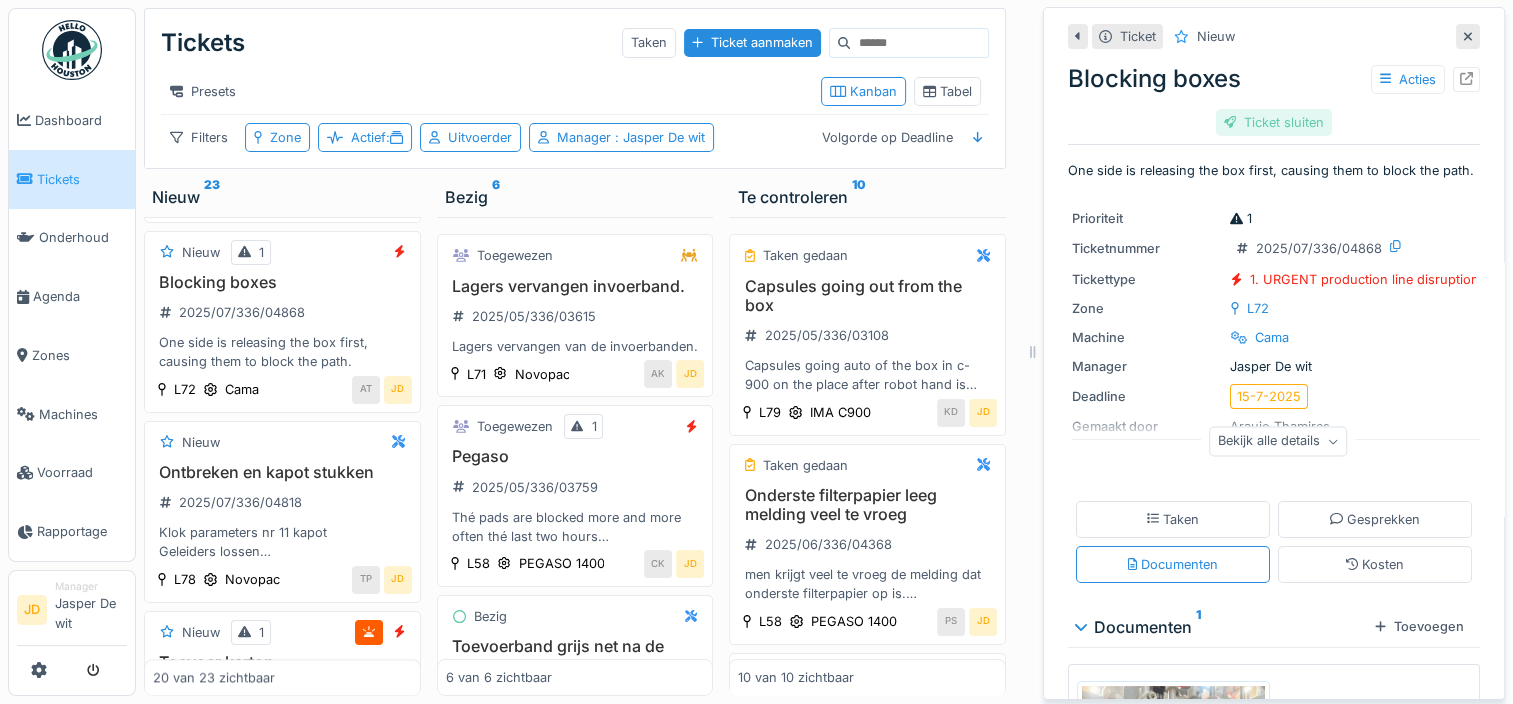 click on "Ticket sluiten" at bounding box center (1274, 122) 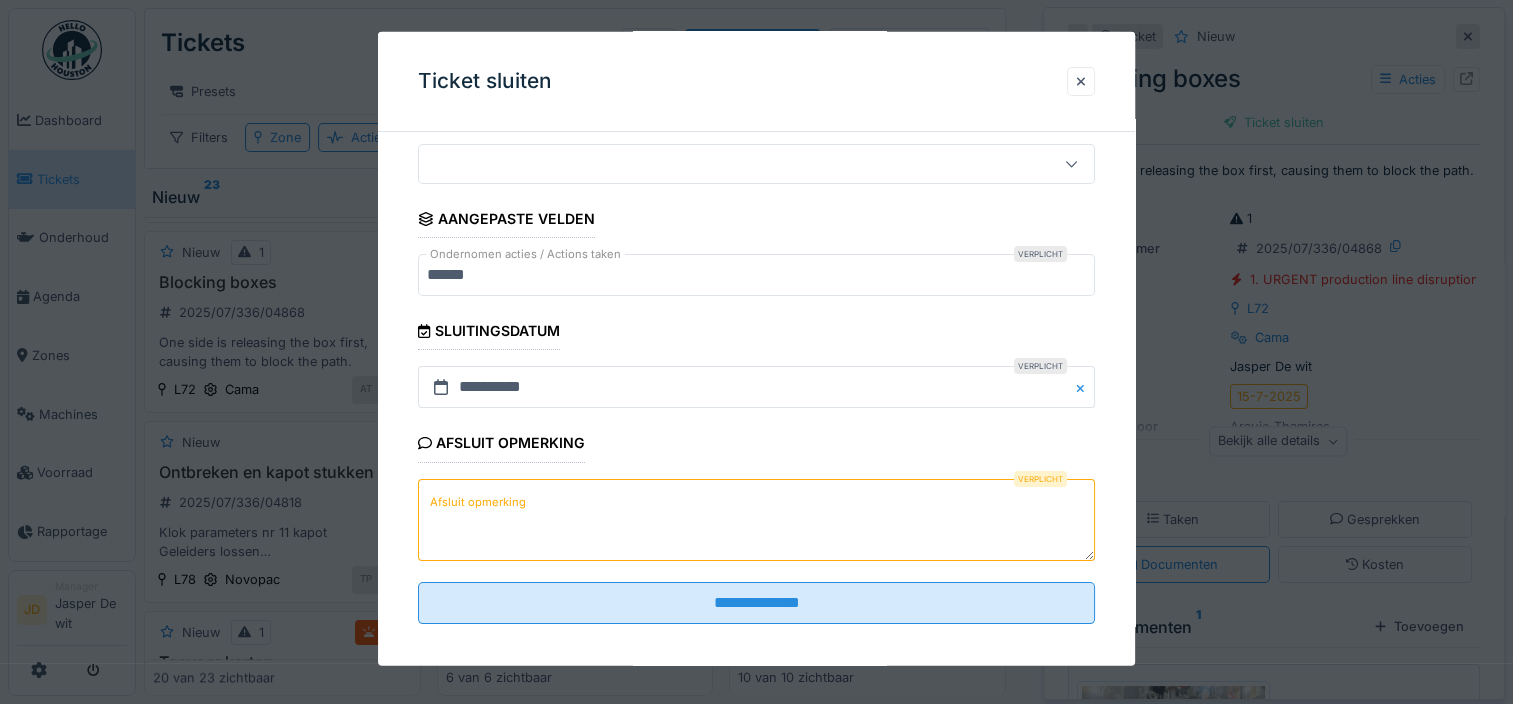 scroll, scrollTop: 178, scrollLeft: 0, axis: vertical 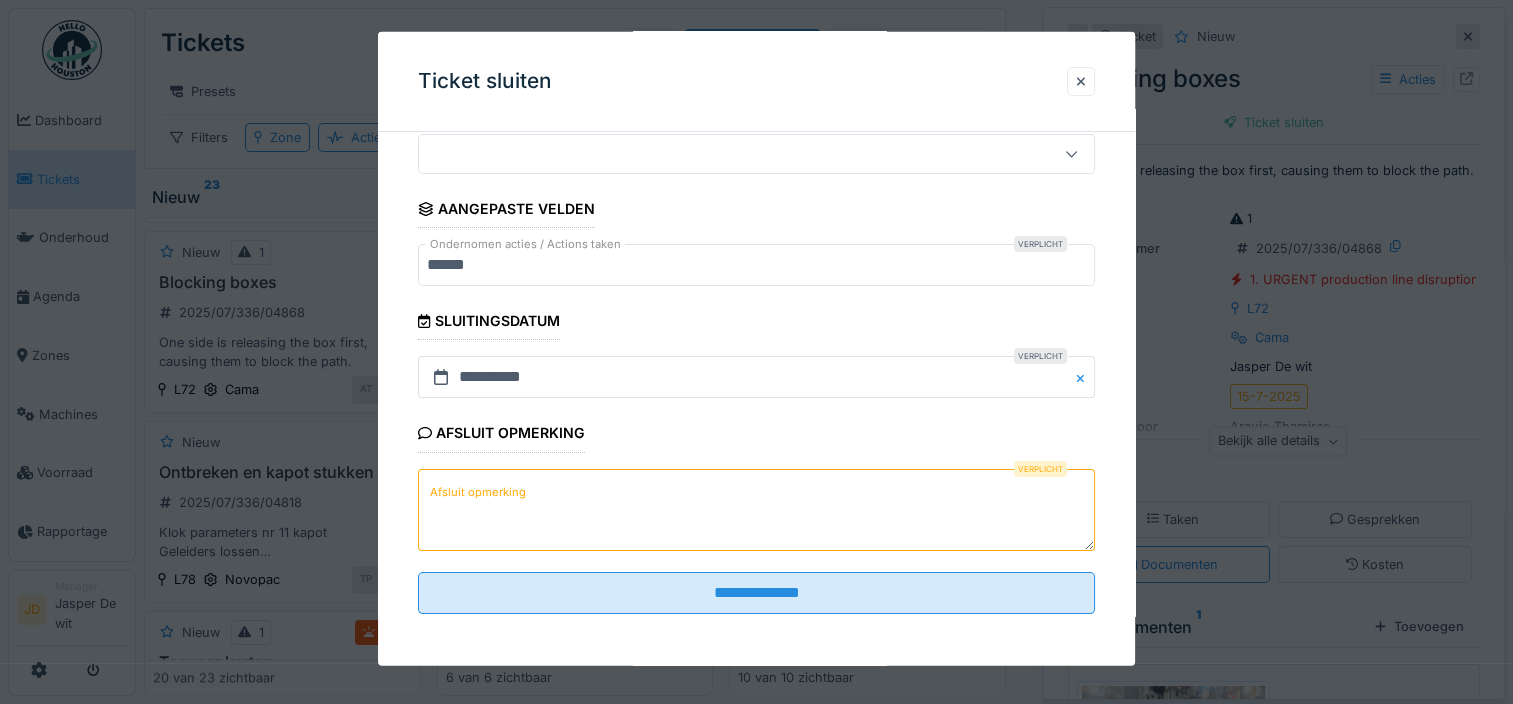 click on "Afsluit opmerking" at bounding box center (756, 509) 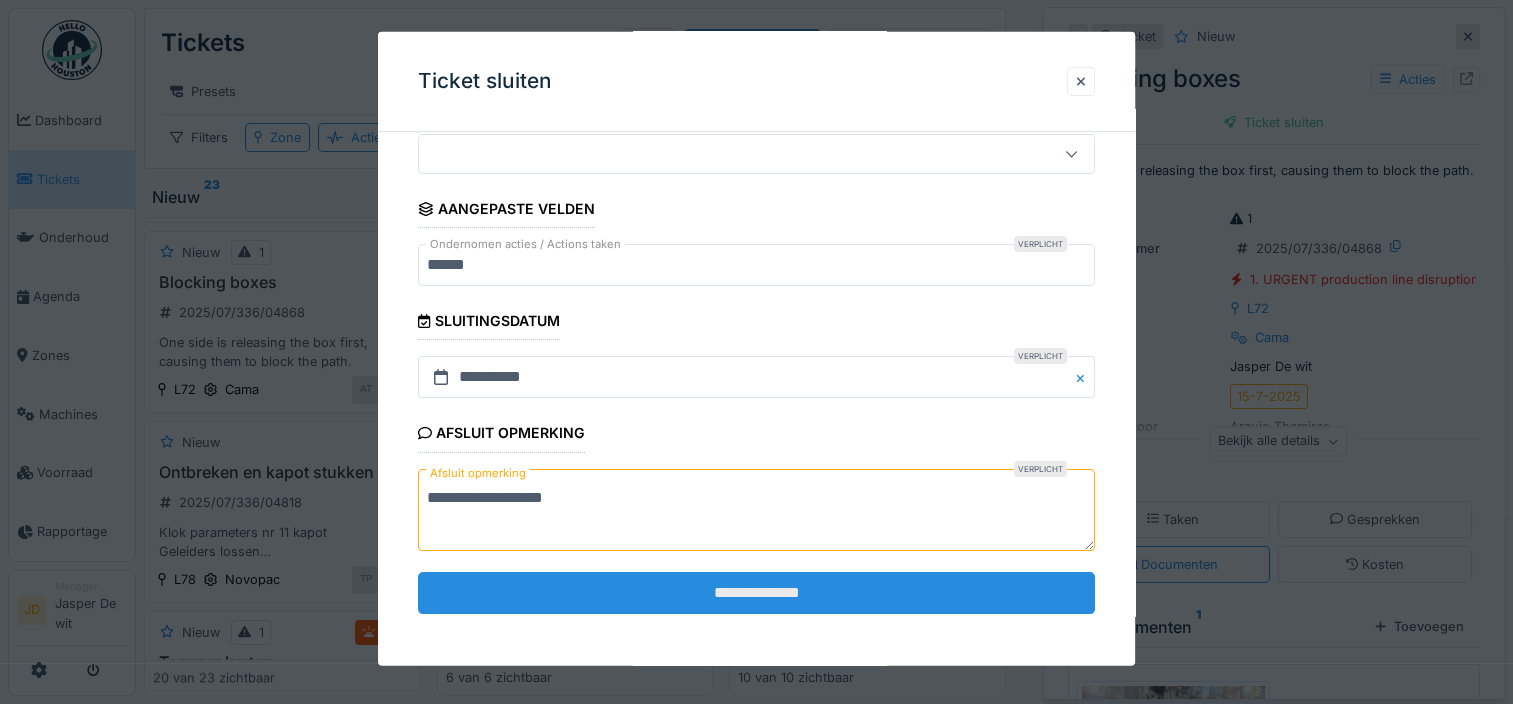 type on "**********" 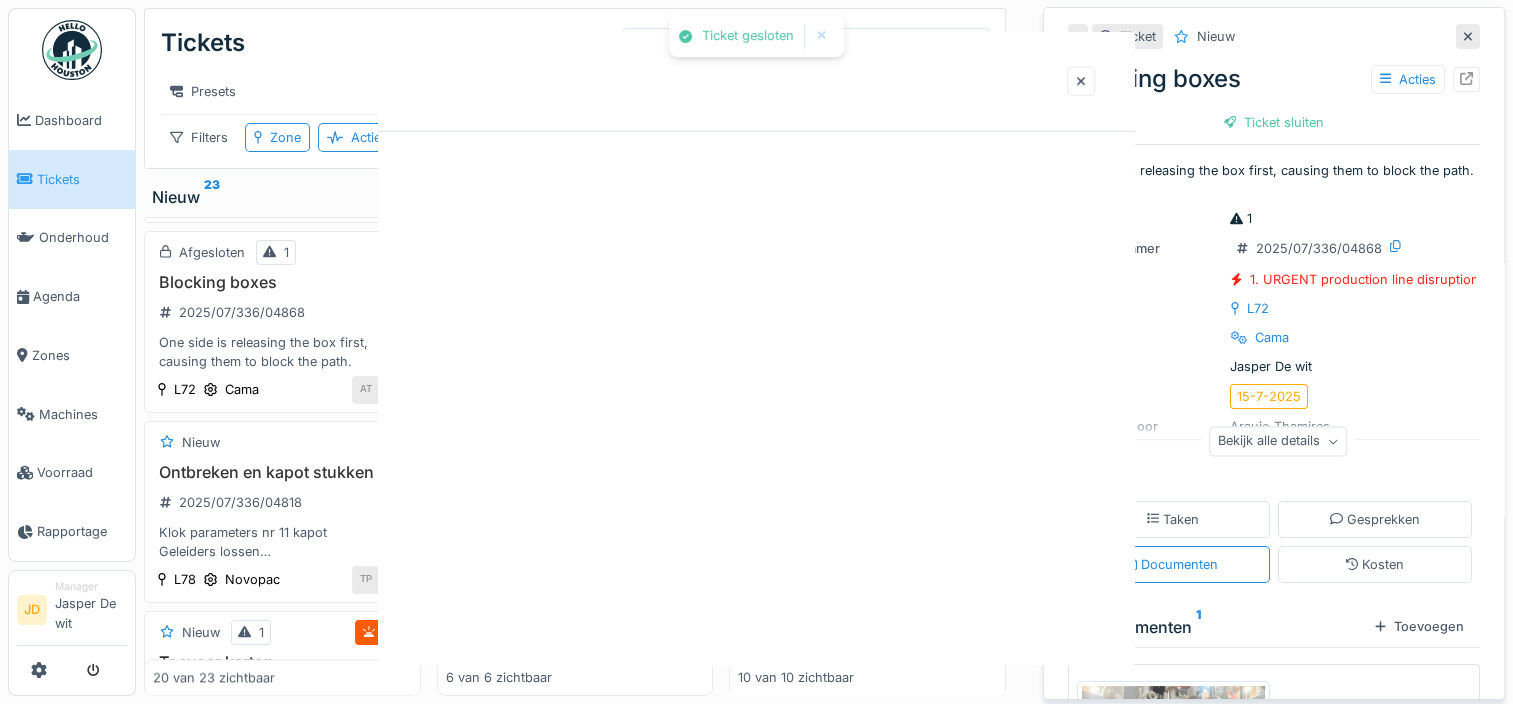 scroll, scrollTop: 0, scrollLeft: 0, axis: both 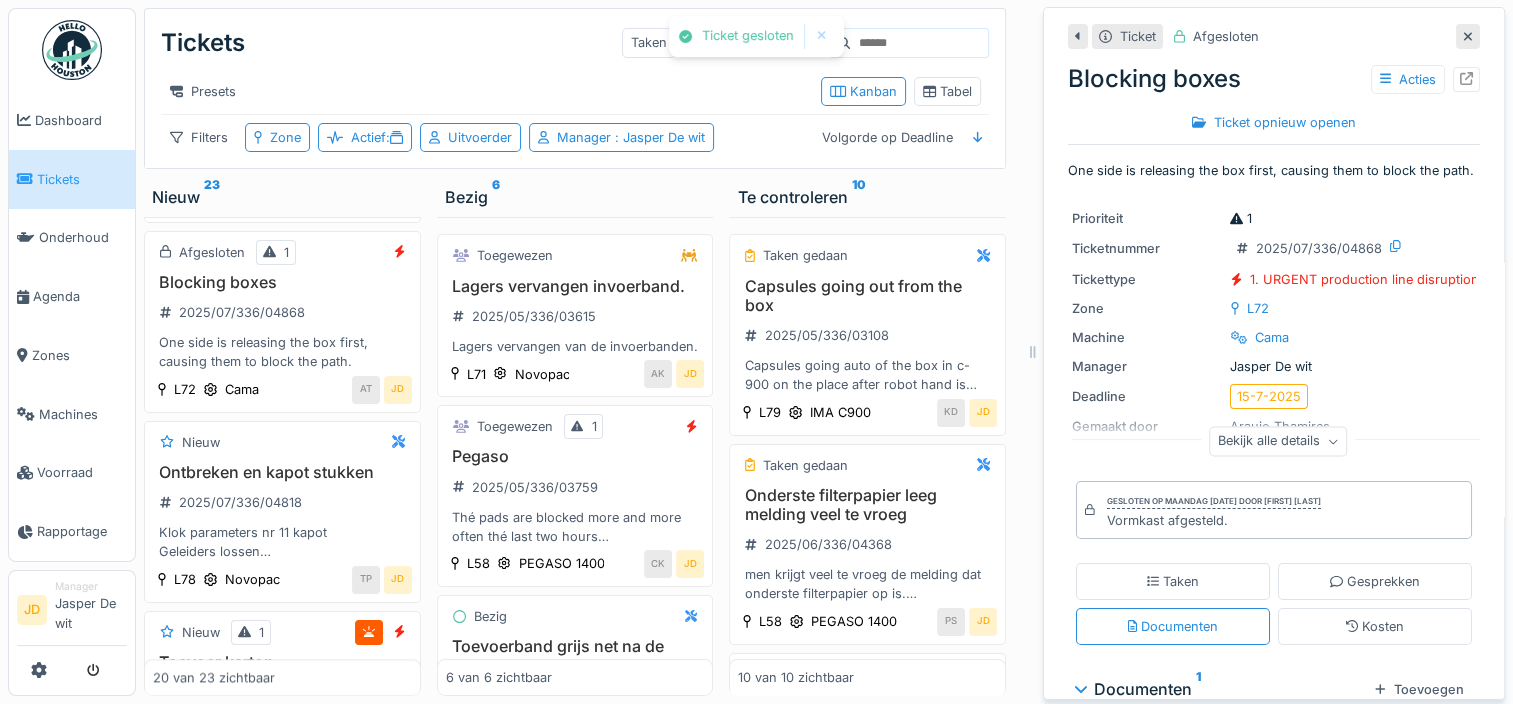 click 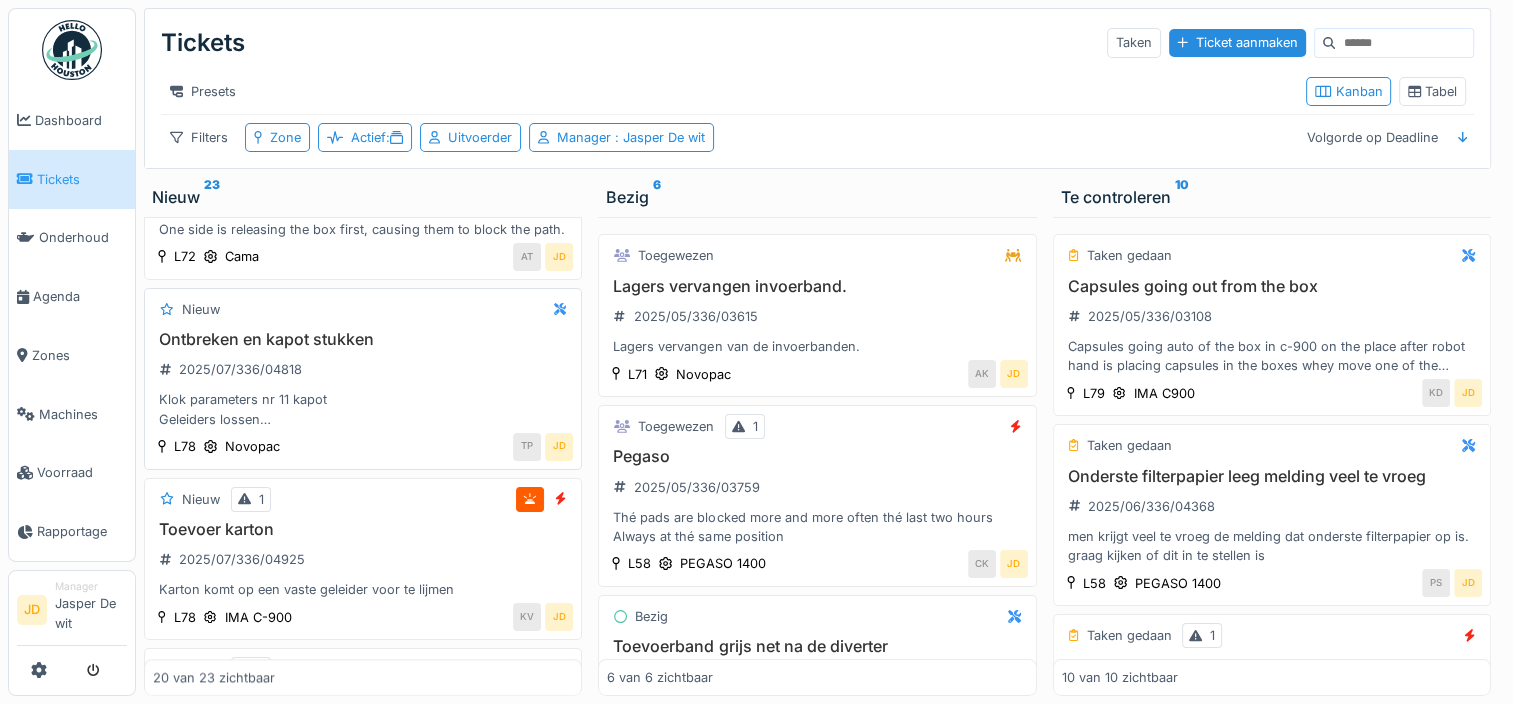 scroll, scrollTop: 1966, scrollLeft: 0, axis: vertical 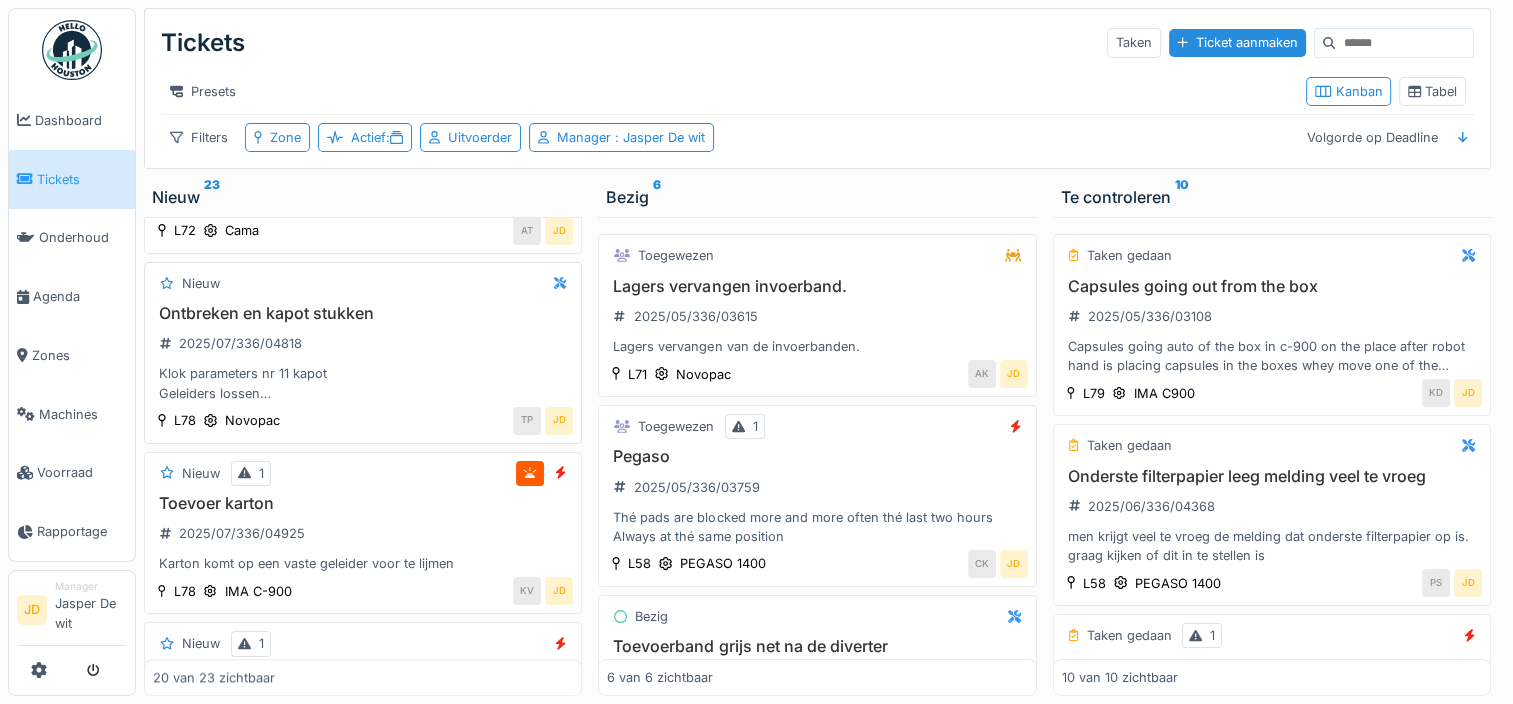 click on "TP JD" at bounding box center [432, 421] 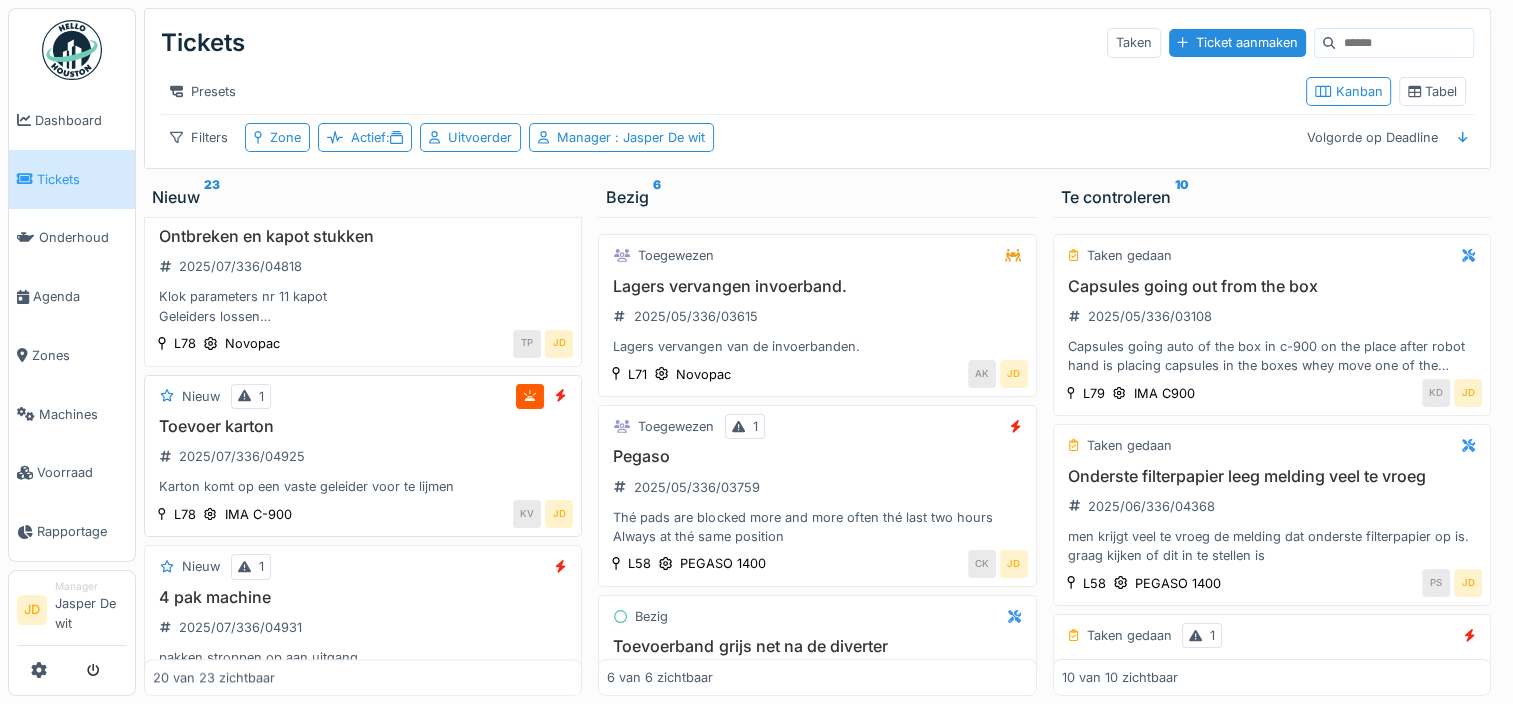 scroll, scrollTop: 2043, scrollLeft: 0, axis: vertical 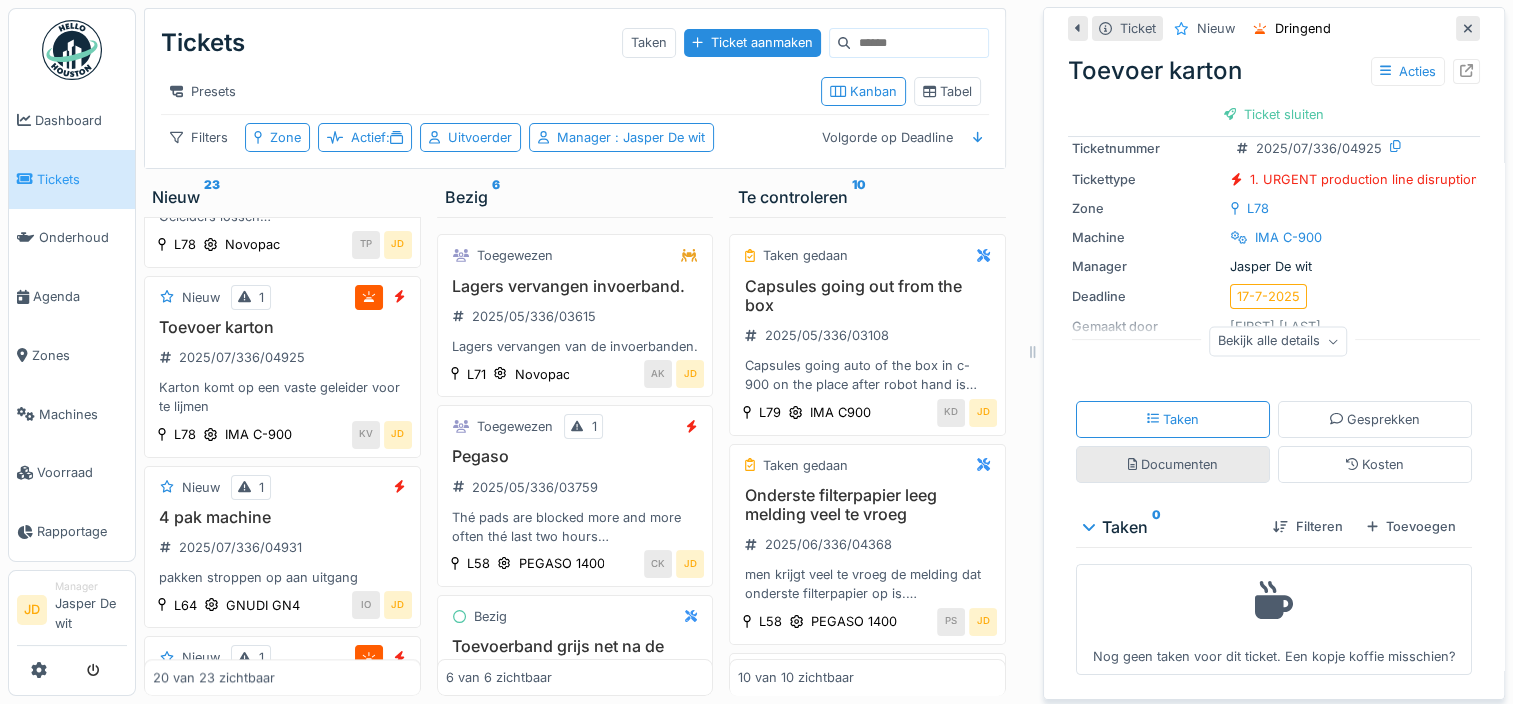 click on "Documenten" at bounding box center (1173, 464) 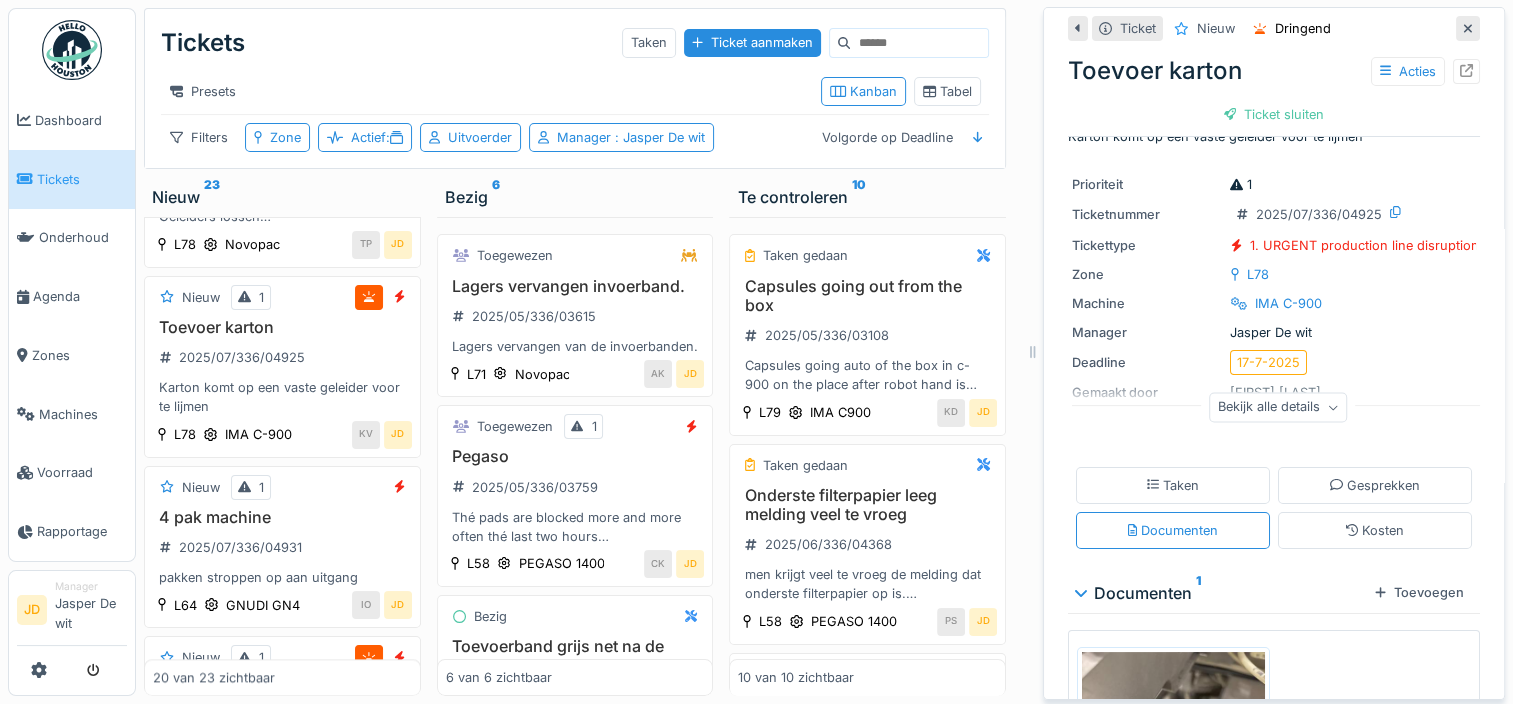 scroll, scrollTop: 0, scrollLeft: 0, axis: both 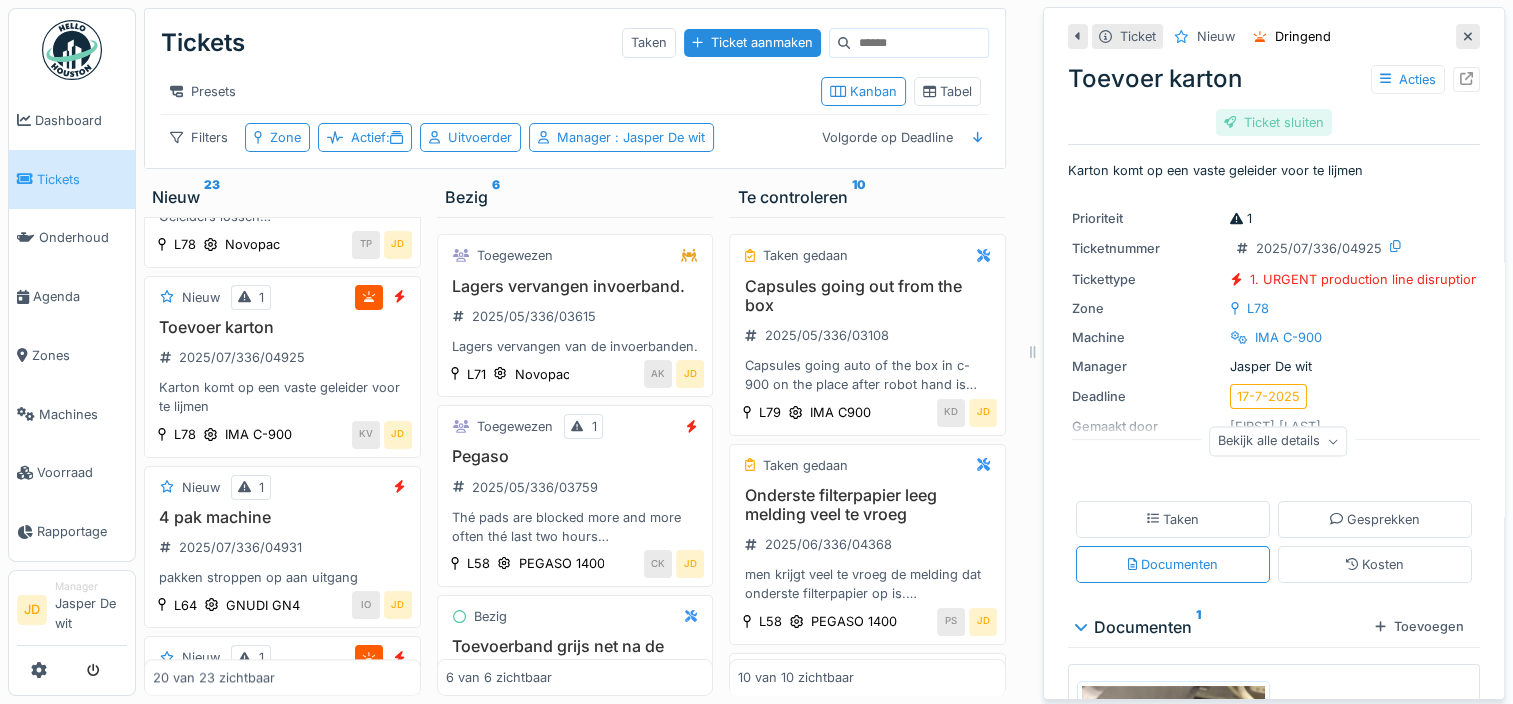 click on "Ticket sluiten" at bounding box center (1274, 122) 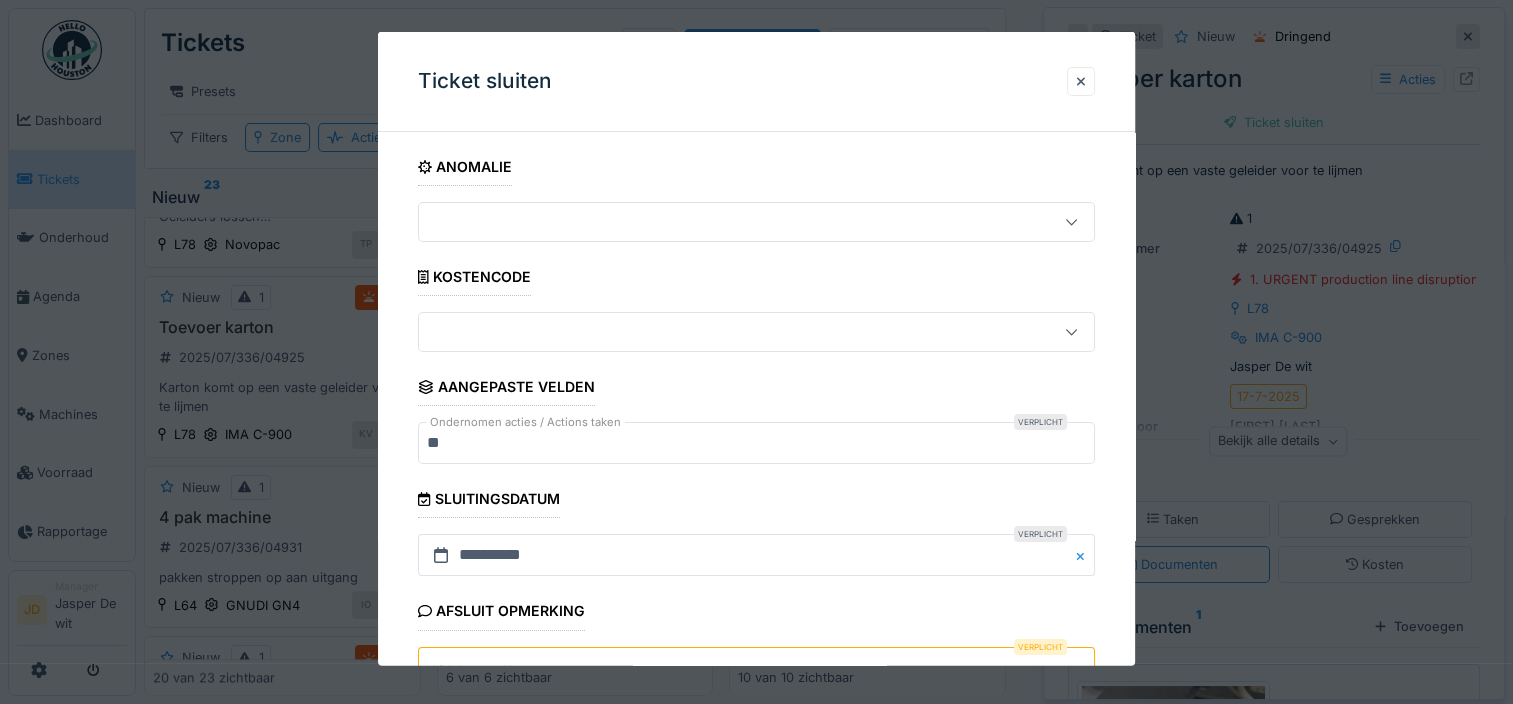 scroll, scrollTop: 179, scrollLeft: 0, axis: vertical 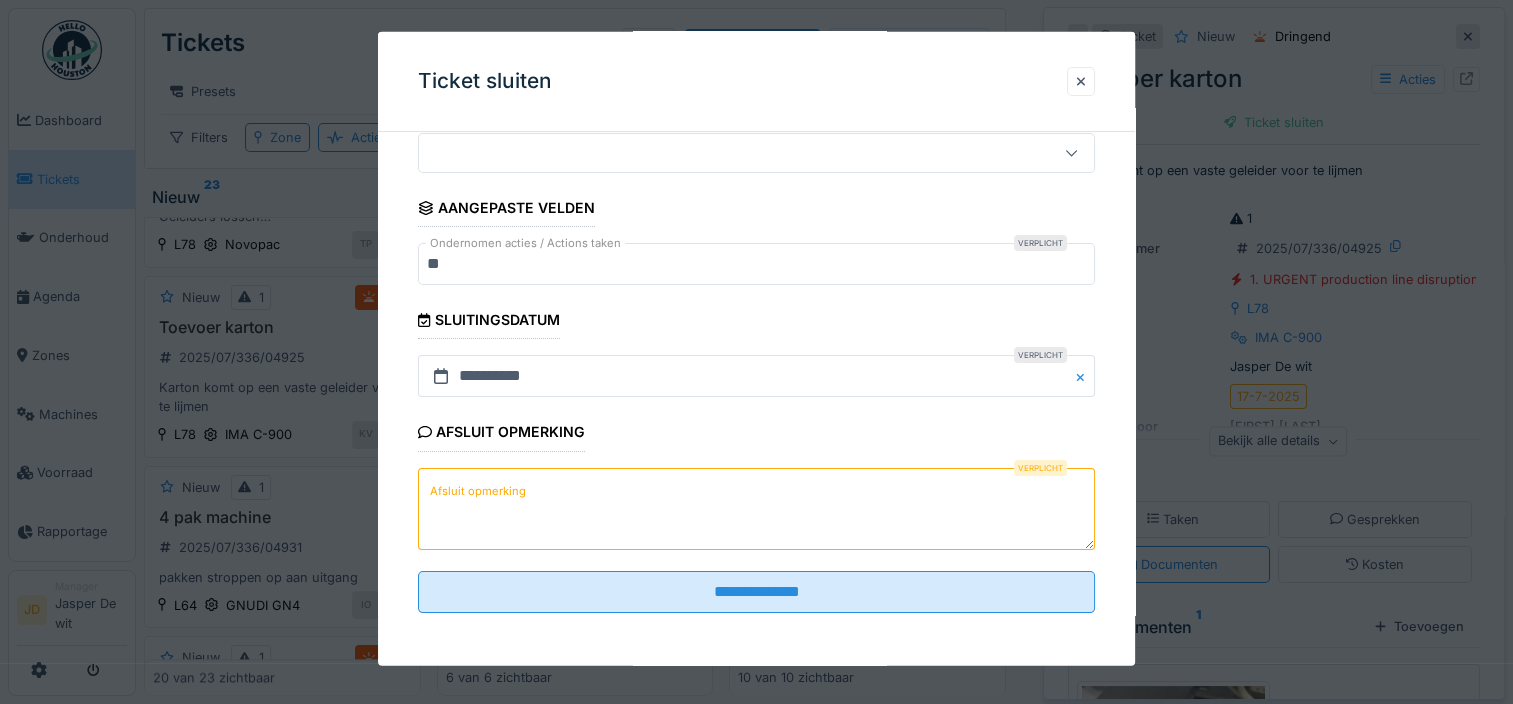click on "Afsluit opmerking" at bounding box center (756, 508) 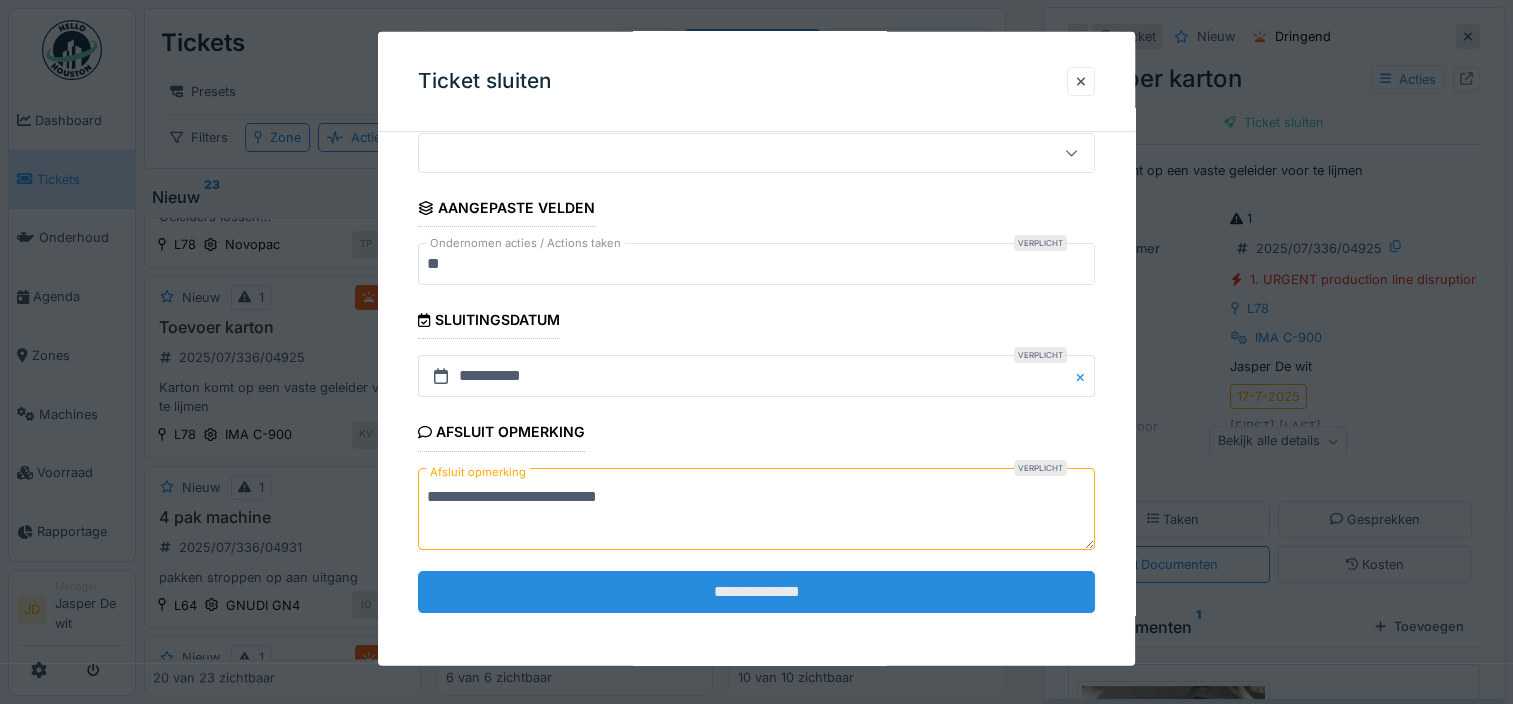 type on "**********" 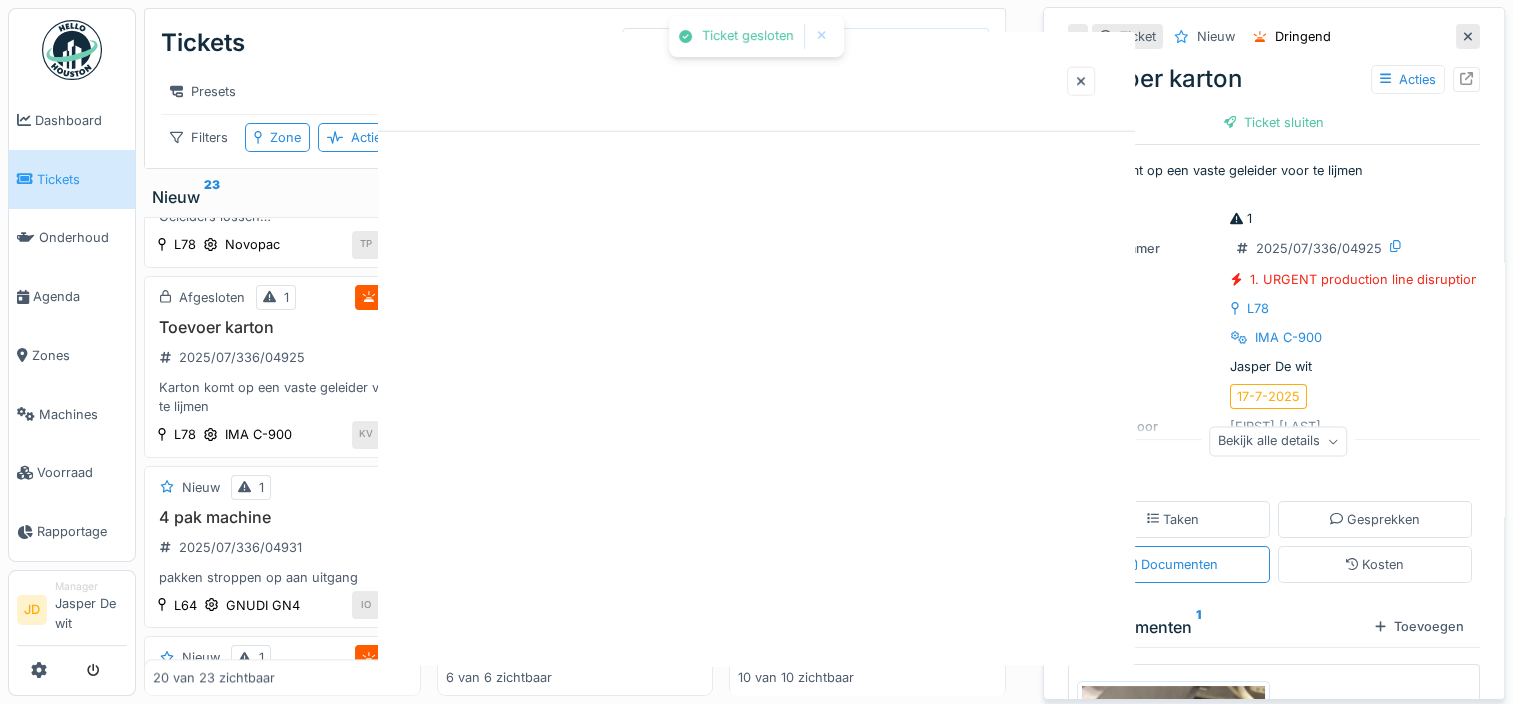 scroll, scrollTop: 0, scrollLeft: 0, axis: both 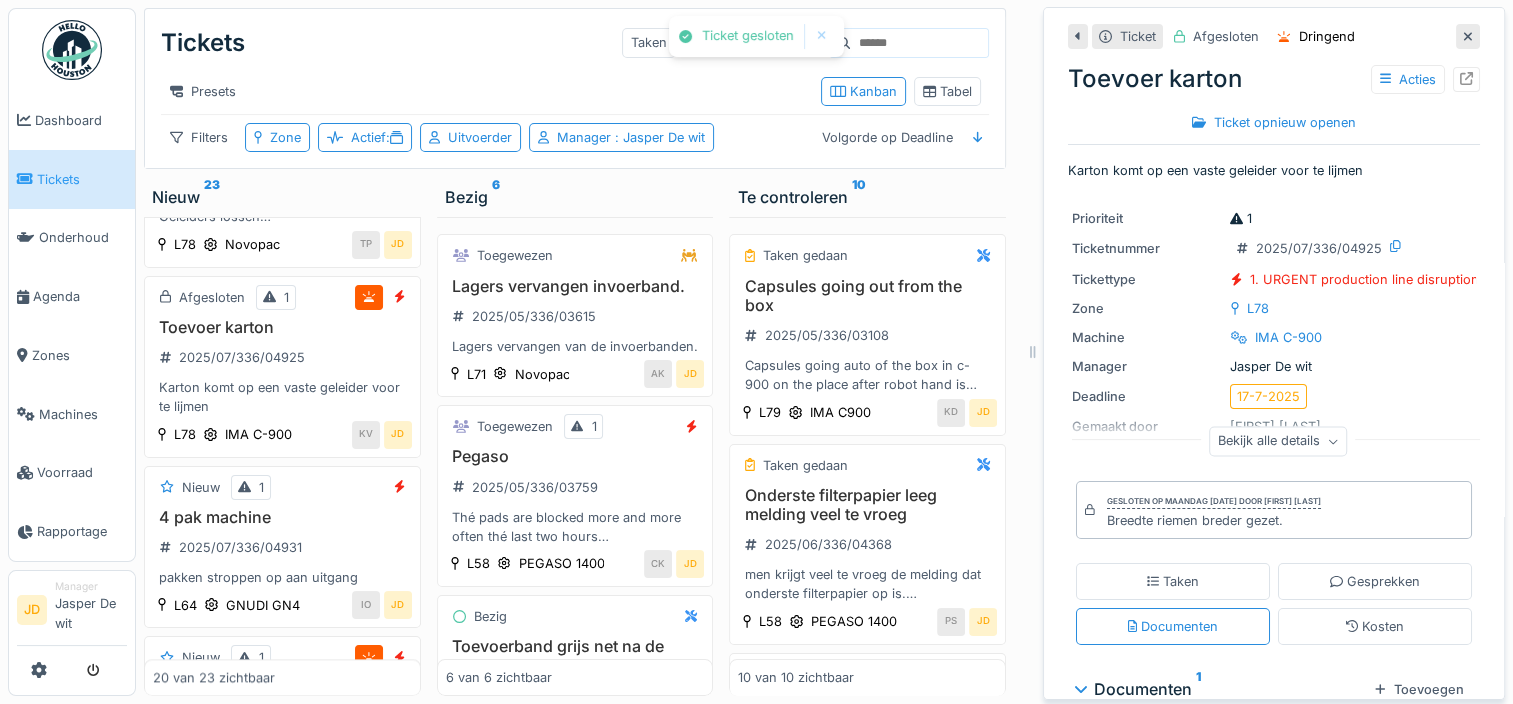 click at bounding box center (1468, 36) 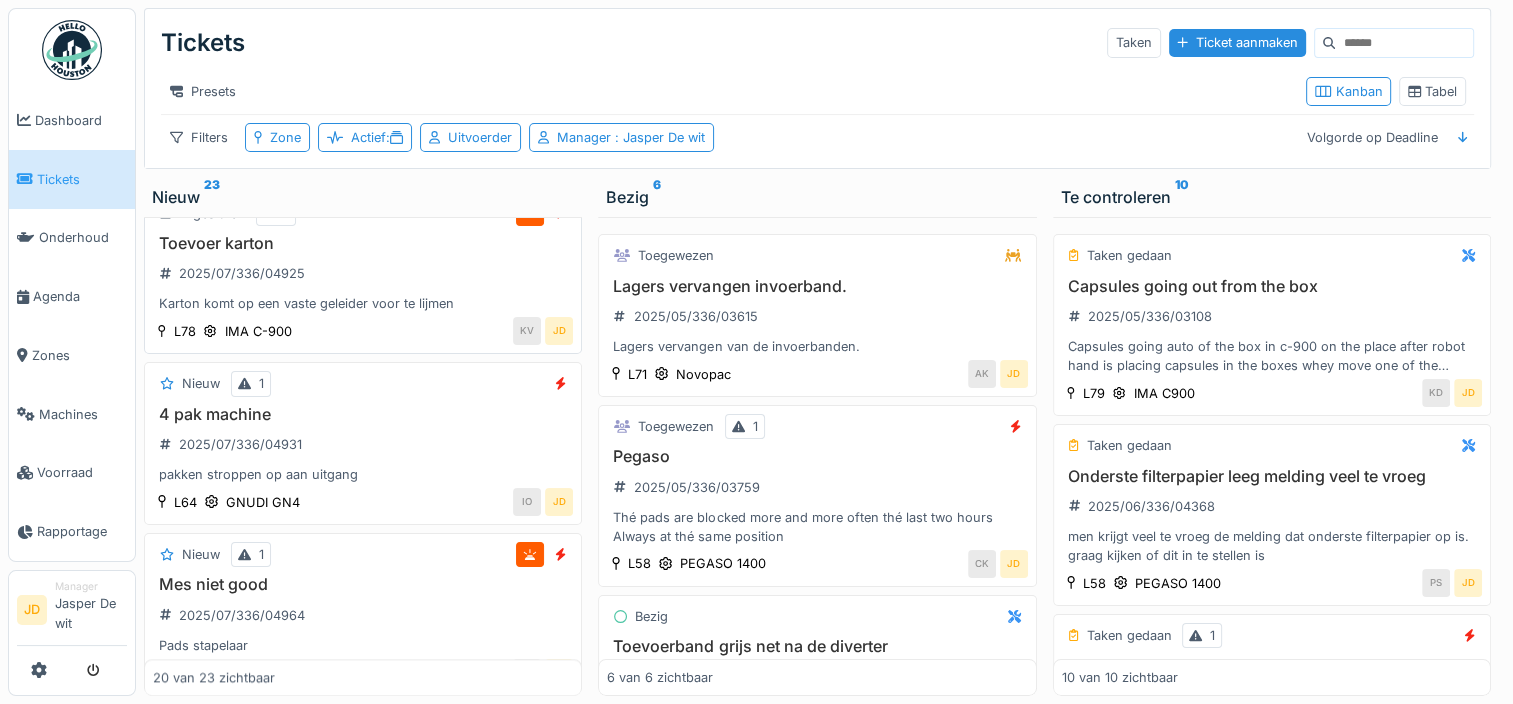 scroll, scrollTop: 2227, scrollLeft: 0, axis: vertical 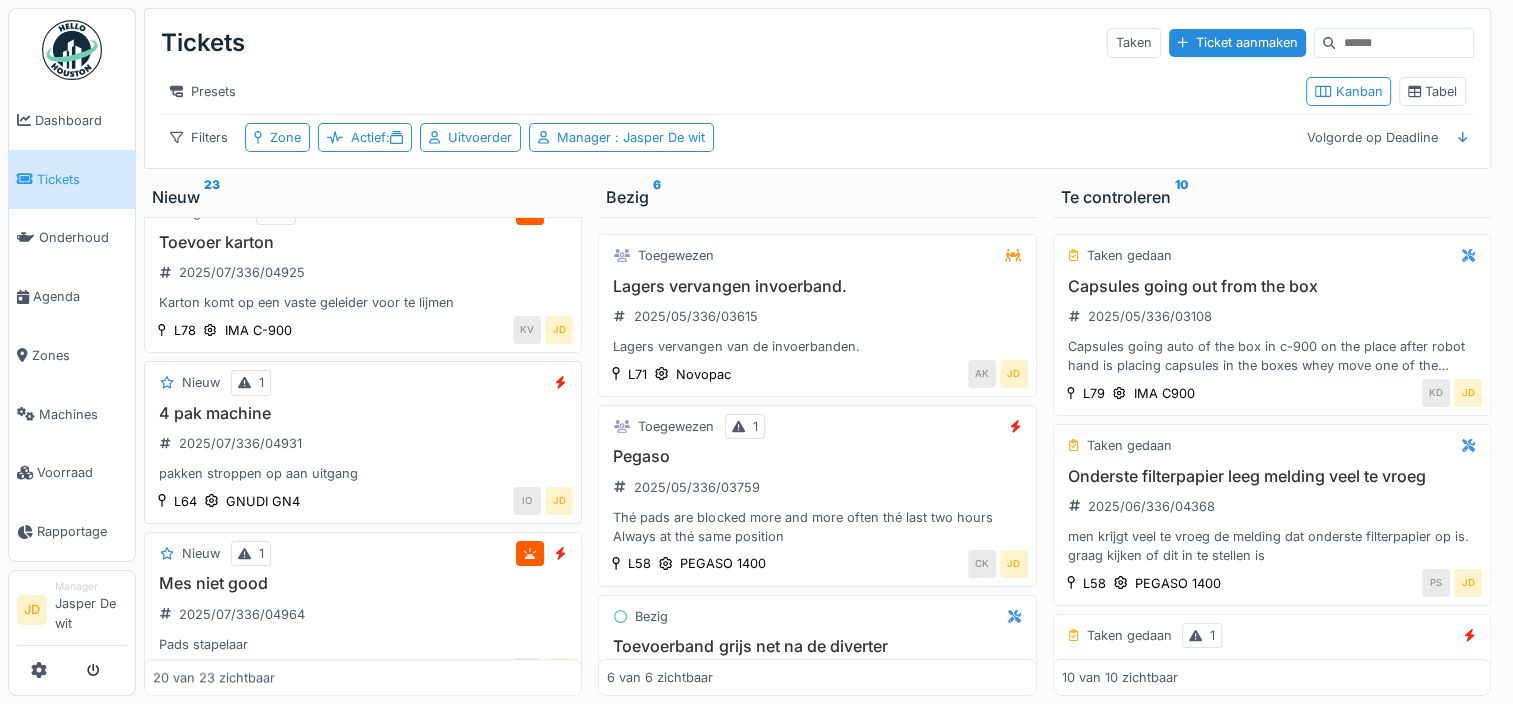 click on "4 pak machine 2025/07/336/04931 pakken stroppen op aan uitgang" at bounding box center (363, 444) 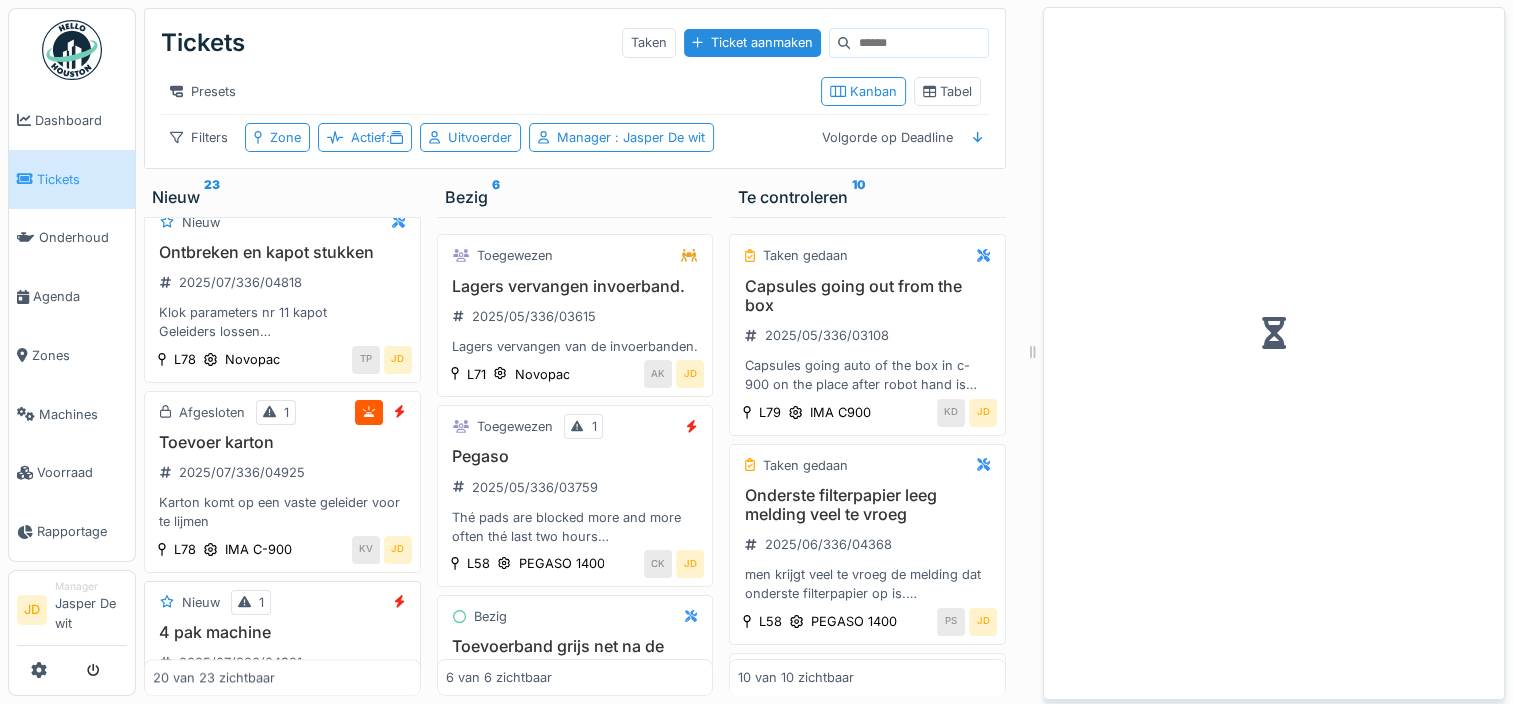 scroll, scrollTop: 2526, scrollLeft: 0, axis: vertical 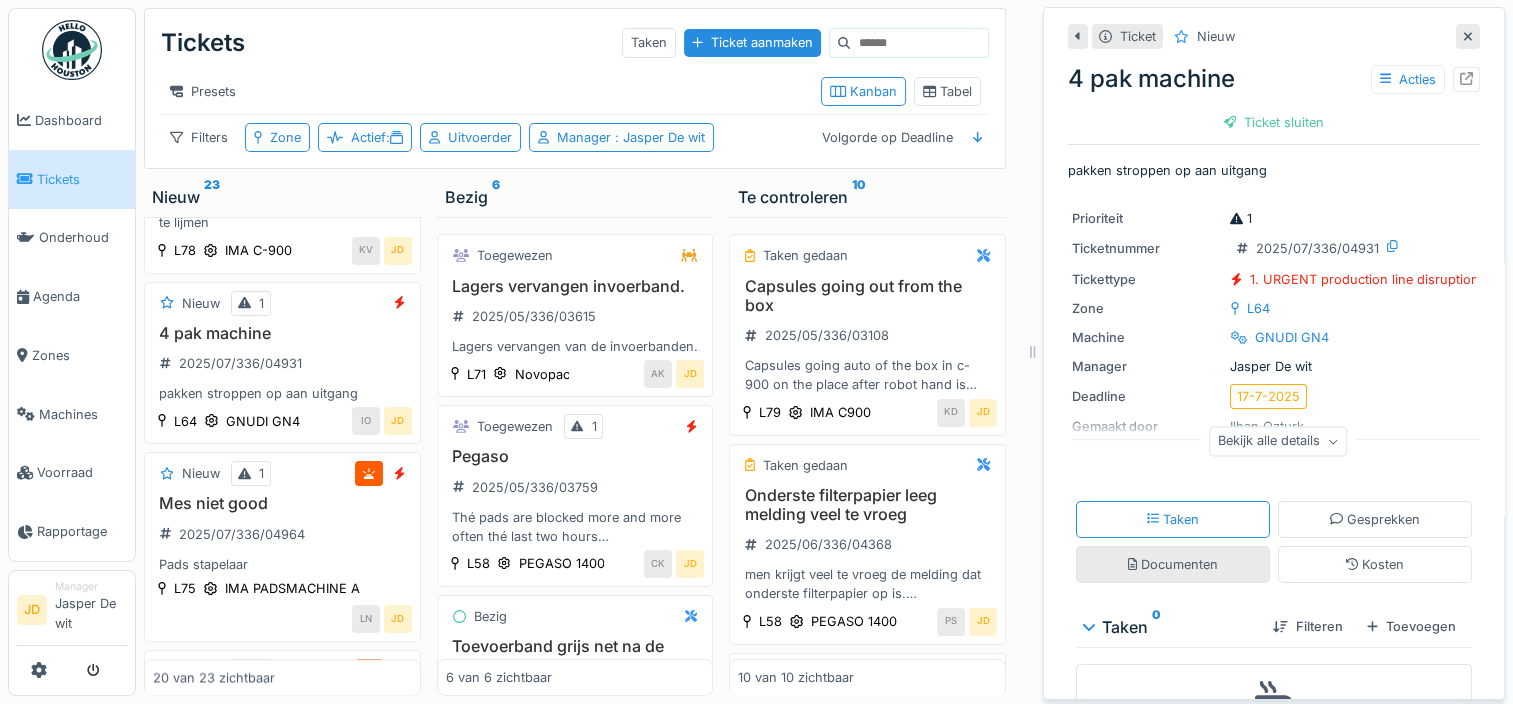 click on "Documenten" at bounding box center (1173, 564) 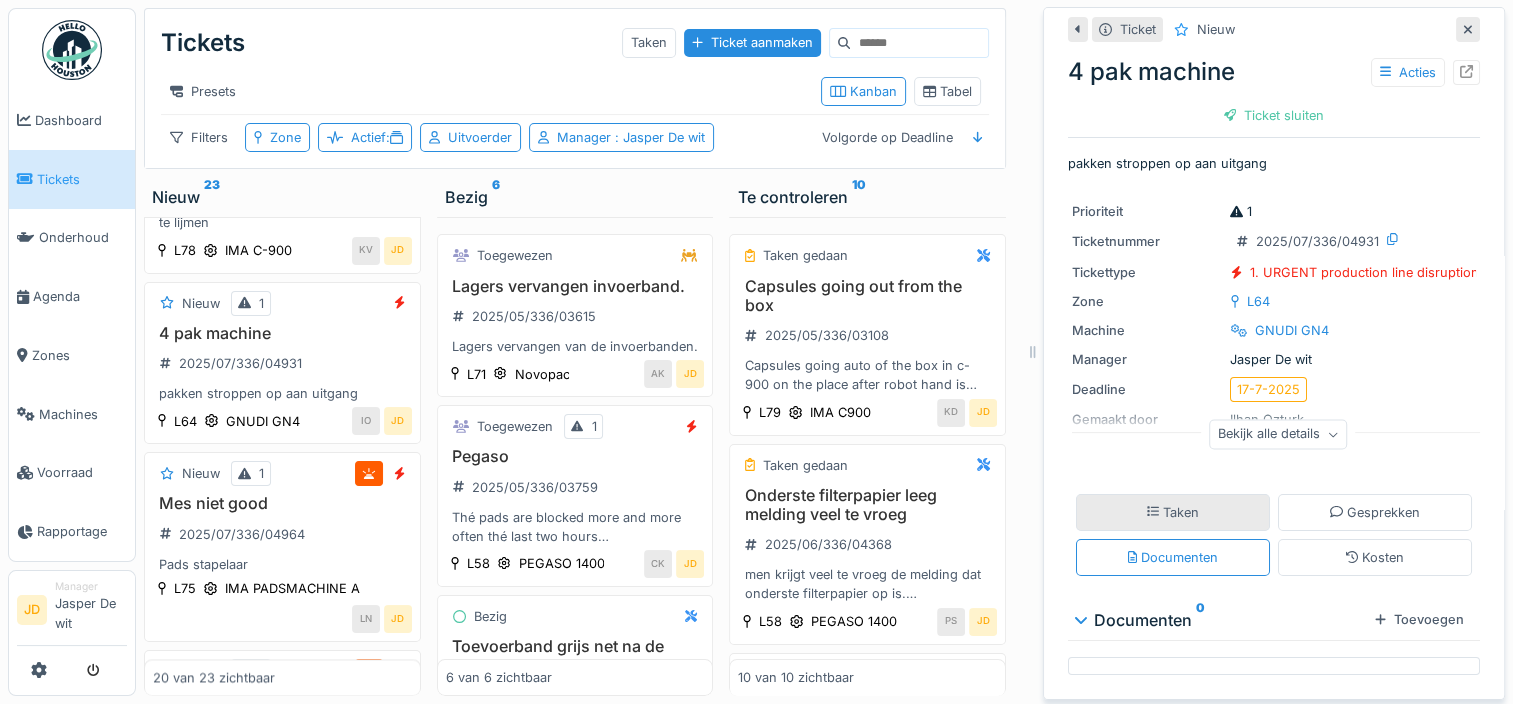 click on "Taken" at bounding box center (1173, 512) 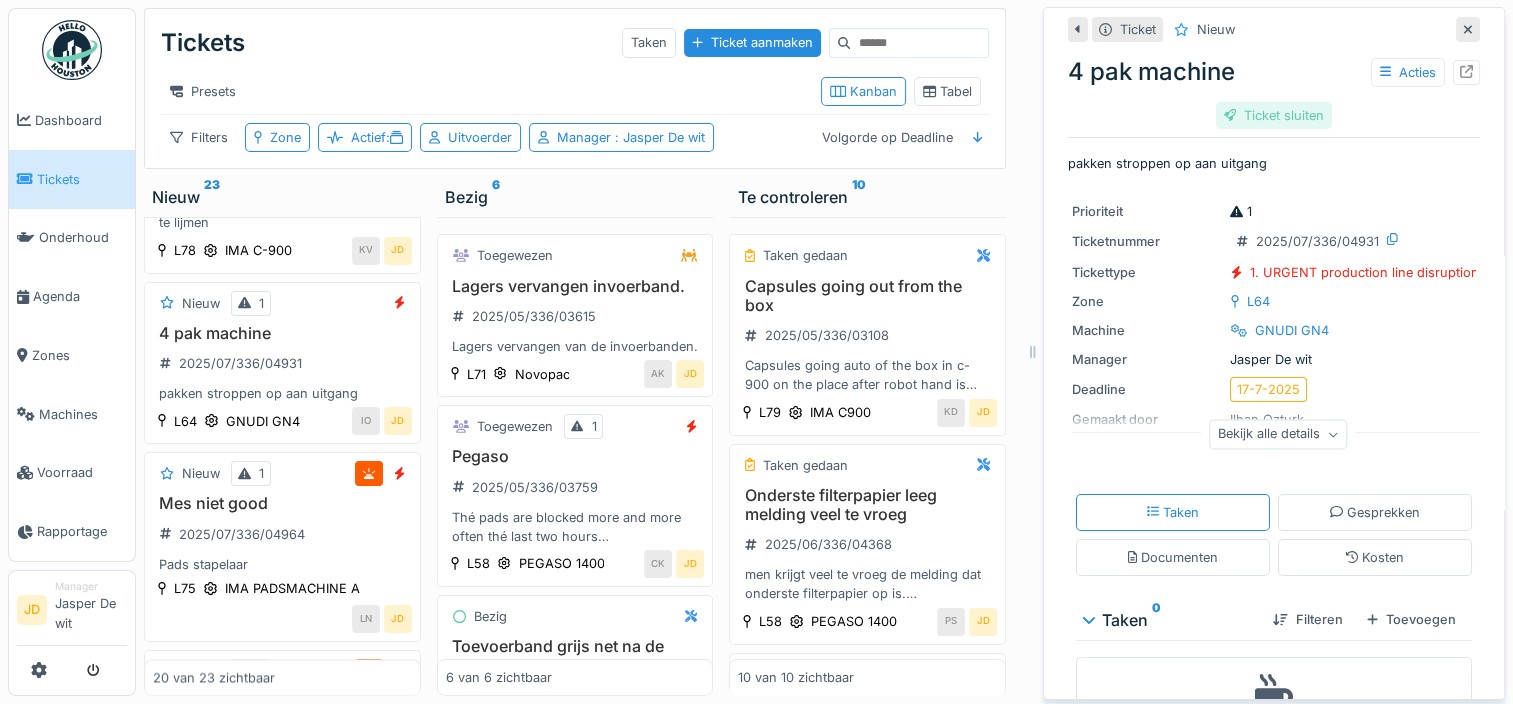 click on "Ticket sluiten" at bounding box center (1274, 115) 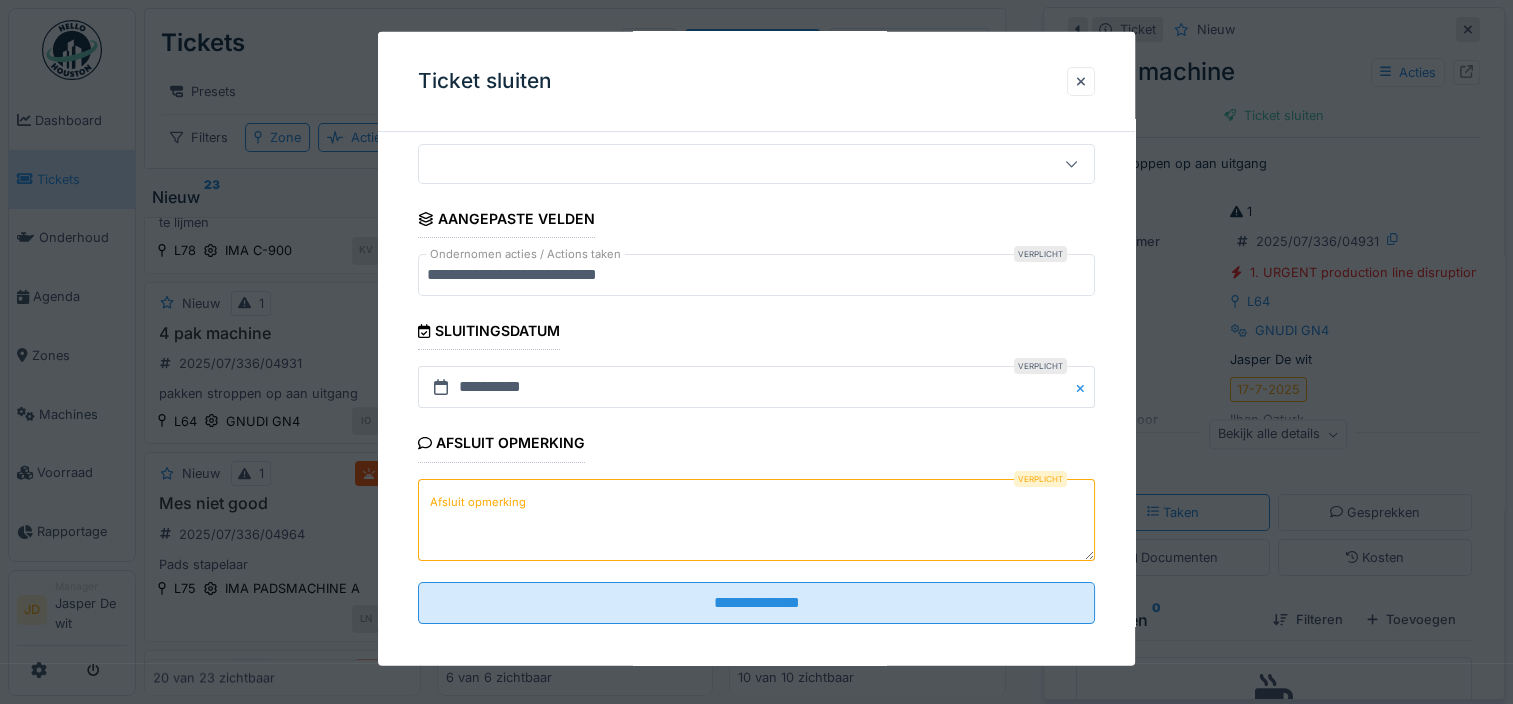 scroll, scrollTop: 179, scrollLeft: 0, axis: vertical 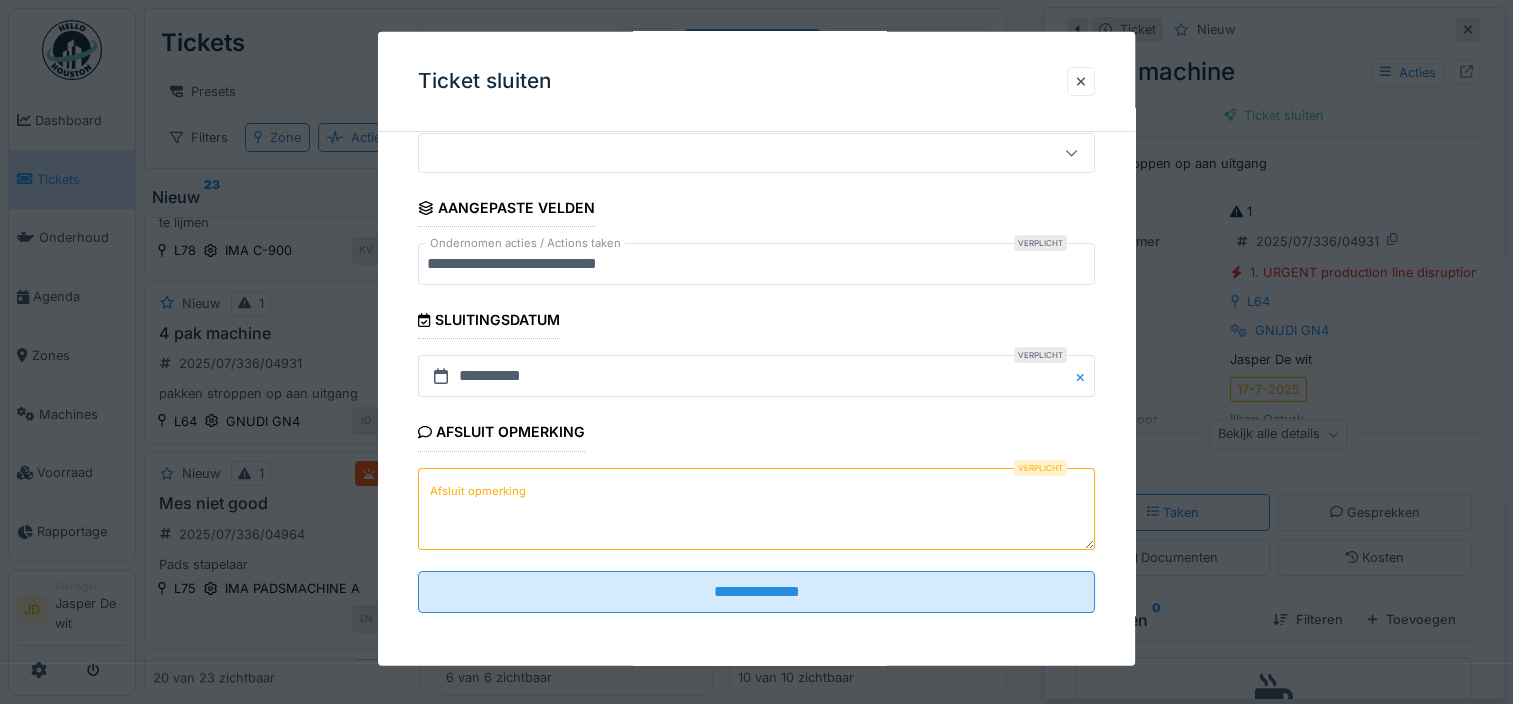click on "Afsluit opmerking" at bounding box center [756, 508] 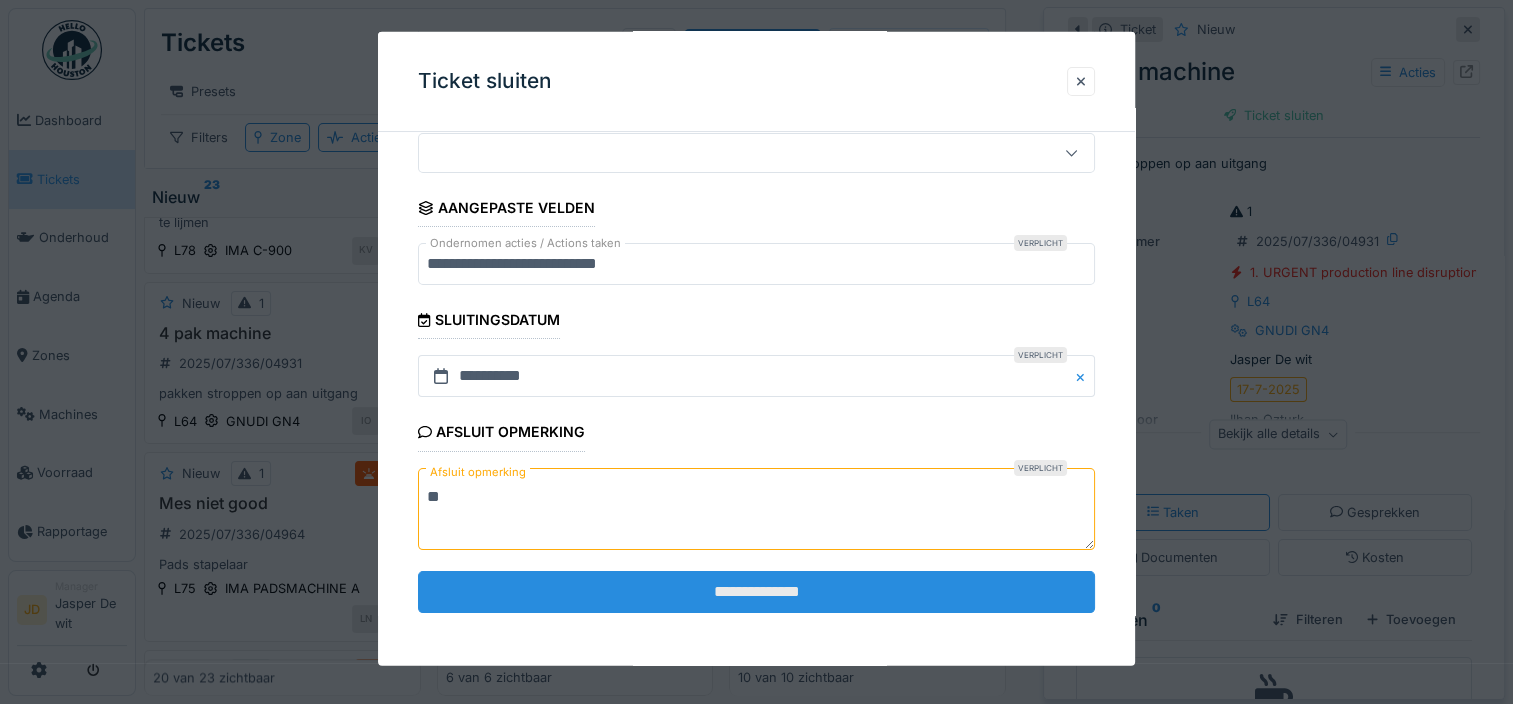 type on "**" 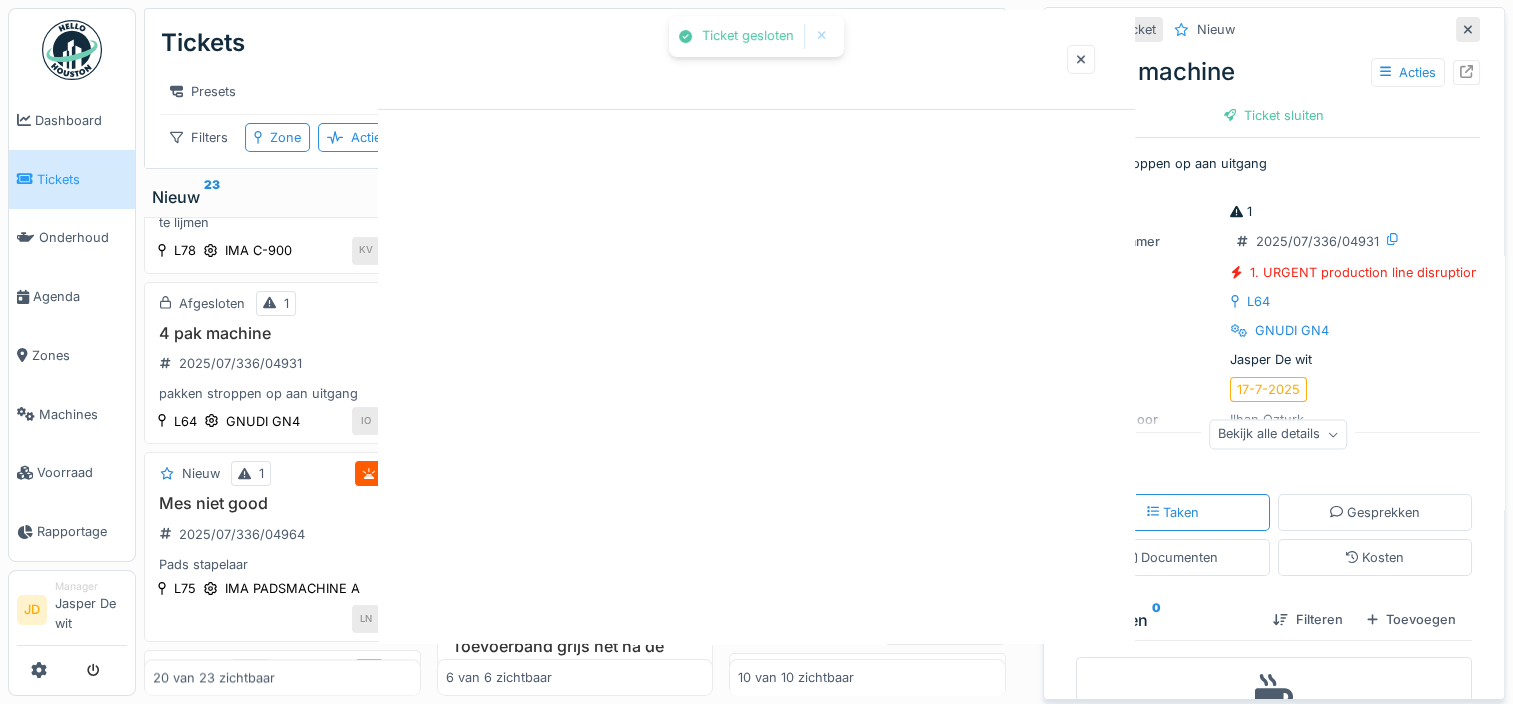 scroll, scrollTop: 0, scrollLeft: 0, axis: both 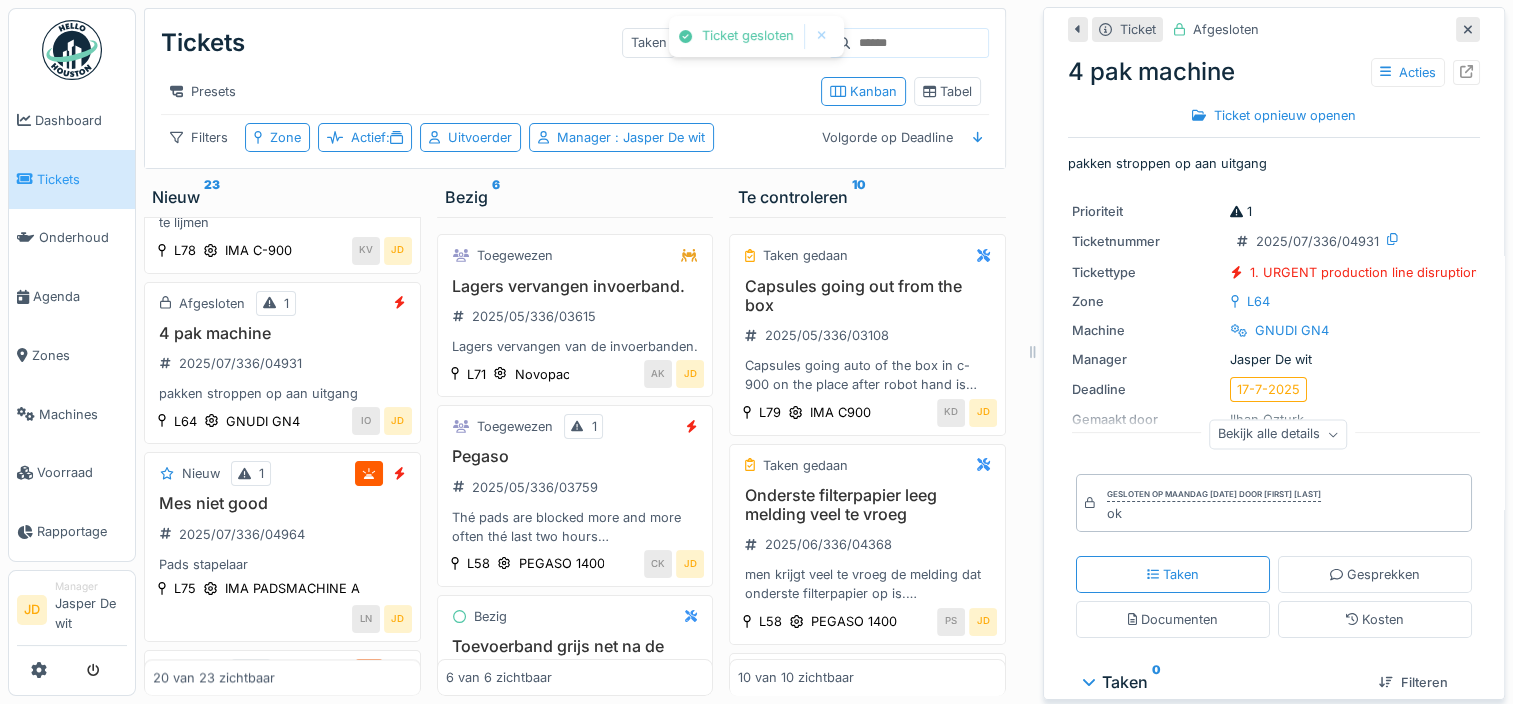 click at bounding box center [1468, 29] 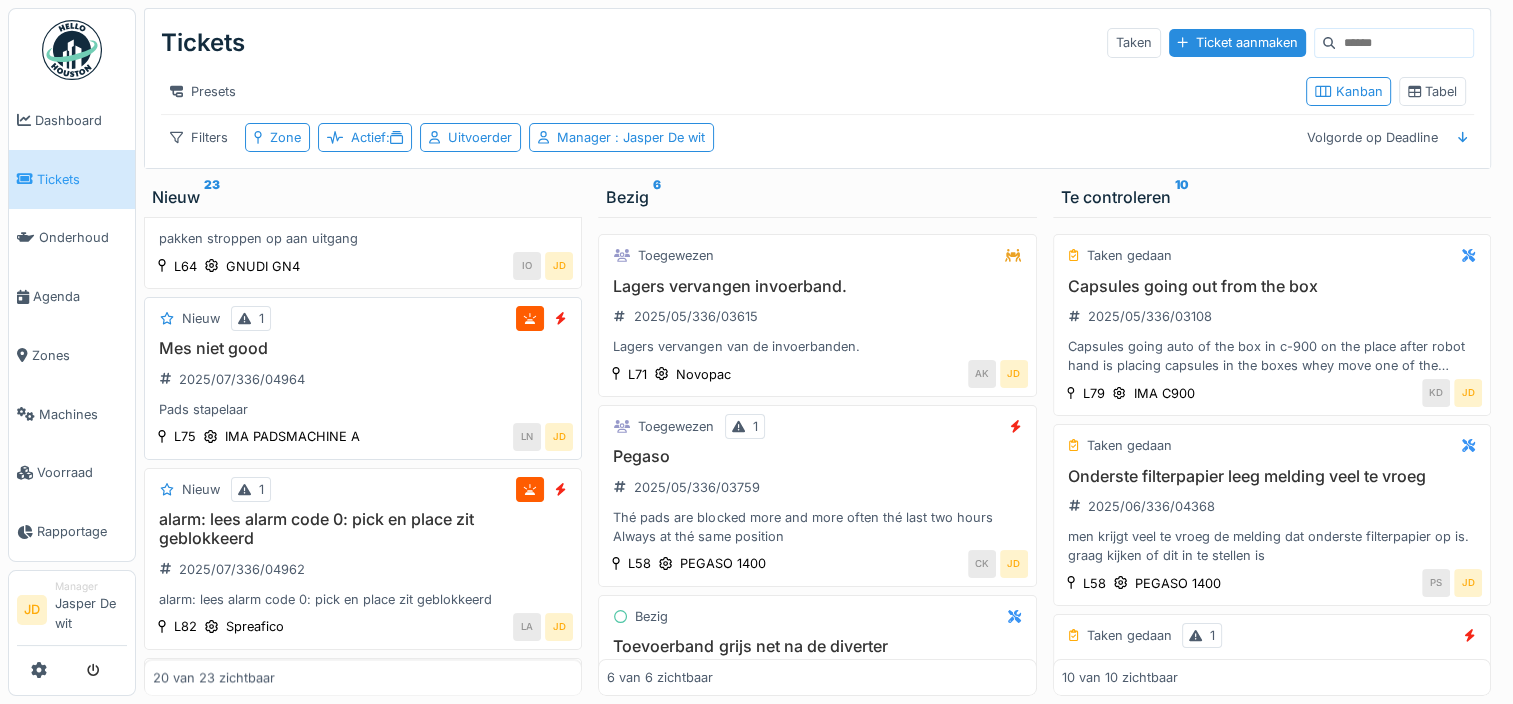 scroll, scrollTop: 2468, scrollLeft: 0, axis: vertical 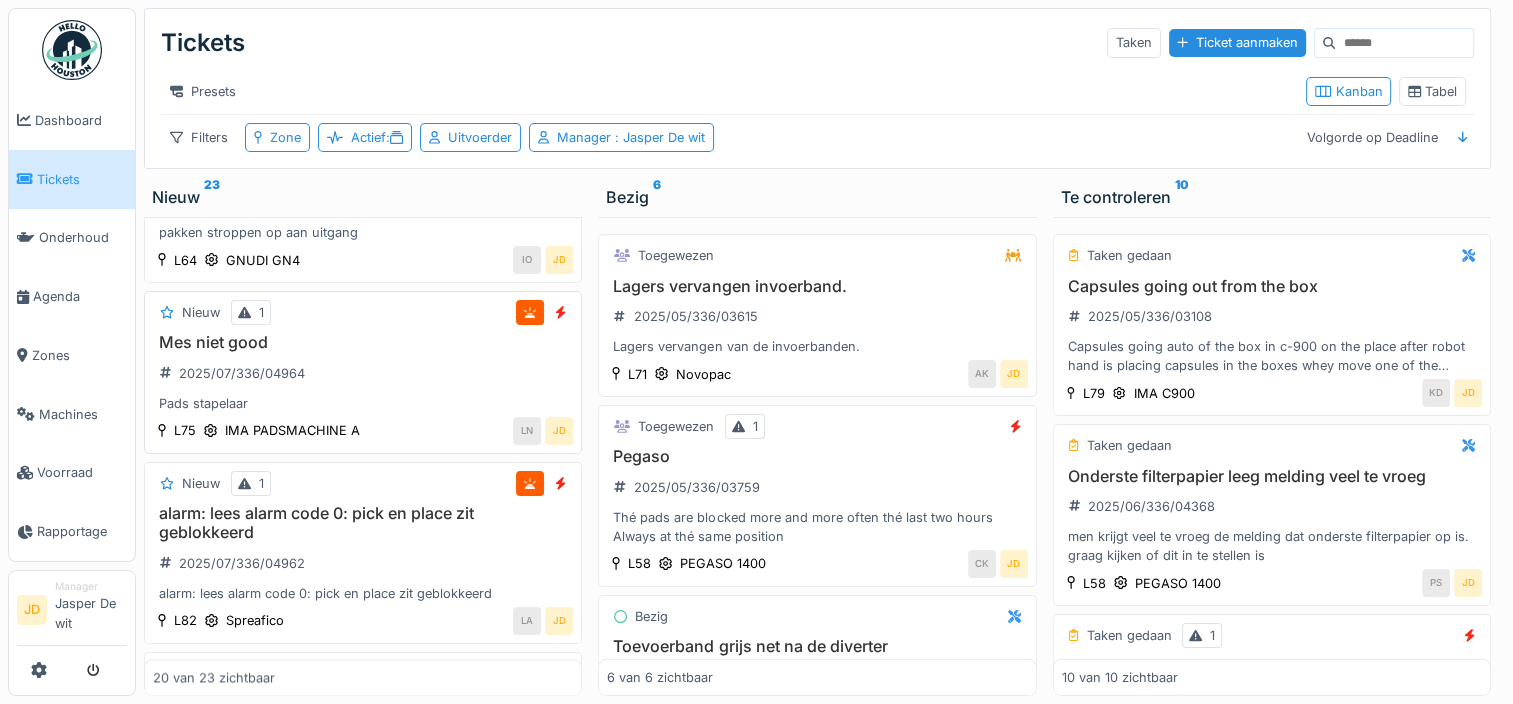 click on "Mes niet good  2025/07/336/04964 Pads stapelaar" at bounding box center [363, 373] 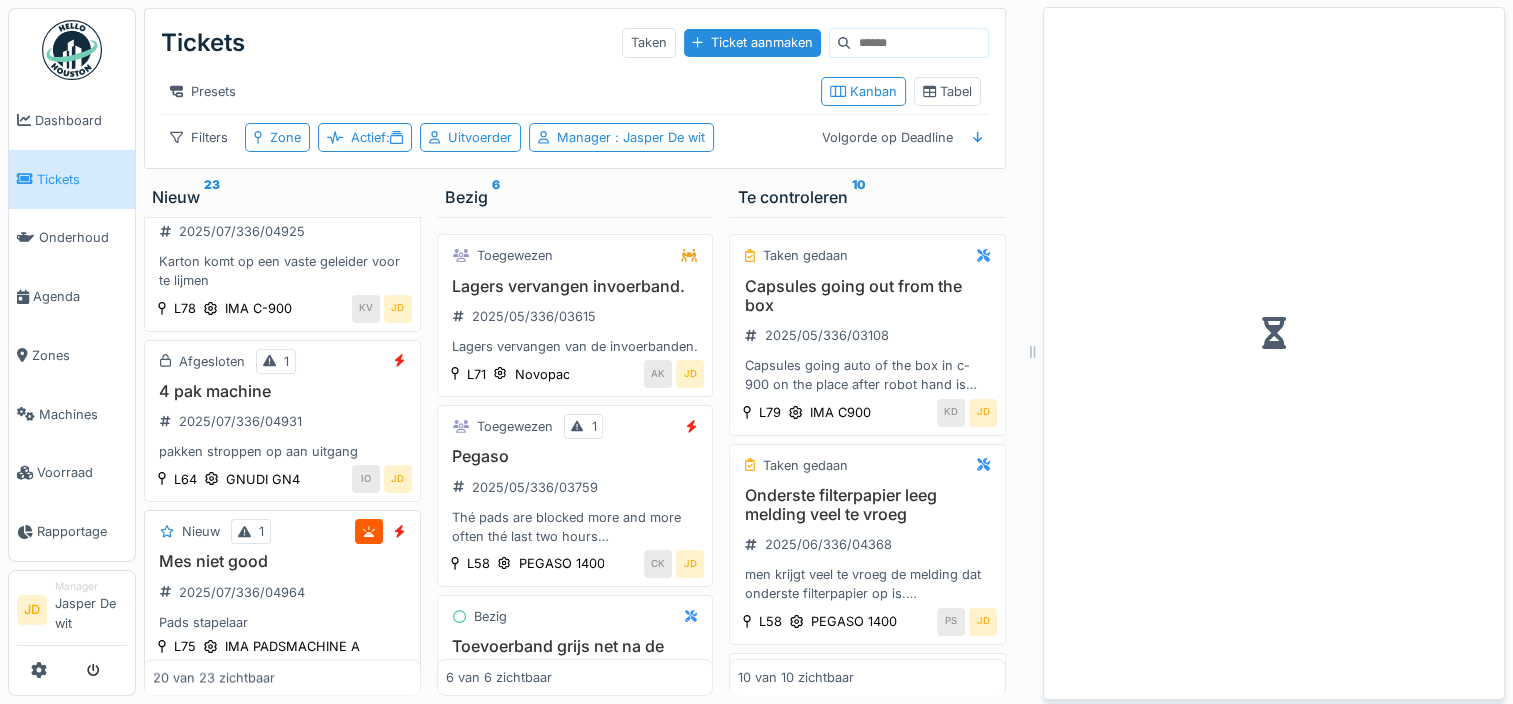 scroll, scrollTop: 2786, scrollLeft: 0, axis: vertical 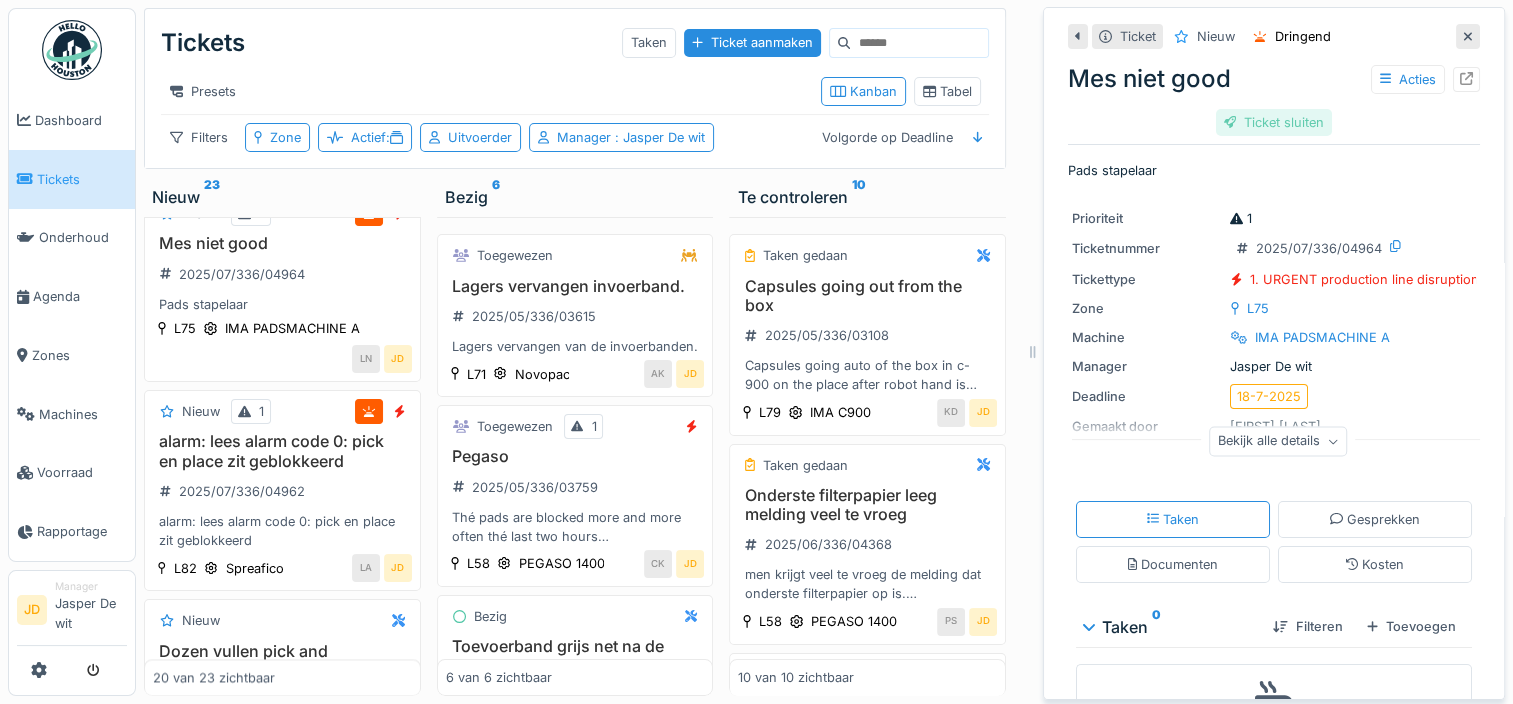 click on "Ticket sluiten" at bounding box center (1274, 122) 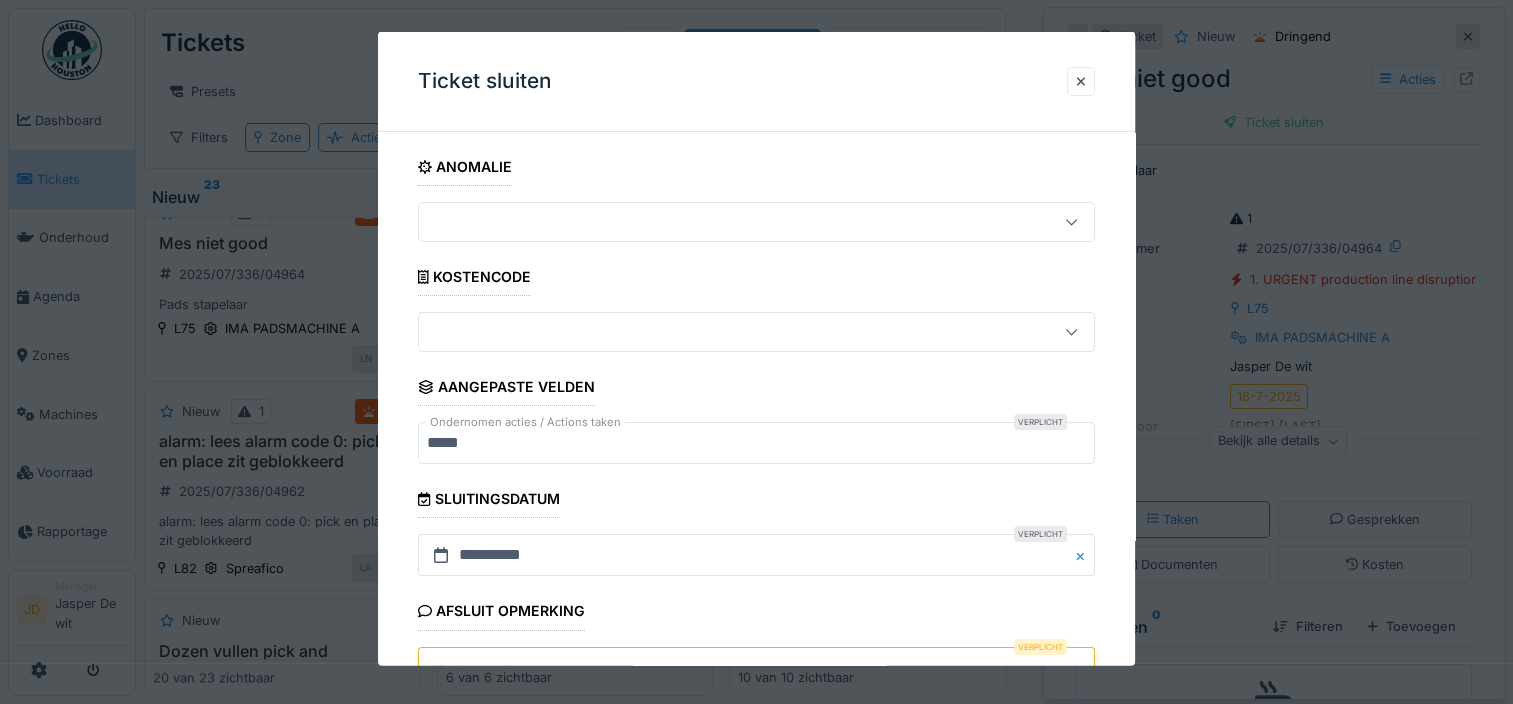 scroll, scrollTop: 179, scrollLeft: 0, axis: vertical 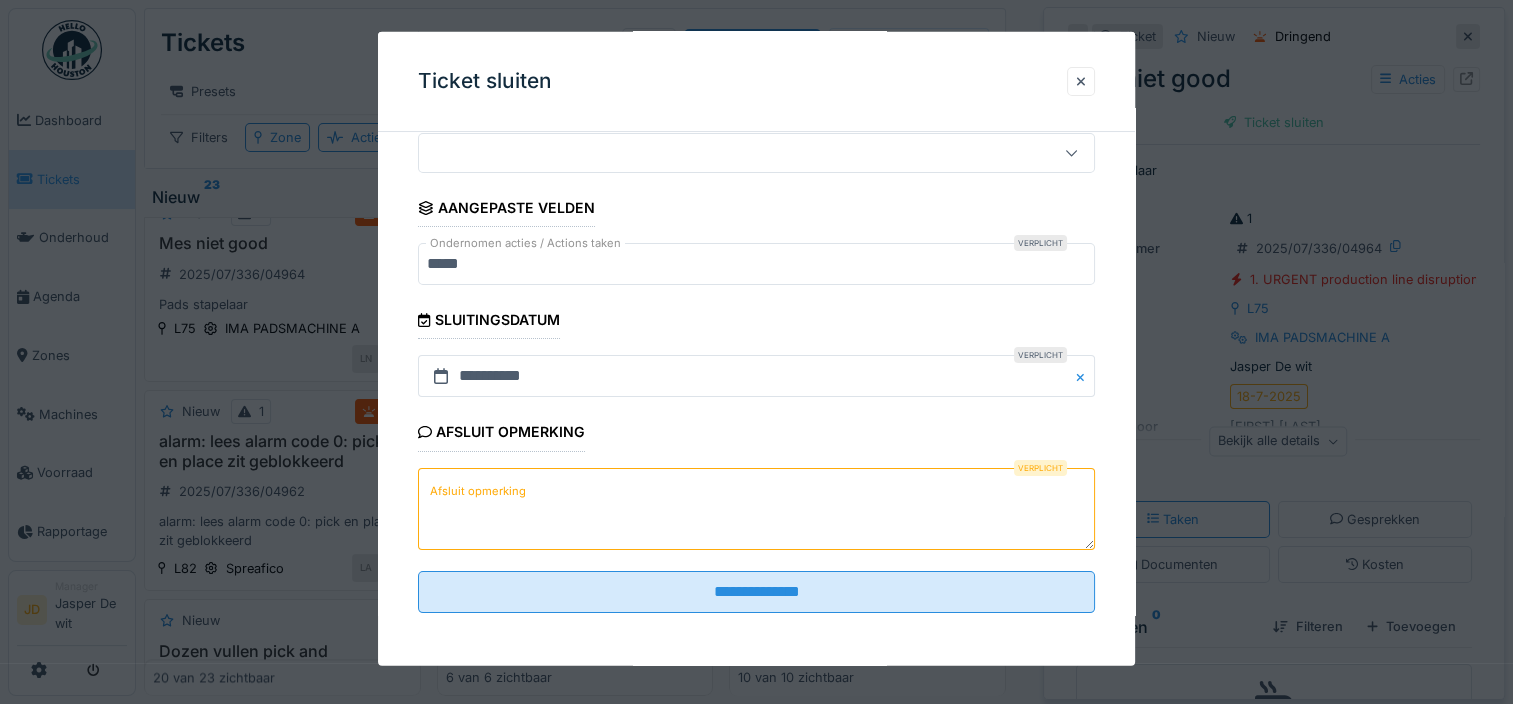 click on "Afsluit opmerking" at bounding box center [756, 508] 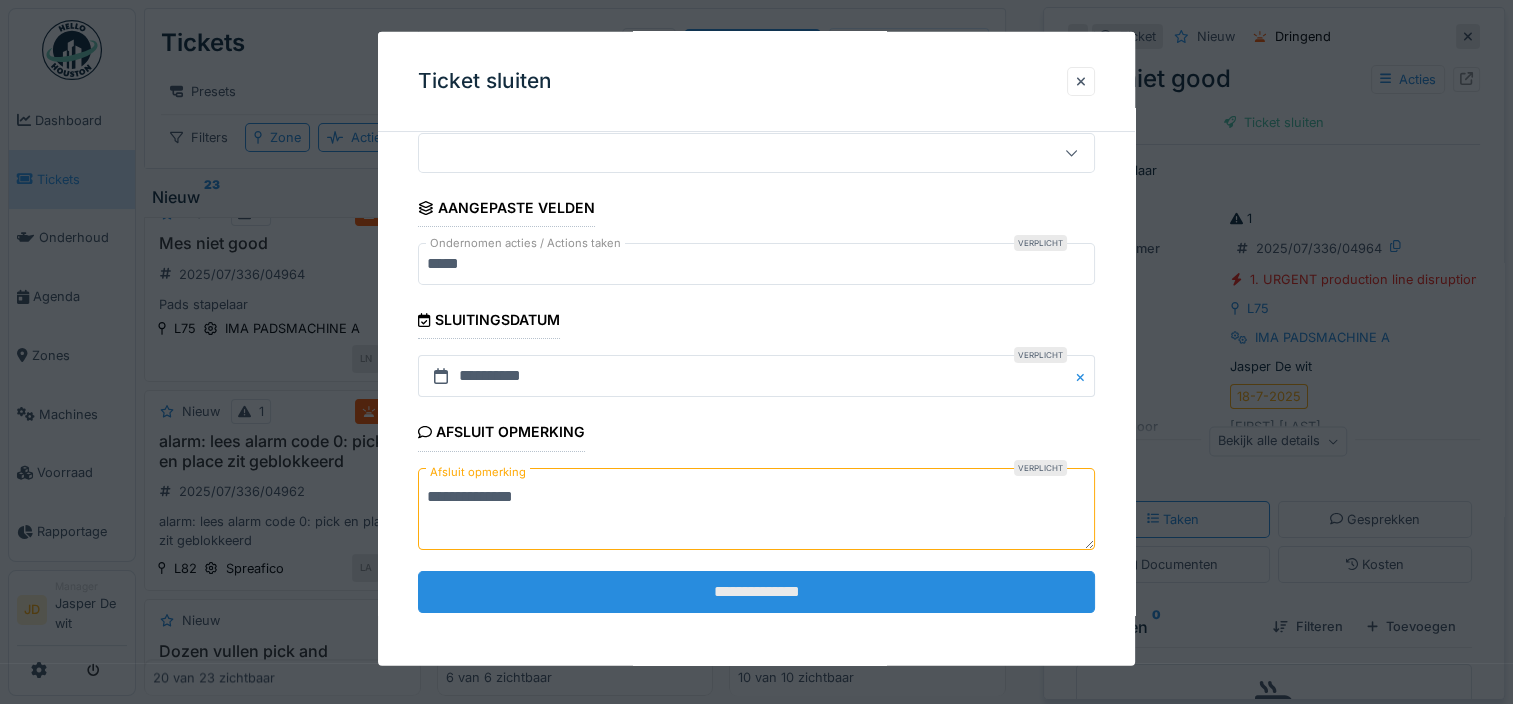 type on "**********" 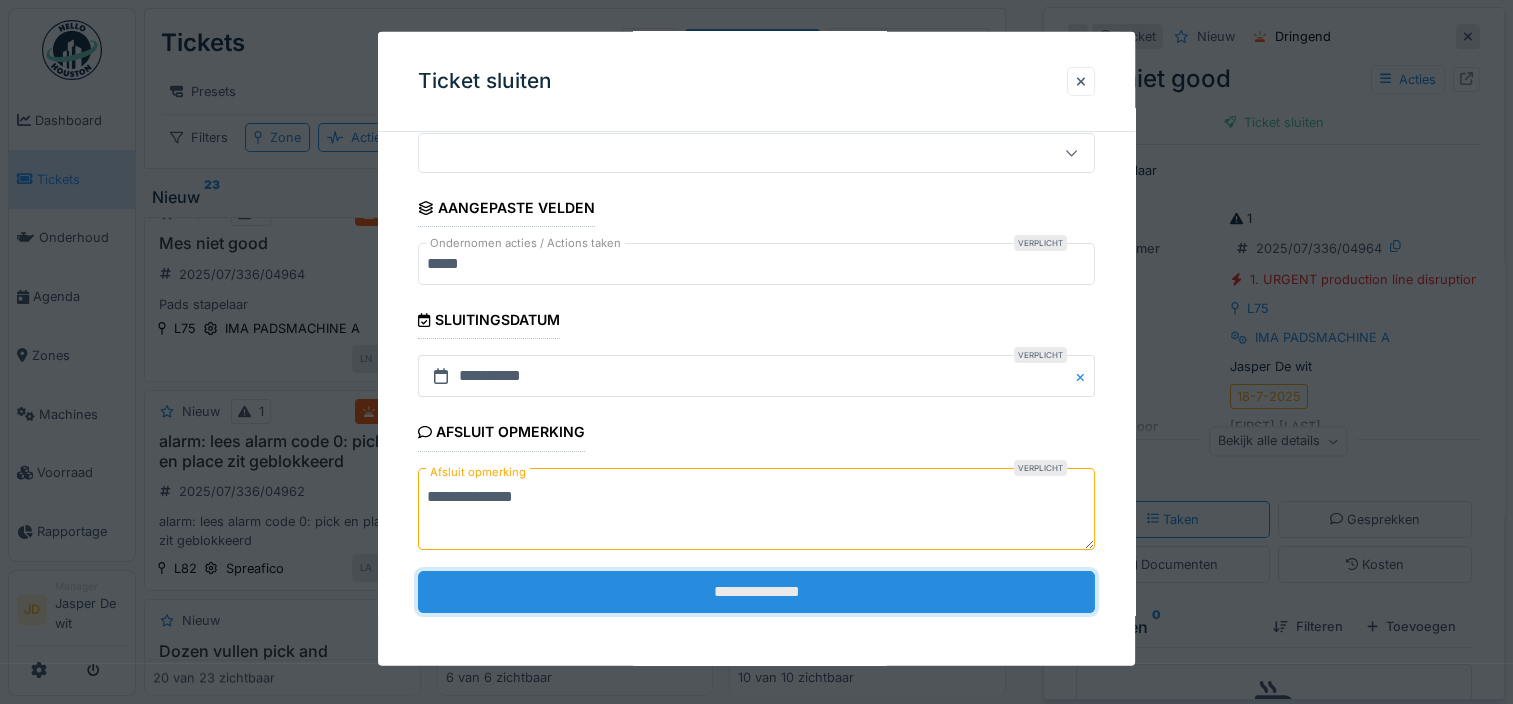 click on "**********" at bounding box center (756, 591) 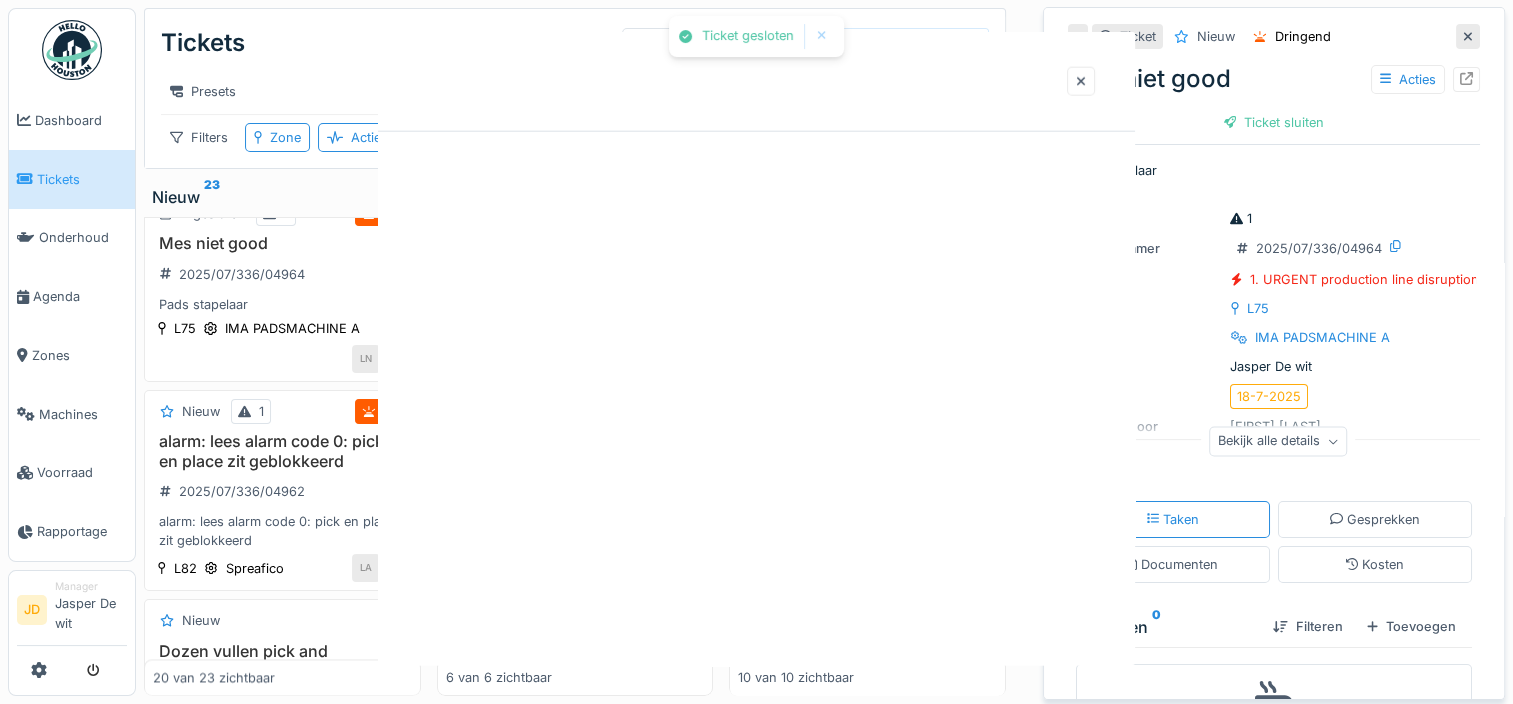 scroll, scrollTop: 0, scrollLeft: 0, axis: both 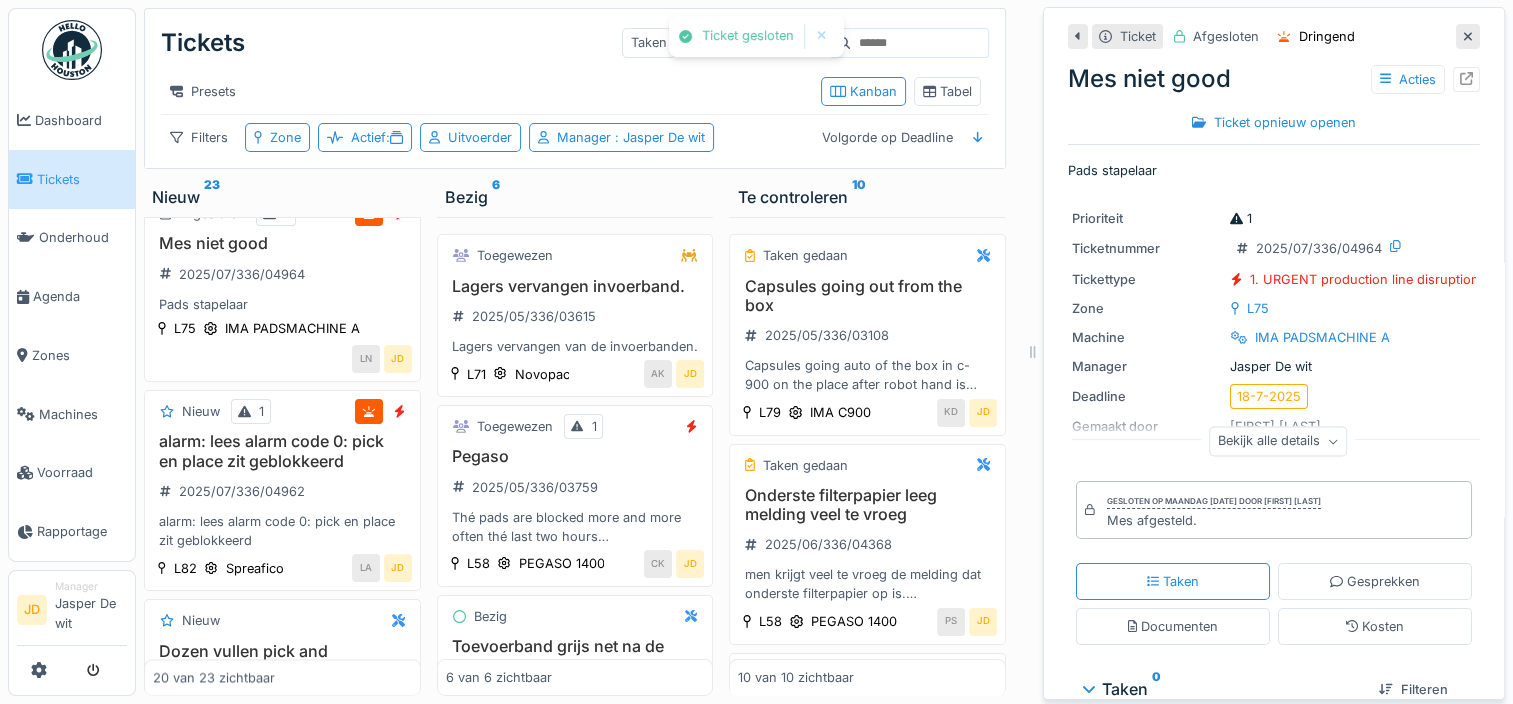 click 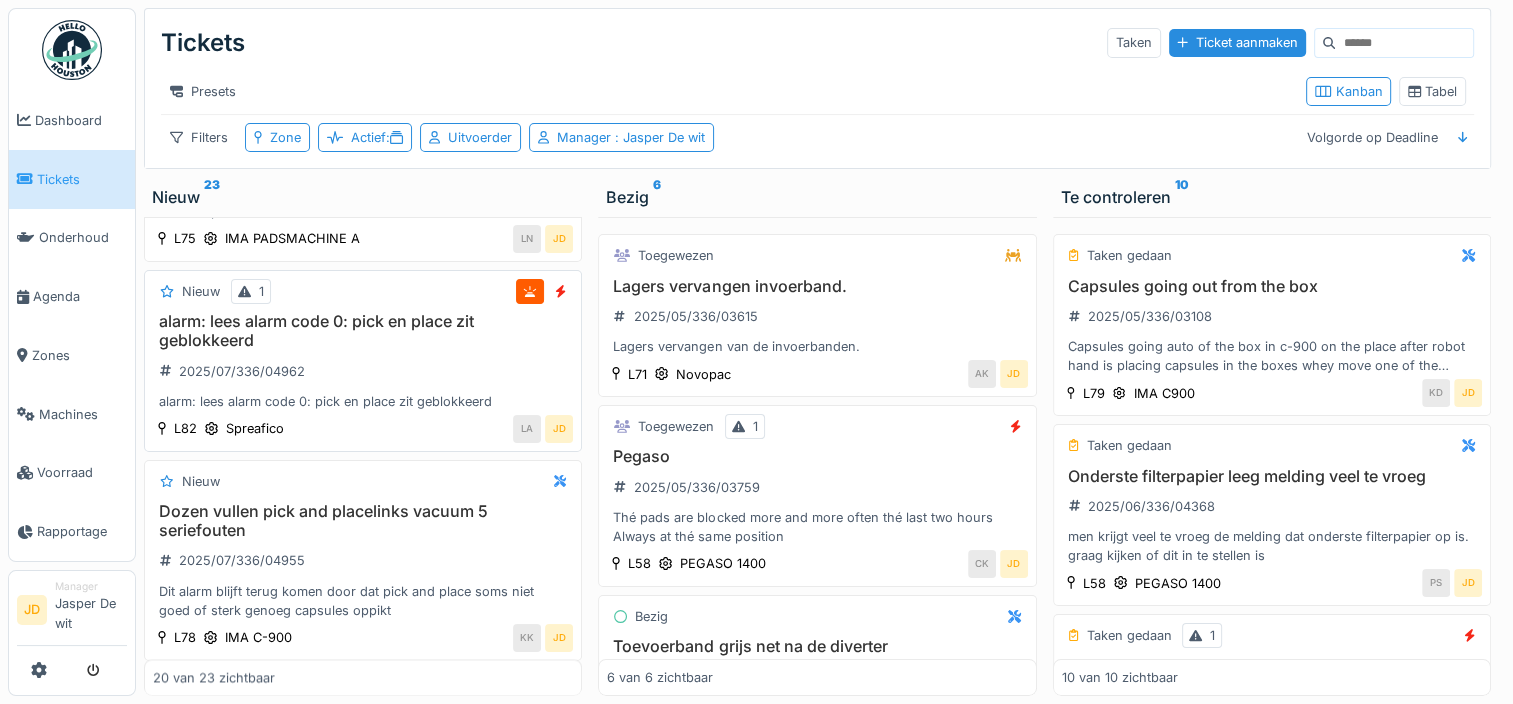 scroll, scrollTop: 2668, scrollLeft: 0, axis: vertical 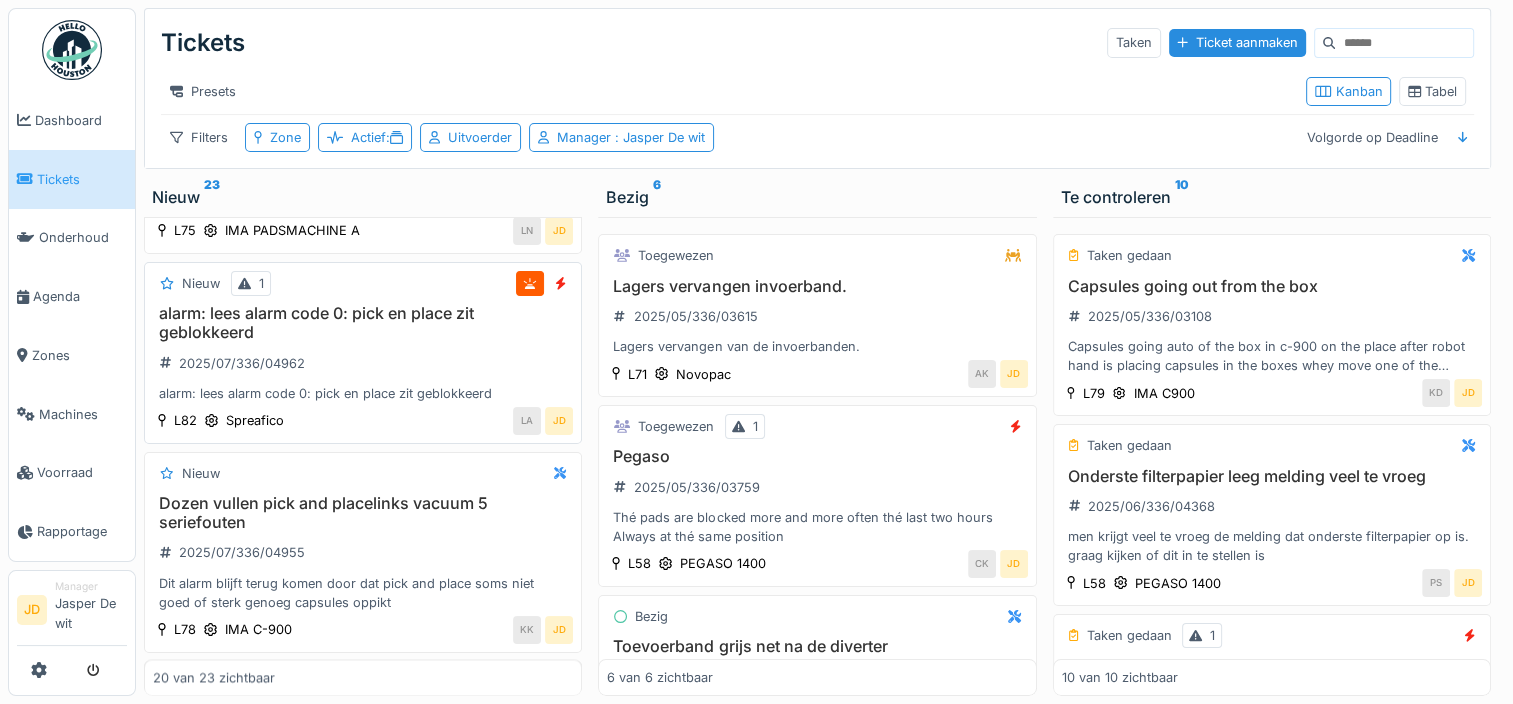 click on "alarm: lees alarm code 0: pick en place zit geblokkeerd  2025/07/336/04962 alarm: lees alarm code 0: pick en place zit geblokkeerd" at bounding box center (363, 353) 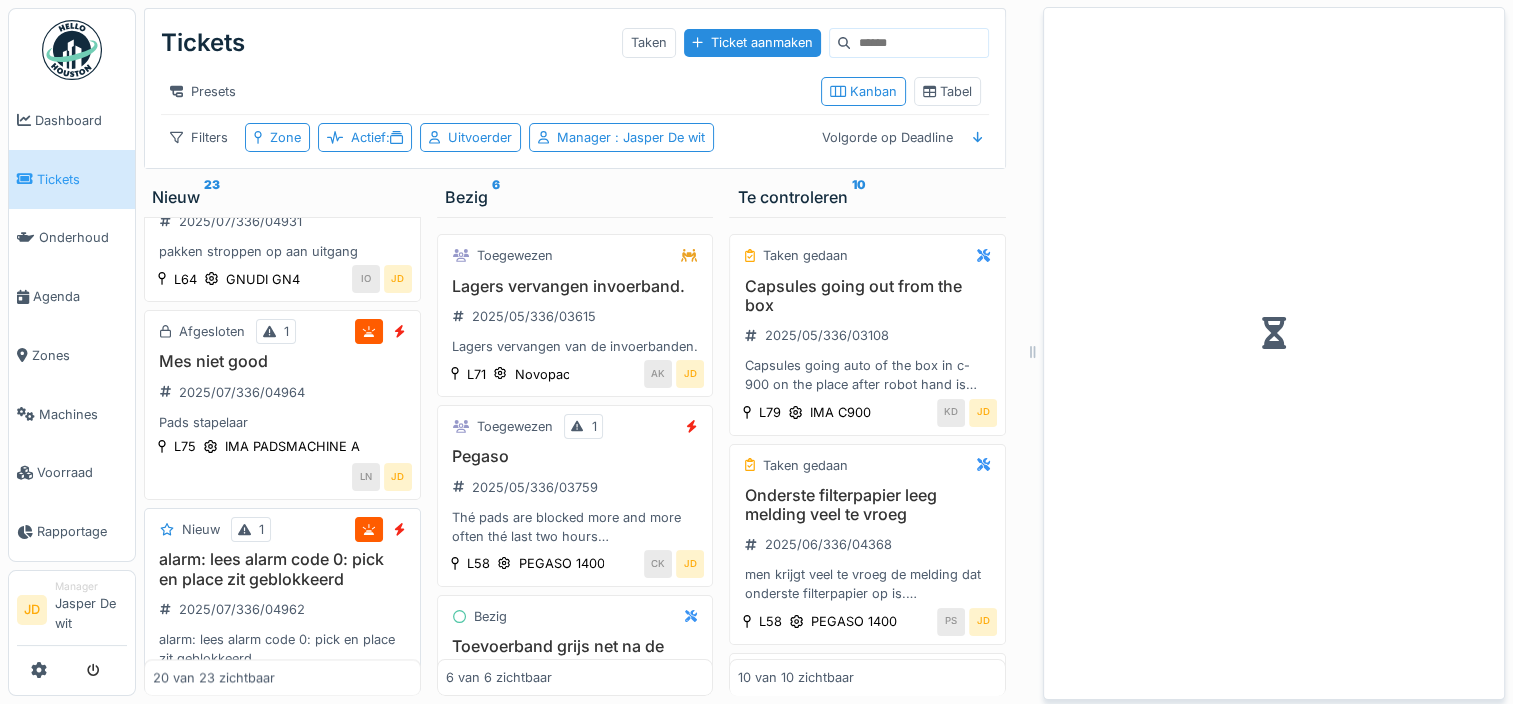 scroll, scrollTop: 2987, scrollLeft: 0, axis: vertical 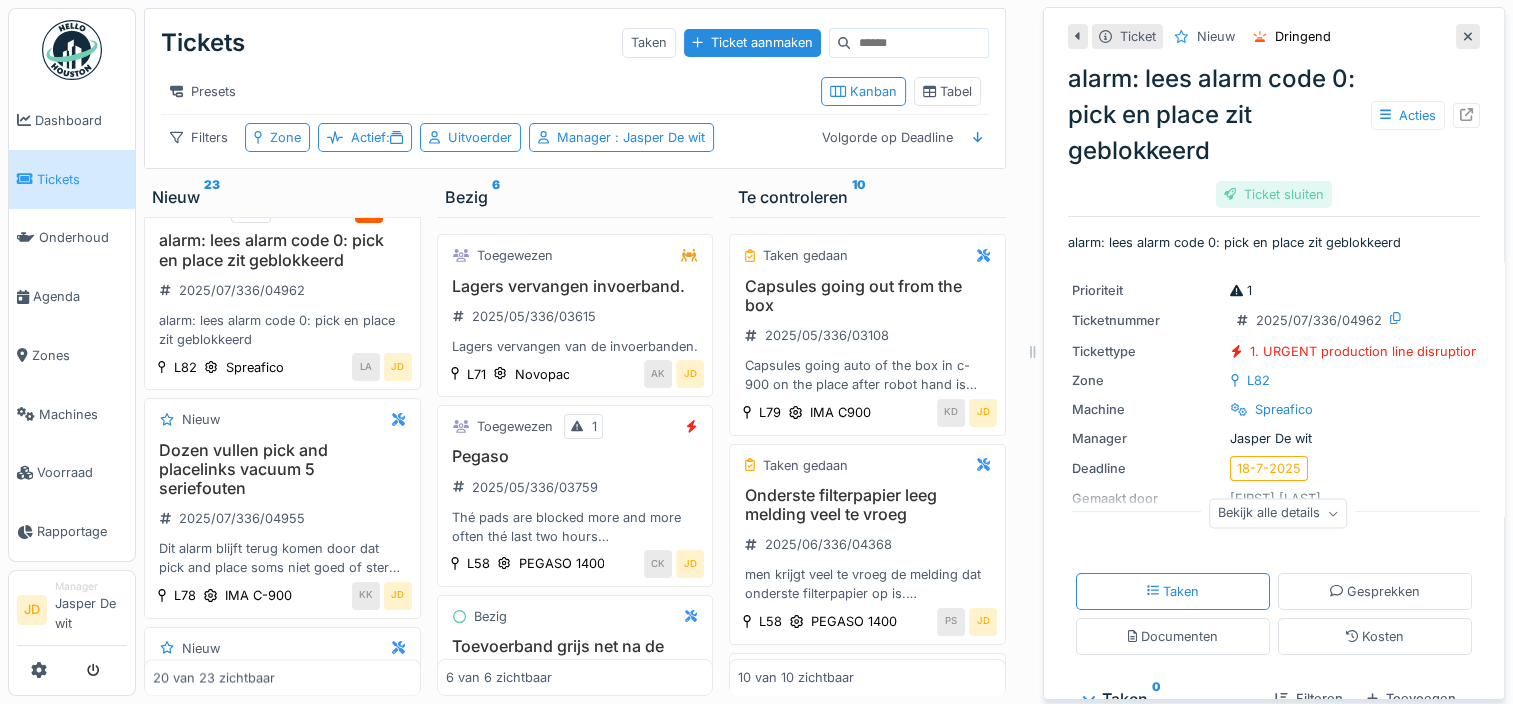 click on "Ticket sluiten" at bounding box center (1274, 194) 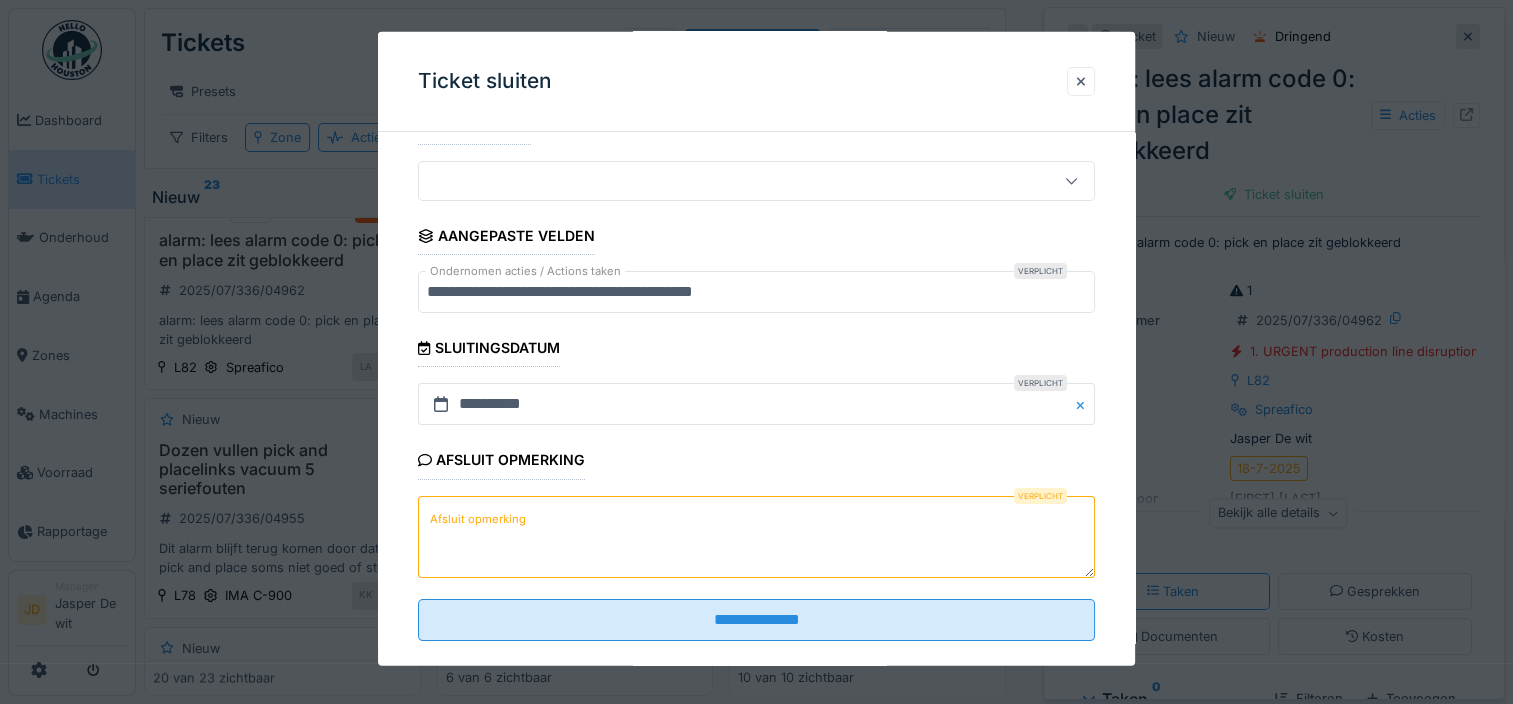 scroll, scrollTop: 152, scrollLeft: 0, axis: vertical 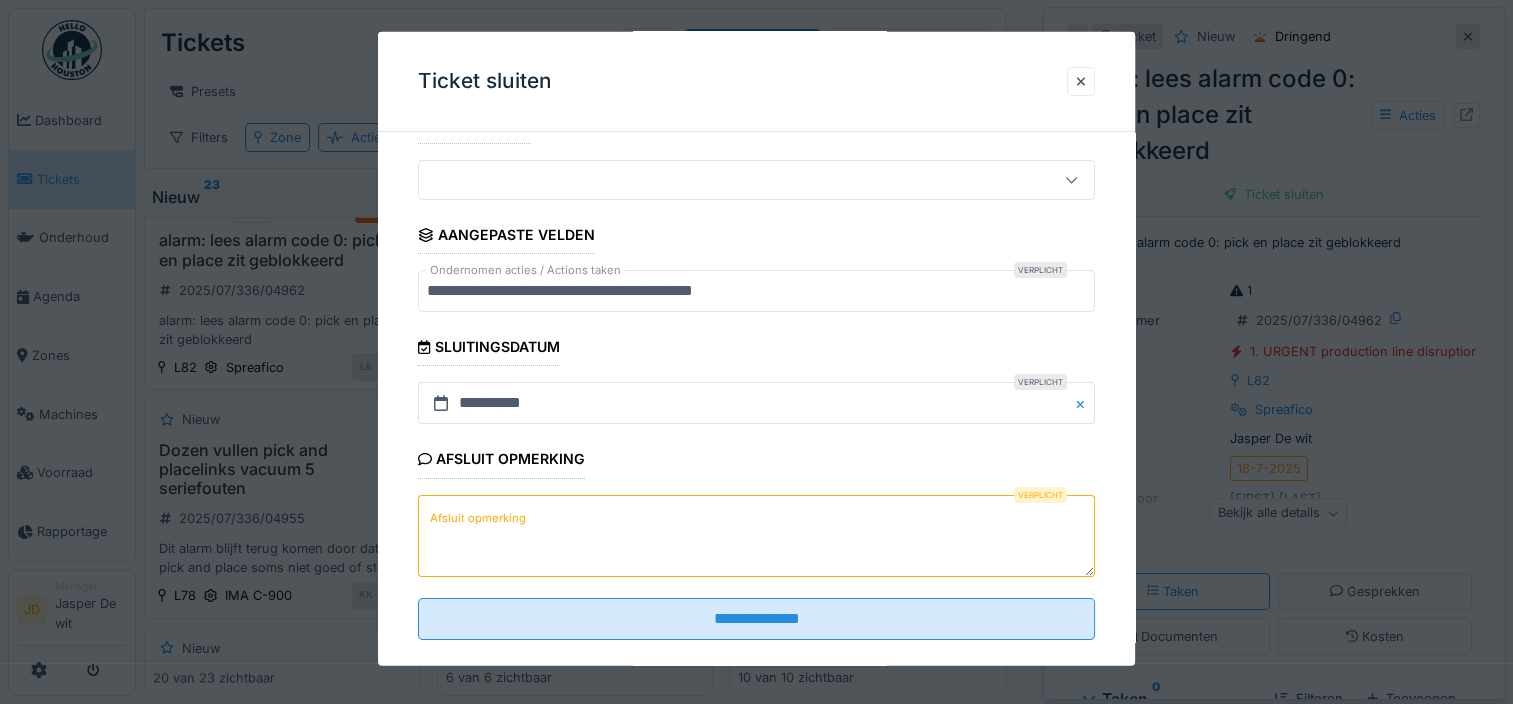 click on "Afsluit opmerking" at bounding box center (756, 535) 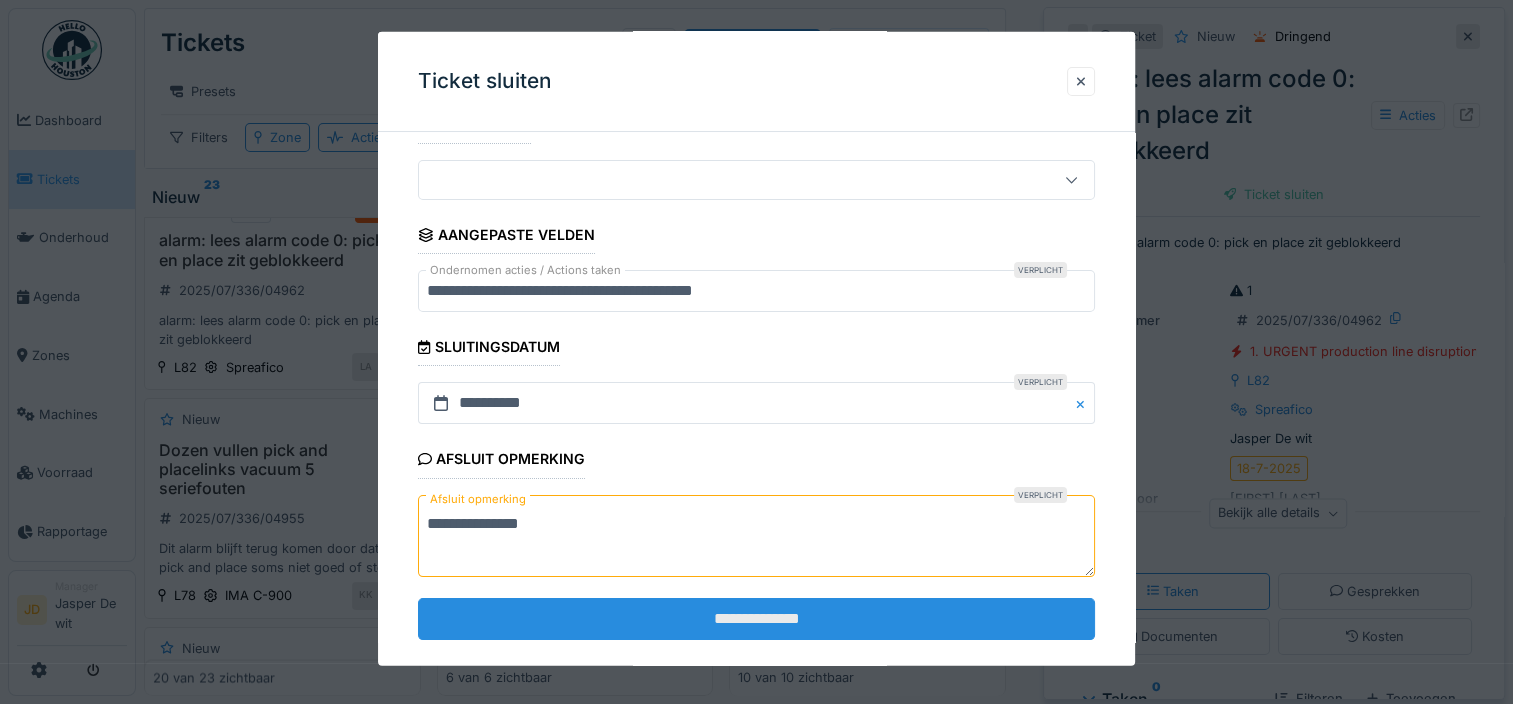 type on "**********" 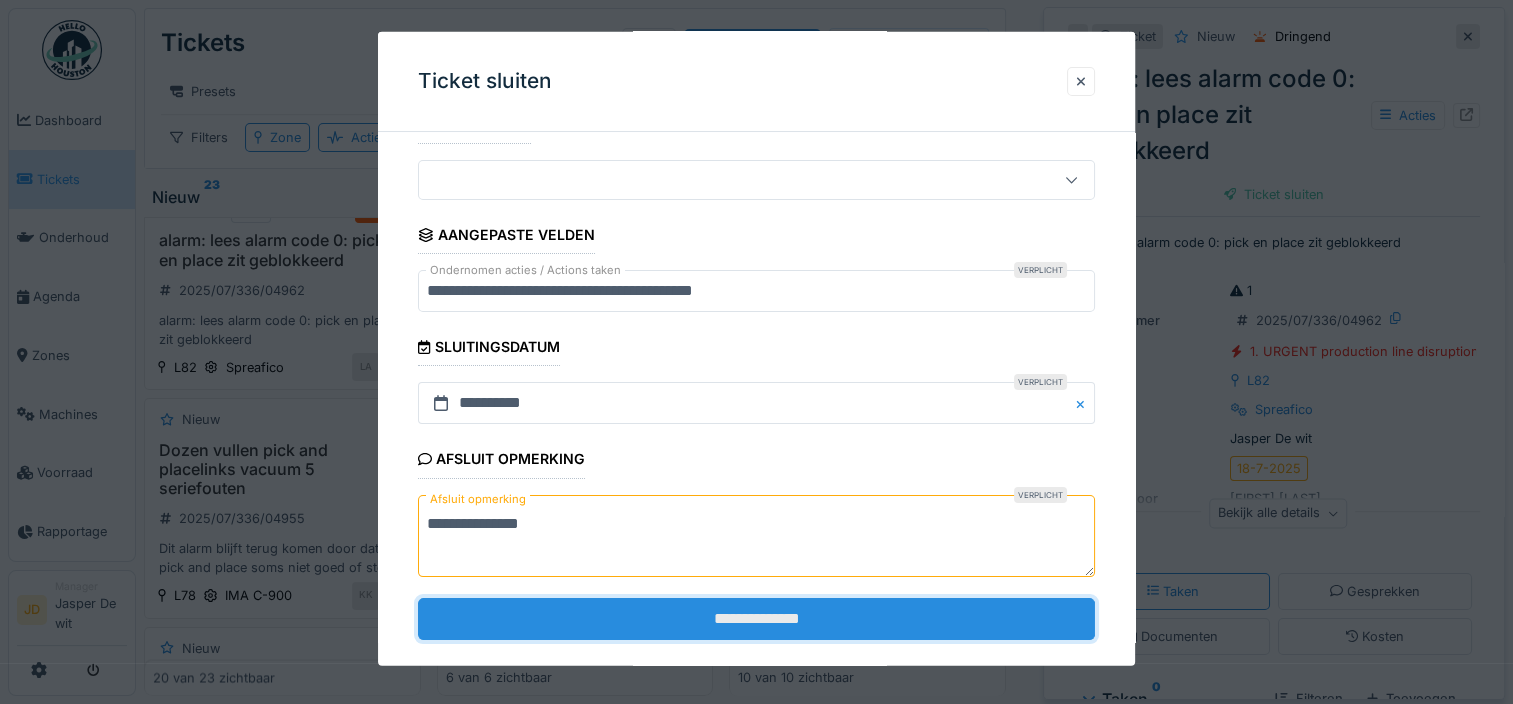 click on "**********" at bounding box center (756, 618) 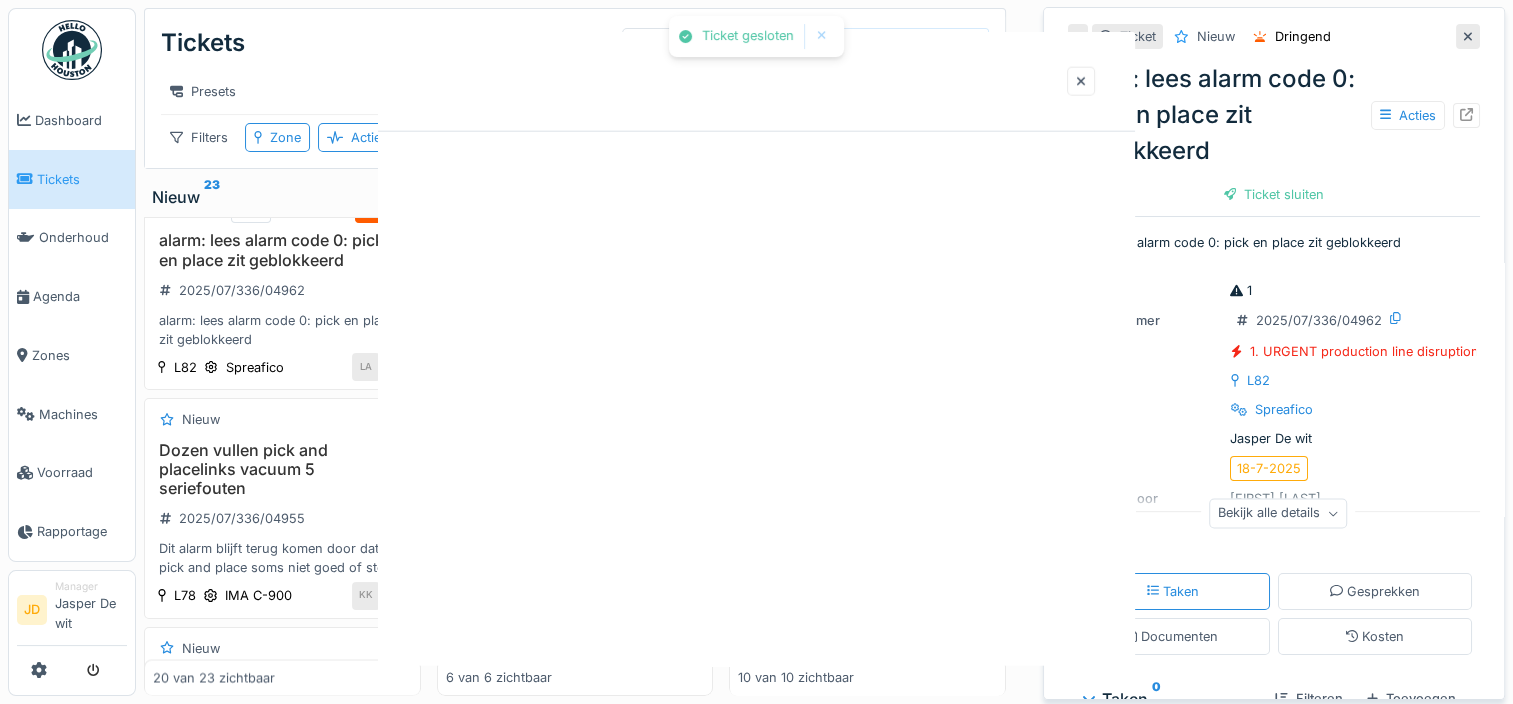 scroll, scrollTop: 0, scrollLeft: 0, axis: both 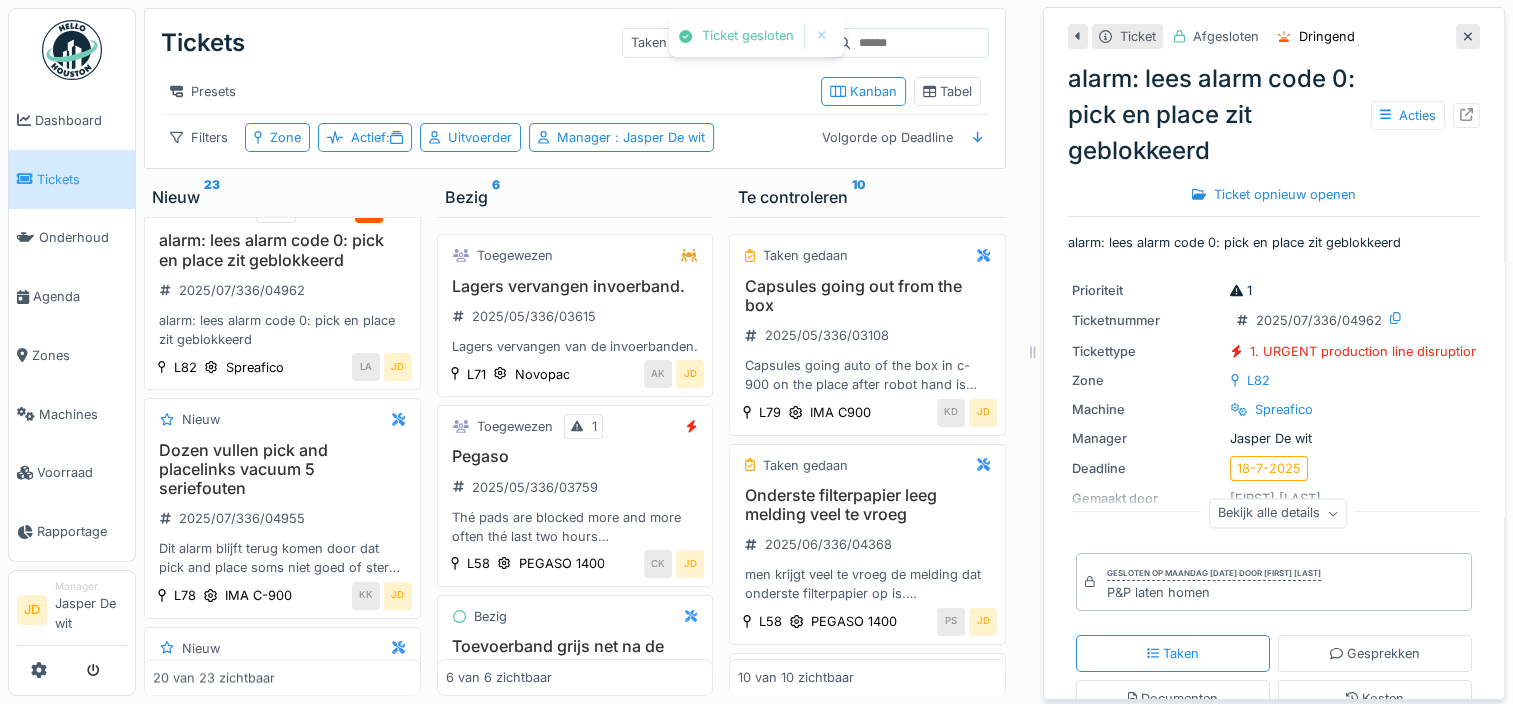 click 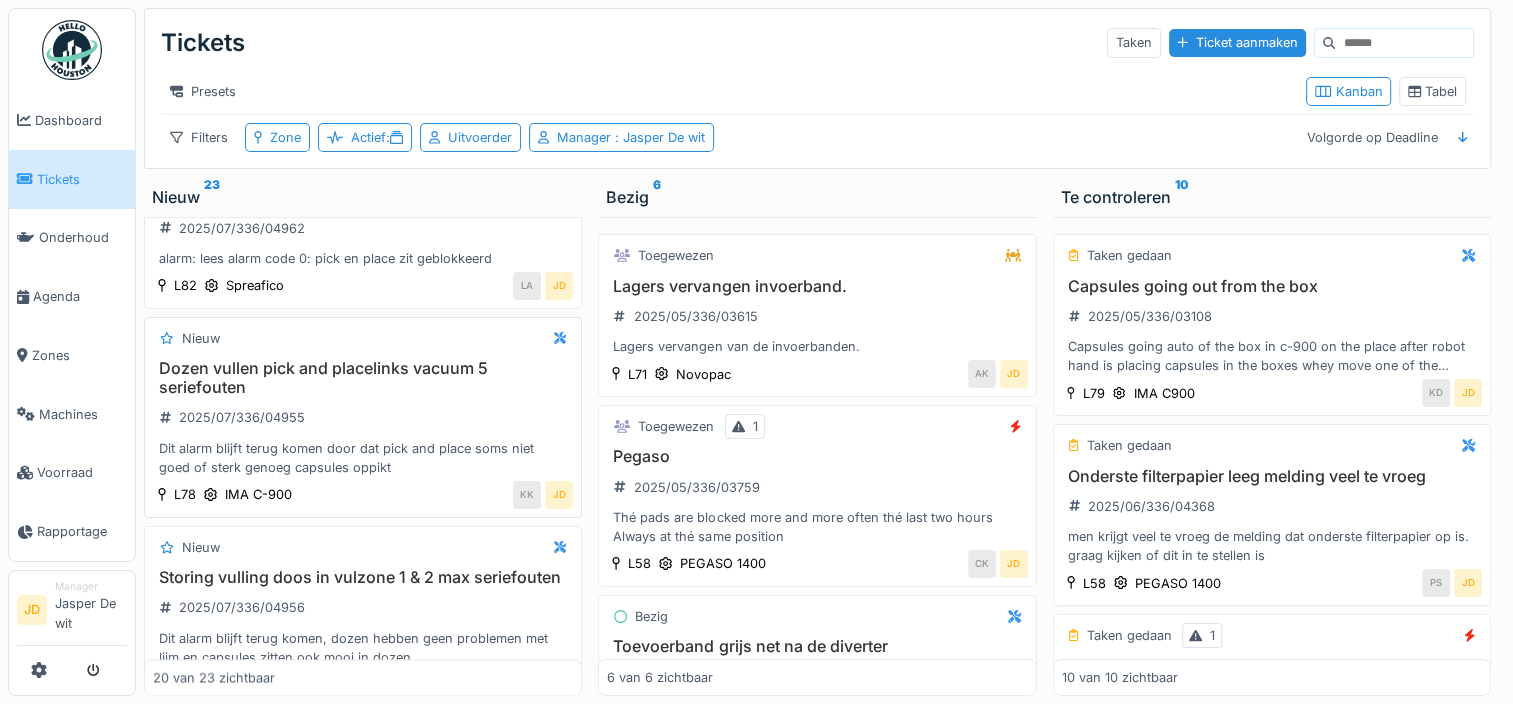 scroll, scrollTop: 2810, scrollLeft: 0, axis: vertical 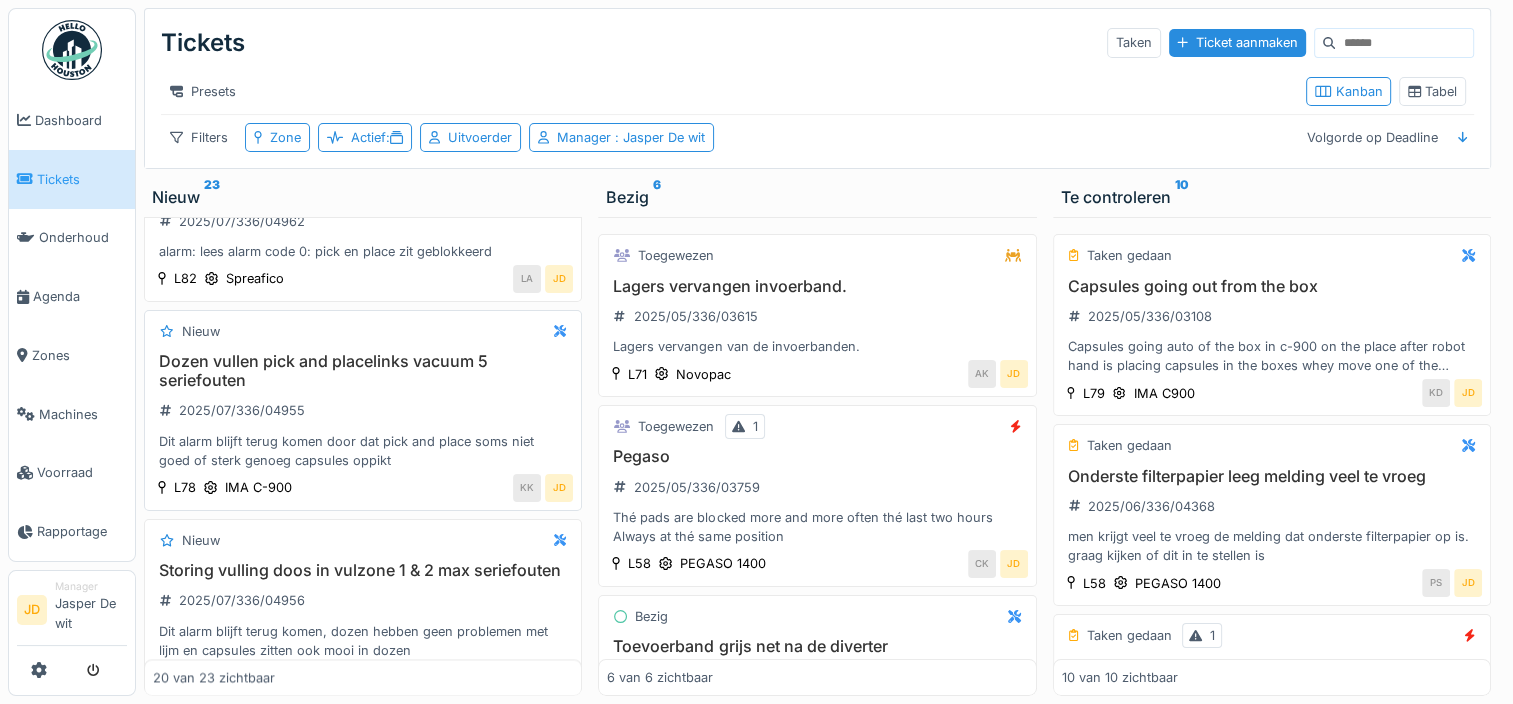 click on "Dozen vullen pick and placelinks vacuum 5 seriefouten 2025/07/336/04955 Dit alarm blijft terug komen door dat pick and place soms niet goed of sterk genoeg capsules oppikt" at bounding box center [363, 411] 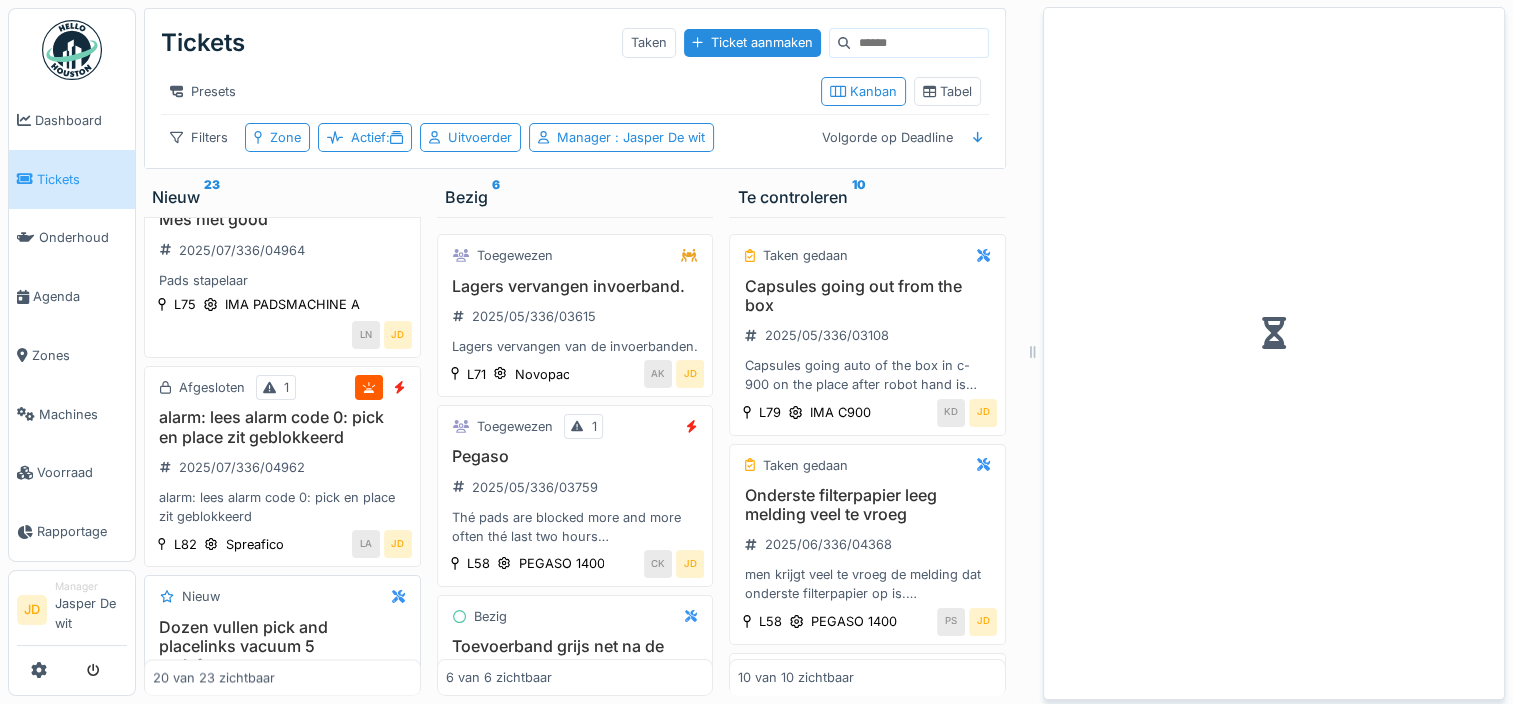 scroll, scrollTop: 3155, scrollLeft: 0, axis: vertical 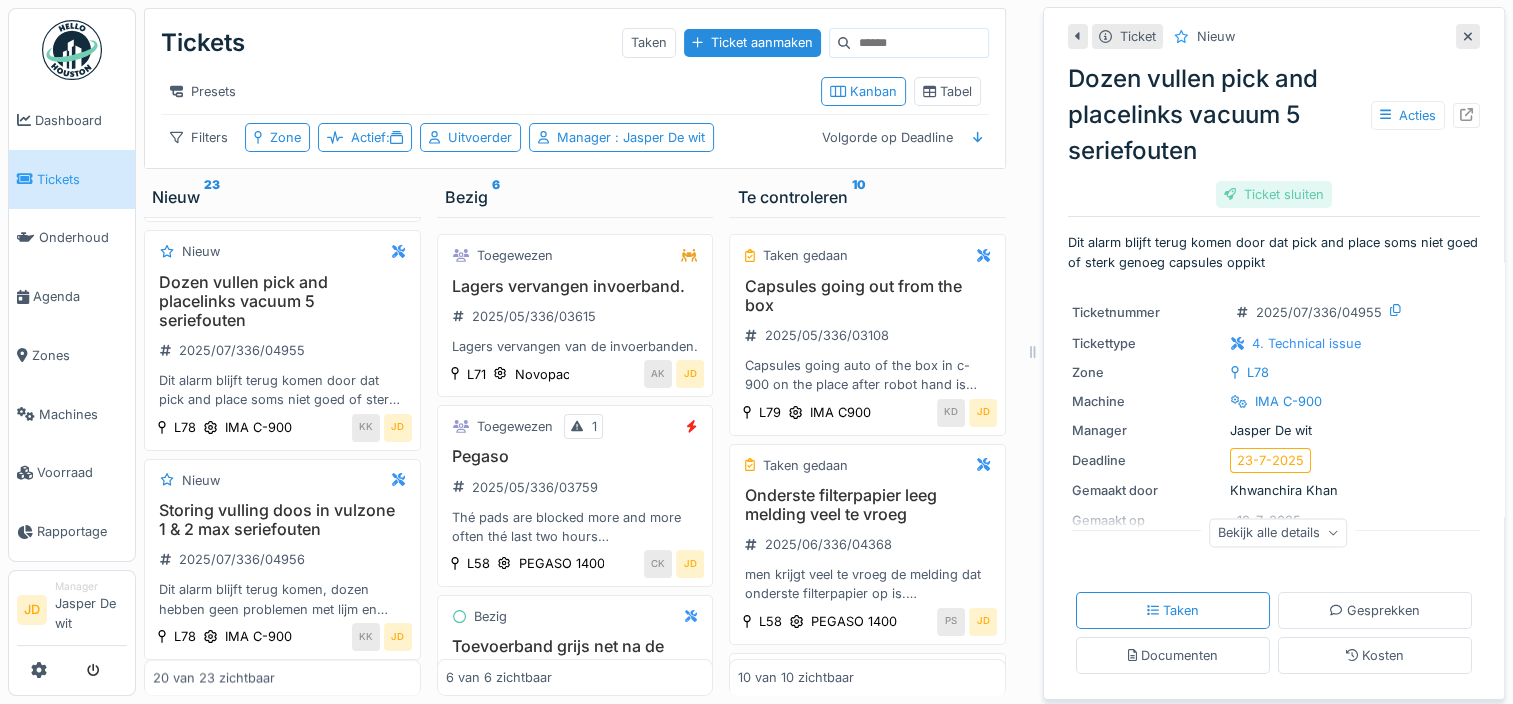 click on "Ticket sluiten" at bounding box center (1274, 194) 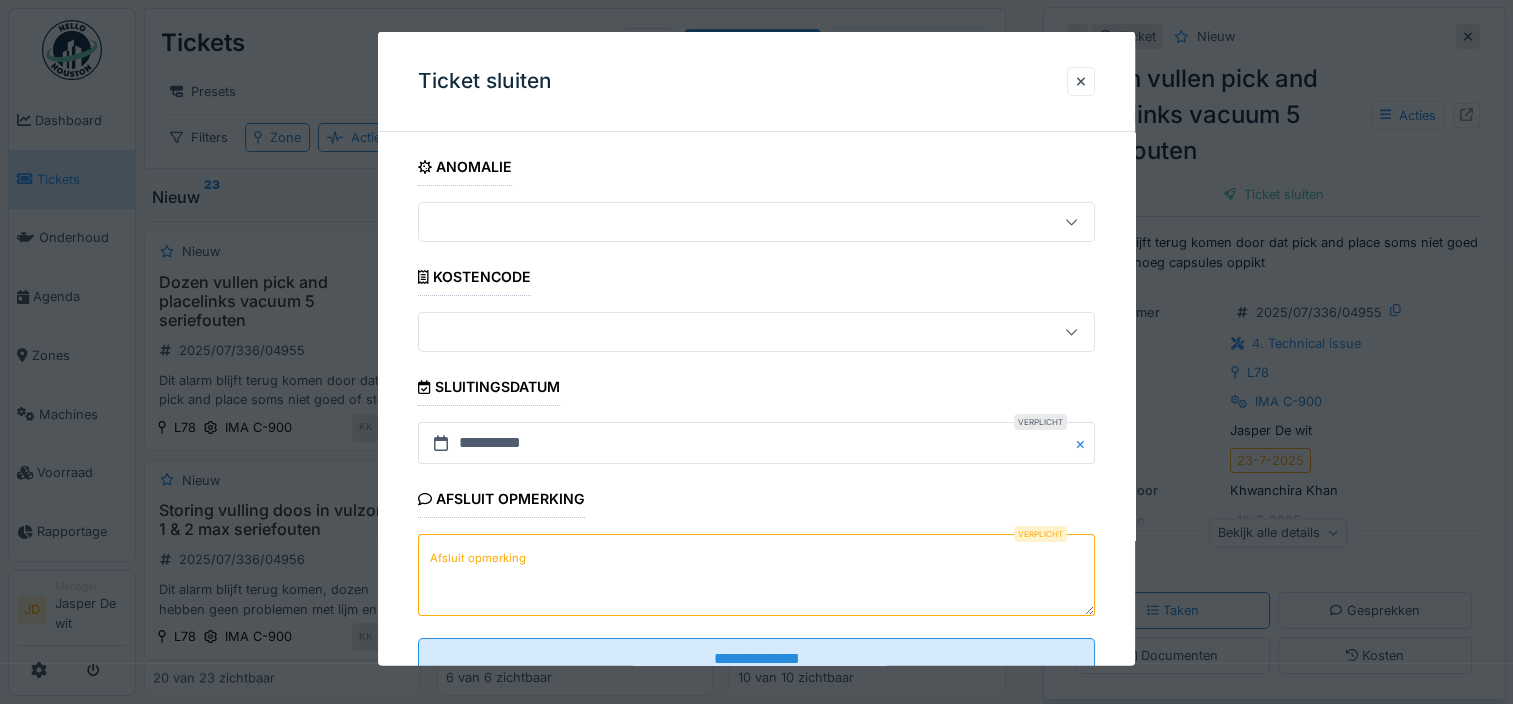 click on "Afsluit opmerking" at bounding box center [756, 575] 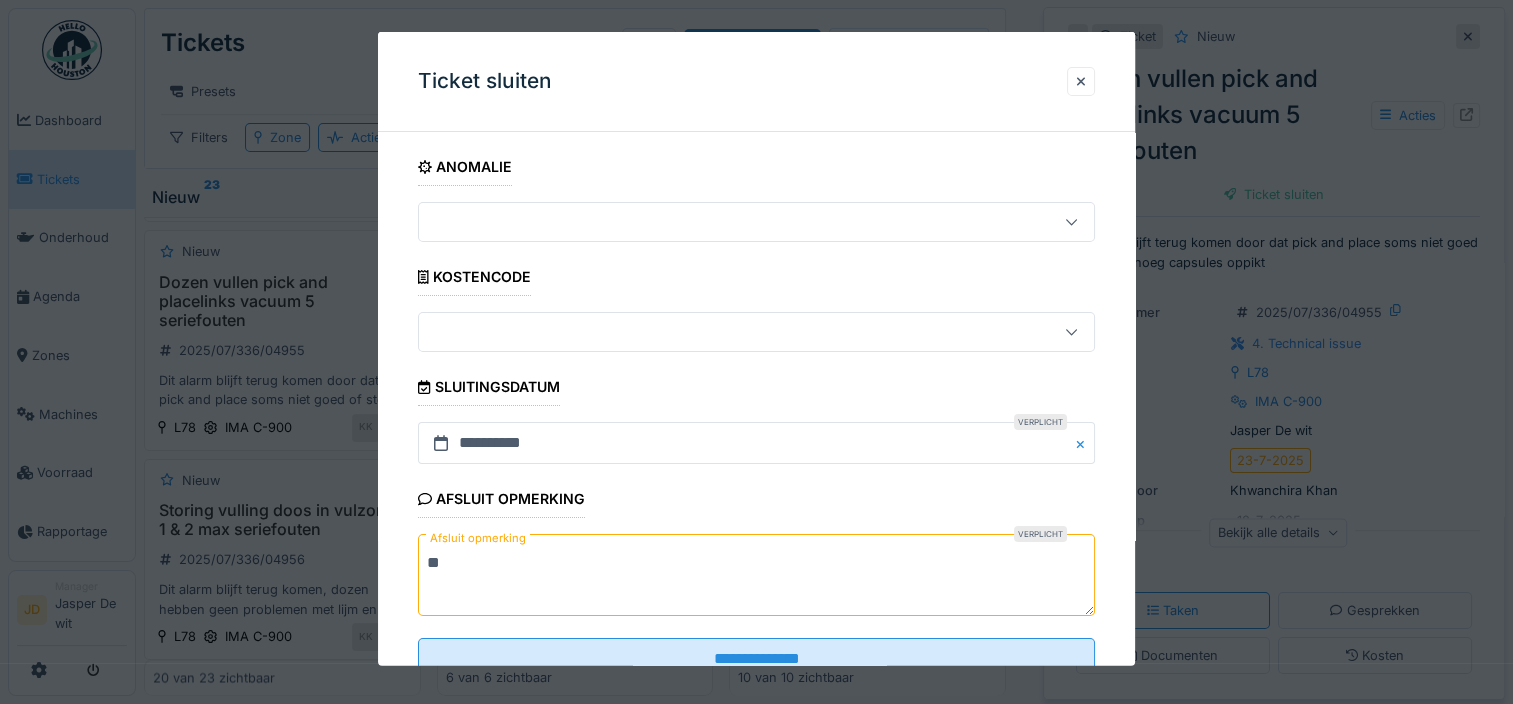 type on "*" 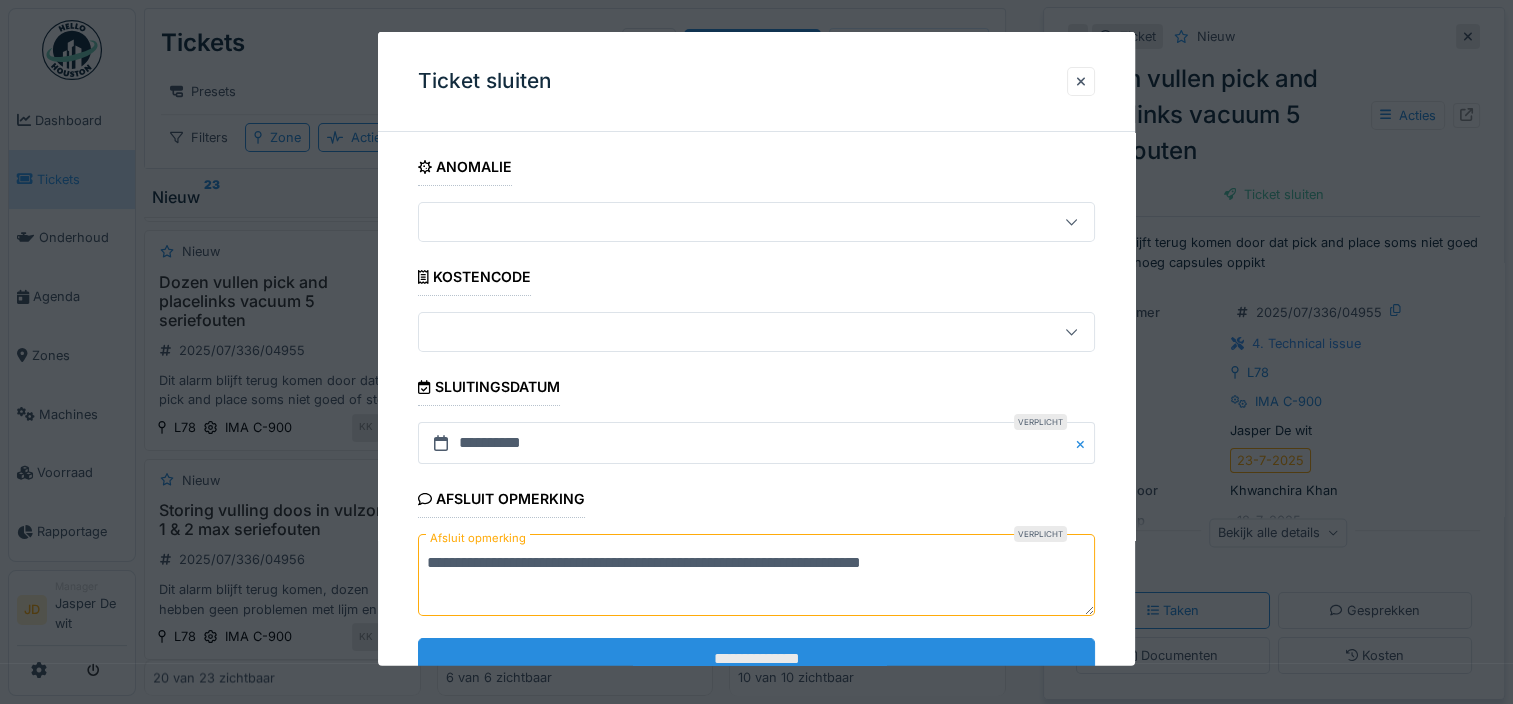 type on "**********" 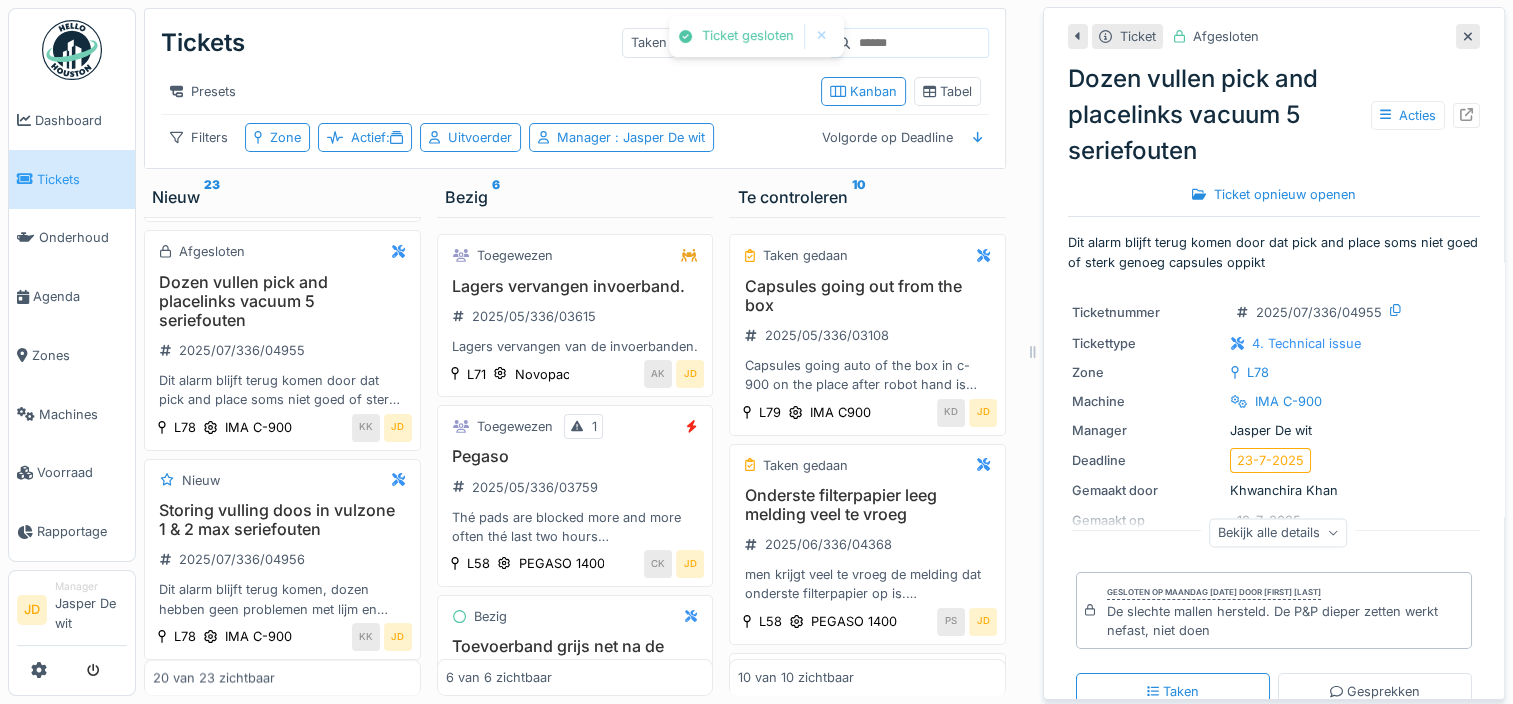 click at bounding box center (1468, 36) 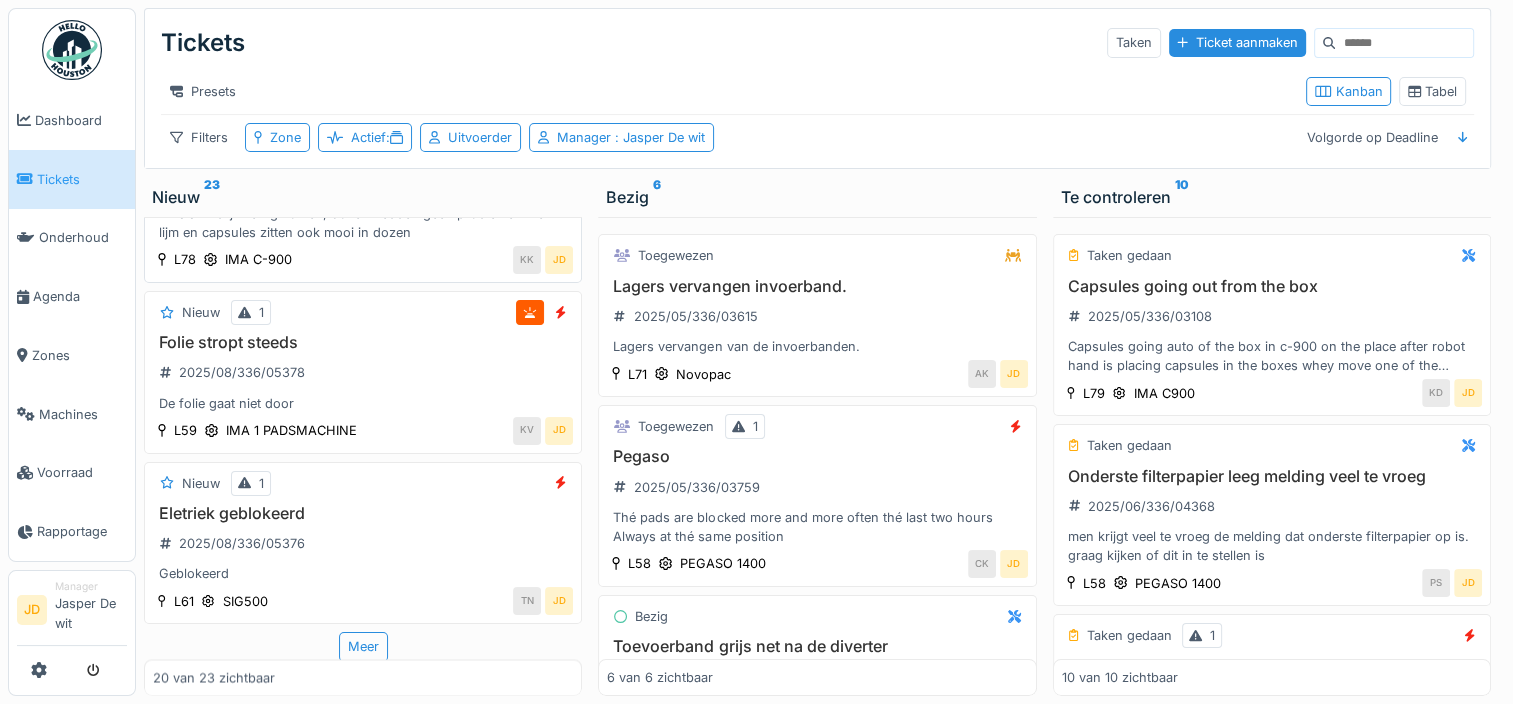 scroll, scrollTop: 3259, scrollLeft: 0, axis: vertical 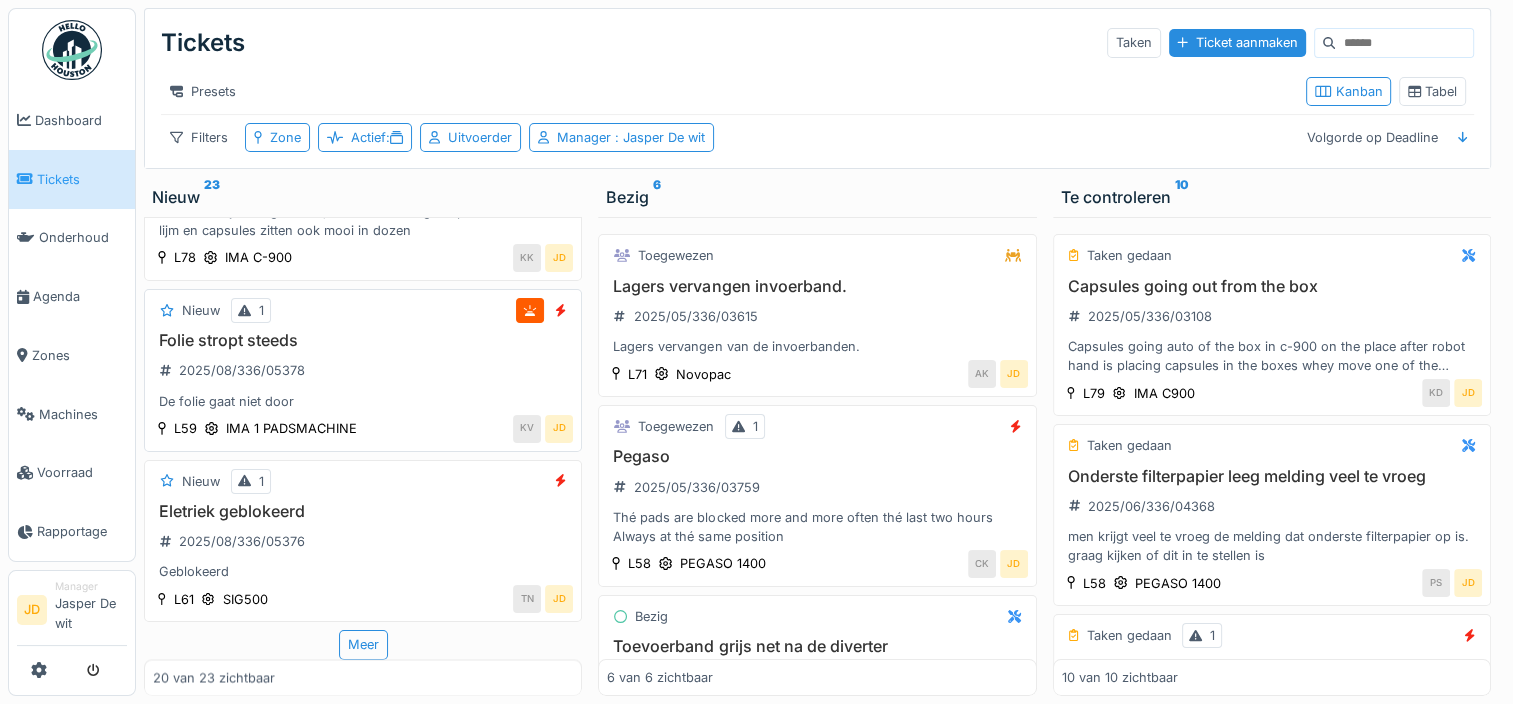 click on "Folie stropt steeds 2025/08/336/05378 De folie gaat niet door" at bounding box center (363, 371) 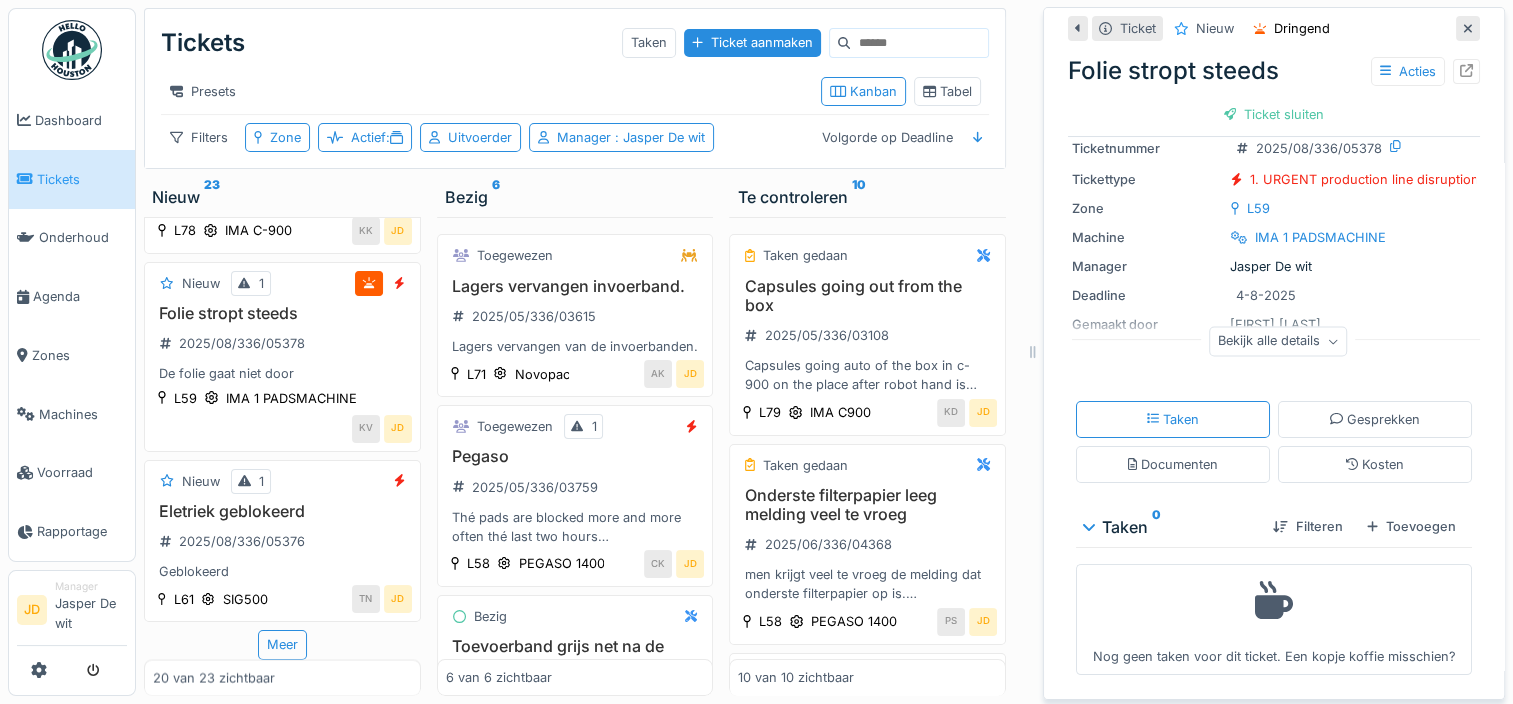 scroll, scrollTop: 120, scrollLeft: 0, axis: vertical 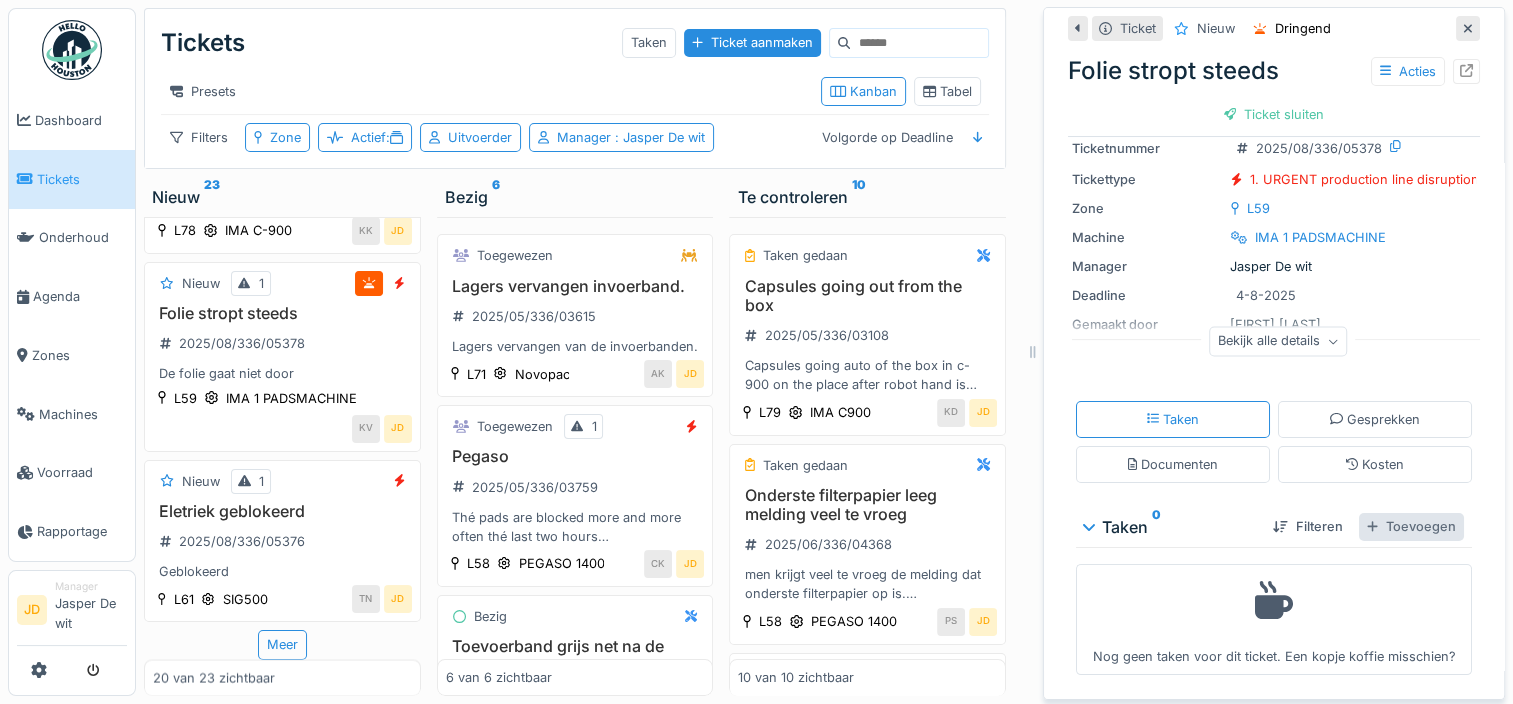 click on "Toevoegen" at bounding box center [1411, 526] 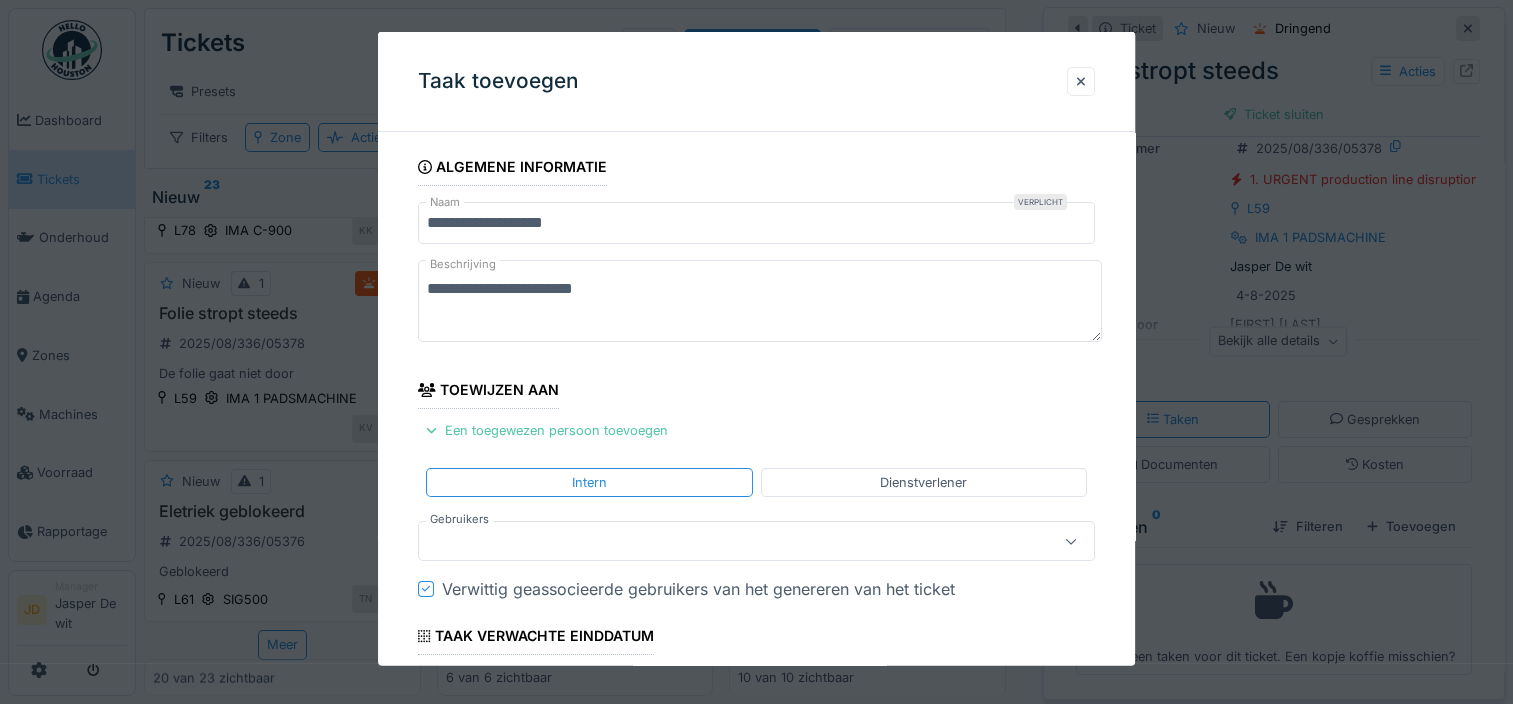 click at bounding box center (722, 541) 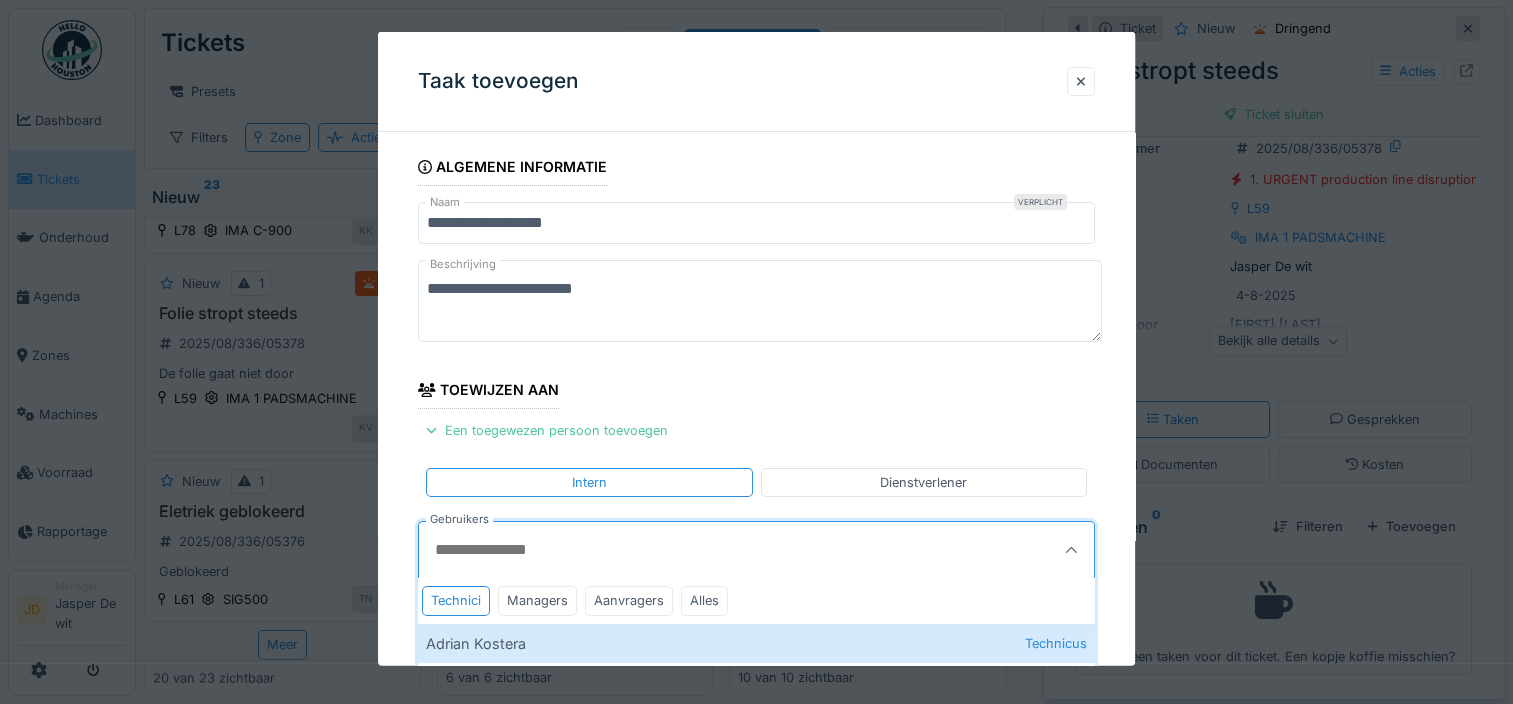 click on "Gebruikers" at bounding box center [710, 550] 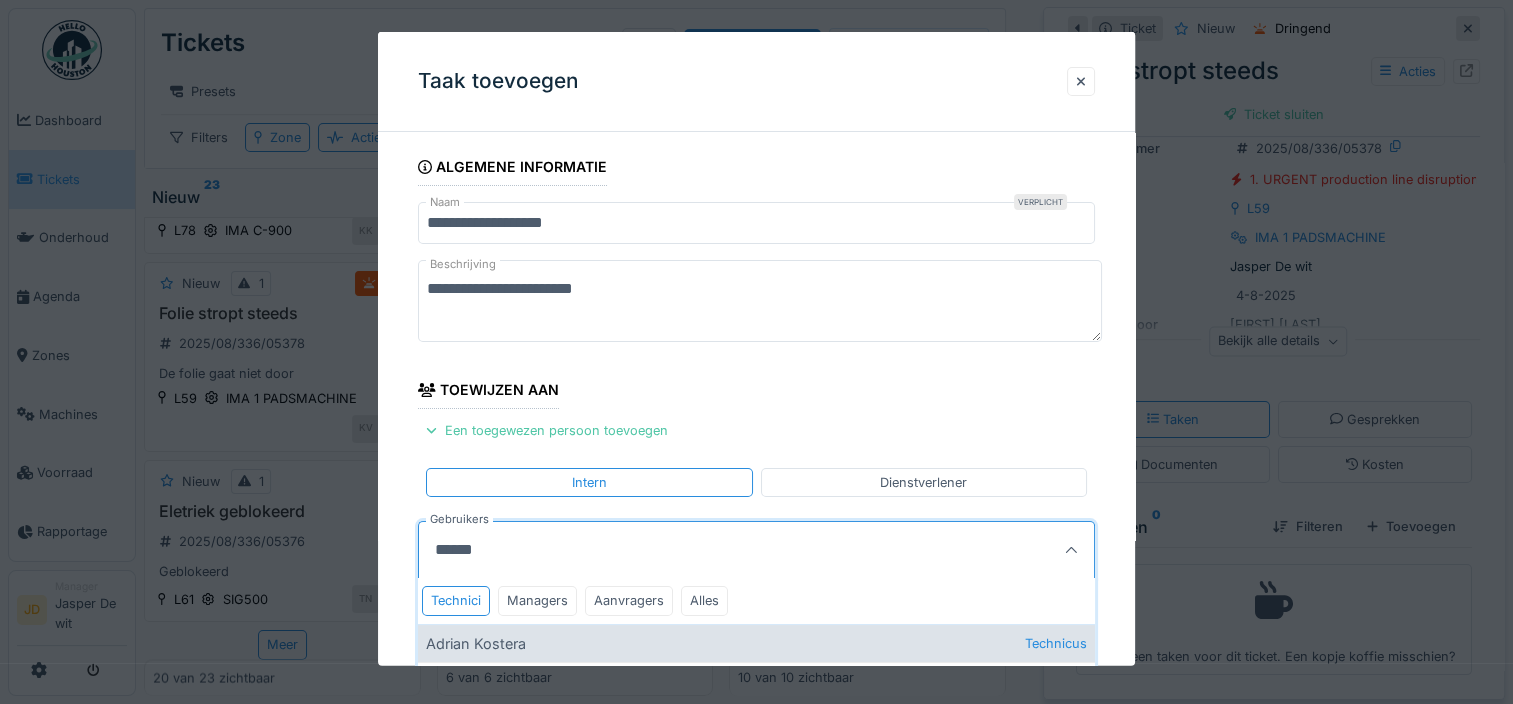 type on "******" 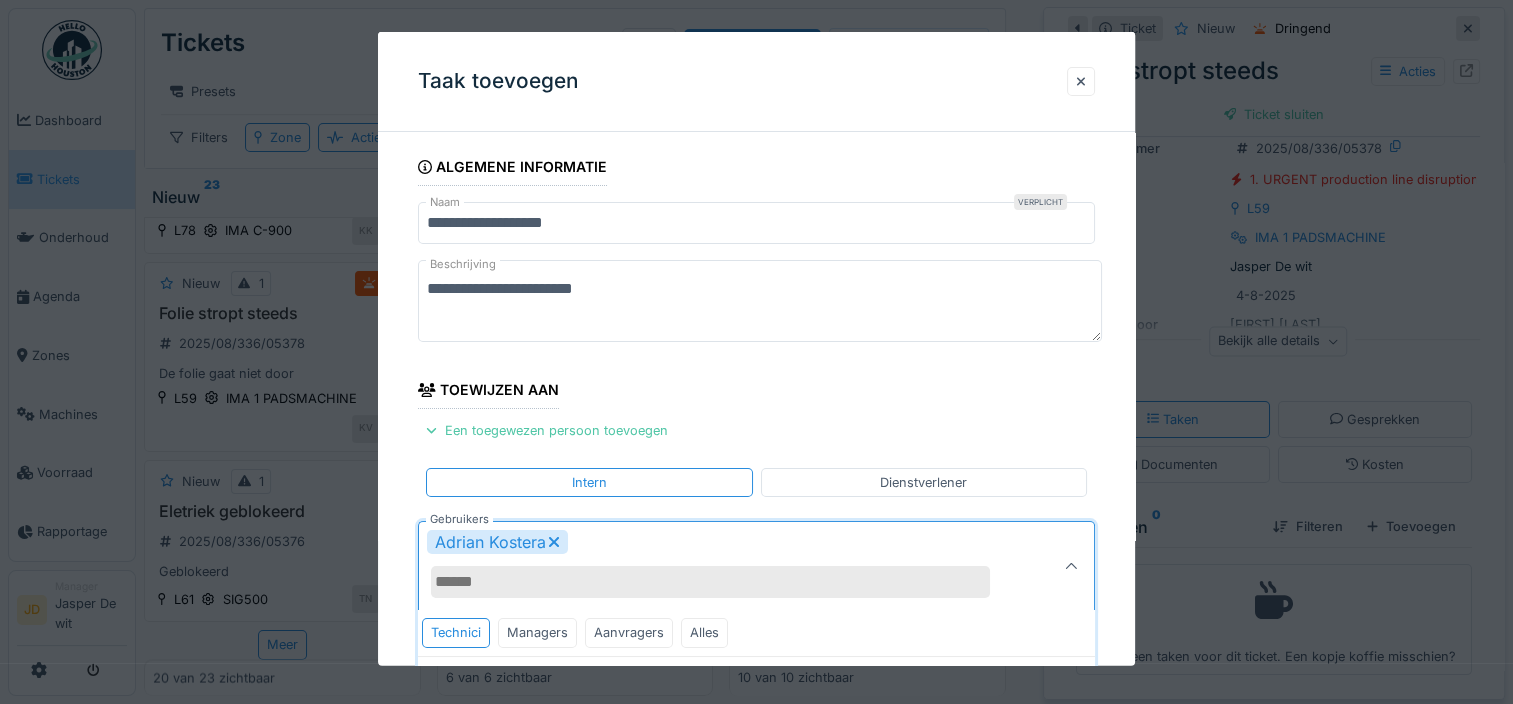 click at bounding box center [1071, 566] 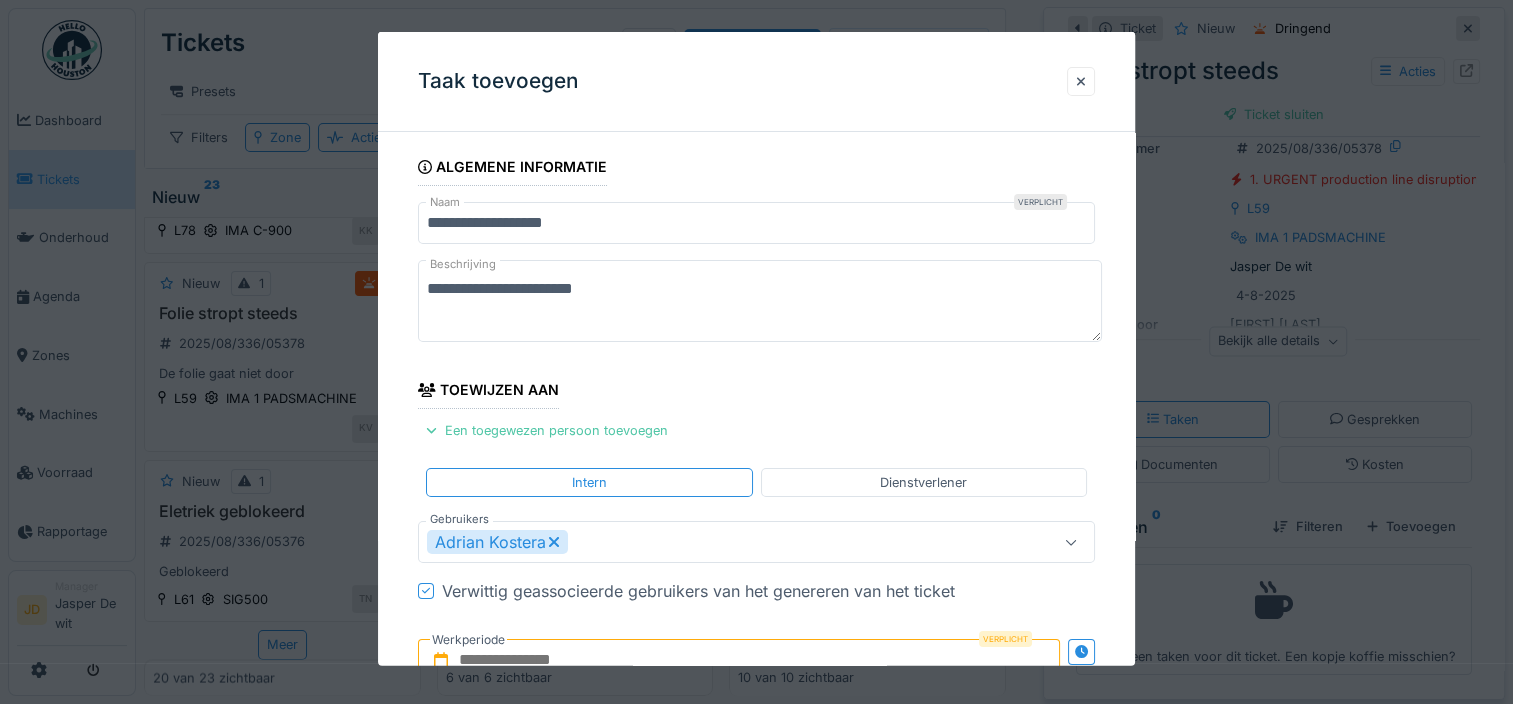 click on "**********" at bounding box center [756, 223] 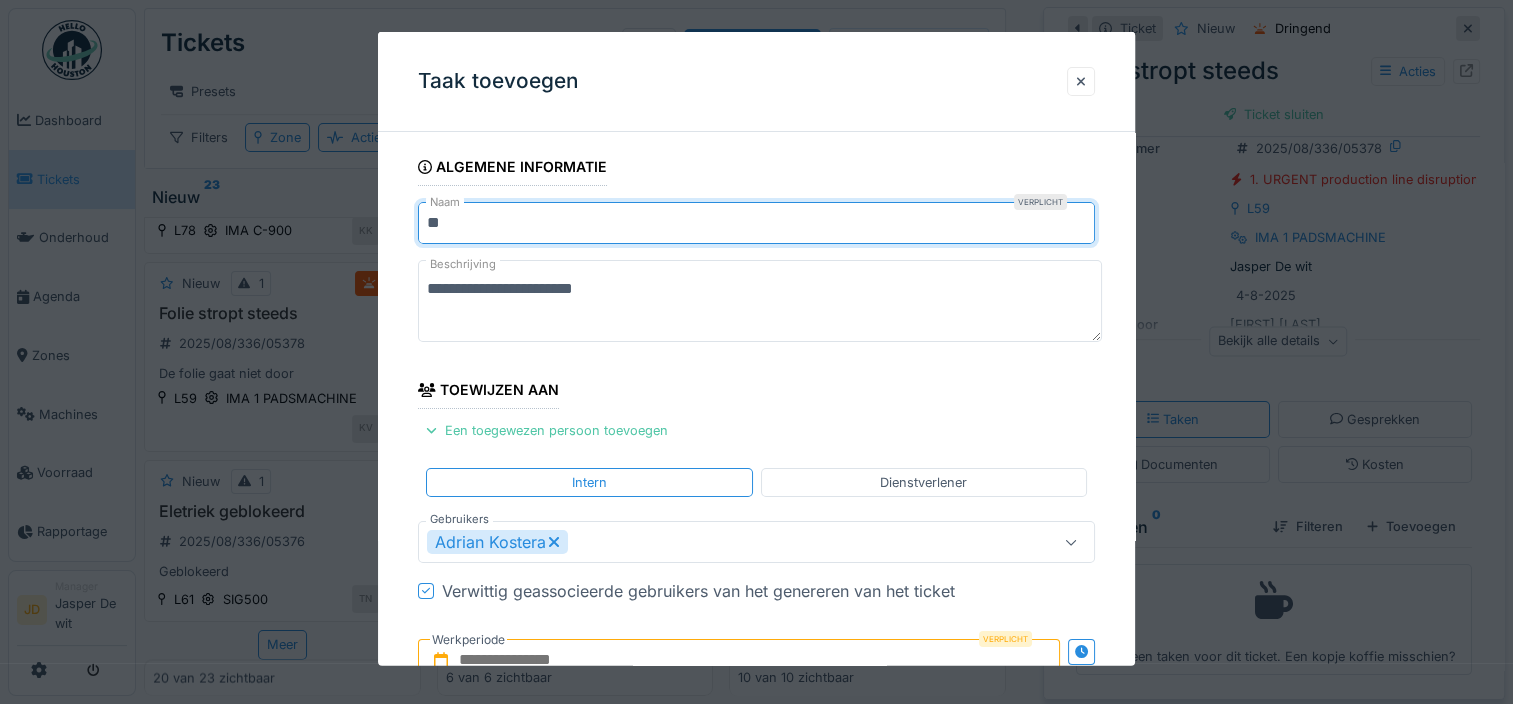 type on "*" 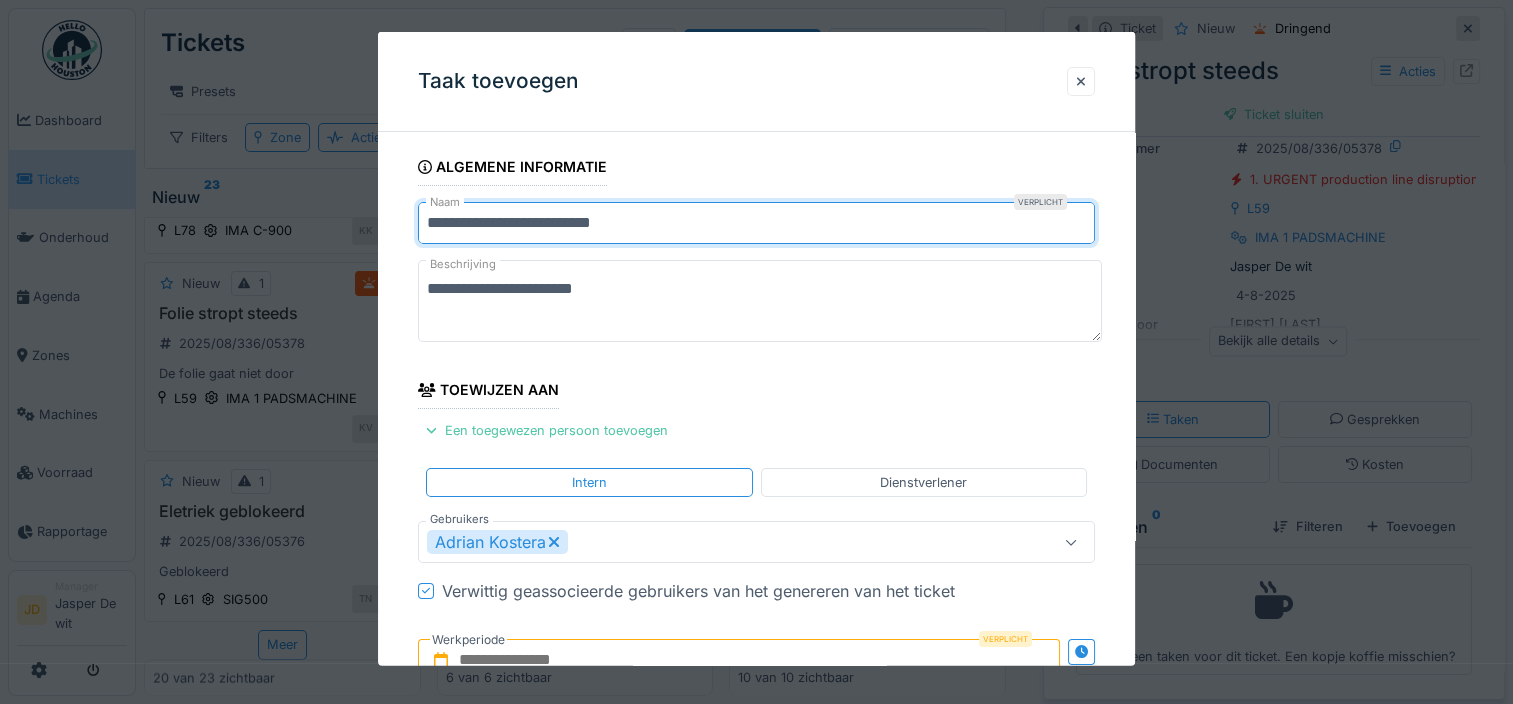 type on "**********" 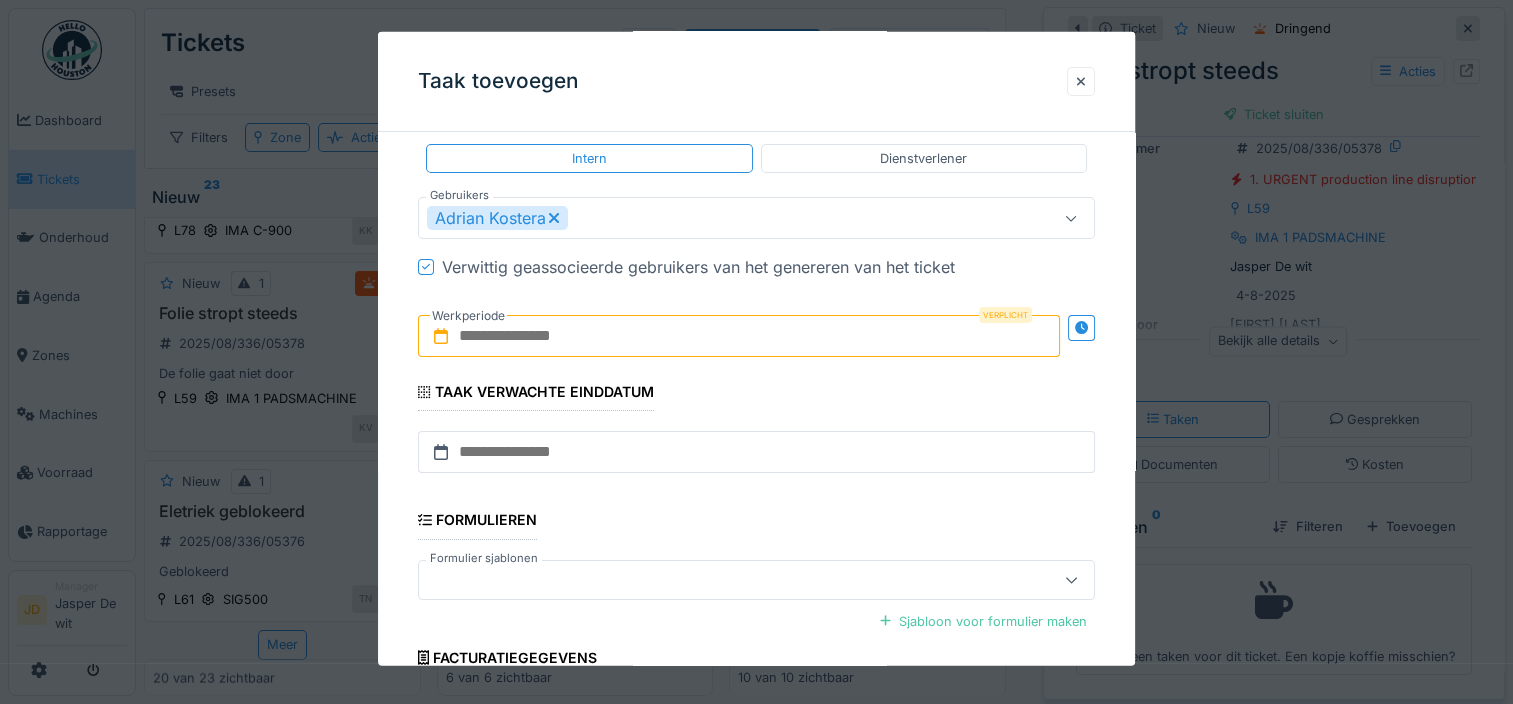 scroll, scrollTop: 326, scrollLeft: 0, axis: vertical 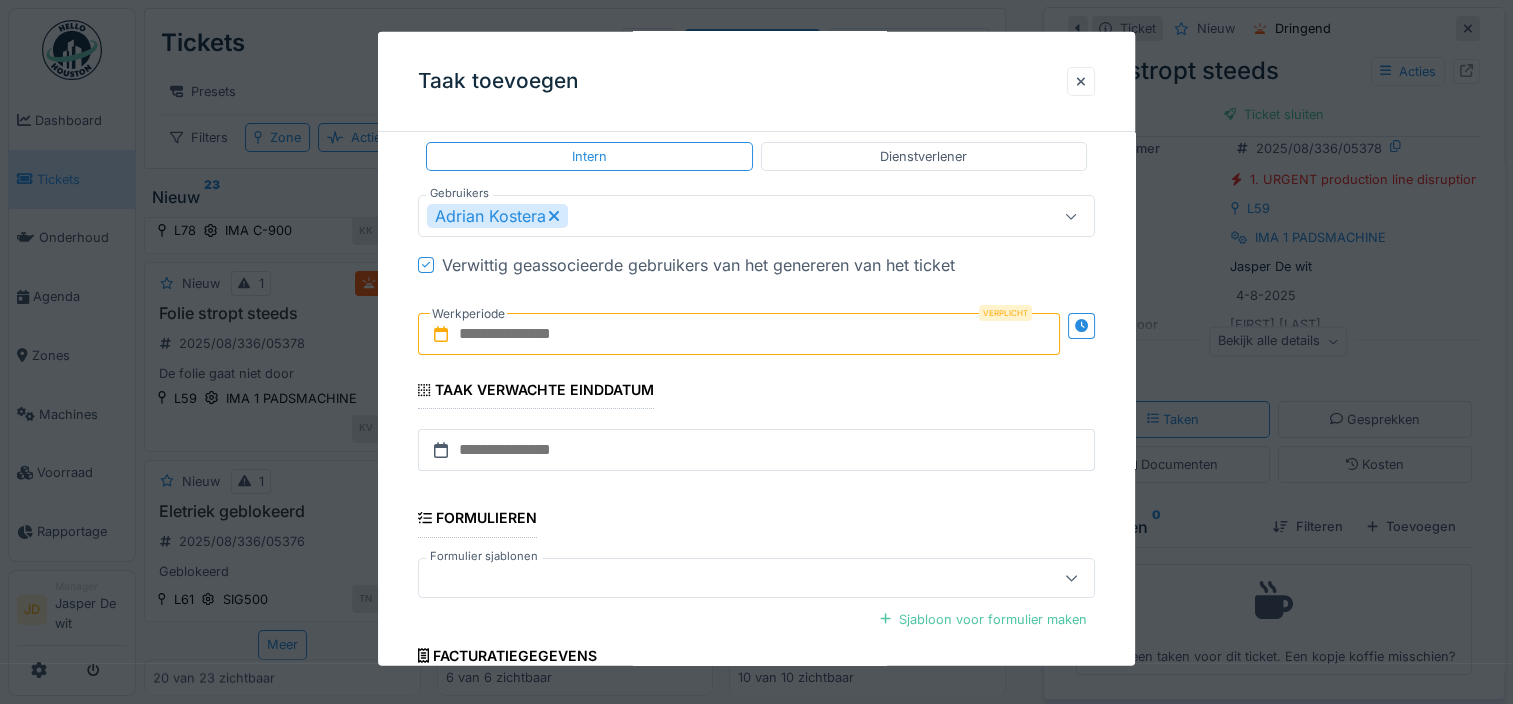 click at bounding box center (739, 334) 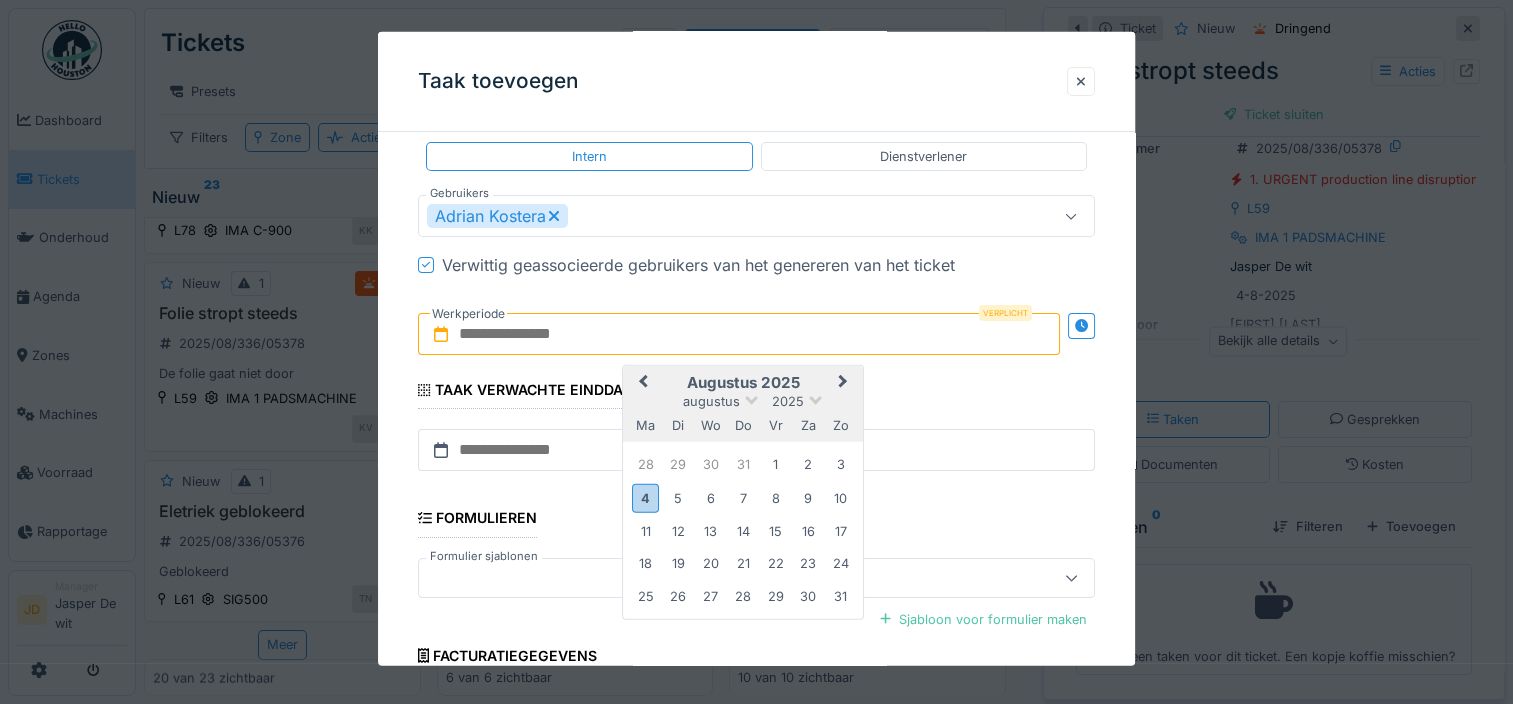 click on "augustus 2025" at bounding box center [743, 383] 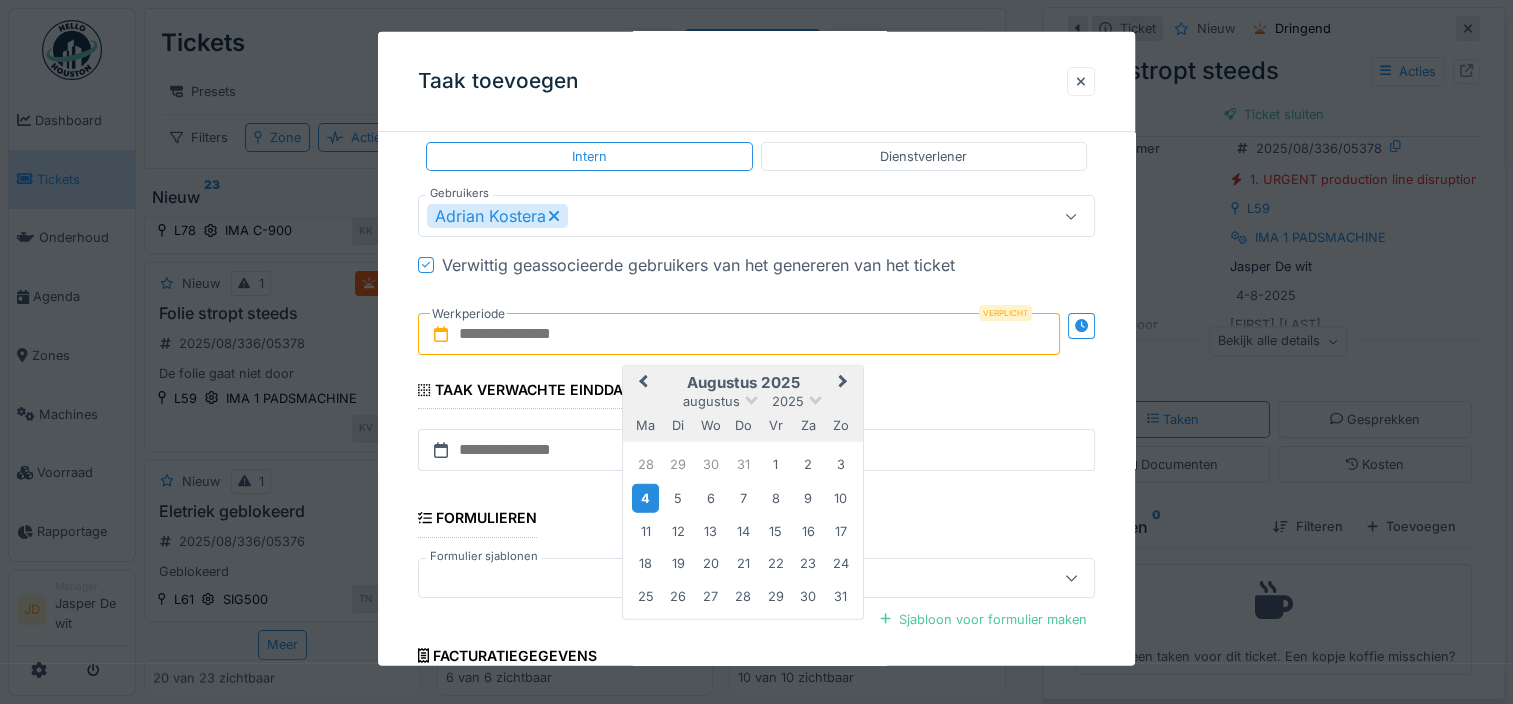 click on "4" at bounding box center [645, 497] 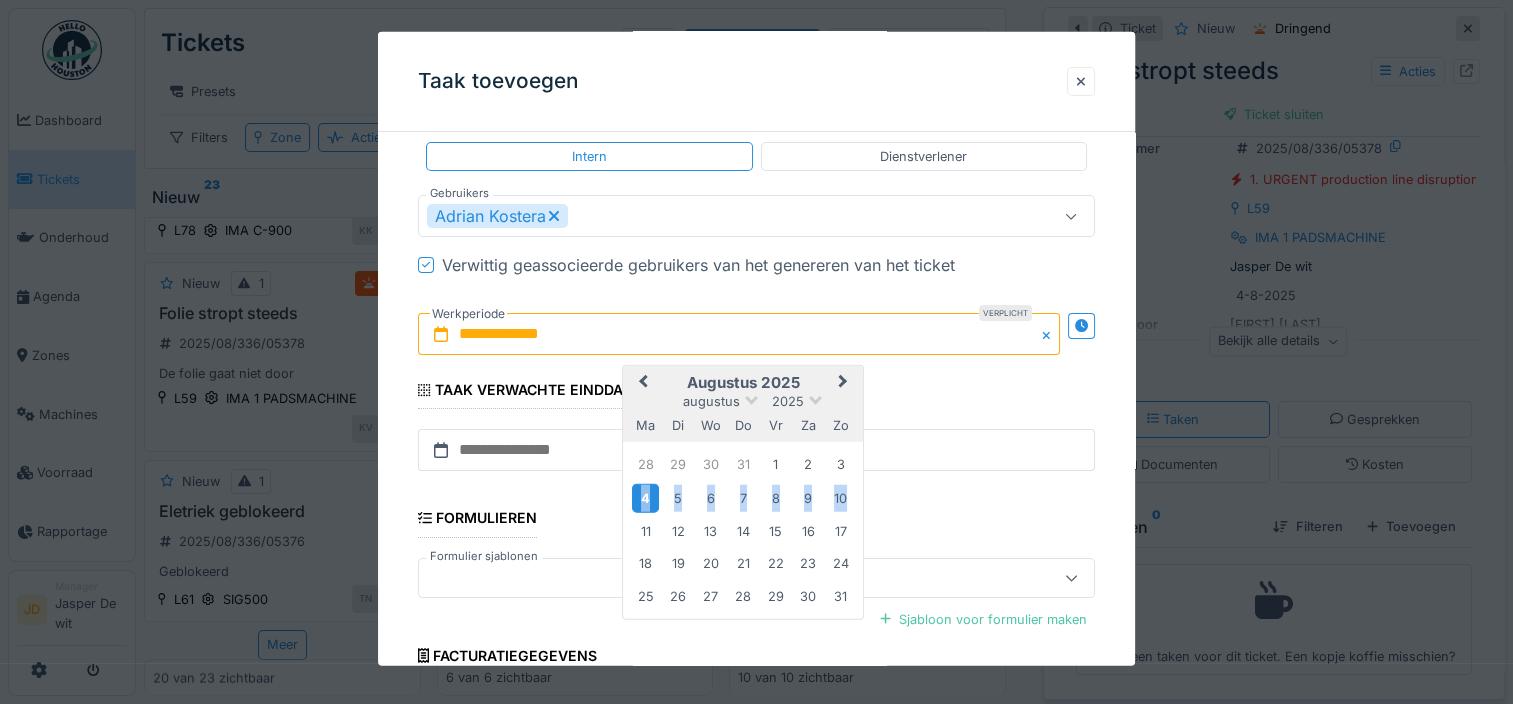 click on "4" at bounding box center (645, 497) 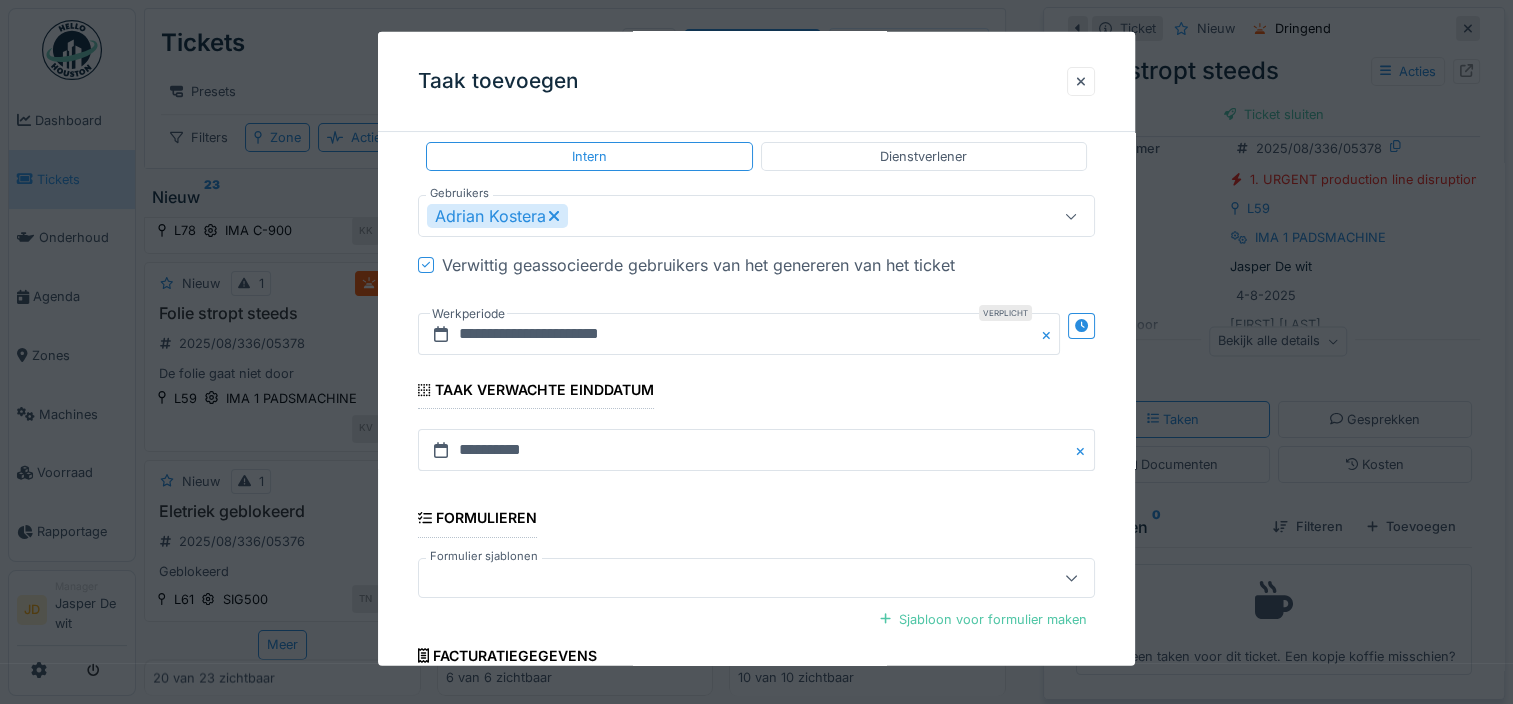 scroll, scrollTop: 505, scrollLeft: 0, axis: vertical 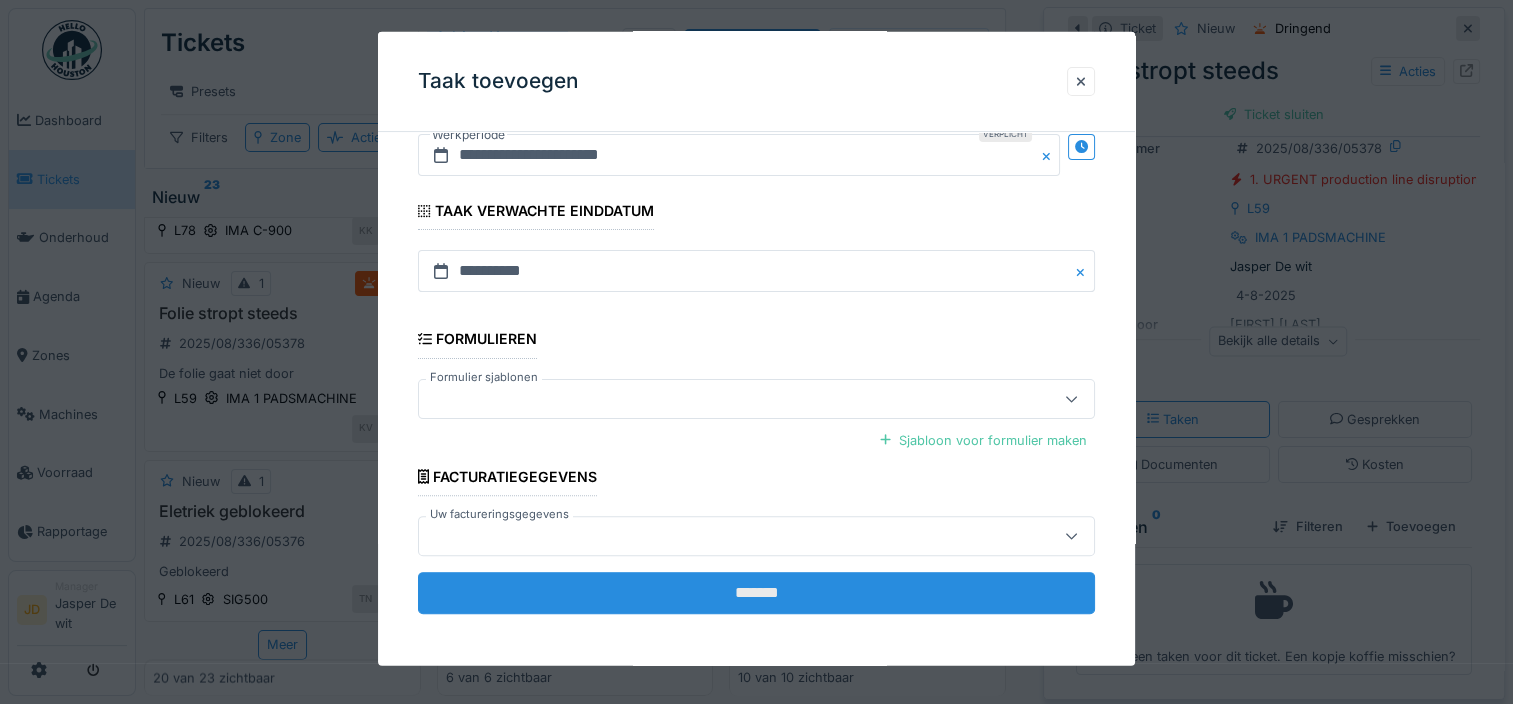click on "*******" at bounding box center [756, 593] 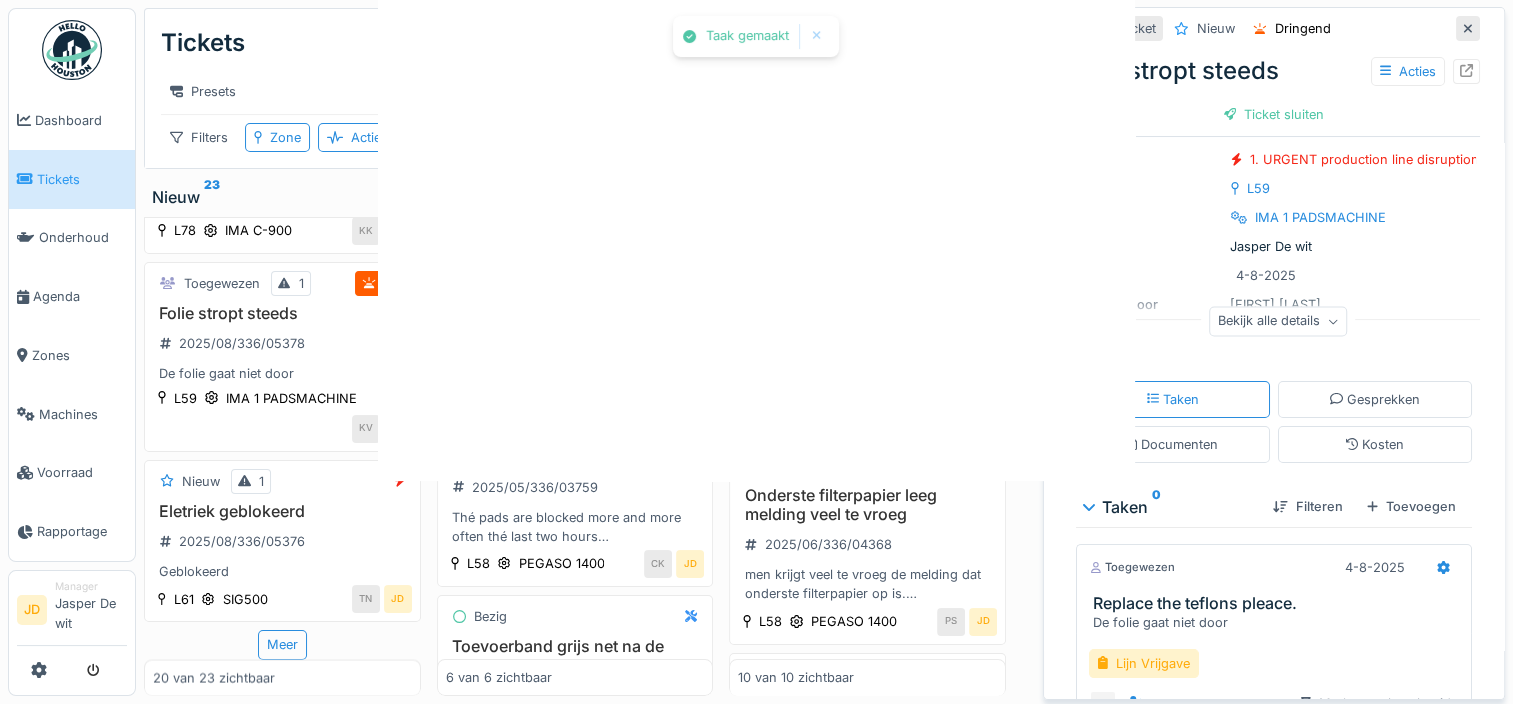 scroll, scrollTop: 0, scrollLeft: 0, axis: both 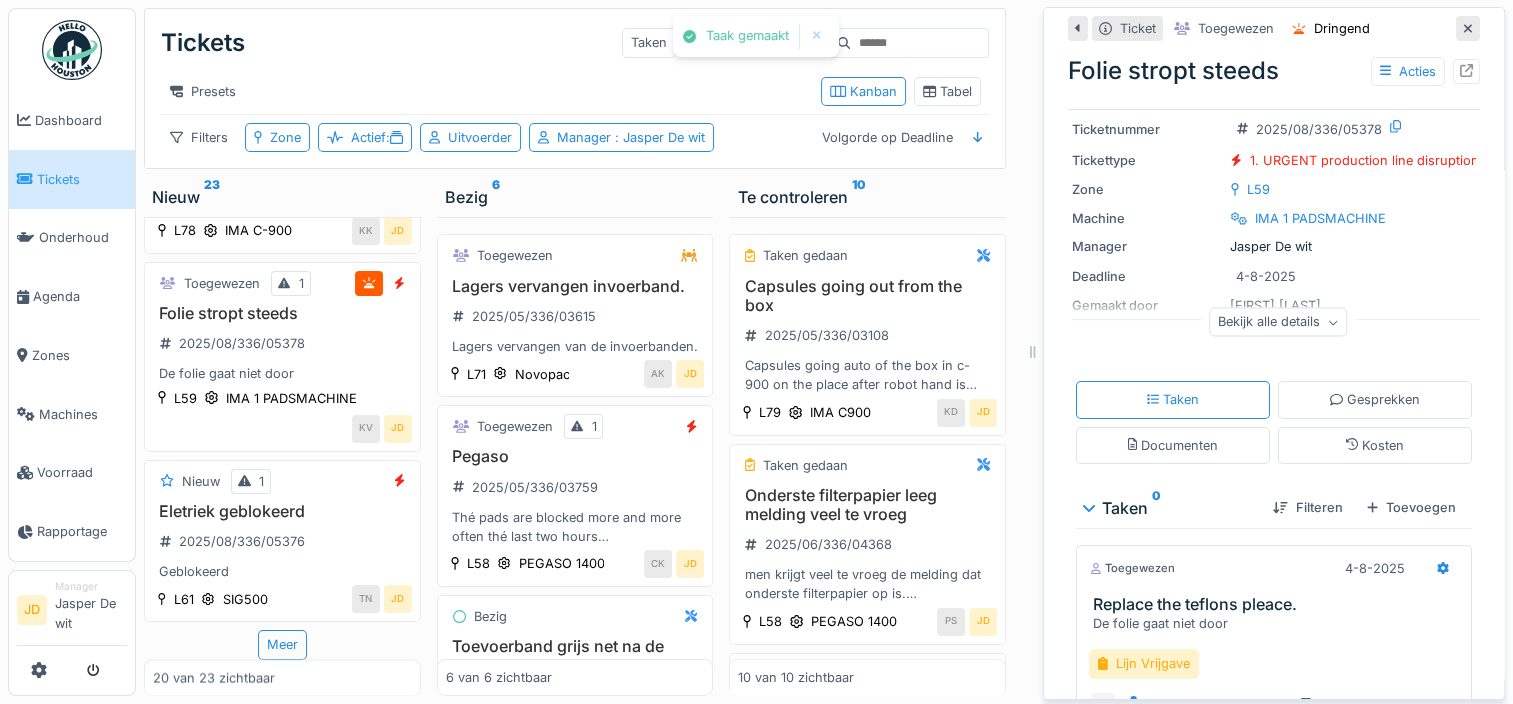 click 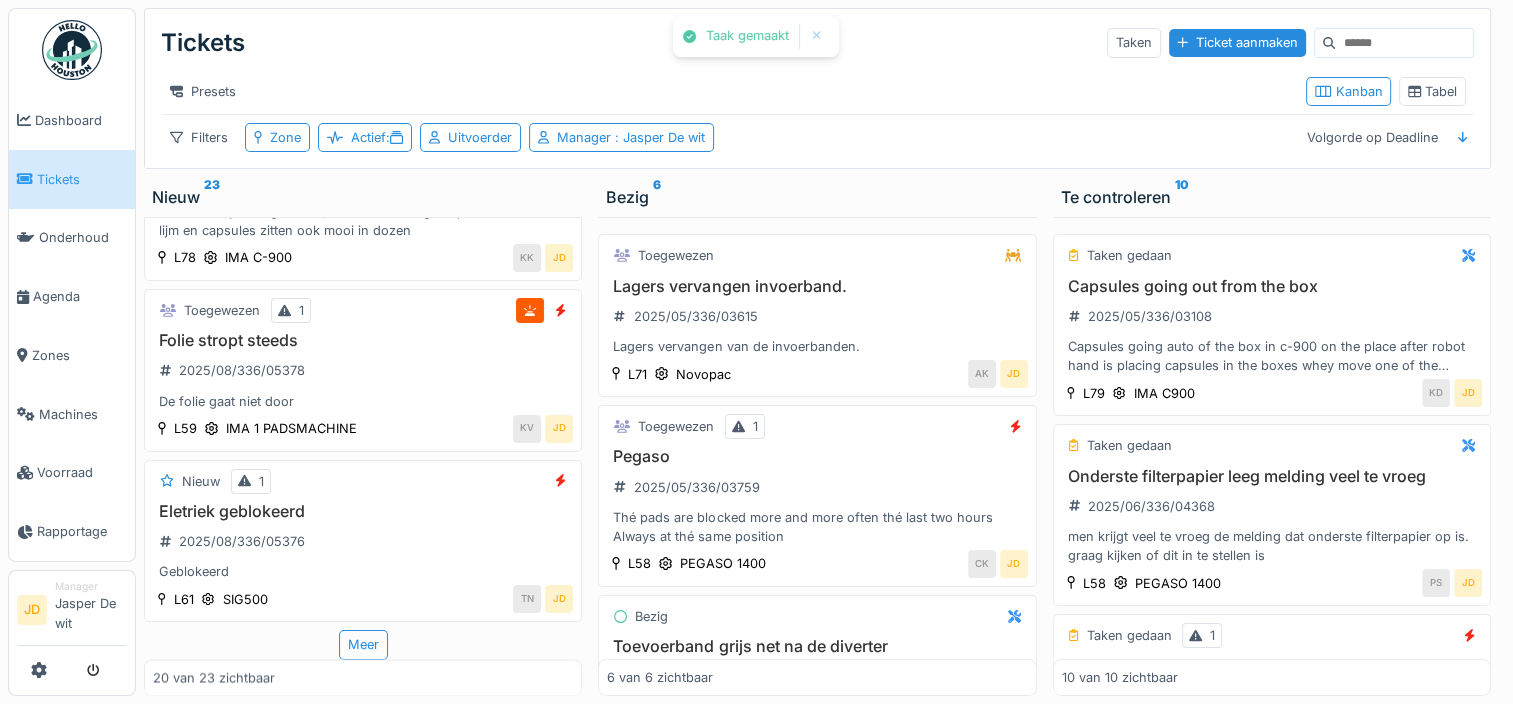 scroll, scrollTop: 3259, scrollLeft: 0, axis: vertical 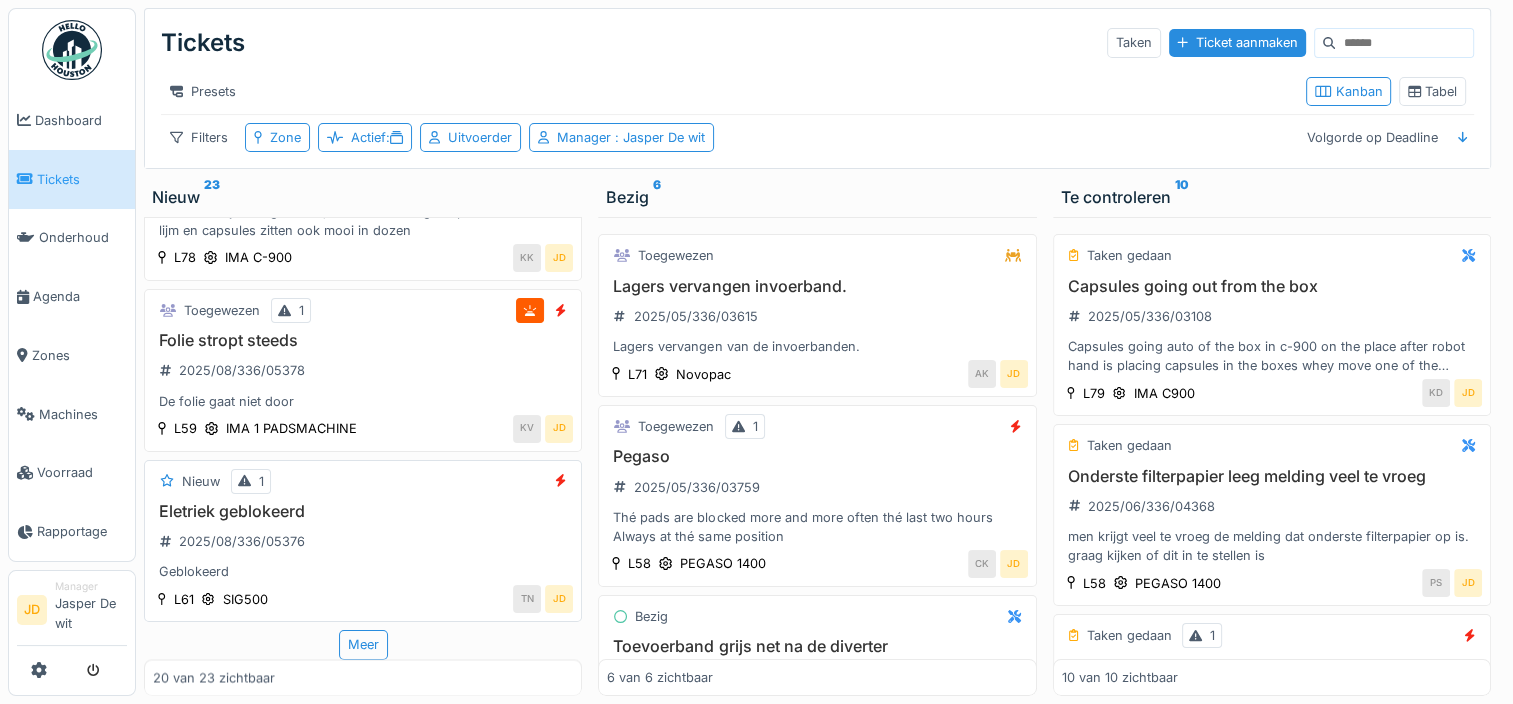 click on "Eletriek geblokeerd" at bounding box center (363, 511) 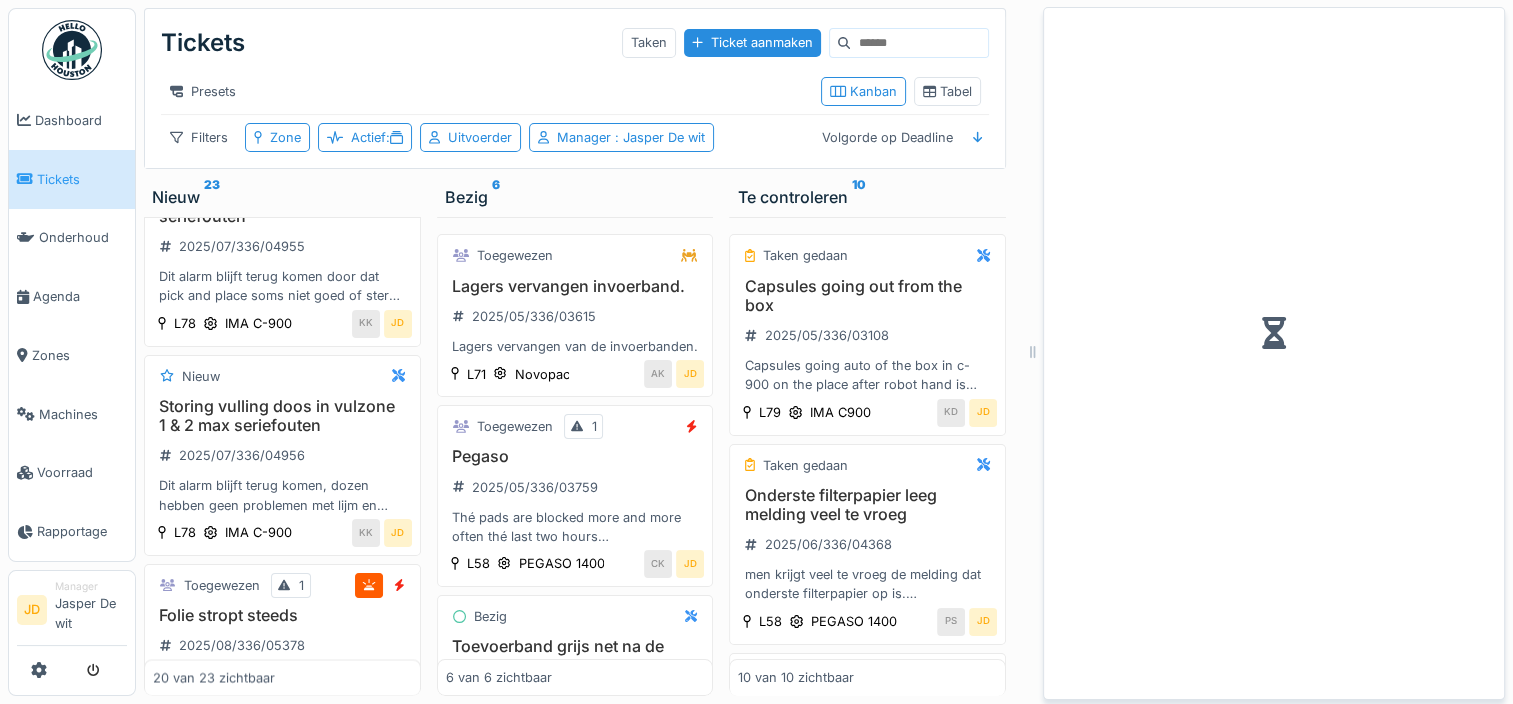 scroll, scrollTop: 3662, scrollLeft: 0, axis: vertical 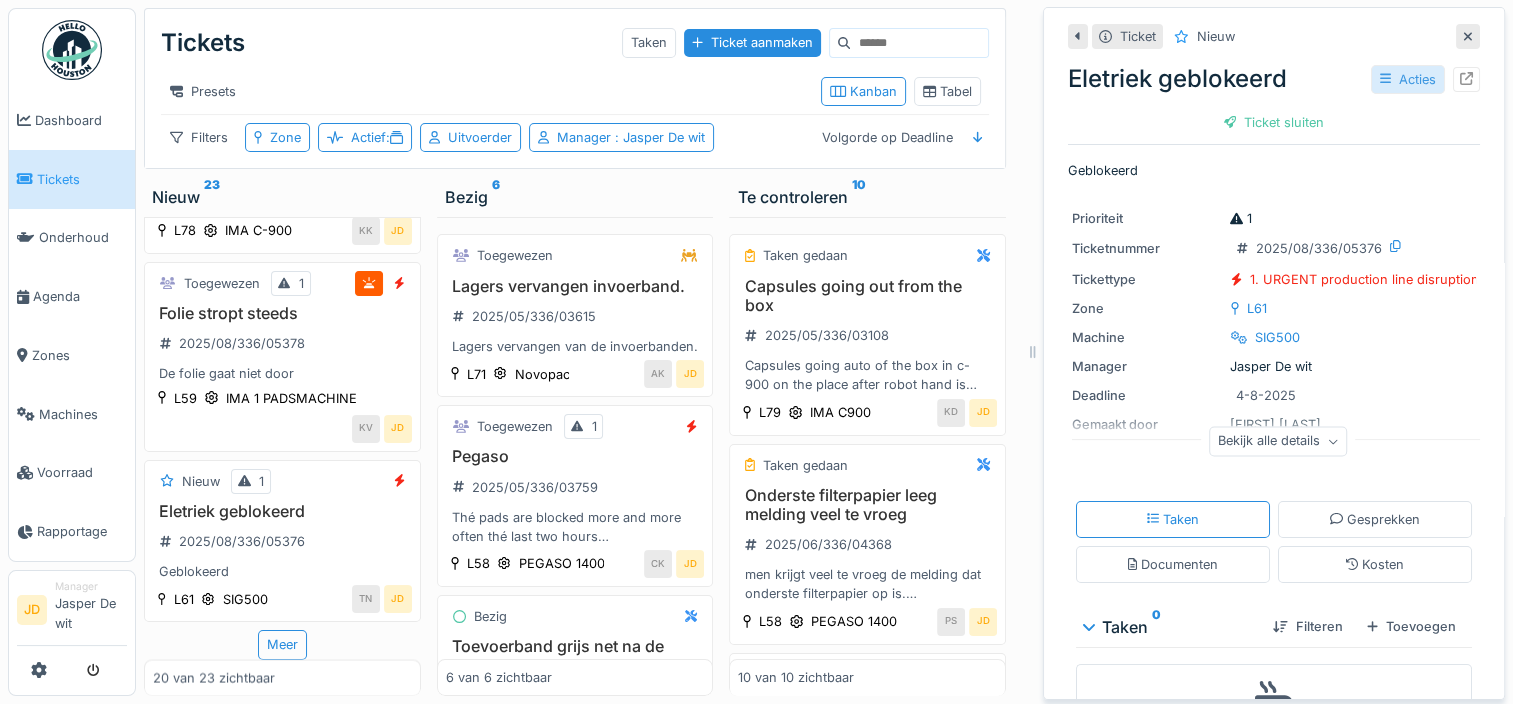 click on "Acties" at bounding box center [1408, 79] 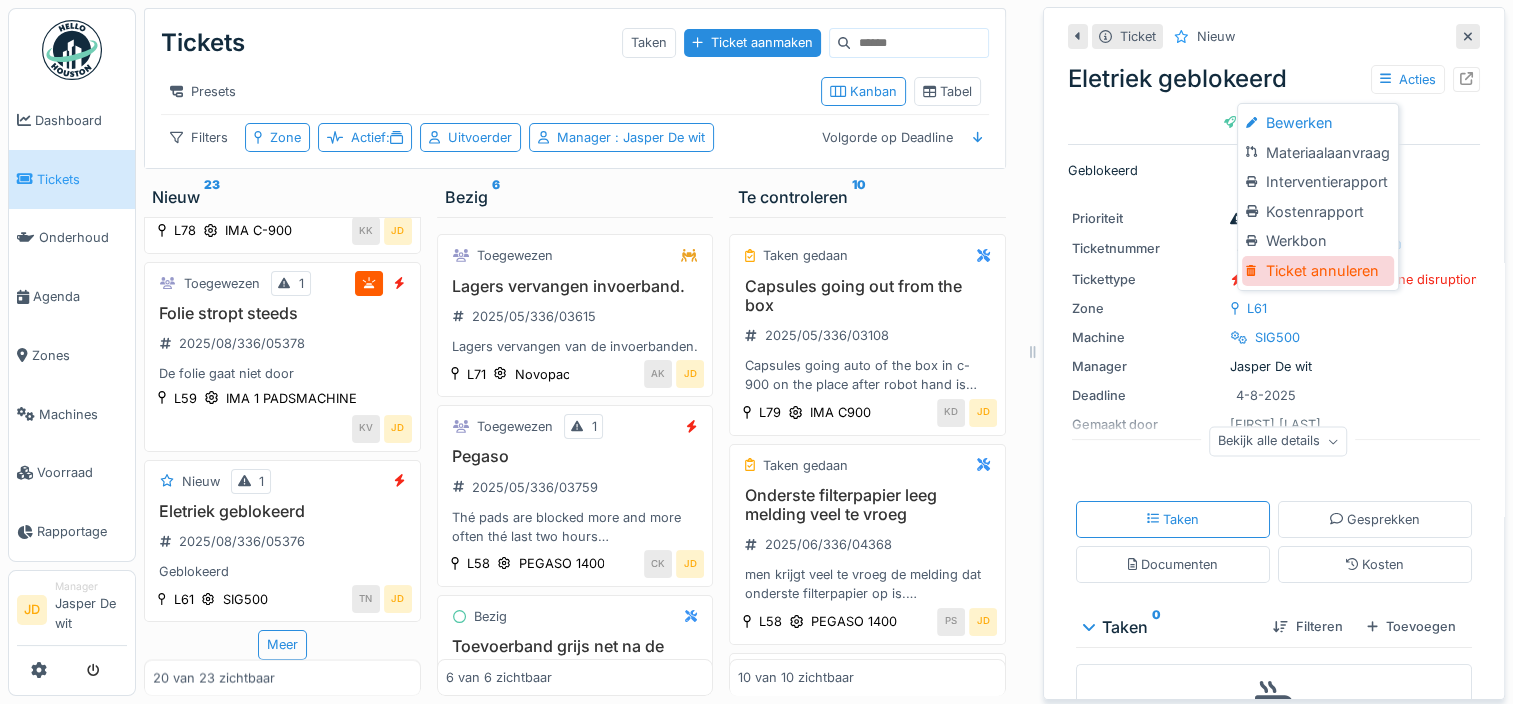 click on "Ticket annuleren" at bounding box center (1317, 271) 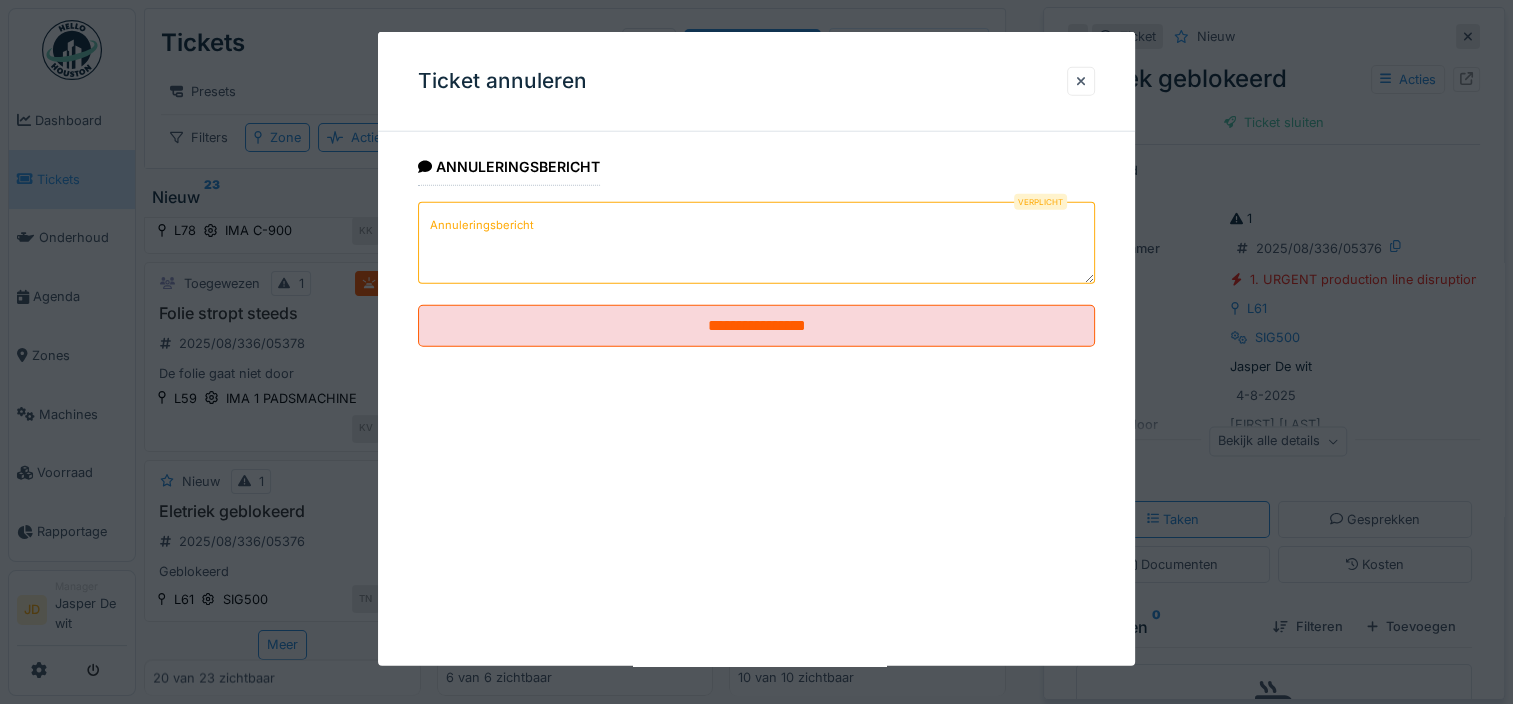 click on "Annuleringsbericht" at bounding box center (756, 243) 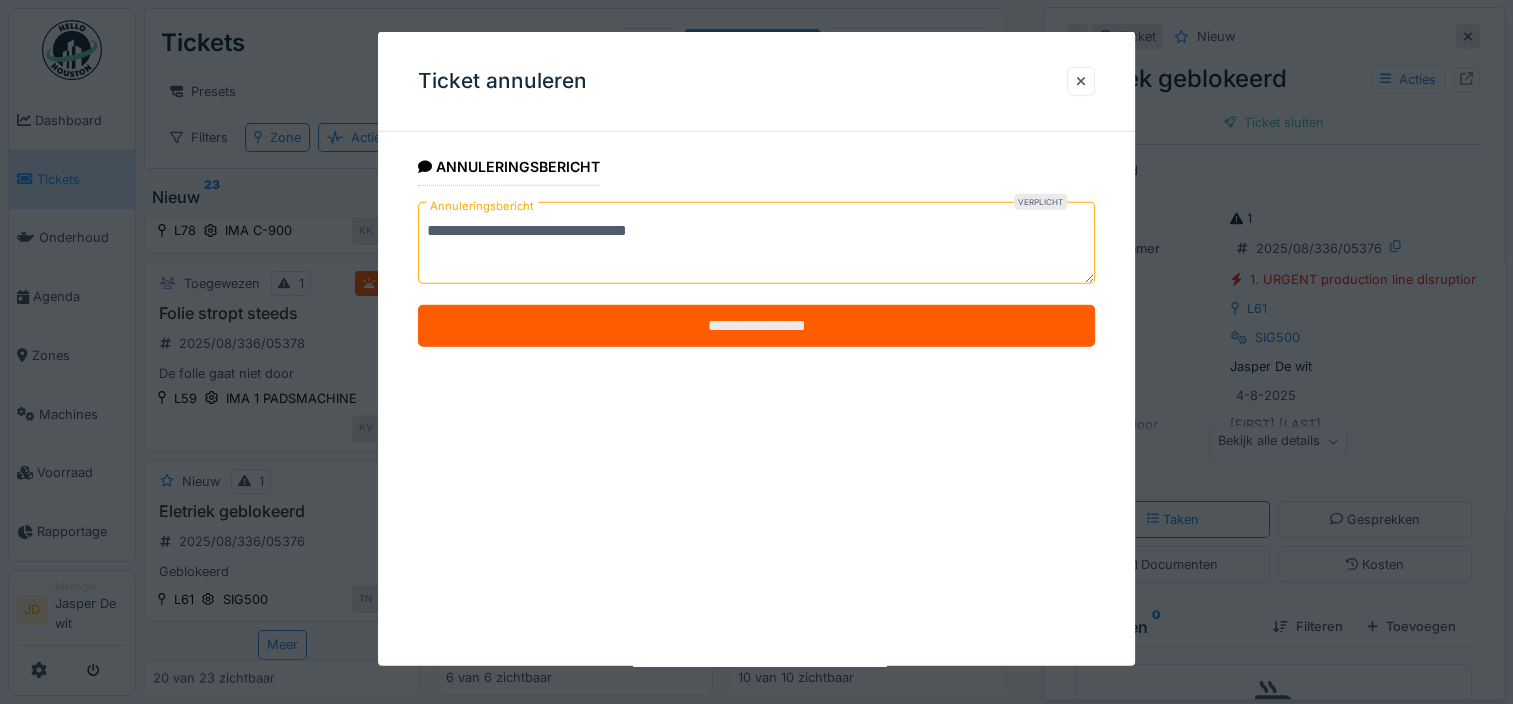 type on "**********" 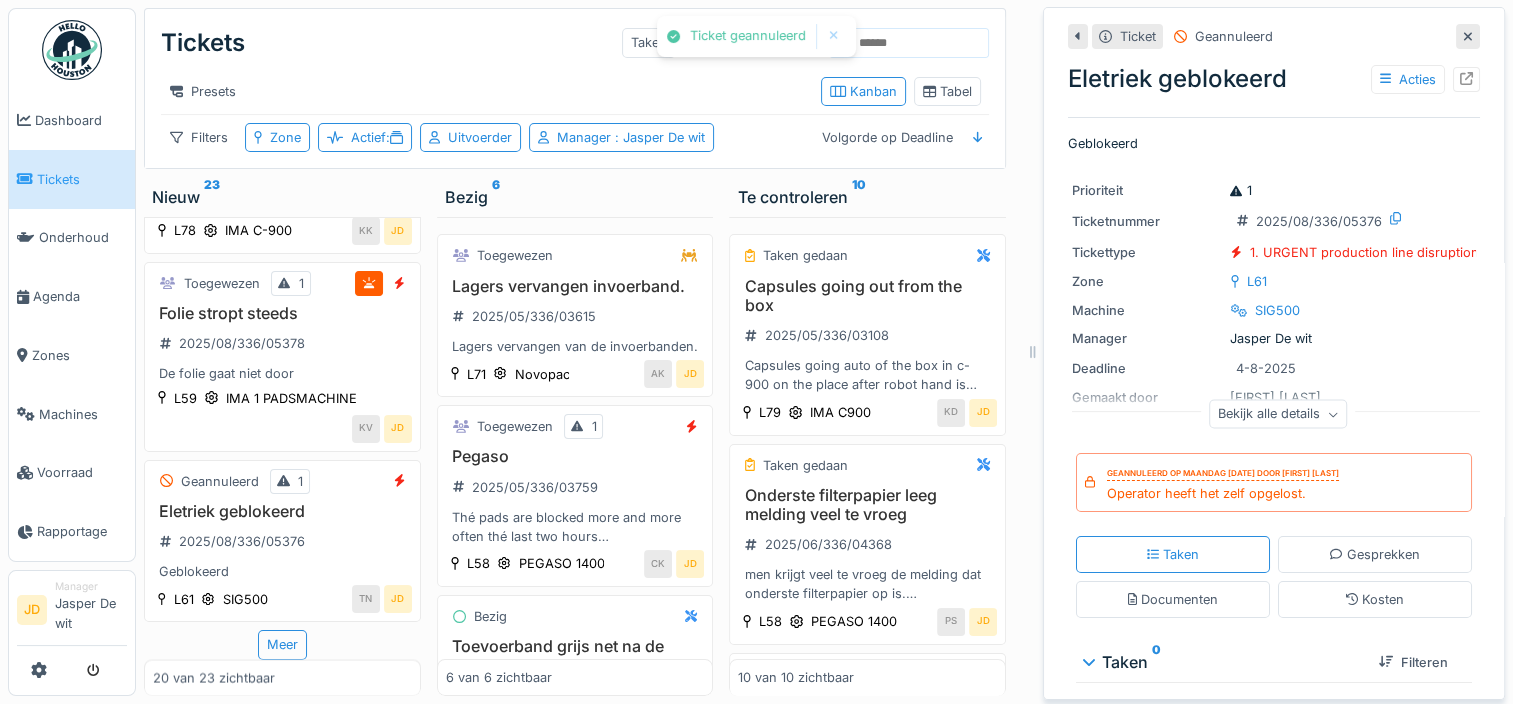 click at bounding box center [1468, 36] 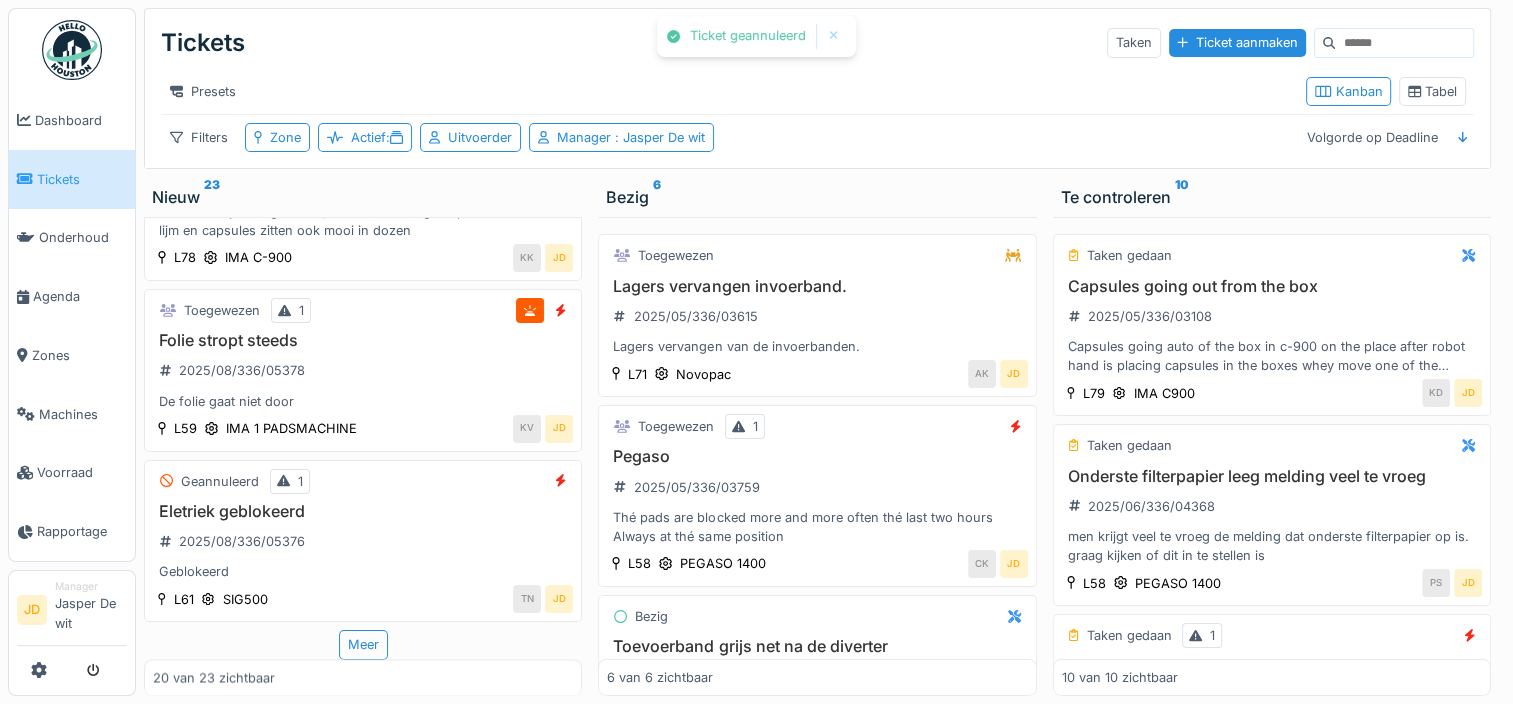 scroll, scrollTop: 3259, scrollLeft: 0, axis: vertical 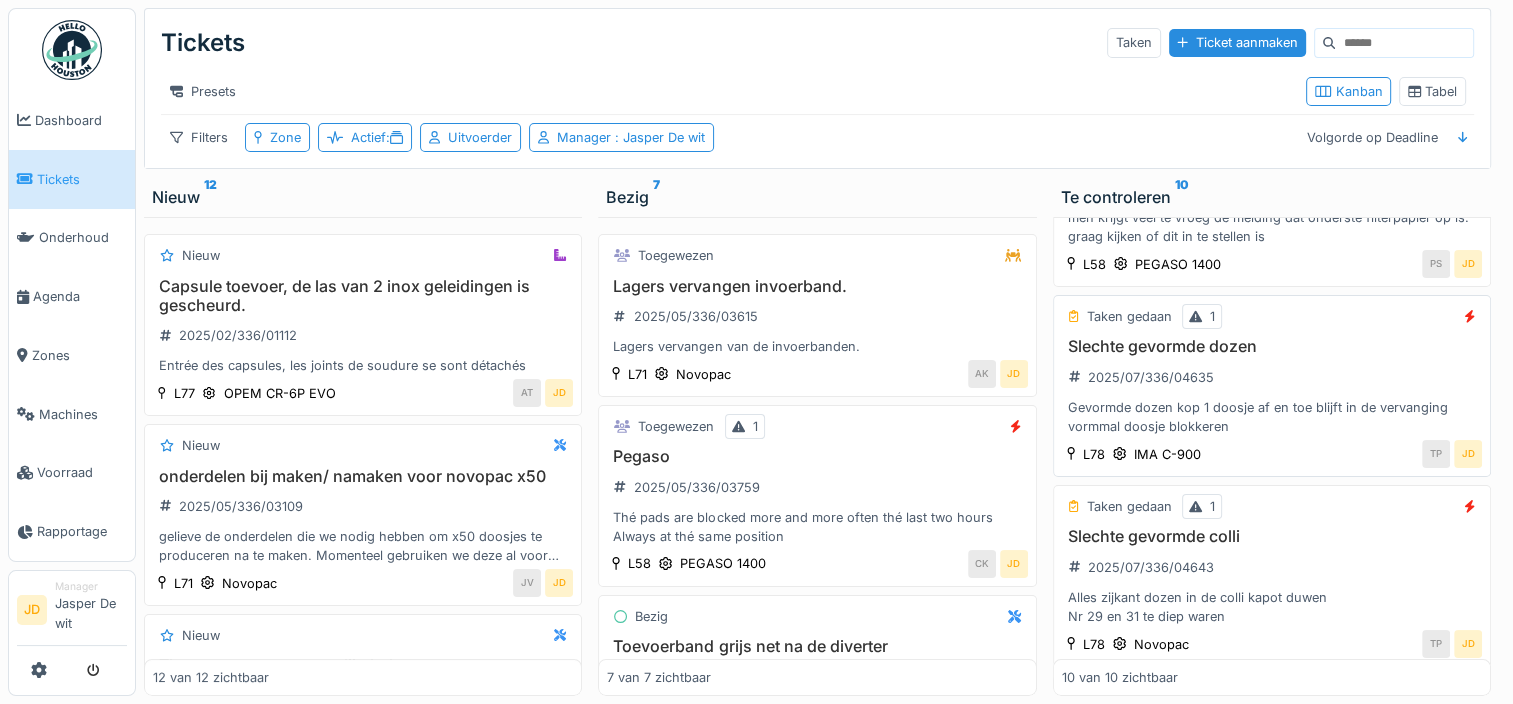 click on "Slechte gevormde dozen  2025/07/336/04635 Gevormde dozen kop 1 doosje af en toe  blijft in de vervanging vormmal doosje blokkeren" at bounding box center [1272, 386] 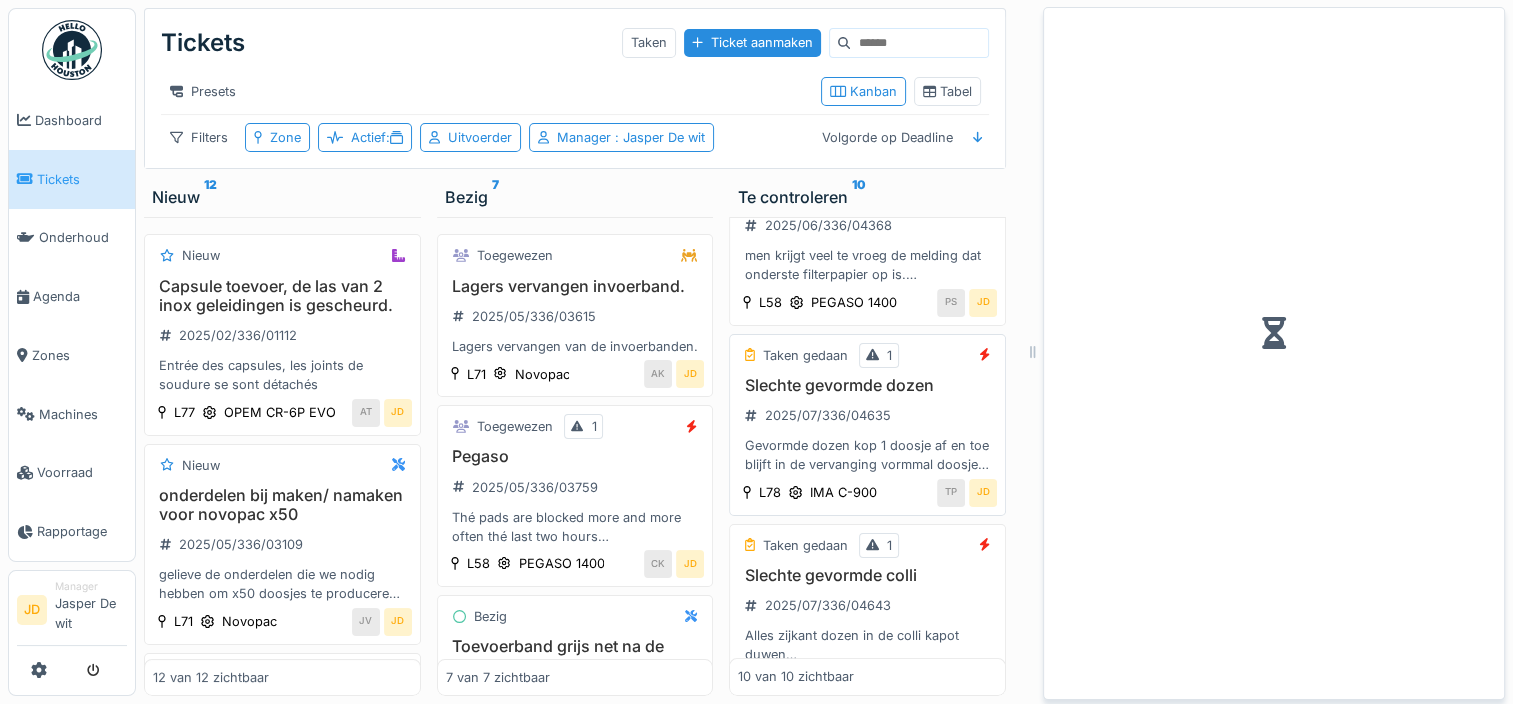 scroll, scrollTop: 357, scrollLeft: 0, axis: vertical 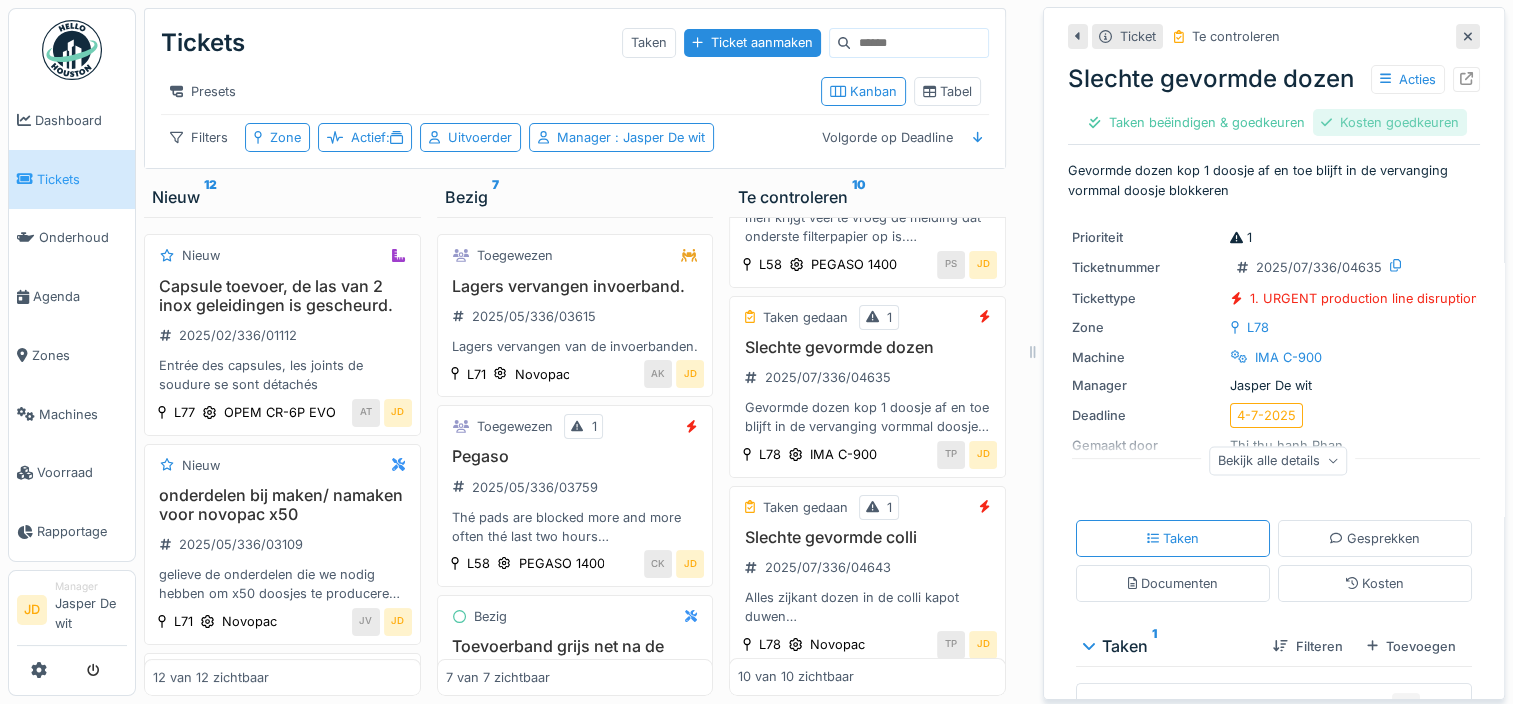 click on "Kosten goedkeuren" at bounding box center (1390, 122) 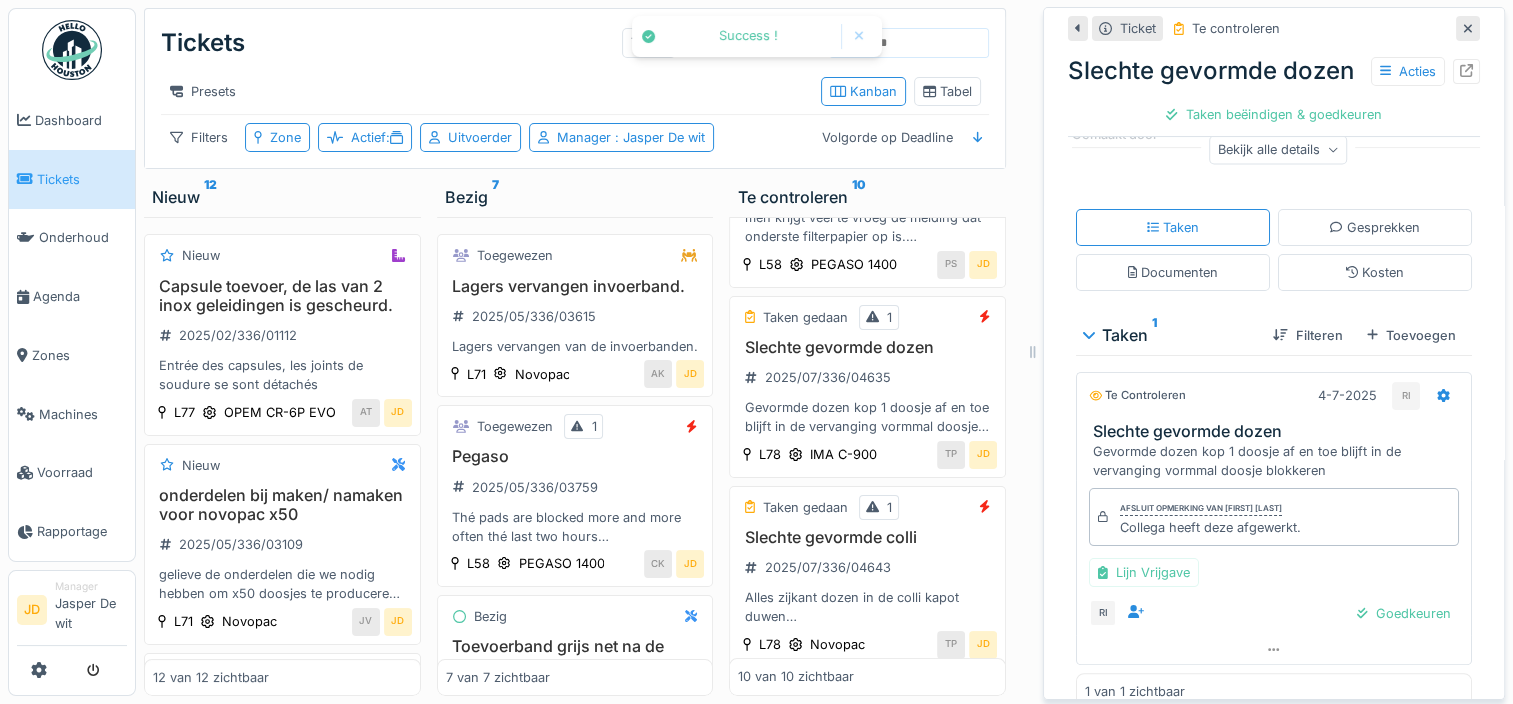 scroll, scrollTop: 312, scrollLeft: 0, axis: vertical 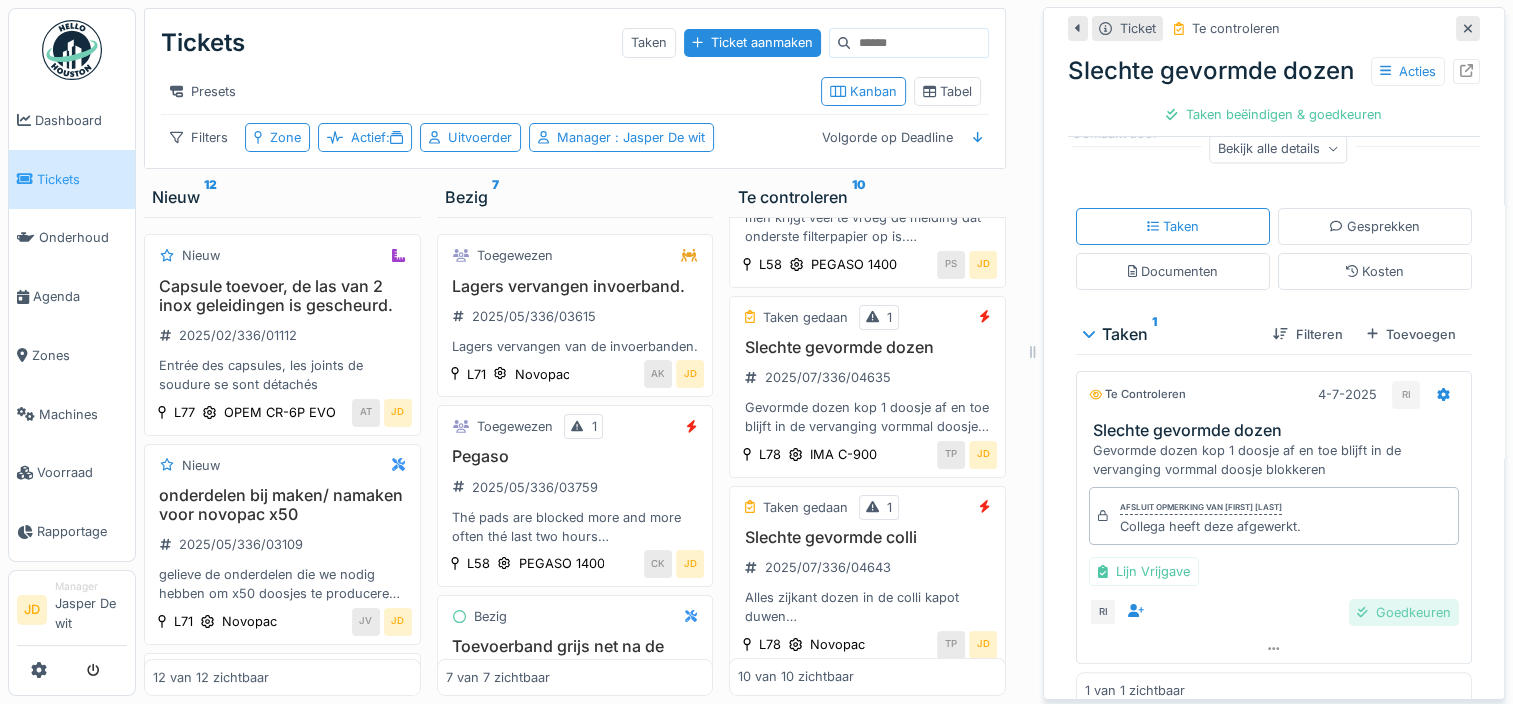 click on "Goedkeuren" at bounding box center (1404, 612) 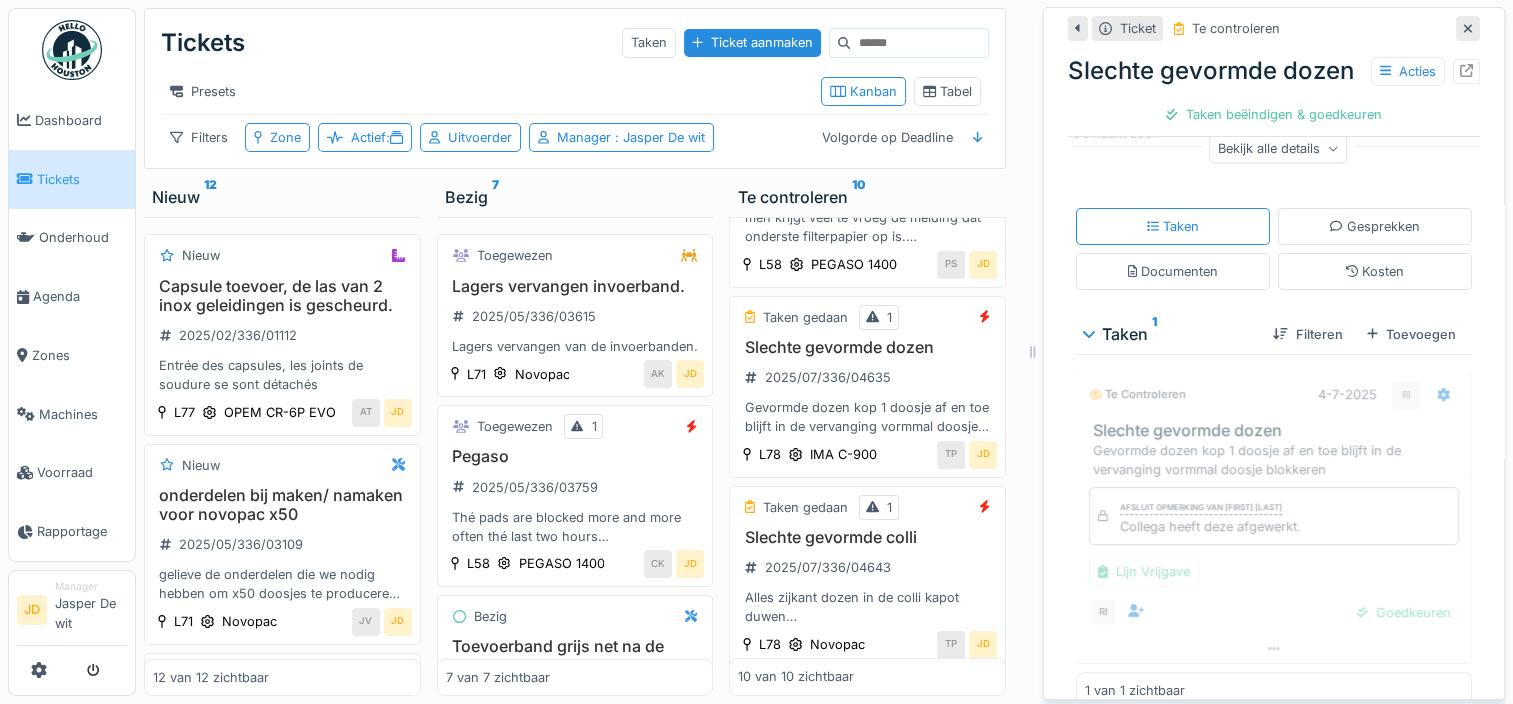 scroll, scrollTop: 258, scrollLeft: 0, axis: vertical 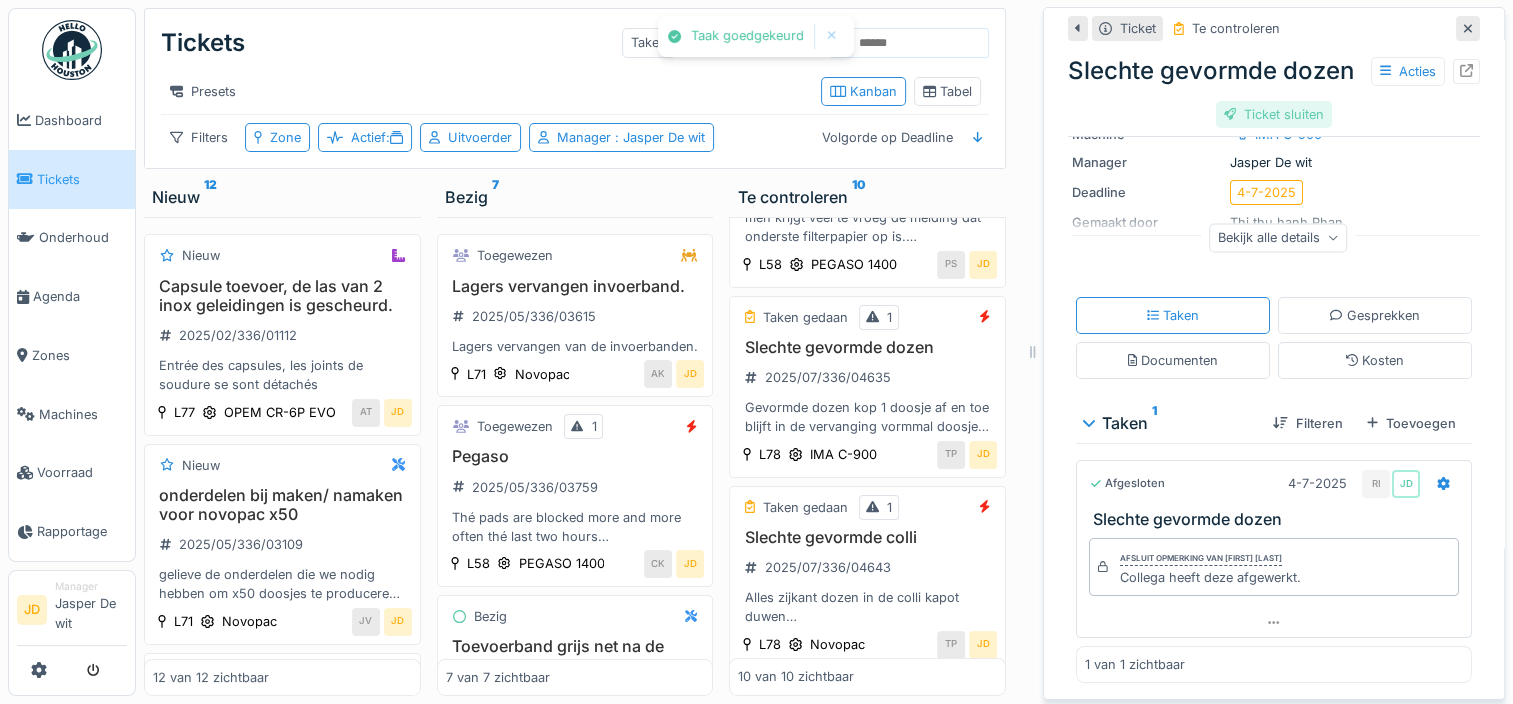 click on "Ticket sluiten" at bounding box center [1274, 114] 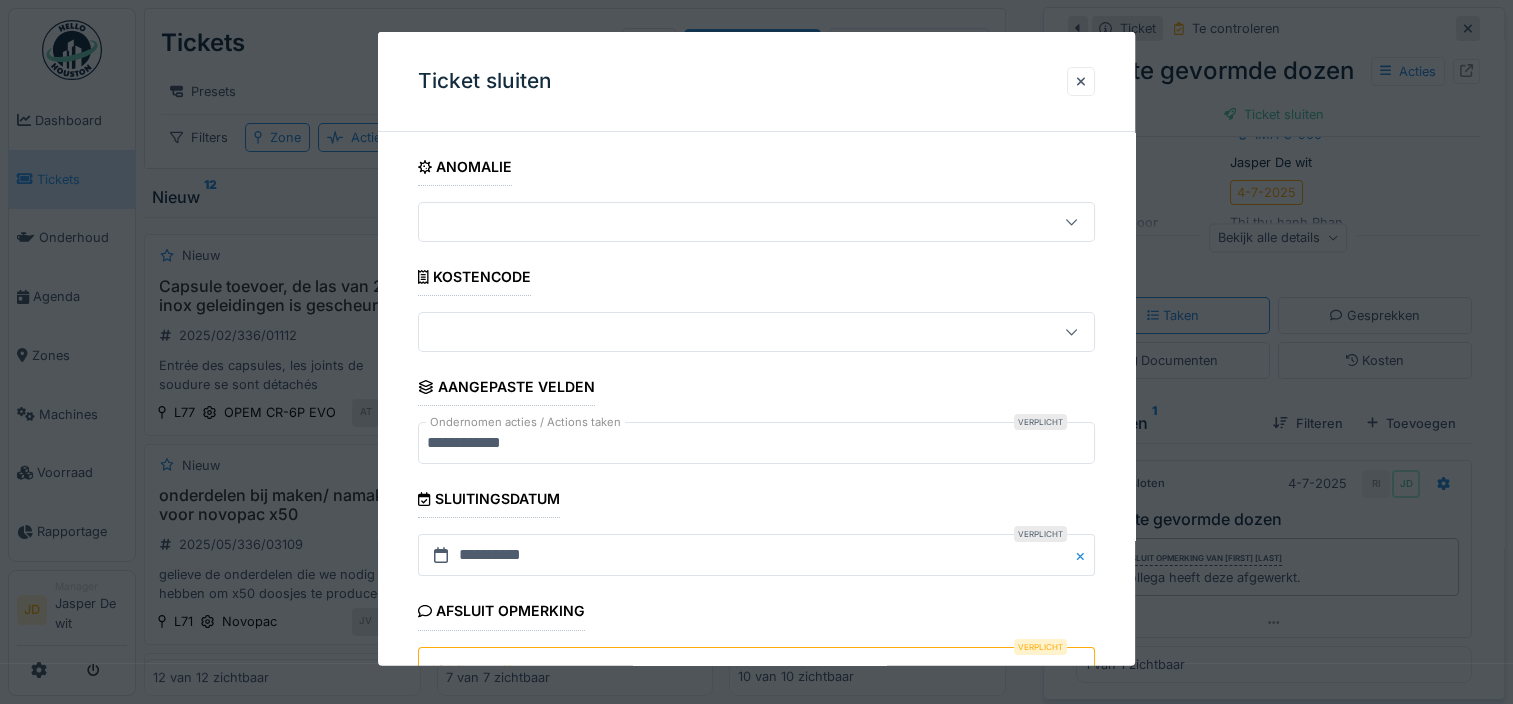 scroll, scrollTop: 179, scrollLeft: 0, axis: vertical 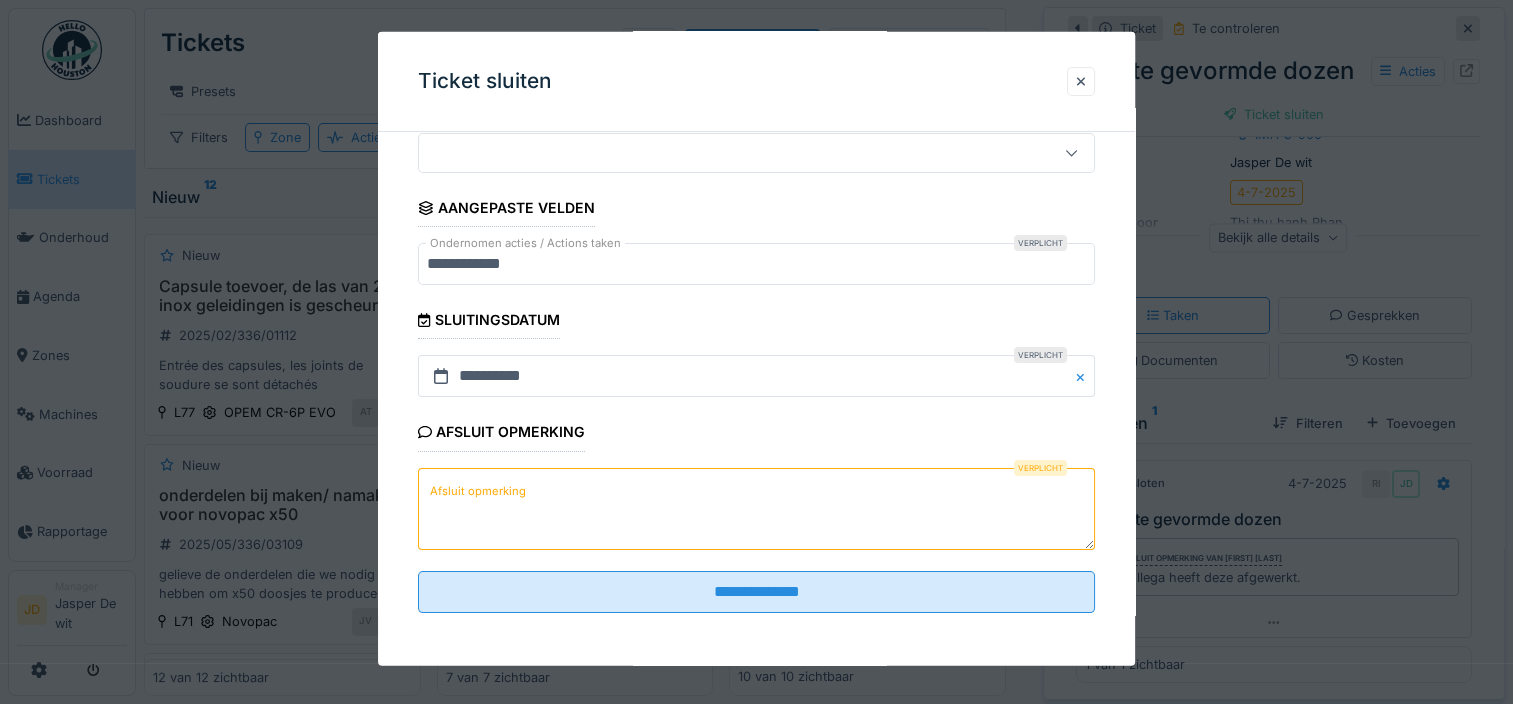 click on "Afsluit opmerking" at bounding box center (756, 508) 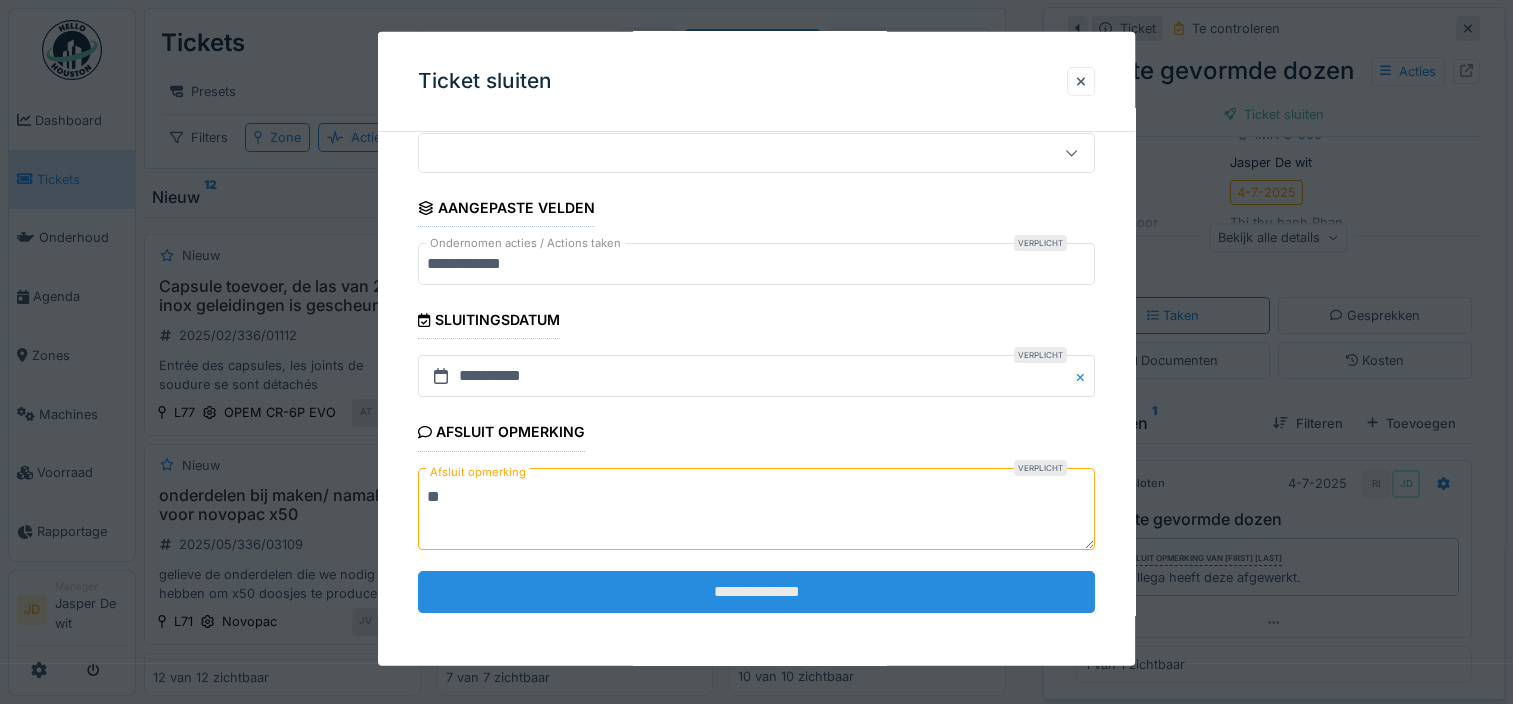 type on "**" 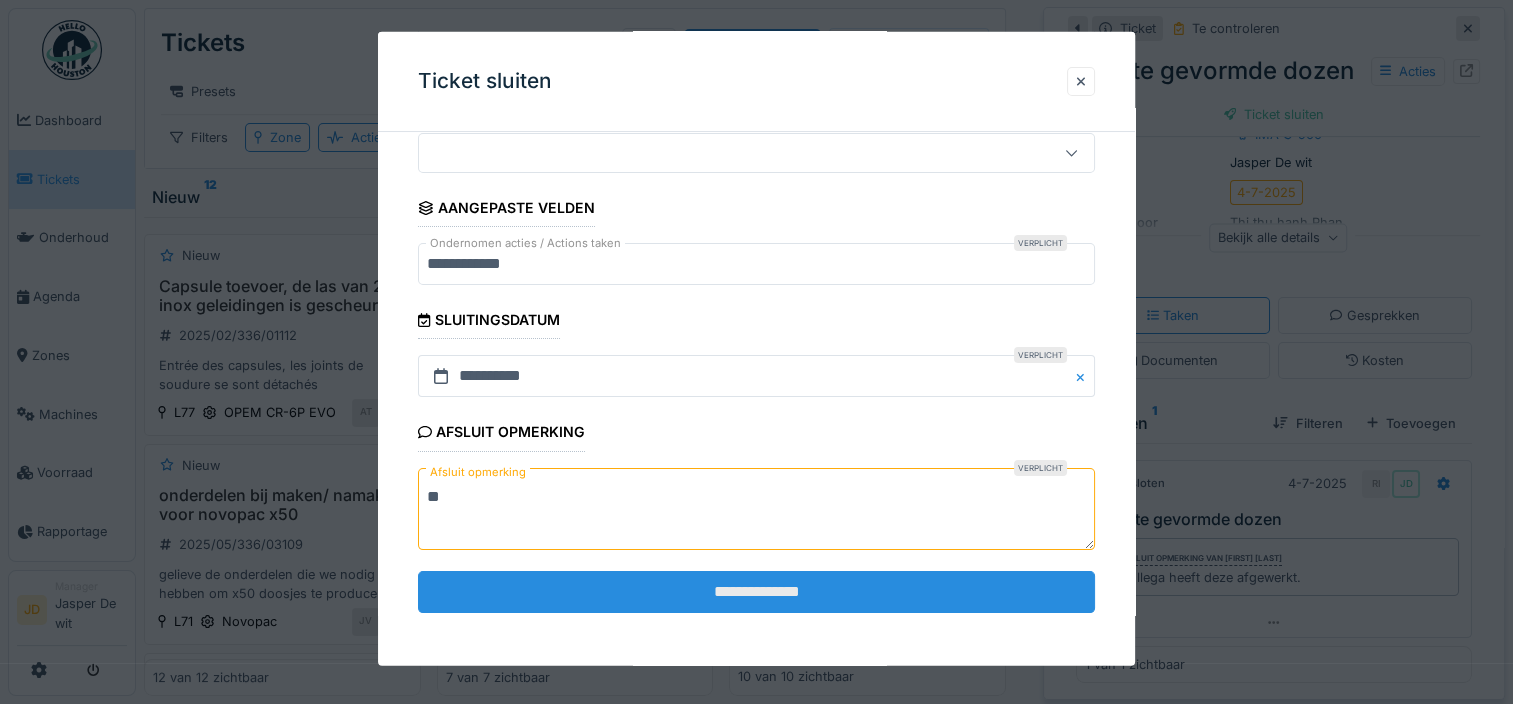 click on "**********" at bounding box center [756, 591] 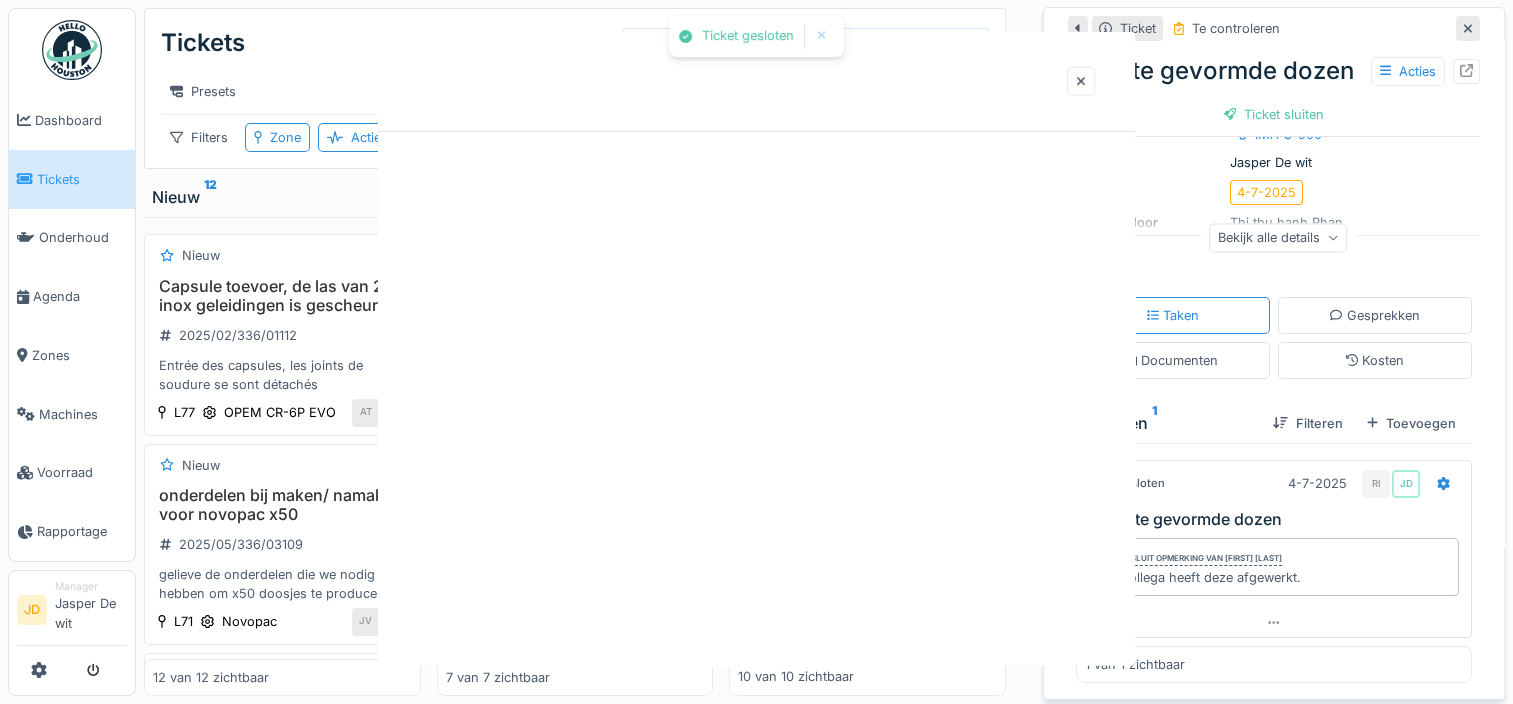 scroll, scrollTop: 0, scrollLeft: 0, axis: both 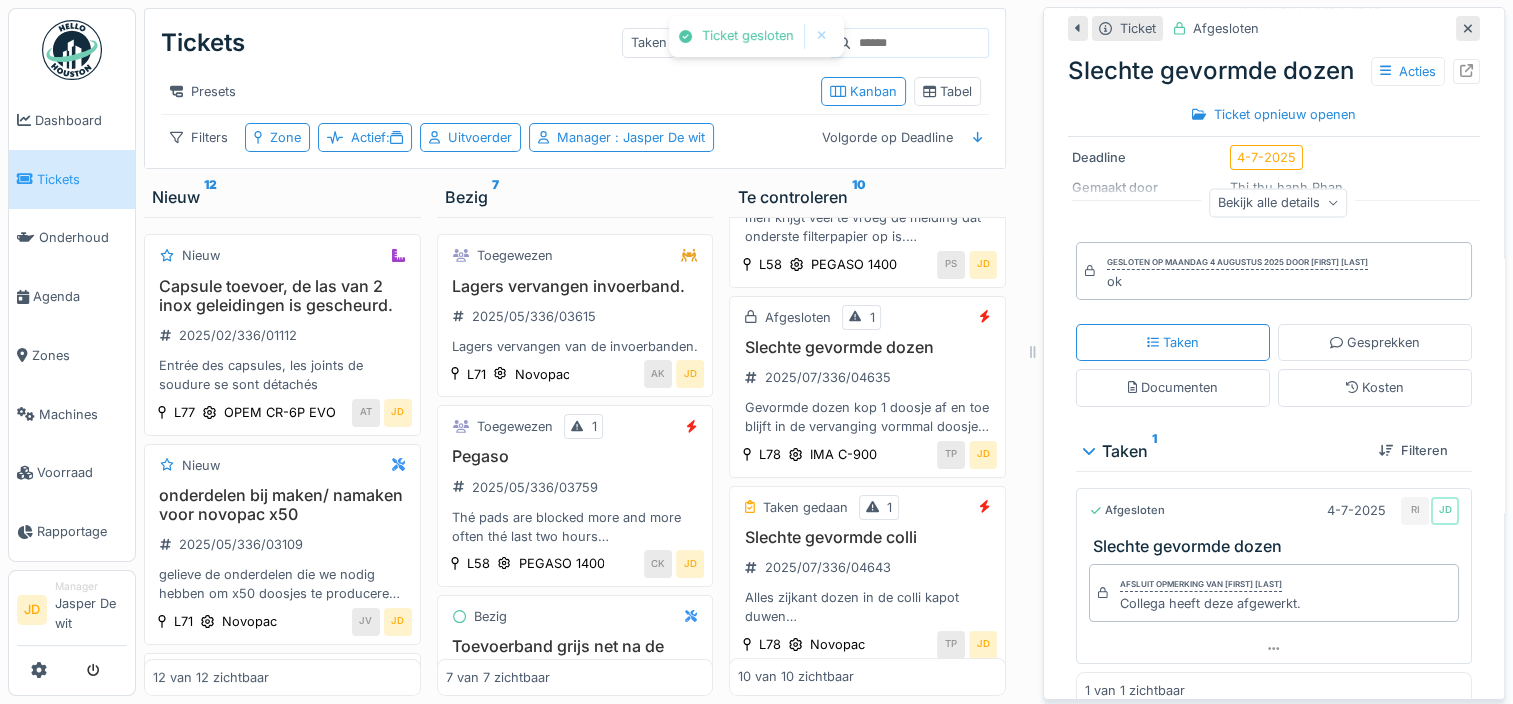 click 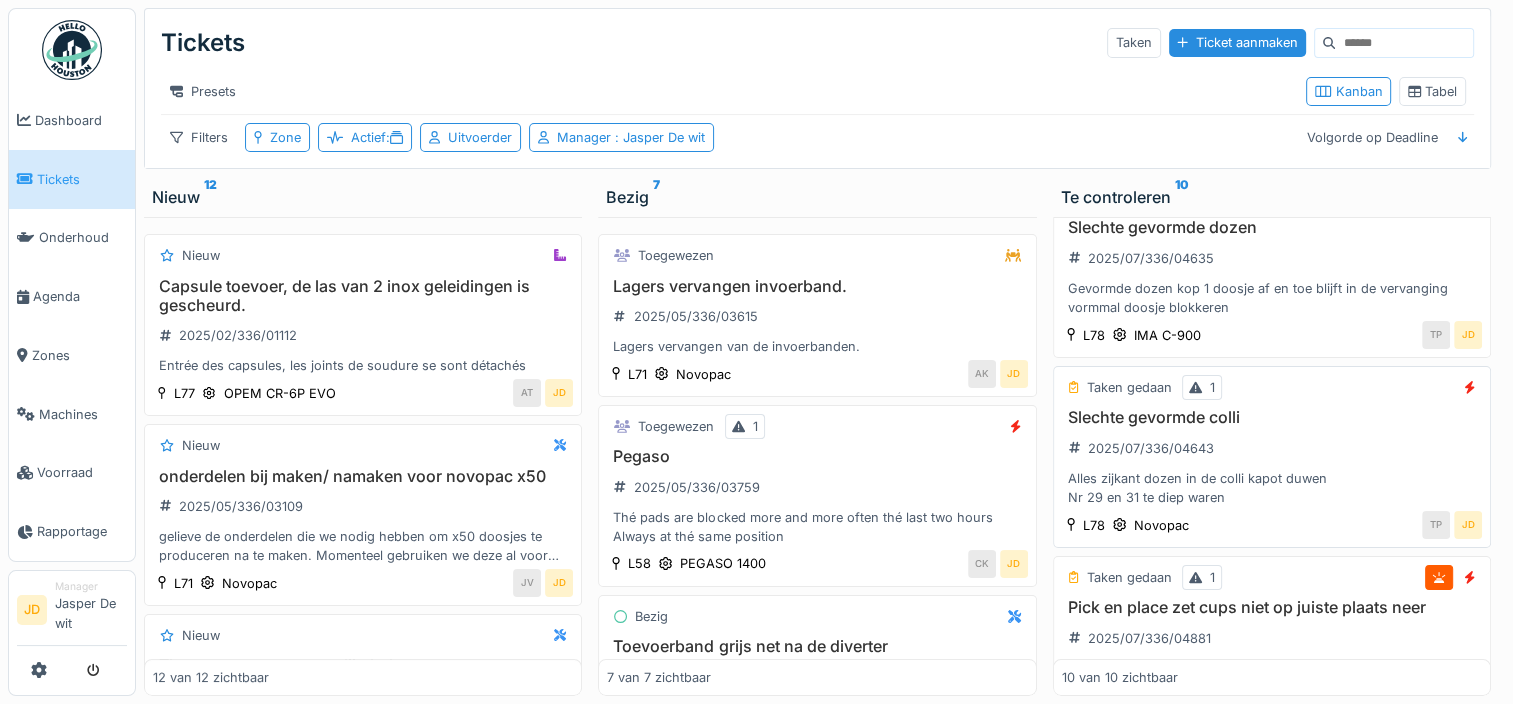 scroll, scrollTop: 439, scrollLeft: 0, axis: vertical 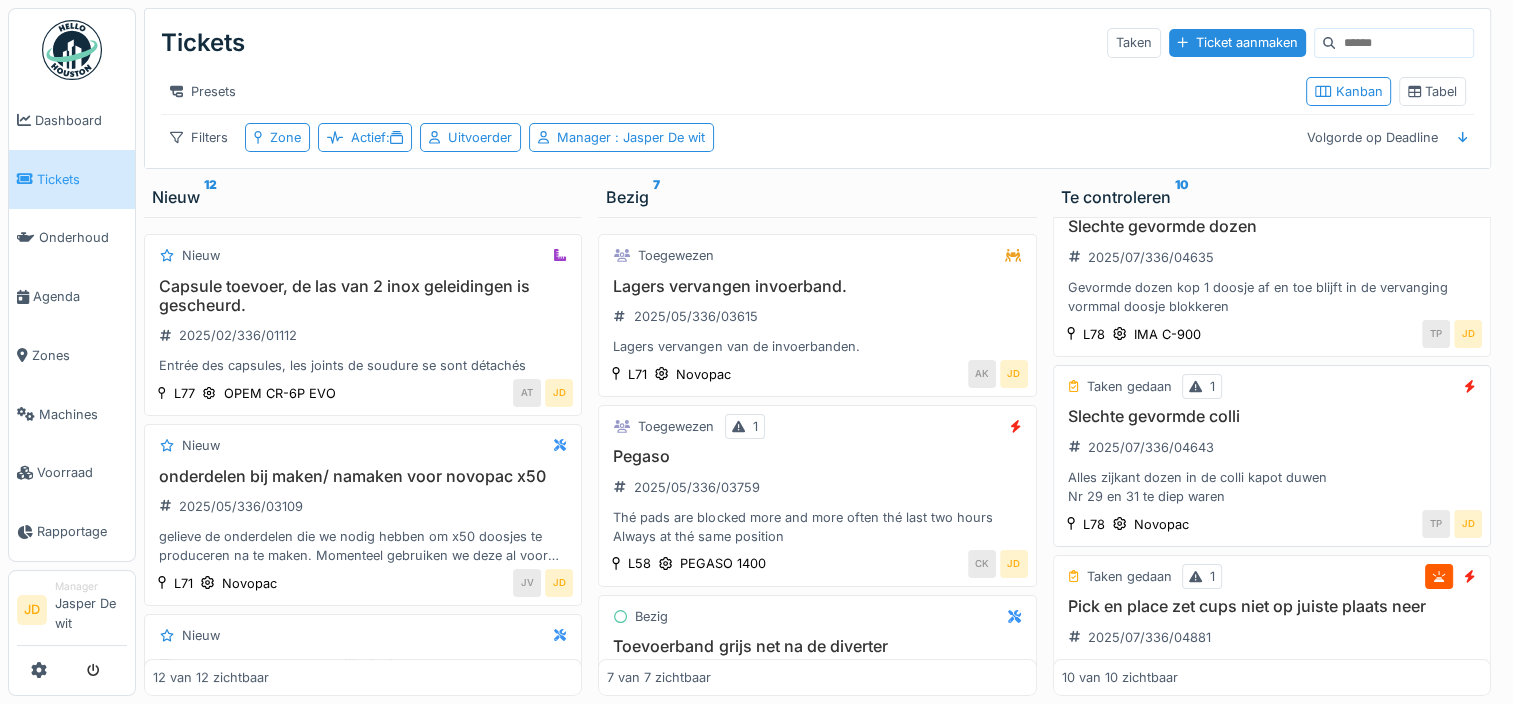 click on "Slechte gevormde colli 2025/07/336/04643 Alles zijkant dozen in de colli kapot duwen
Nr 29 en 31 te diep waren" at bounding box center (1272, 456) 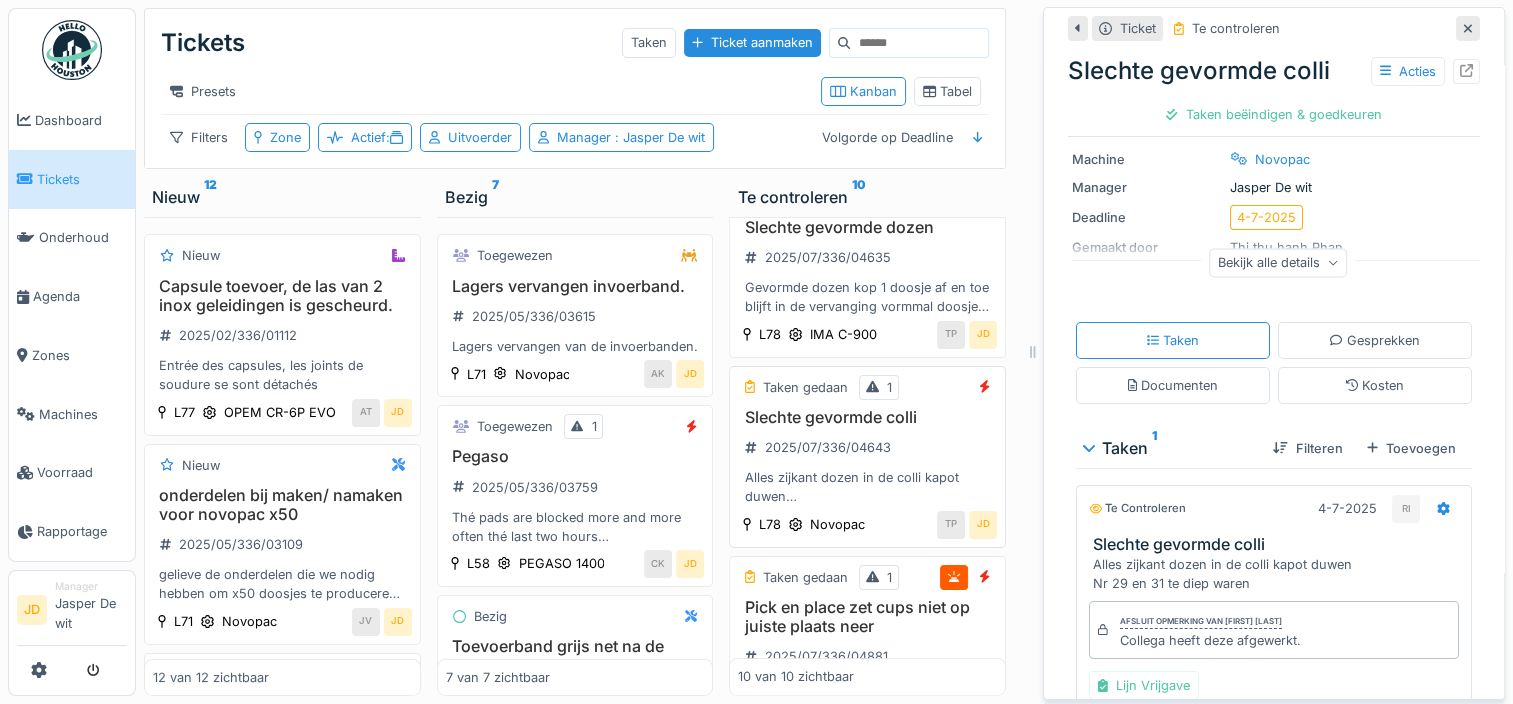 scroll, scrollTop: 252, scrollLeft: 0, axis: vertical 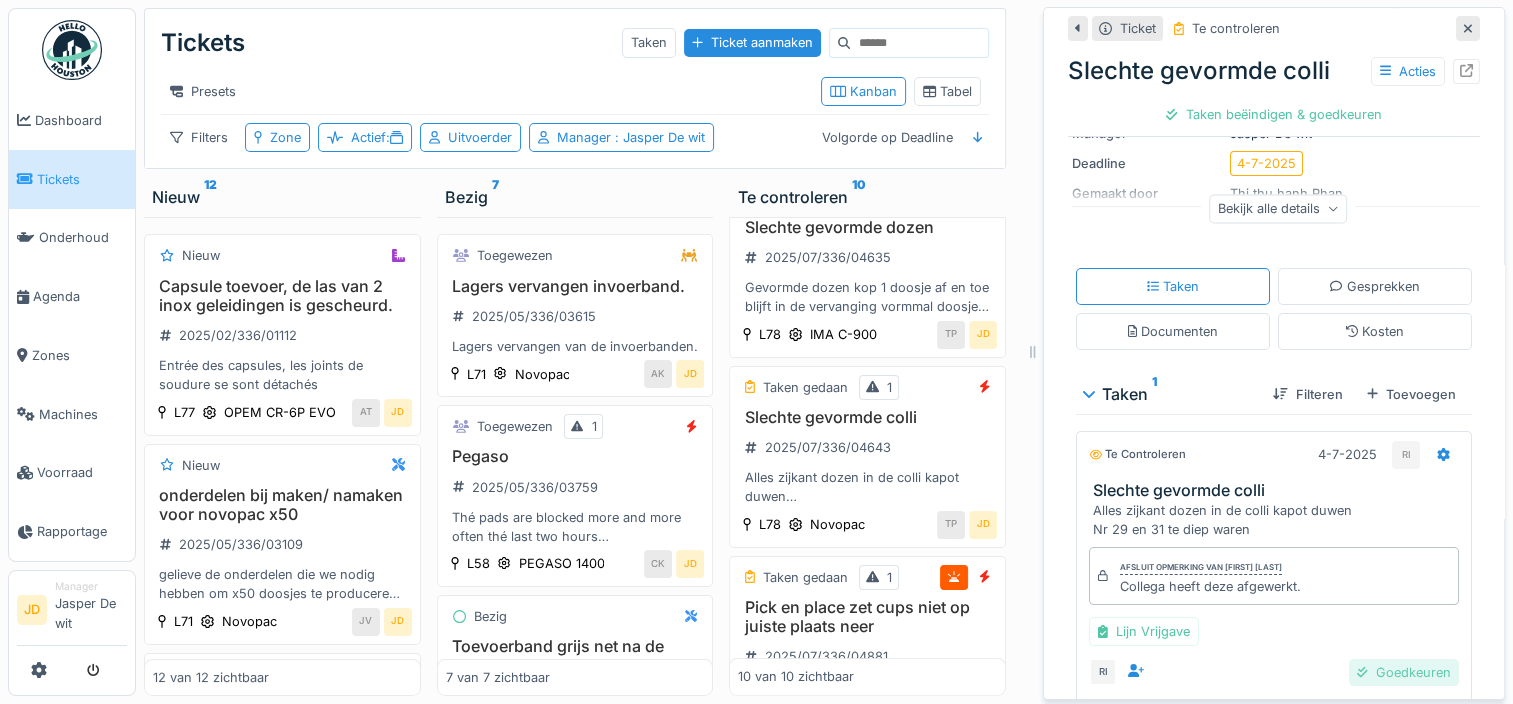 click on "Goedkeuren" at bounding box center [1404, 672] 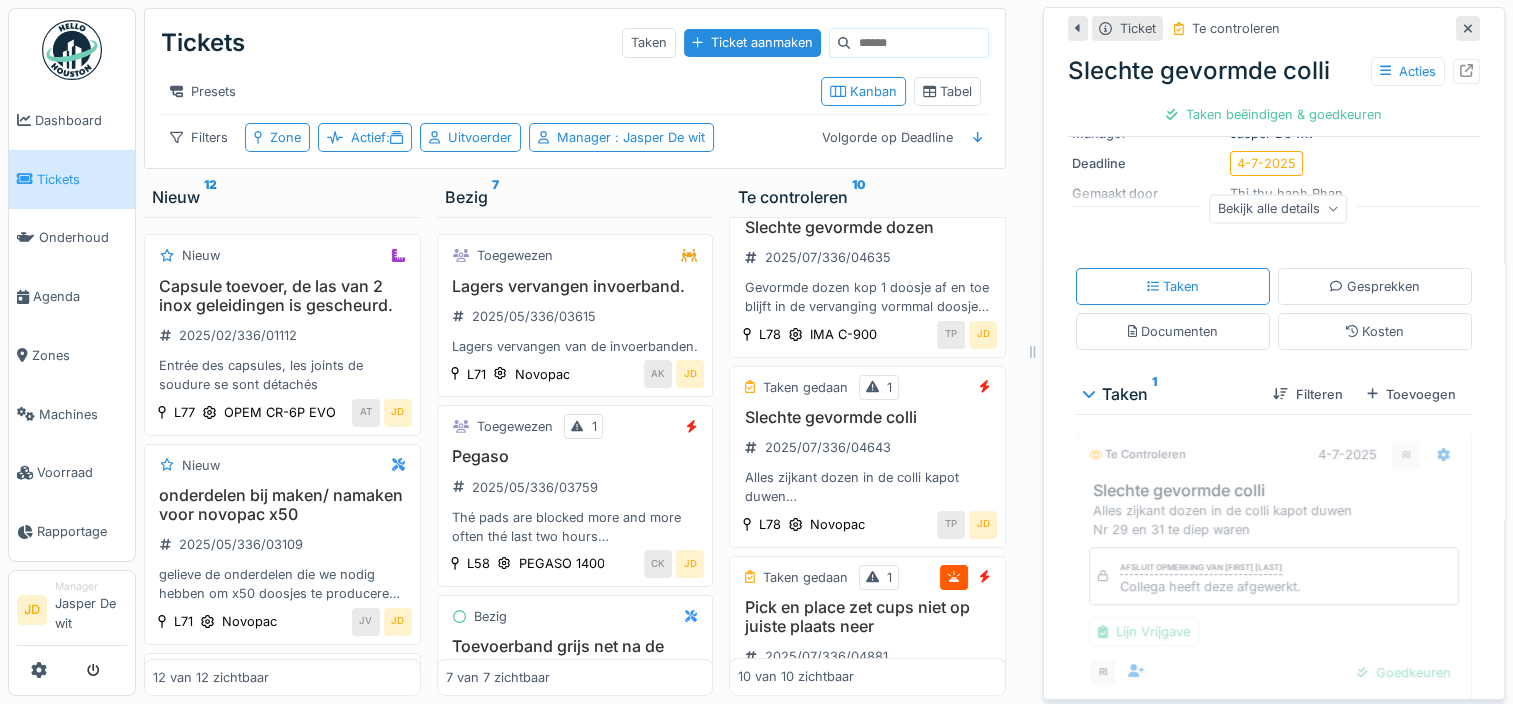 scroll, scrollTop: 222, scrollLeft: 0, axis: vertical 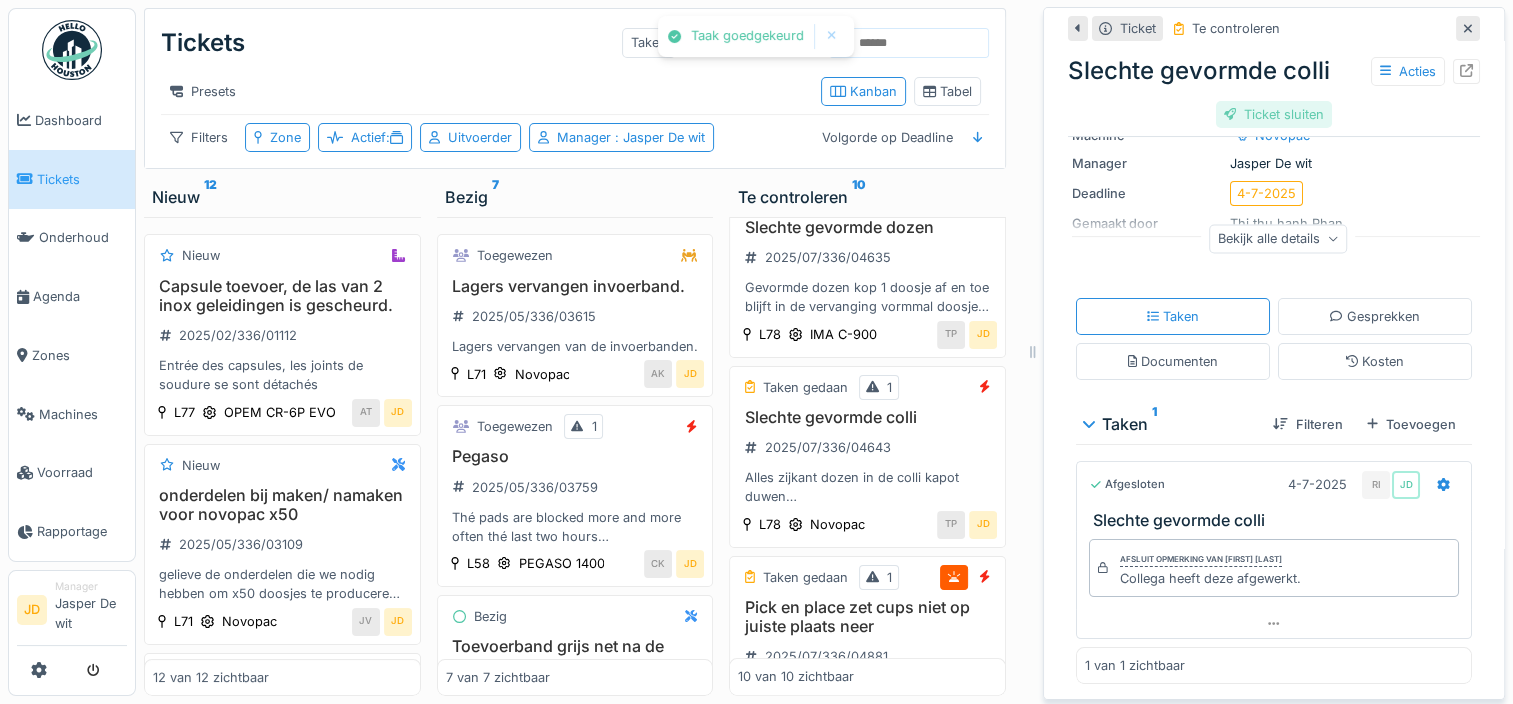 click on "Ticket sluiten" at bounding box center (1274, 114) 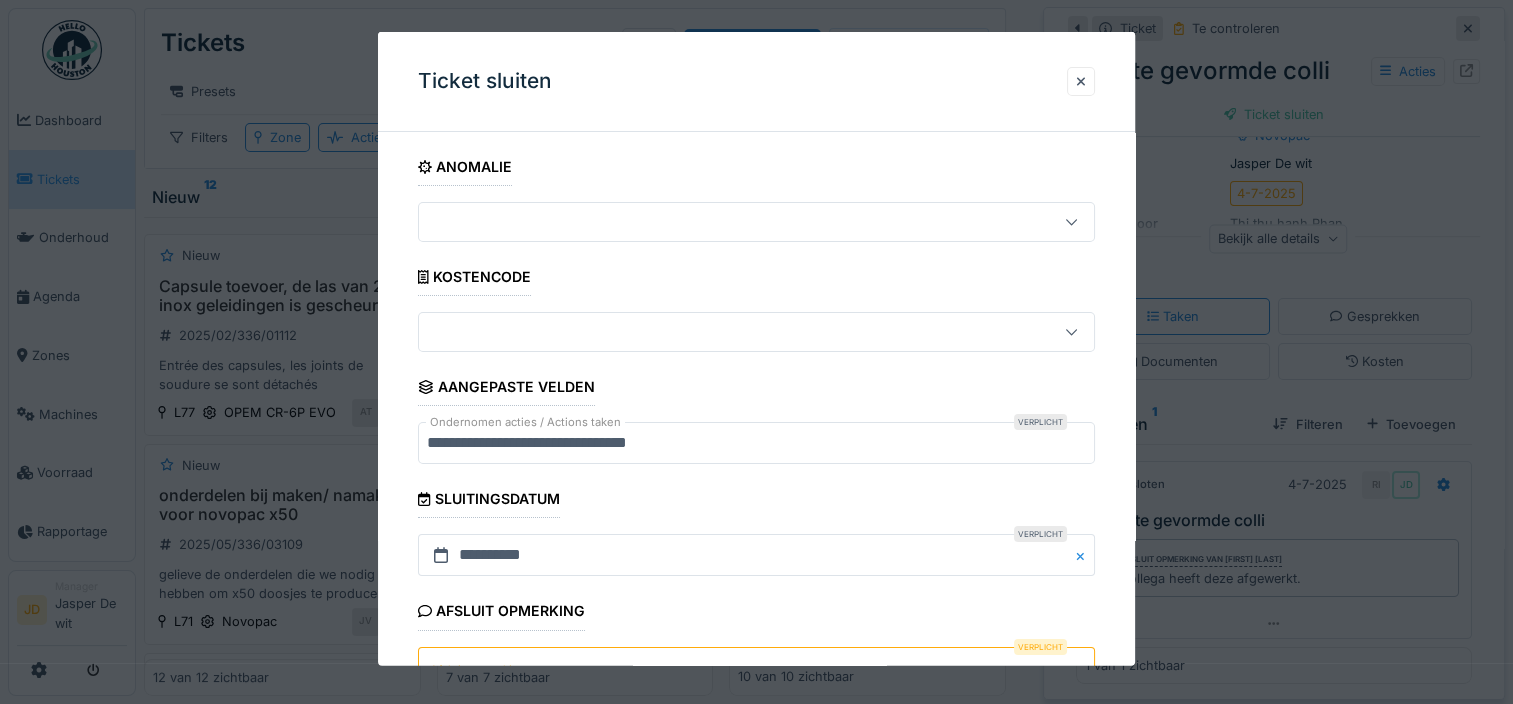 click on "Afsluit opmerking" at bounding box center (756, 687) 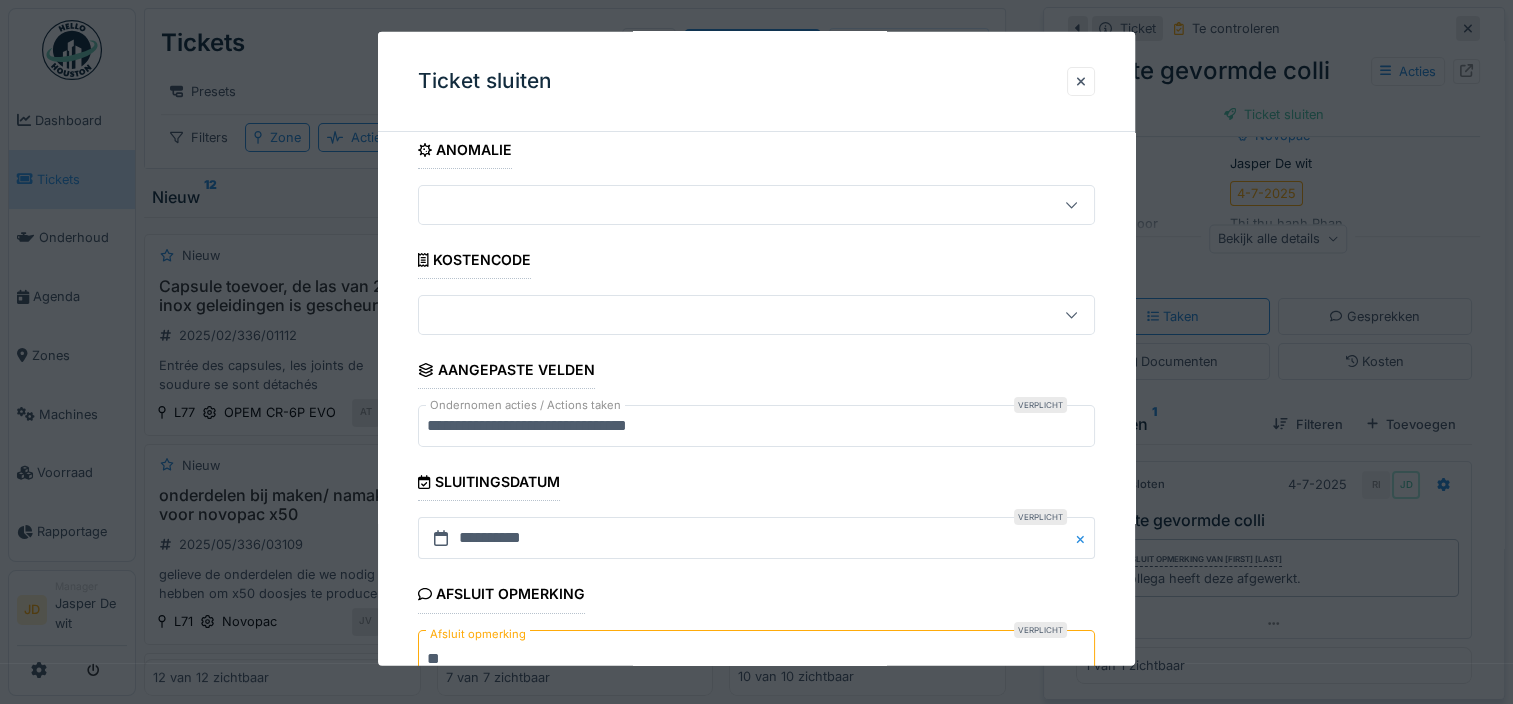 scroll, scrollTop: 179, scrollLeft: 0, axis: vertical 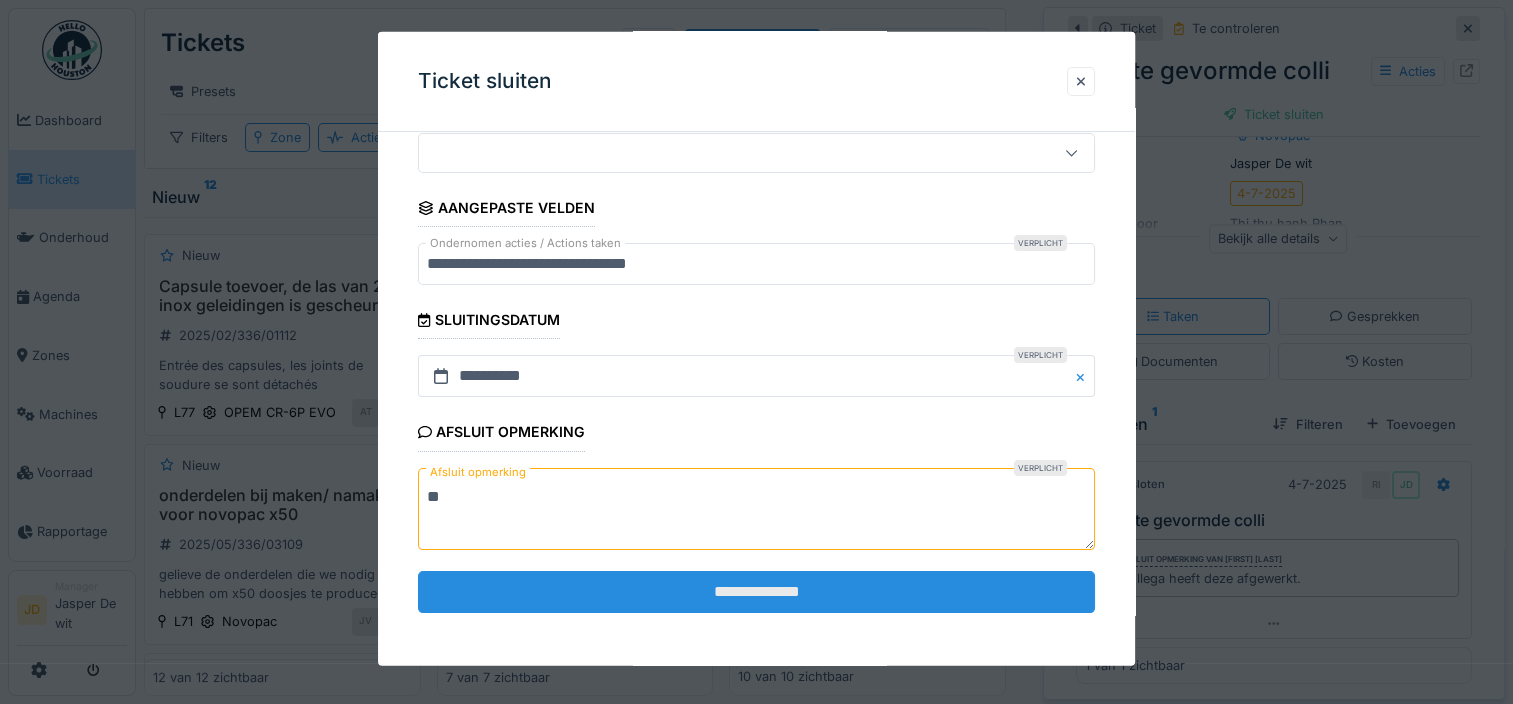 type on "**" 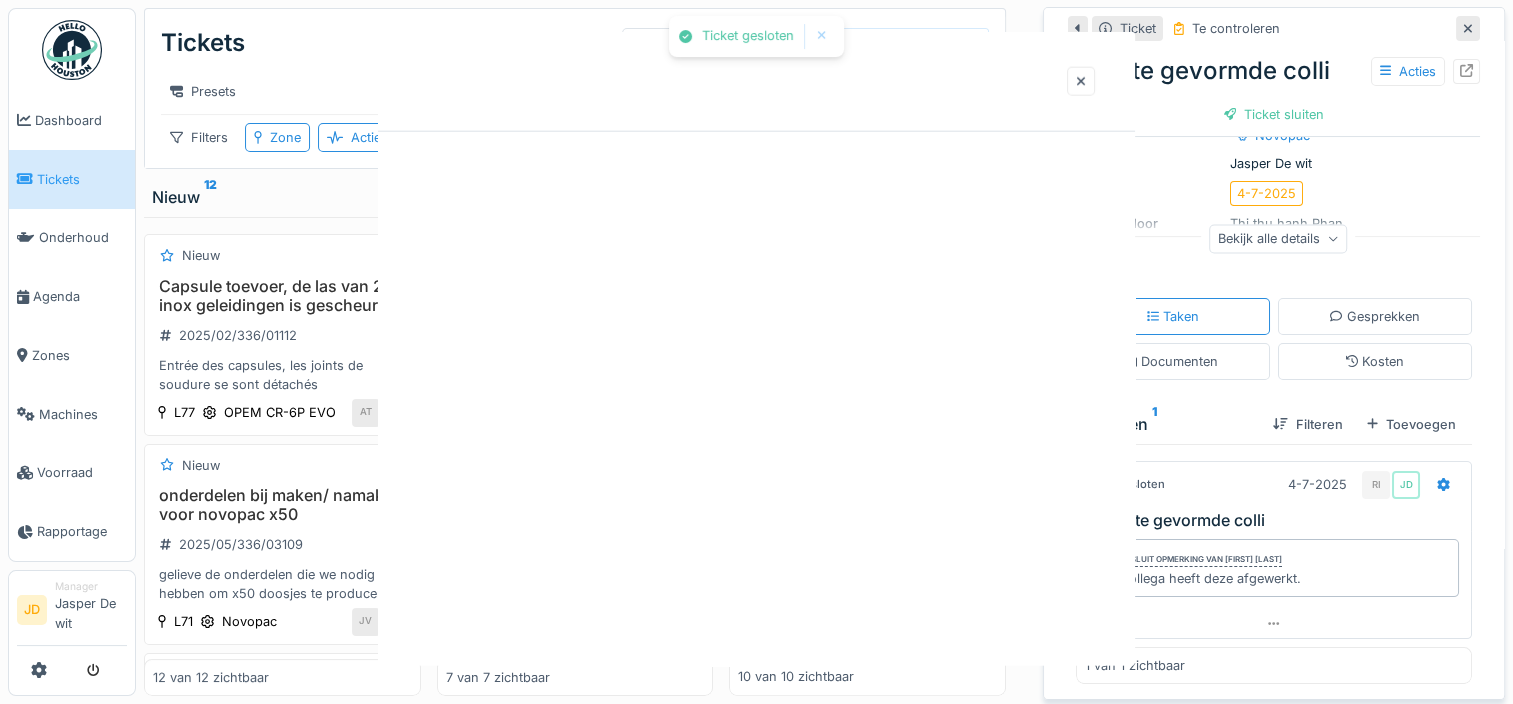 scroll, scrollTop: 0, scrollLeft: 0, axis: both 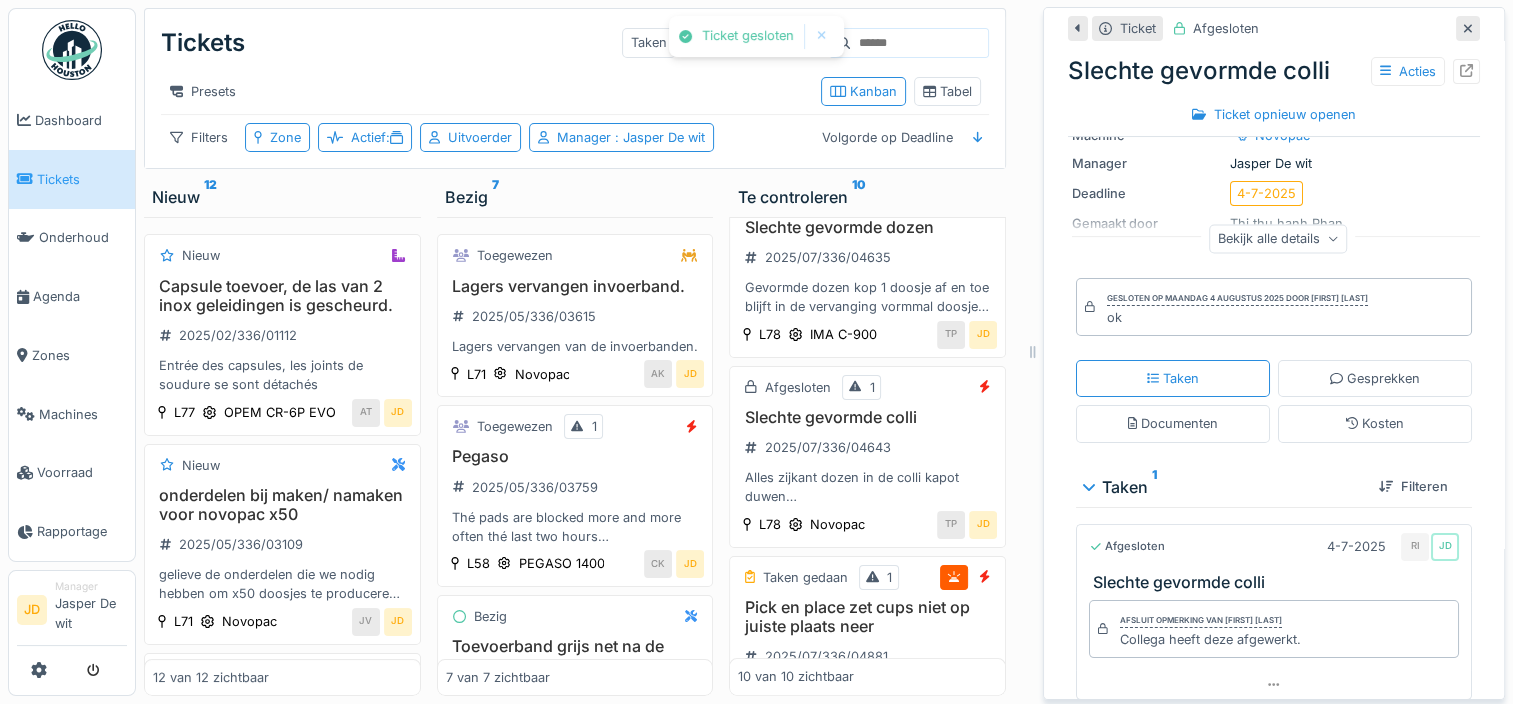 click 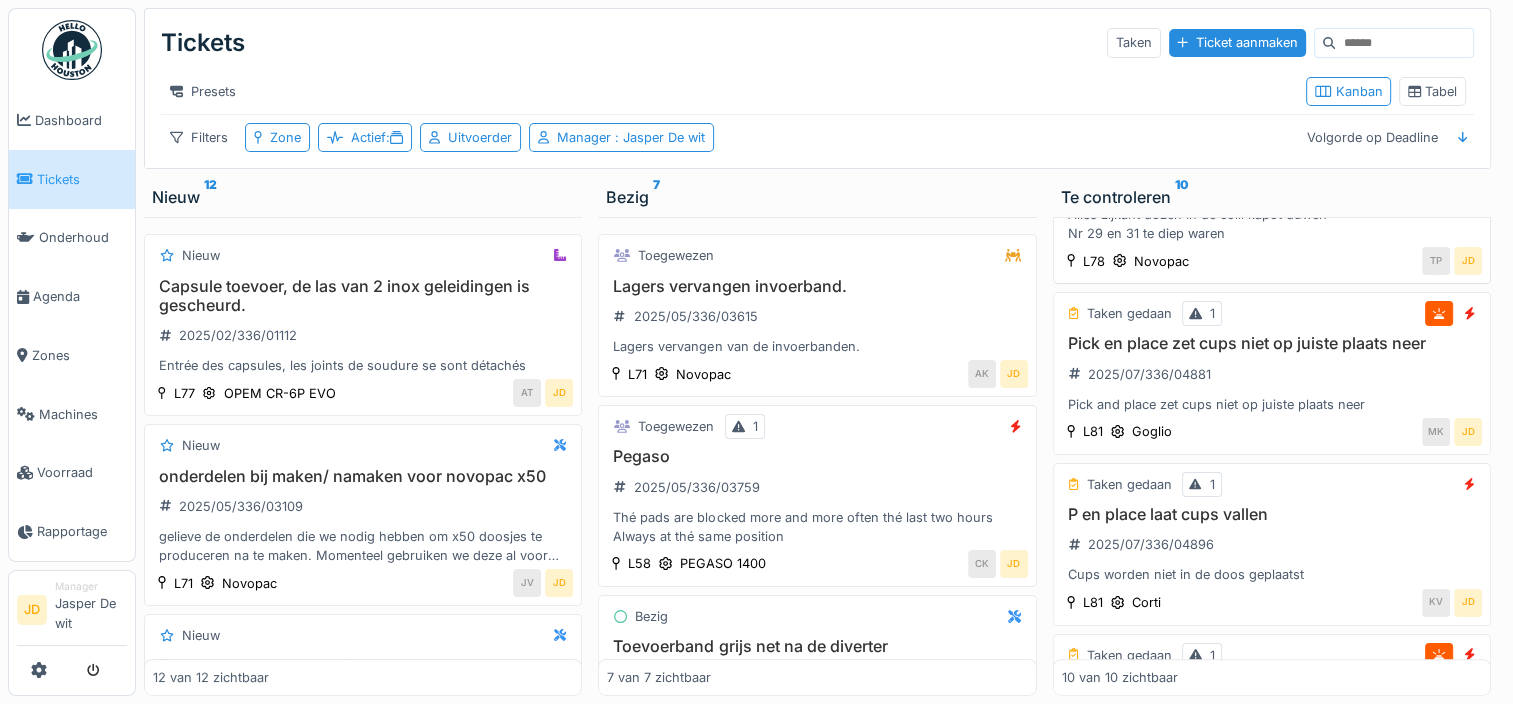 scroll, scrollTop: 703, scrollLeft: 0, axis: vertical 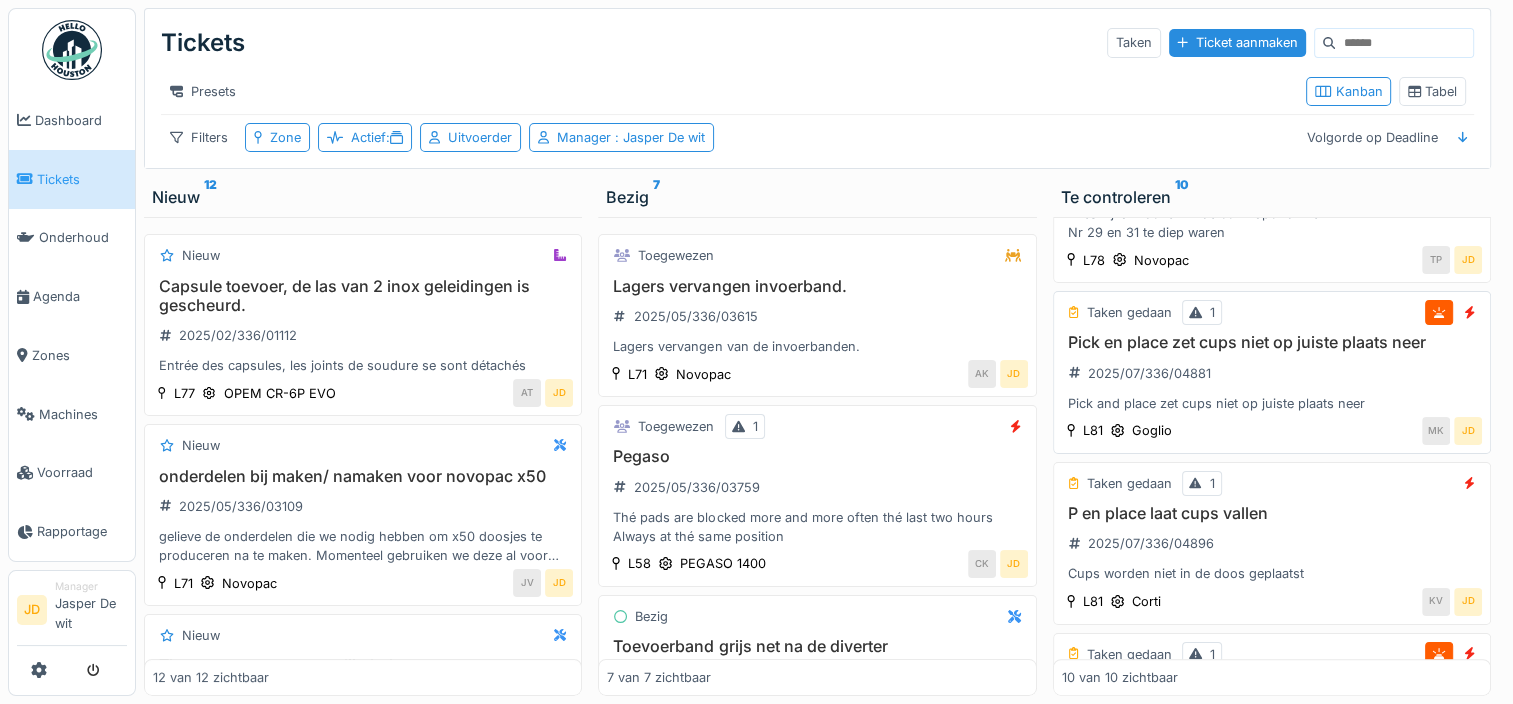 click on "Pick en place zet cups niet op juiste plaats neer 2025/07/336/04881 Pick and place zet cups niet op juiste plaats neer" at bounding box center (1272, 373) 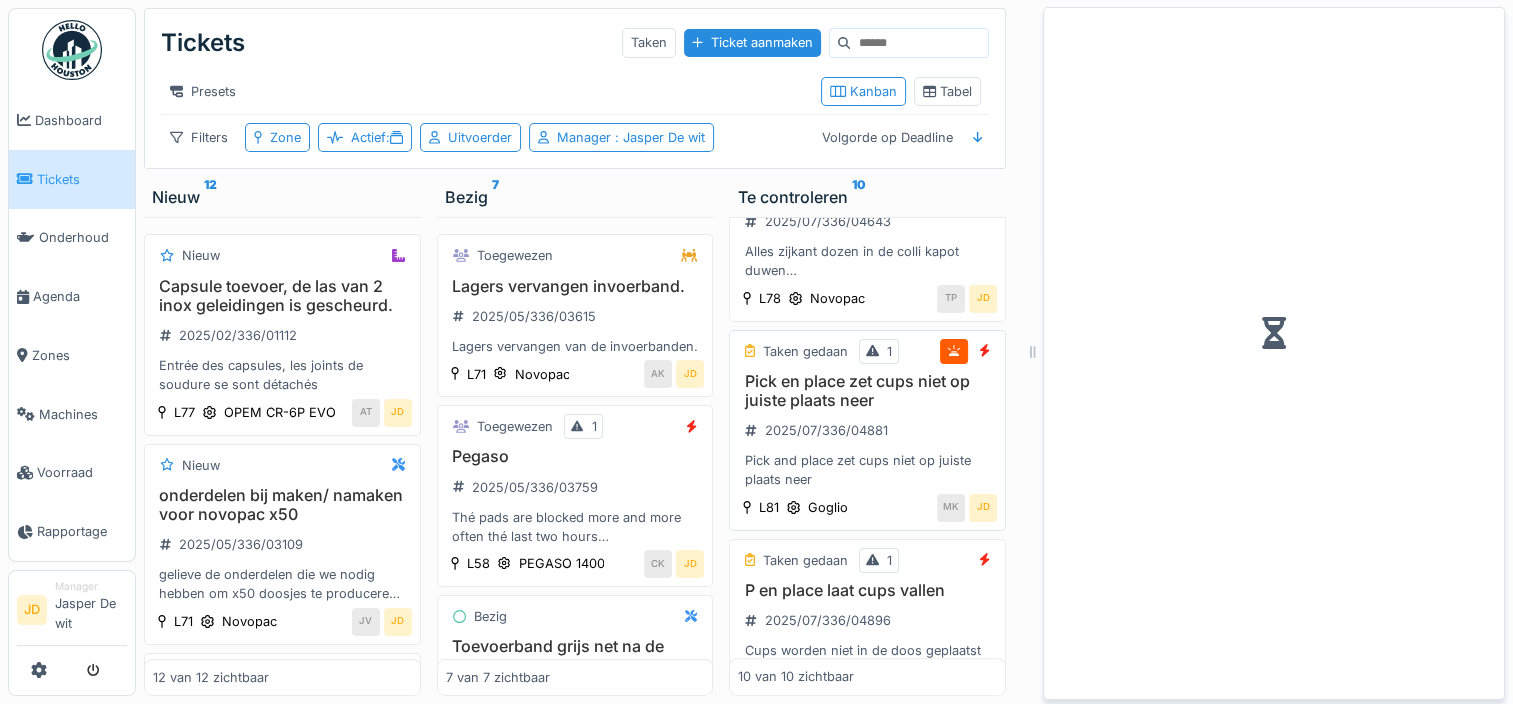 scroll, scrollTop: 741, scrollLeft: 0, axis: vertical 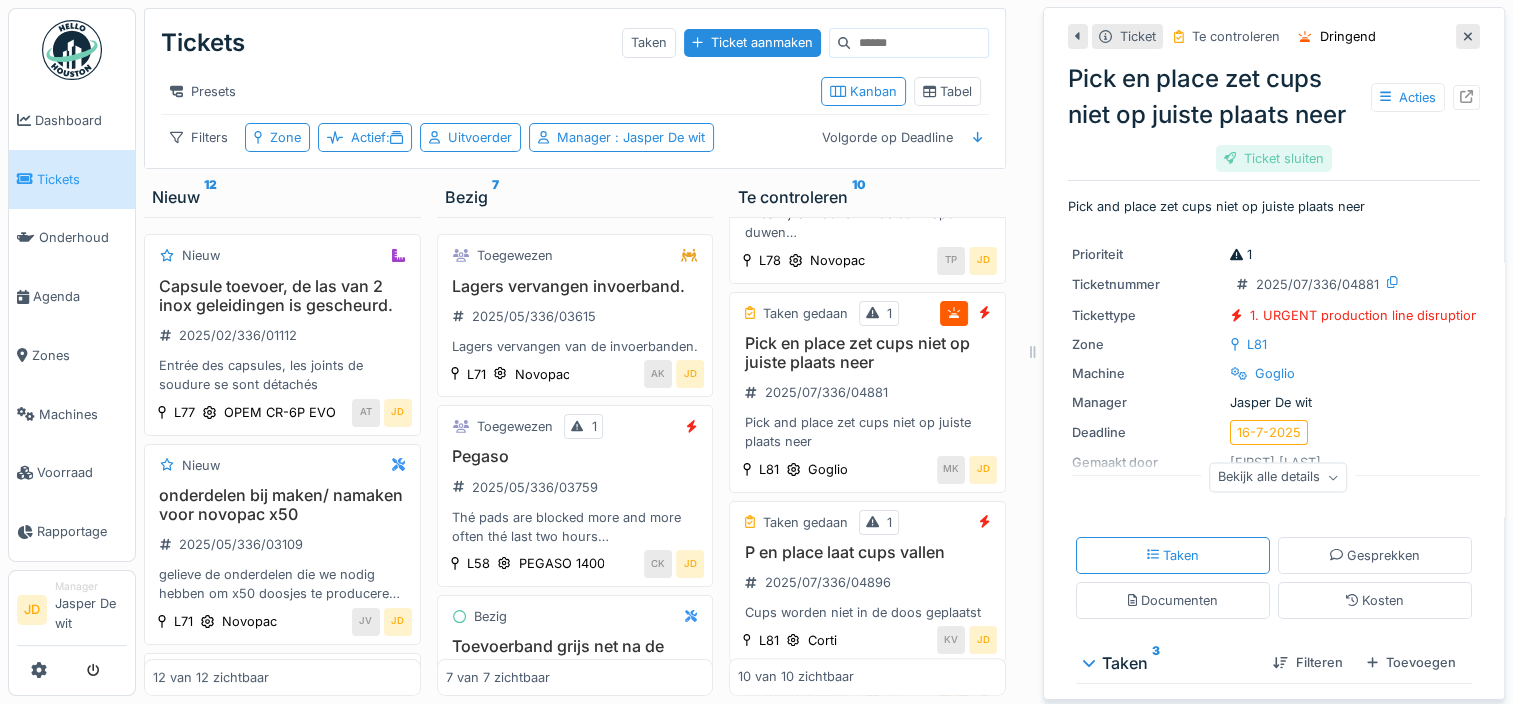 click on "Ticket sluiten" at bounding box center [1274, 158] 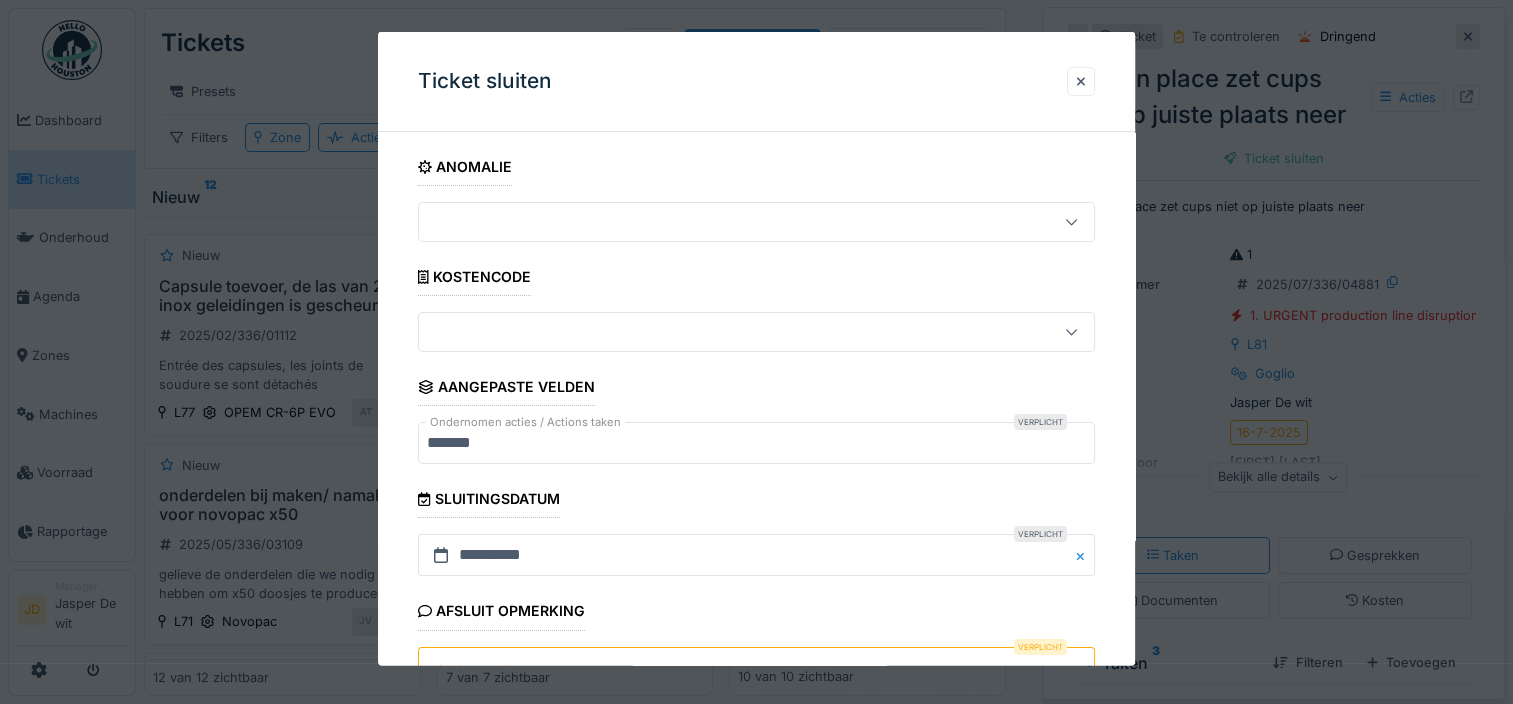 scroll, scrollTop: 179, scrollLeft: 0, axis: vertical 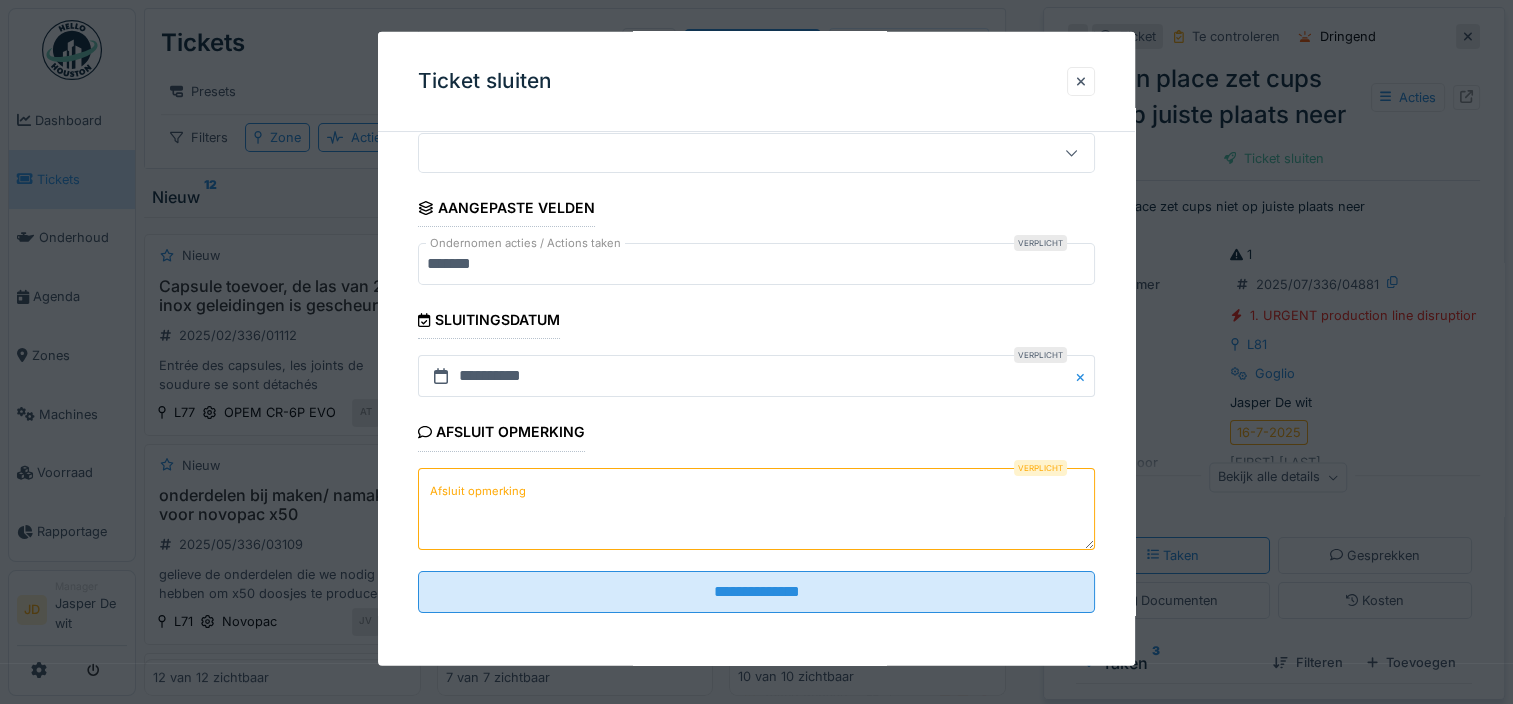 click on "Afsluit opmerking" at bounding box center (756, 508) 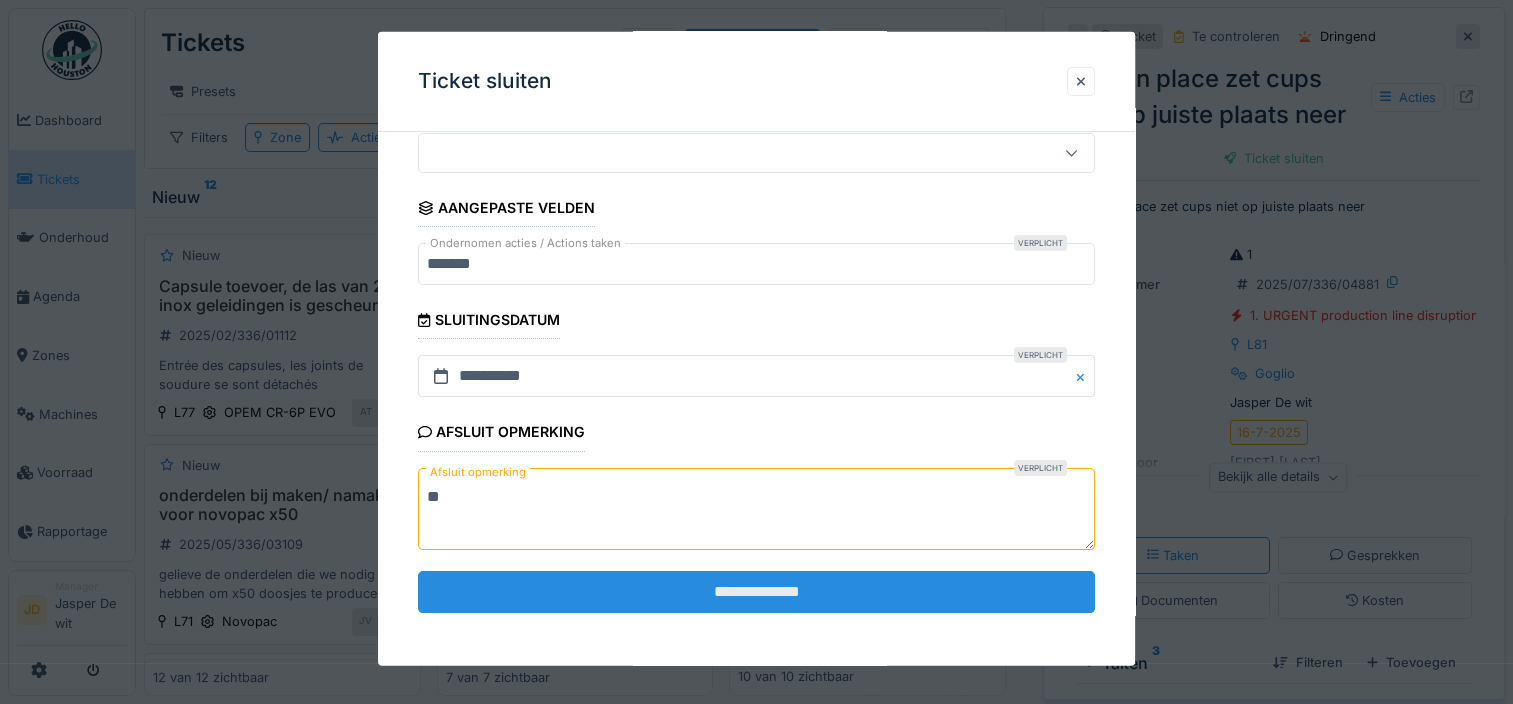 type on "**" 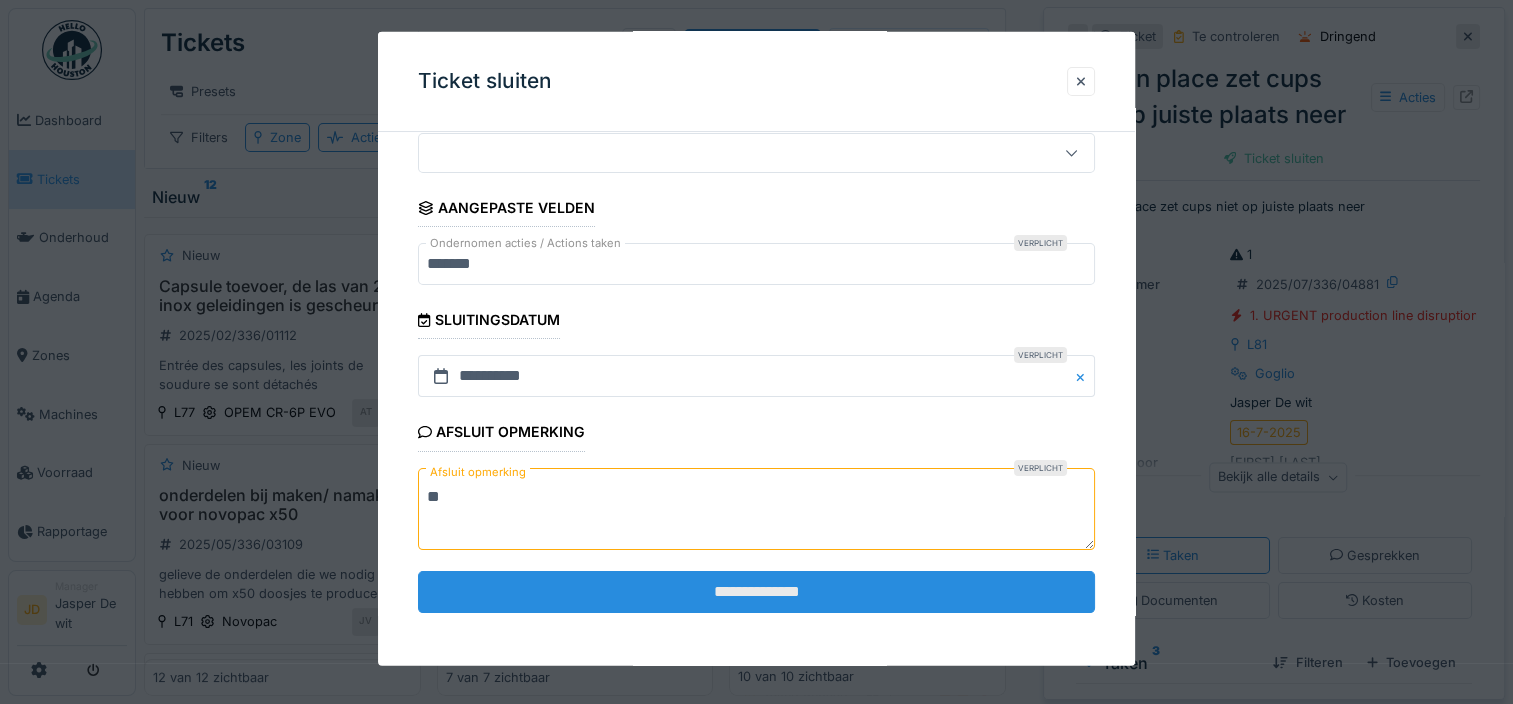 click on "**********" at bounding box center [756, 591] 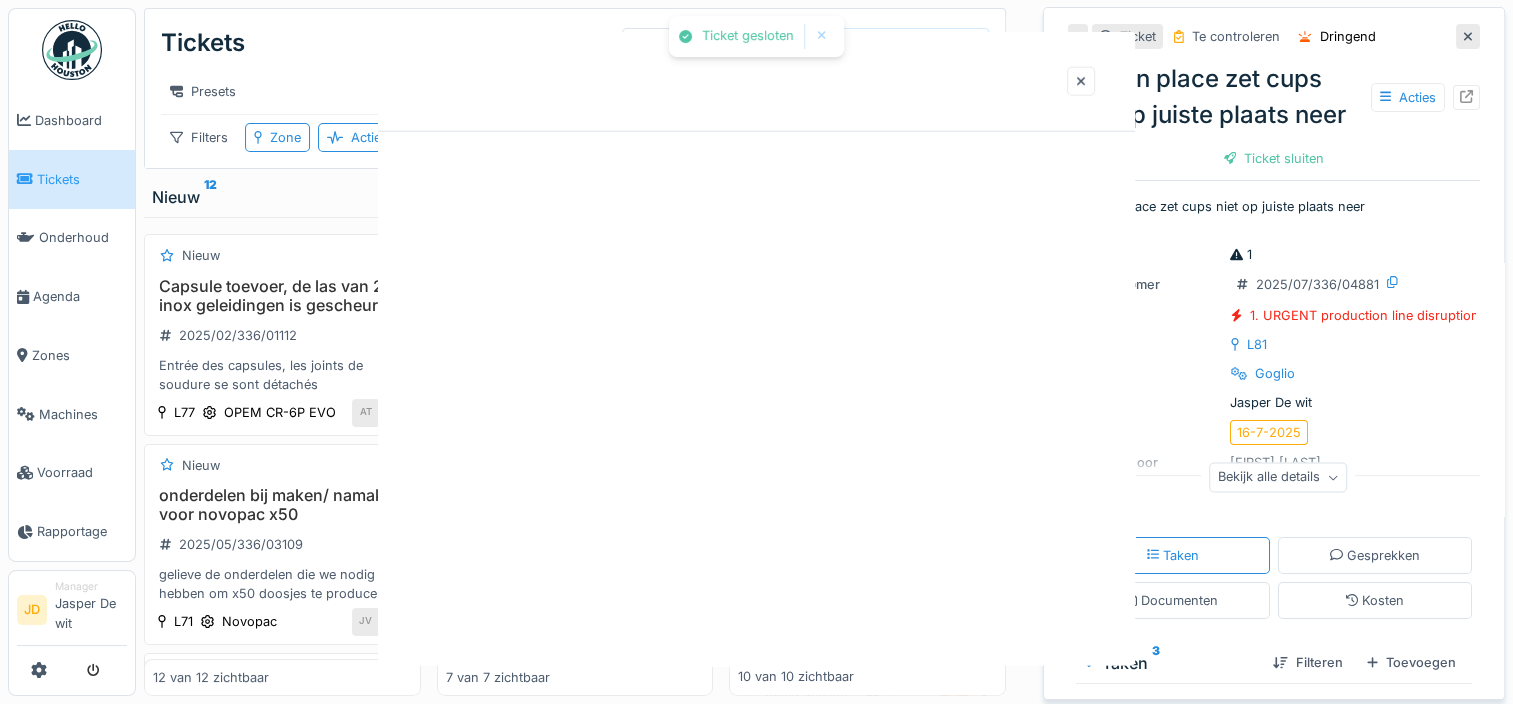 scroll, scrollTop: 0, scrollLeft: 0, axis: both 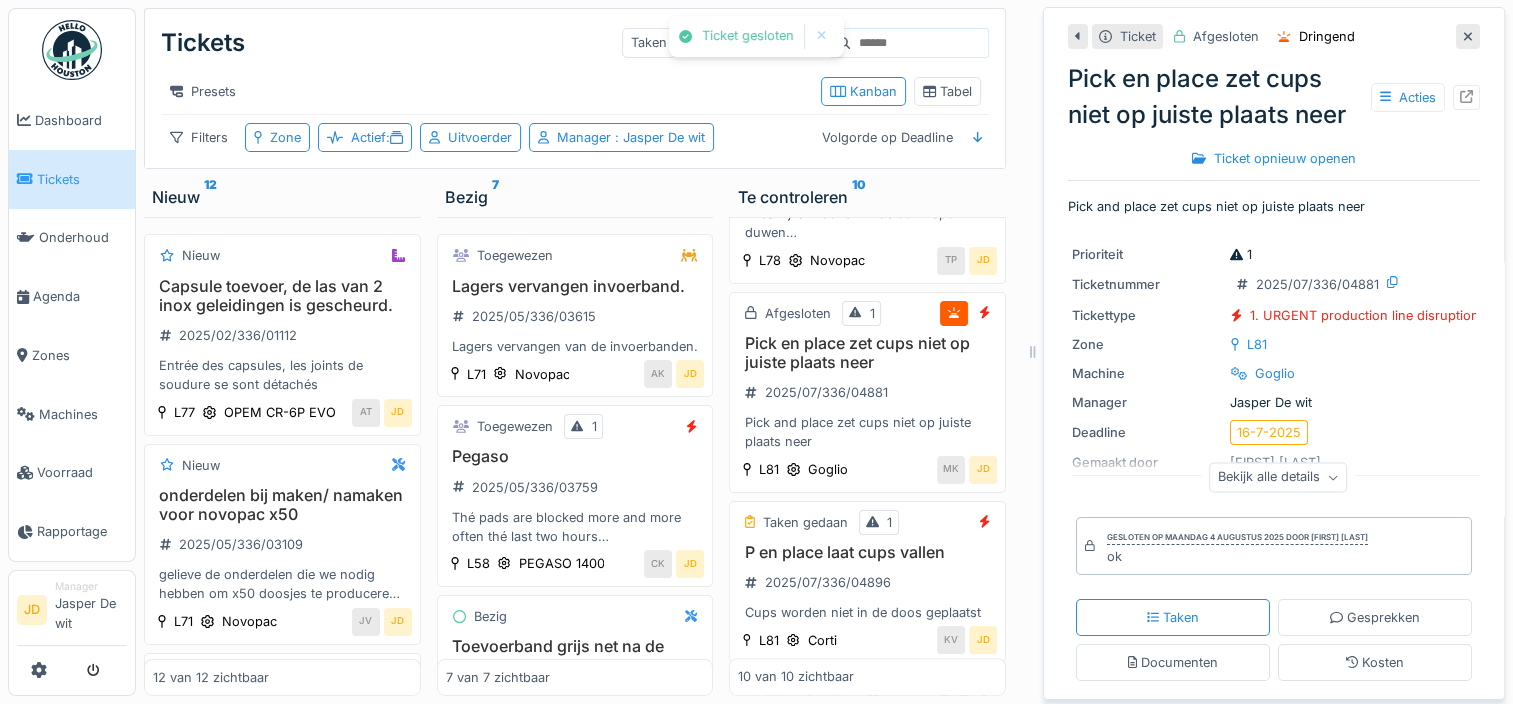 click at bounding box center (1468, 36) 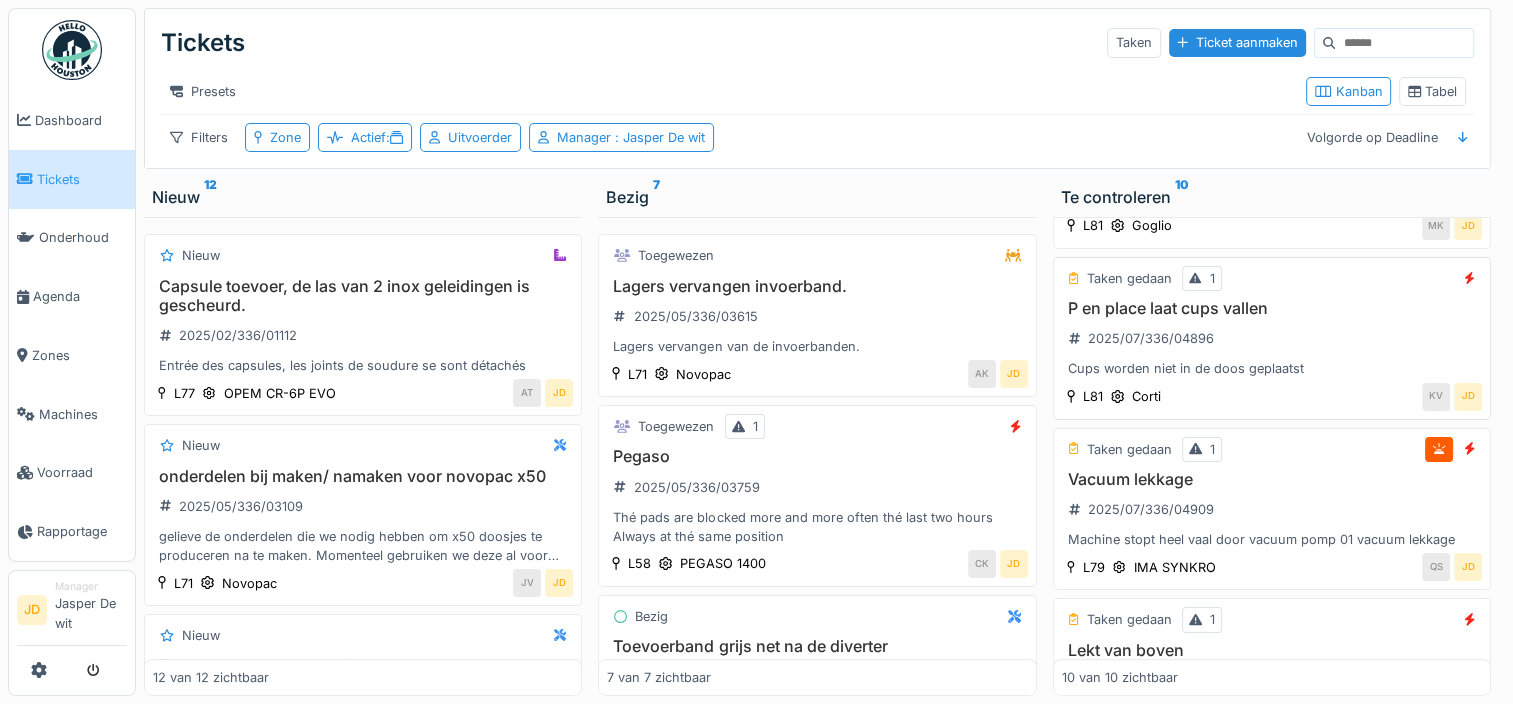 scroll, scrollTop: 911, scrollLeft: 0, axis: vertical 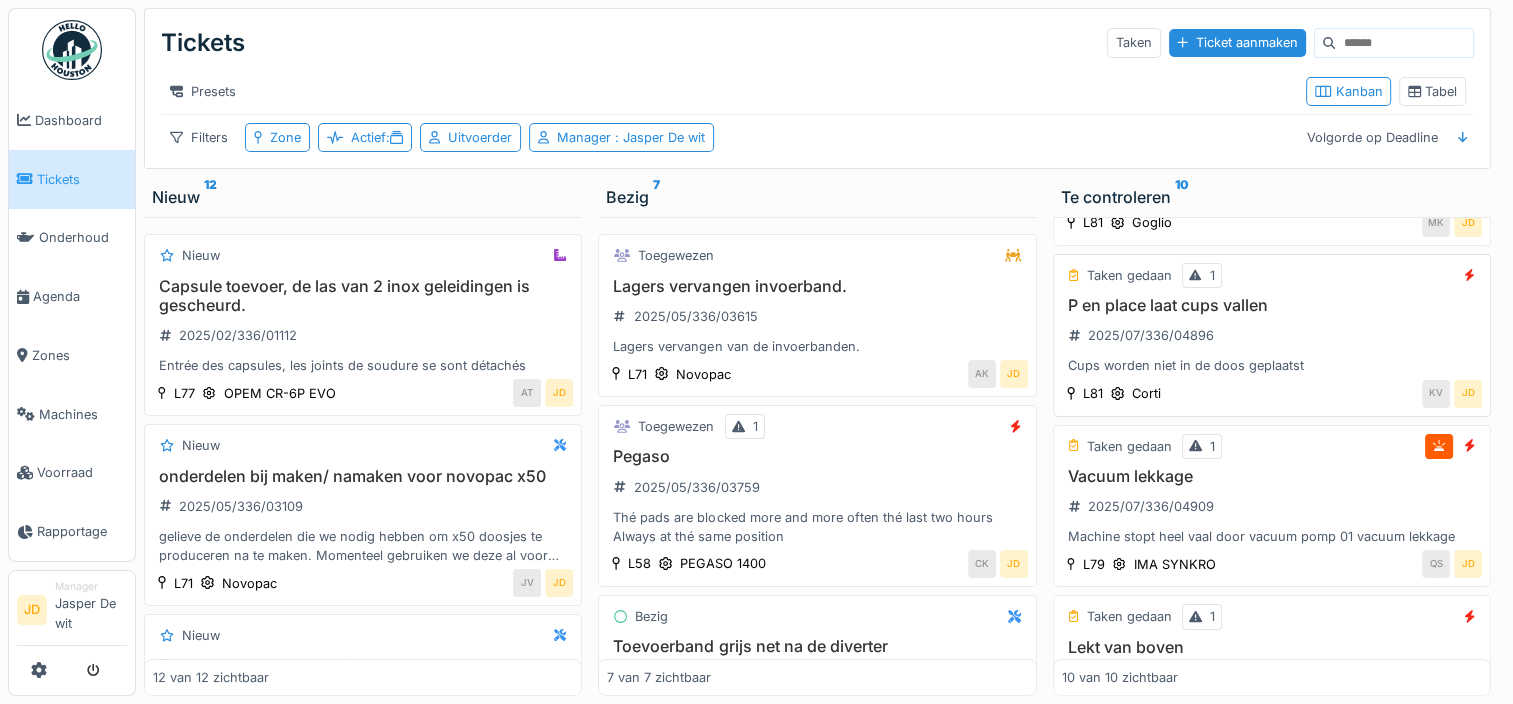 click on "Vacuum lekkage 2025/07/336/04909 Machine stopt heel vaal door vacuum pomp 01 vacuum lekkage" at bounding box center [1272, 507] 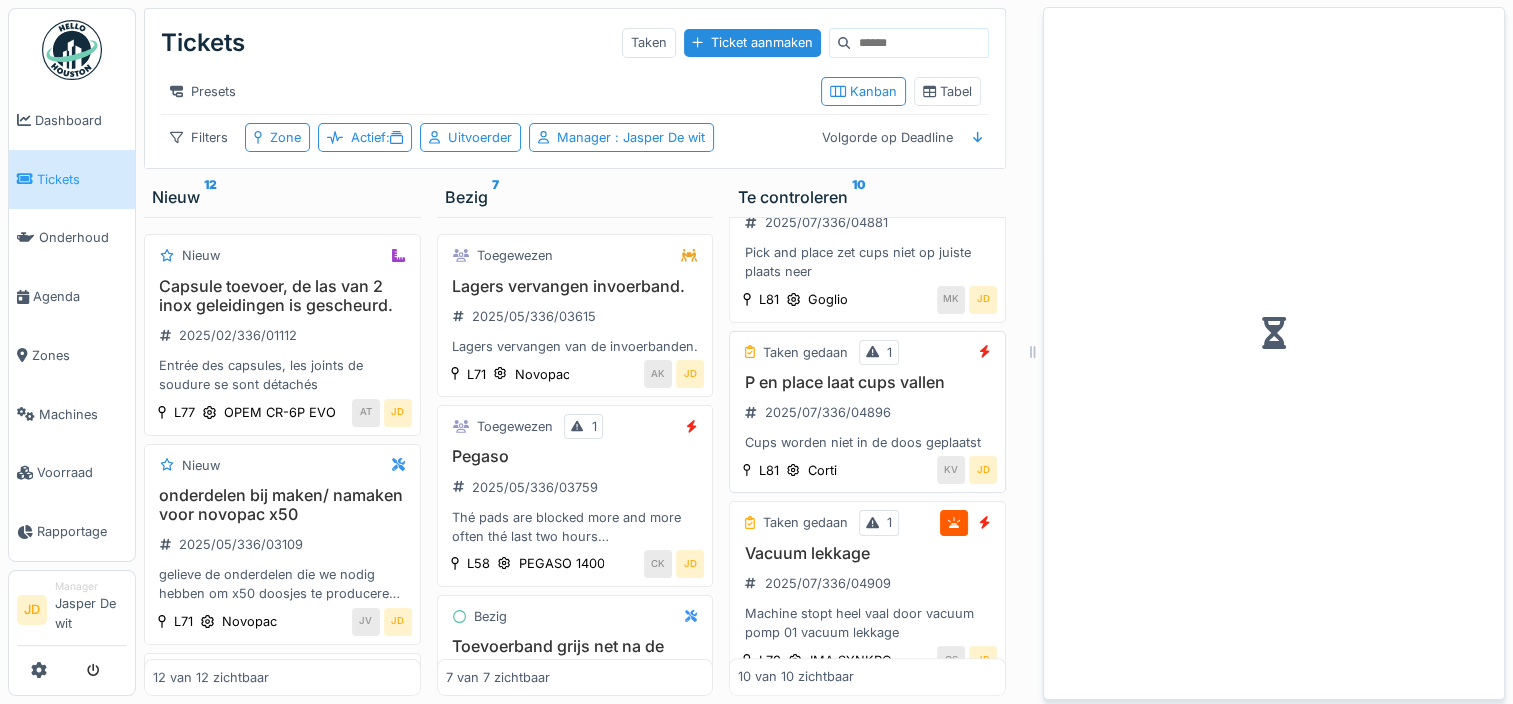 scroll, scrollTop: 988, scrollLeft: 0, axis: vertical 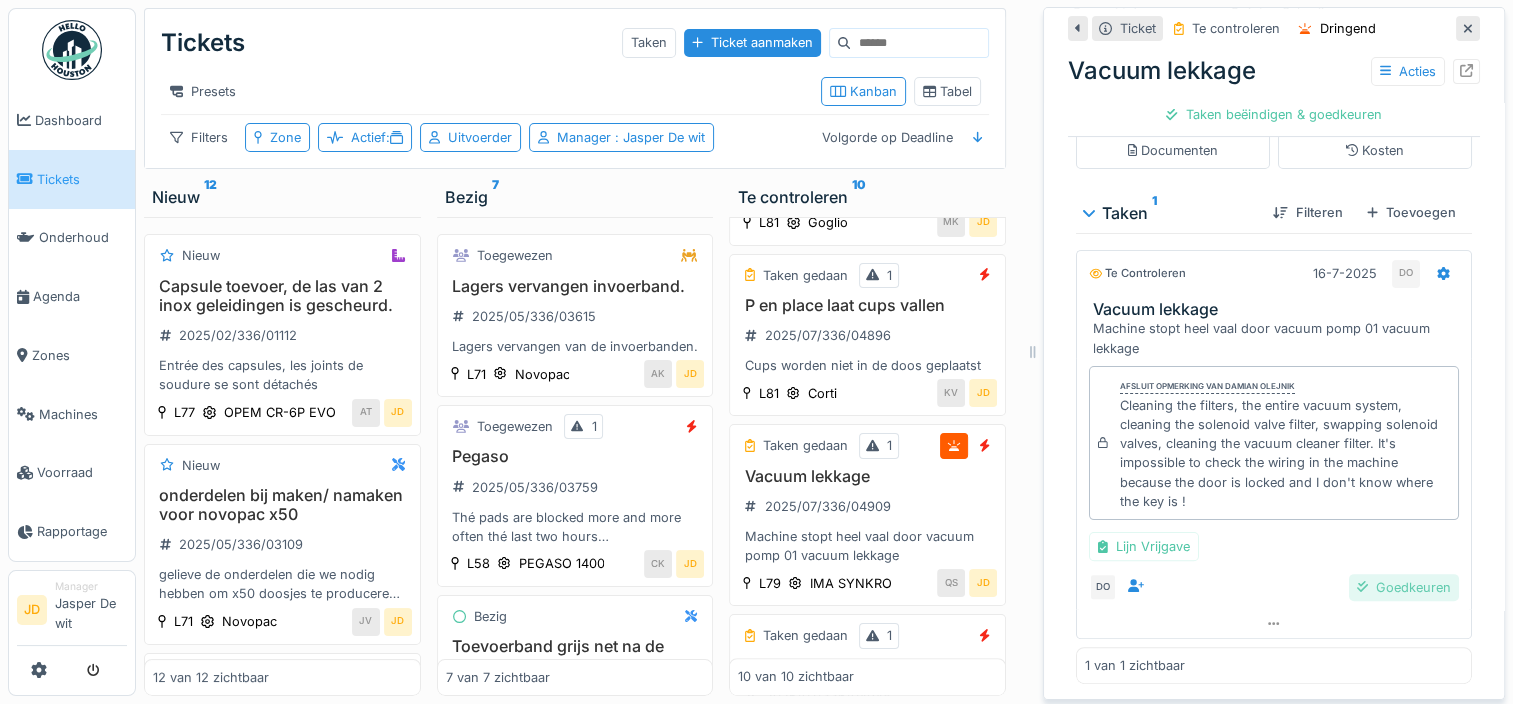 click on "Goedkeuren" at bounding box center (1404, 587) 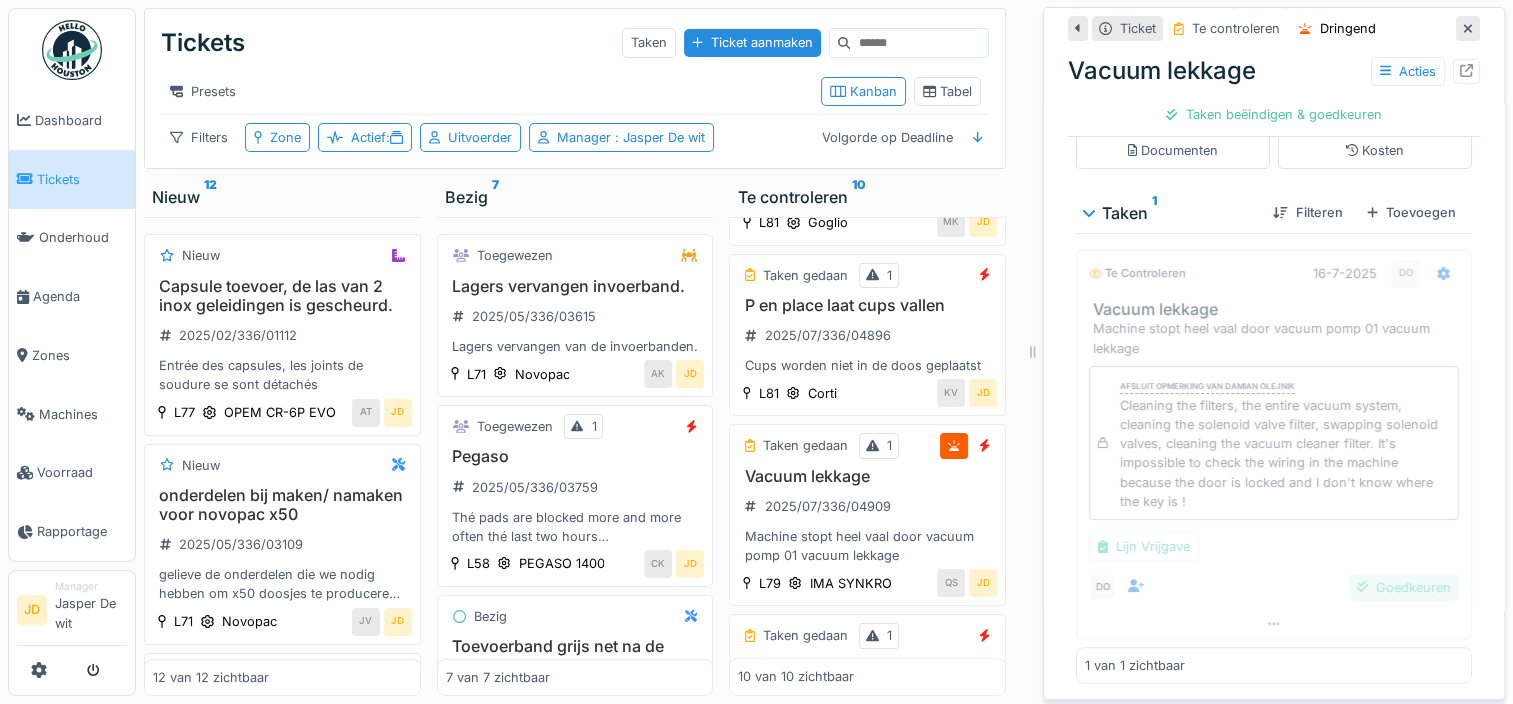 scroll, scrollTop: 299, scrollLeft: 0, axis: vertical 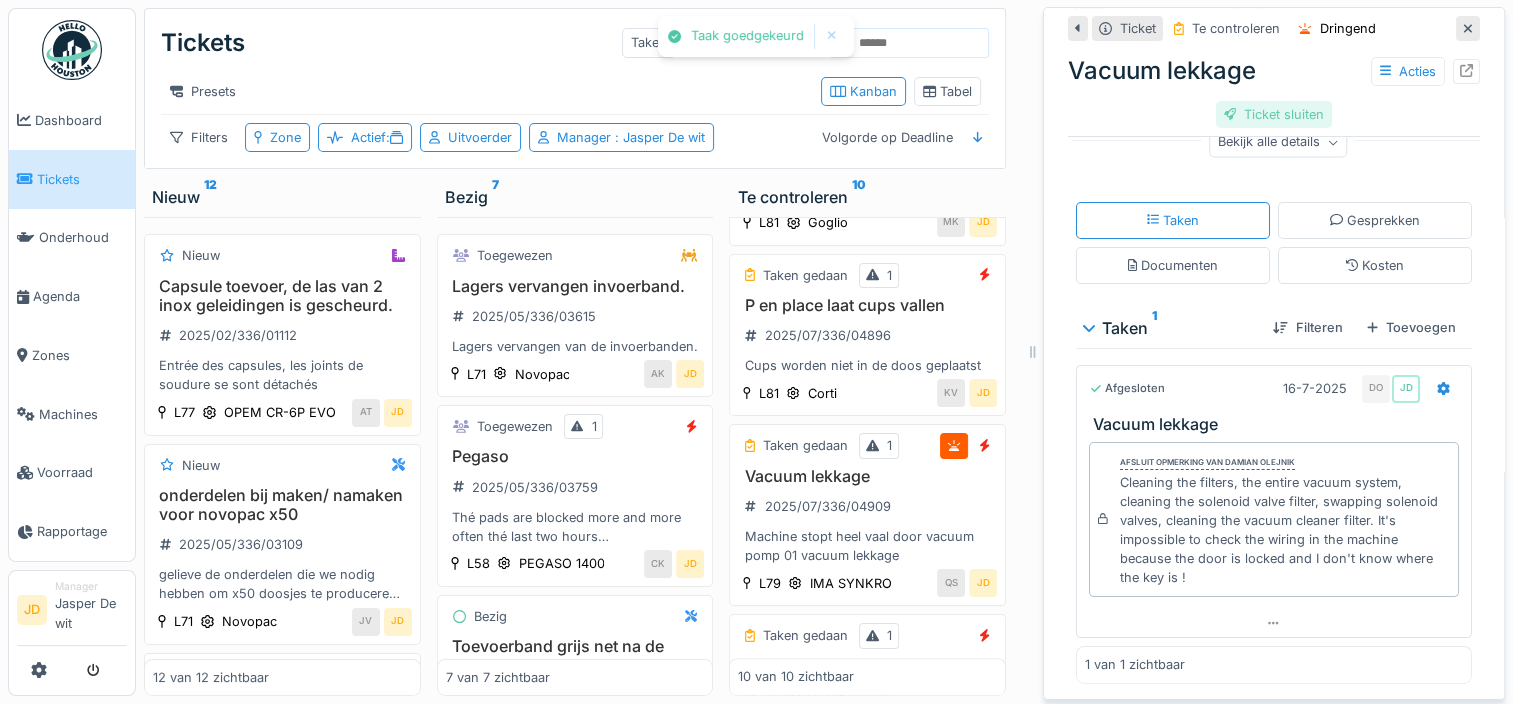 click on "Ticket sluiten" at bounding box center [1274, 114] 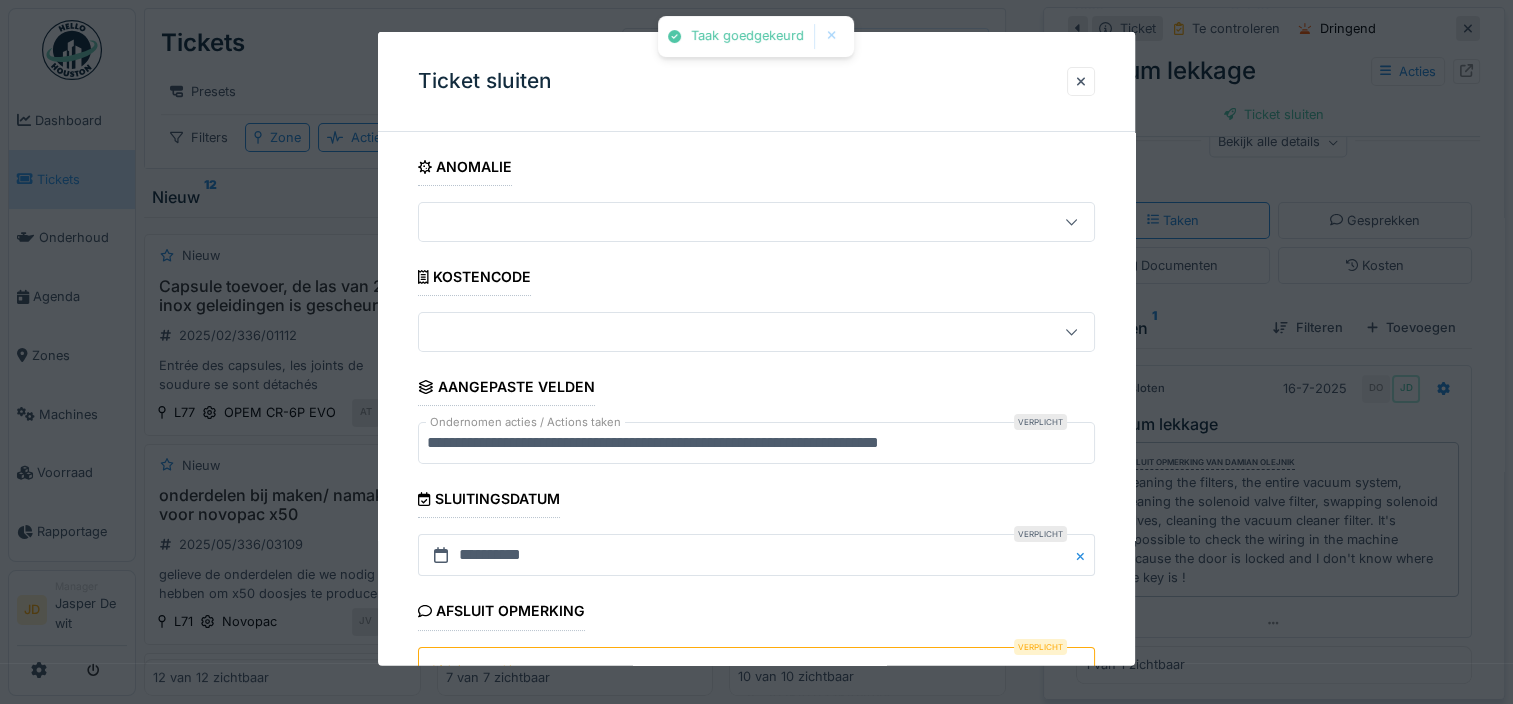 scroll, scrollTop: 179, scrollLeft: 0, axis: vertical 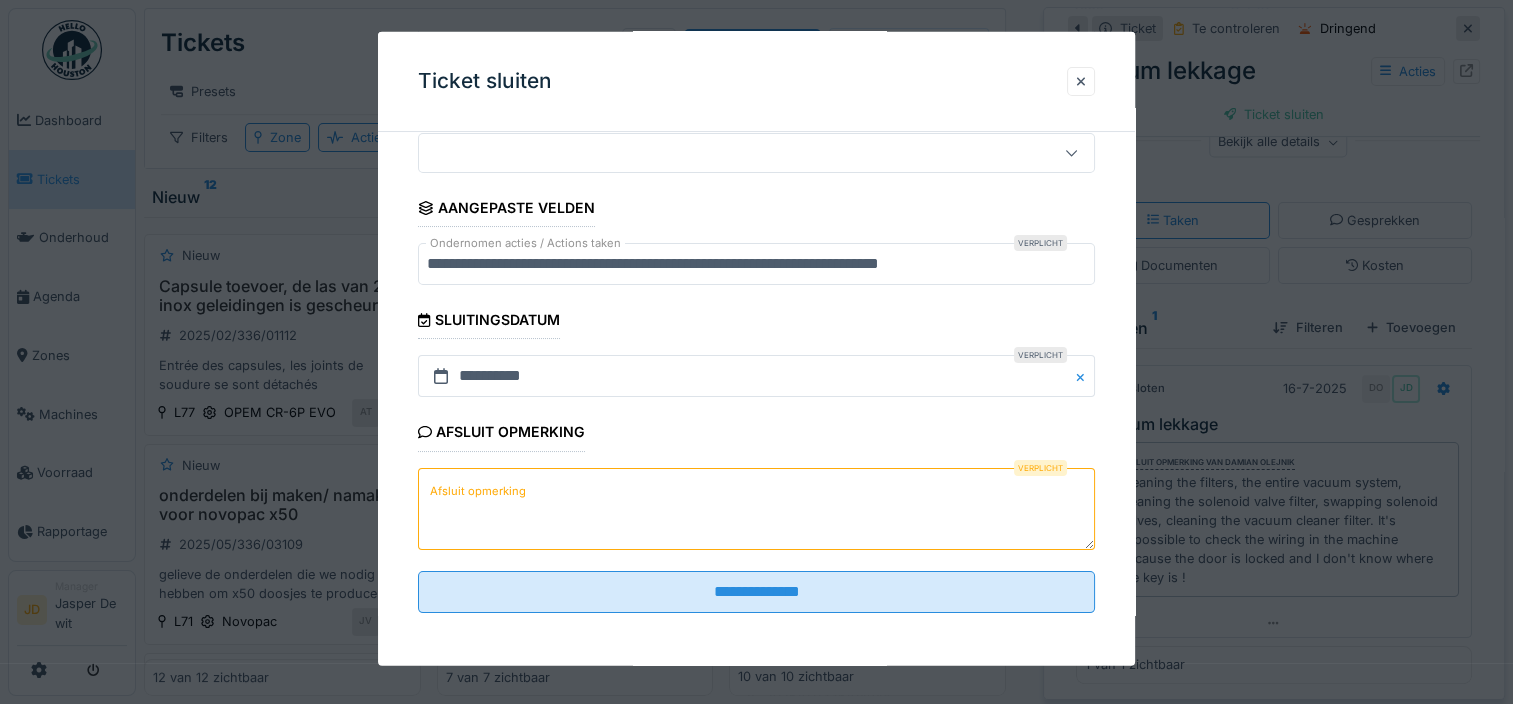 click on "Afsluit opmerking" at bounding box center (756, 508) 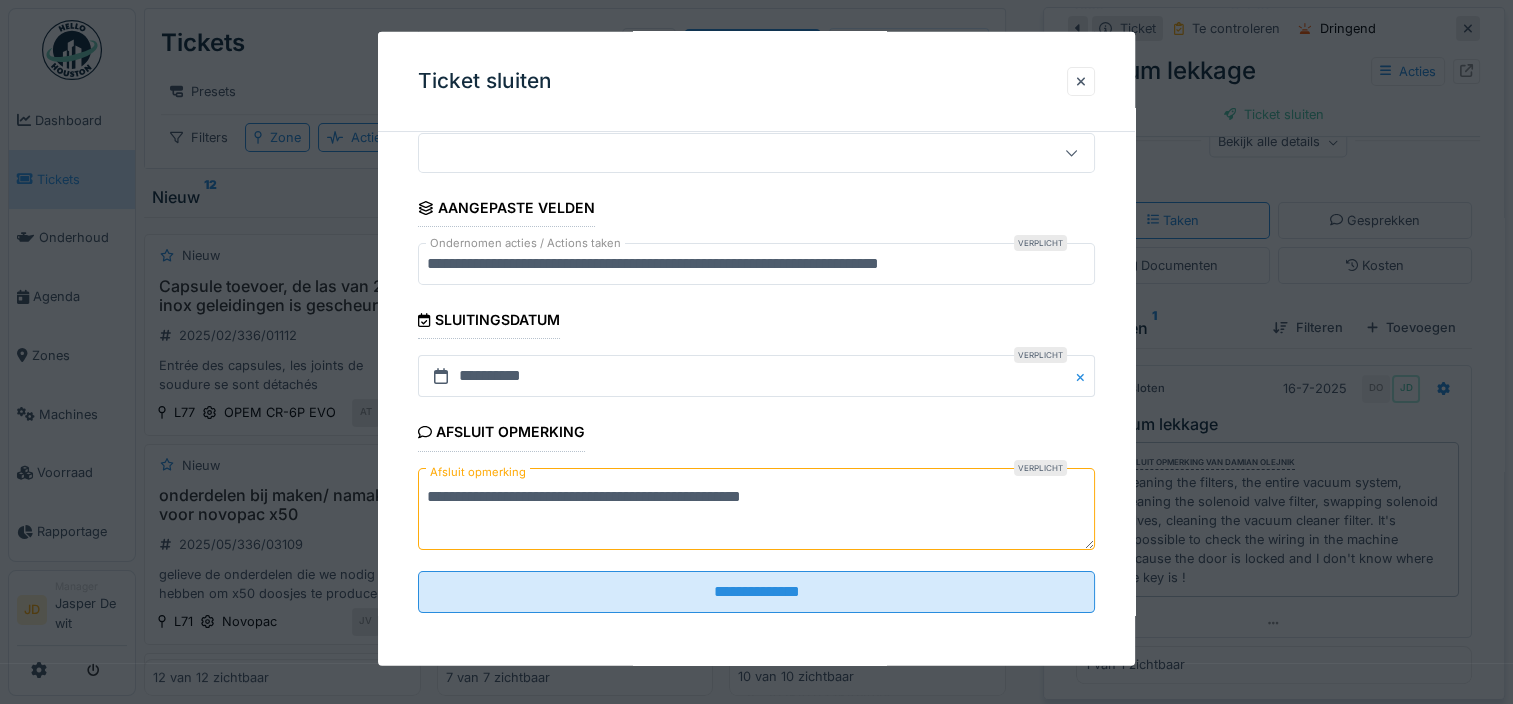 click on "**********" at bounding box center (756, 508) 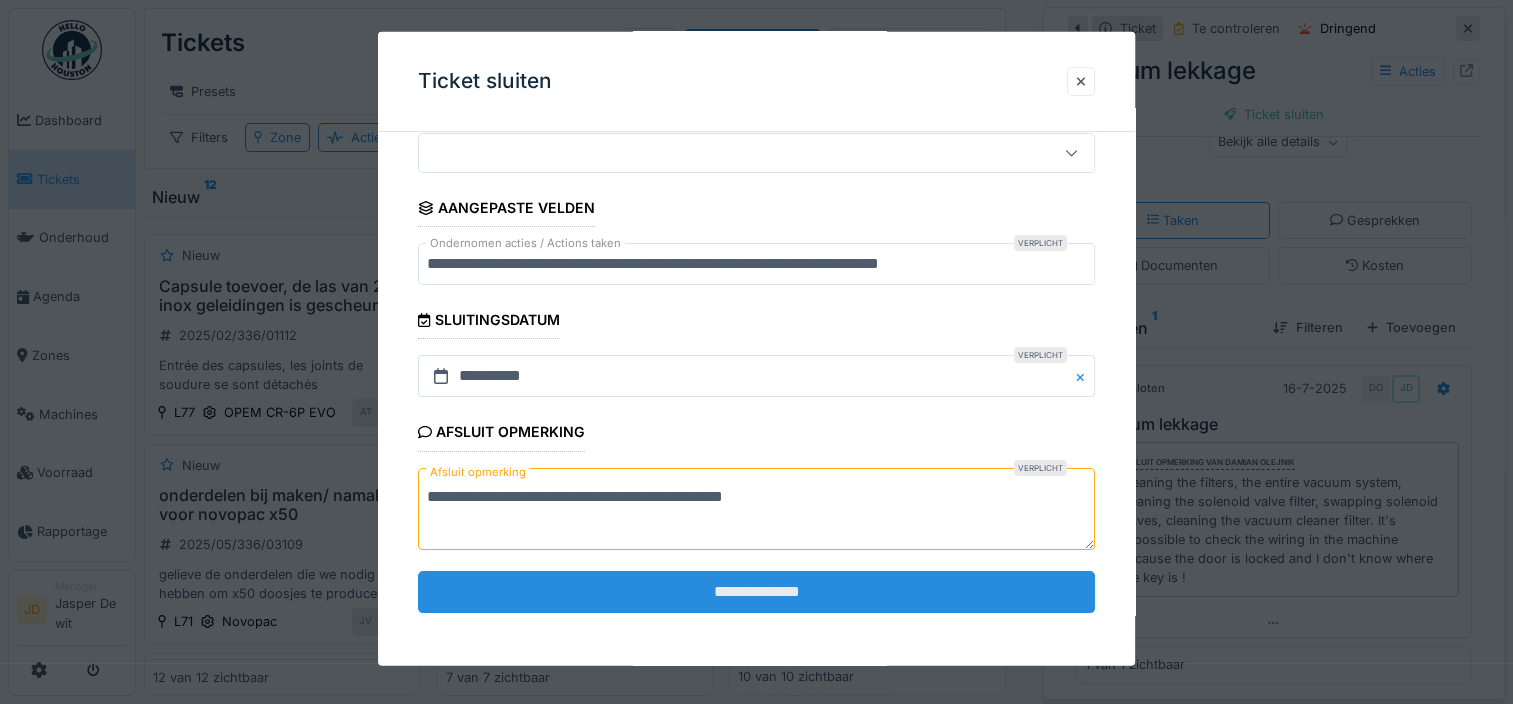 type on "**********" 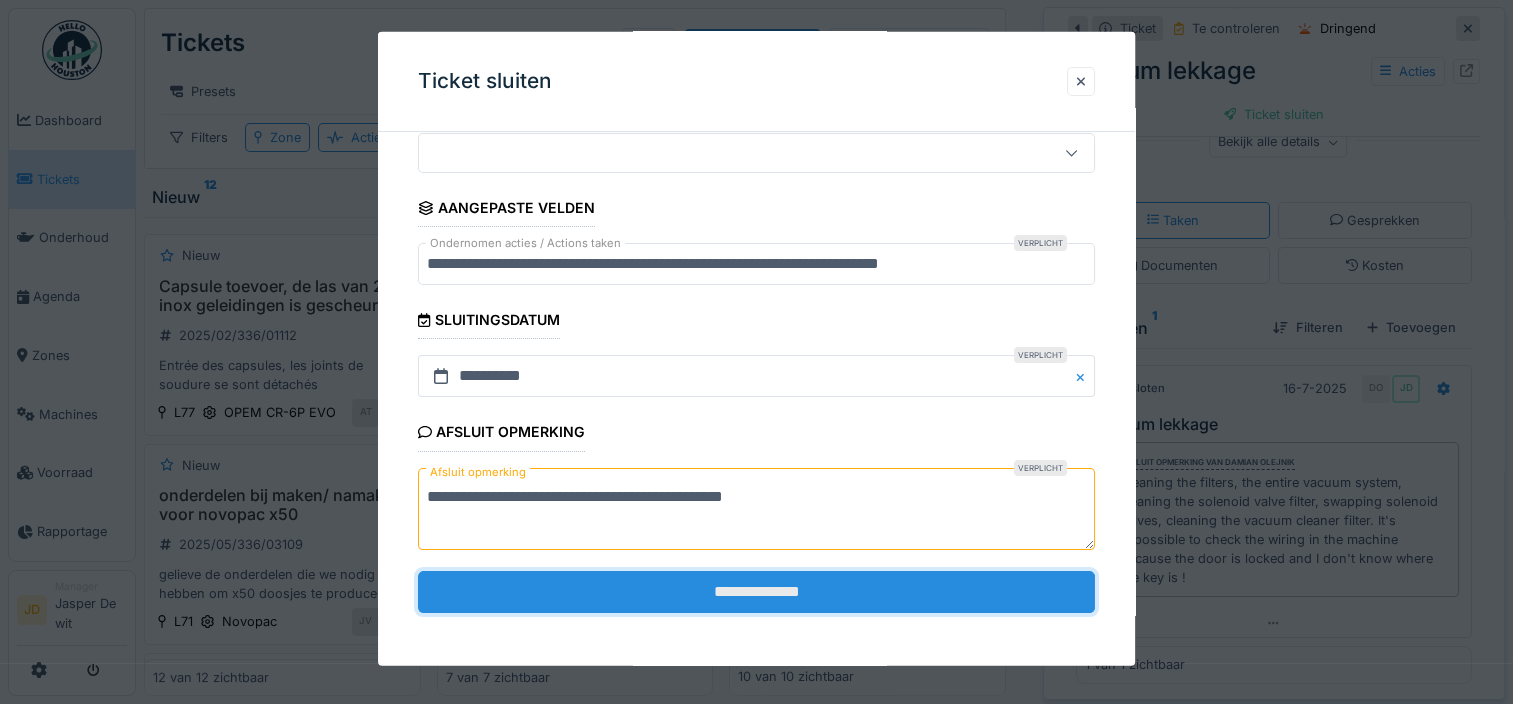 click on "**********" at bounding box center [756, 591] 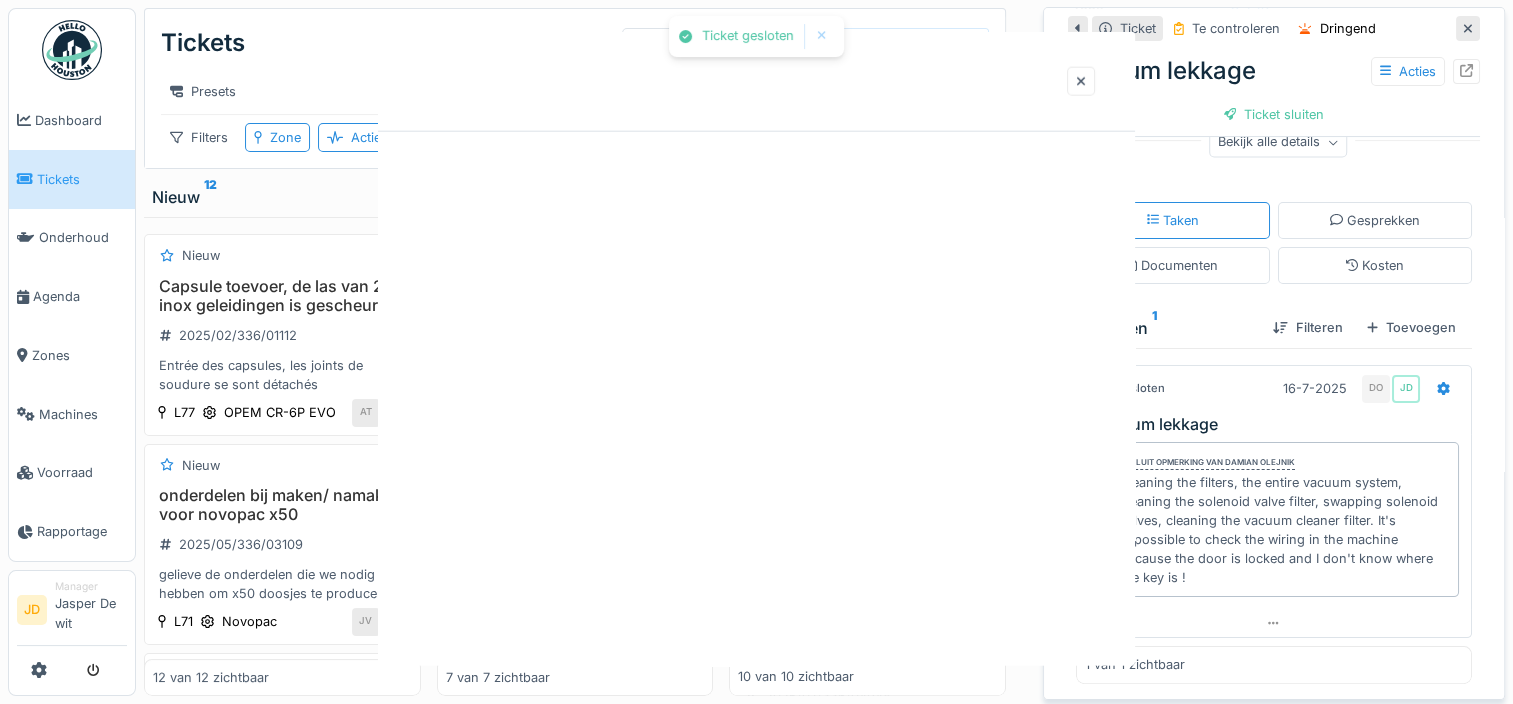 scroll, scrollTop: 0, scrollLeft: 0, axis: both 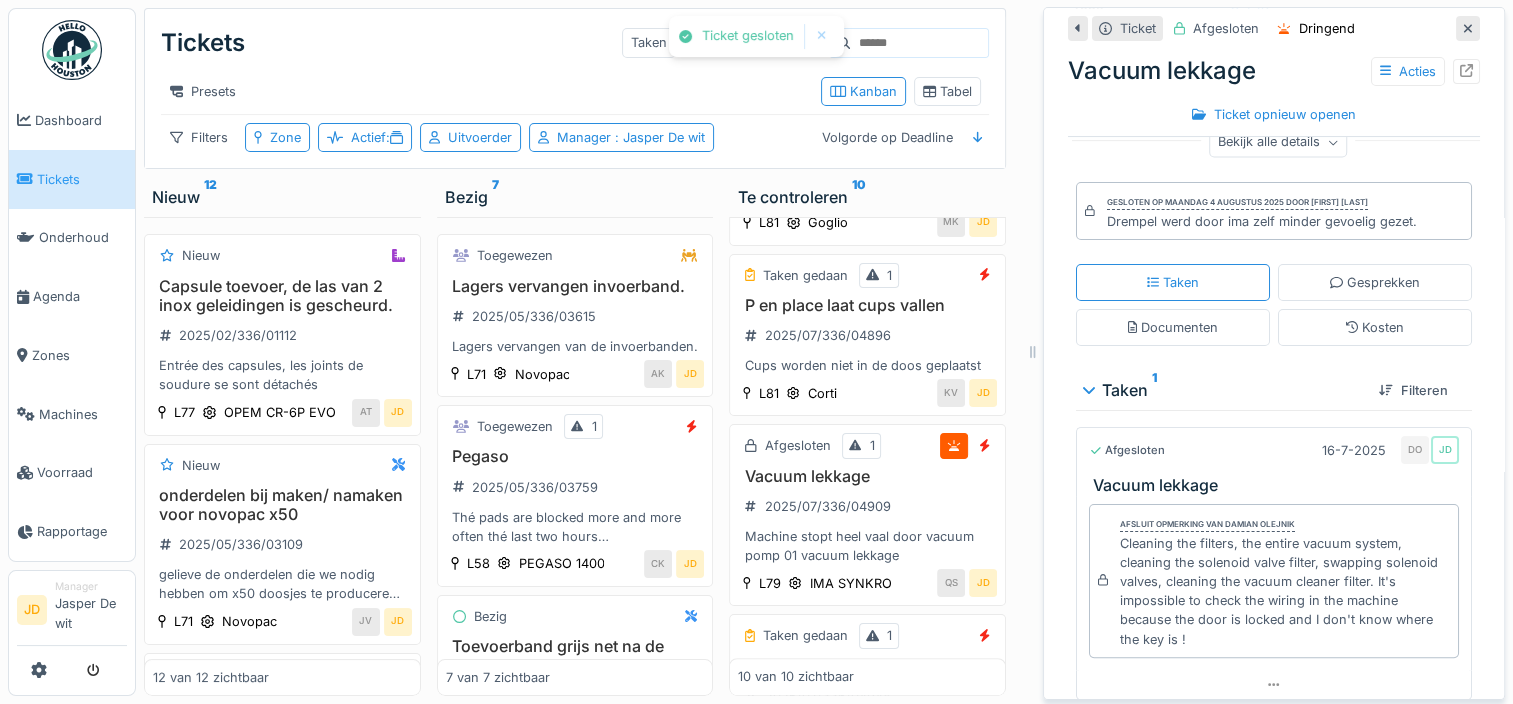 click 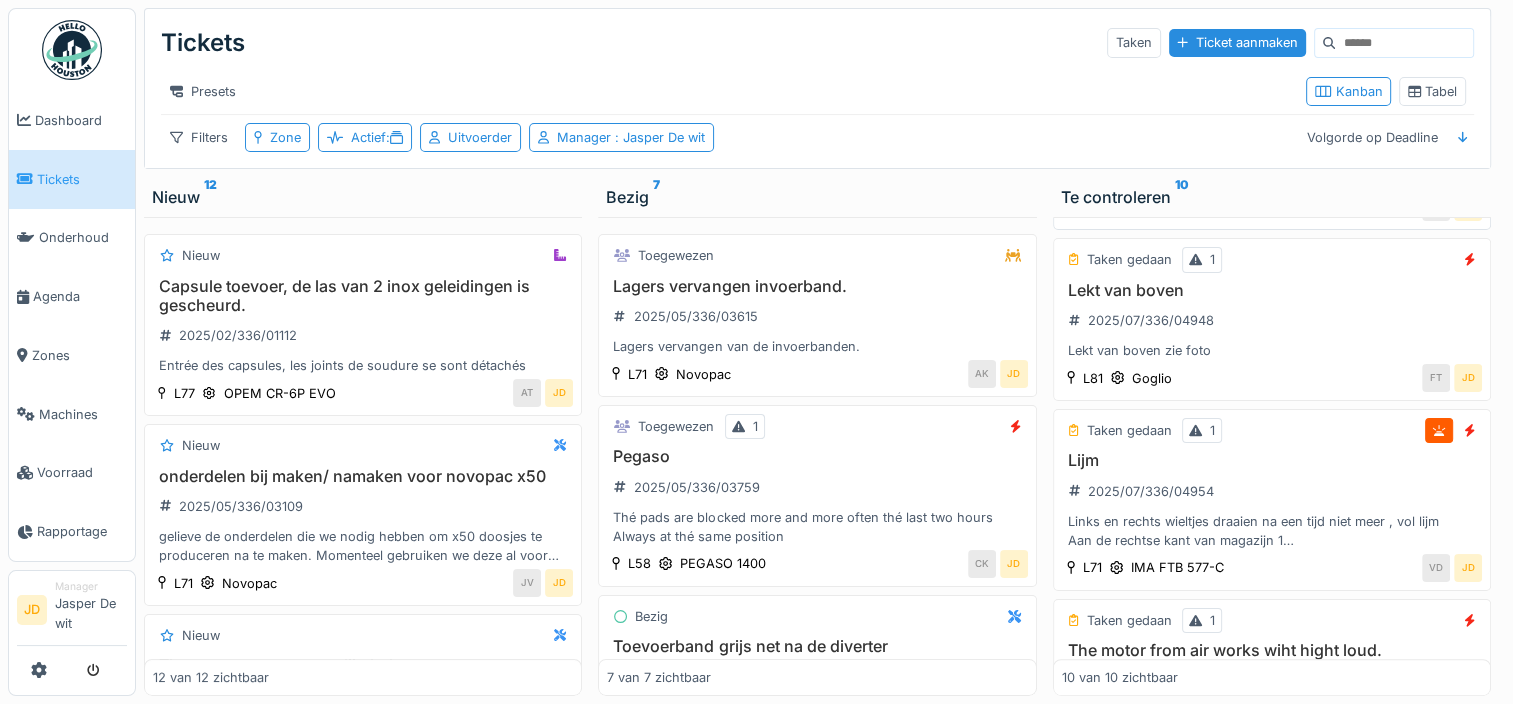 scroll, scrollTop: 1271, scrollLeft: 0, axis: vertical 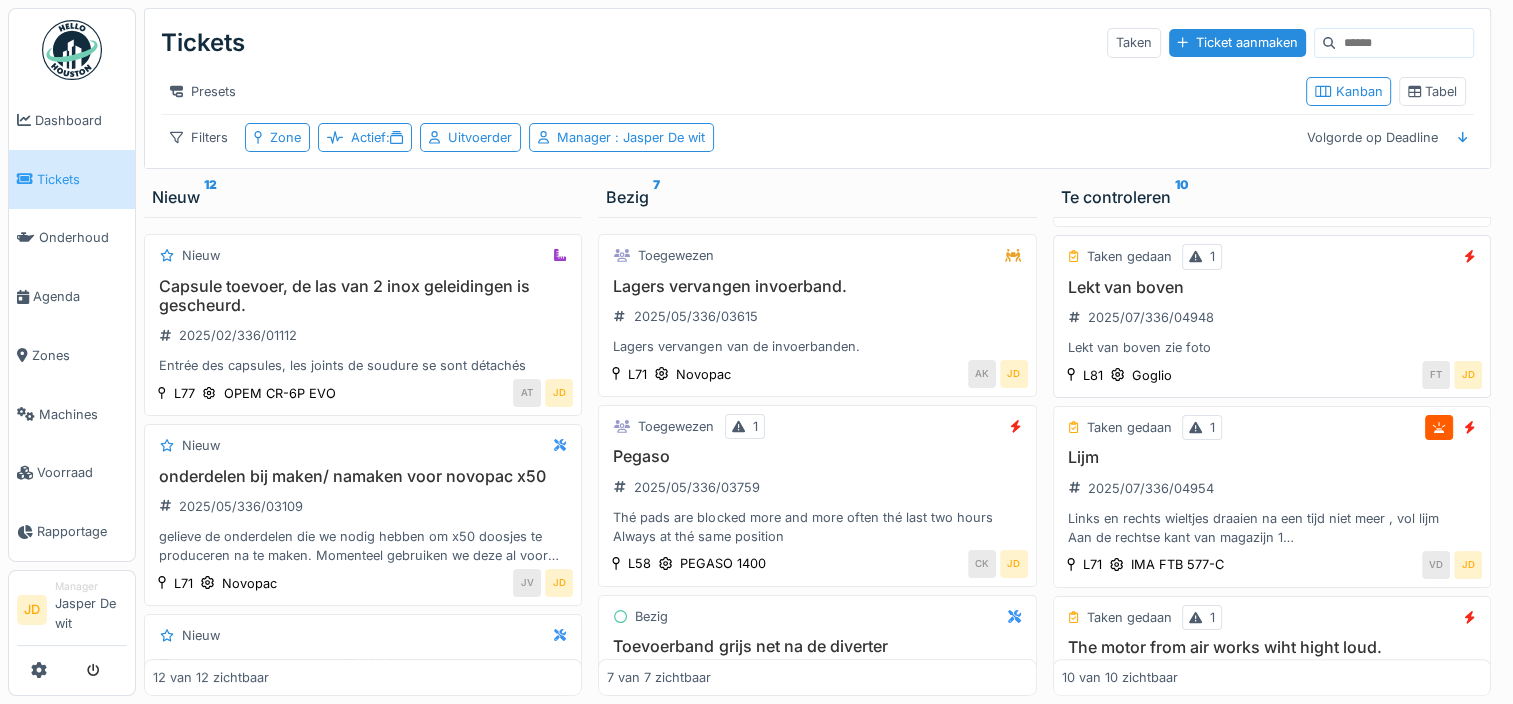 click on "Lekt van boven  zie foto" at bounding box center [1272, 347] 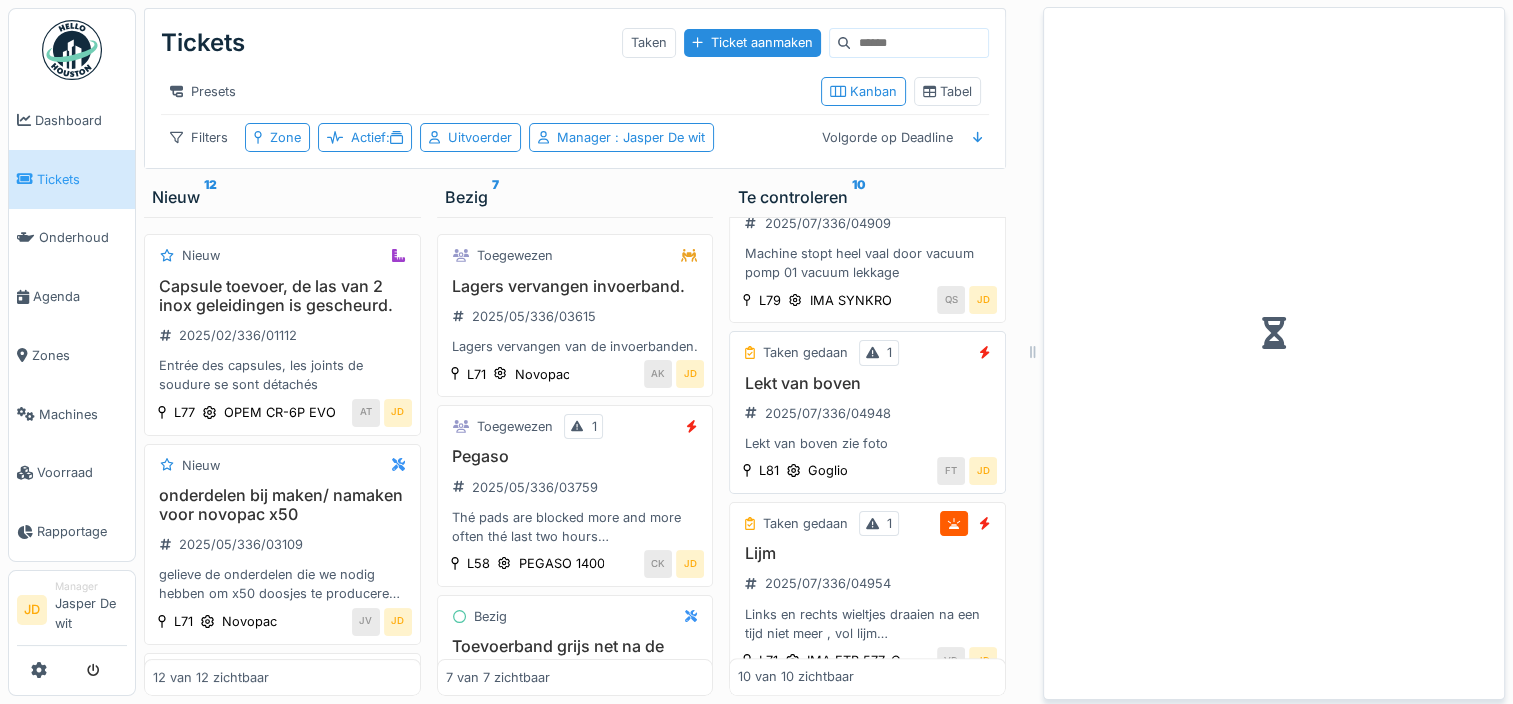 scroll, scrollTop: 1367, scrollLeft: 0, axis: vertical 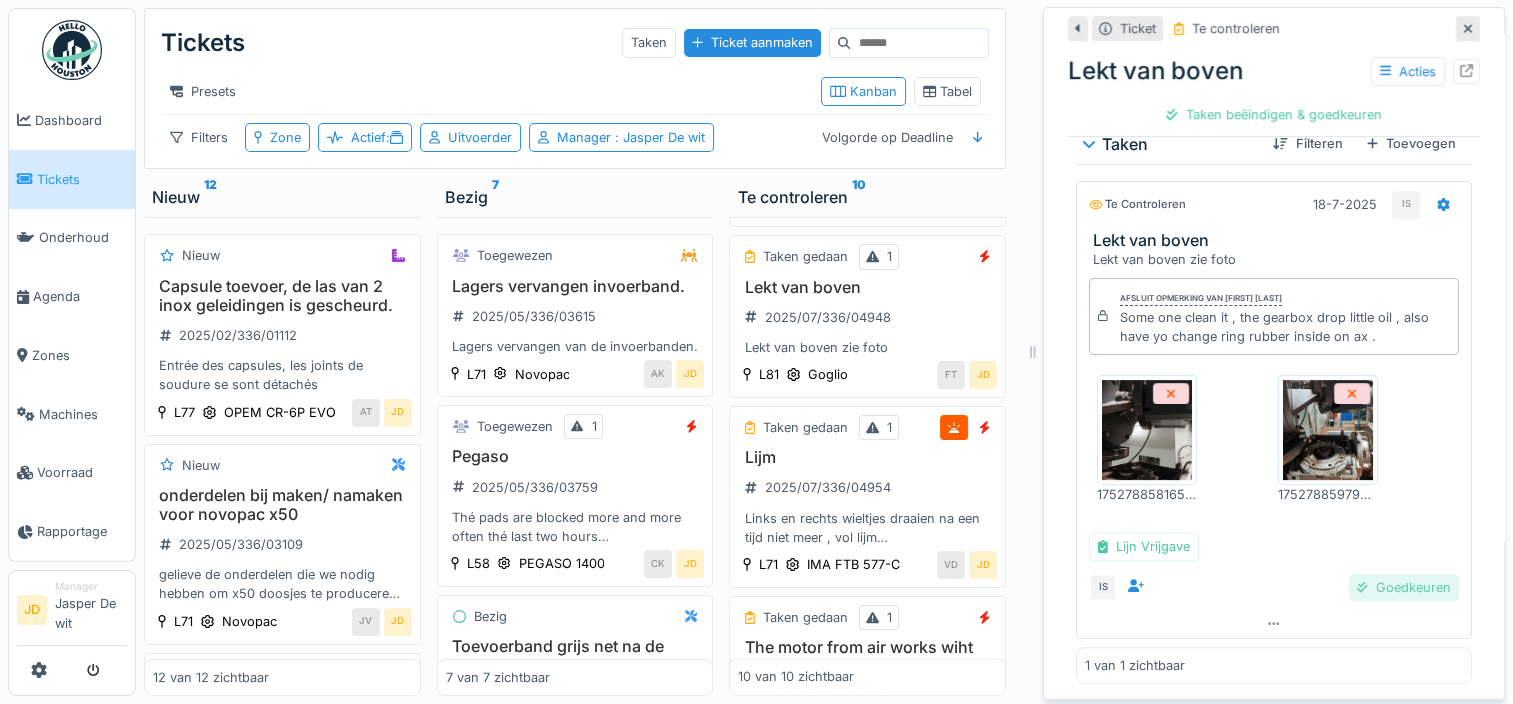 click on "Goedkeuren" at bounding box center (1404, 587) 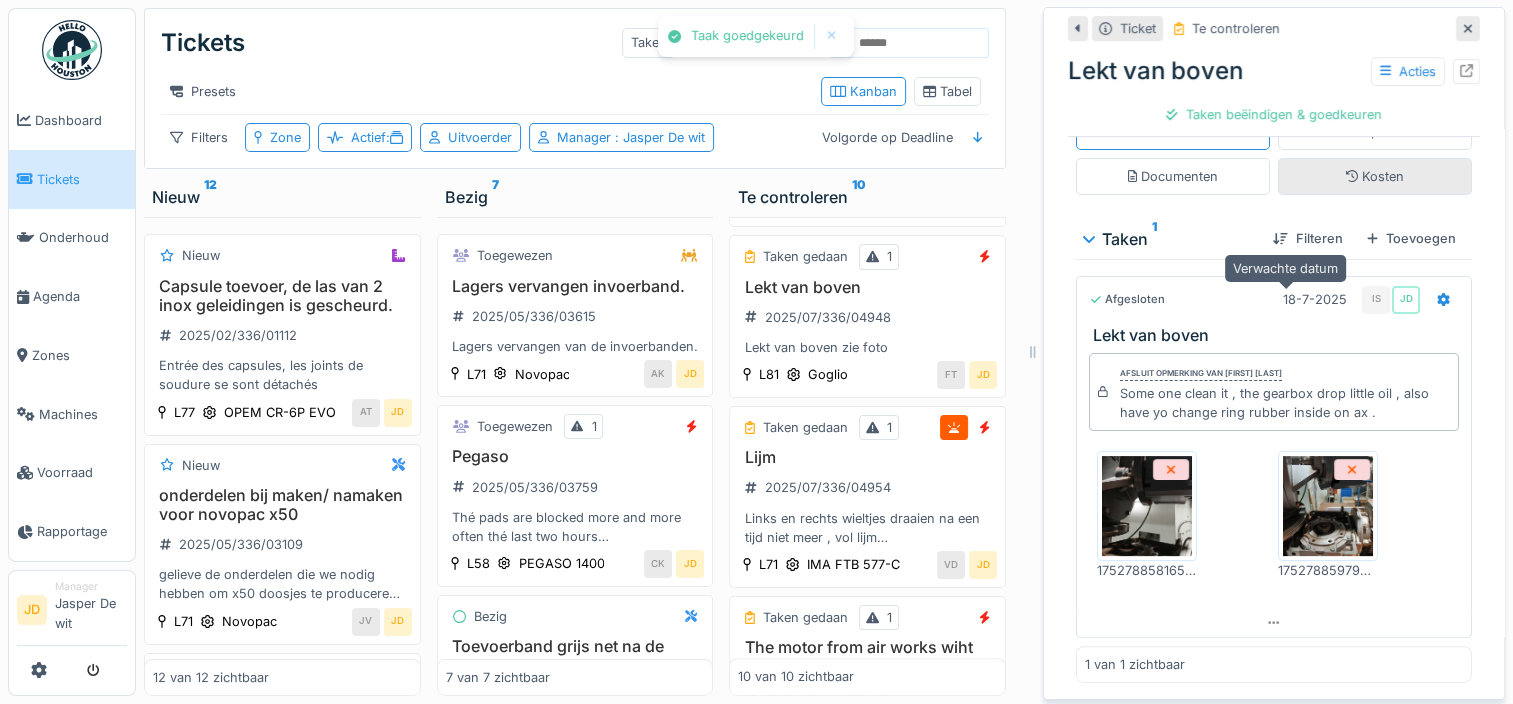 scroll, scrollTop: 387, scrollLeft: 0, axis: vertical 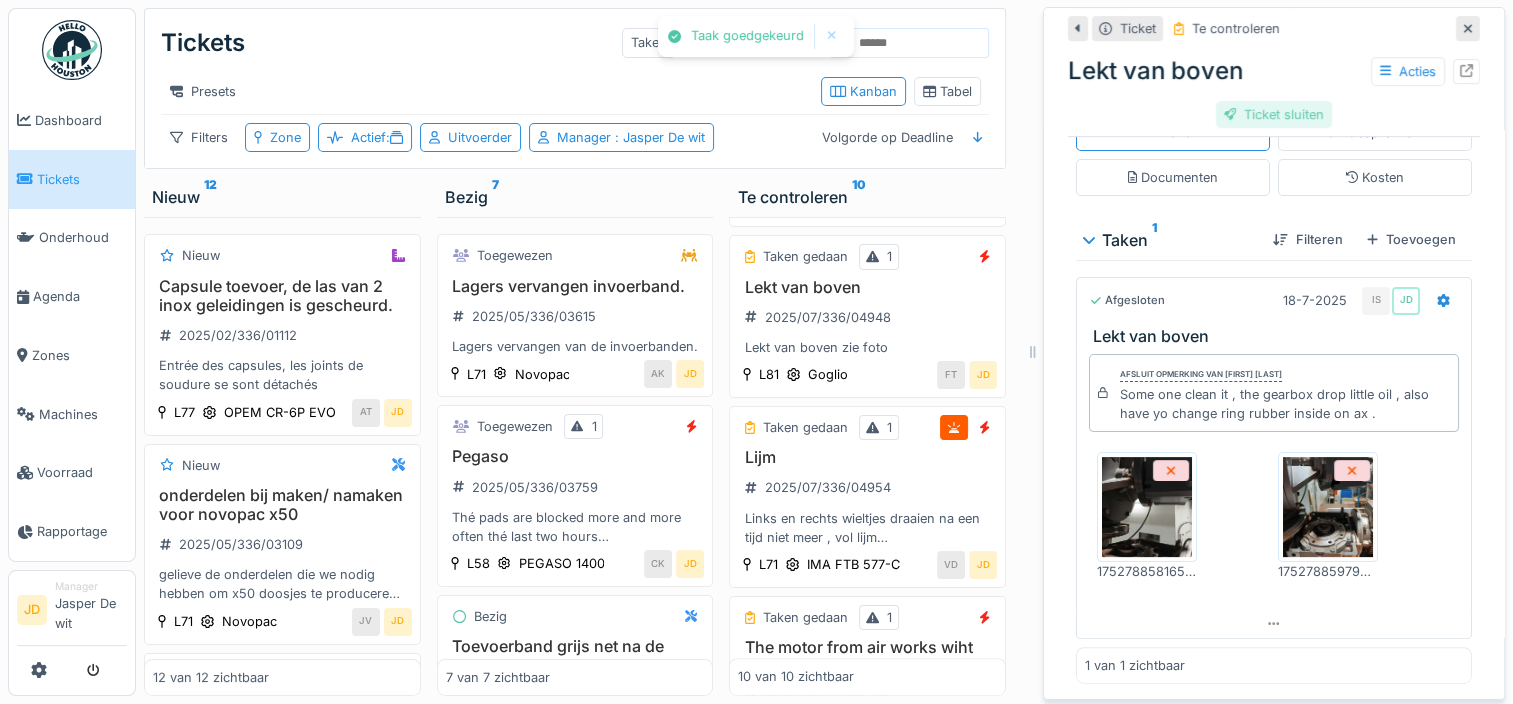 click on "Ticket sluiten" at bounding box center (1274, 114) 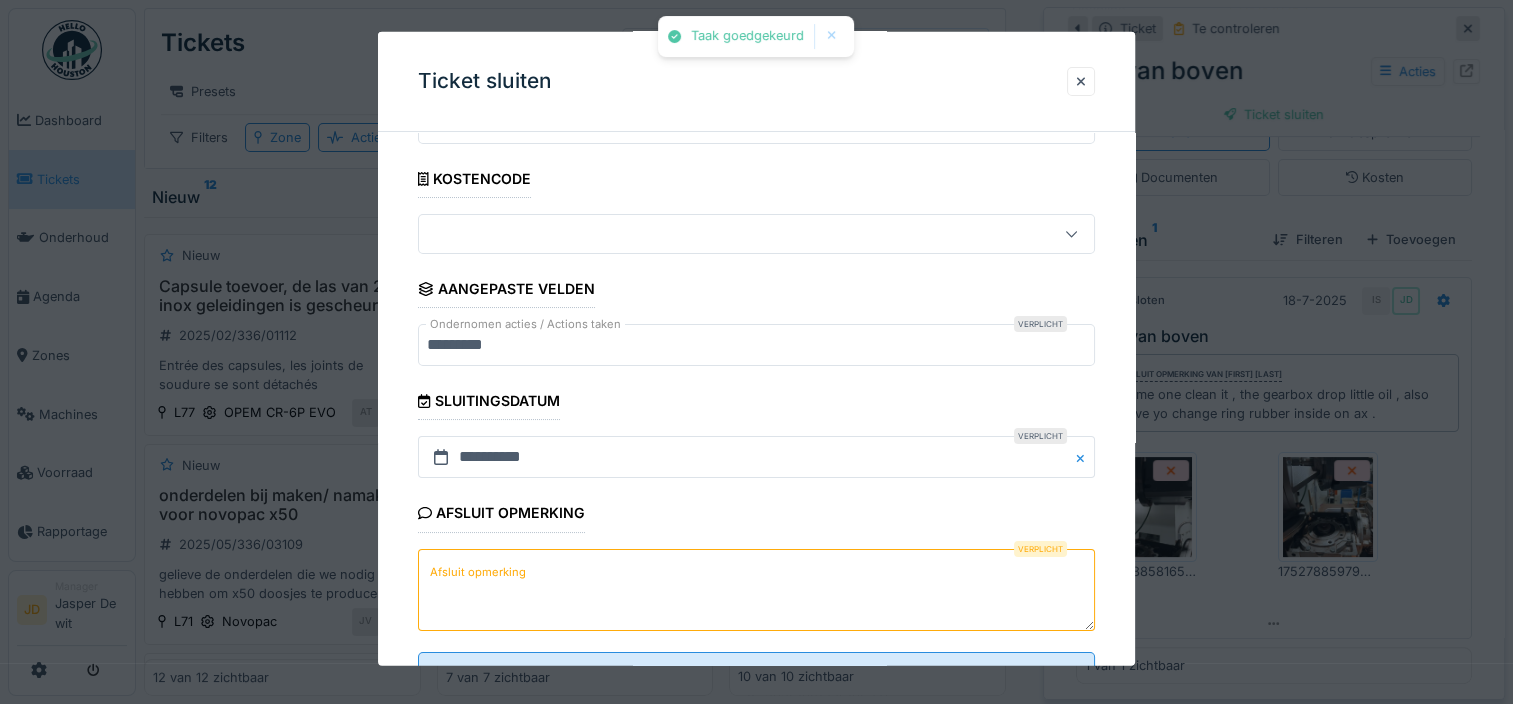 scroll, scrollTop: 179, scrollLeft: 0, axis: vertical 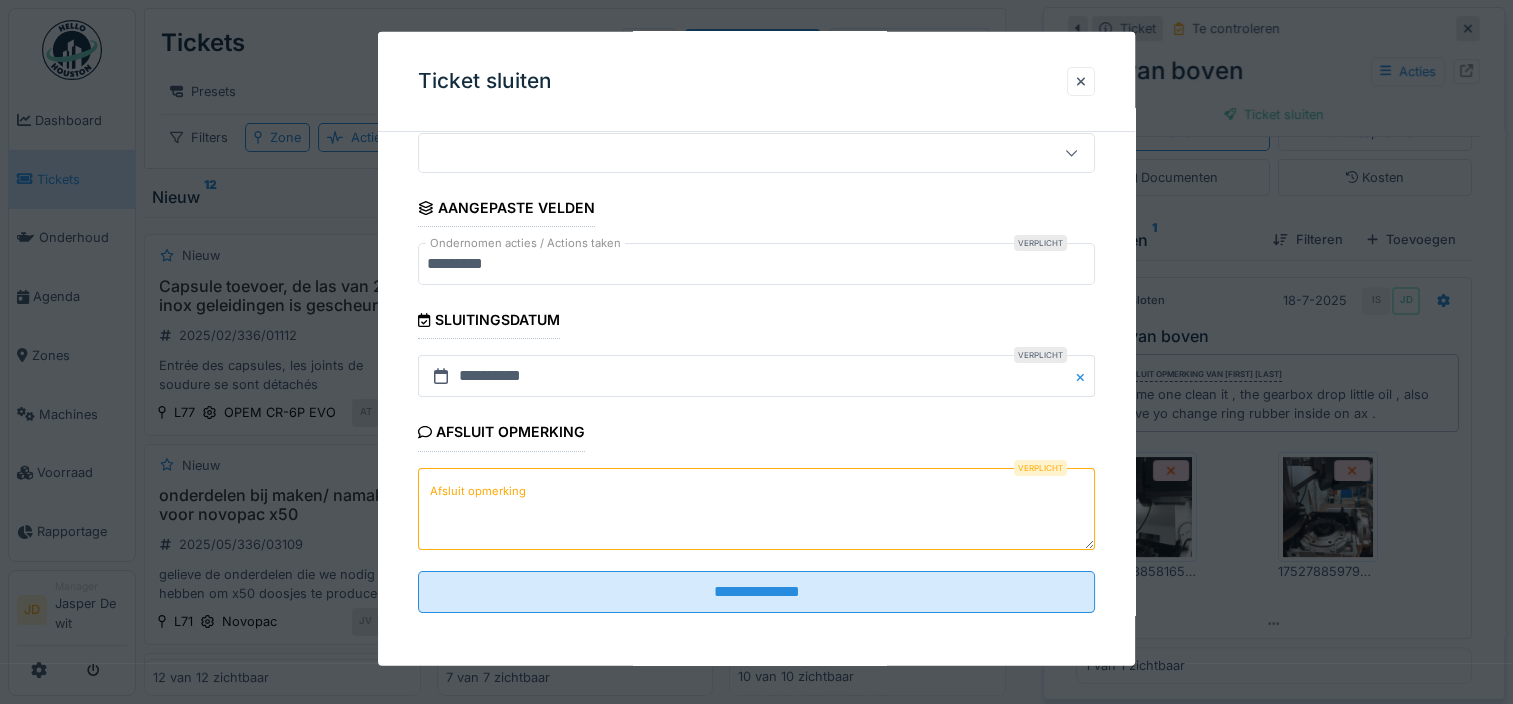 click on "Afsluit opmerking" at bounding box center [756, 508] 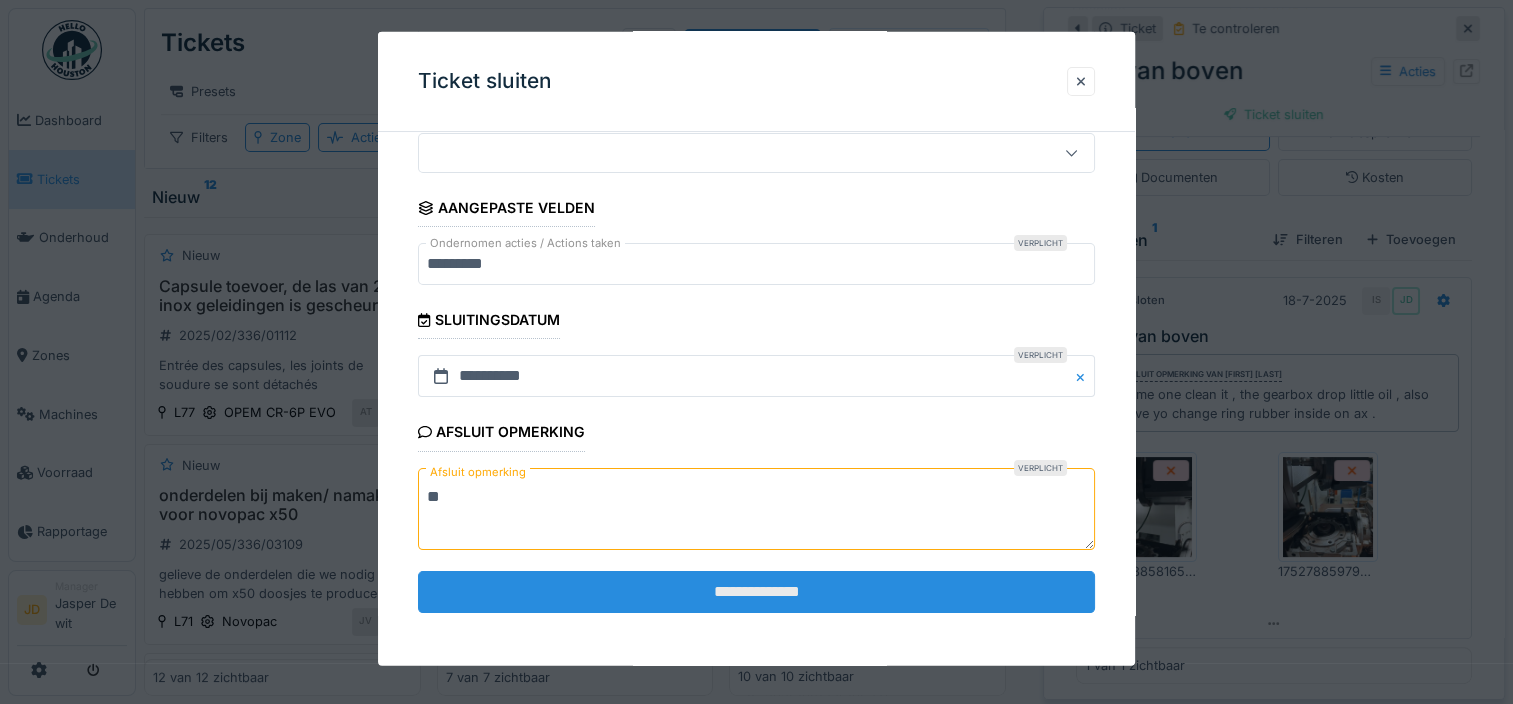 type on "**" 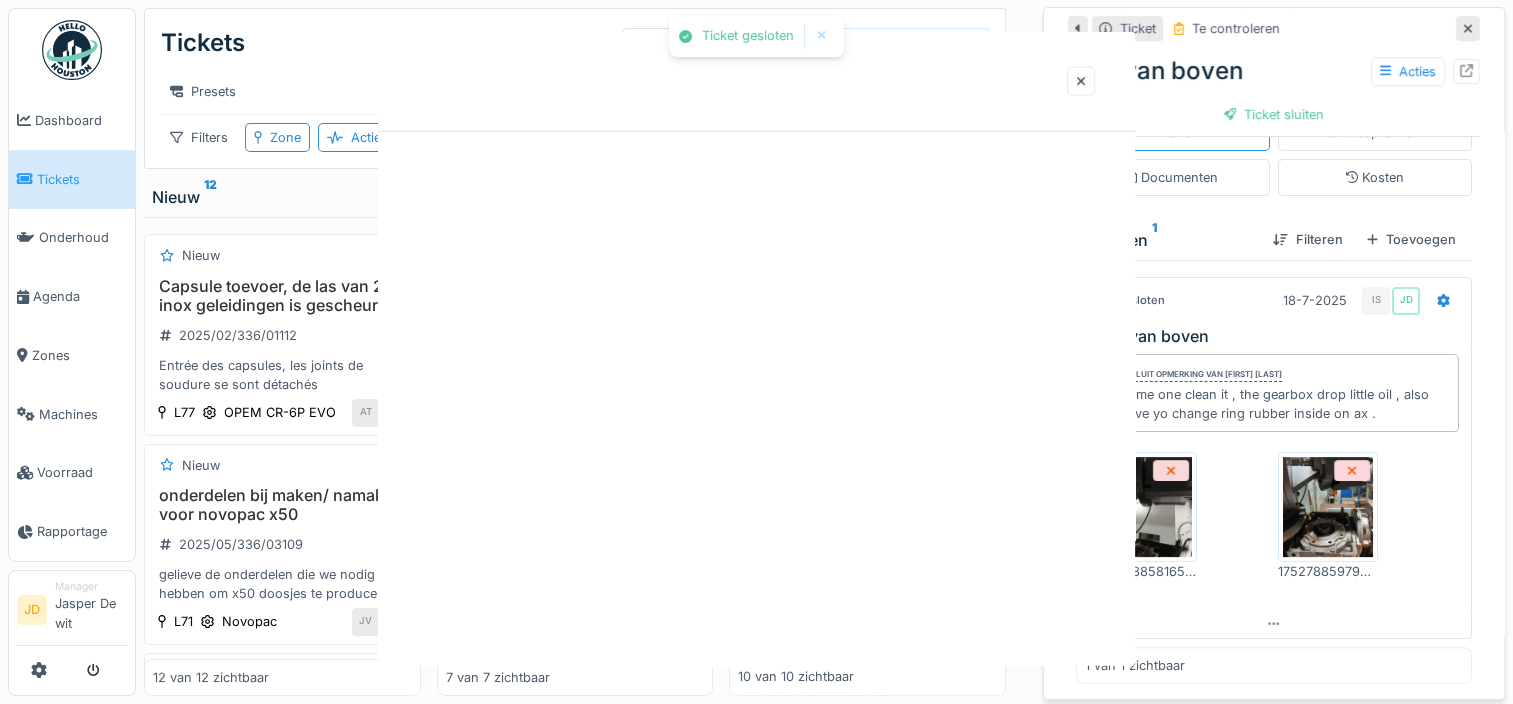 scroll, scrollTop: 0, scrollLeft: 0, axis: both 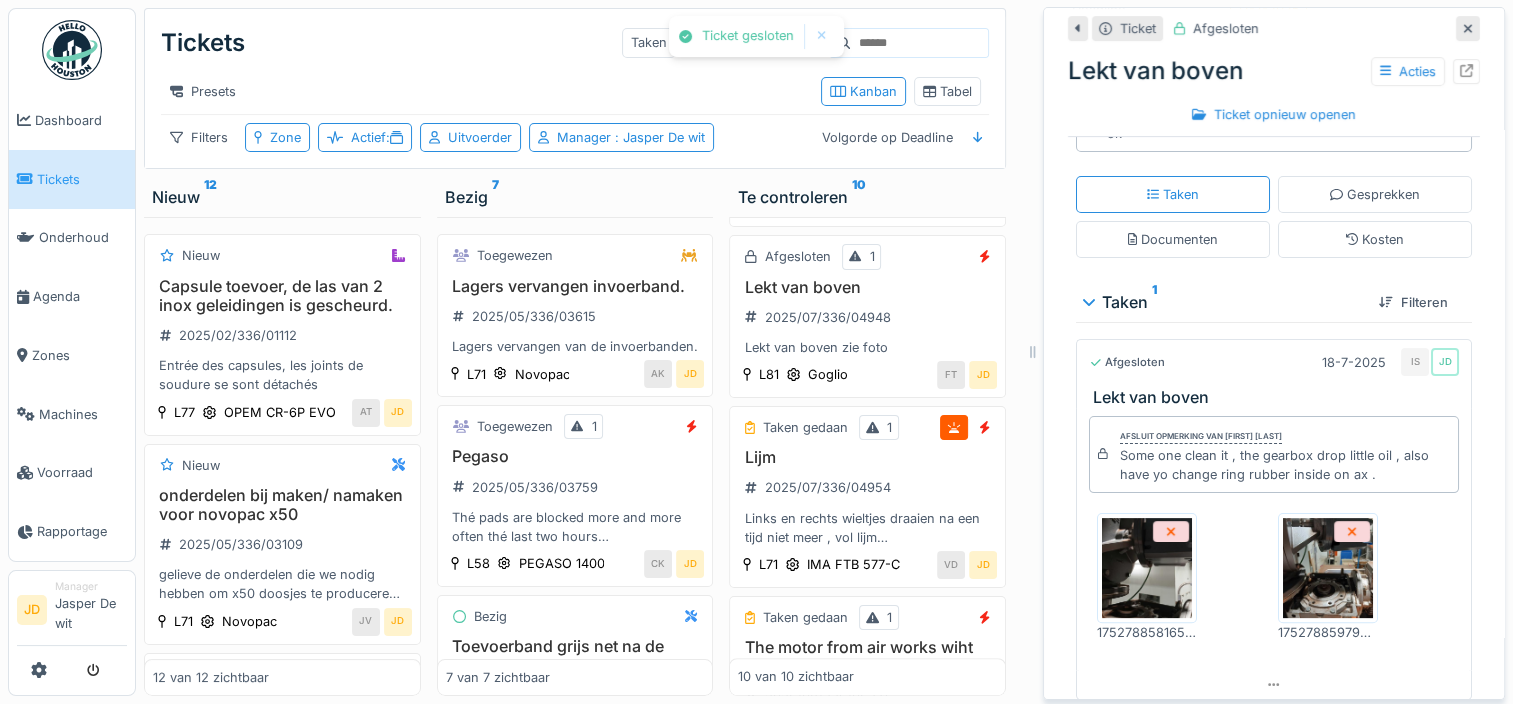 click 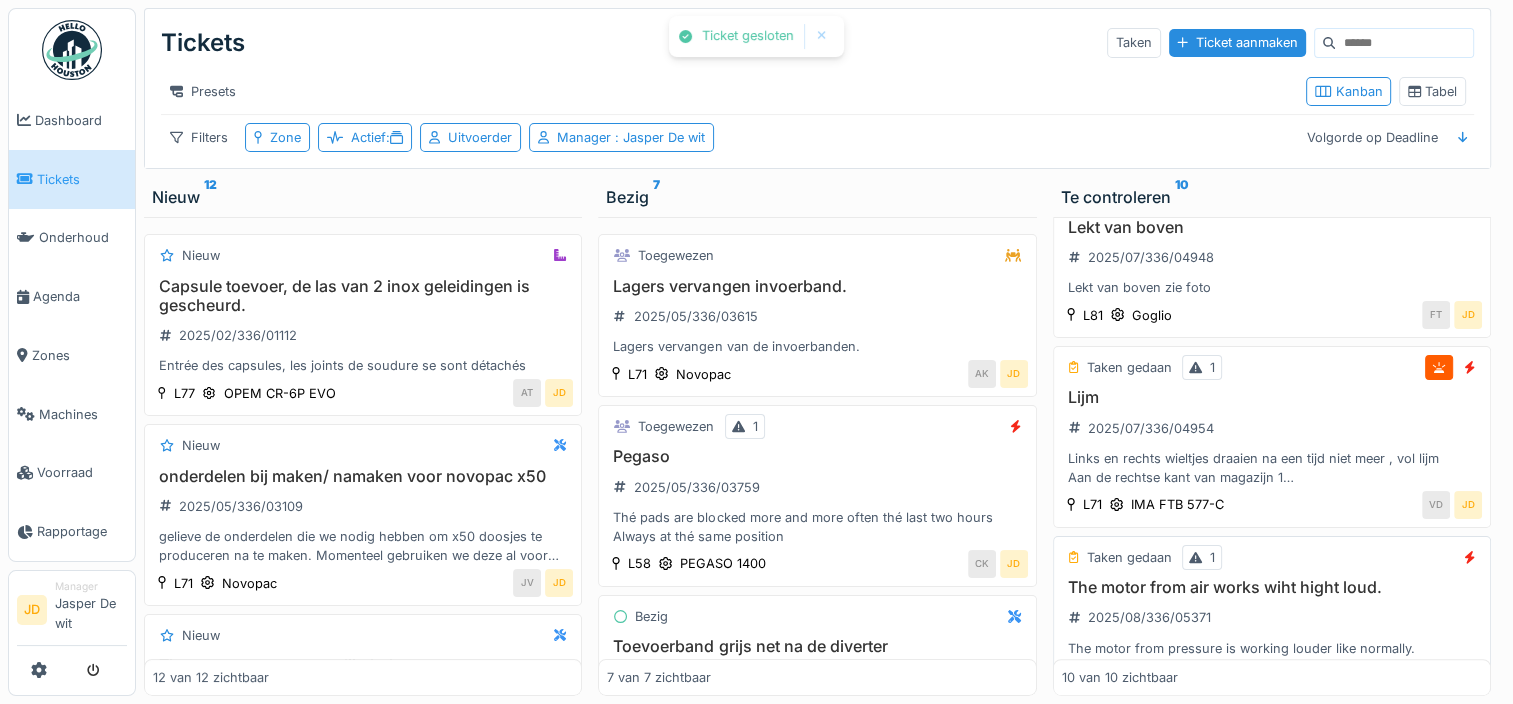scroll, scrollTop: 1380, scrollLeft: 0, axis: vertical 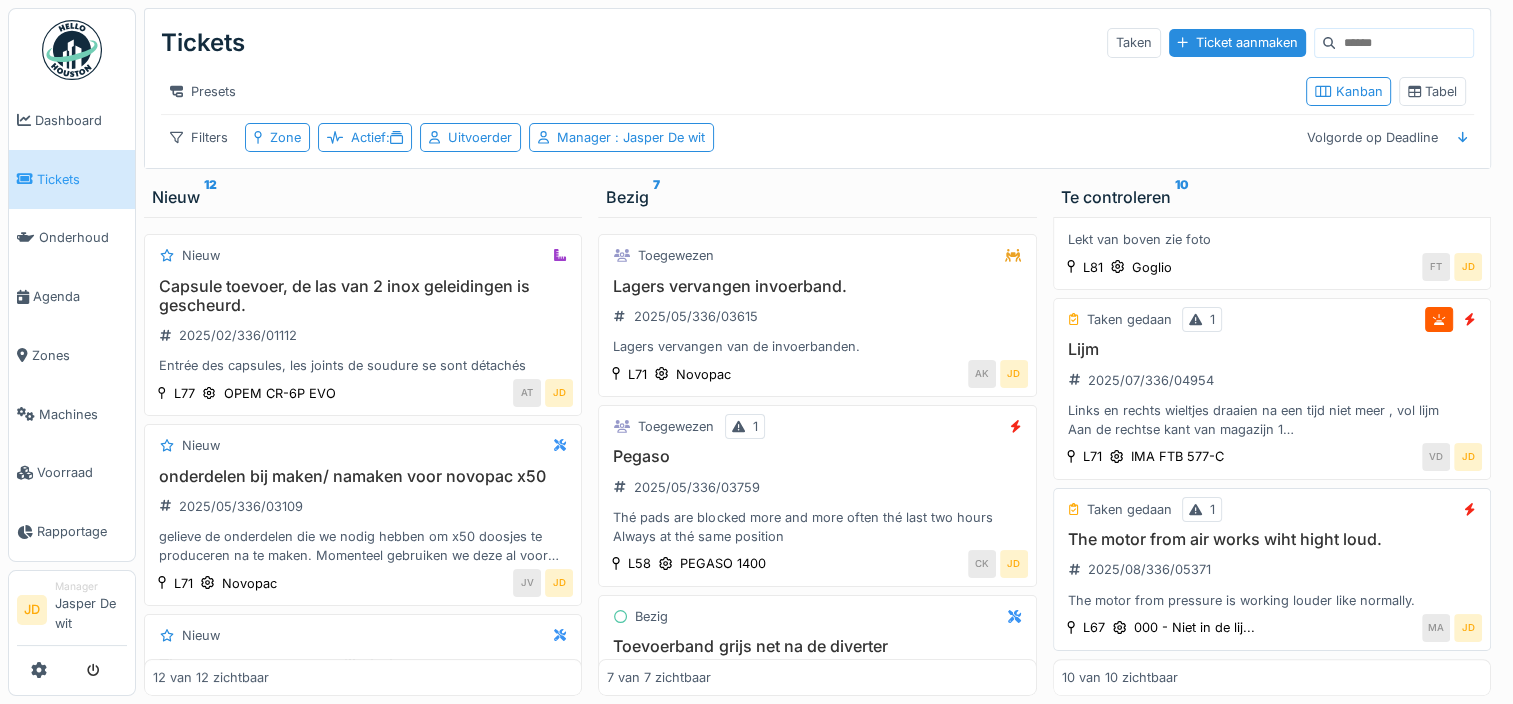 click on "The motor from air works wiht hight loud." at bounding box center [1272, 539] 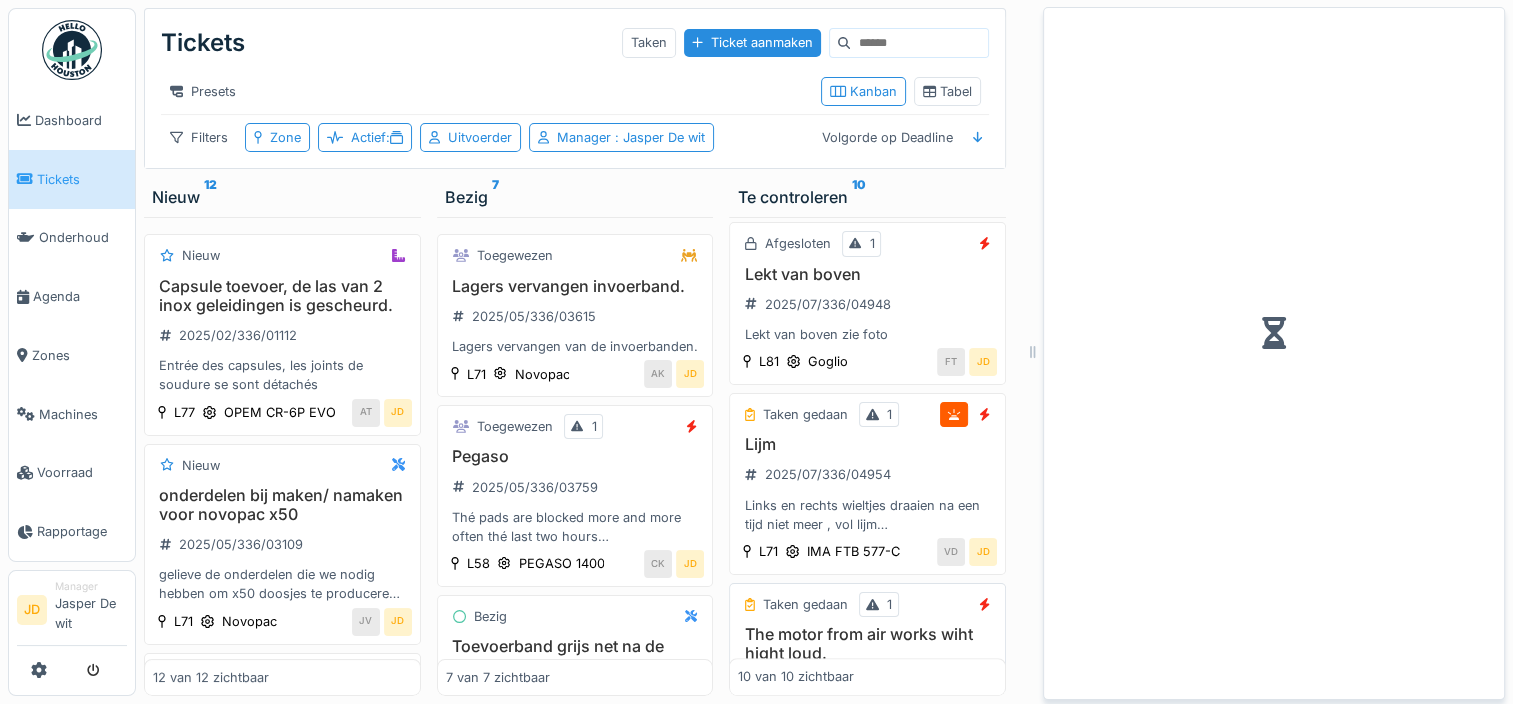 scroll, scrollTop: 1496, scrollLeft: 0, axis: vertical 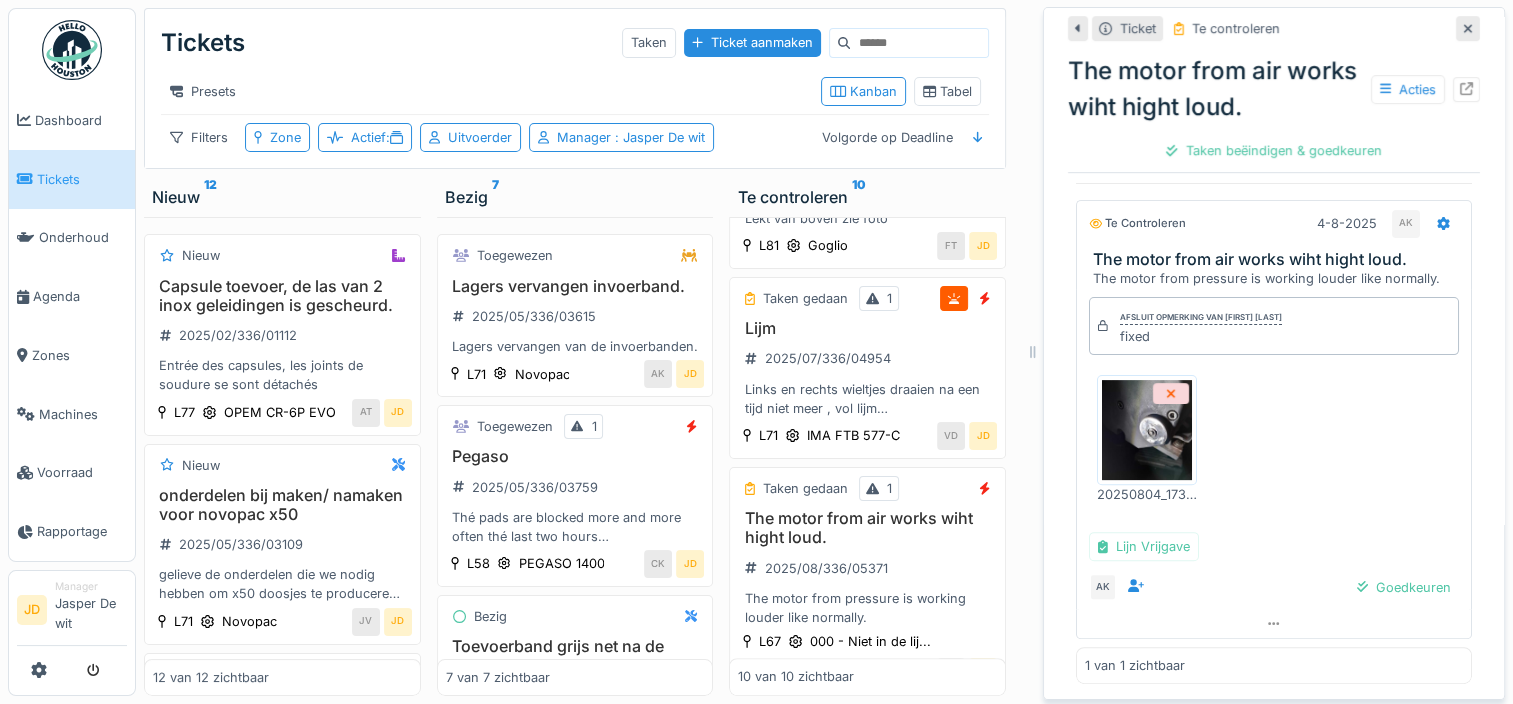 click at bounding box center (1147, 430) 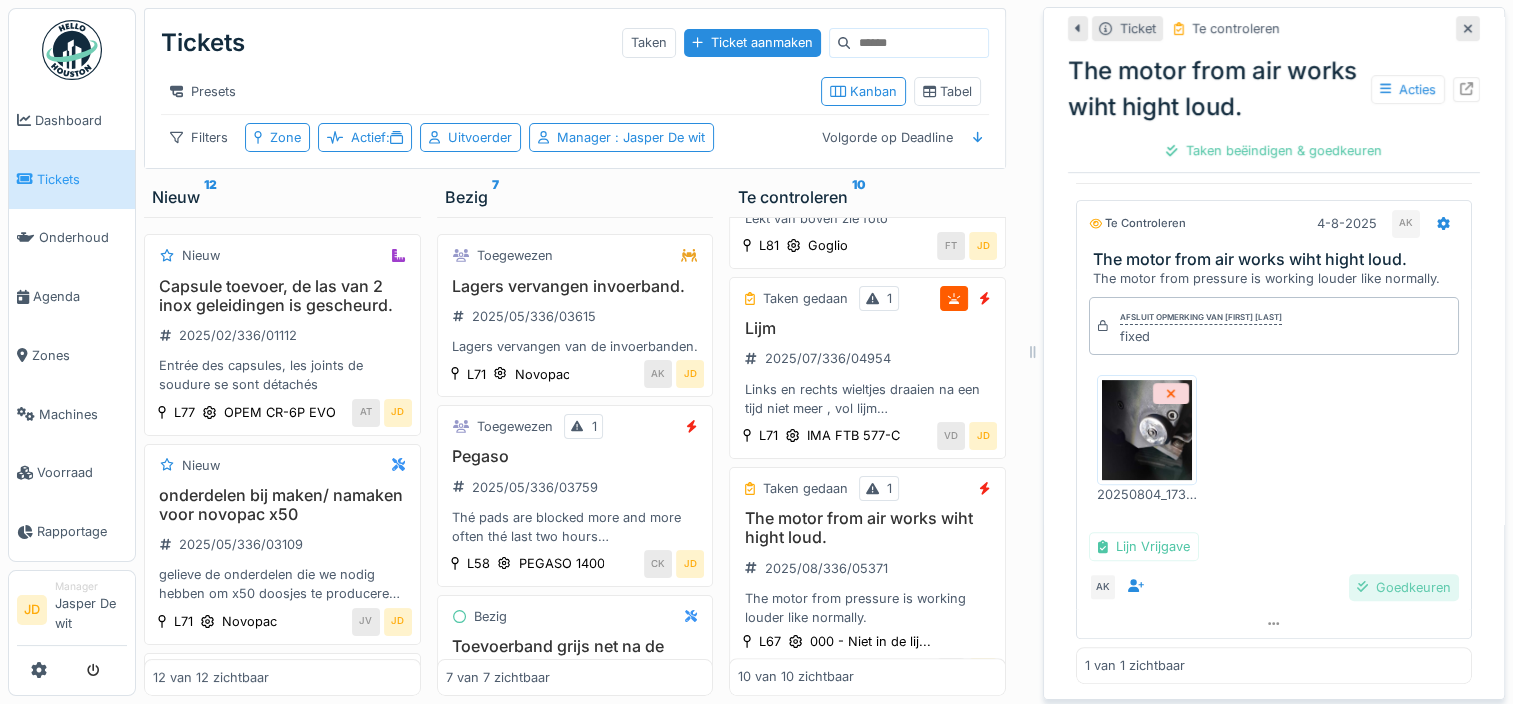 click on "Goedkeuren" at bounding box center [1404, 587] 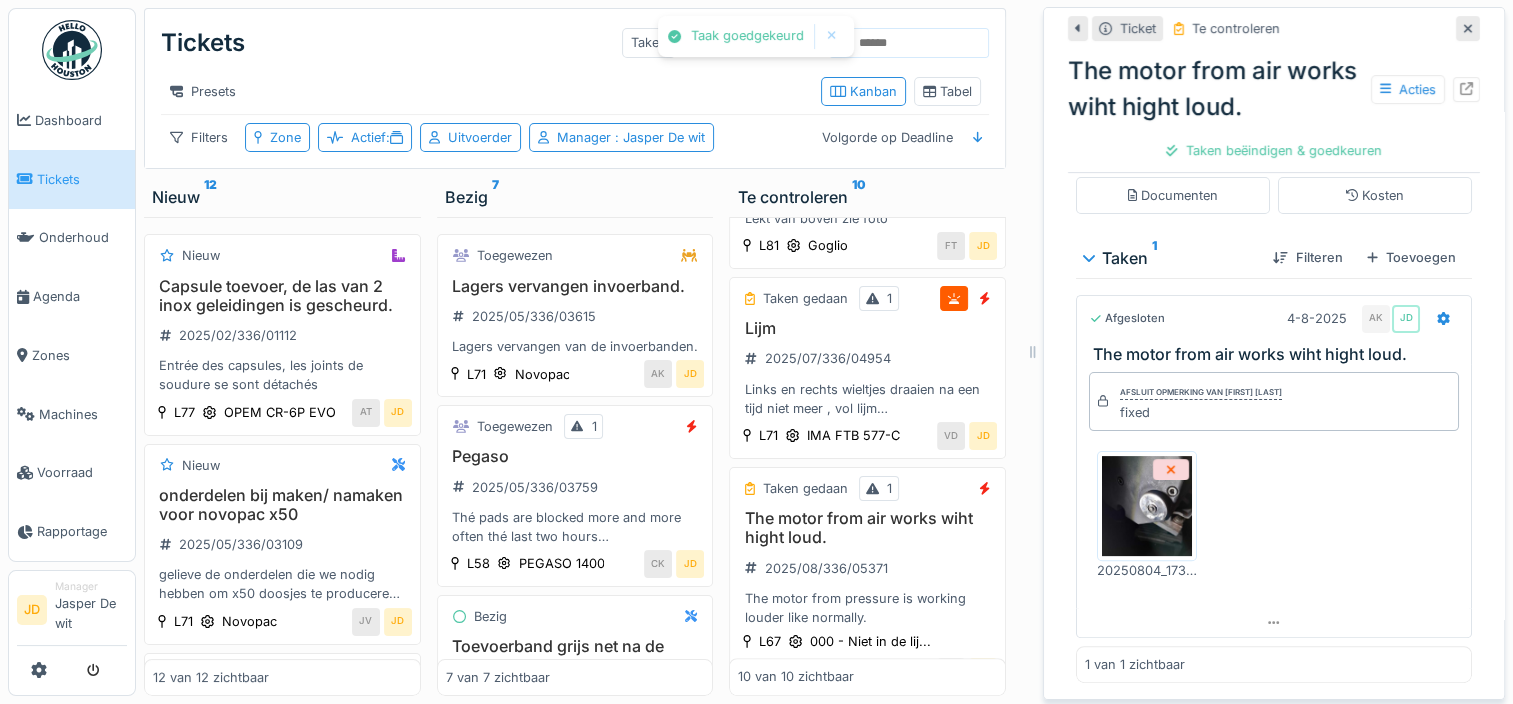 scroll, scrollTop: 404, scrollLeft: 0, axis: vertical 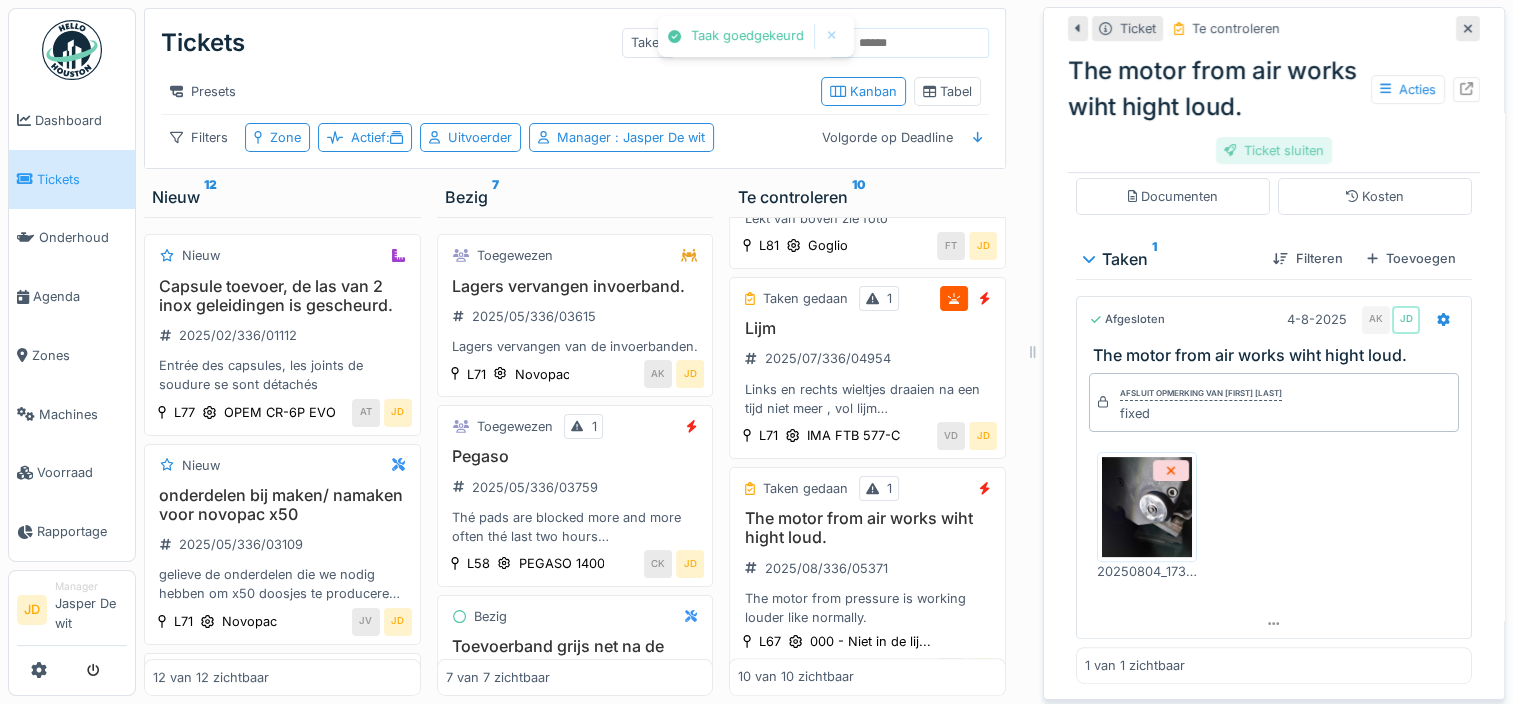 click on "Ticket sluiten" at bounding box center [1274, 150] 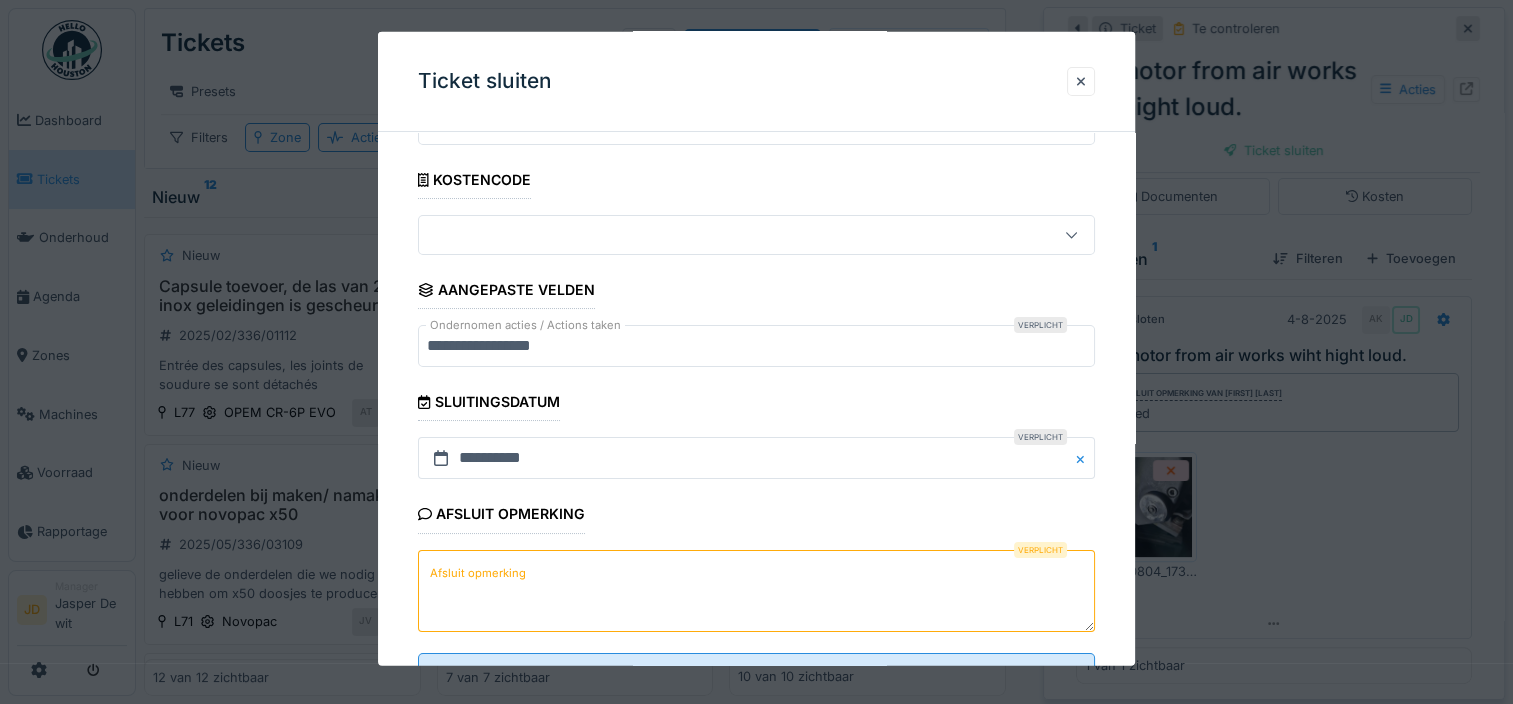 scroll, scrollTop: 179, scrollLeft: 0, axis: vertical 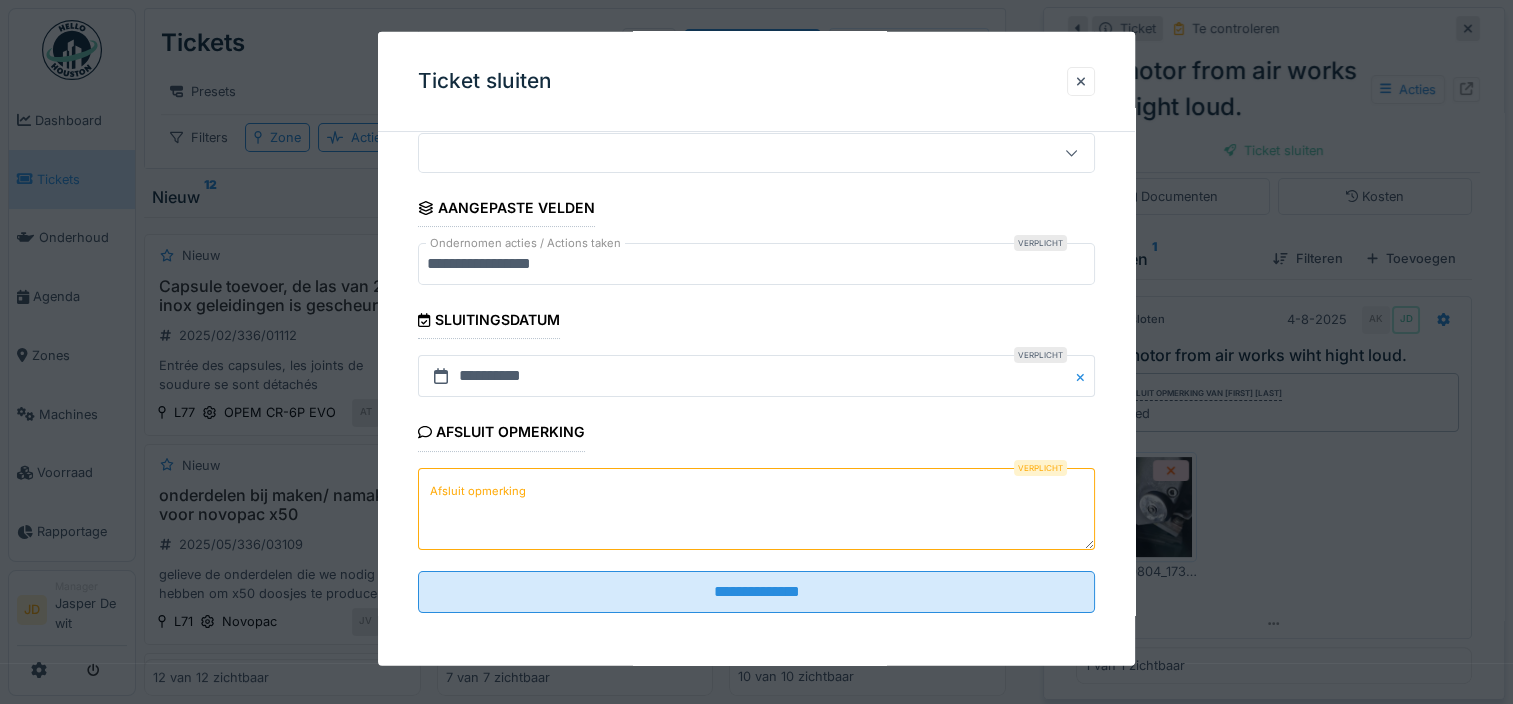 click on "Afsluit opmerking" at bounding box center (756, 508) 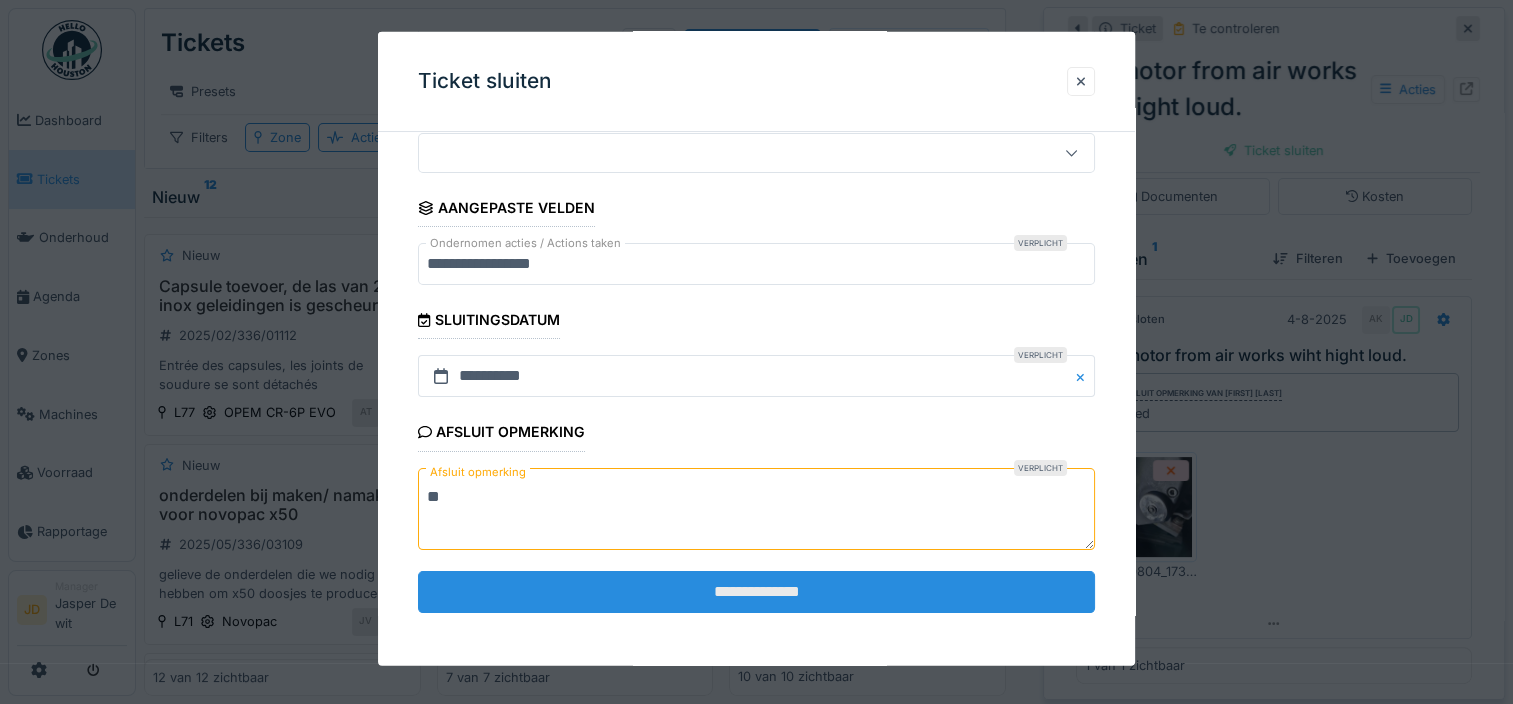 type on "**" 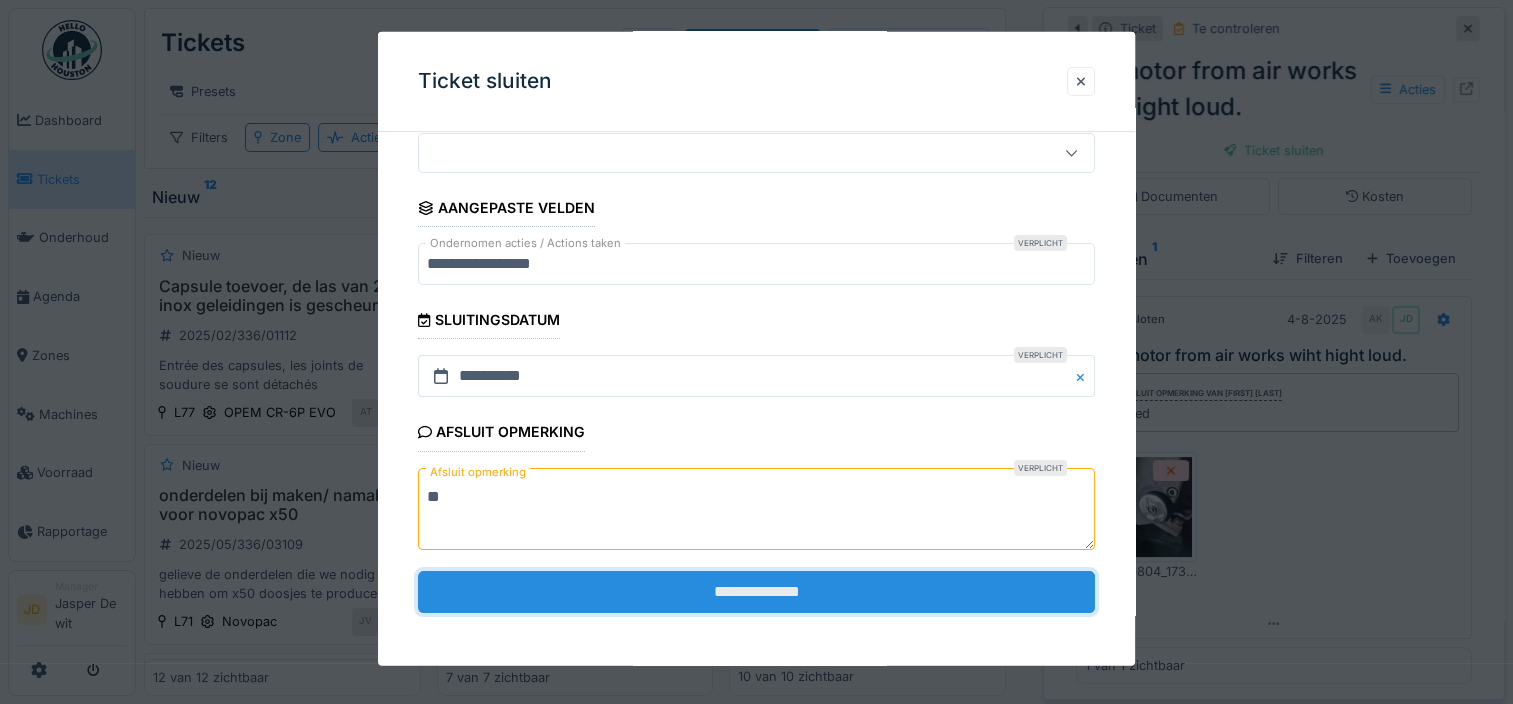 click on "**********" at bounding box center [756, 591] 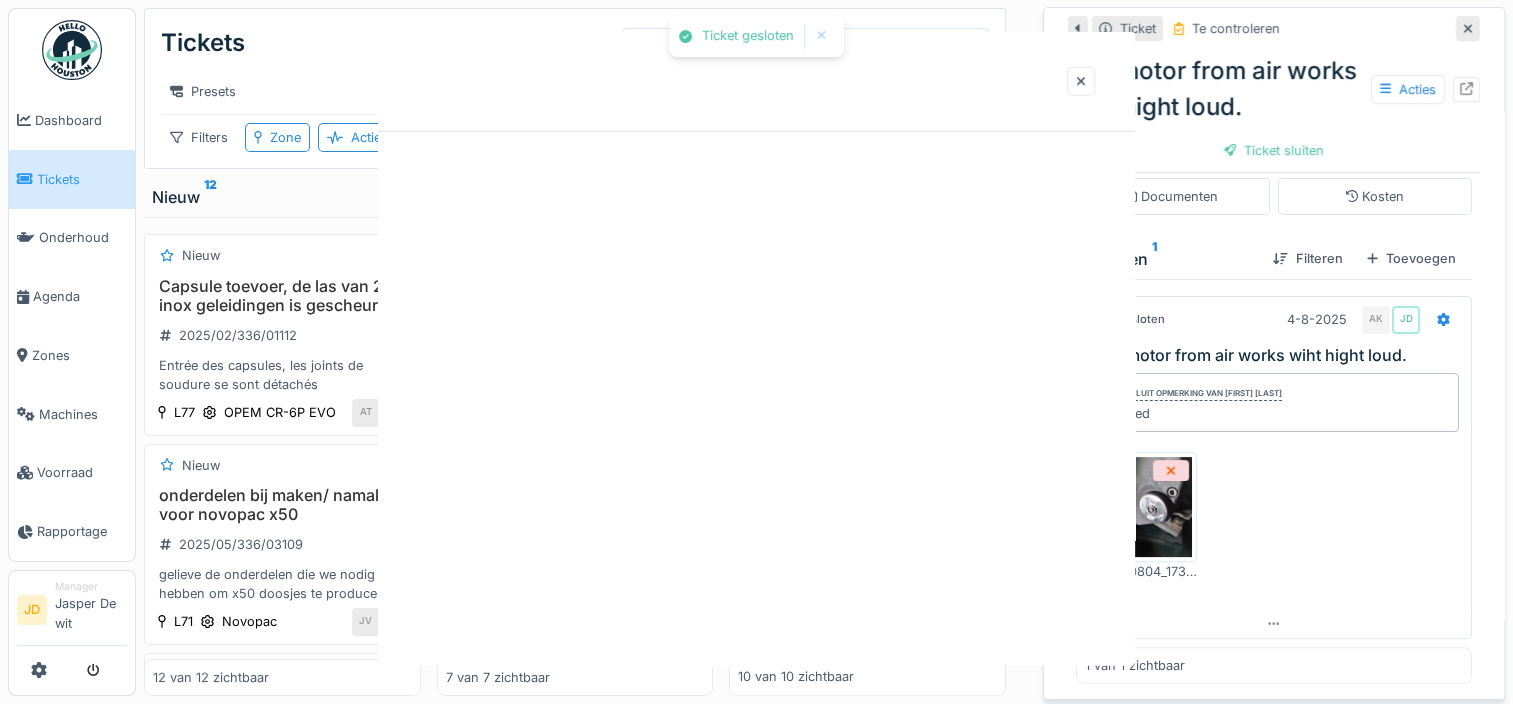 scroll, scrollTop: 0, scrollLeft: 0, axis: both 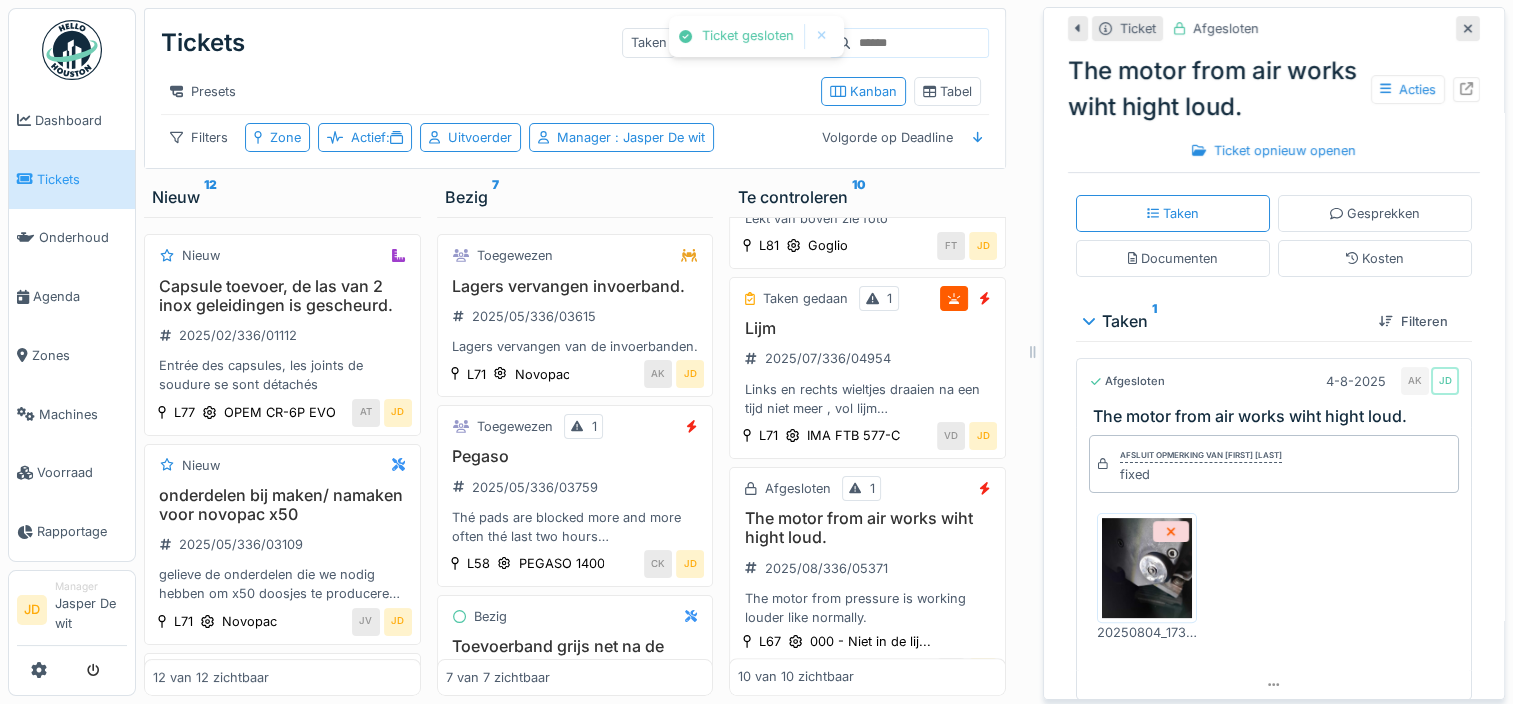 click 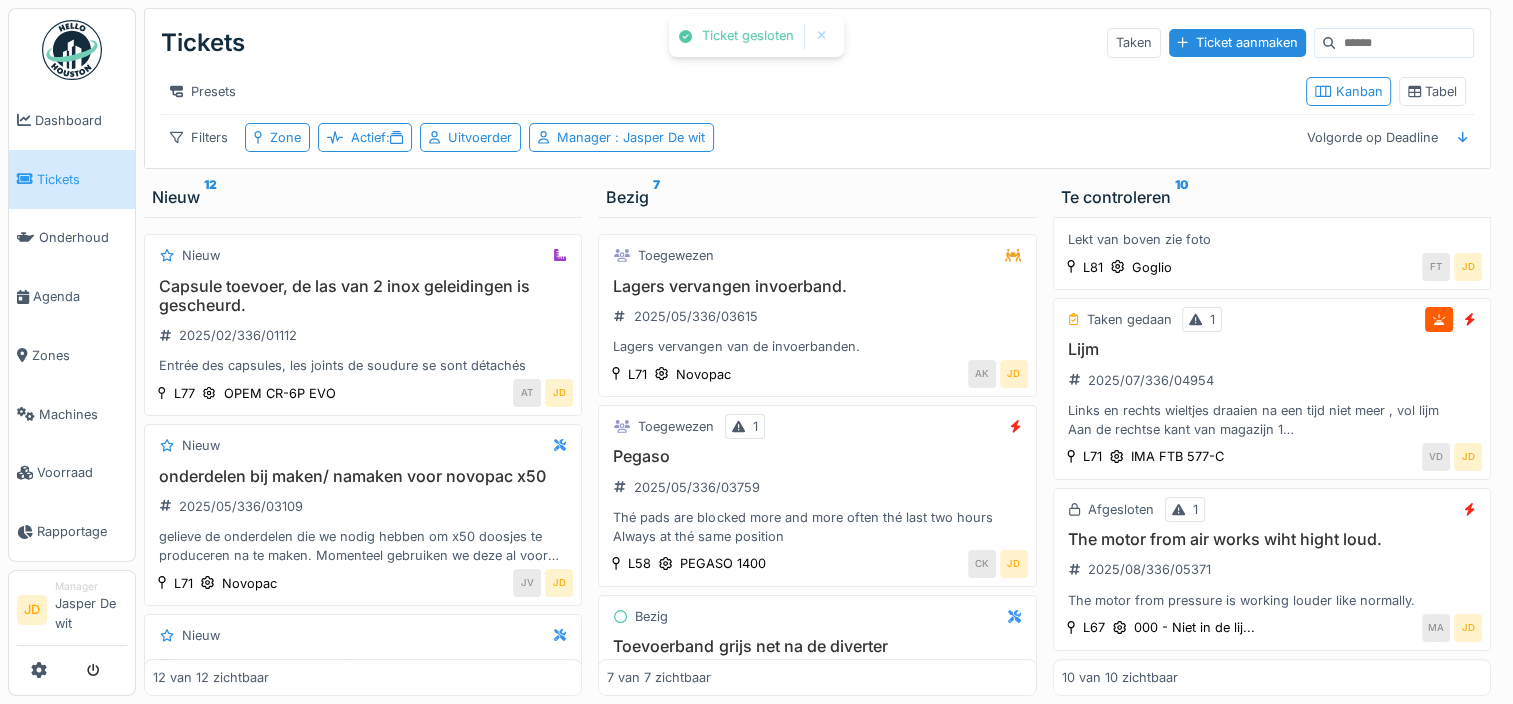 scroll, scrollTop: 1380, scrollLeft: 0, axis: vertical 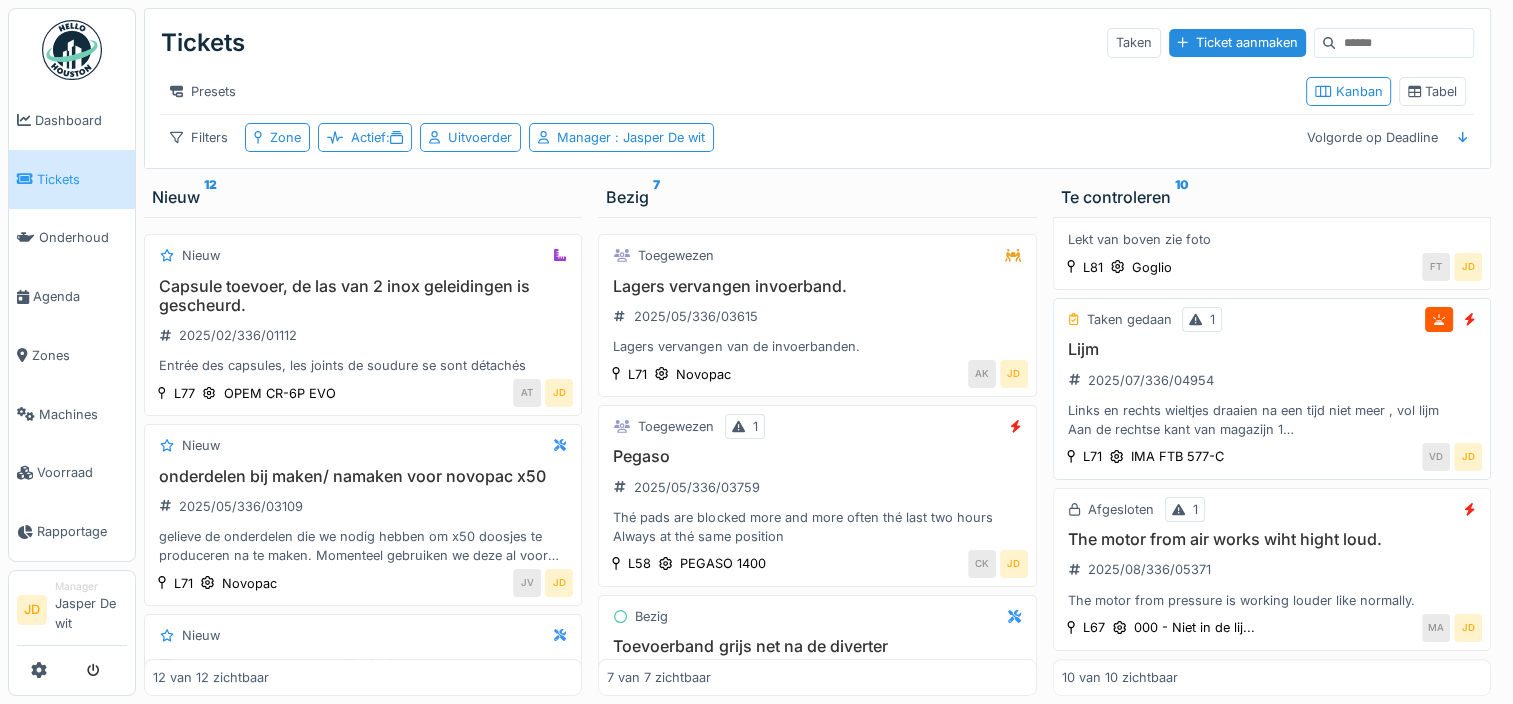 click on "Lijm 2025/07/336/04954 Links en rechts wieltjes draaien na een tijd niet meer , vol lijm
Aan de rechtse kant van magazijn 1
Lekt er veel lijm ook
Zie foto" at bounding box center [1272, 389] 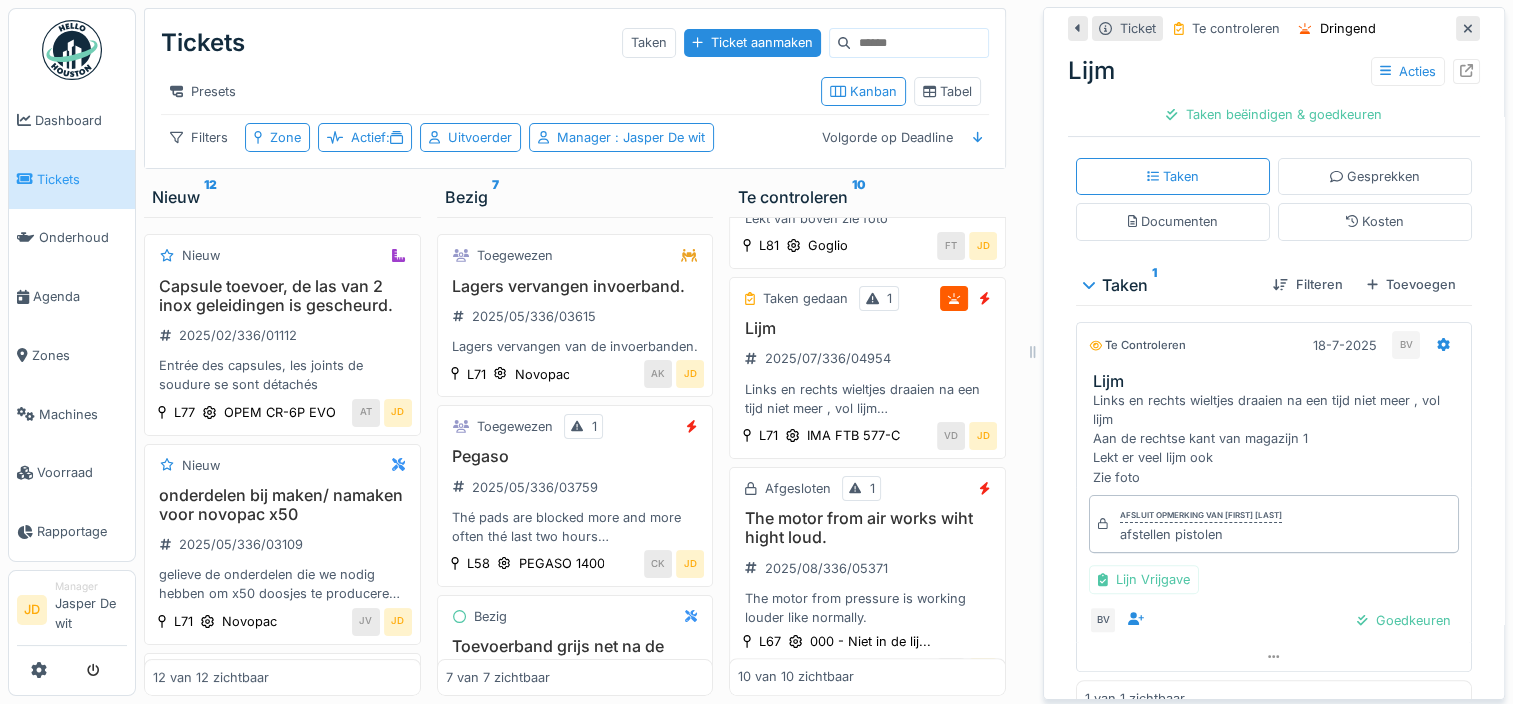 scroll, scrollTop: 433, scrollLeft: 0, axis: vertical 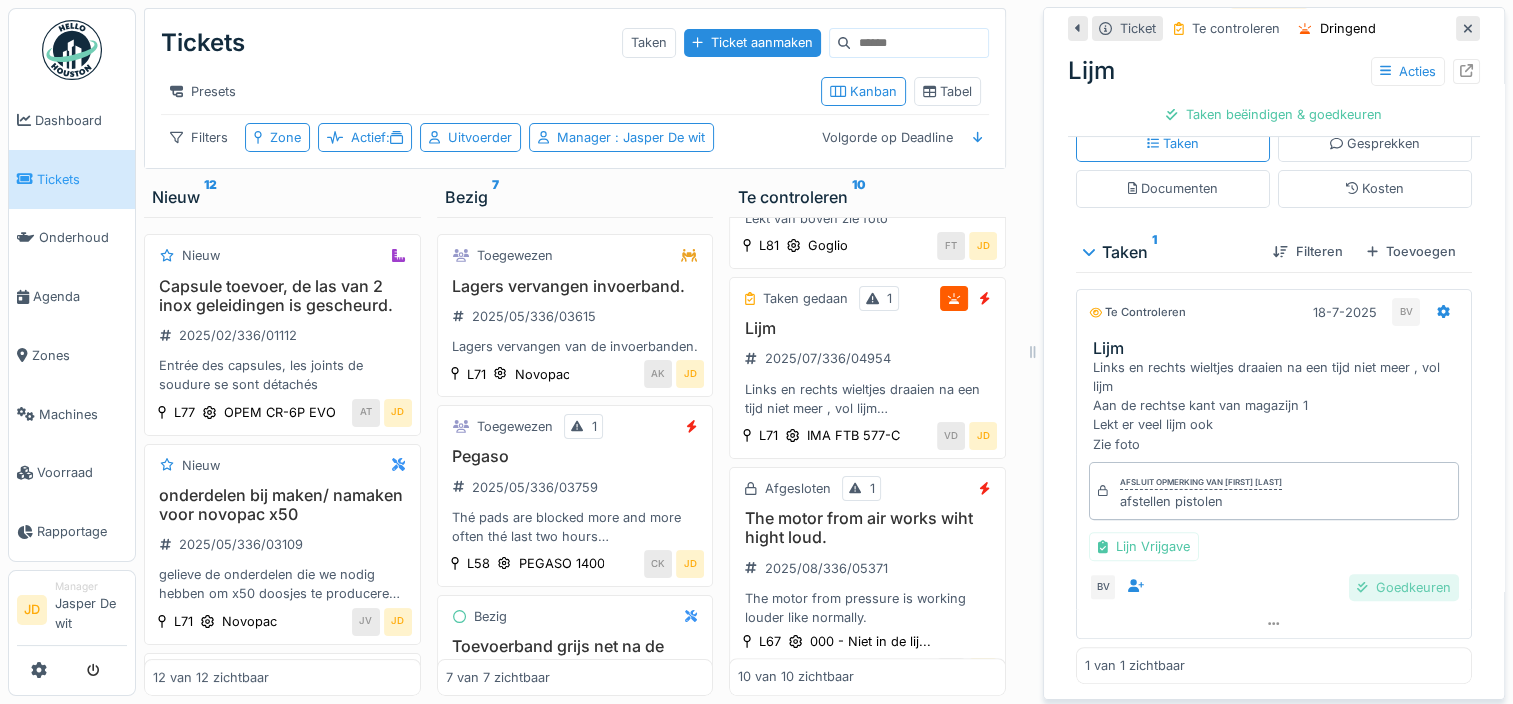 click on "Goedkeuren" at bounding box center (1404, 587) 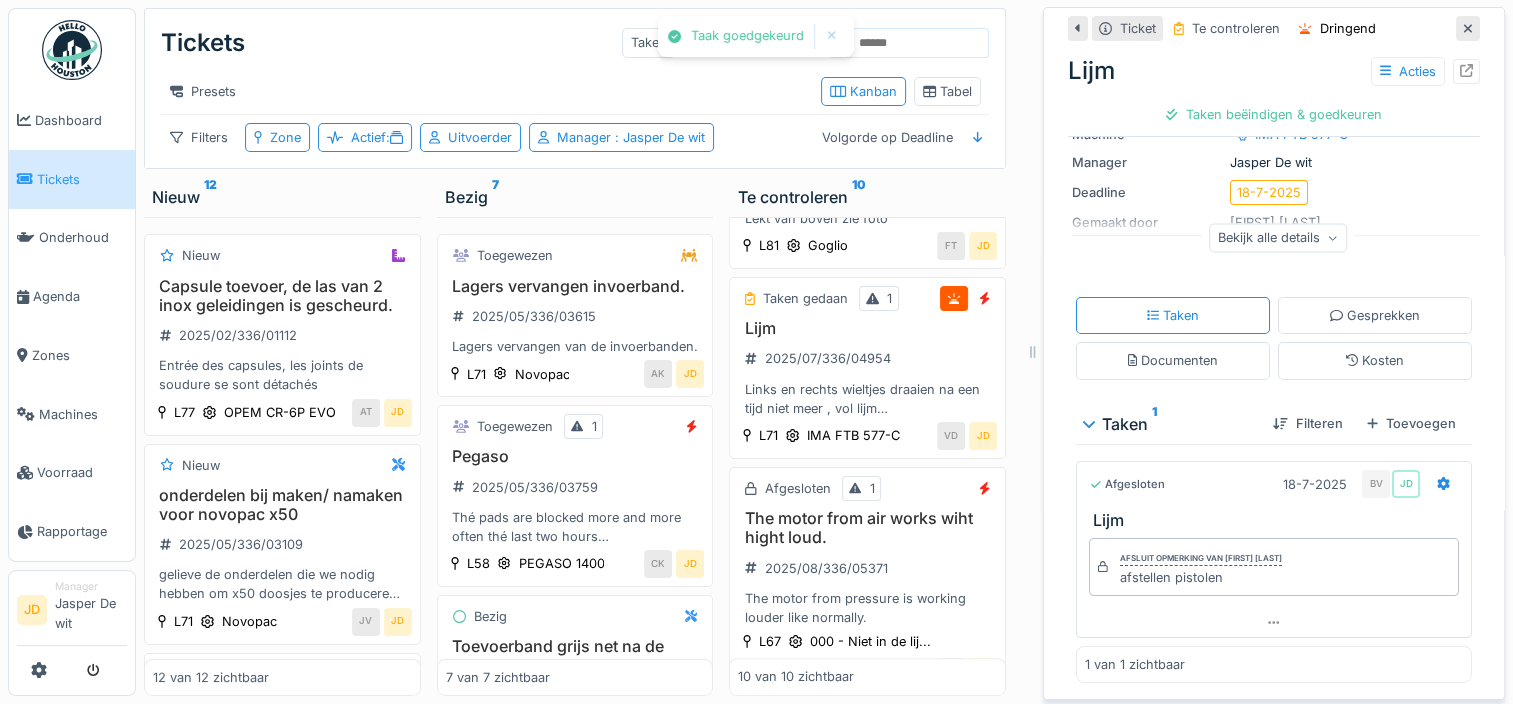 scroll, scrollTop: 260, scrollLeft: 0, axis: vertical 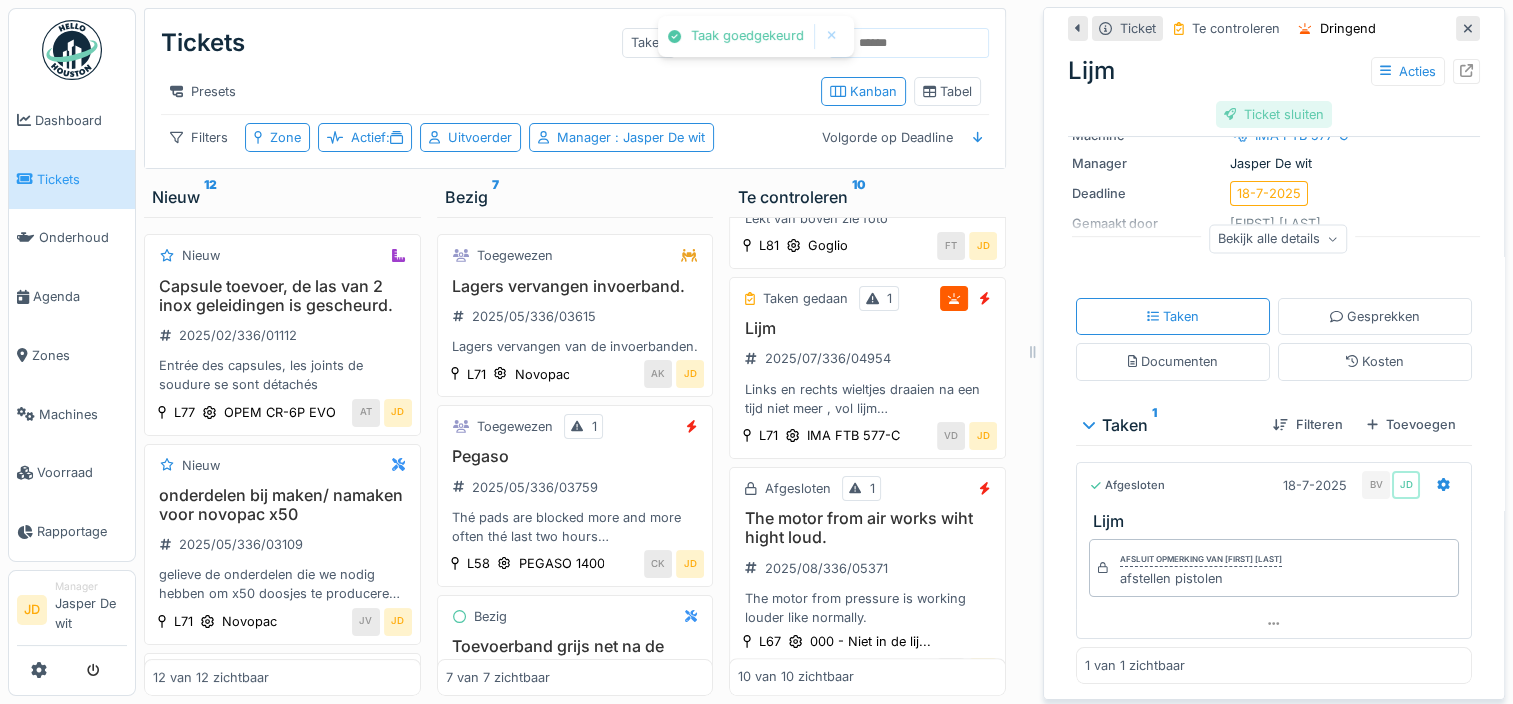 click on "Ticket sluiten" at bounding box center (1274, 114) 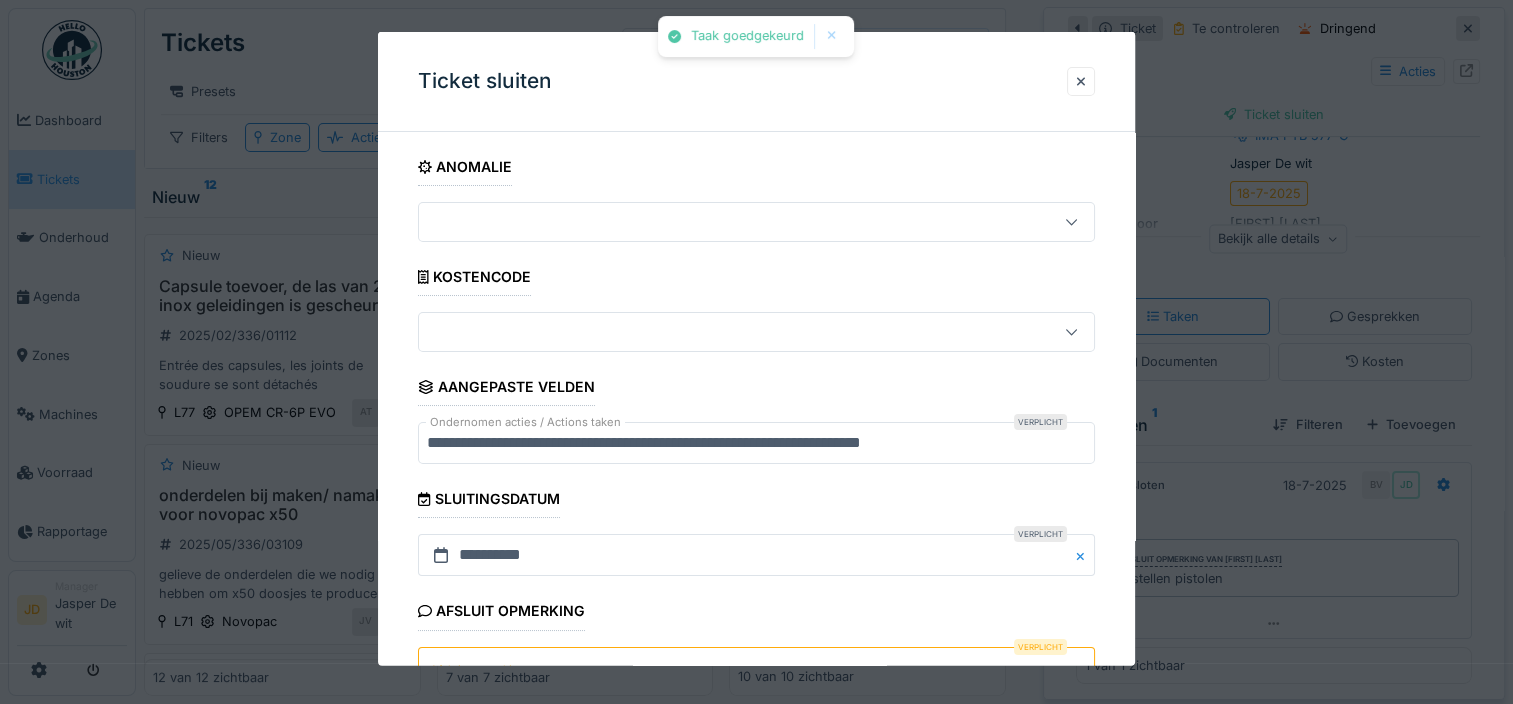 scroll, scrollTop: 179, scrollLeft: 0, axis: vertical 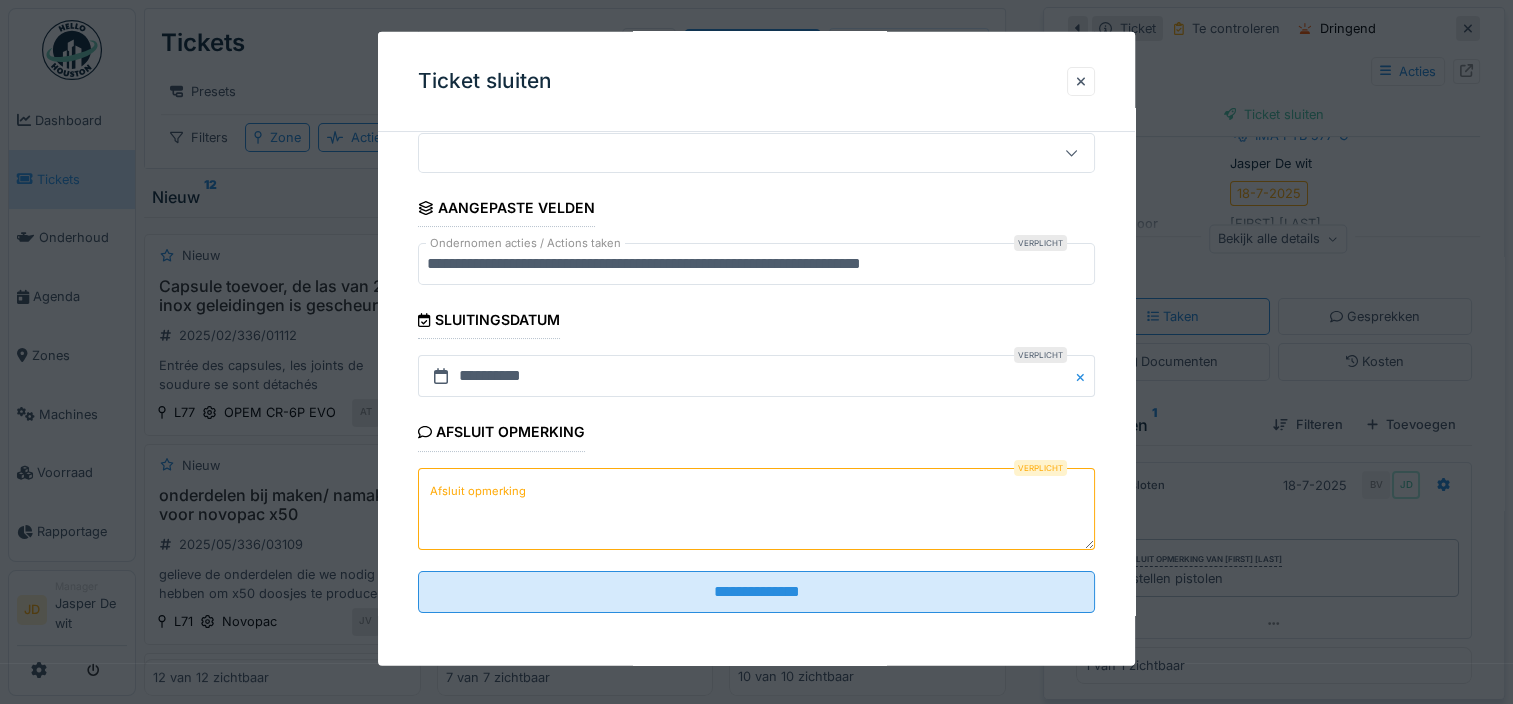 click on "Afsluit opmerking" at bounding box center (756, 508) 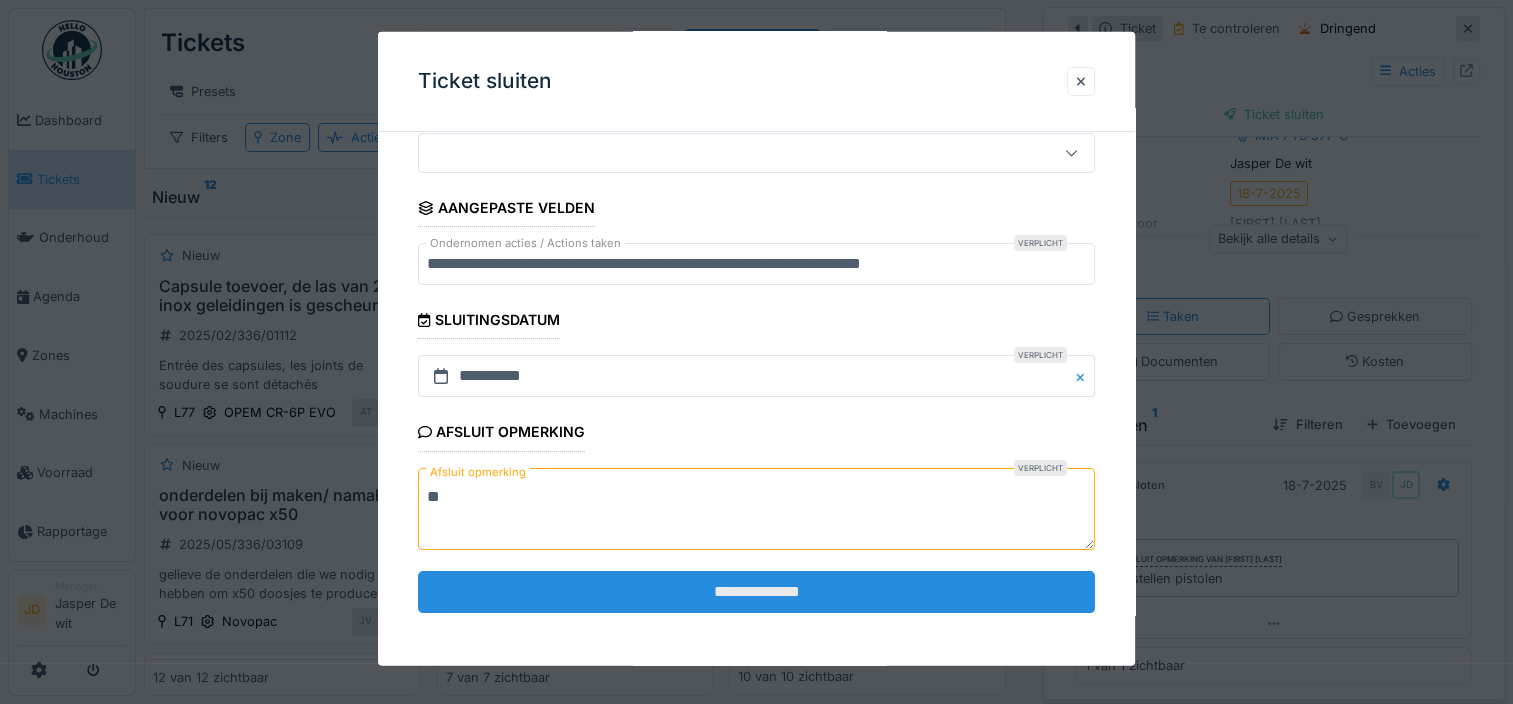 type on "**" 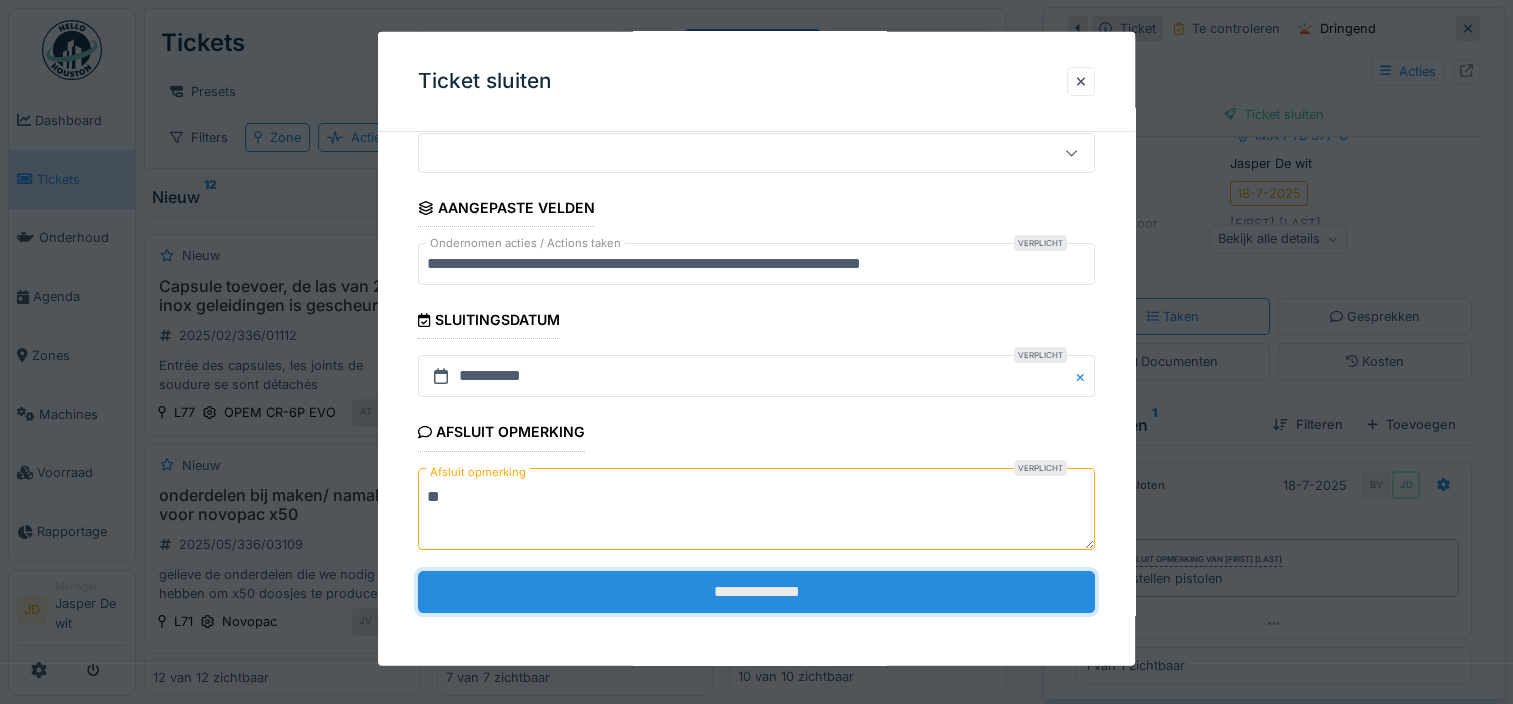 click on "**********" at bounding box center (756, 591) 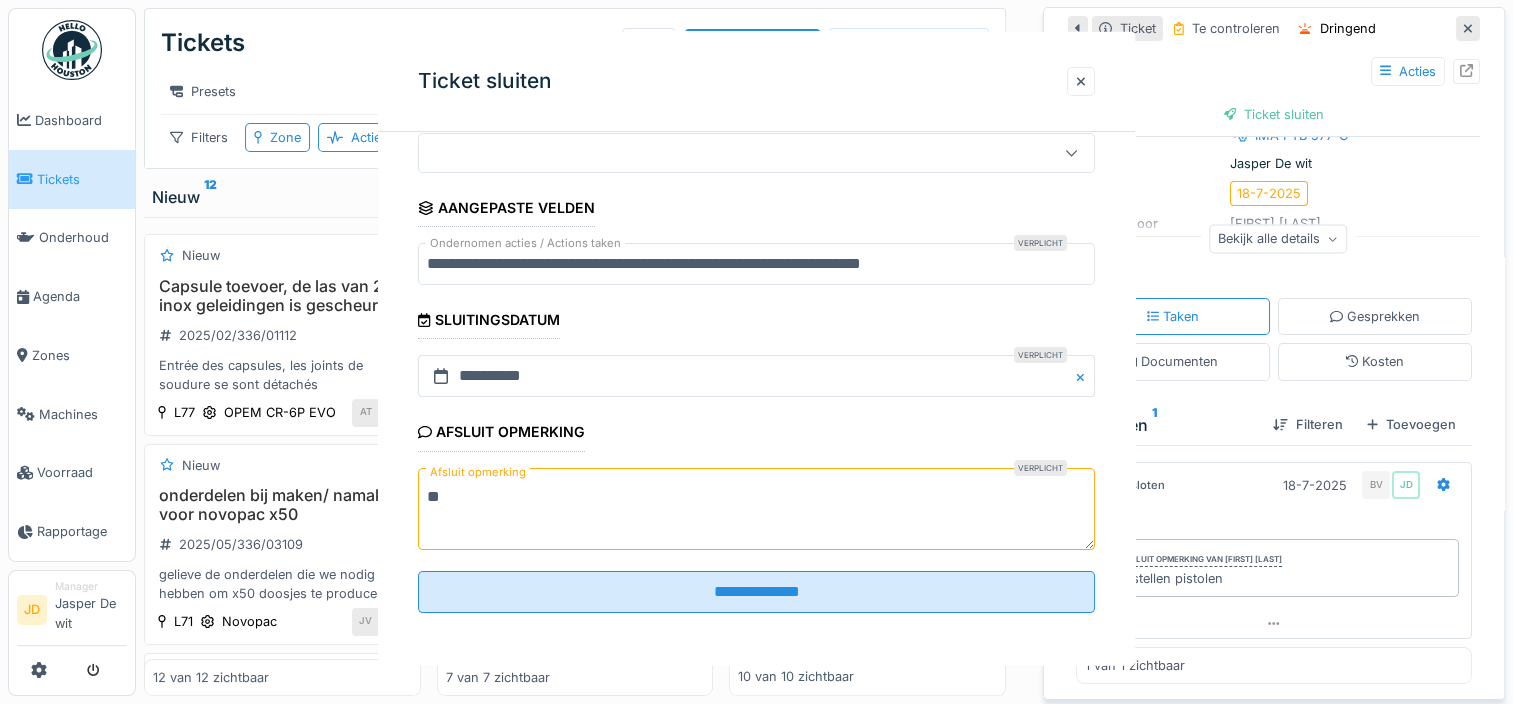 scroll, scrollTop: 0, scrollLeft: 0, axis: both 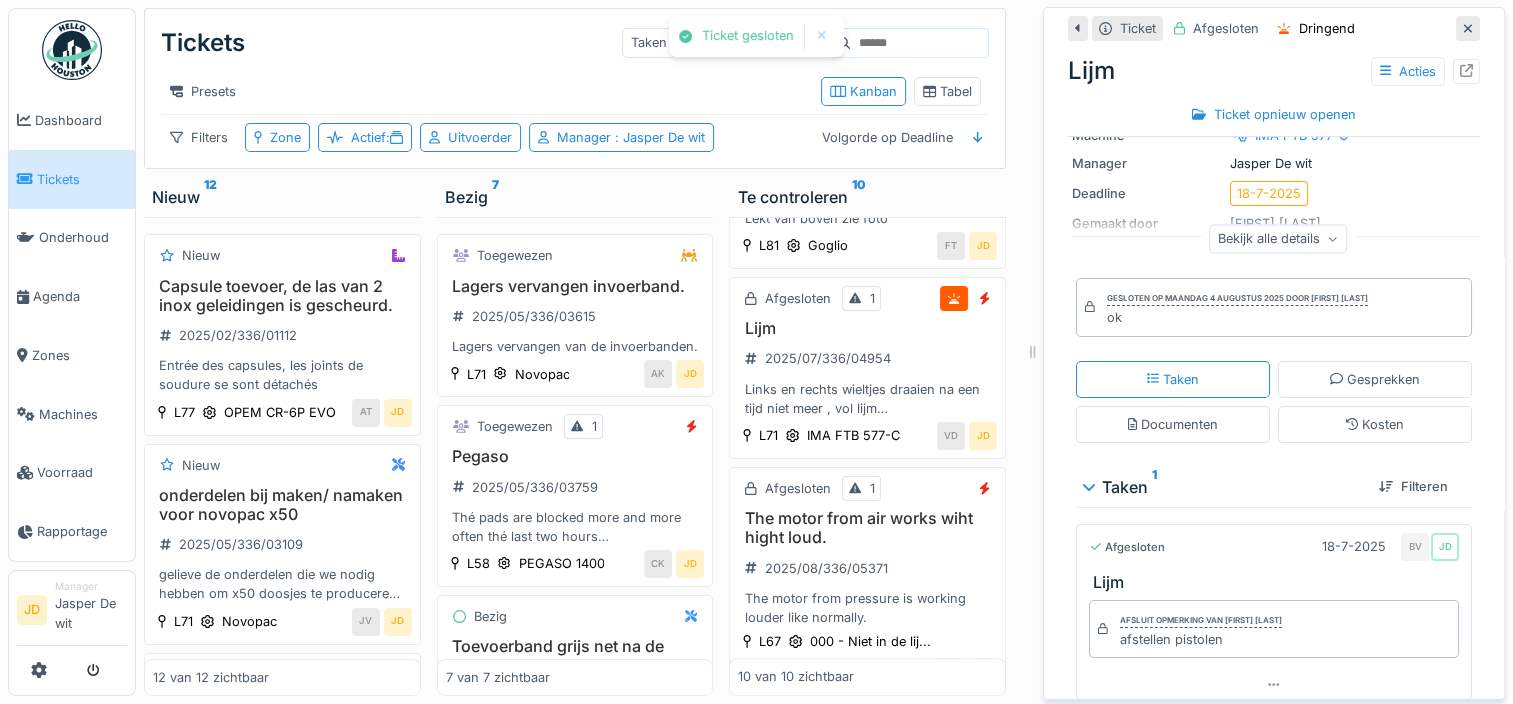 click 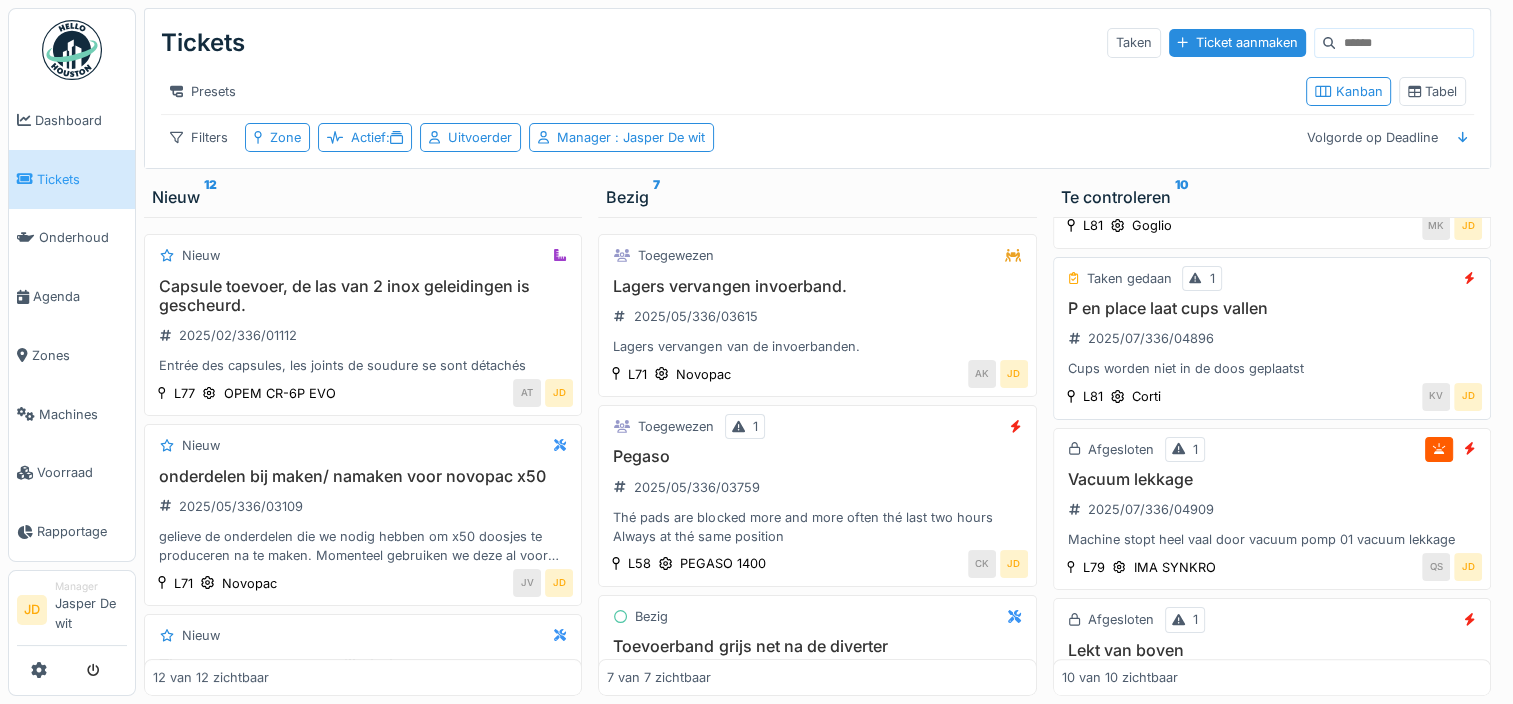 scroll, scrollTop: 880, scrollLeft: 0, axis: vertical 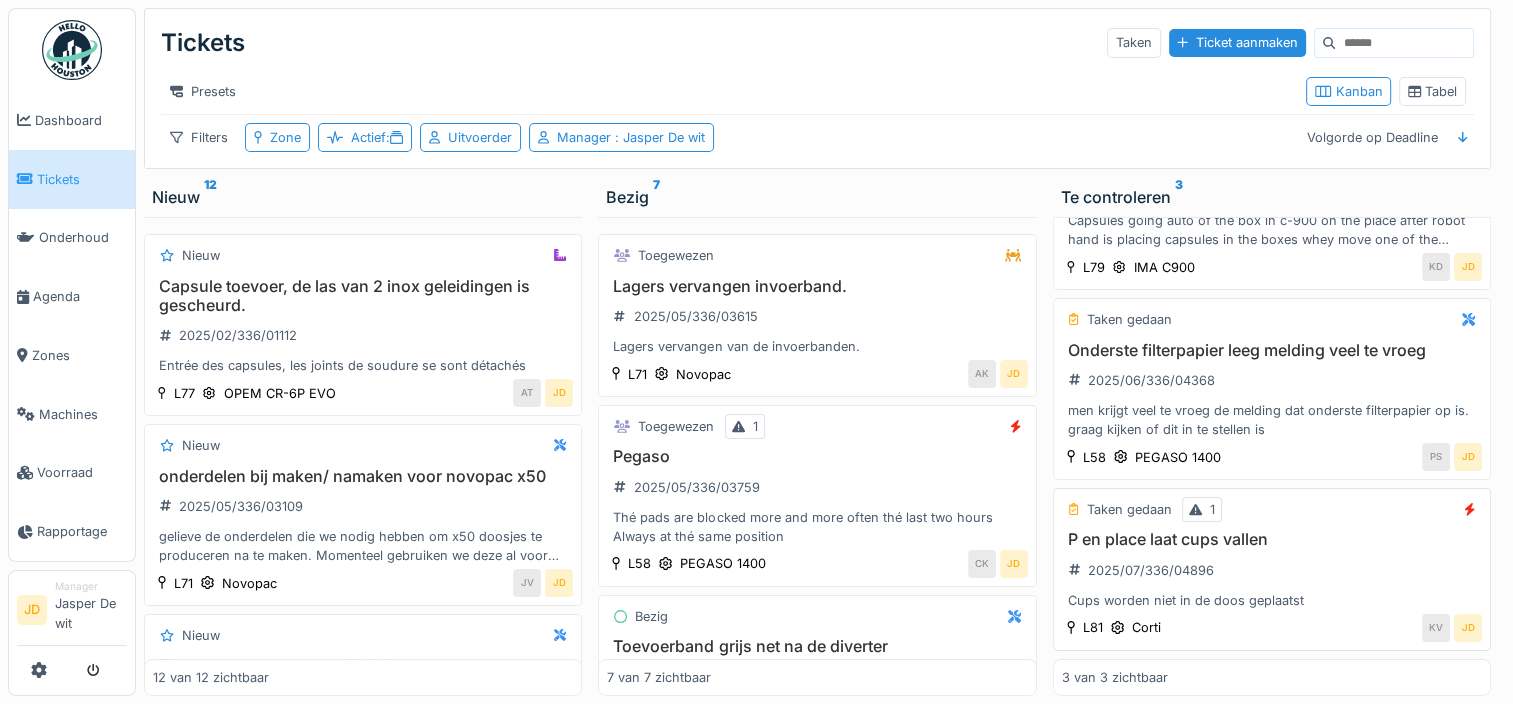 click on "P en place laat cups vallen" at bounding box center [1272, 539] 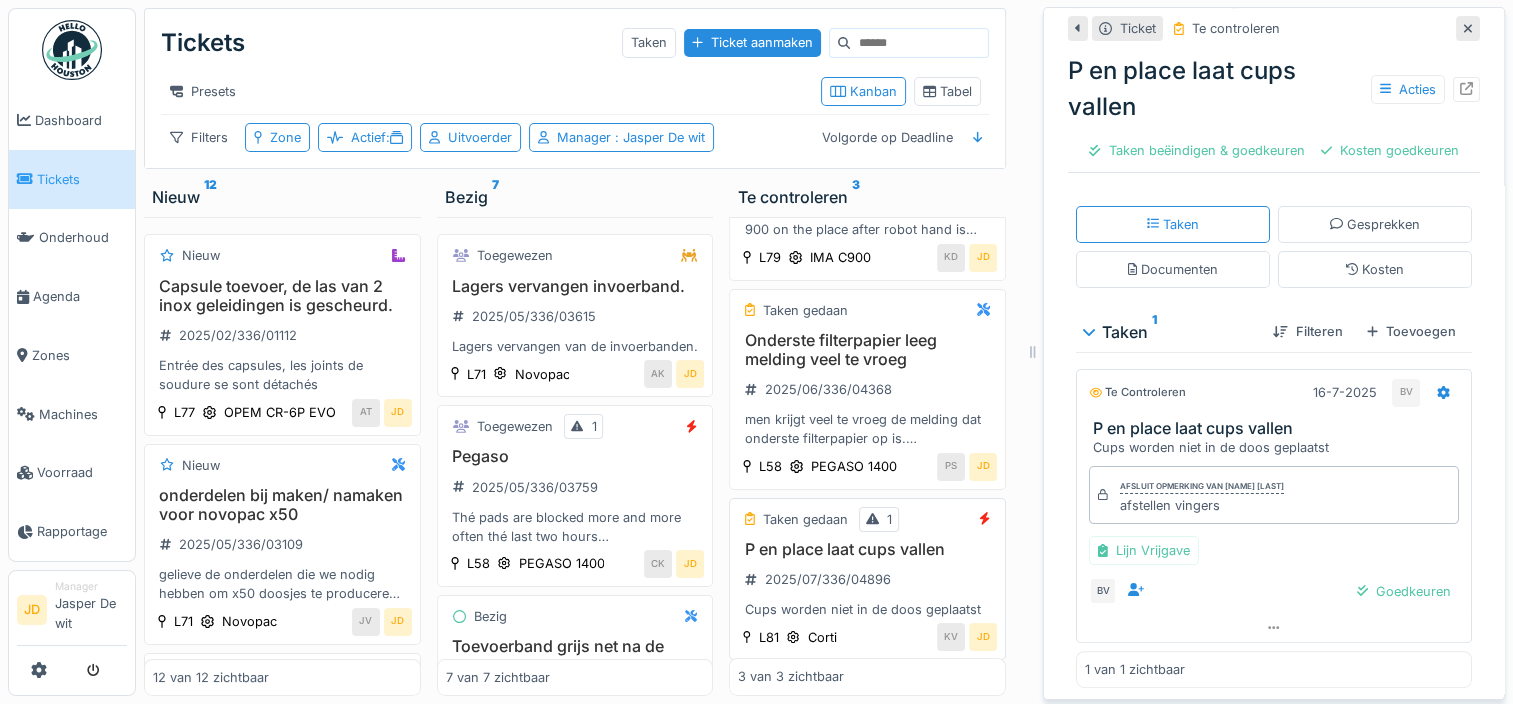 scroll, scrollTop: 335, scrollLeft: 0, axis: vertical 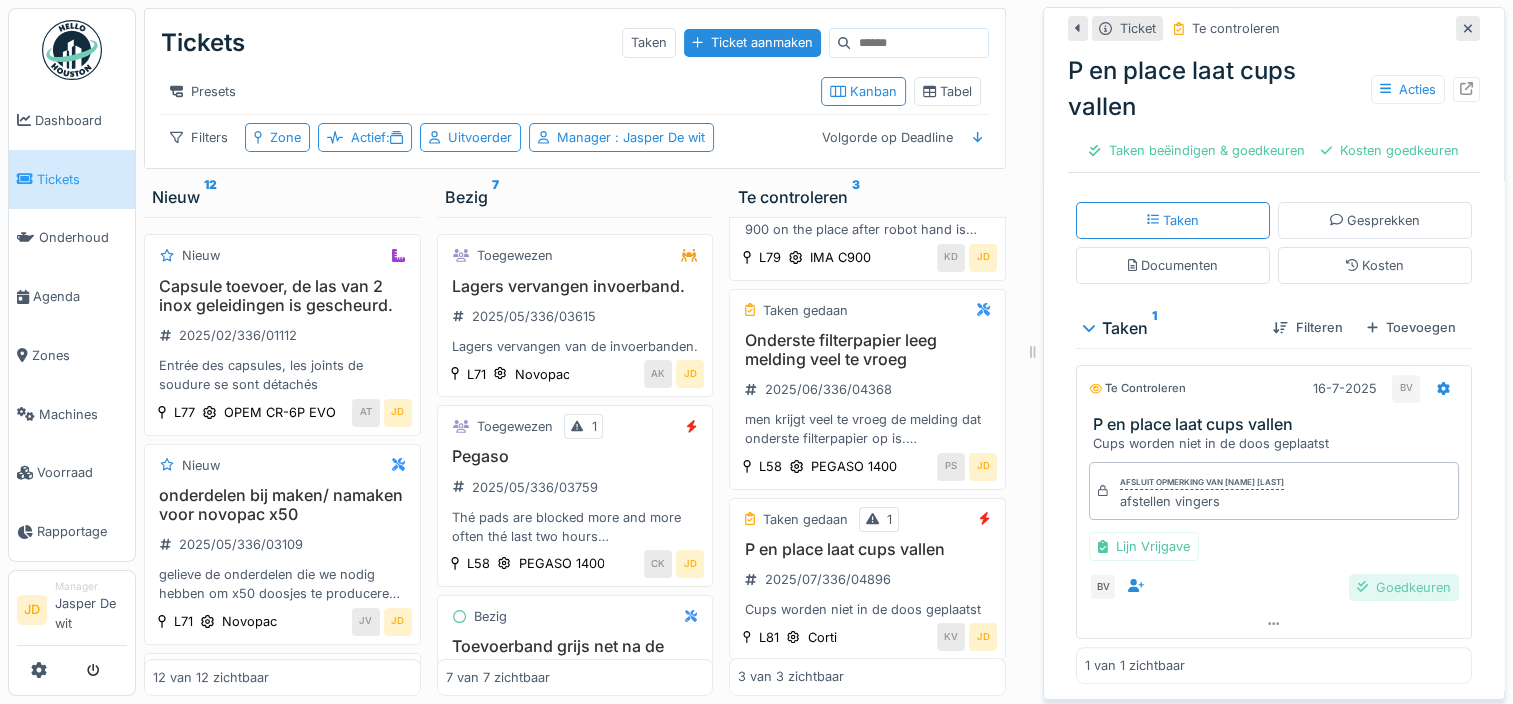 click on "Goedkeuren" at bounding box center [1404, 587] 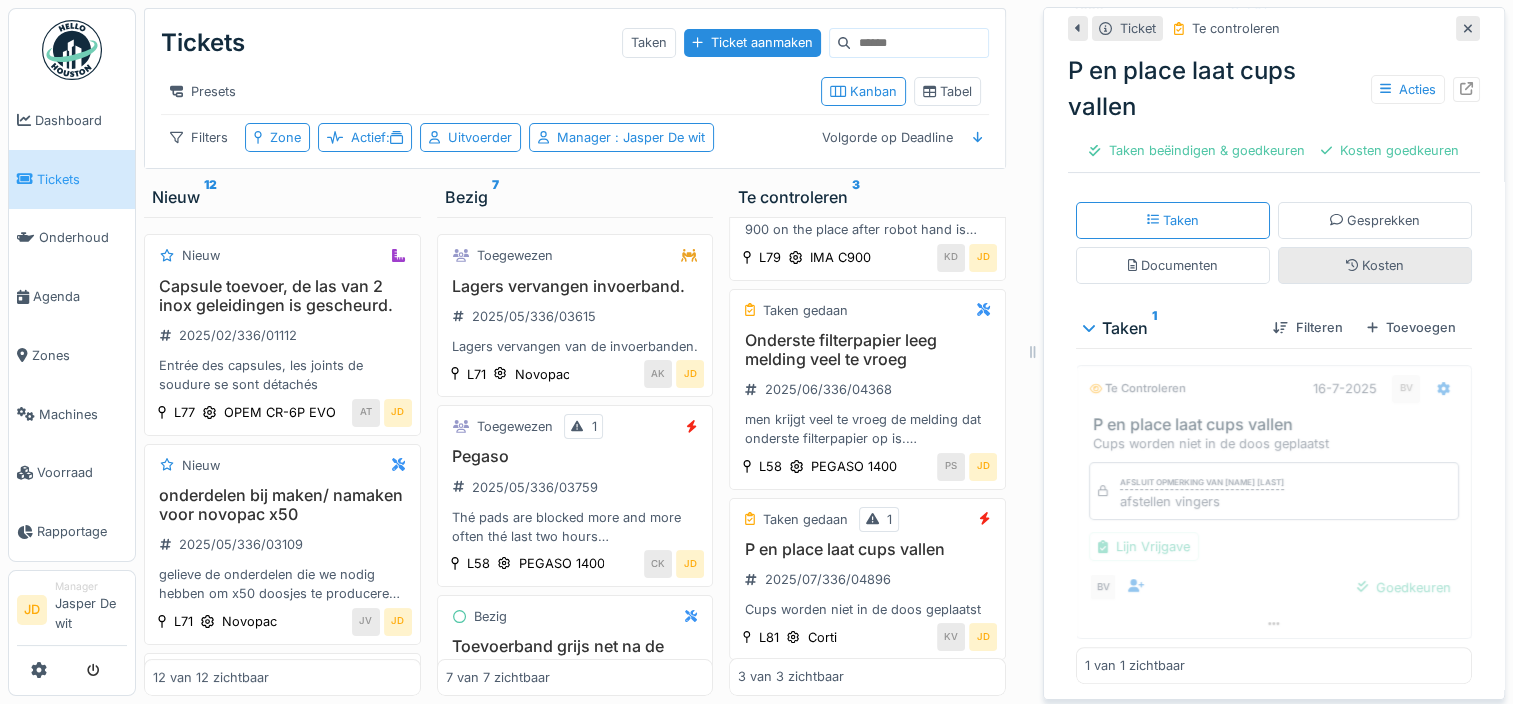 scroll, scrollTop: 239, scrollLeft: 0, axis: vertical 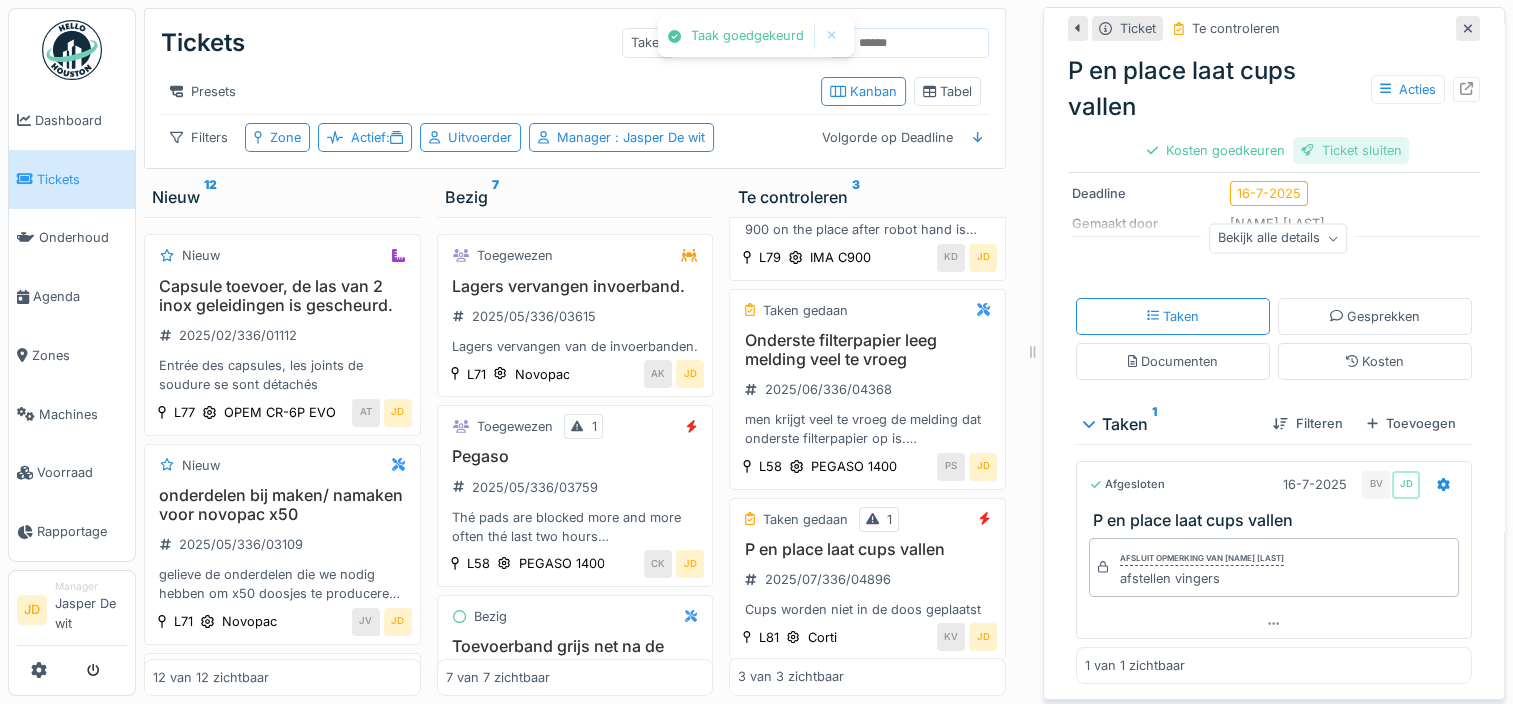 click on "Ticket sluiten" at bounding box center (1351, 150) 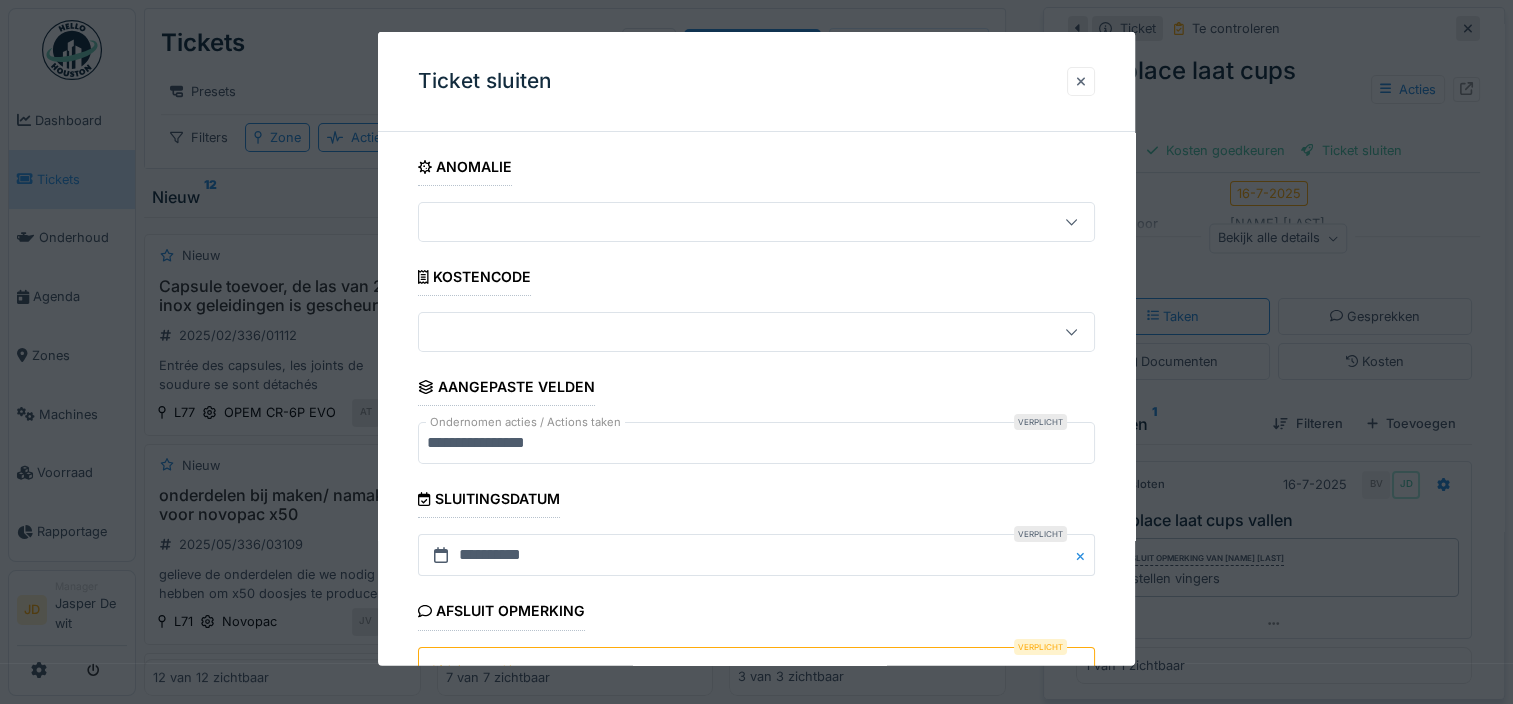 click at bounding box center (1081, 81) 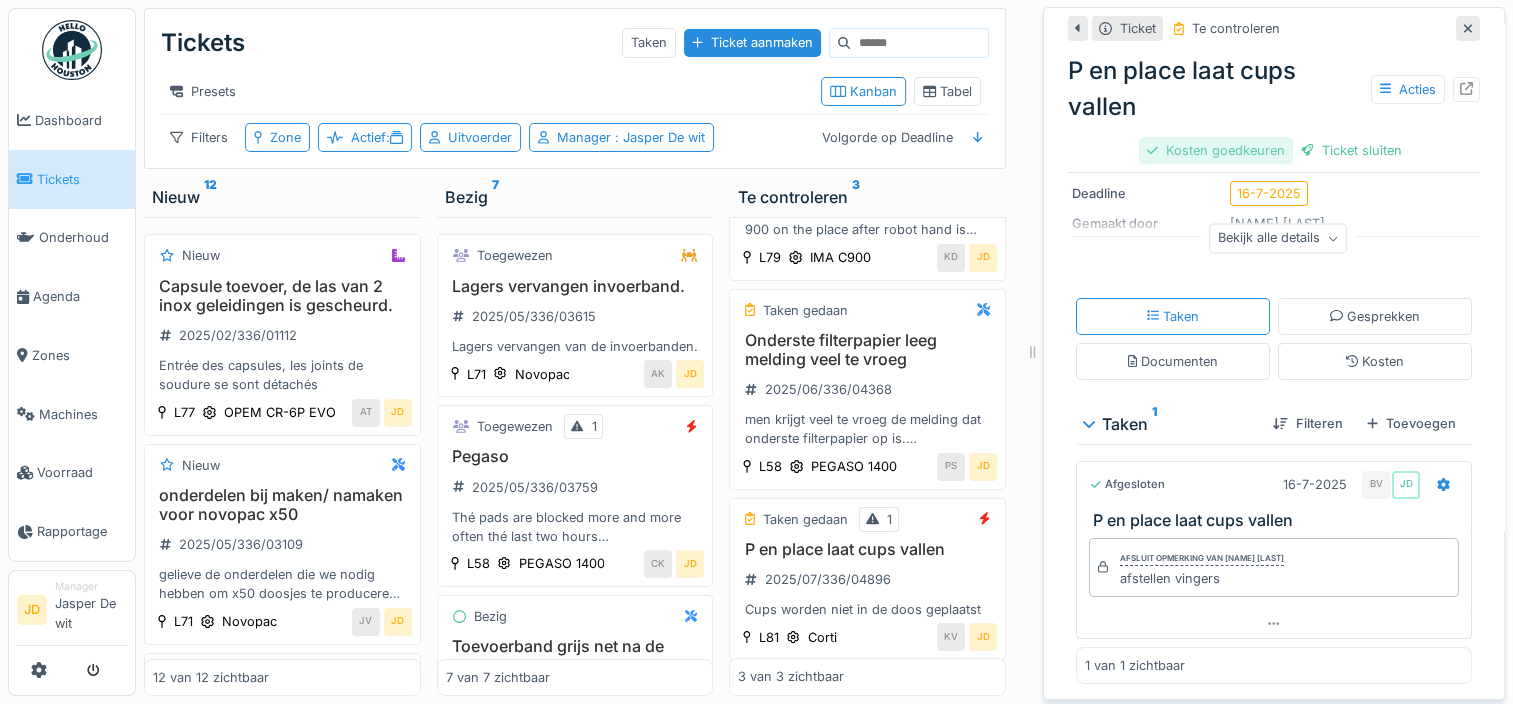 click on "Kosten goedkeuren" at bounding box center (1216, 150) 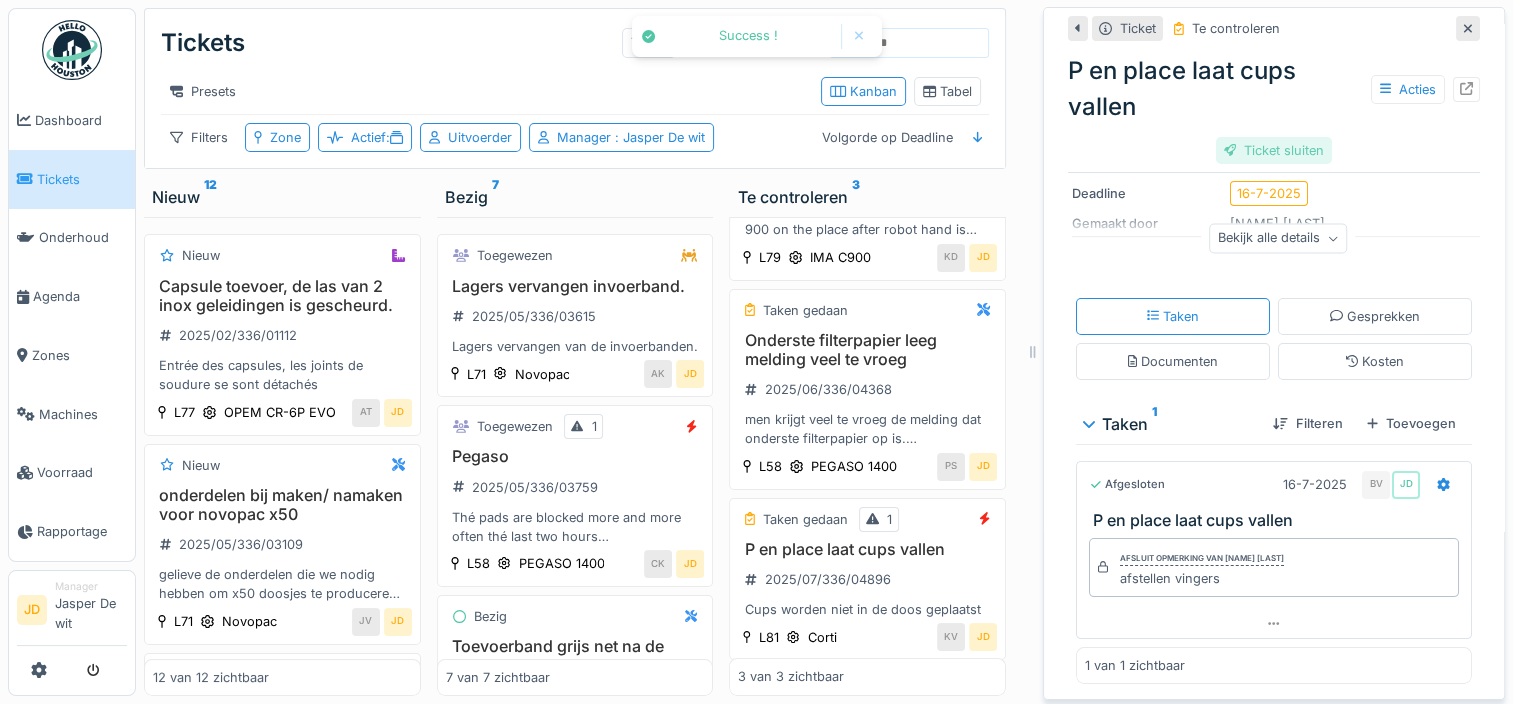 click on "Ticket sluiten" at bounding box center [1274, 150] 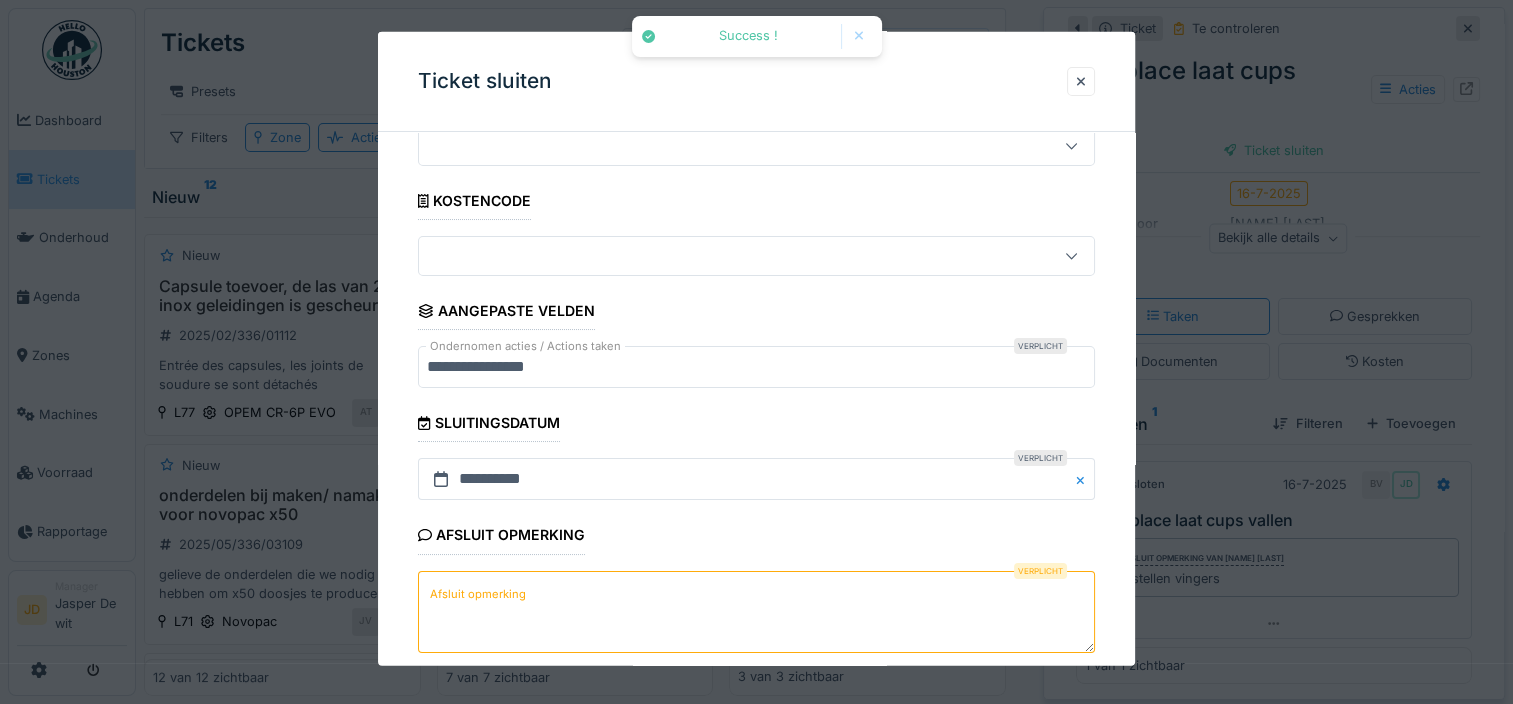 scroll, scrollTop: 179, scrollLeft: 0, axis: vertical 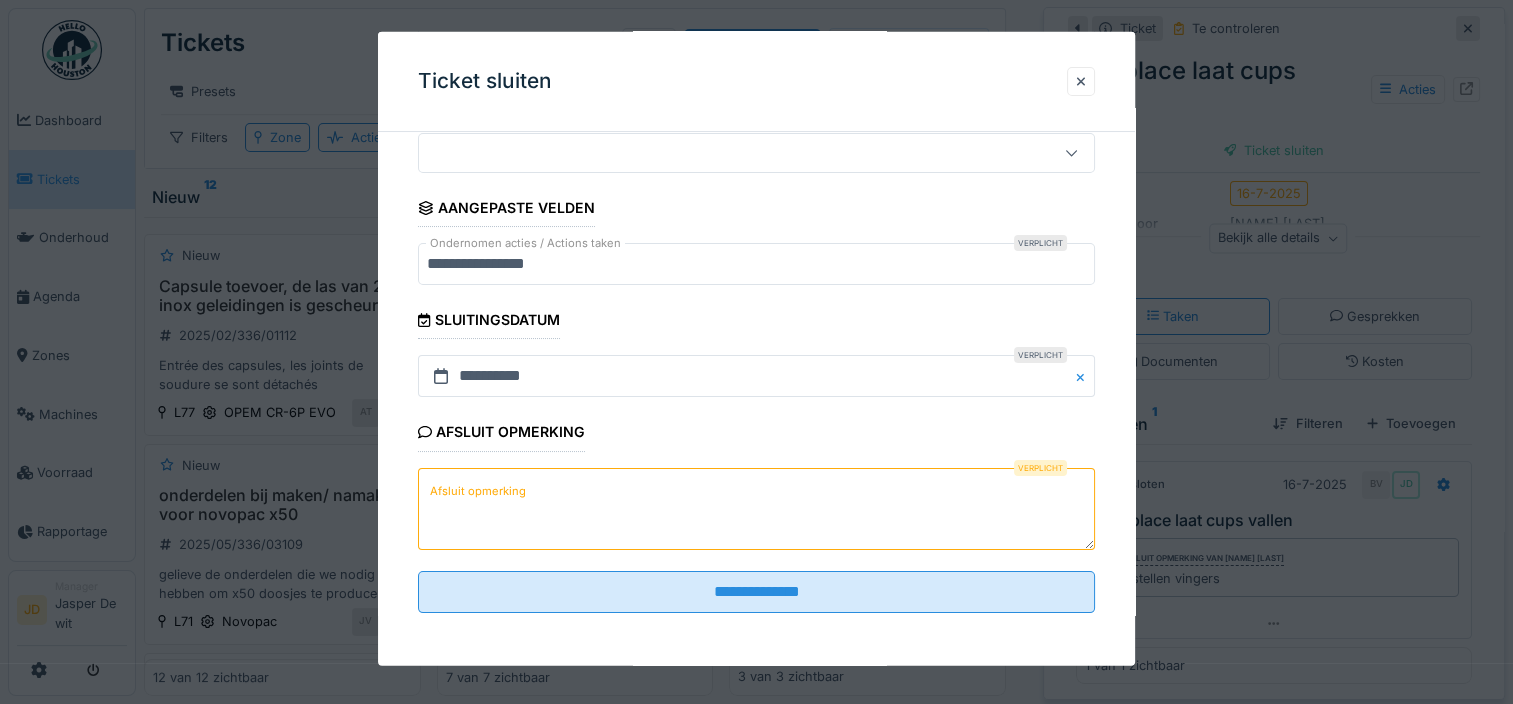 click on "Afsluit opmerking" at bounding box center (756, 508) 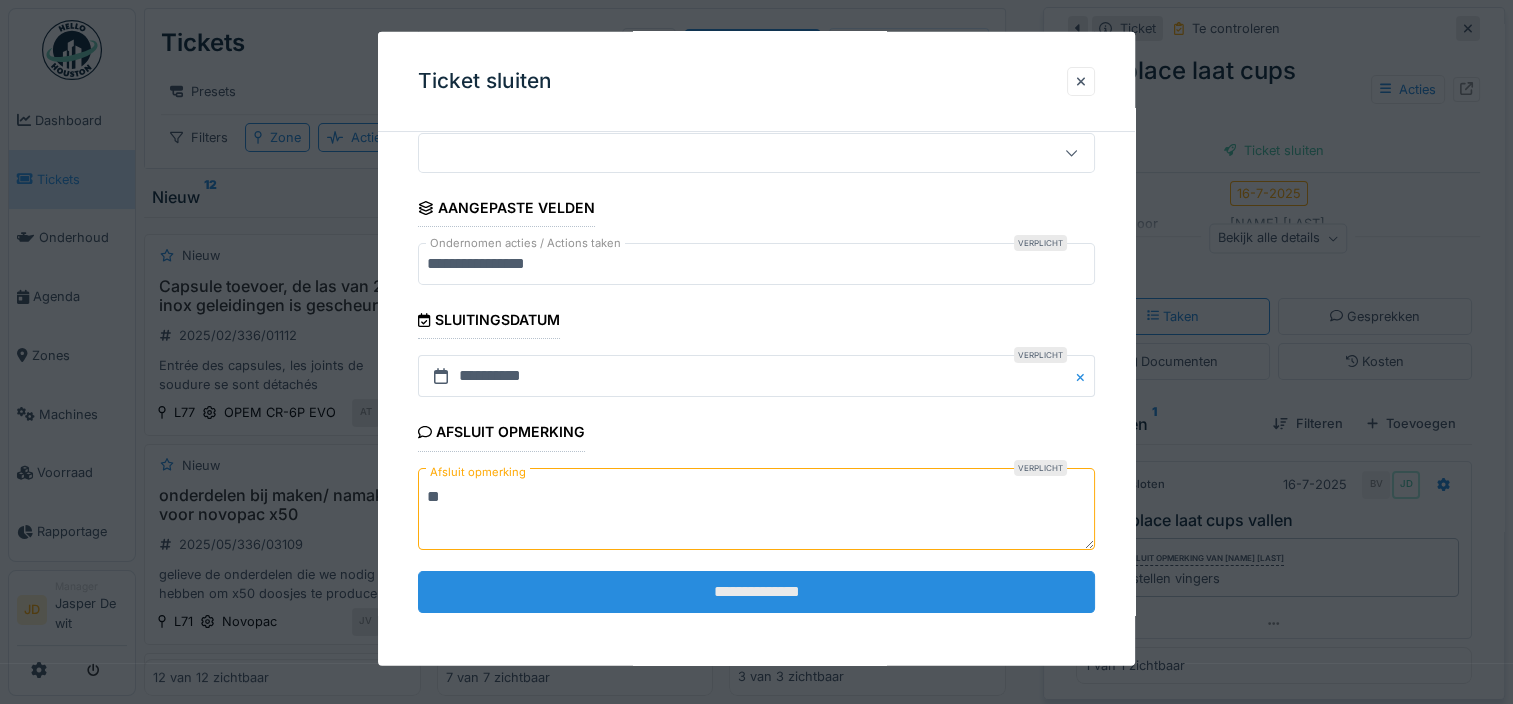 type on "**" 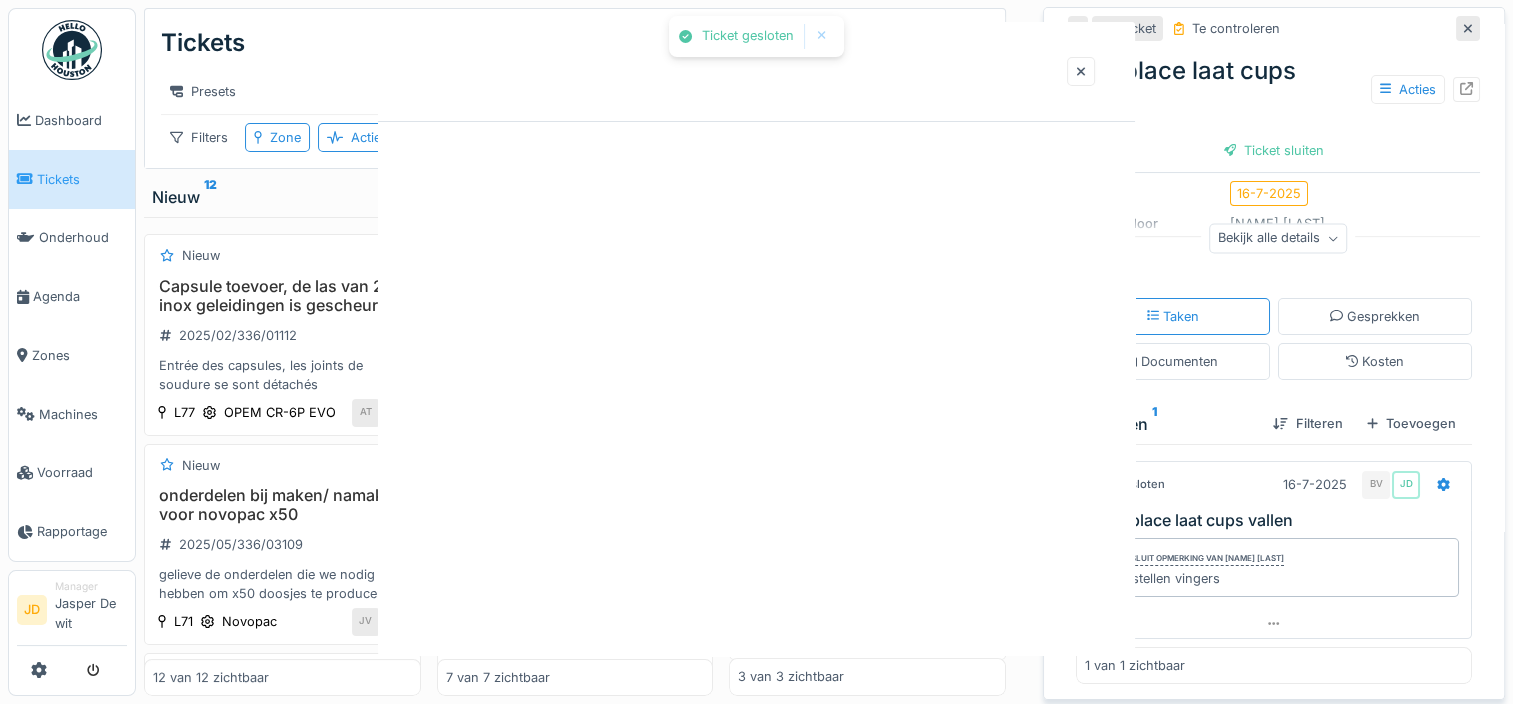 scroll, scrollTop: 0, scrollLeft: 0, axis: both 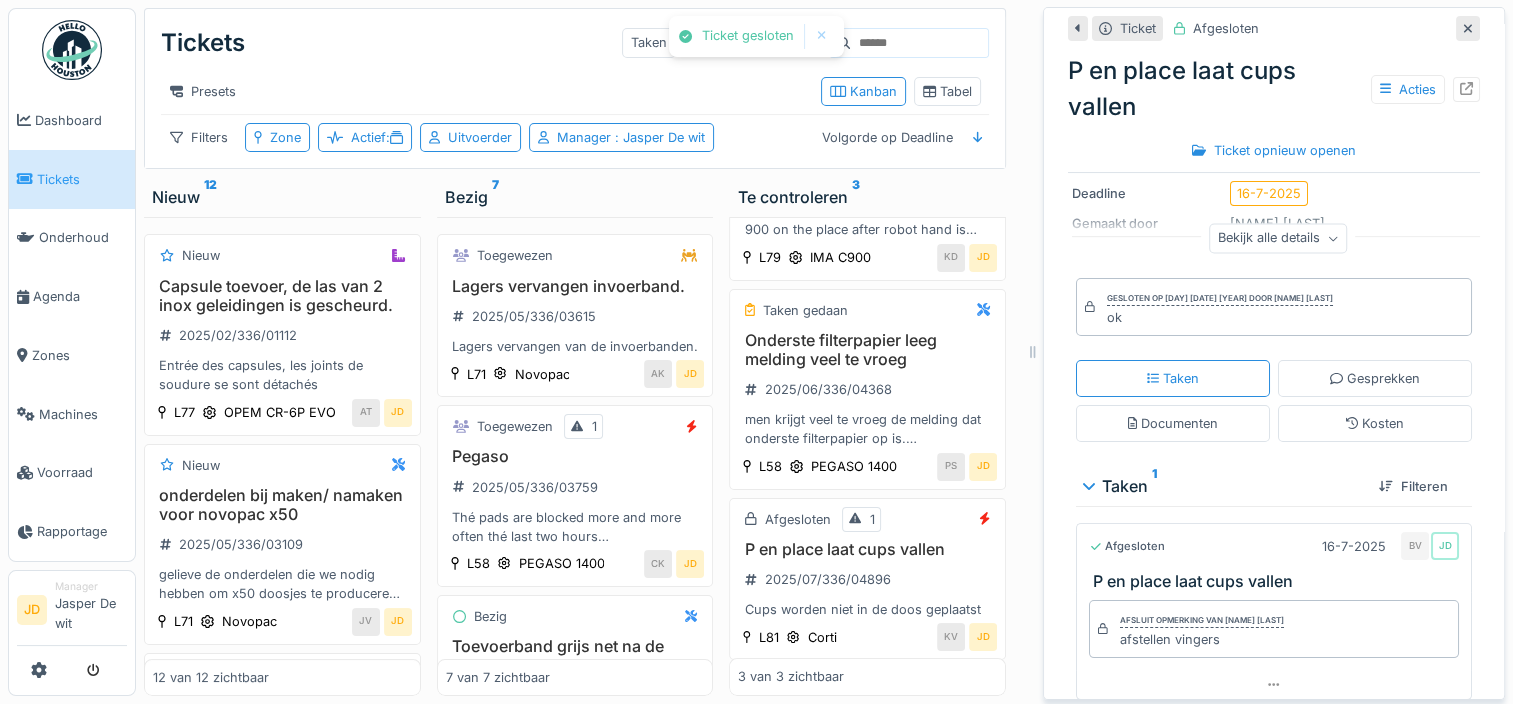 click at bounding box center (1468, 28) 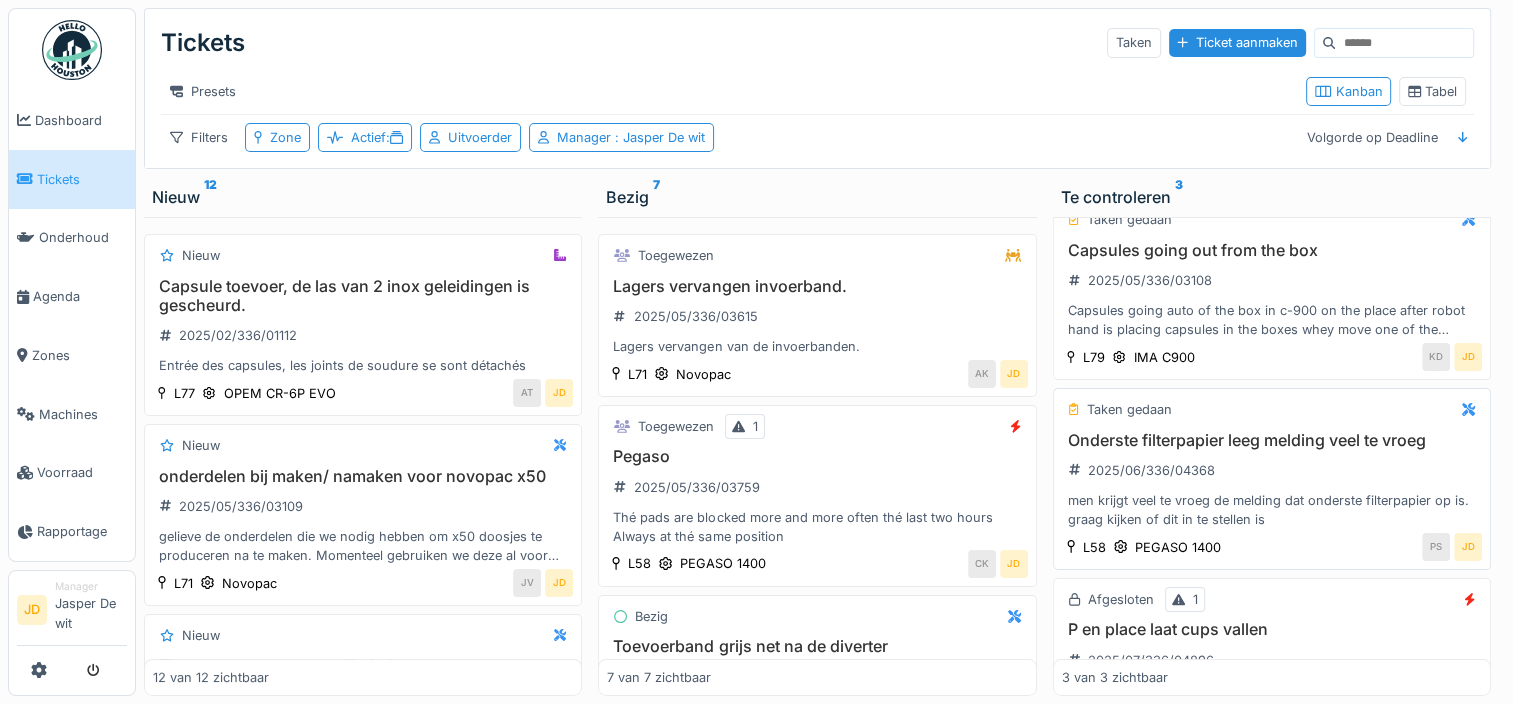 scroll, scrollTop: 0, scrollLeft: 0, axis: both 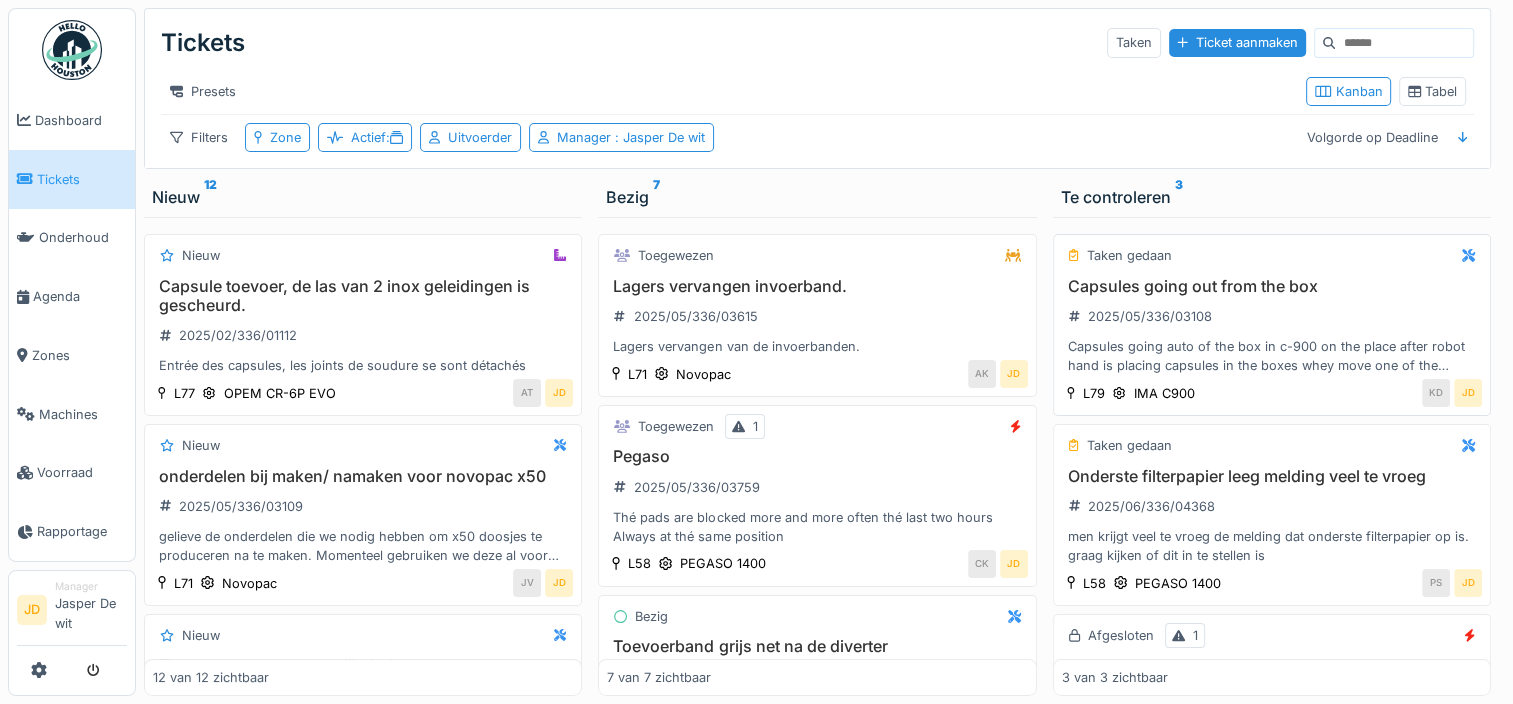 click on "Capsules going auto of the box in c-900 on the place after robot hand is placing capsules in the boxes whey move one of the capsules popping out from the box because of that we have a lot of boxes rejected by the weight" at bounding box center (1272, 356) 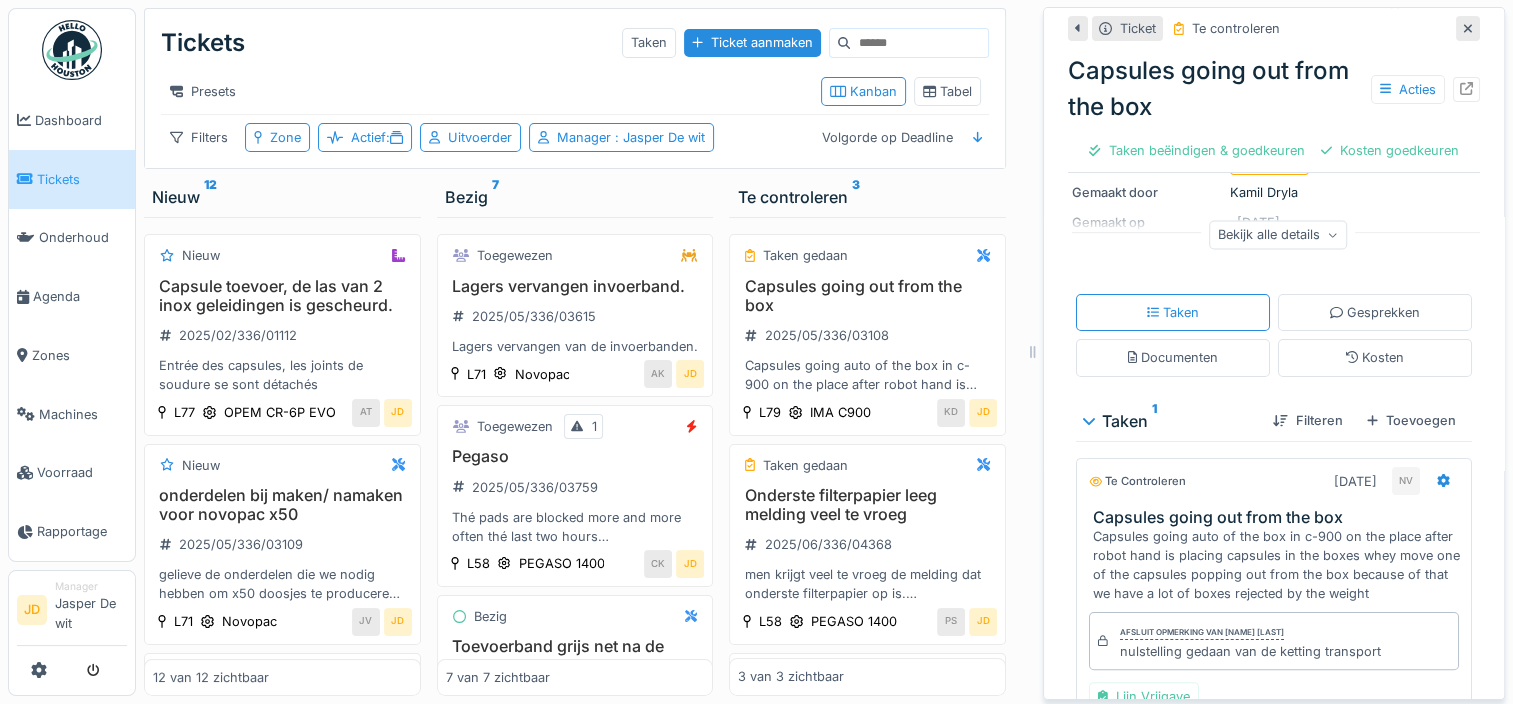 scroll, scrollTop: 0, scrollLeft: 0, axis: both 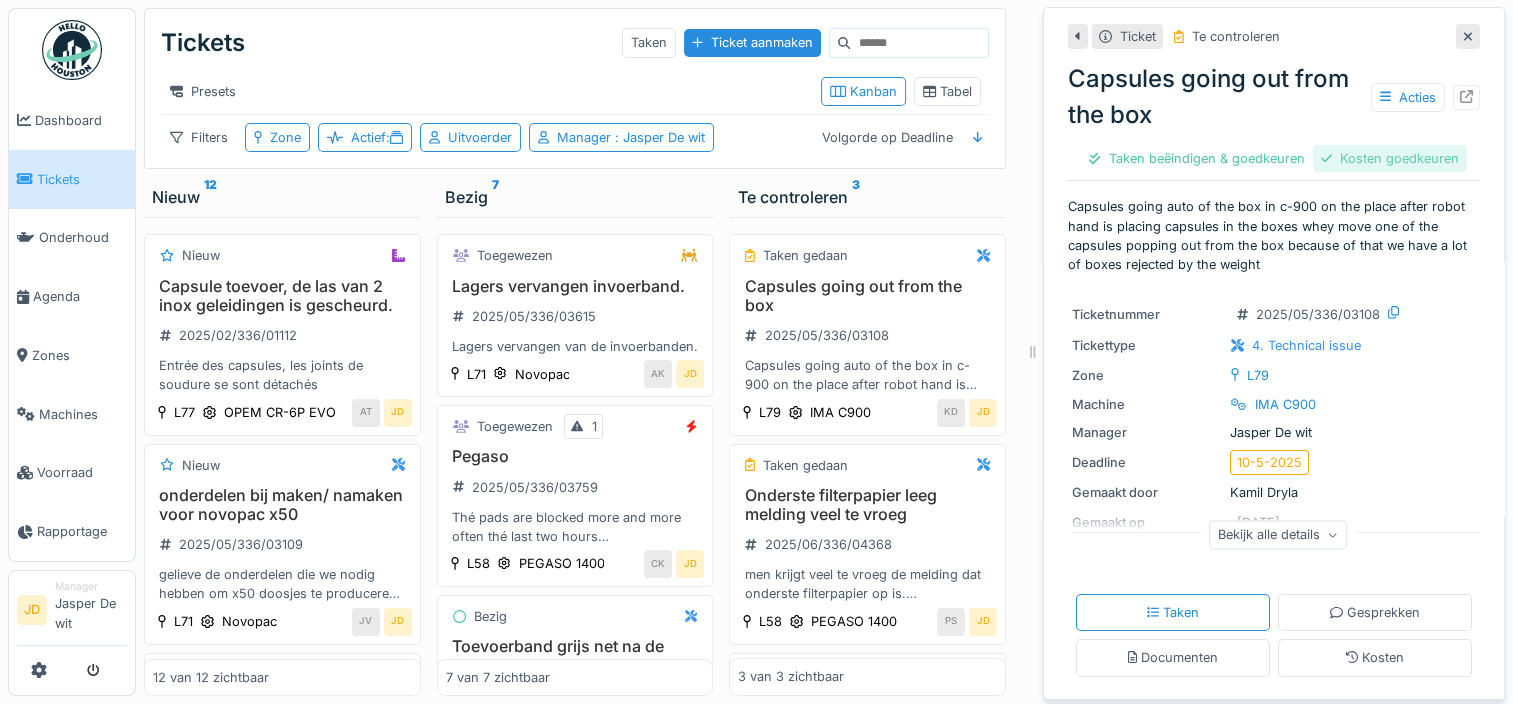 click on "Kosten goedkeuren" at bounding box center [1390, 158] 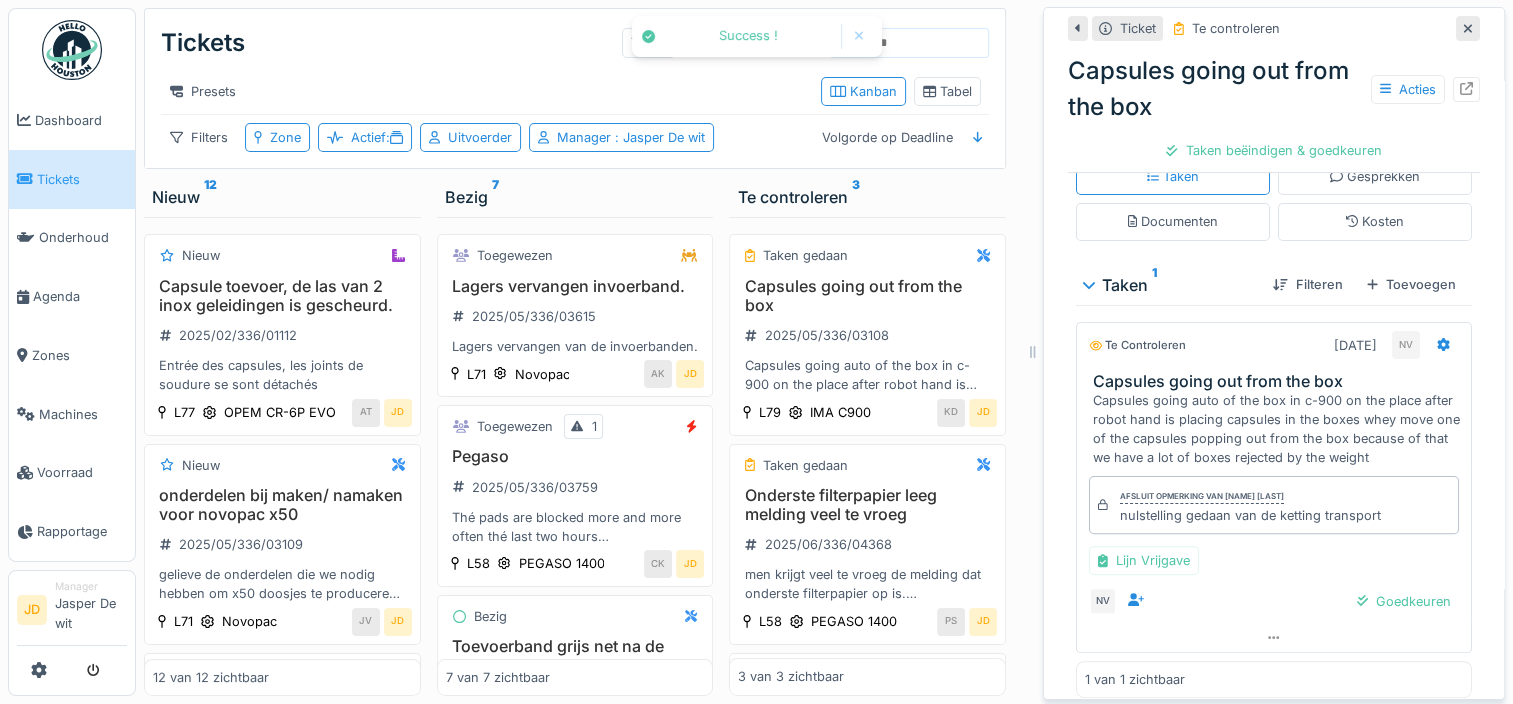 scroll, scrollTop: 450, scrollLeft: 0, axis: vertical 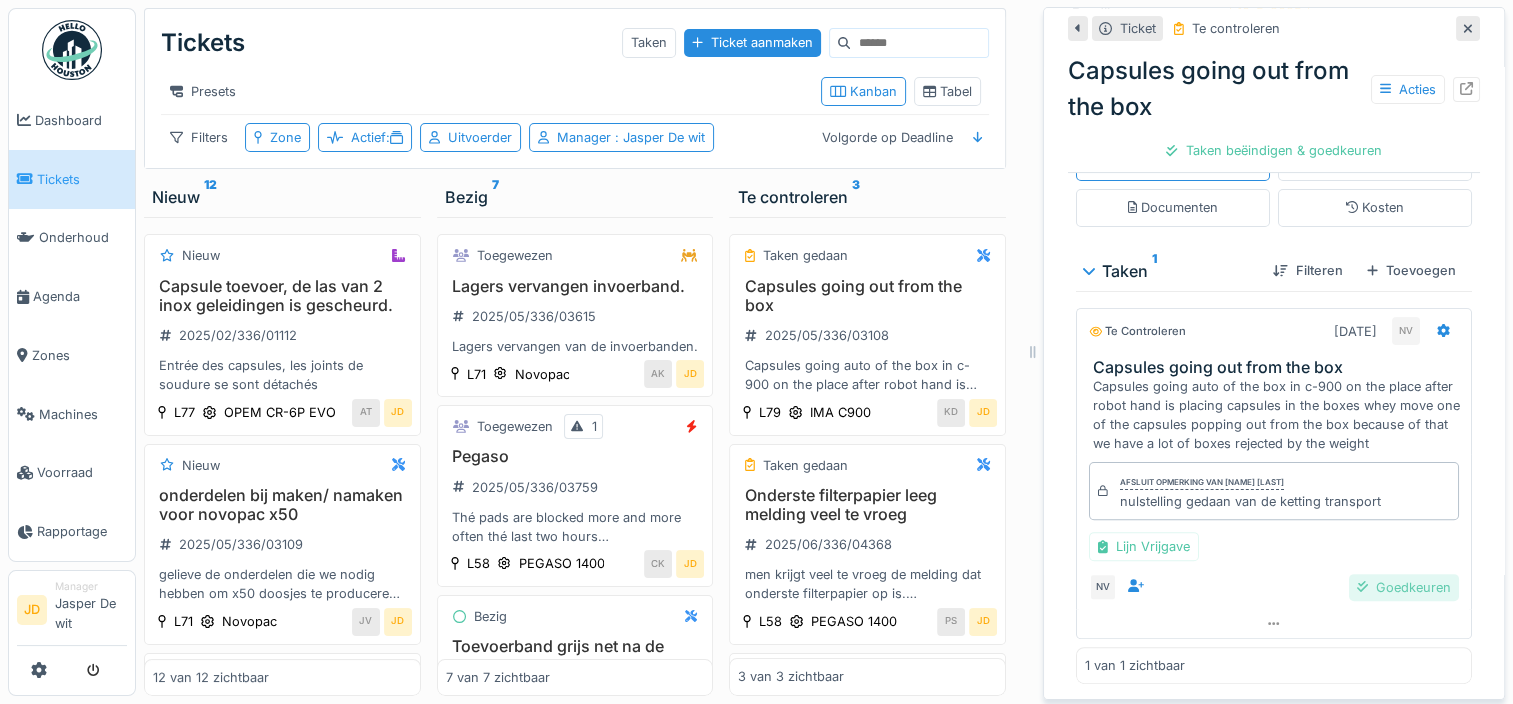 click on "Goedkeuren" at bounding box center (1404, 587) 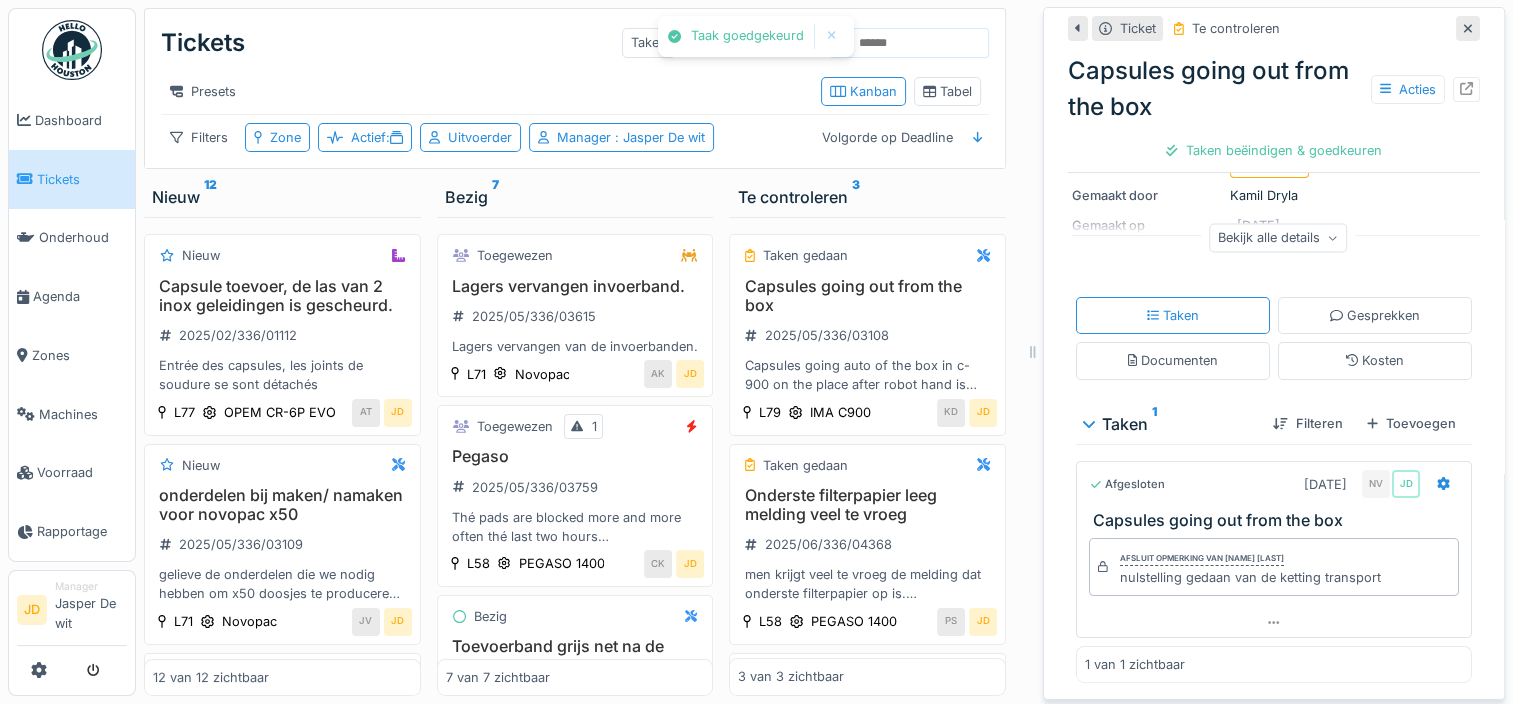 scroll, scrollTop: 296, scrollLeft: 0, axis: vertical 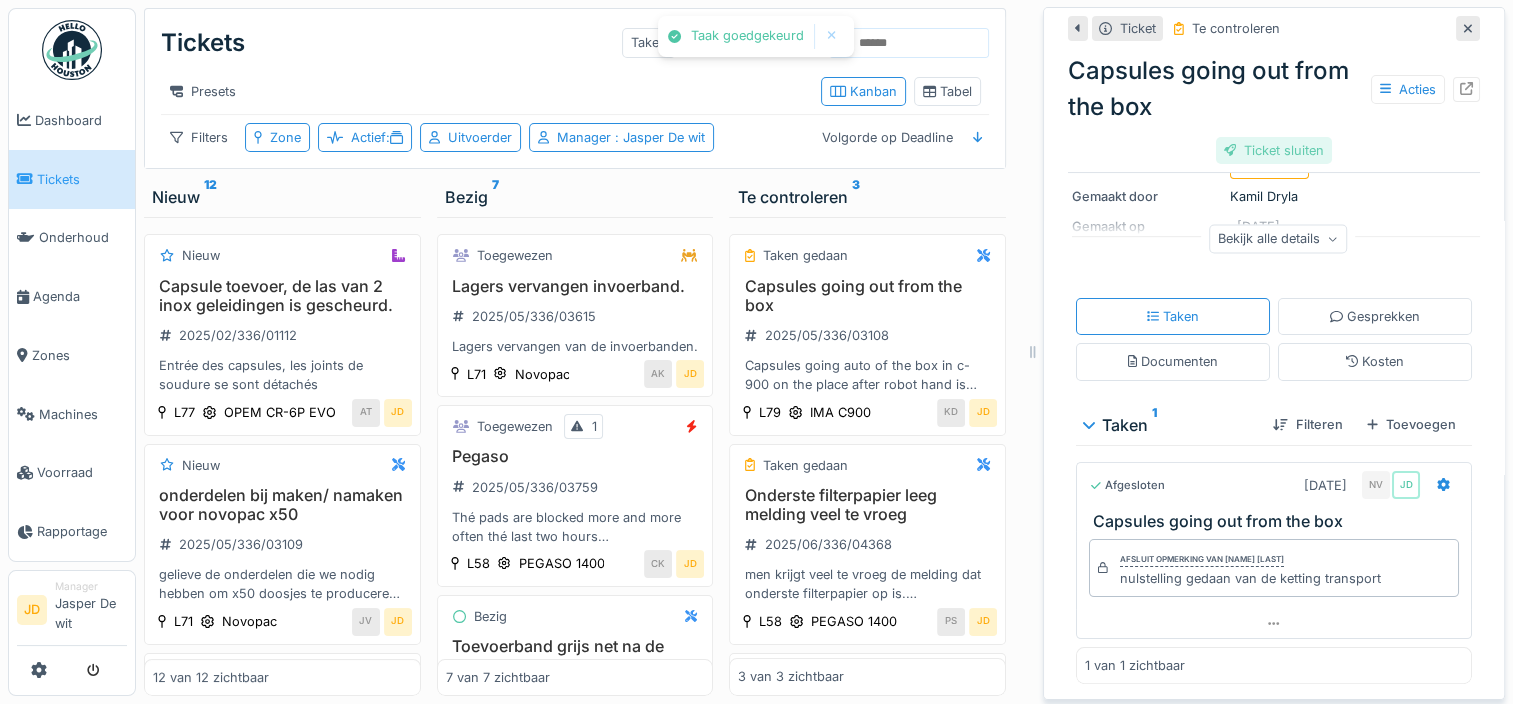 click on "Ticket sluiten" at bounding box center (1274, 150) 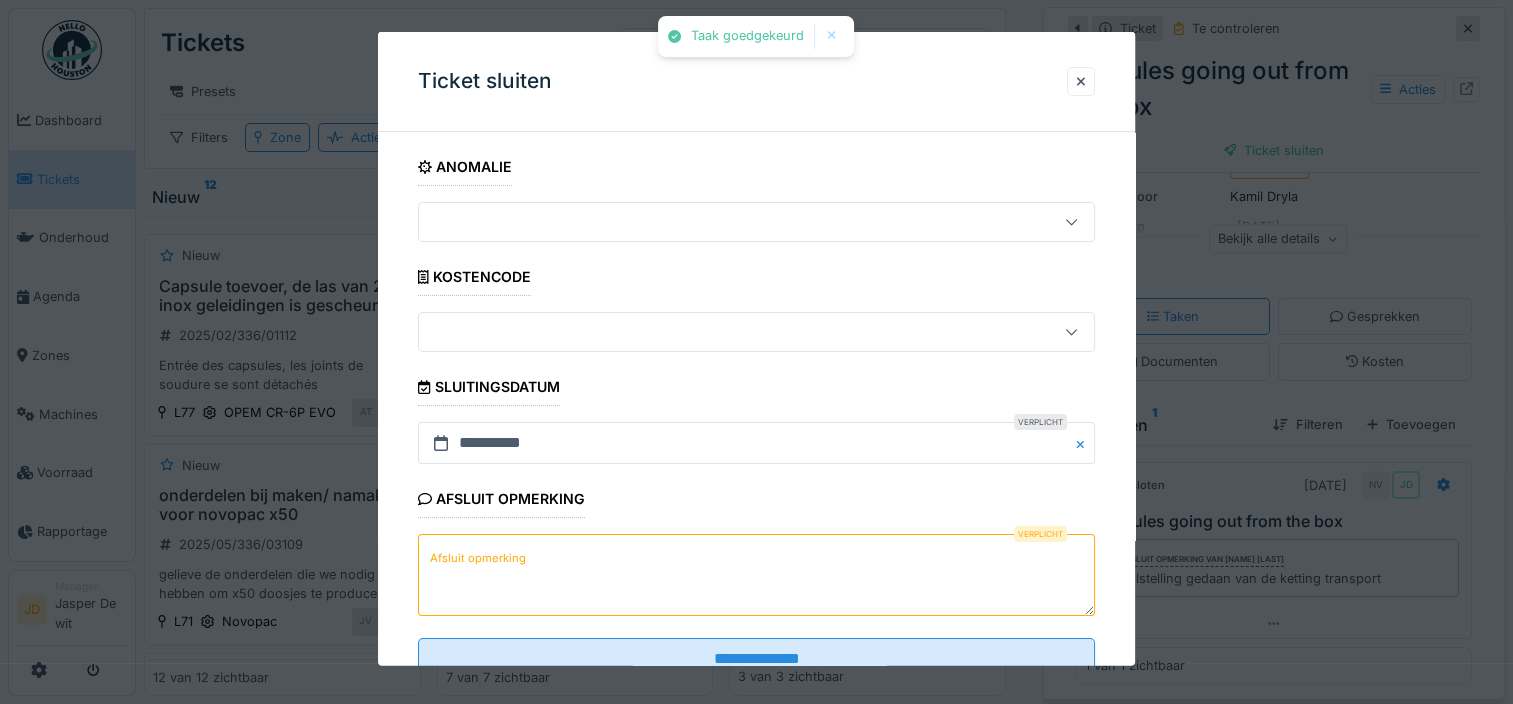 click on "Afsluit opmerking" at bounding box center [756, 575] 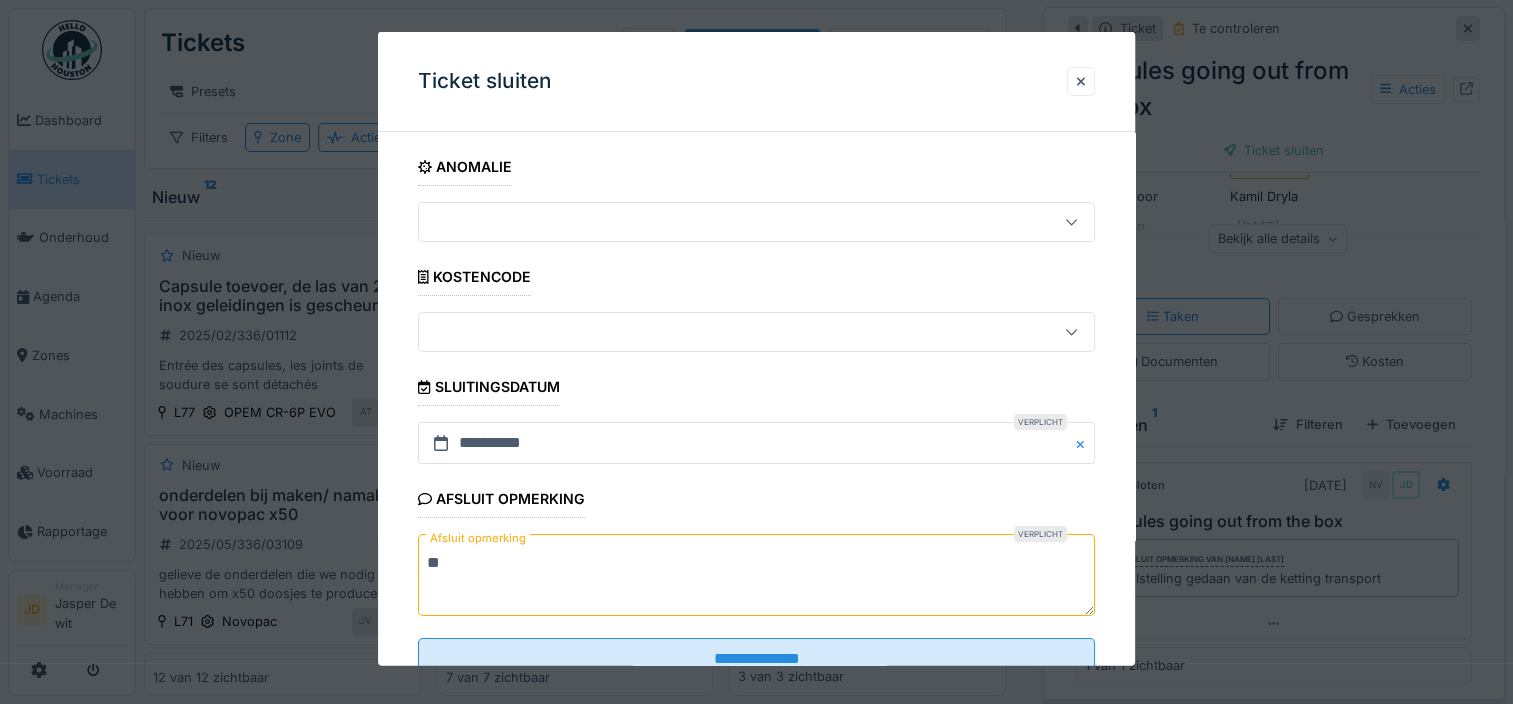 scroll, scrollTop: 68, scrollLeft: 0, axis: vertical 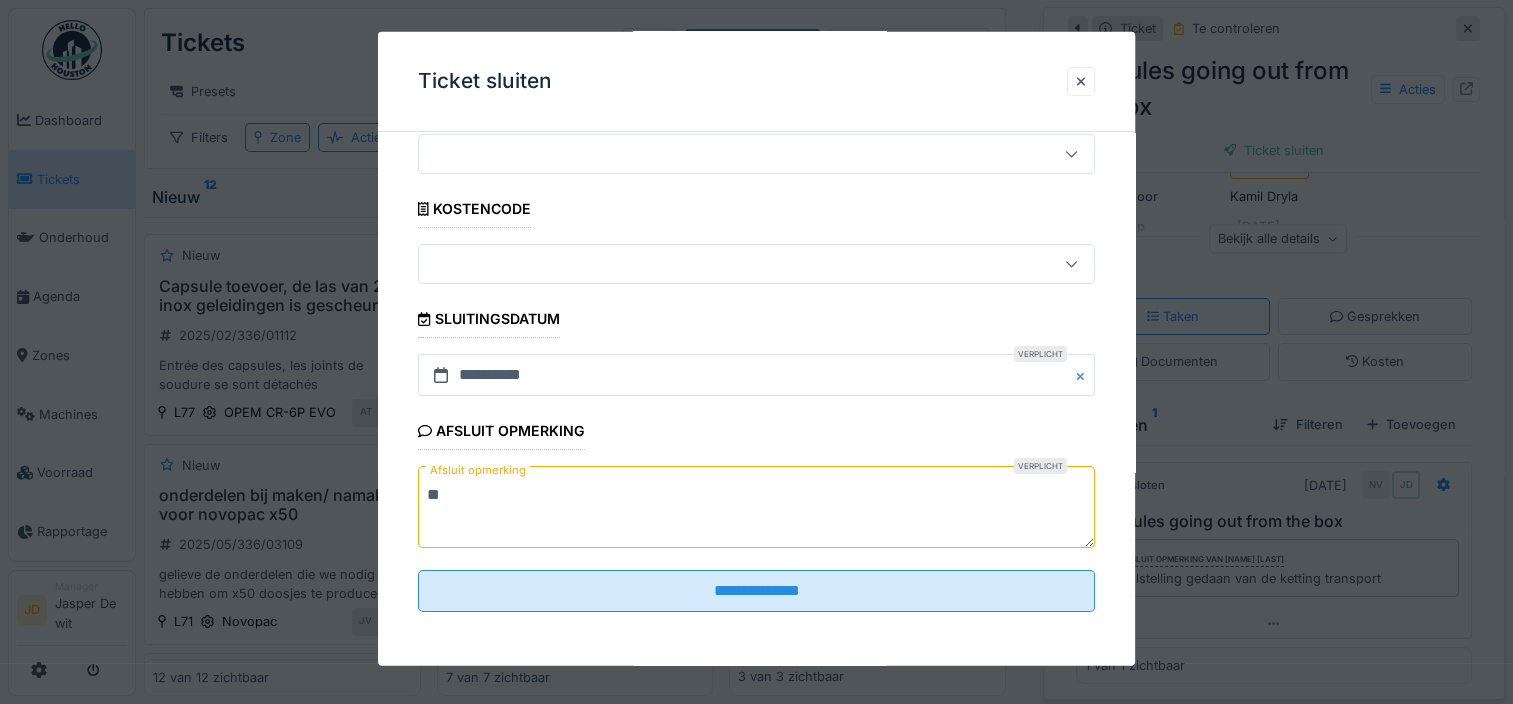 type on "**" 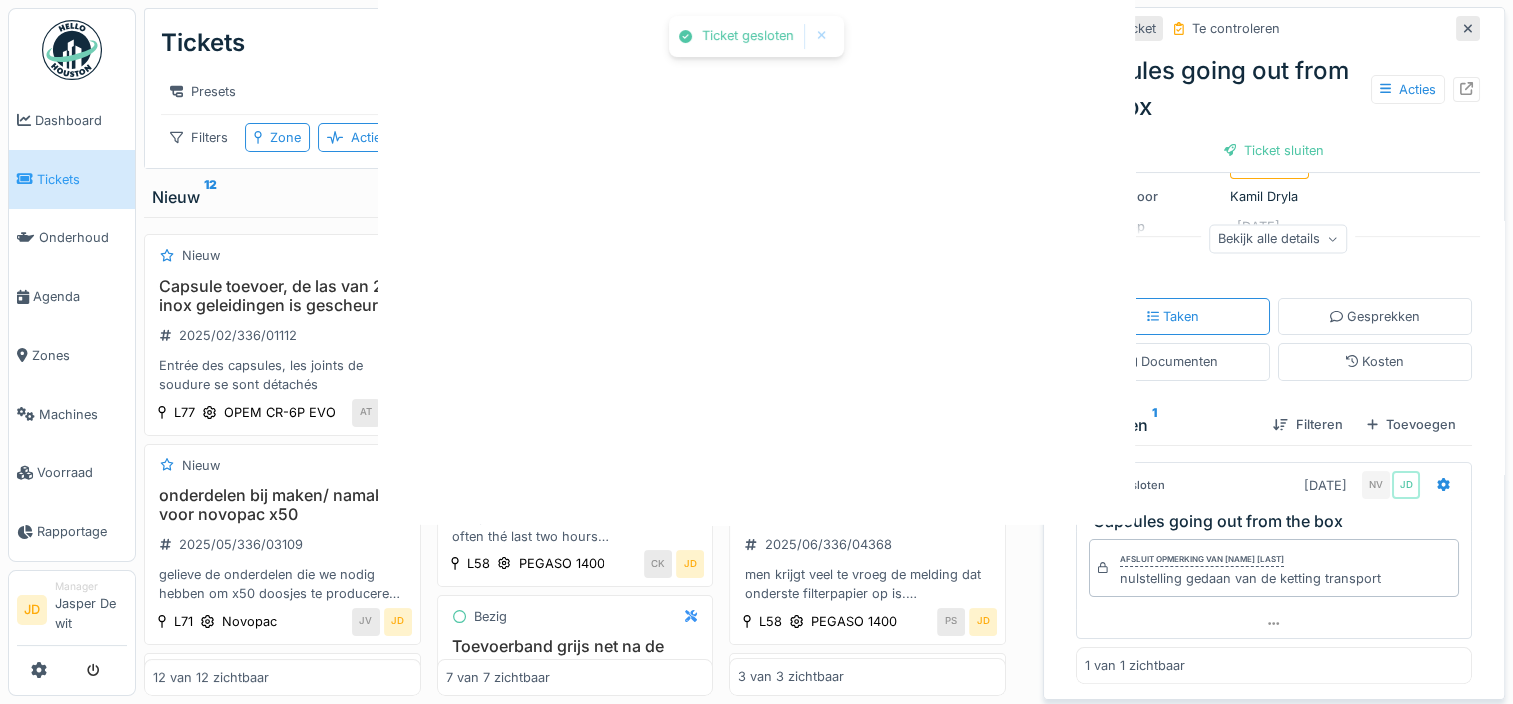 scroll, scrollTop: 0, scrollLeft: 0, axis: both 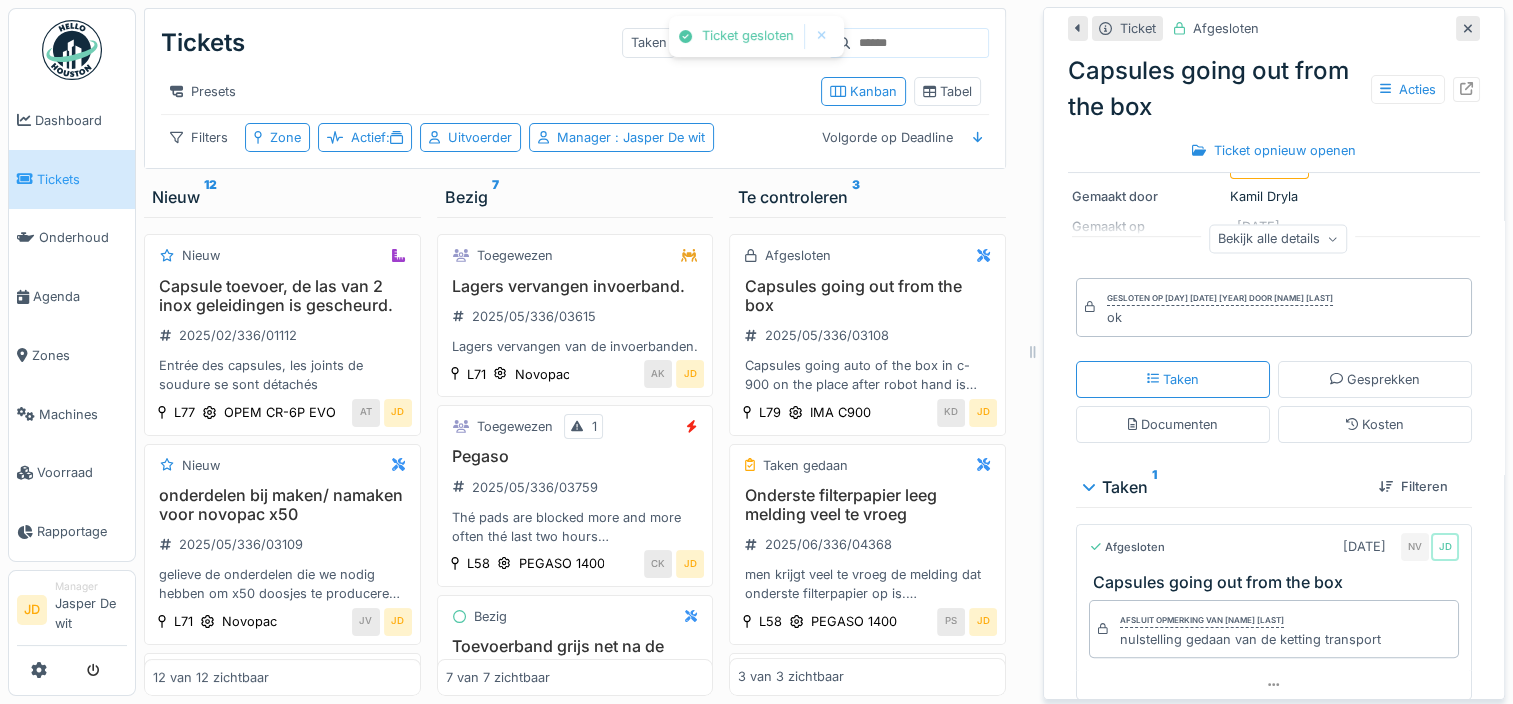 click 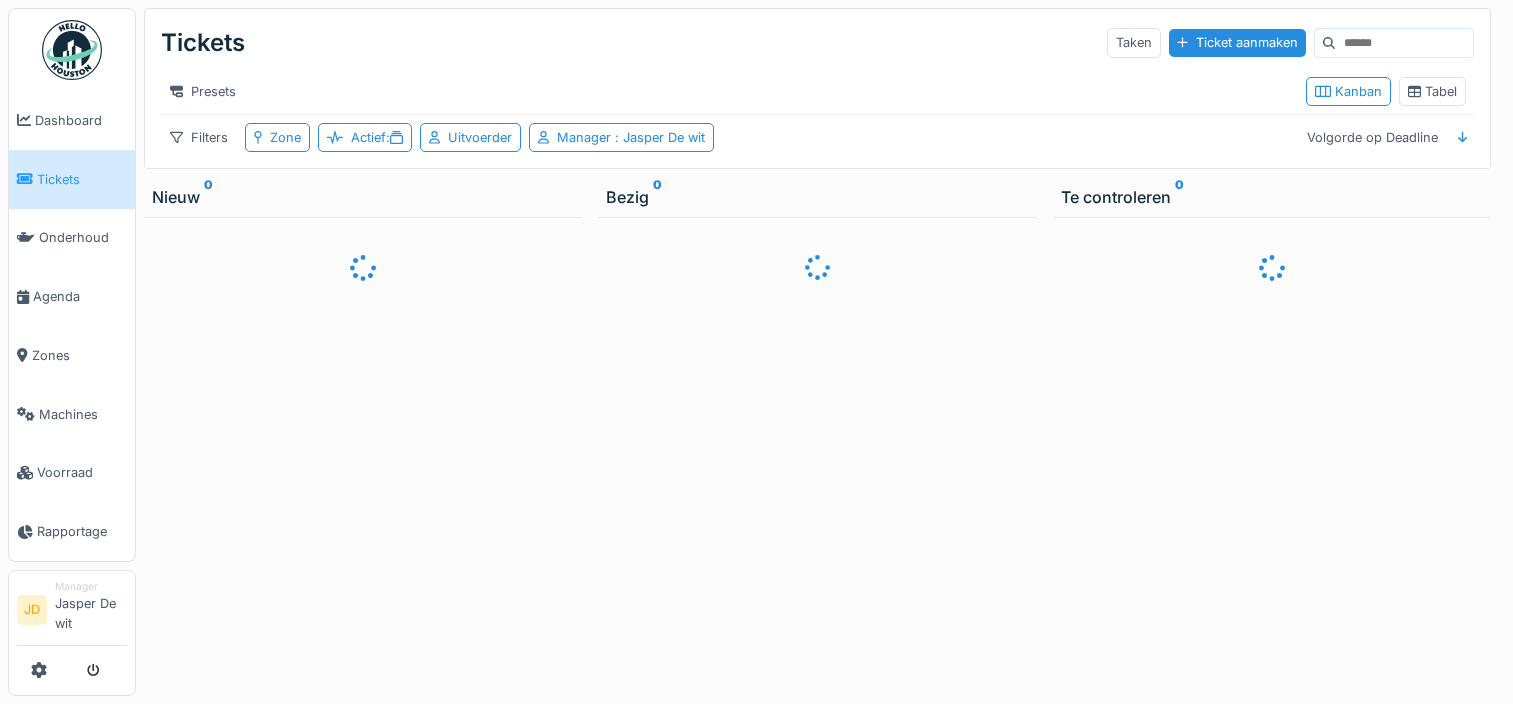 scroll, scrollTop: 15, scrollLeft: 0, axis: vertical 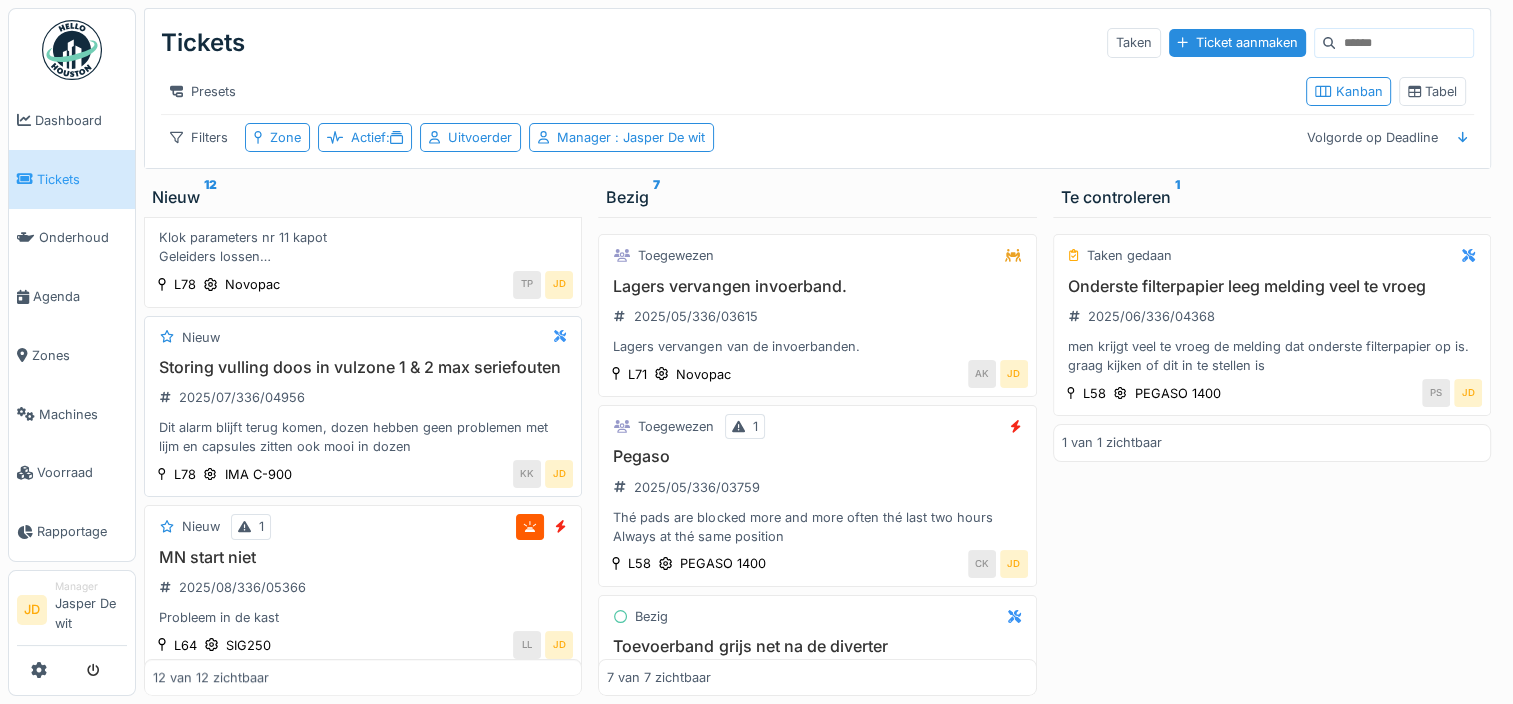 click on "Storing vulling doos in vulzone 1 & 2 max seriefouten 2025/07/336/04956 Dit alarm blijft terug komen, dozen hebben geen problemen met lijm en capsules zitten ook mooi in dozen" at bounding box center (363, 407) 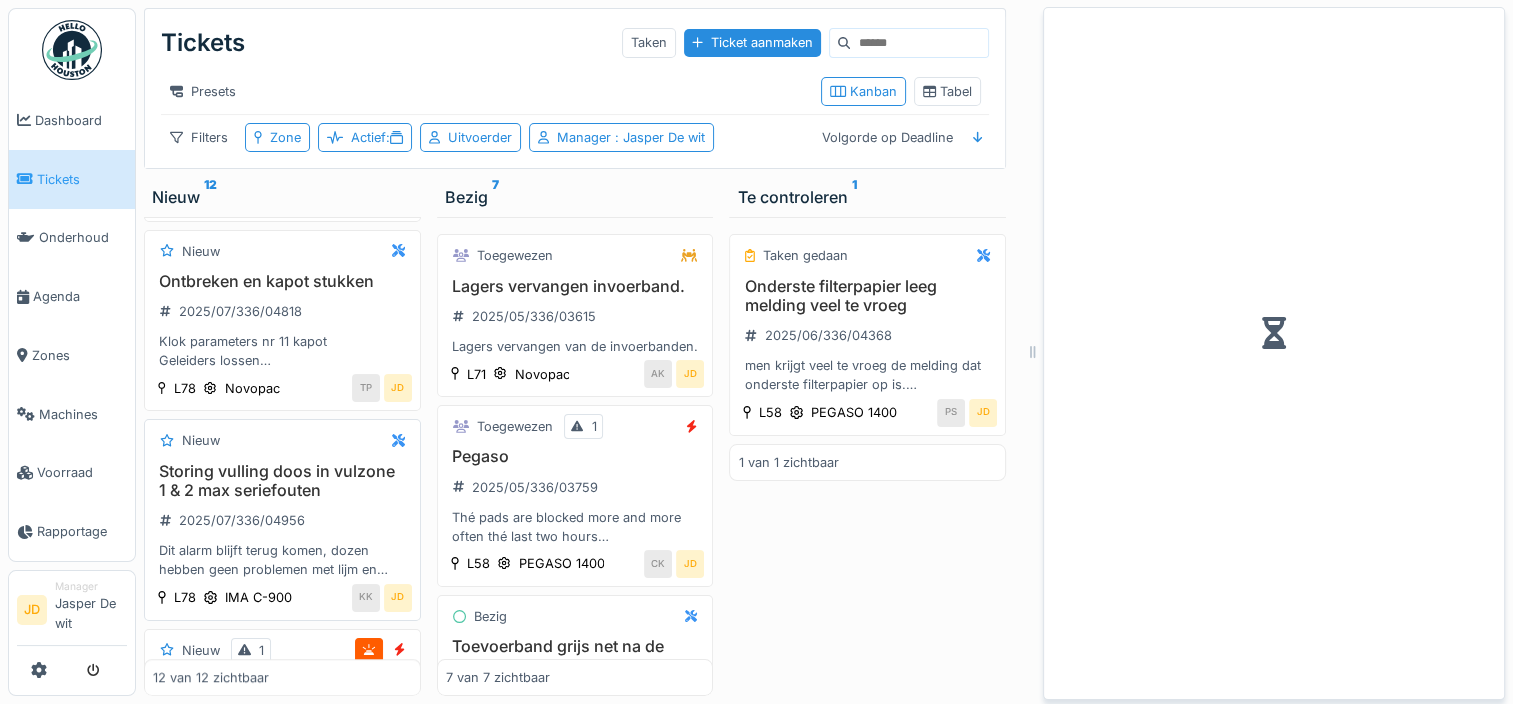 scroll, scrollTop: 1622, scrollLeft: 0, axis: vertical 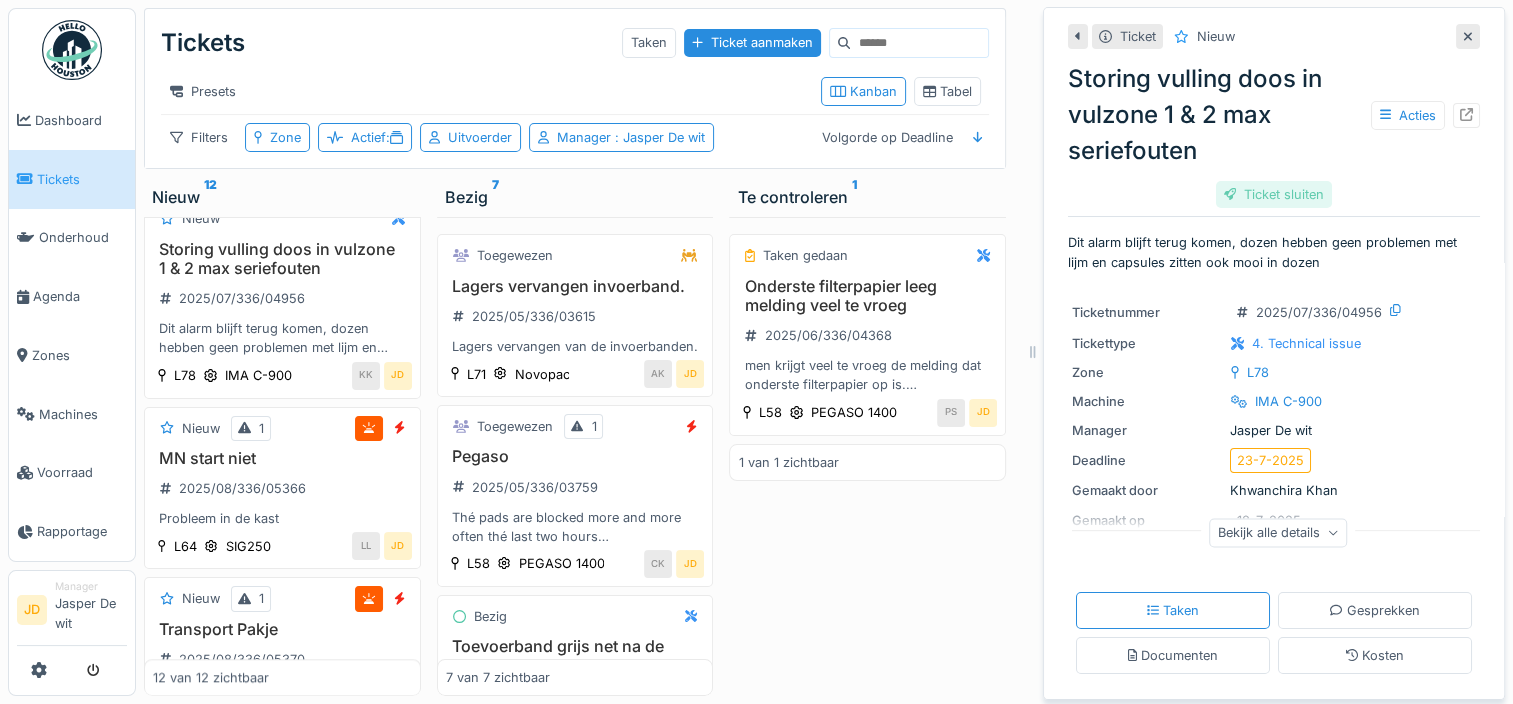 click on "Ticket sluiten" at bounding box center [1274, 194] 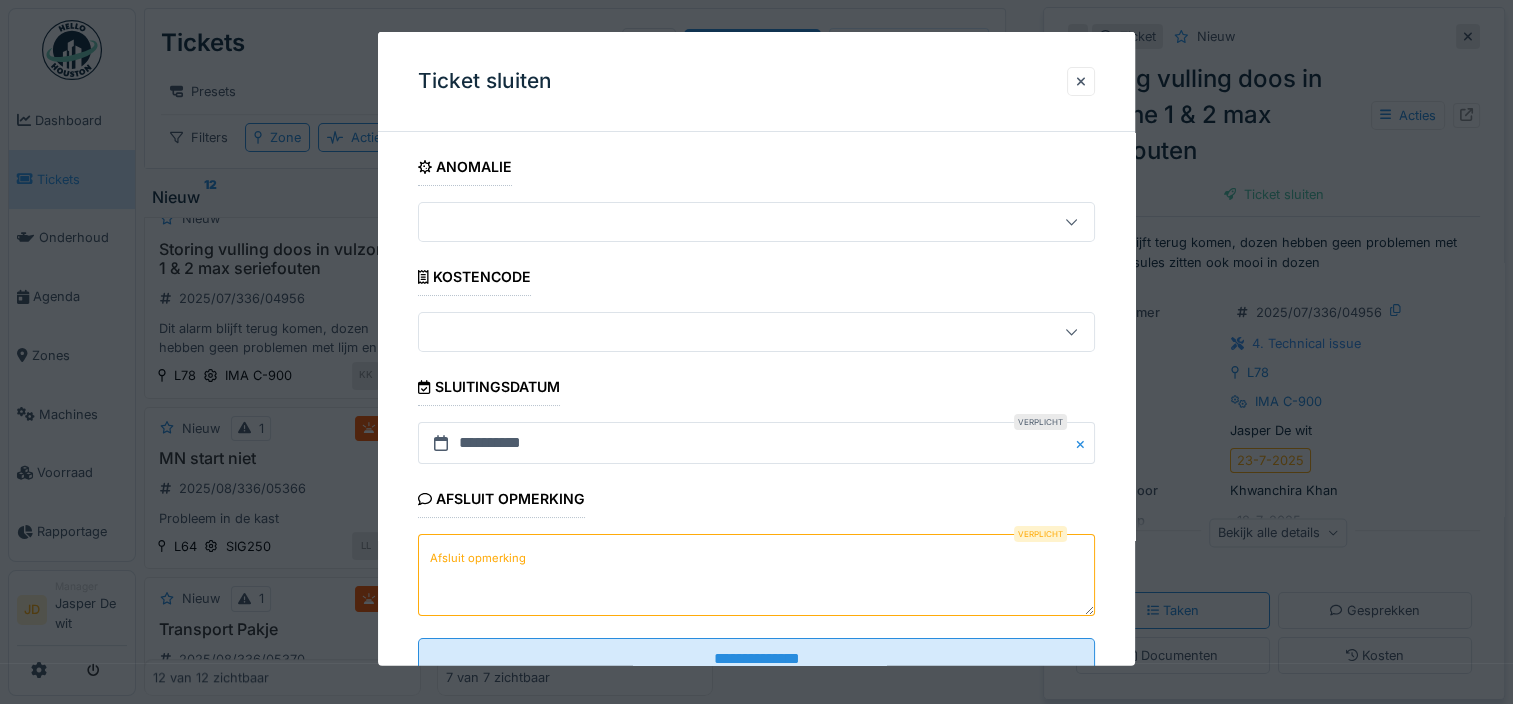 scroll, scrollTop: 68, scrollLeft: 0, axis: vertical 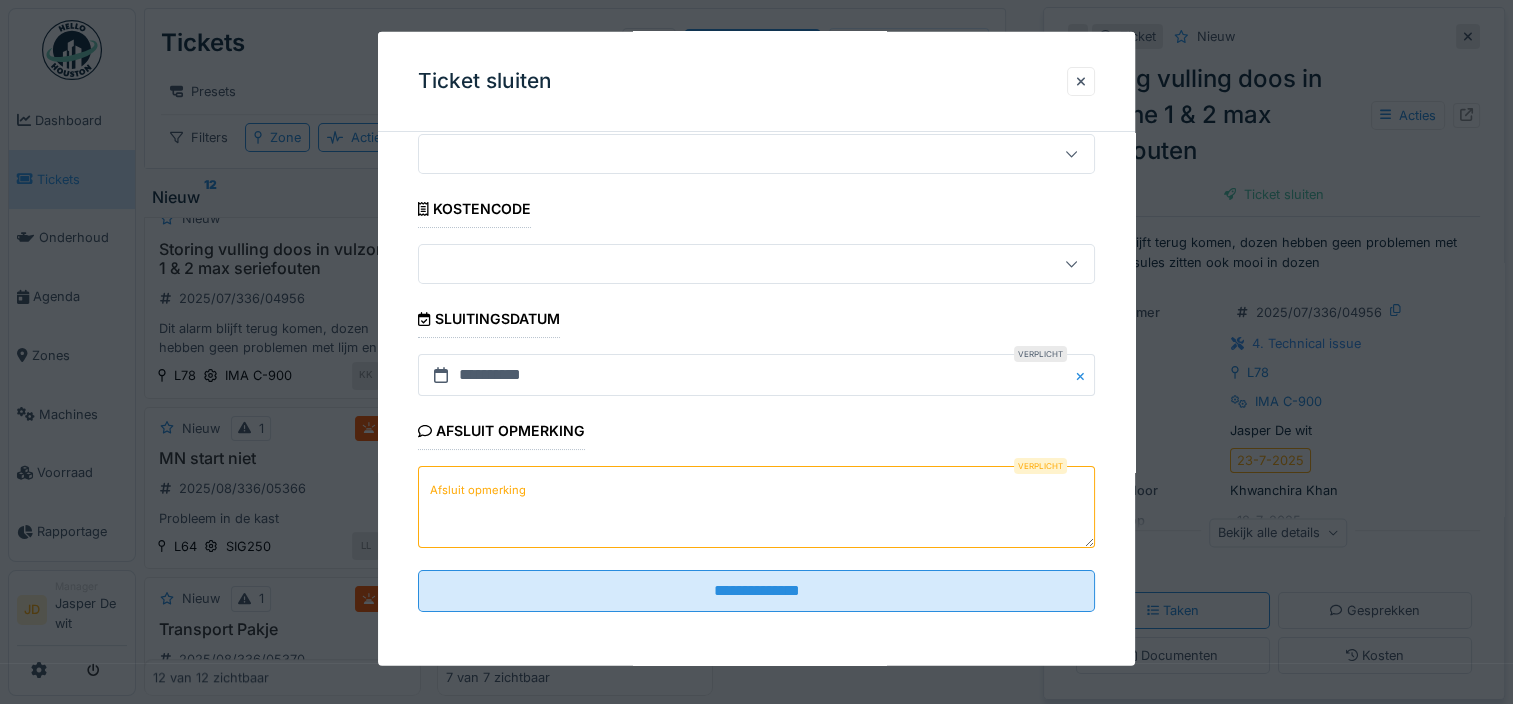 click on "Afsluit opmerking" at bounding box center (756, 507) 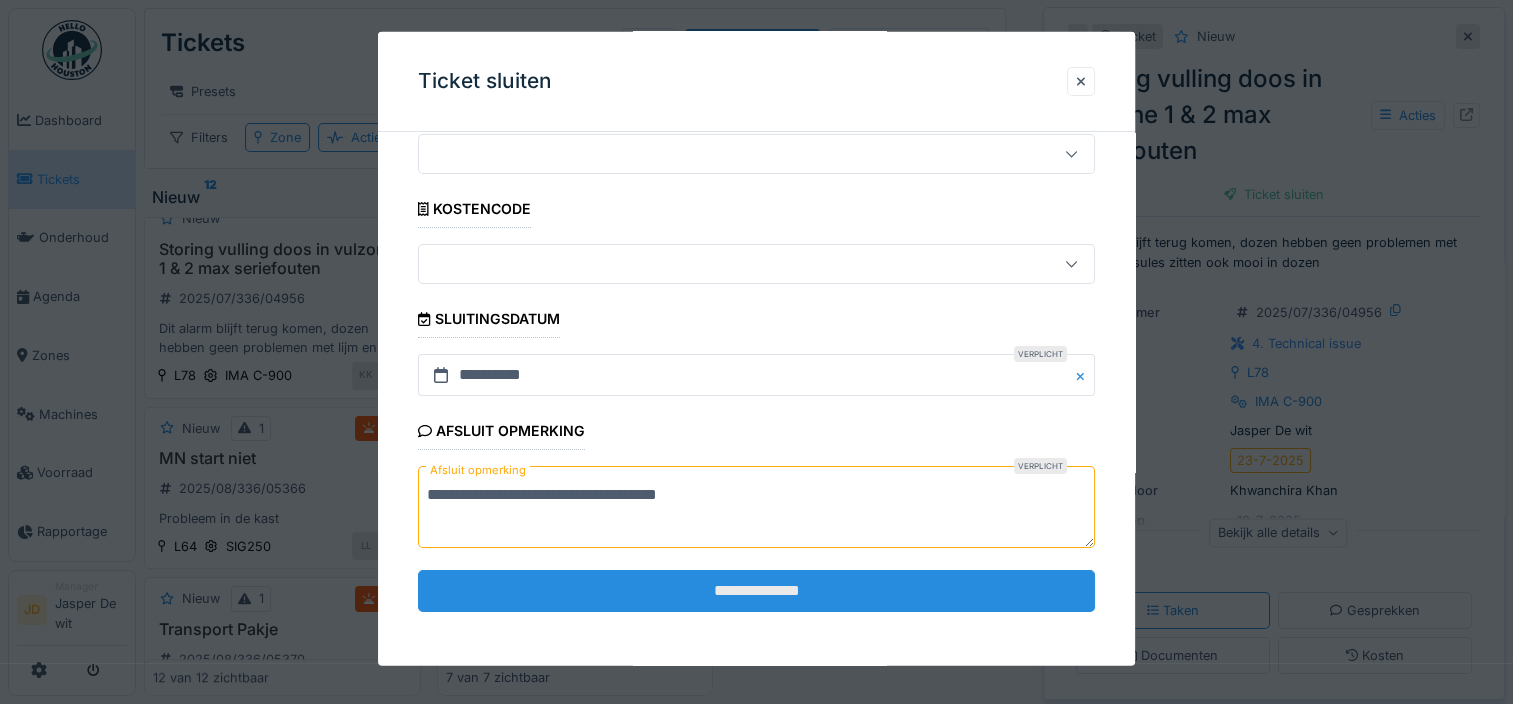 type on "**********" 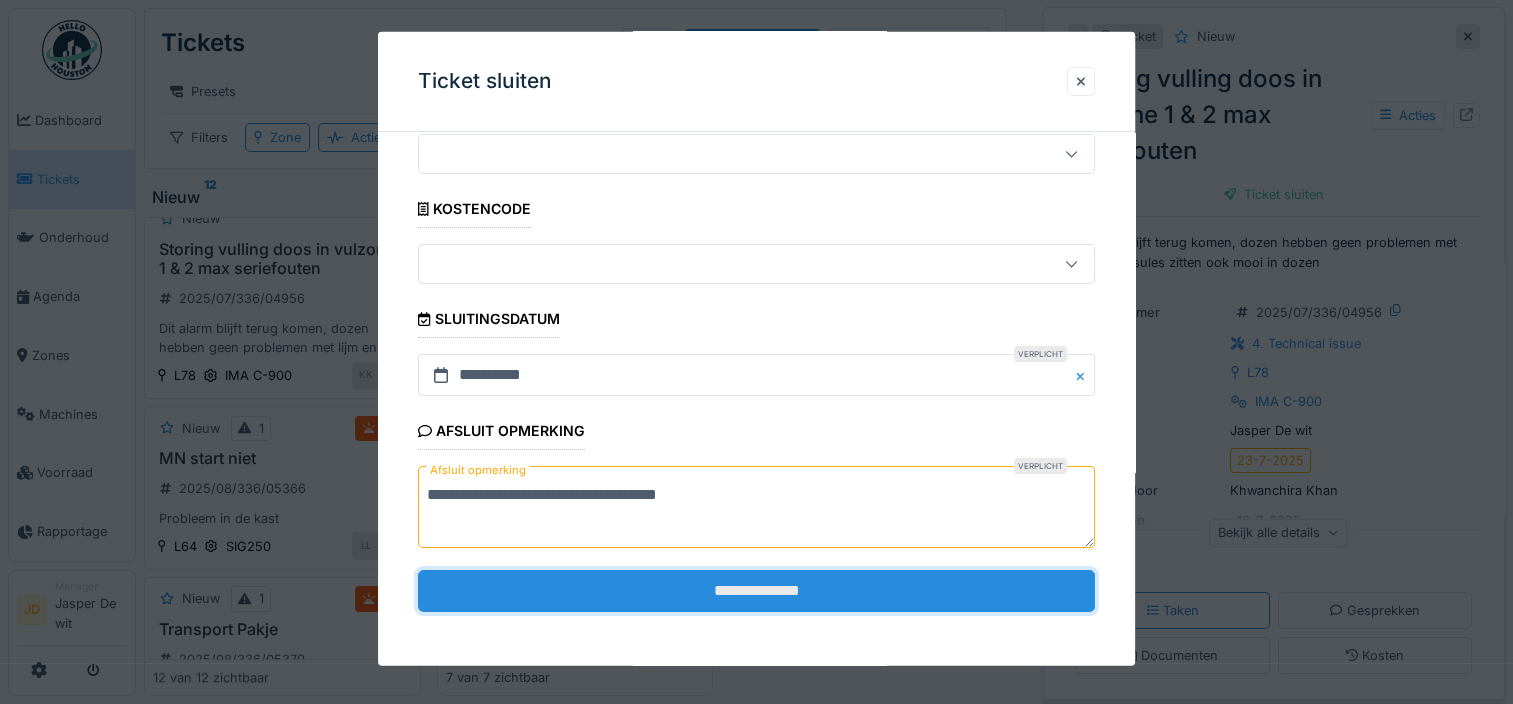 click on "**********" at bounding box center [756, 590] 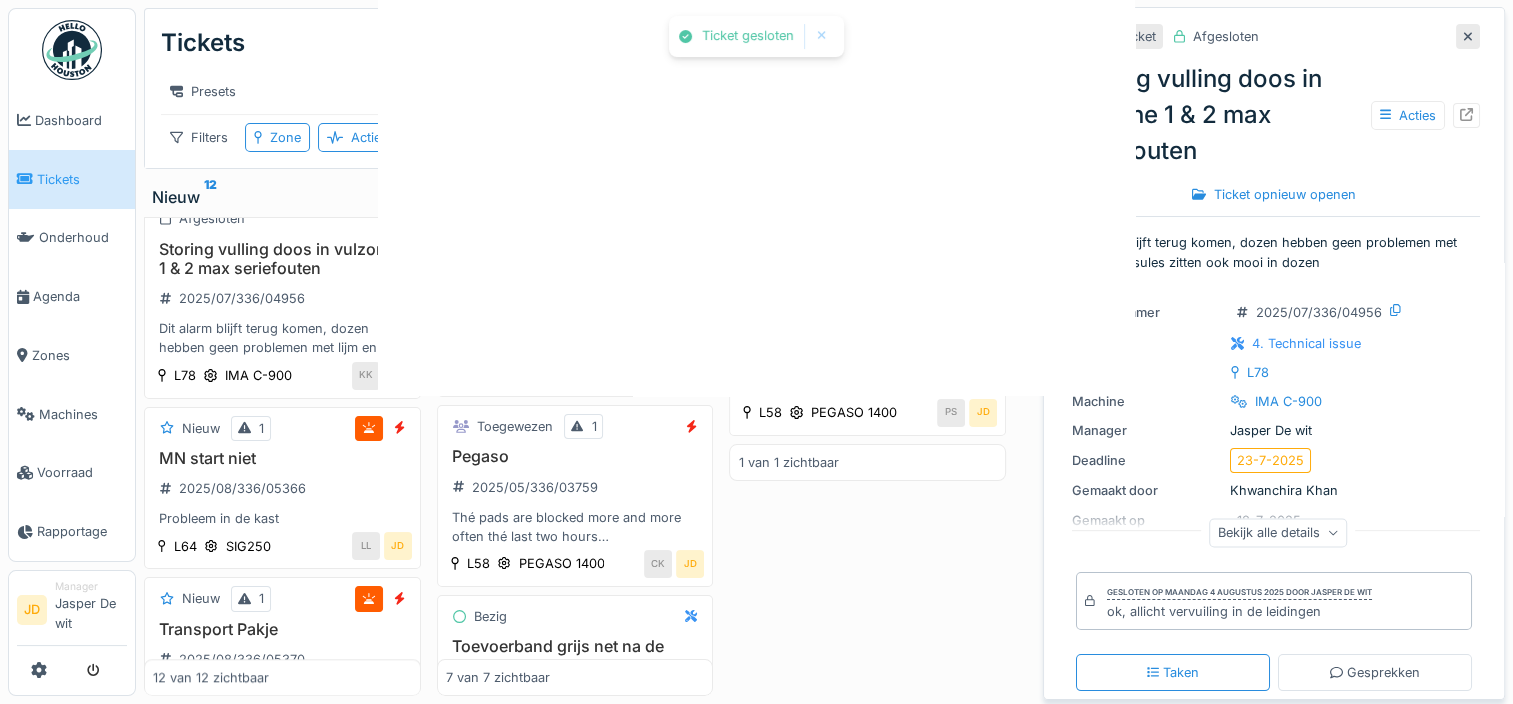 scroll, scrollTop: 0, scrollLeft: 0, axis: both 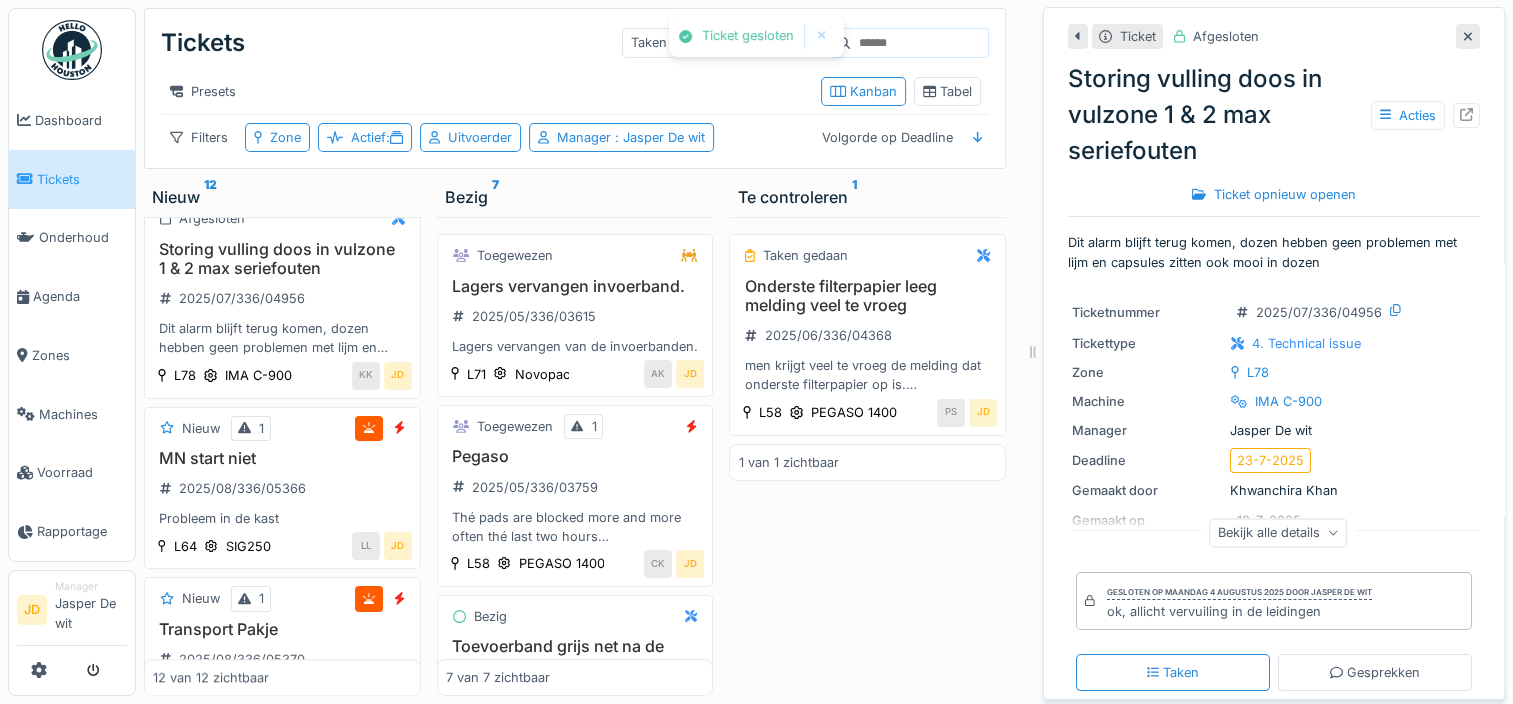 click 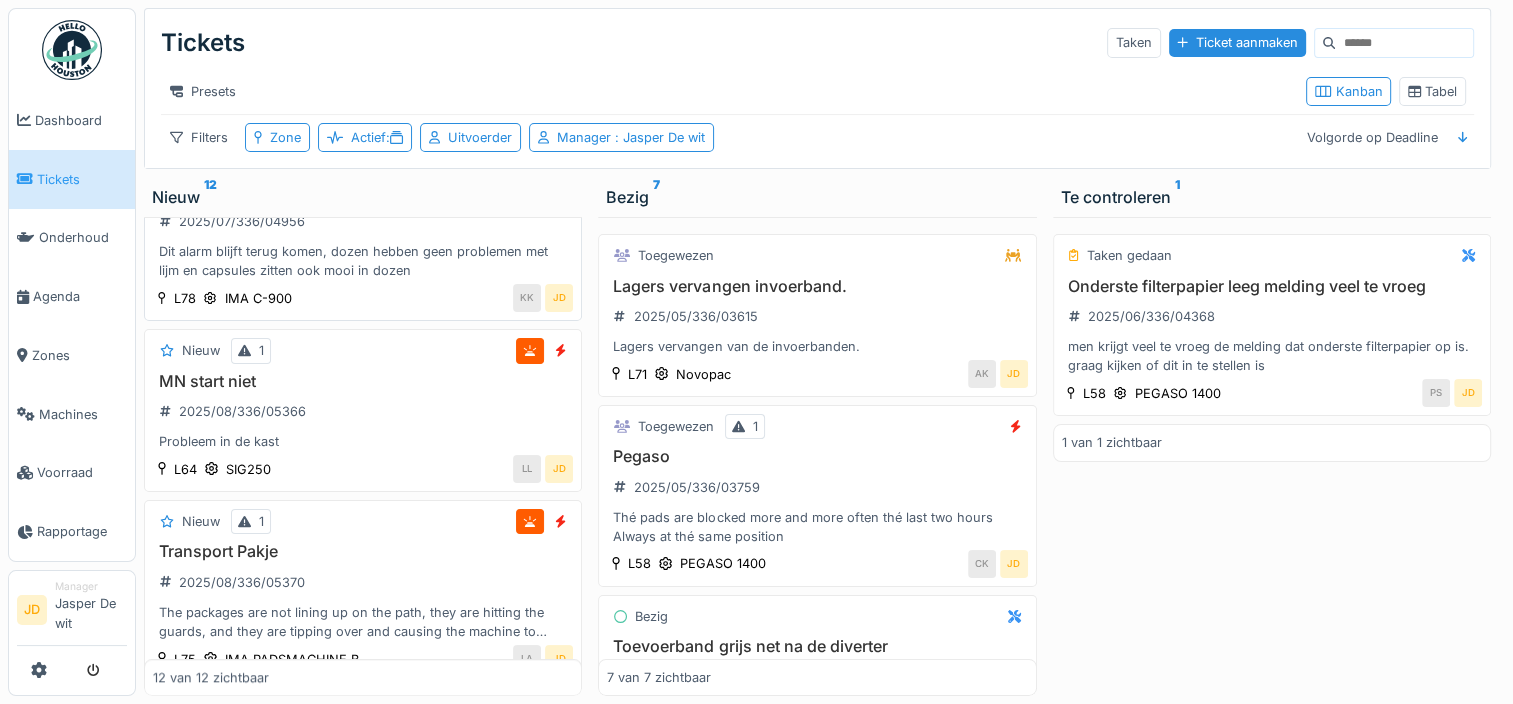 scroll, scrollTop: 1622, scrollLeft: 0, axis: vertical 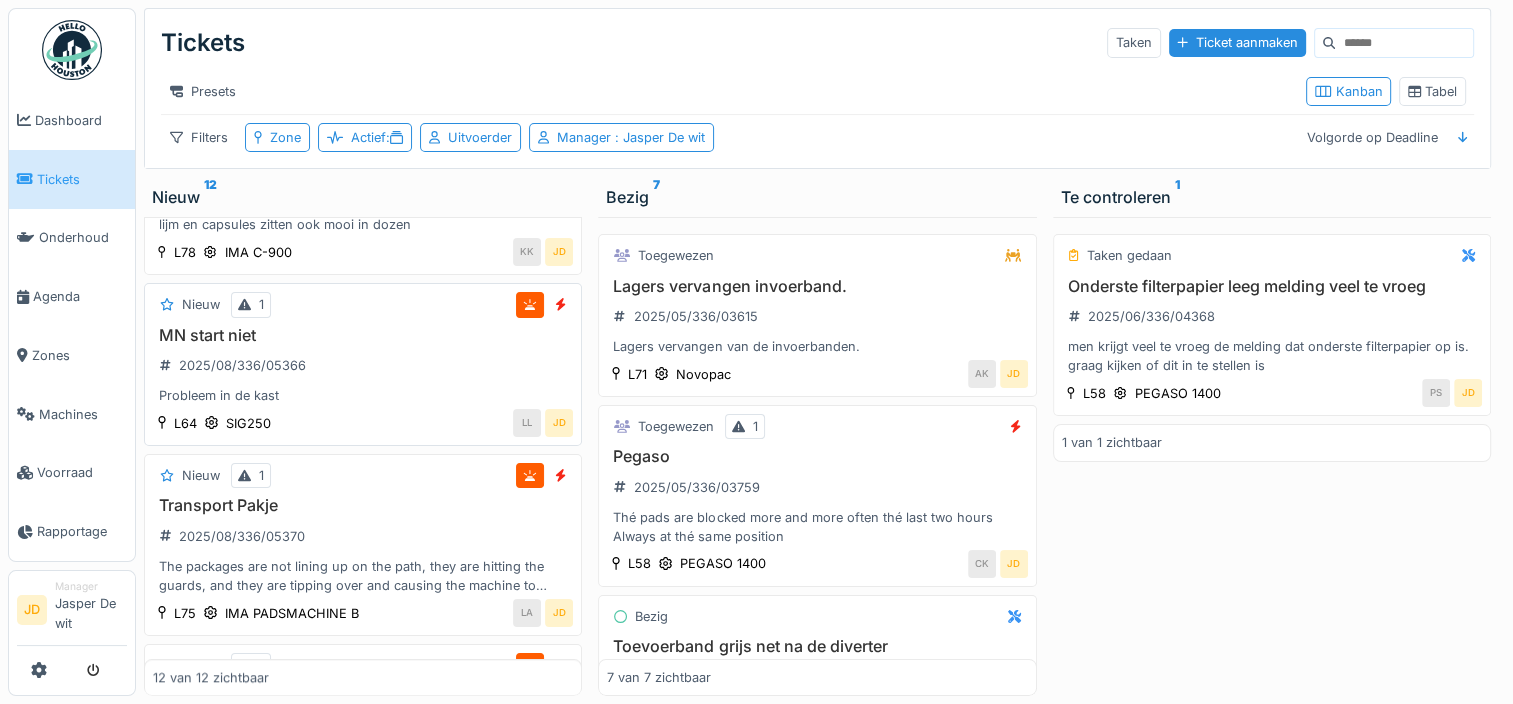 click on "MN start niet  2025/08/336/05366 Probleem in de kast" at bounding box center (363, 366) 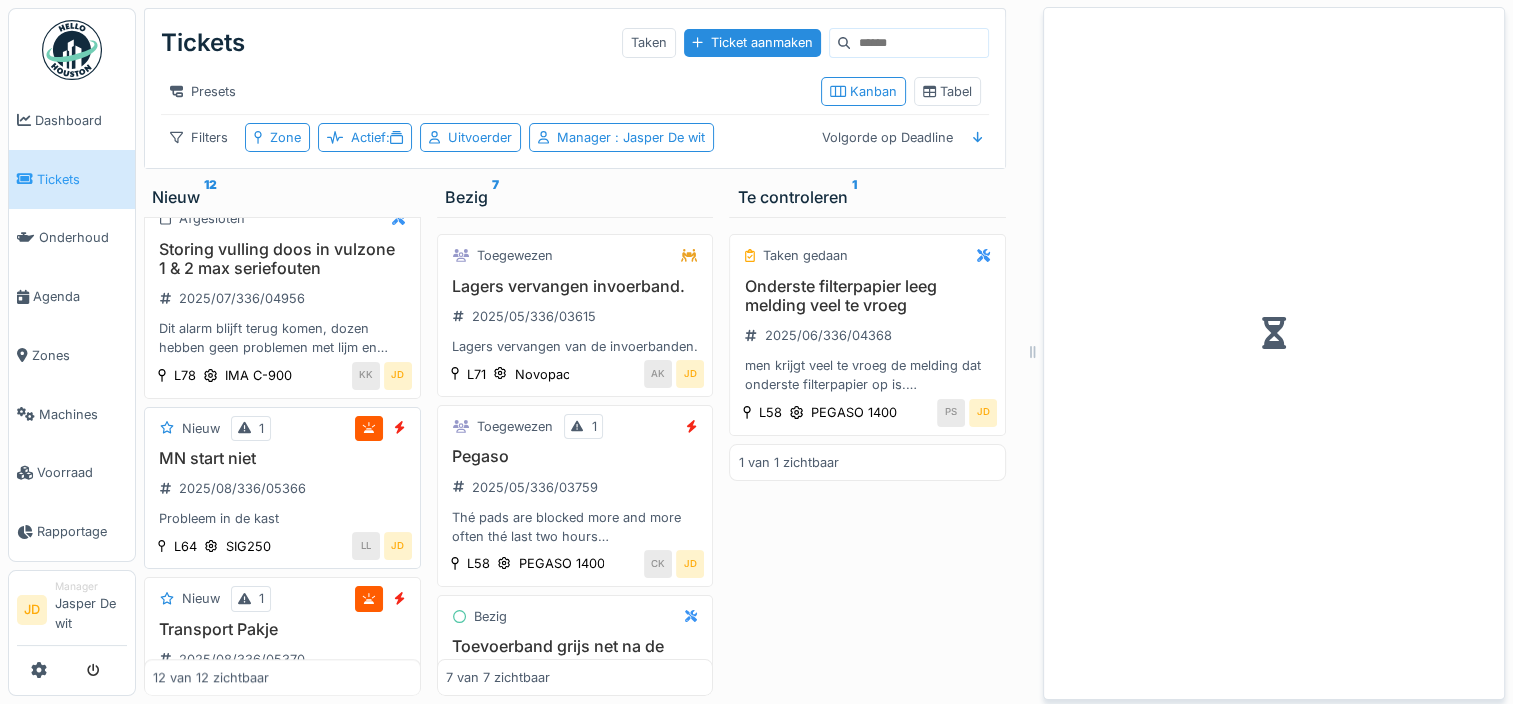 scroll, scrollTop: 1864, scrollLeft: 0, axis: vertical 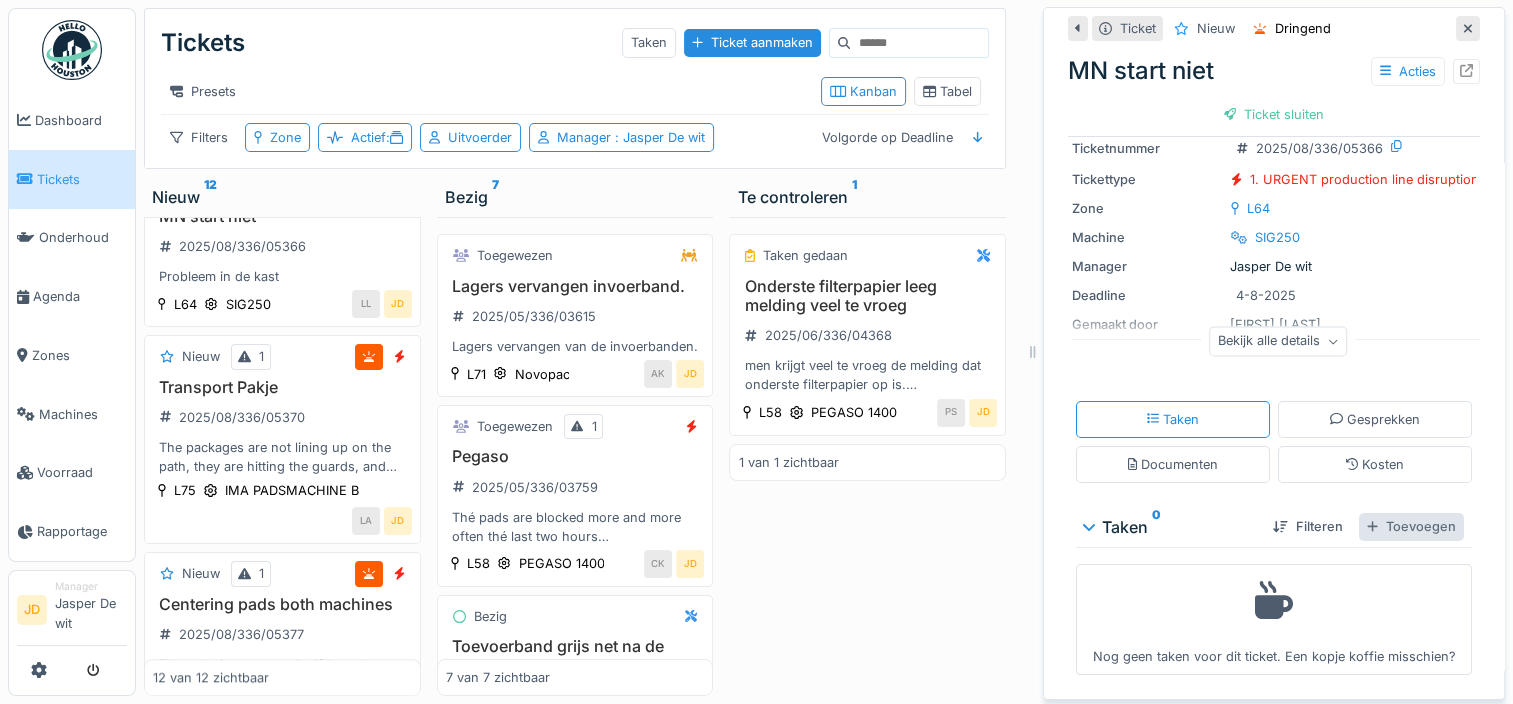 click on "Toevoegen" at bounding box center (1411, 526) 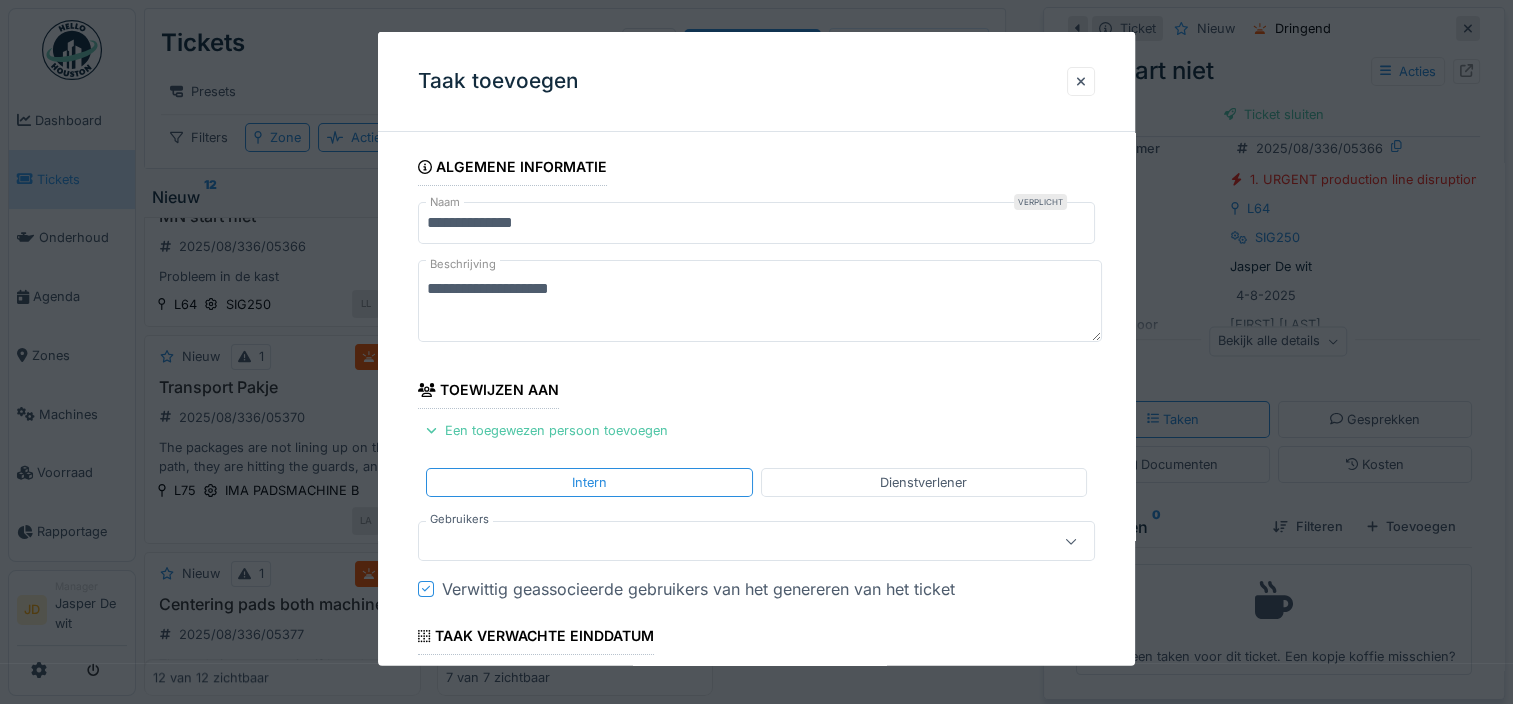 click at bounding box center [722, 541] 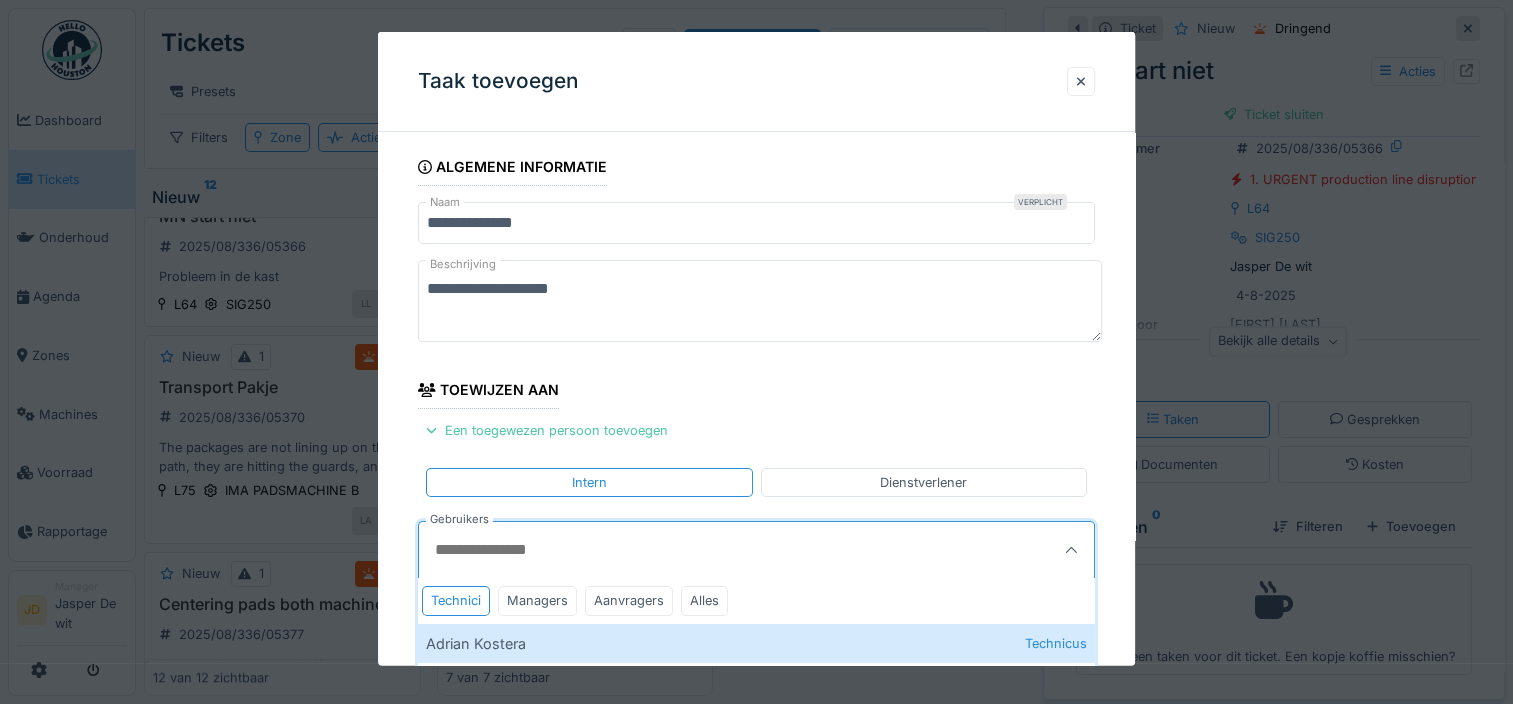 click on "Gebruikers" at bounding box center (710, 550) 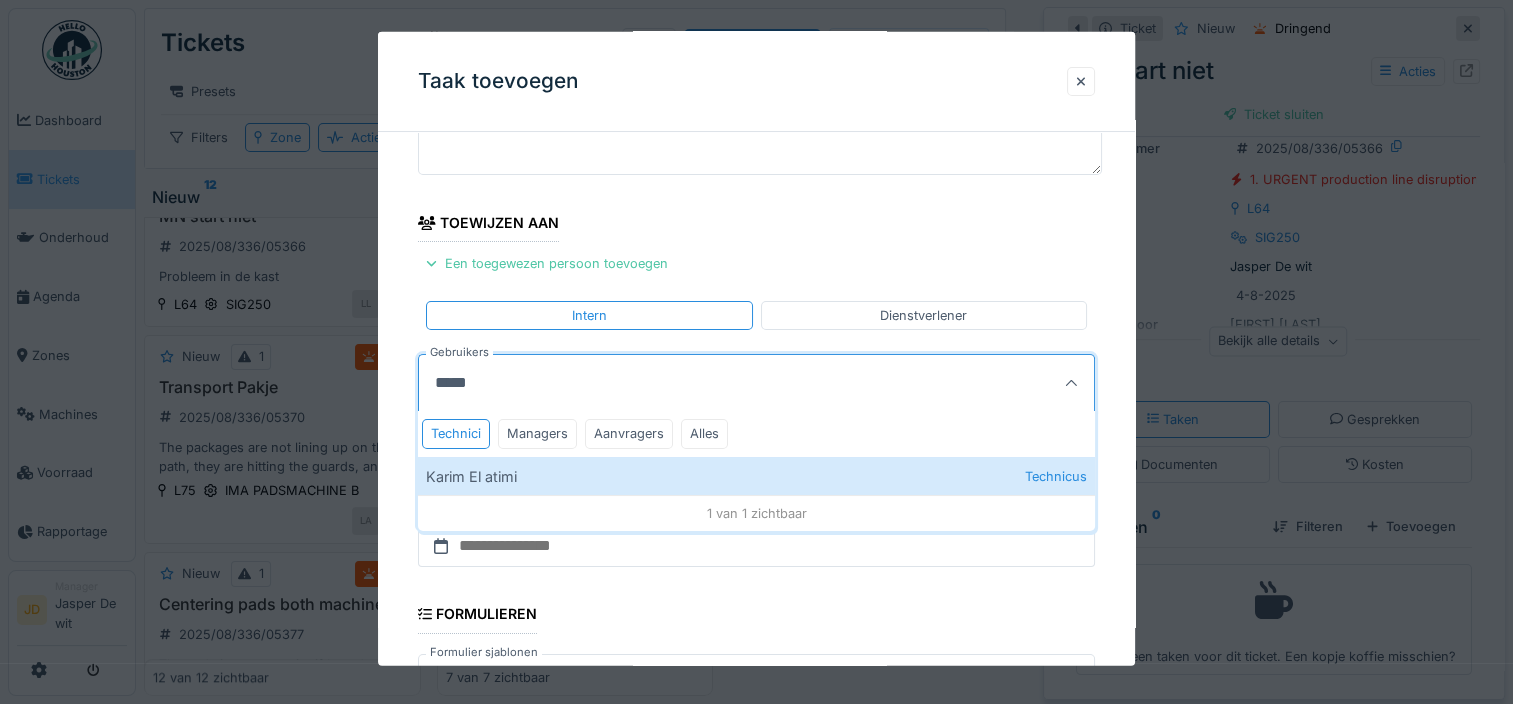 scroll, scrollTop: 168, scrollLeft: 0, axis: vertical 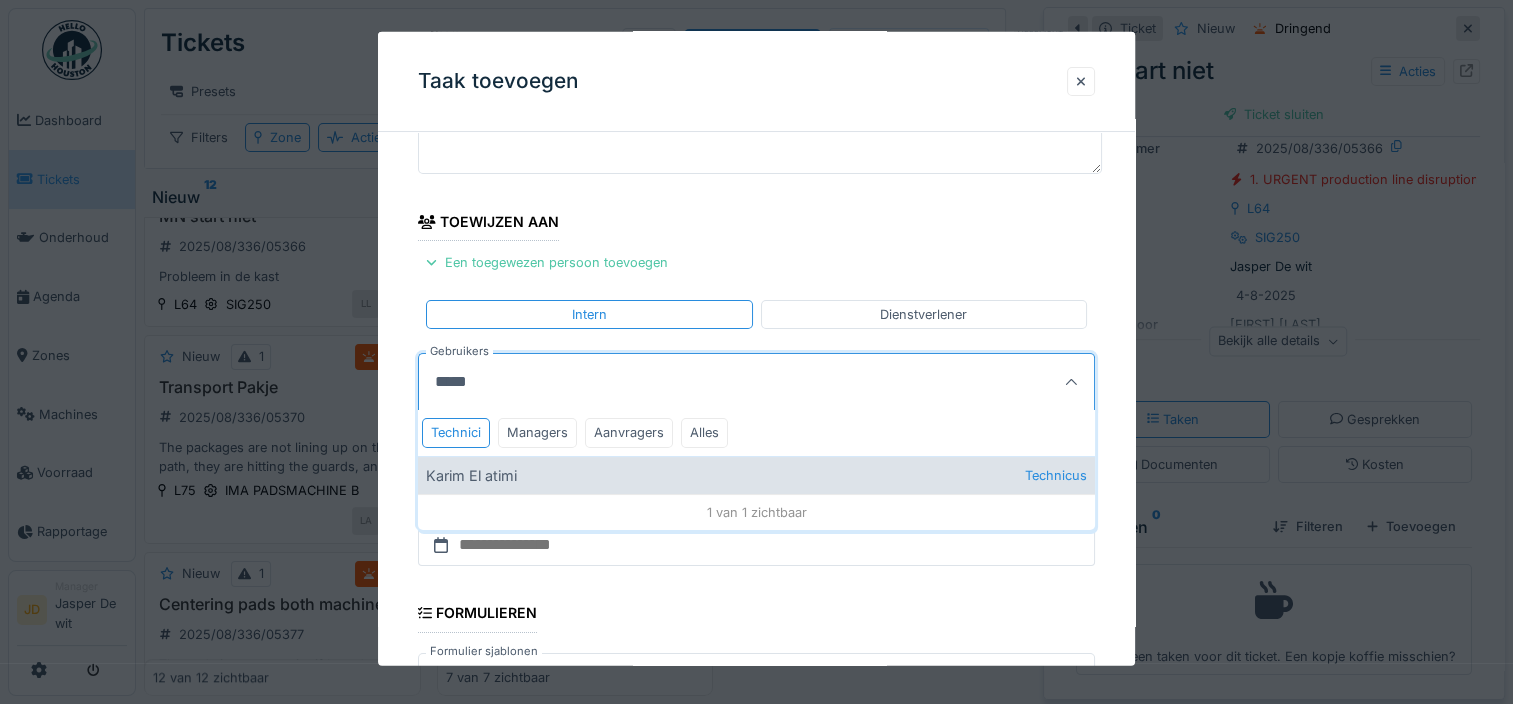 type on "*****" 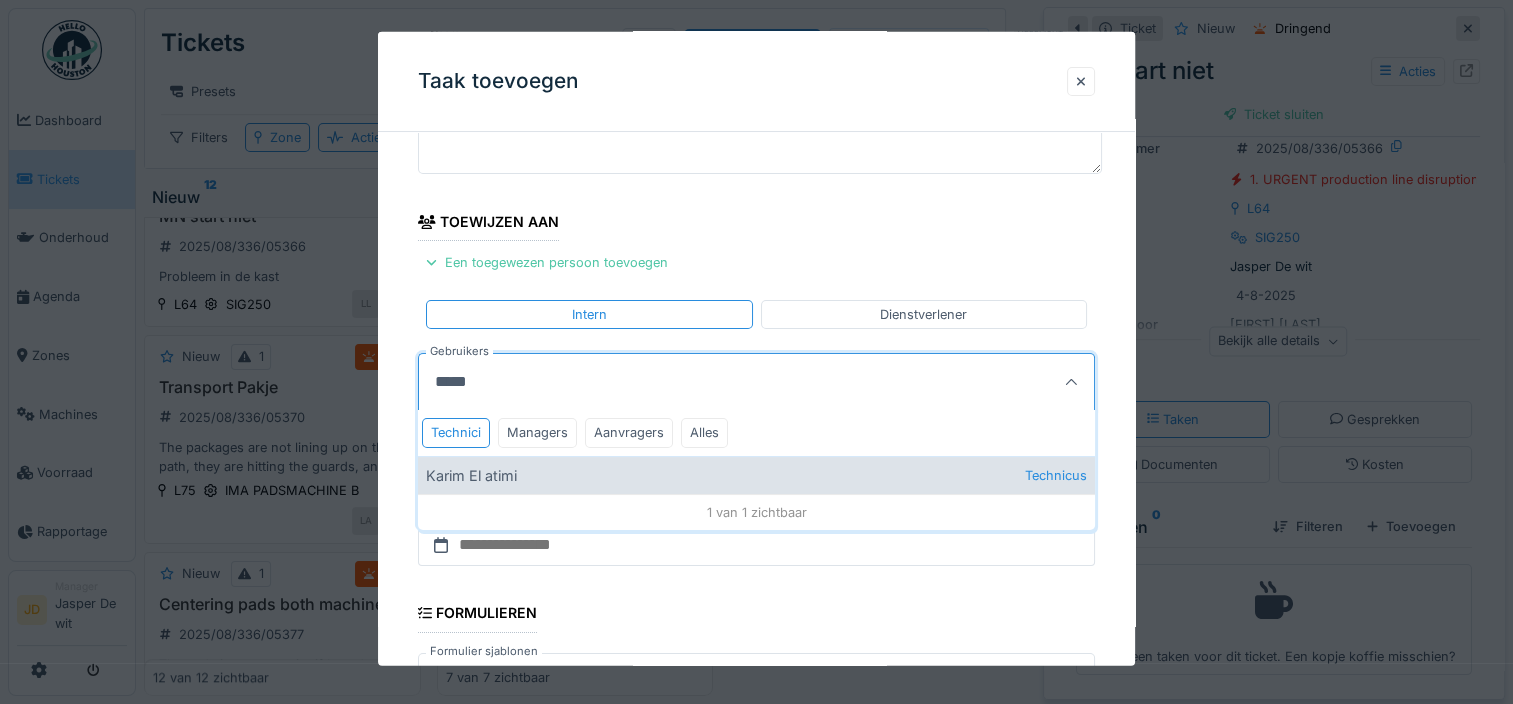type on "****" 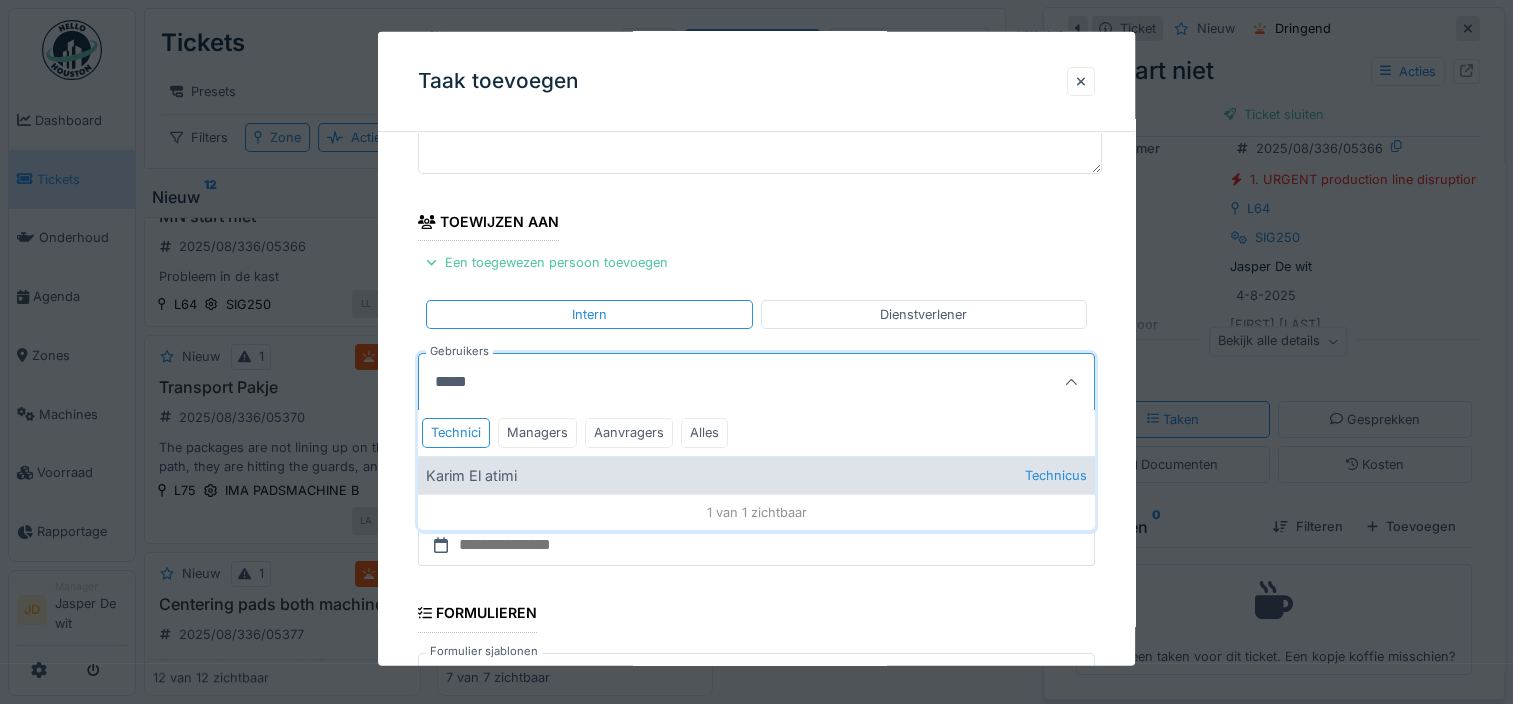 type 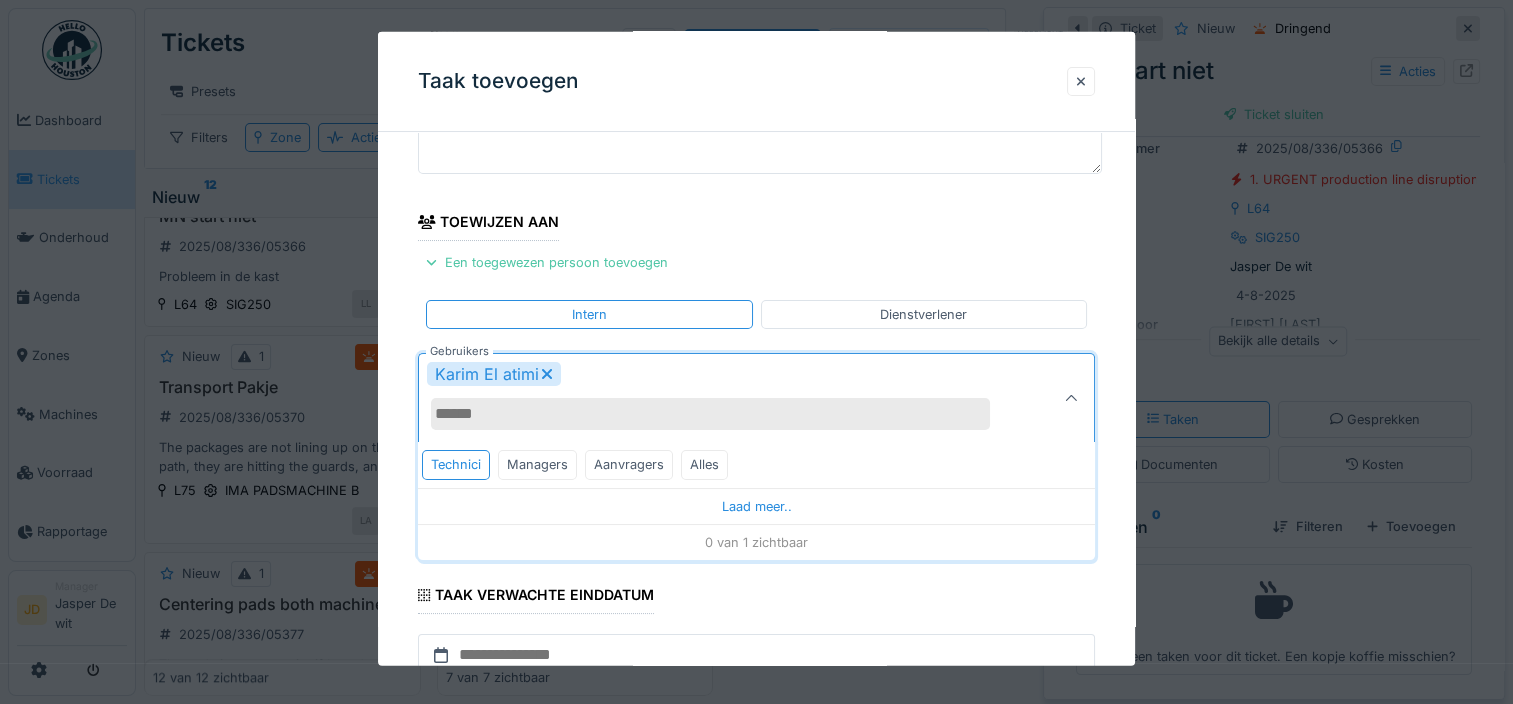 click on "Karim El atimi" at bounding box center (722, 398) 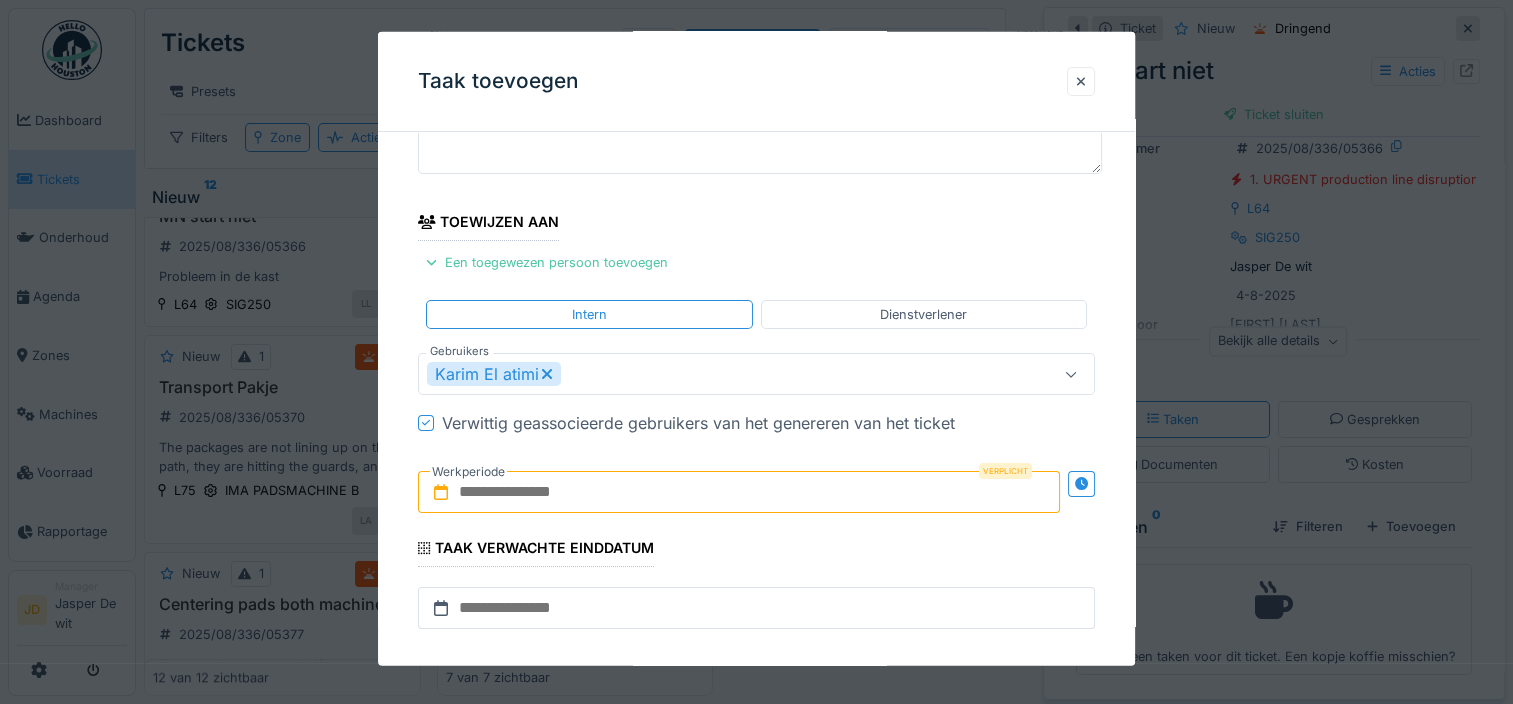 click at bounding box center [739, 492] 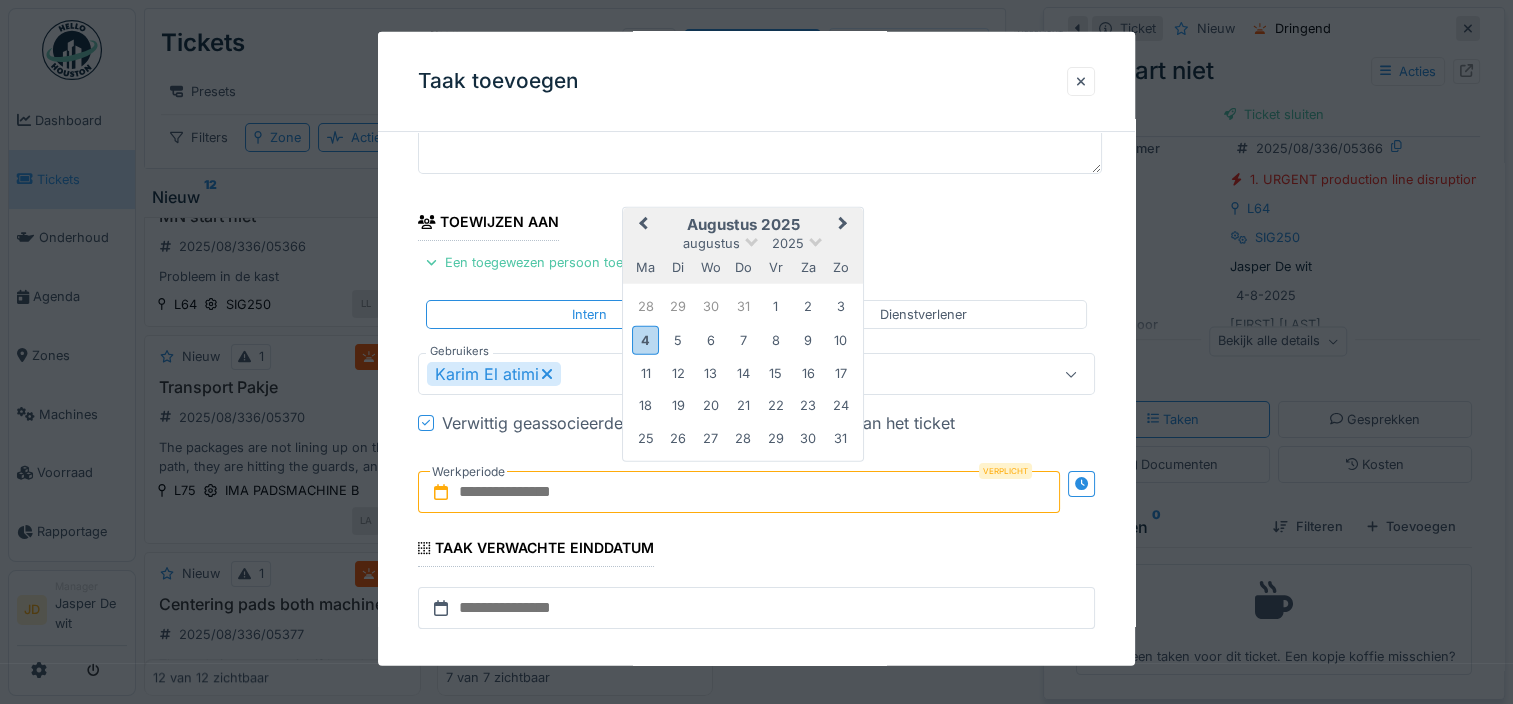 click on "augustus 2025" at bounding box center (743, 225) 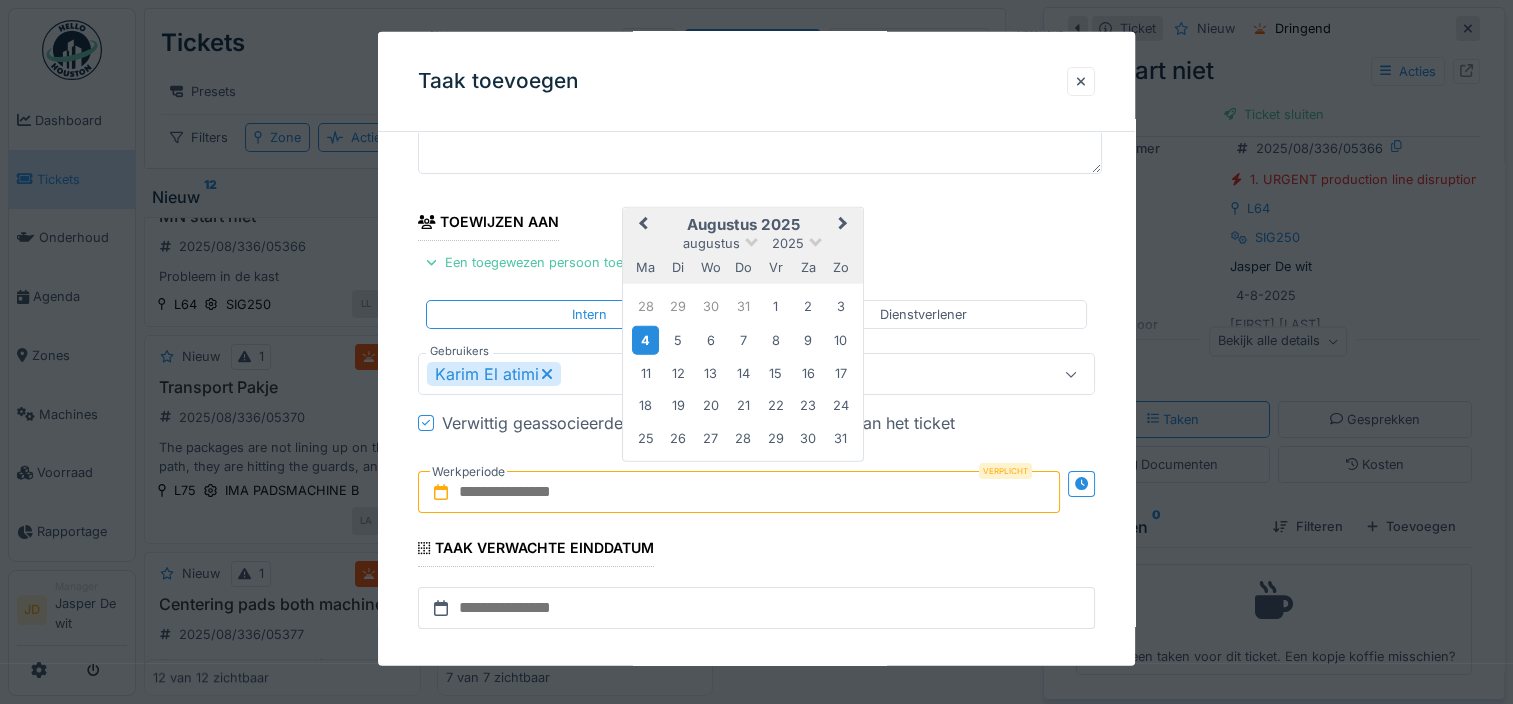click on "4" at bounding box center [645, 339] 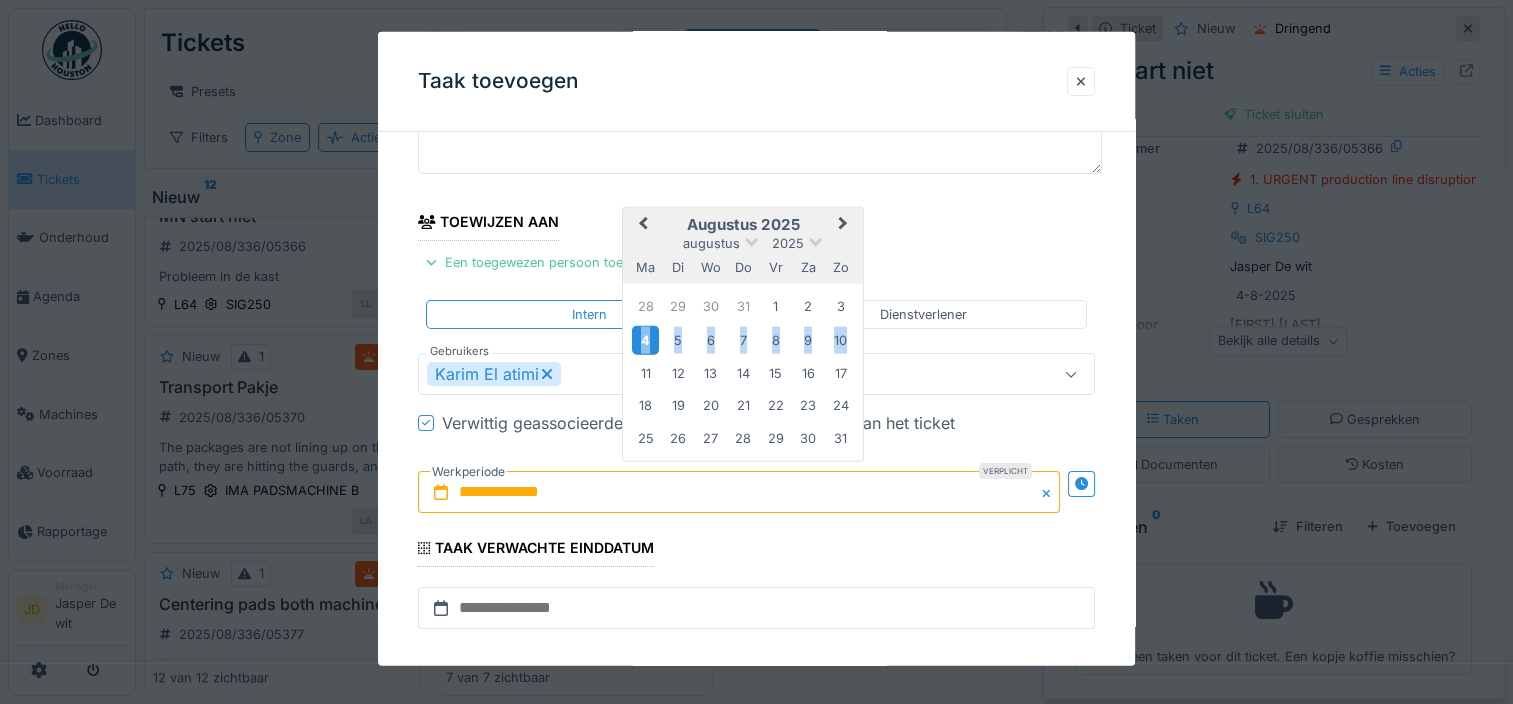click on "4" at bounding box center (645, 339) 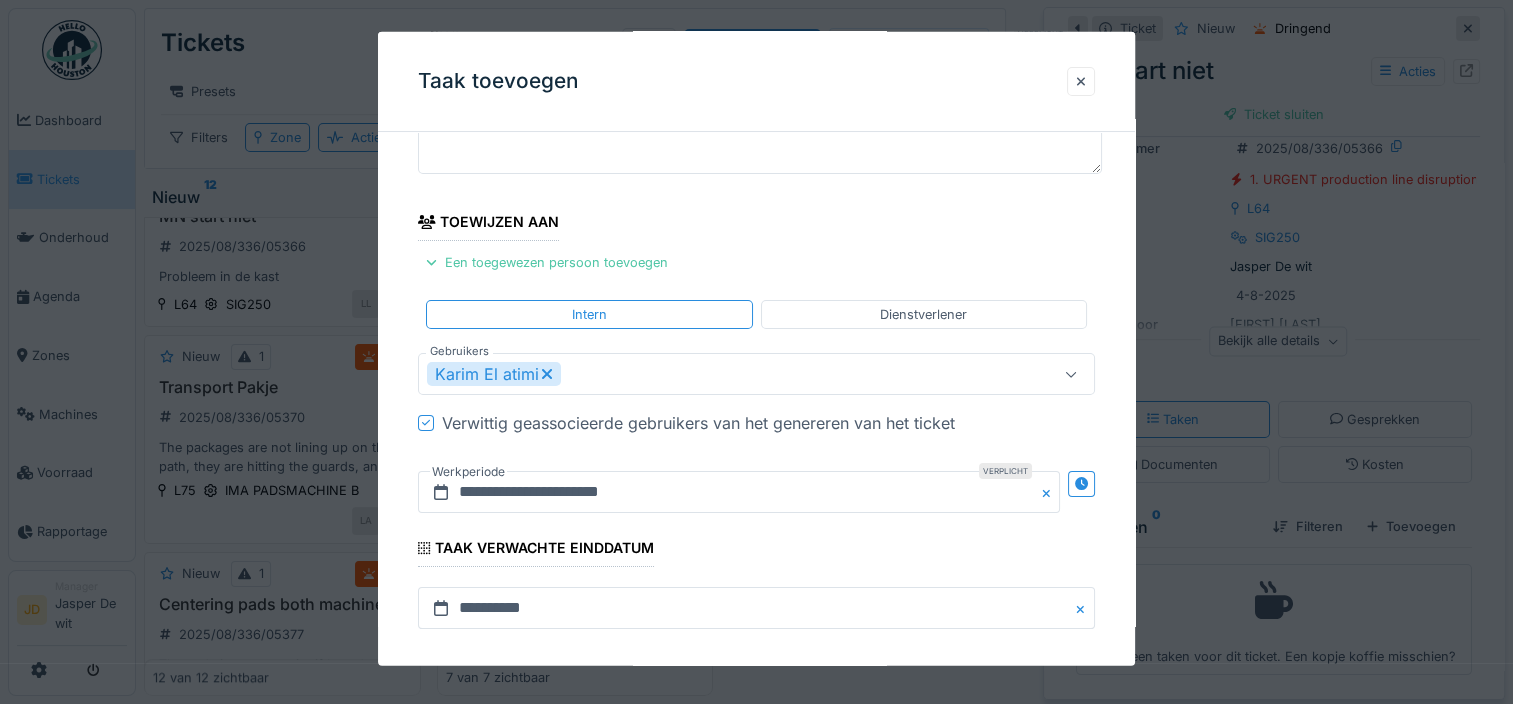 scroll, scrollTop: 505, scrollLeft: 0, axis: vertical 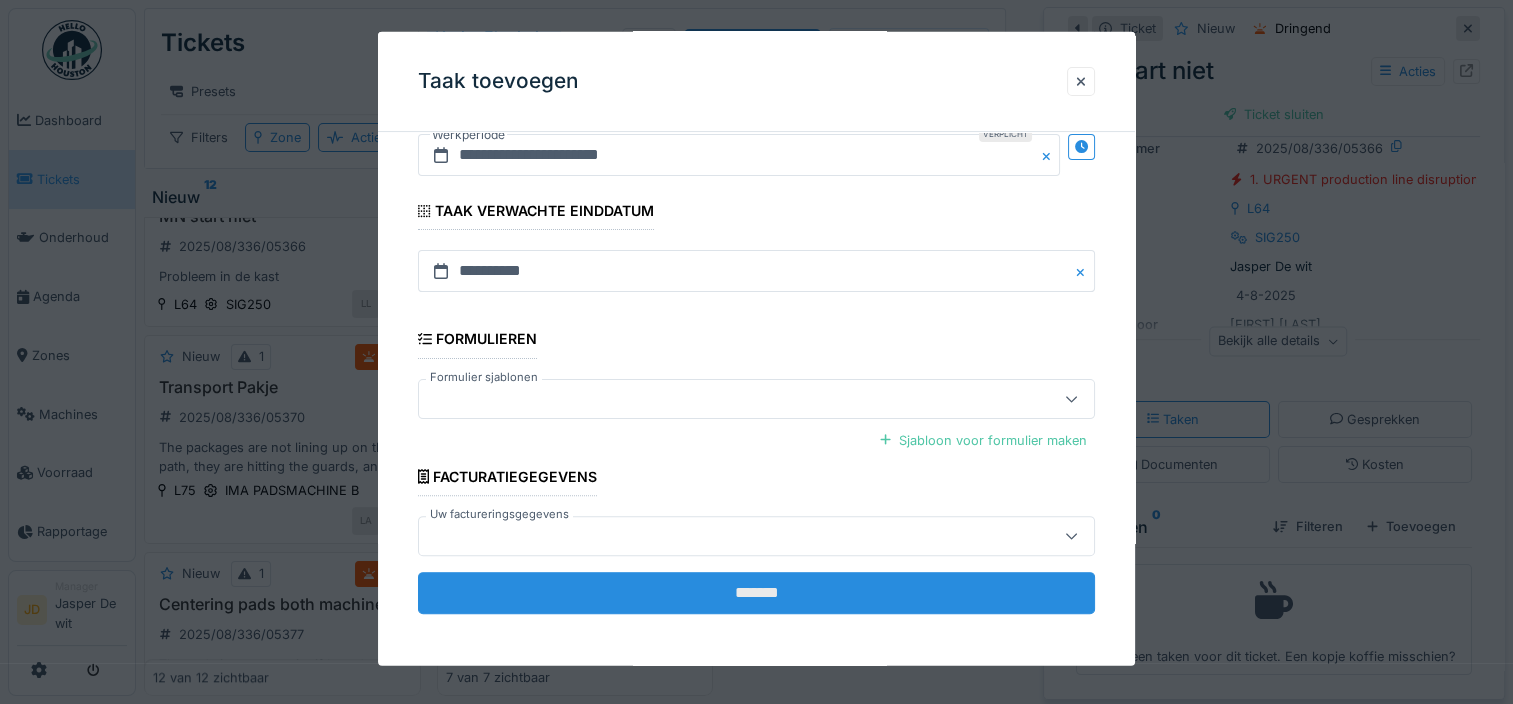 click on "*******" at bounding box center [756, 593] 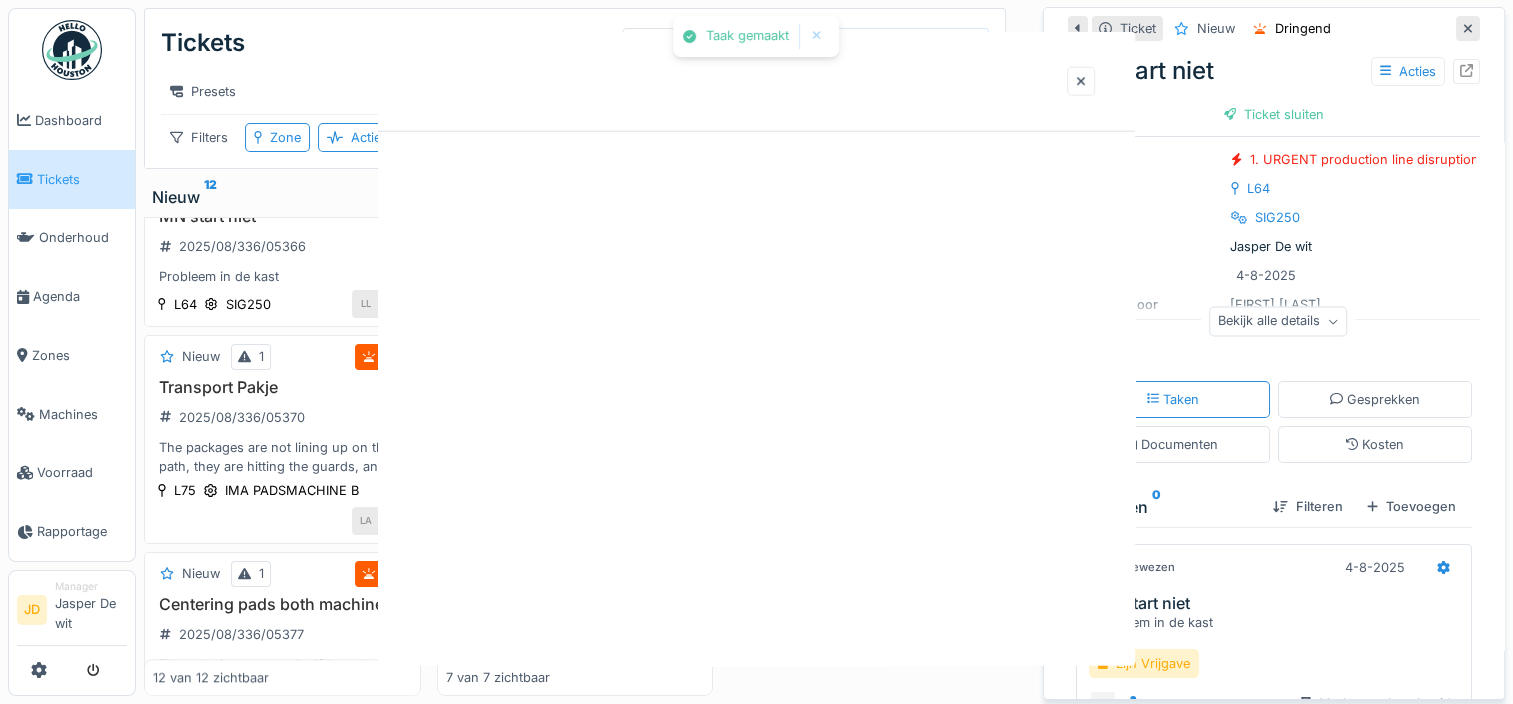 scroll, scrollTop: 0, scrollLeft: 0, axis: both 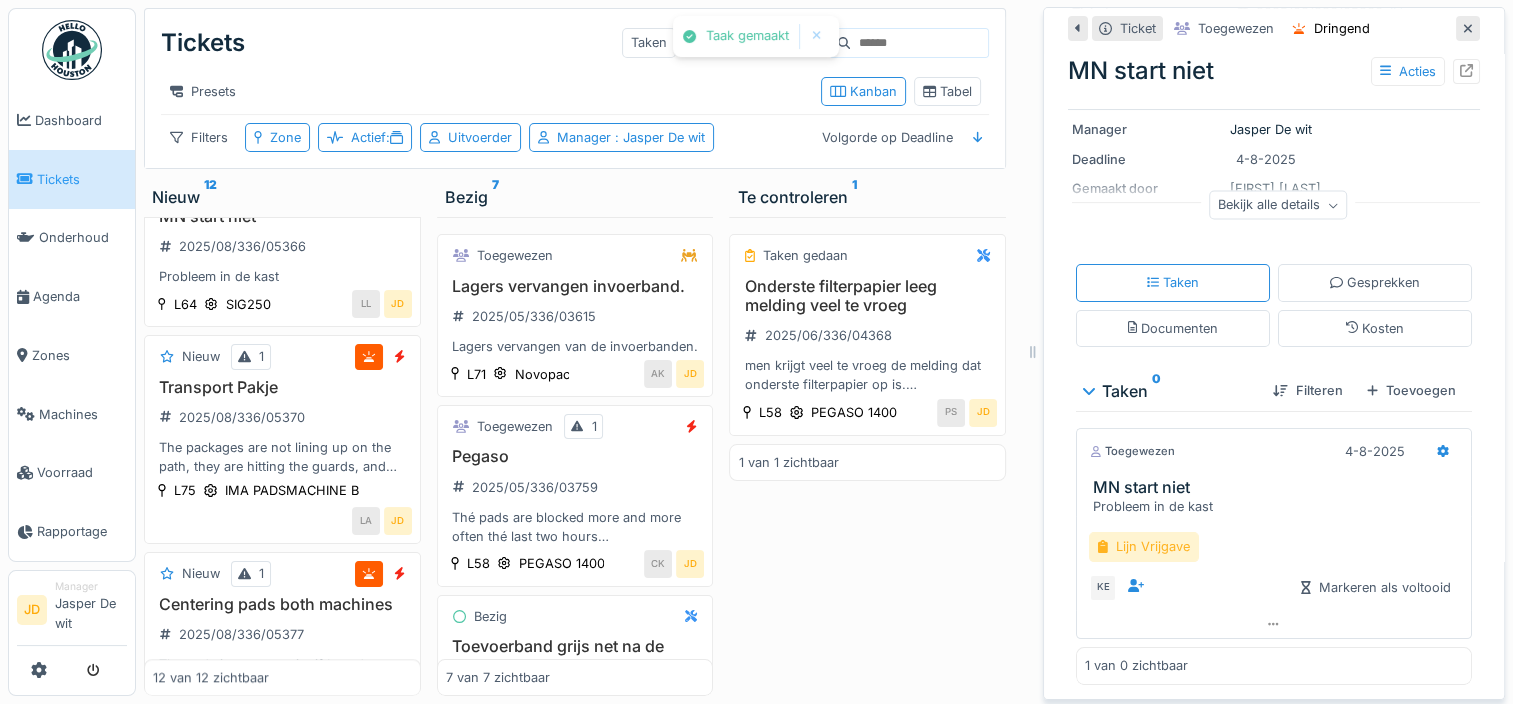 click on "Lijn Vrijgave" at bounding box center (1144, 546) 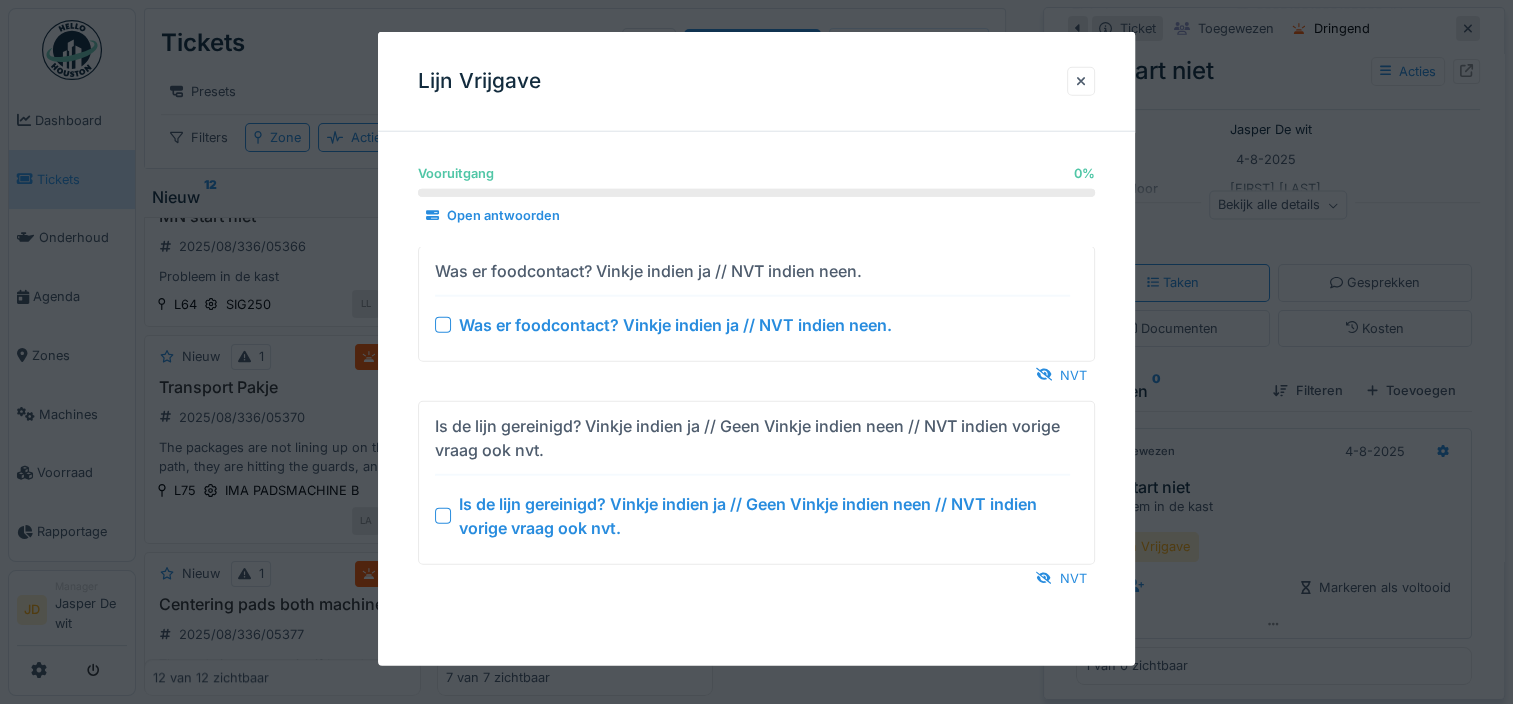 click on "Is de lijn gereinigd?
Vinkje indien ja //
Geen Vinkje indien neen //
NVT indien vorige vraag ook nvt." at bounding box center (752, 515) 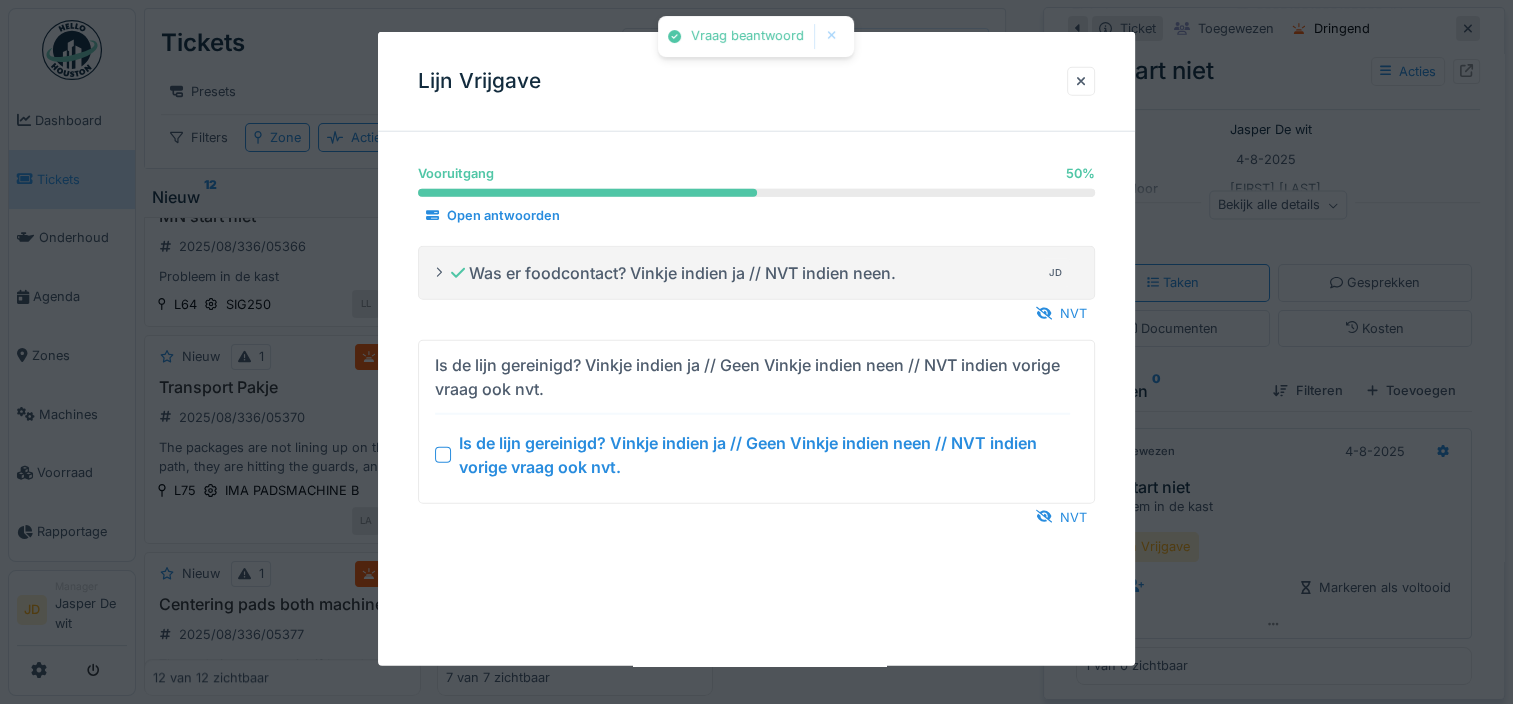 click at bounding box center [443, 454] 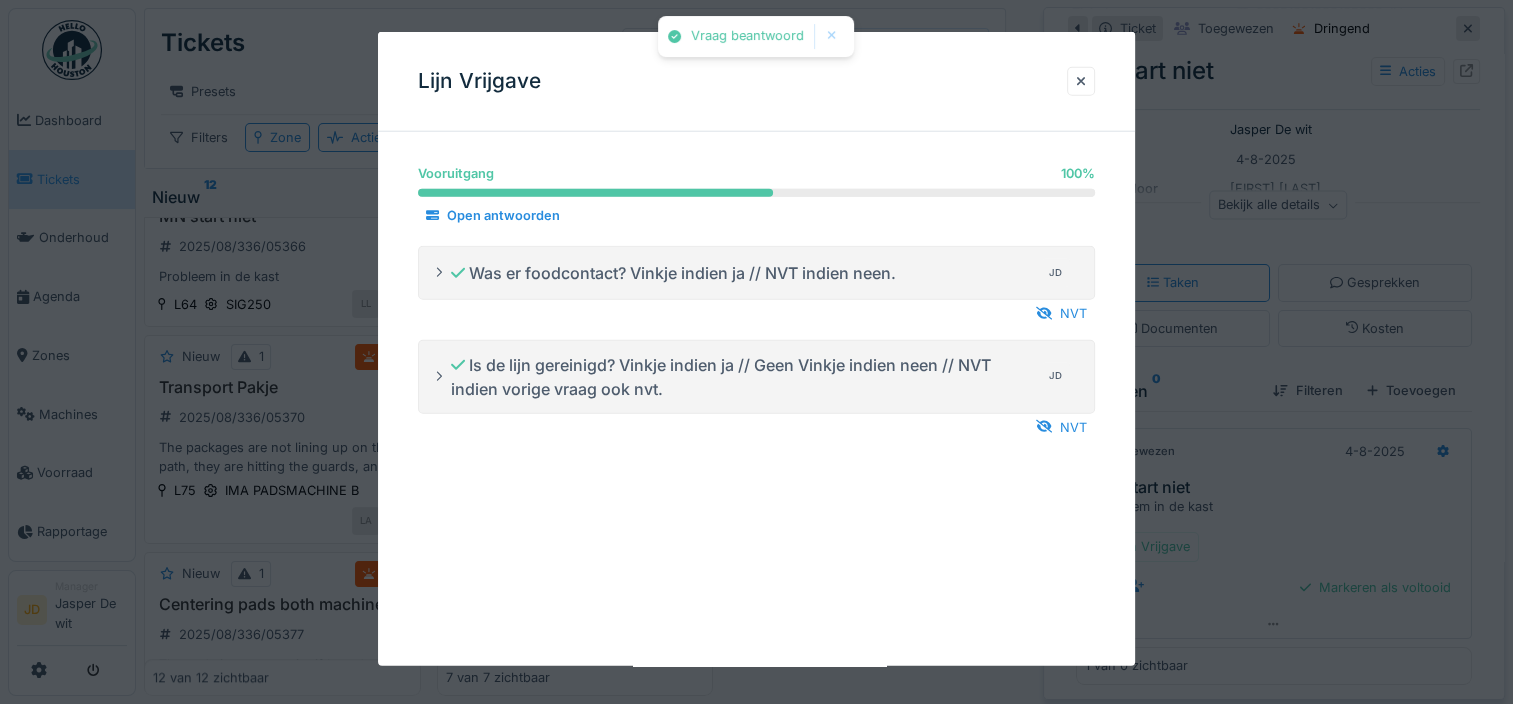 click at bounding box center (756, 352) 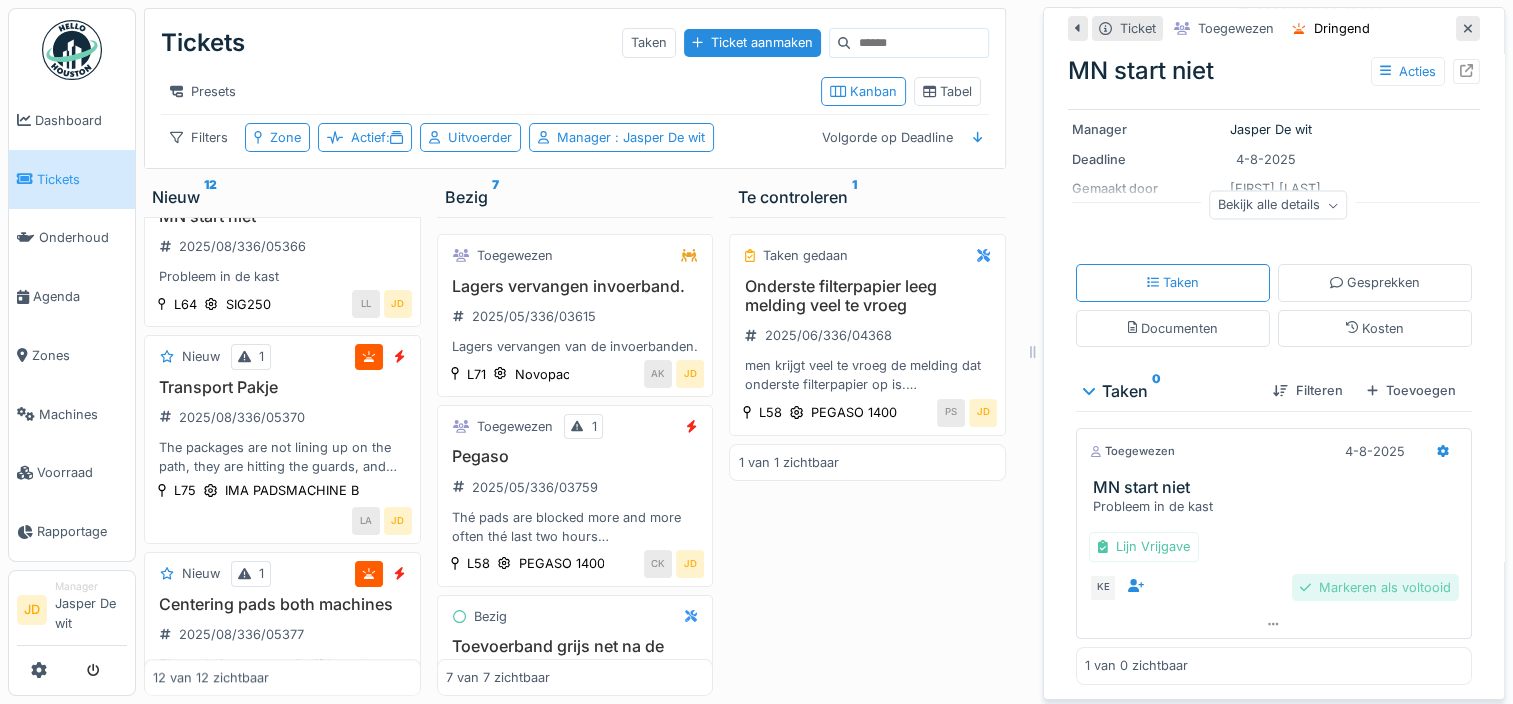 click on "Markeren als voltooid" at bounding box center (1375, 587) 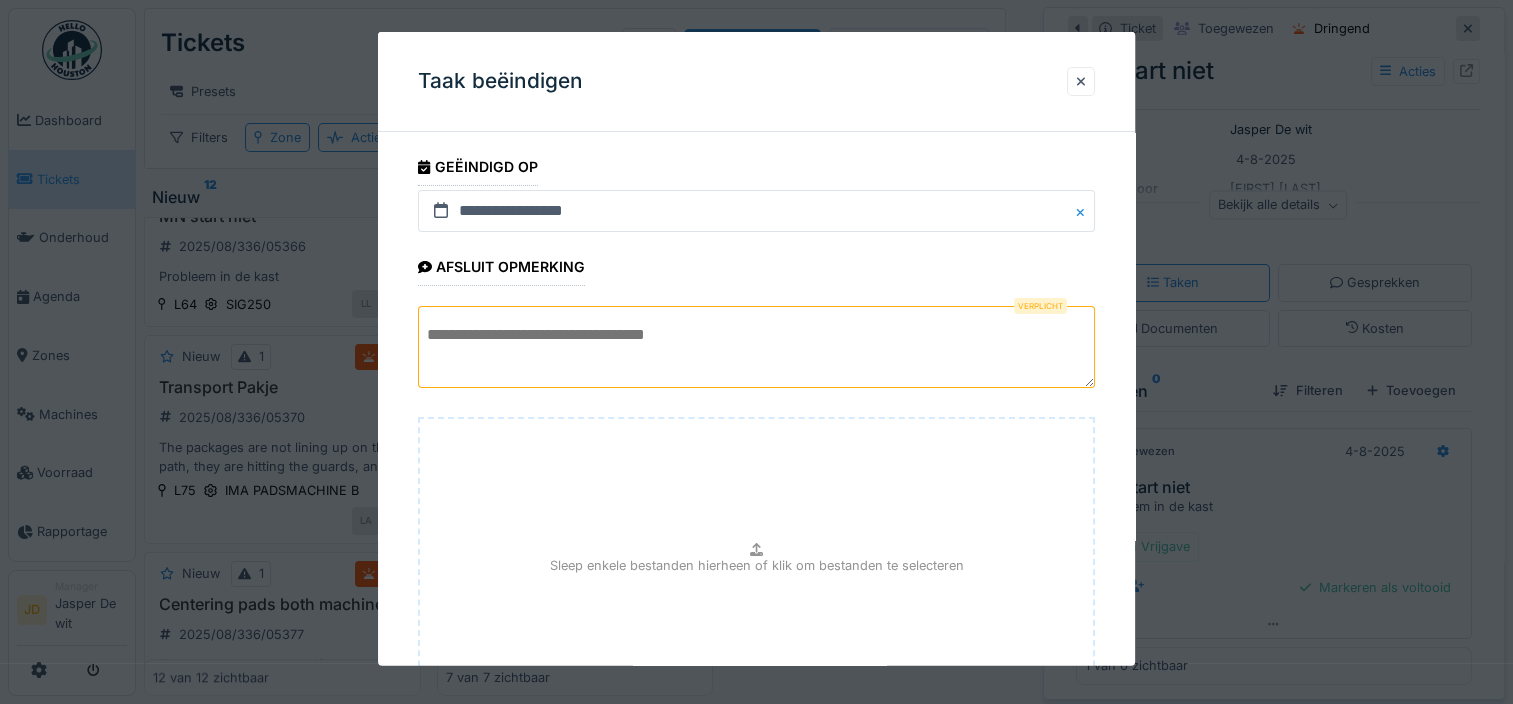click at bounding box center (756, 347) 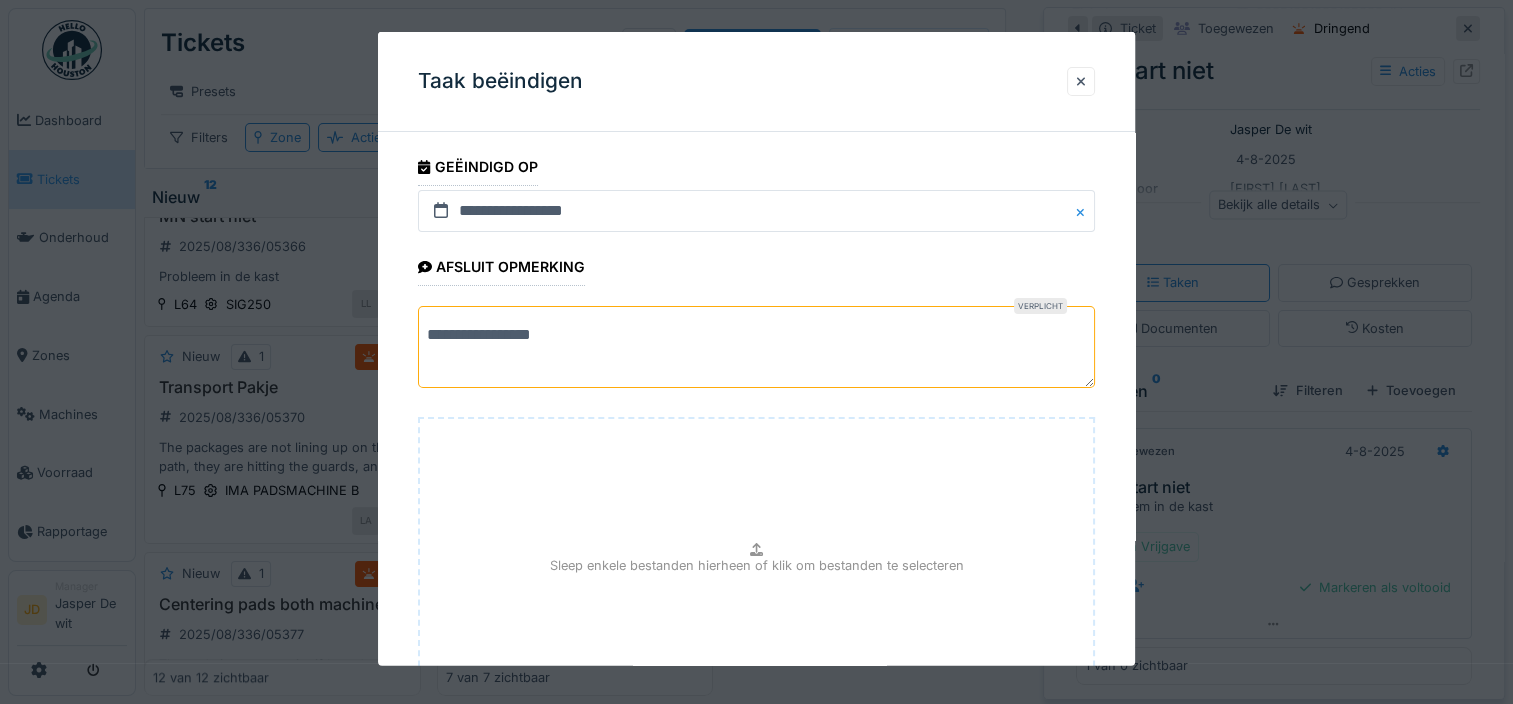 scroll, scrollTop: 180, scrollLeft: 0, axis: vertical 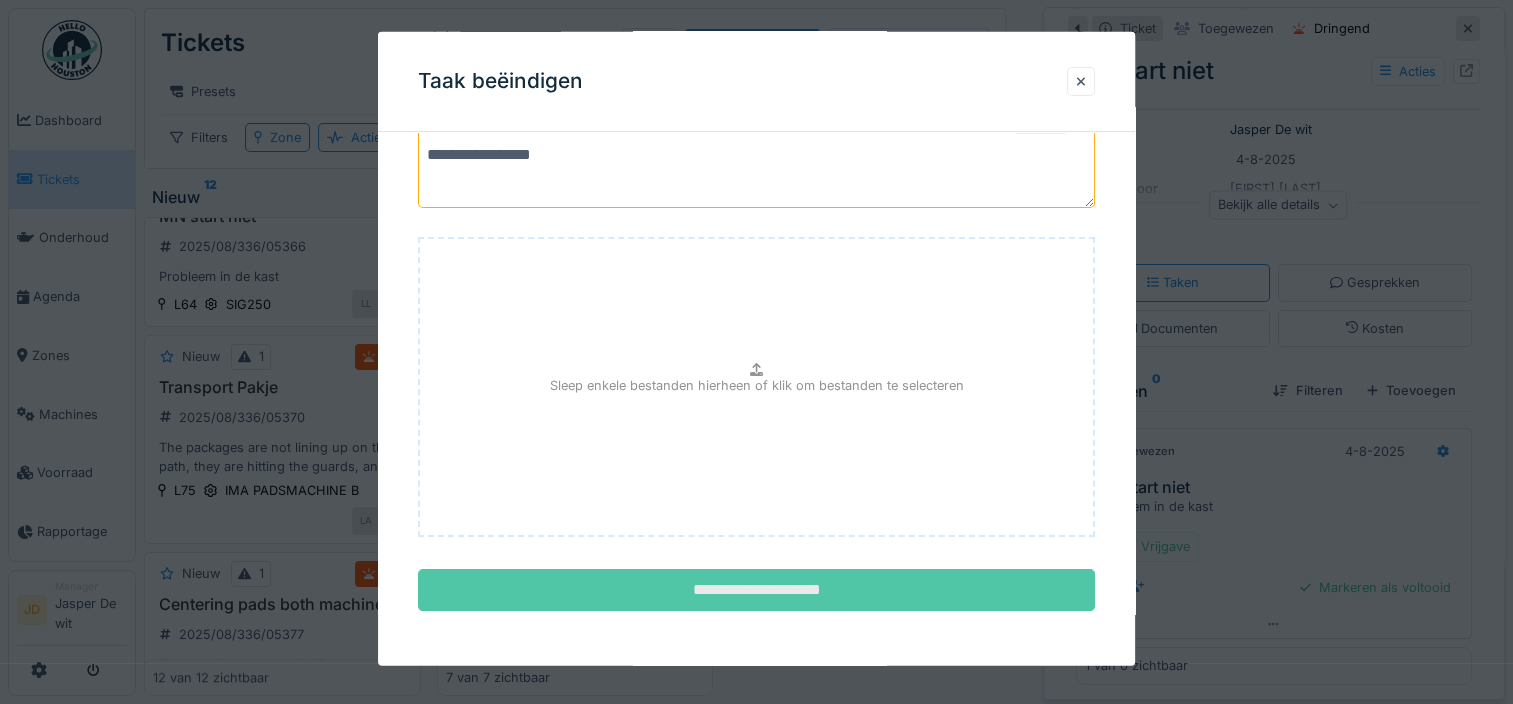 type on "**********" 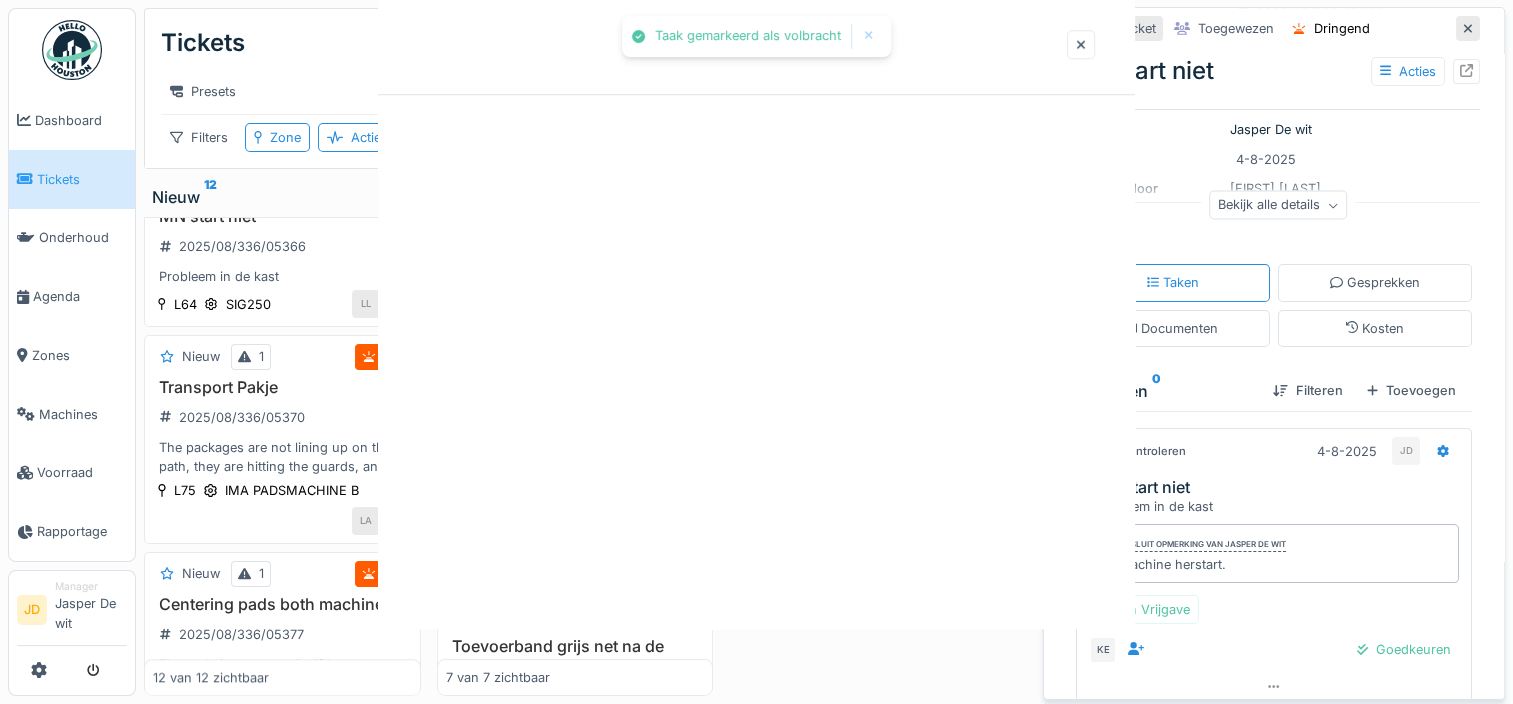 scroll, scrollTop: 0, scrollLeft: 0, axis: both 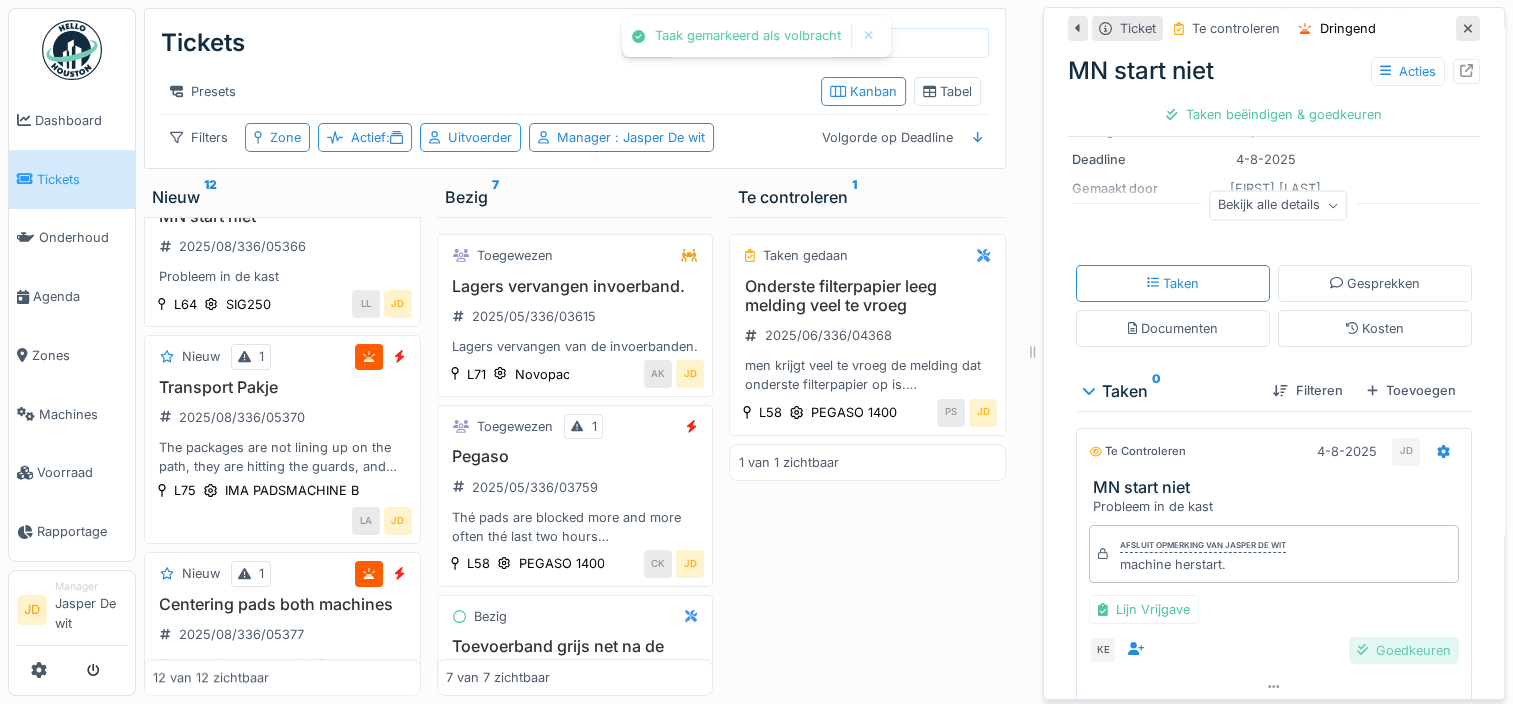 click on "Goedkeuren" at bounding box center (1404, 650) 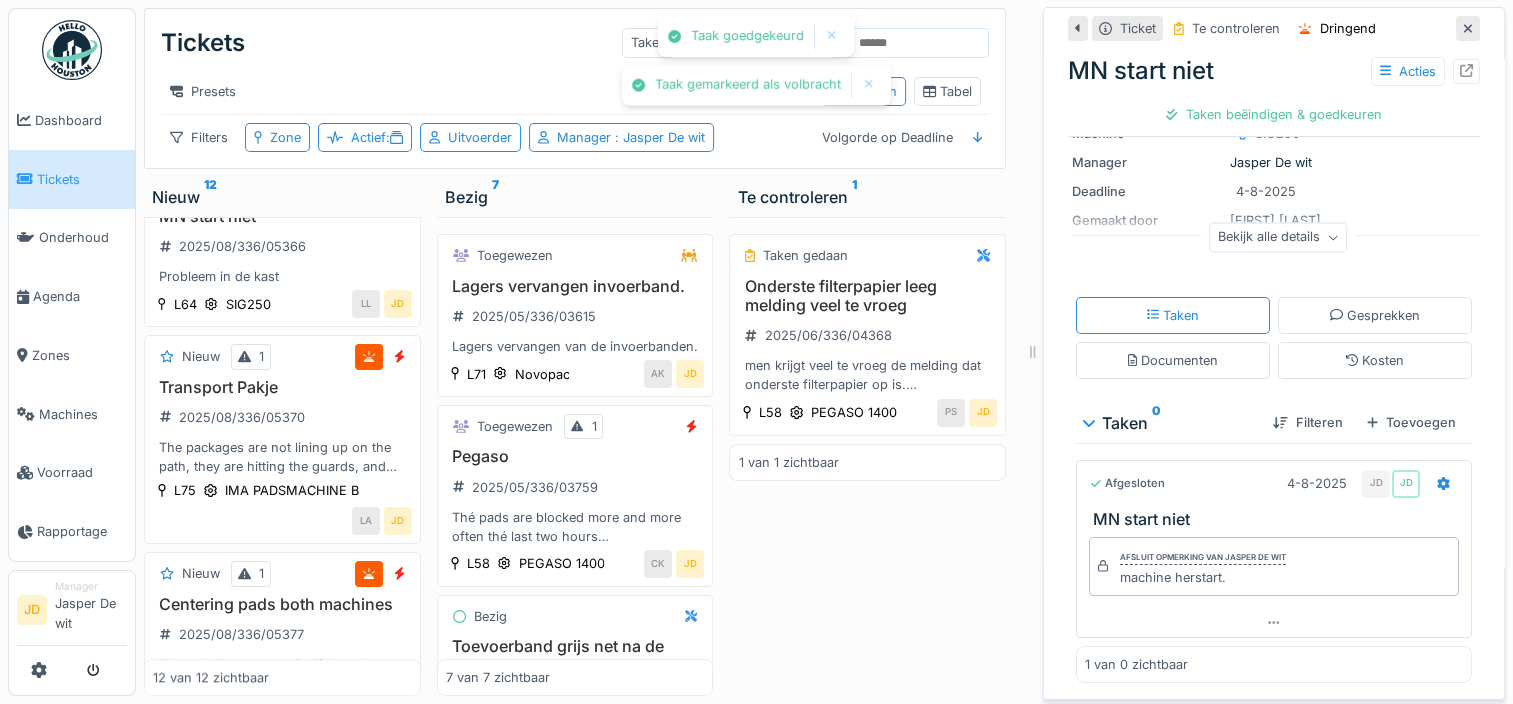 scroll, scrollTop: 203, scrollLeft: 0, axis: vertical 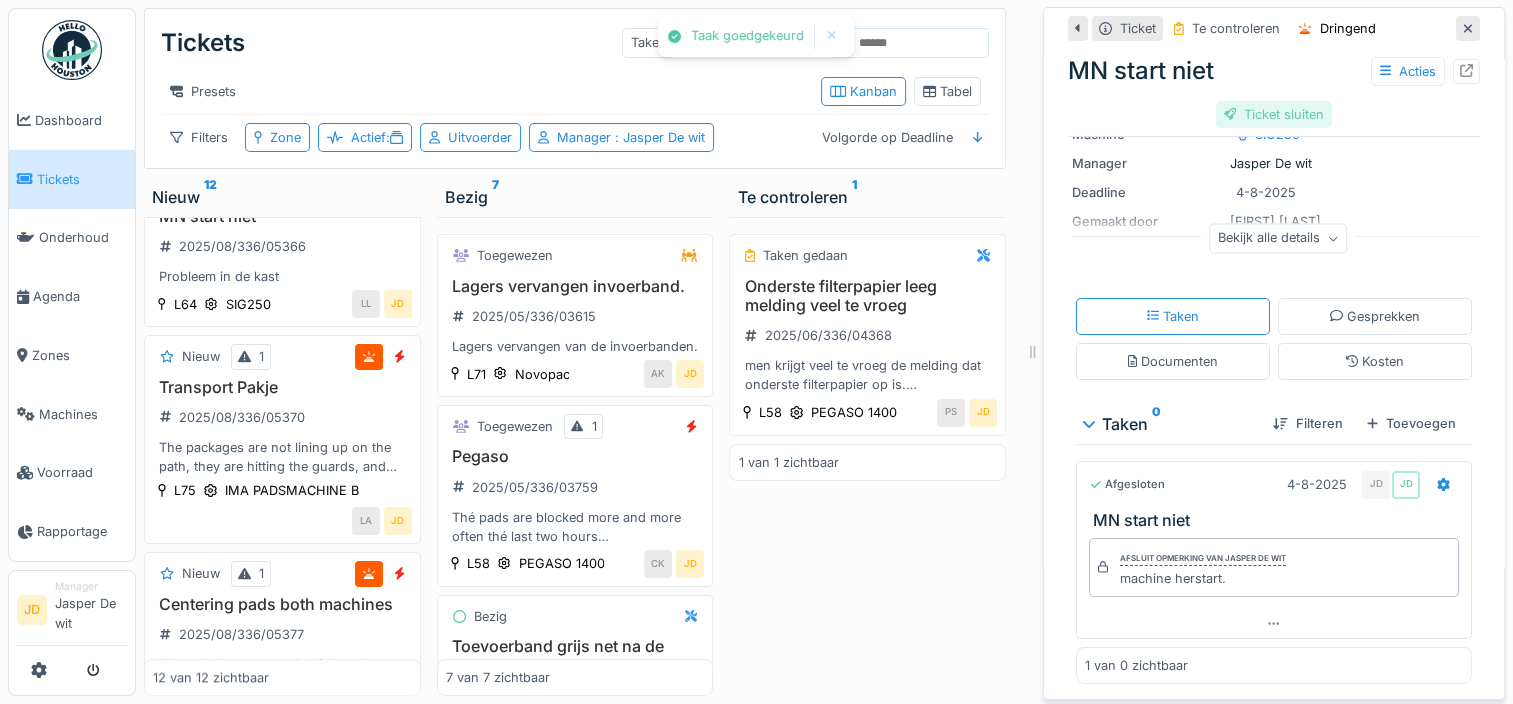 click on "Ticket sluiten" at bounding box center (1274, 114) 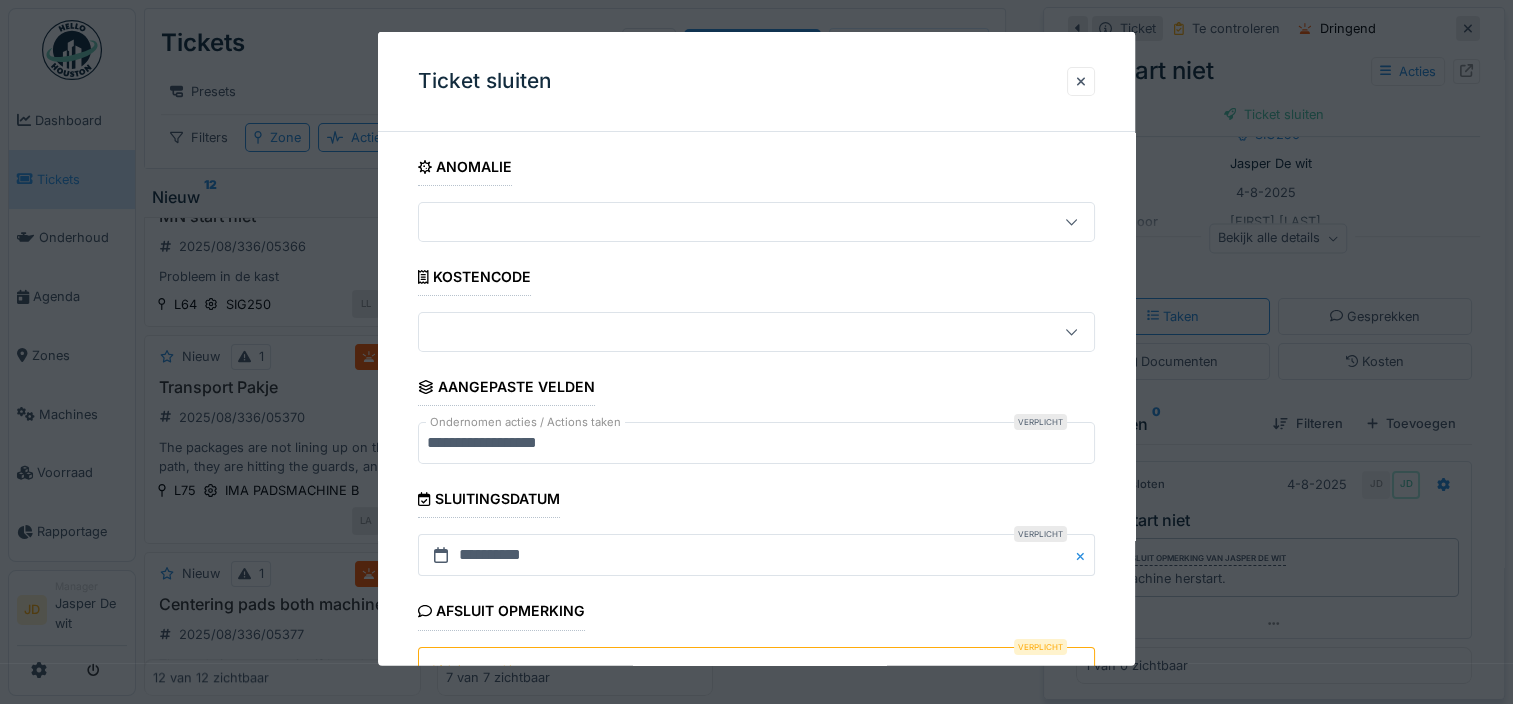 scroll, scrollTop: 179, scrollLeft: 0, axis: vertical 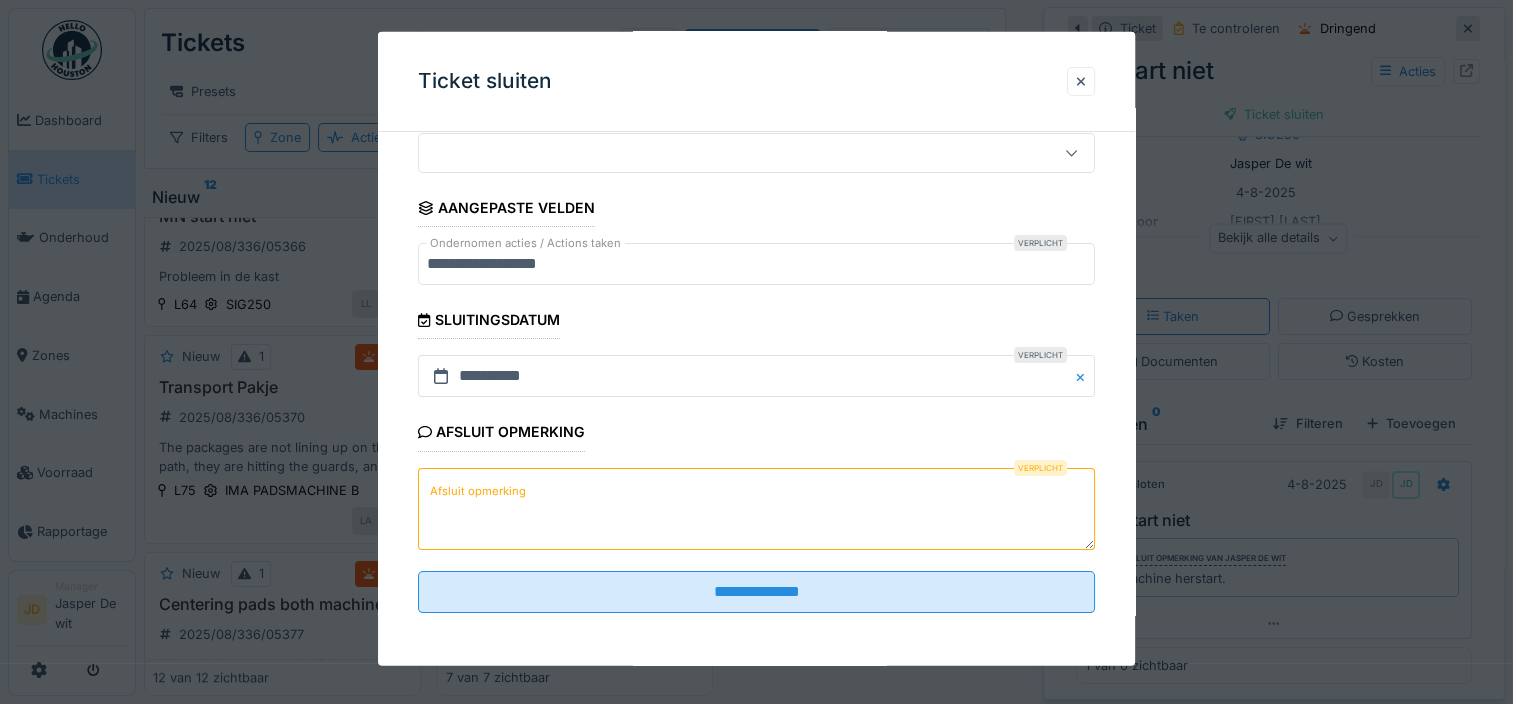 click on "Afsluit opmerking" at bounding box center [756, 508] 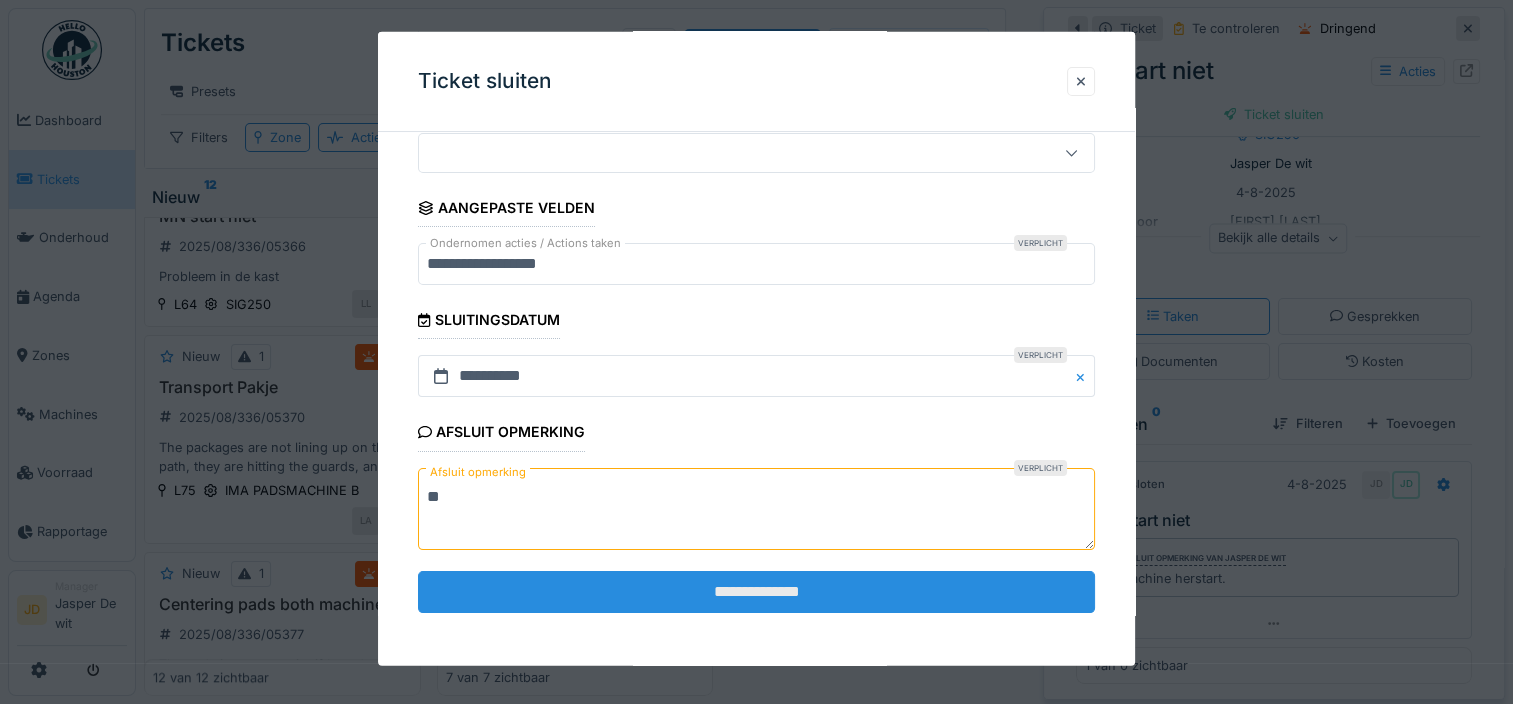 type on "**" 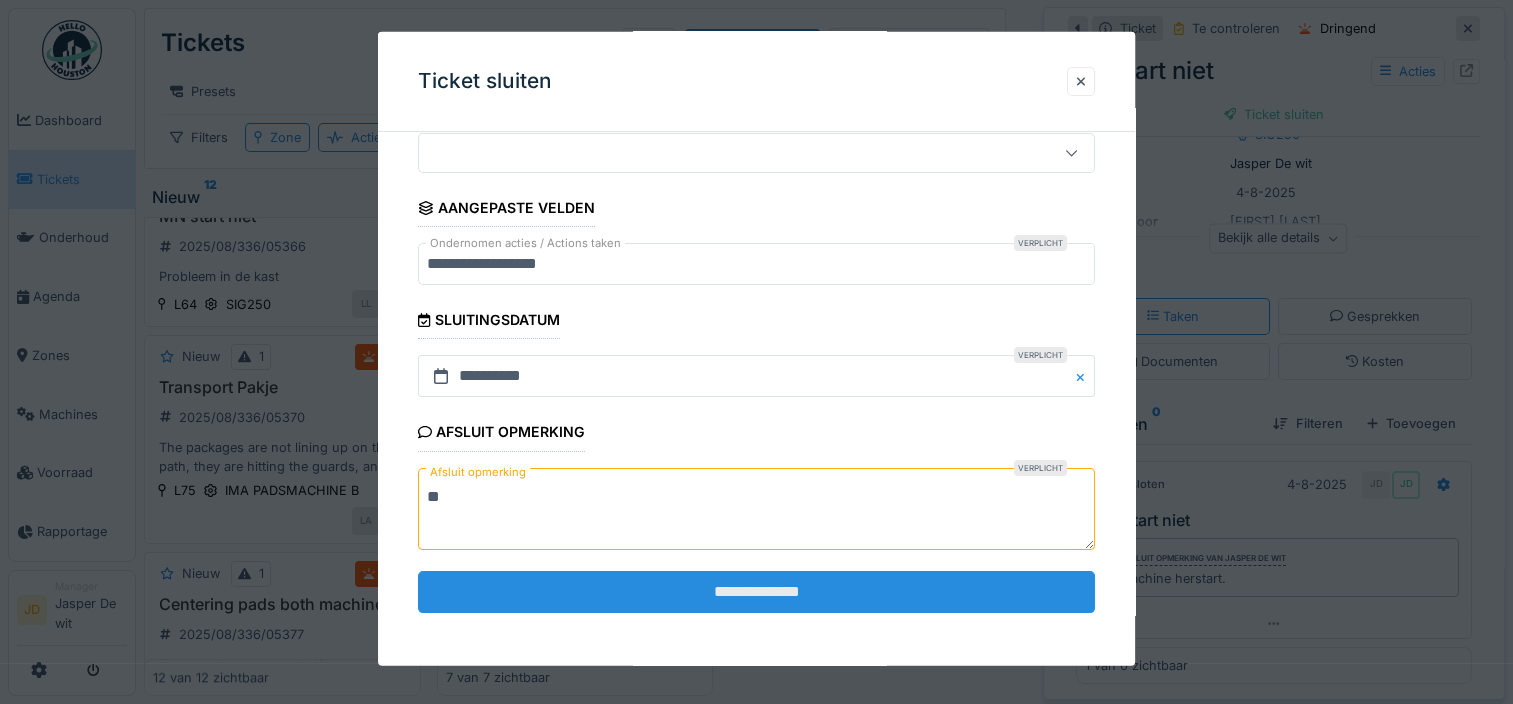 click on "**********" at bounding box center [756, 591] 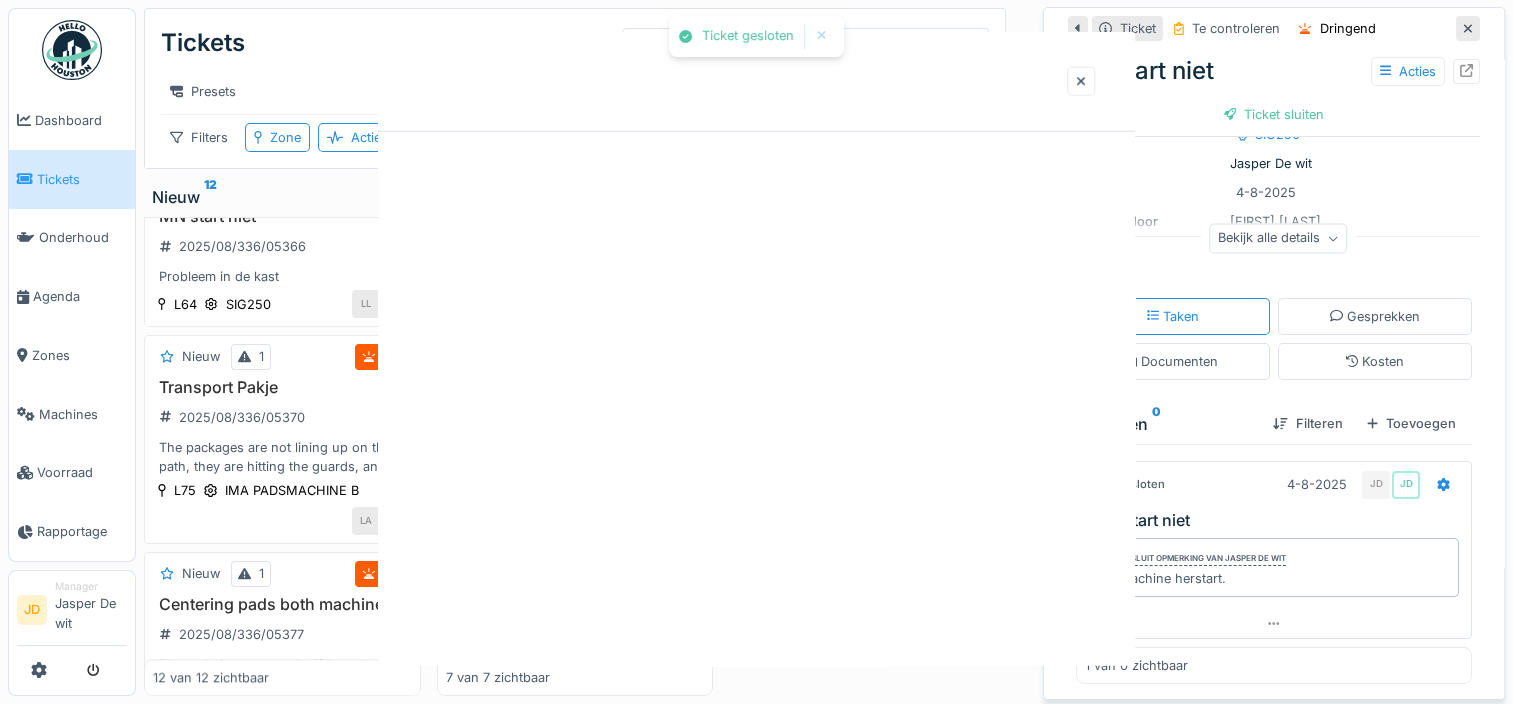 scroll, scrollTop: 0, scrollLeft: 0, axis: both 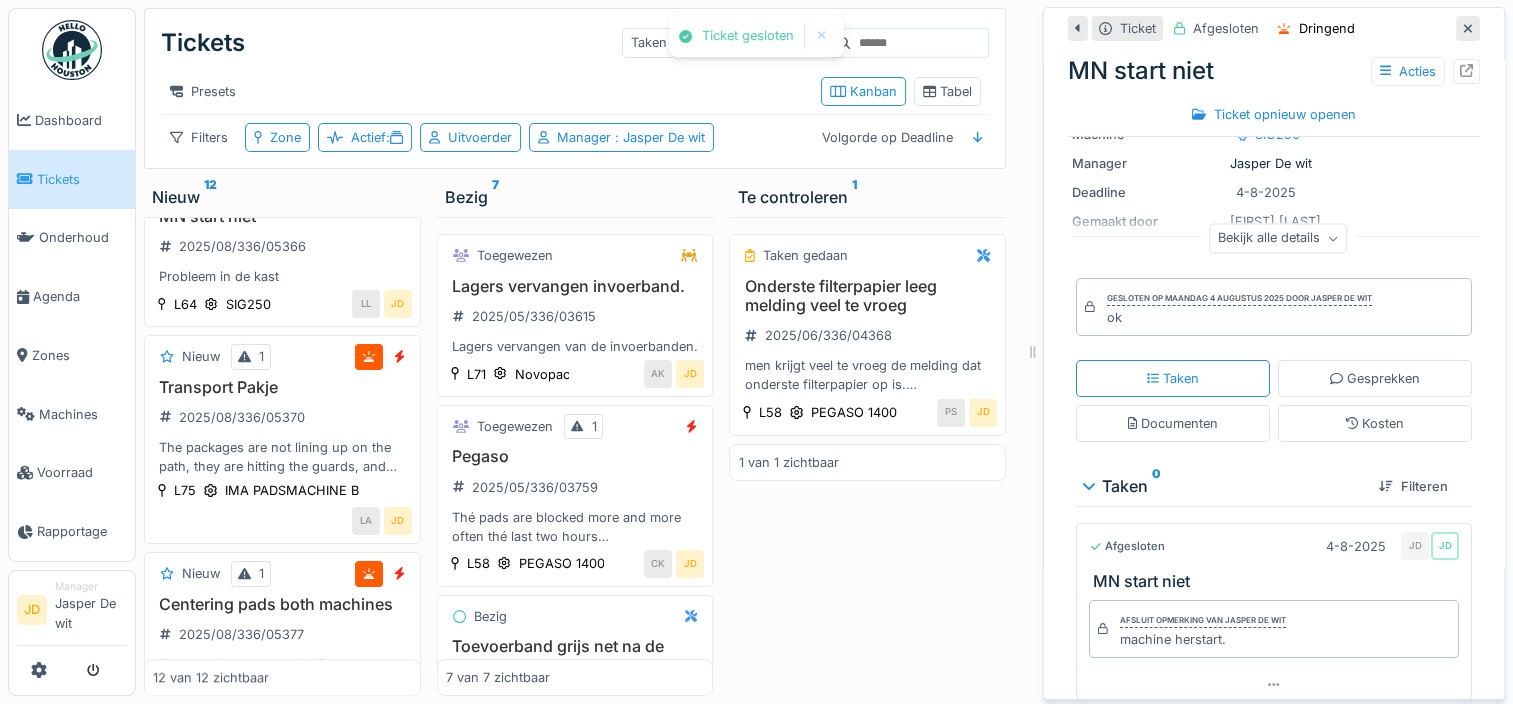 click 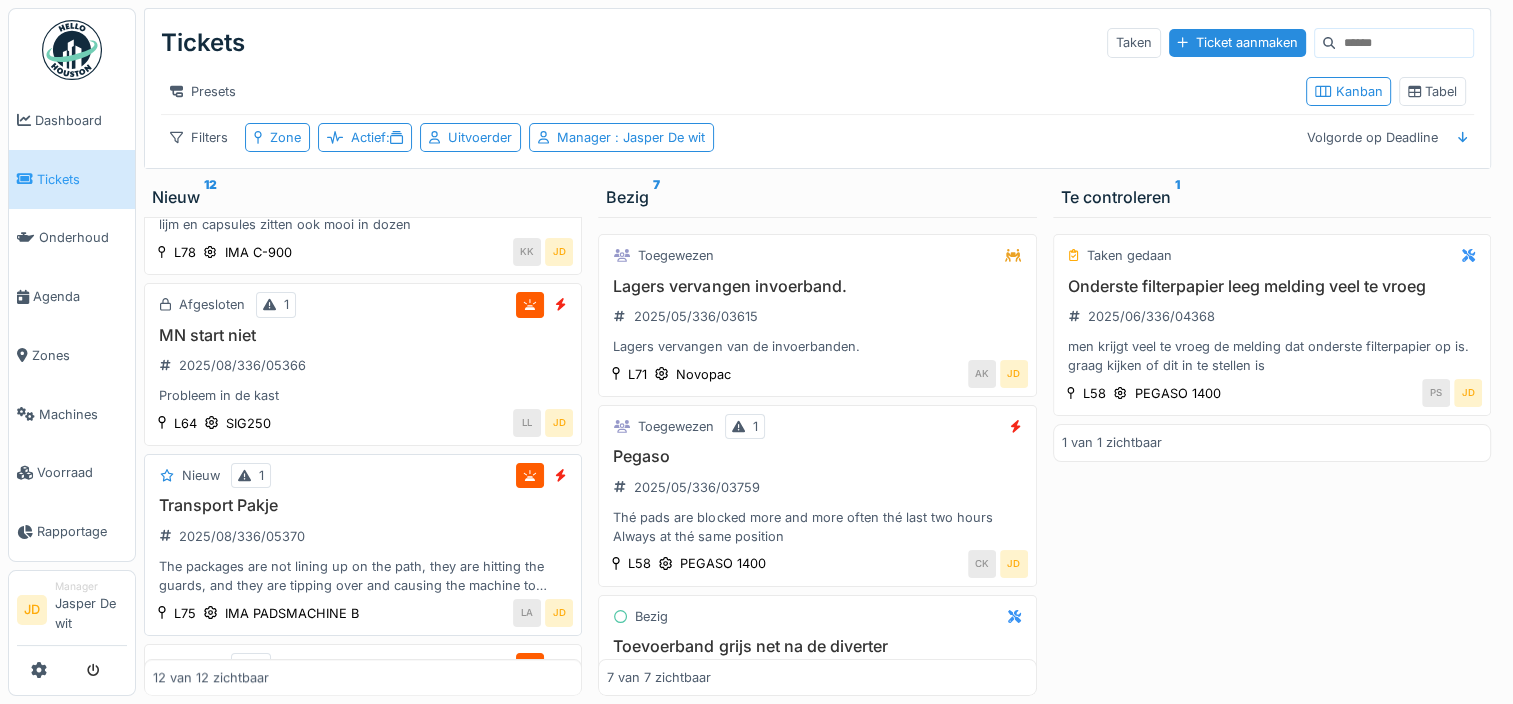 scroll, scrollTop: 1804, scrollLeft: 0, axis: vertical 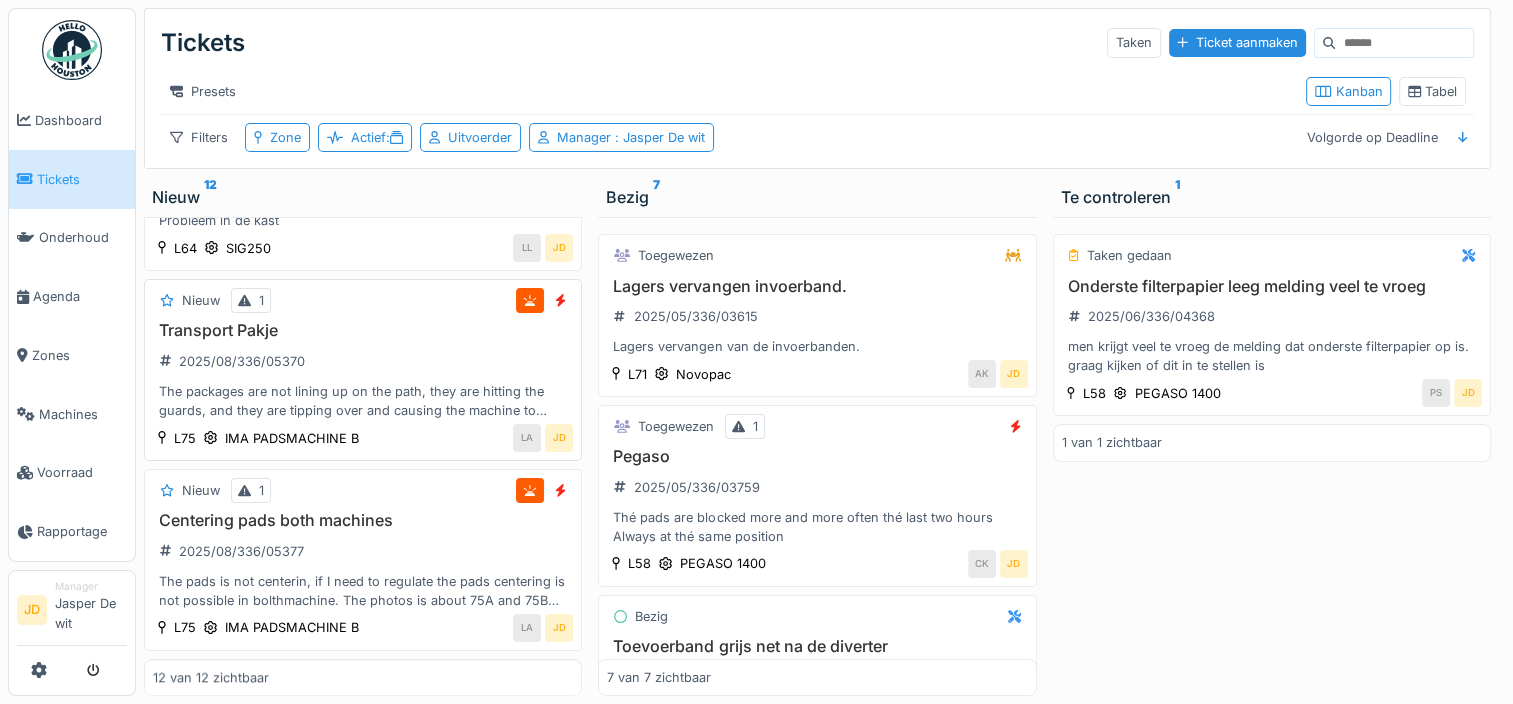click on "The packages are not lining up on the path, they are hitting the guards, and they are tipping over and causing the machine to stop. This problem has persisted for some time, but a solution has not yet been found.
Now the problem is in the both machines" at bounding box center [363, 401] 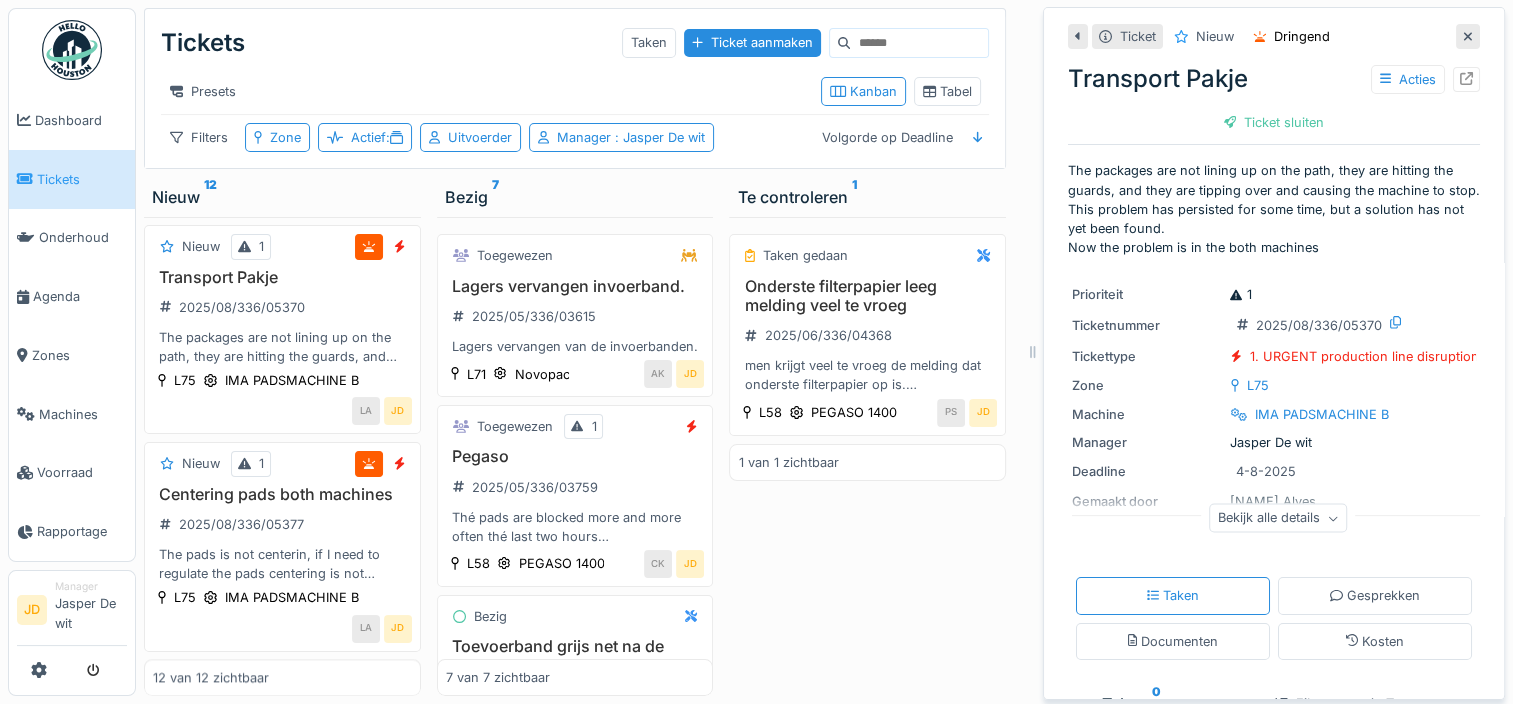 scroll, scrollTop: 196, scrollLeft: 0, axis: vertical 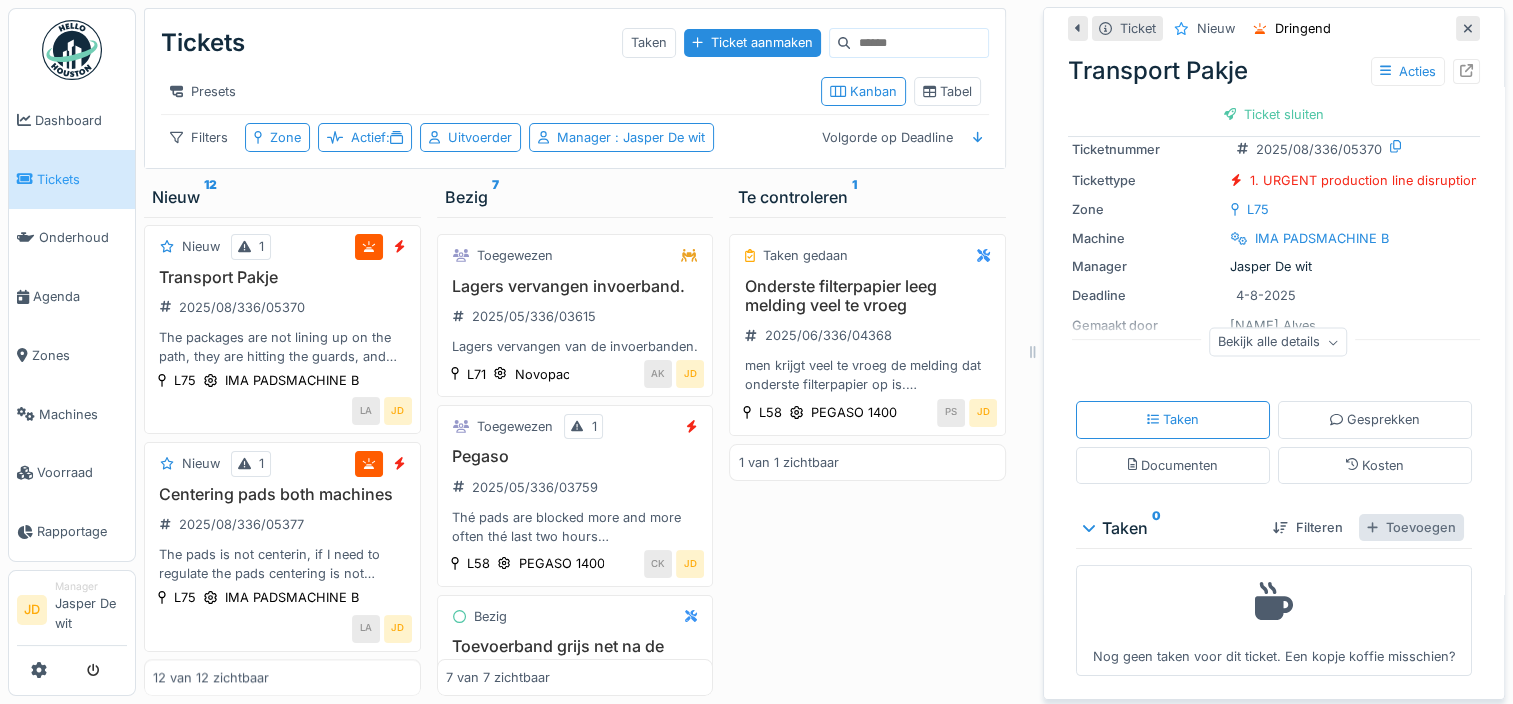 click on "Toevoegen" at bounding box center [1411, 527] 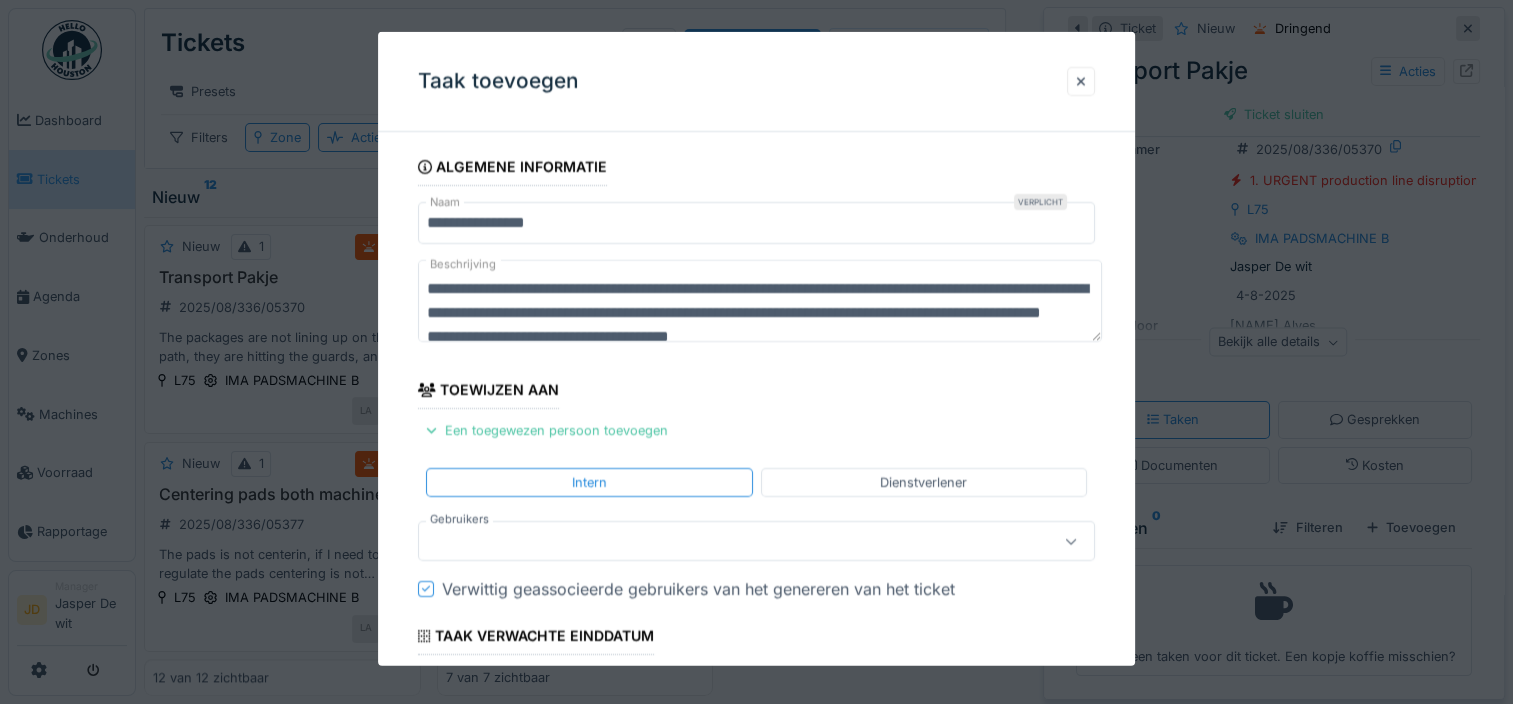 click at bounding box center (722, 541) 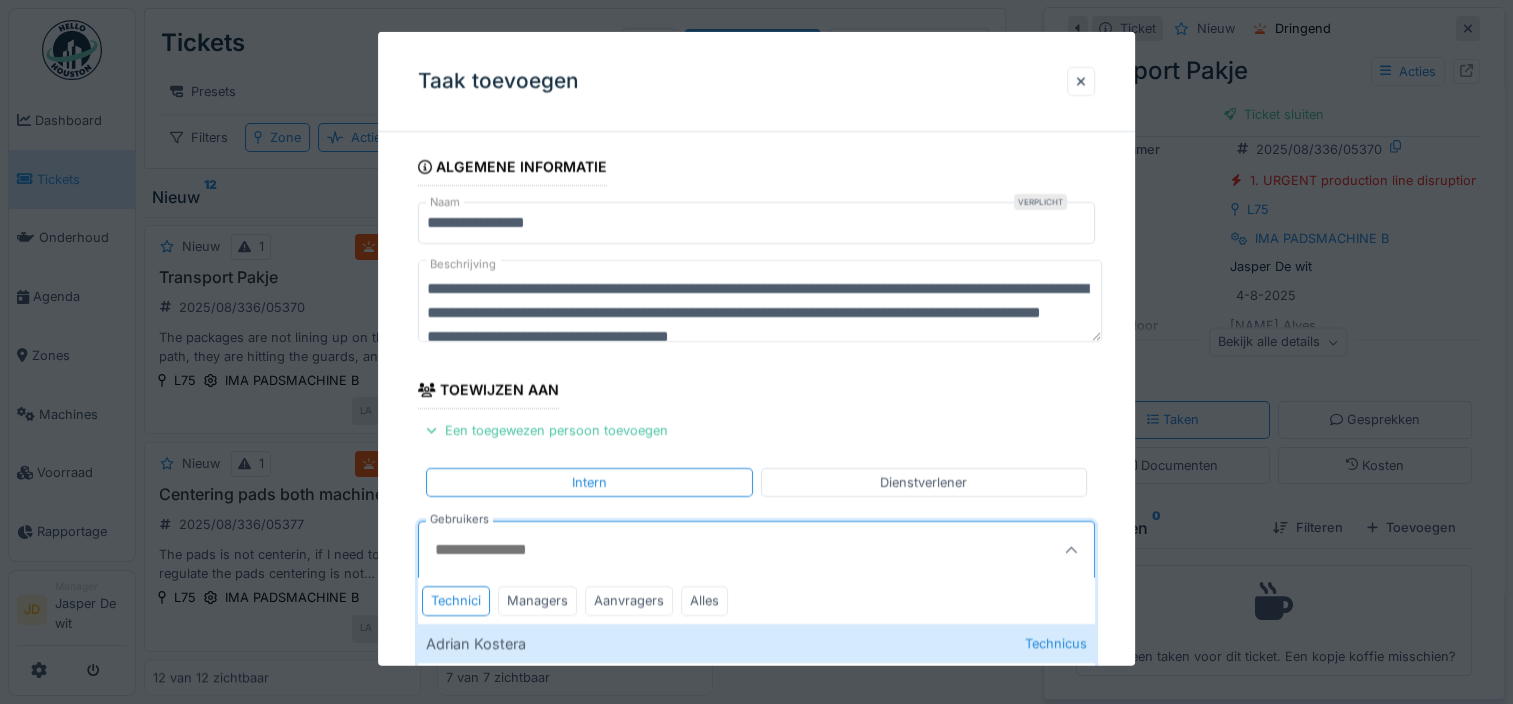 click on "Gebruikers" at bounding box center [710, 550] 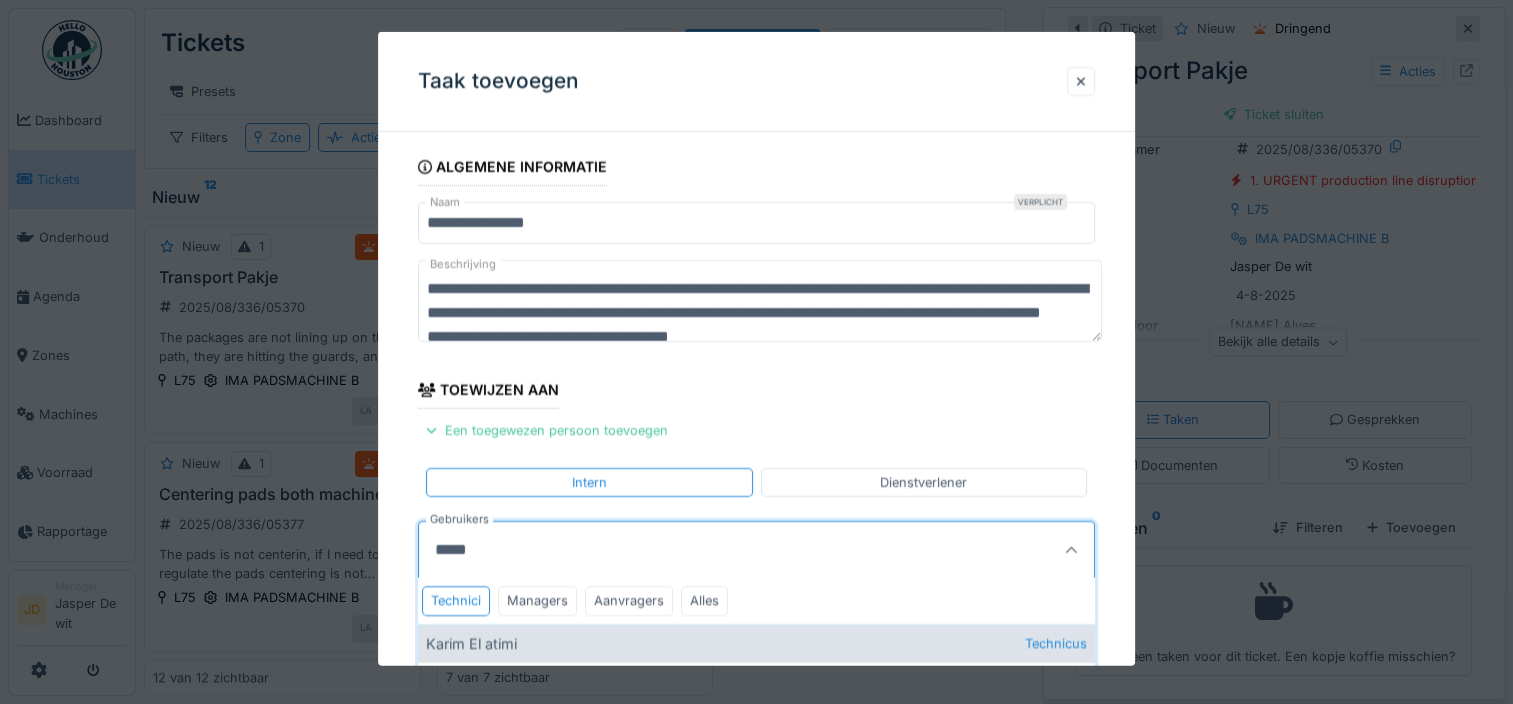 type on "*****" 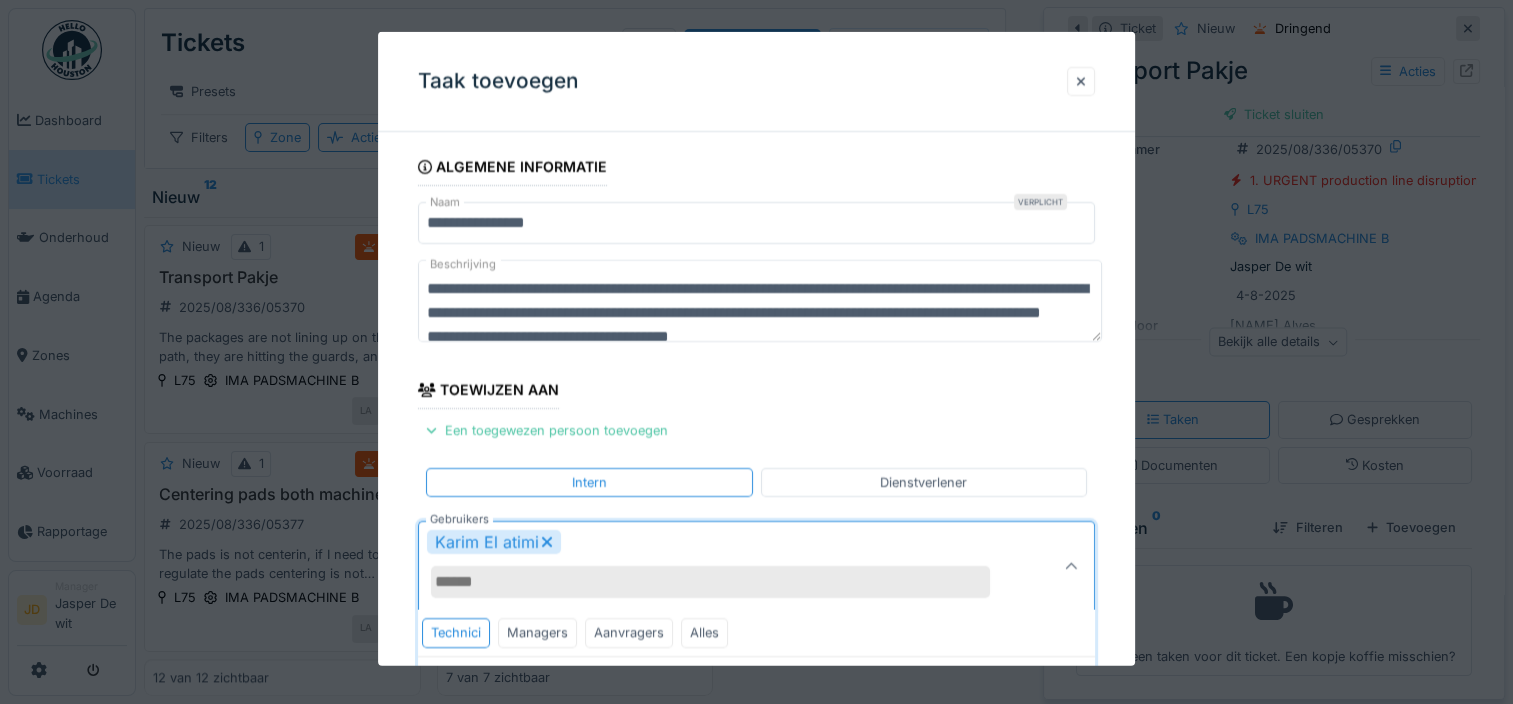click on "Karim El atimi" at bounding box center (722, 566) 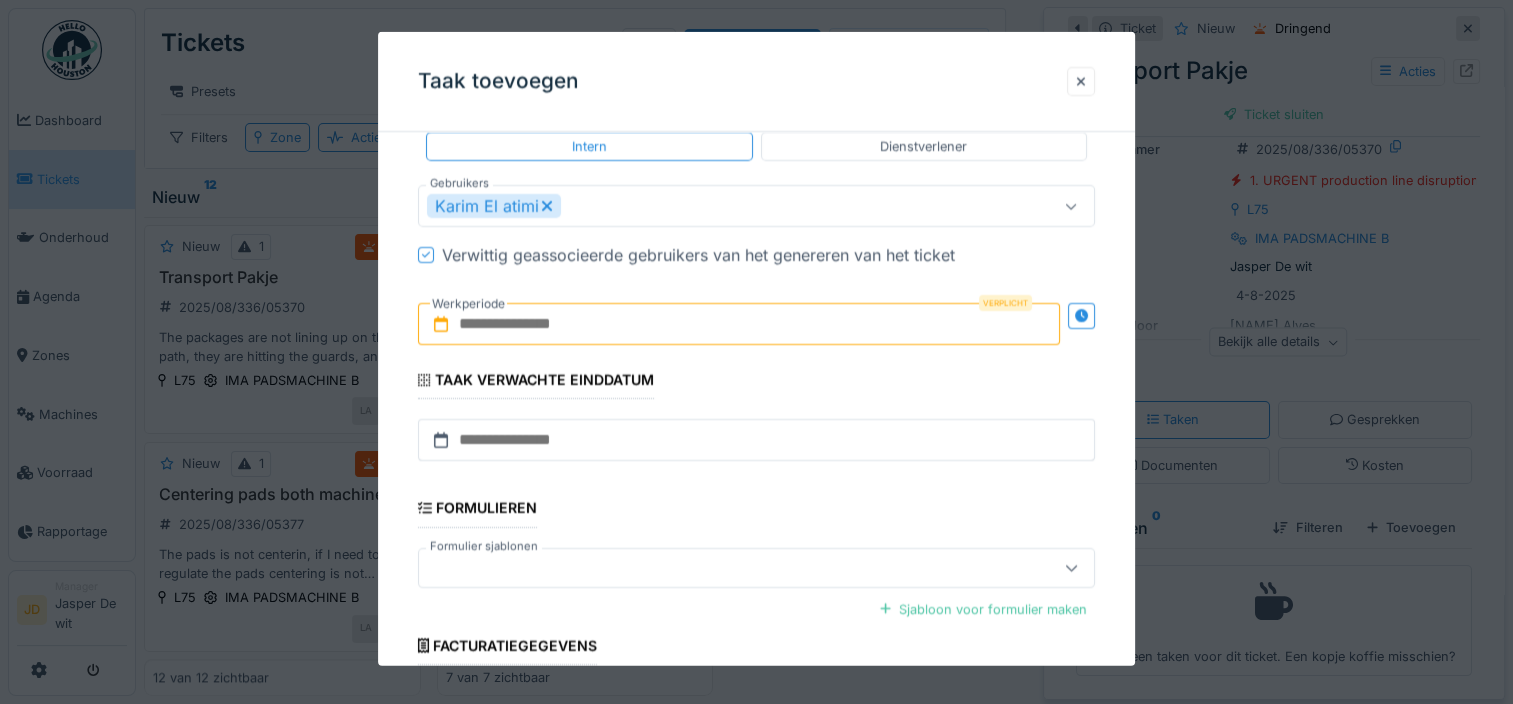 scroll, scrollTop: 351, scrollLeft: 0, axis: vertical 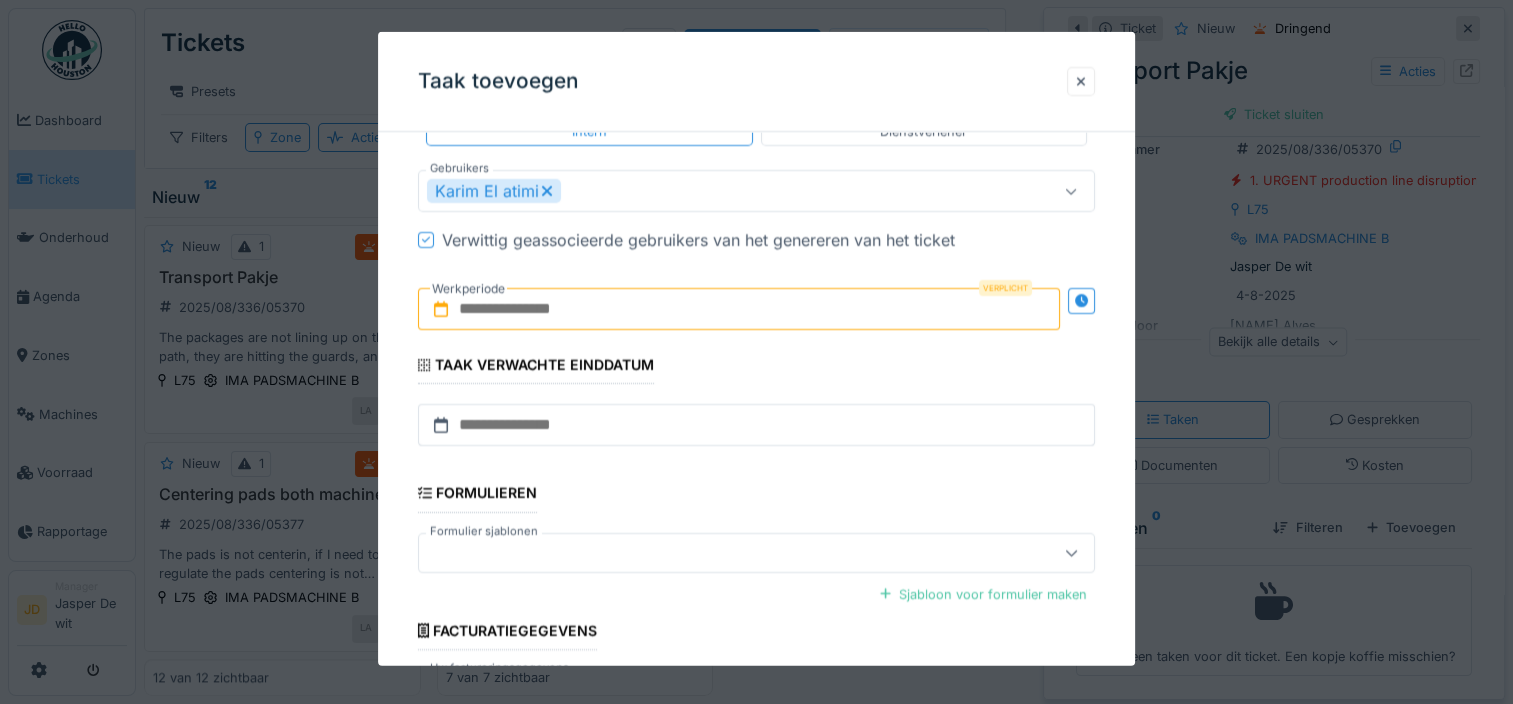 click at bounding box center (739, 309) 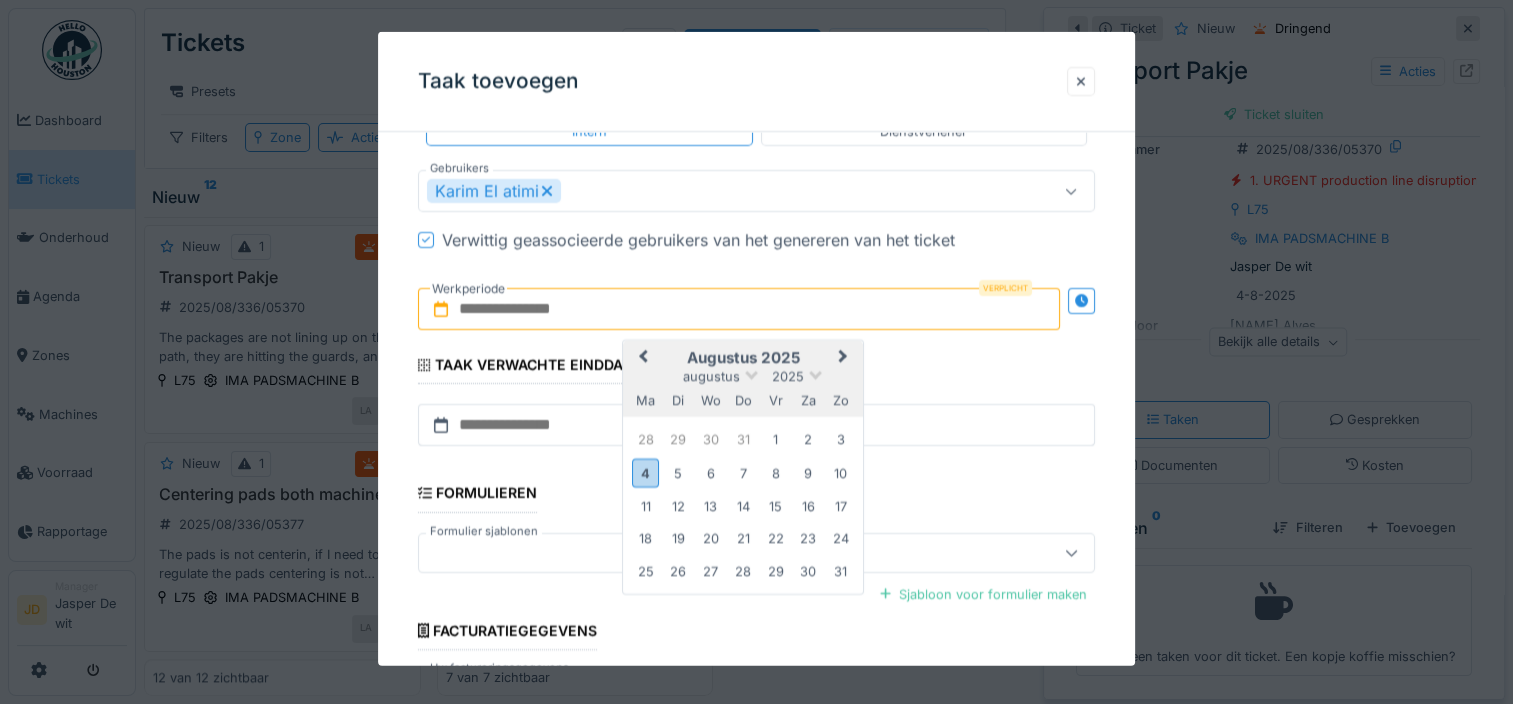 click on "augustus 2025" at bounding box center (743, 358) 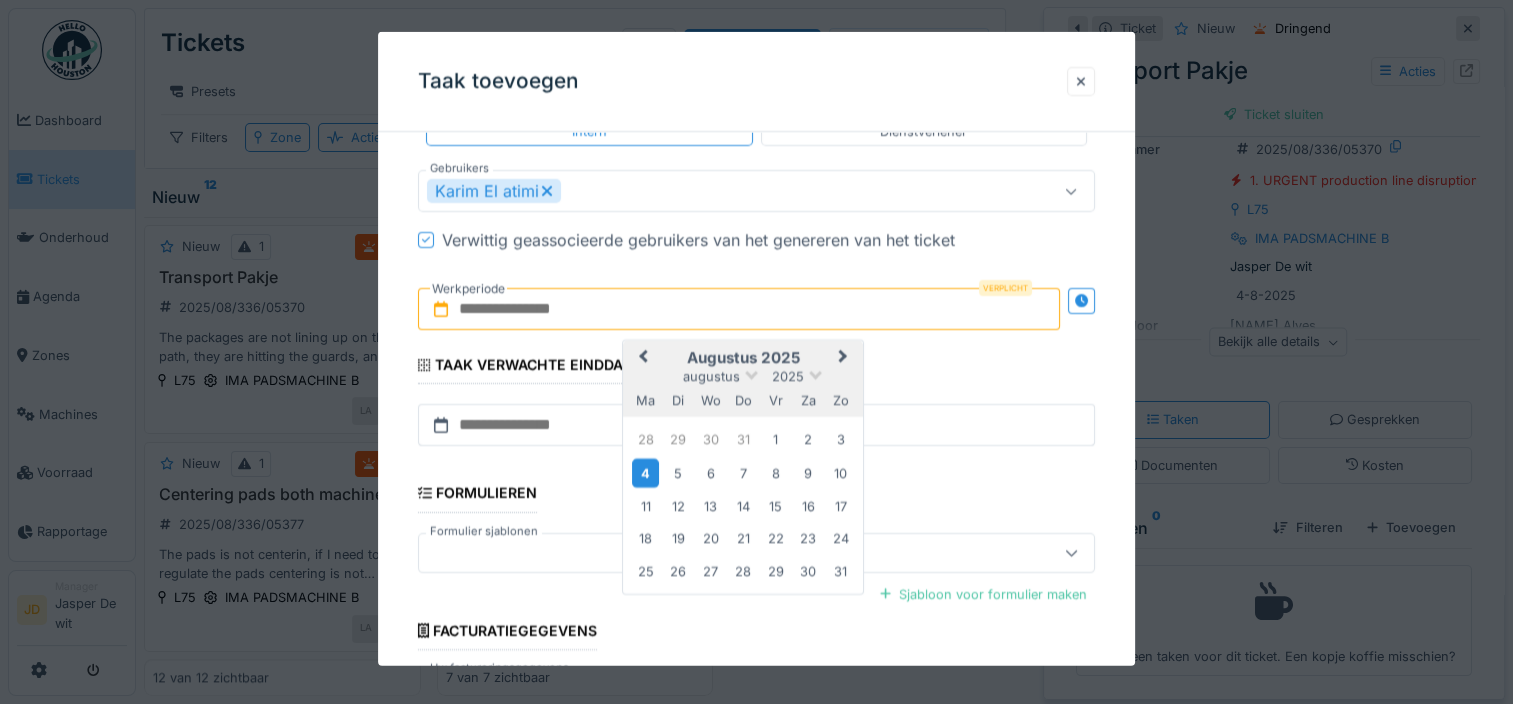 click on "4" at bounding box center [645, 472] 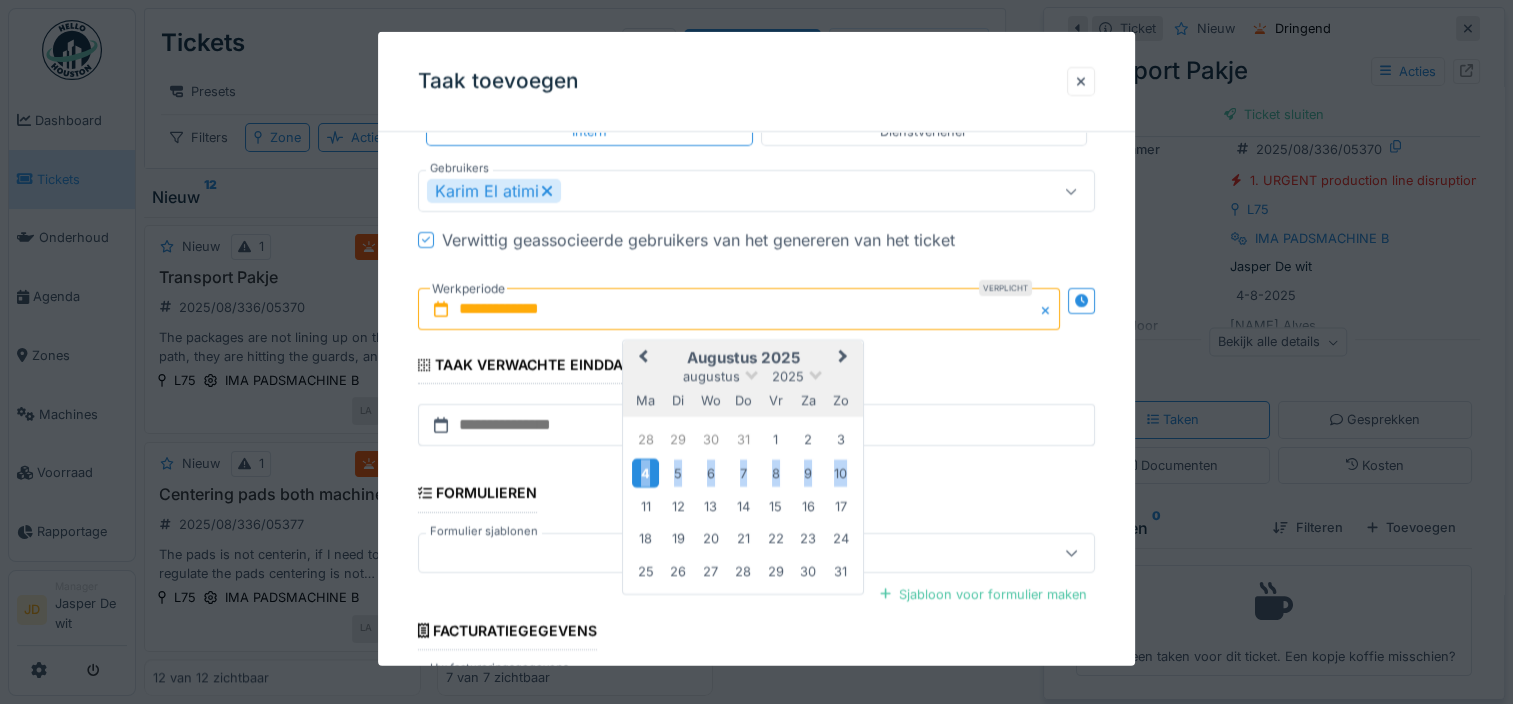 click on "4" at bounding box center [645, 472] 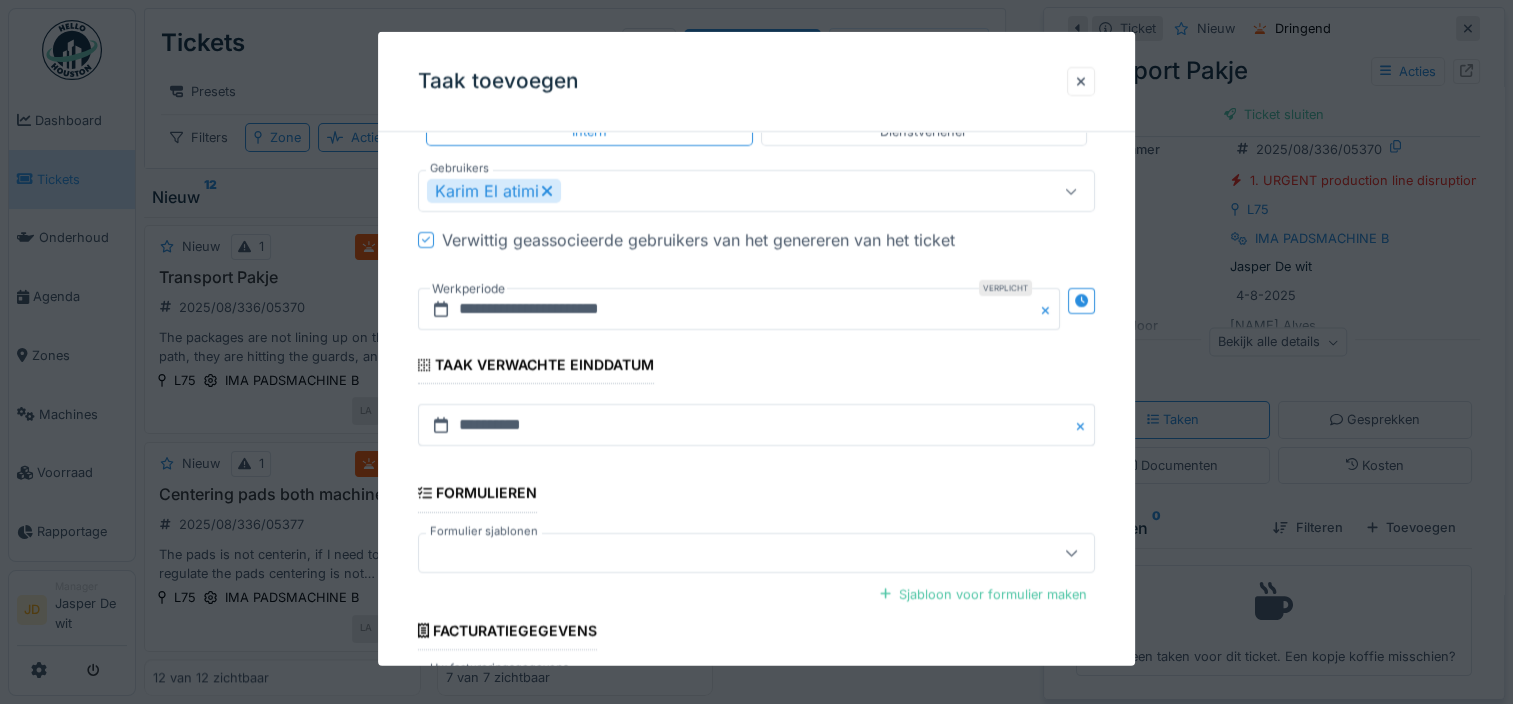 scroll, scrollTop: 505, scrollLeft: 0, axis: vertical 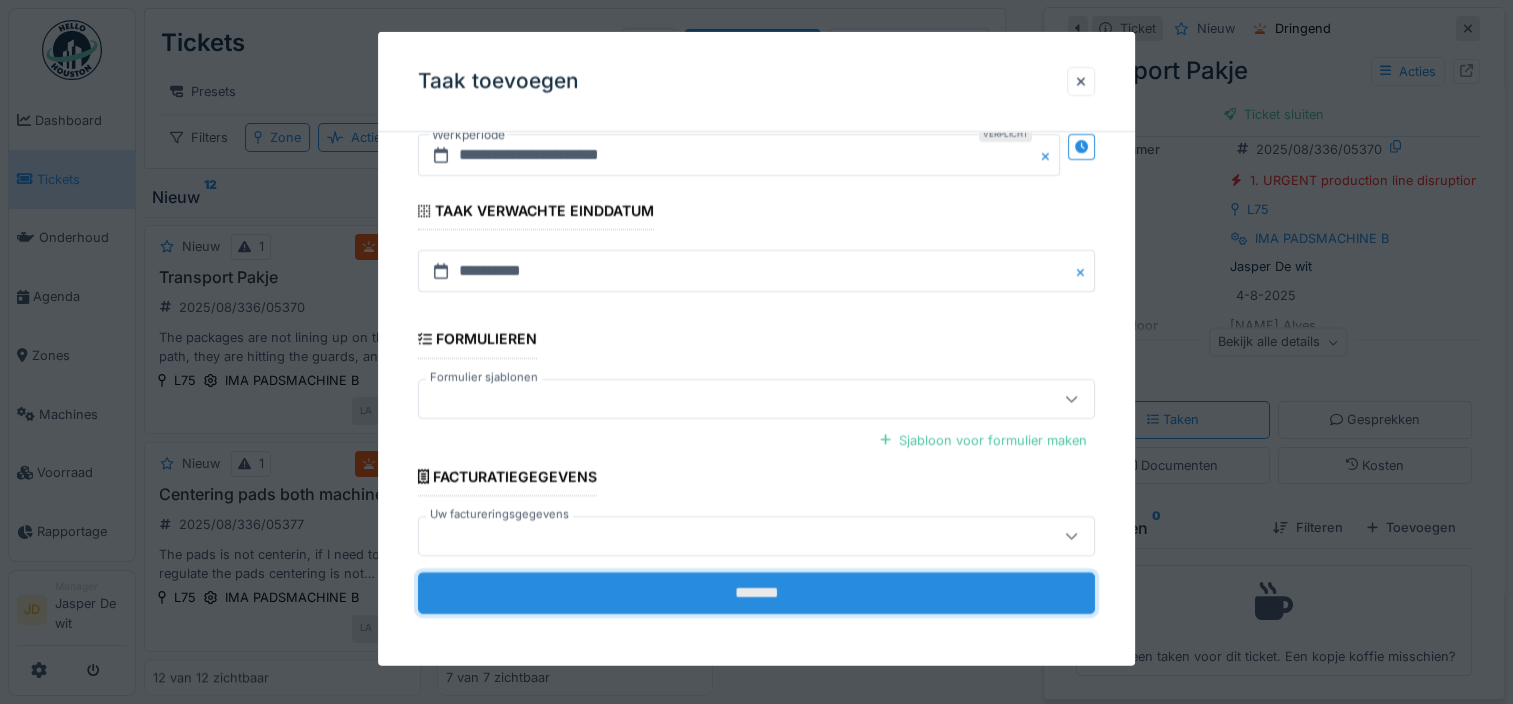 click on "*******" at bounding box center [756, 593] 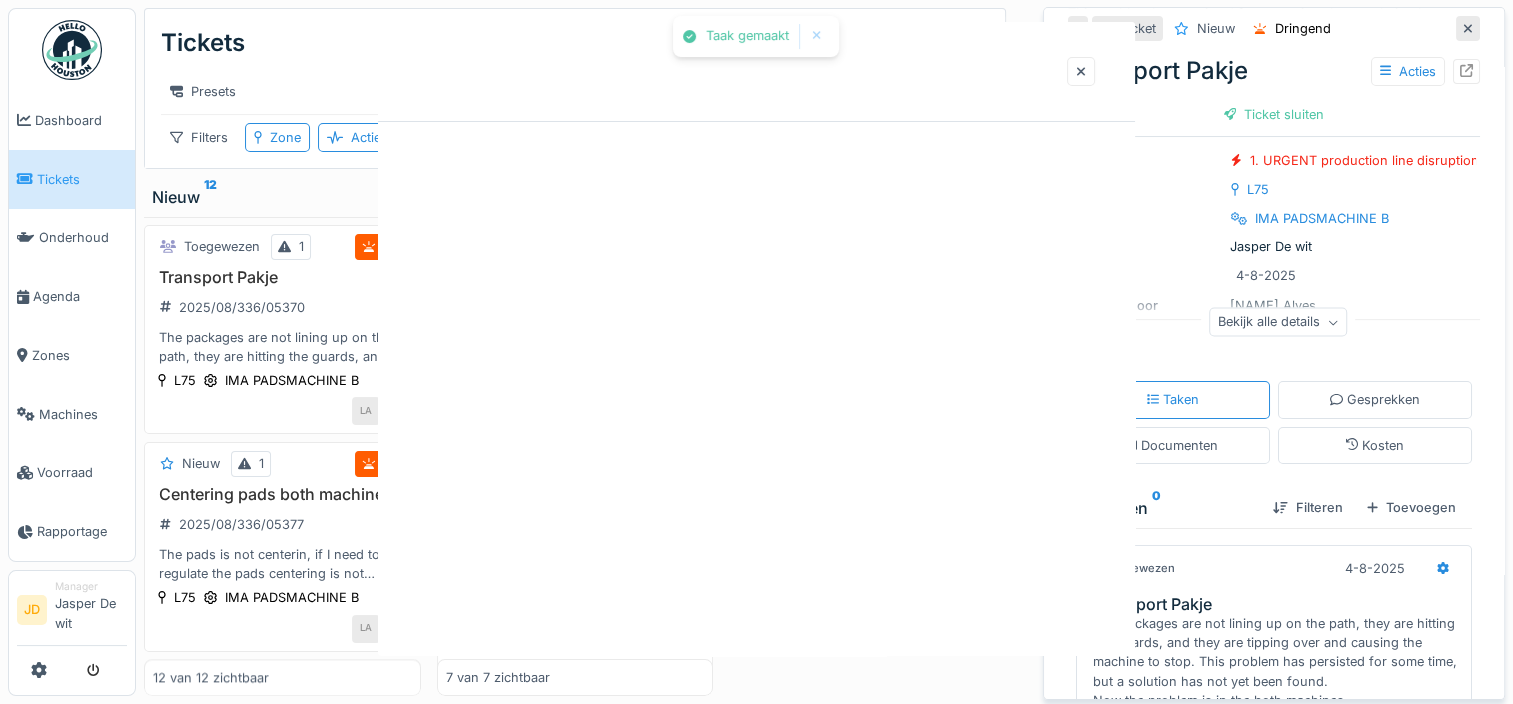 scroll, scrollTop: 0, scrollLeft: 0, axis: both 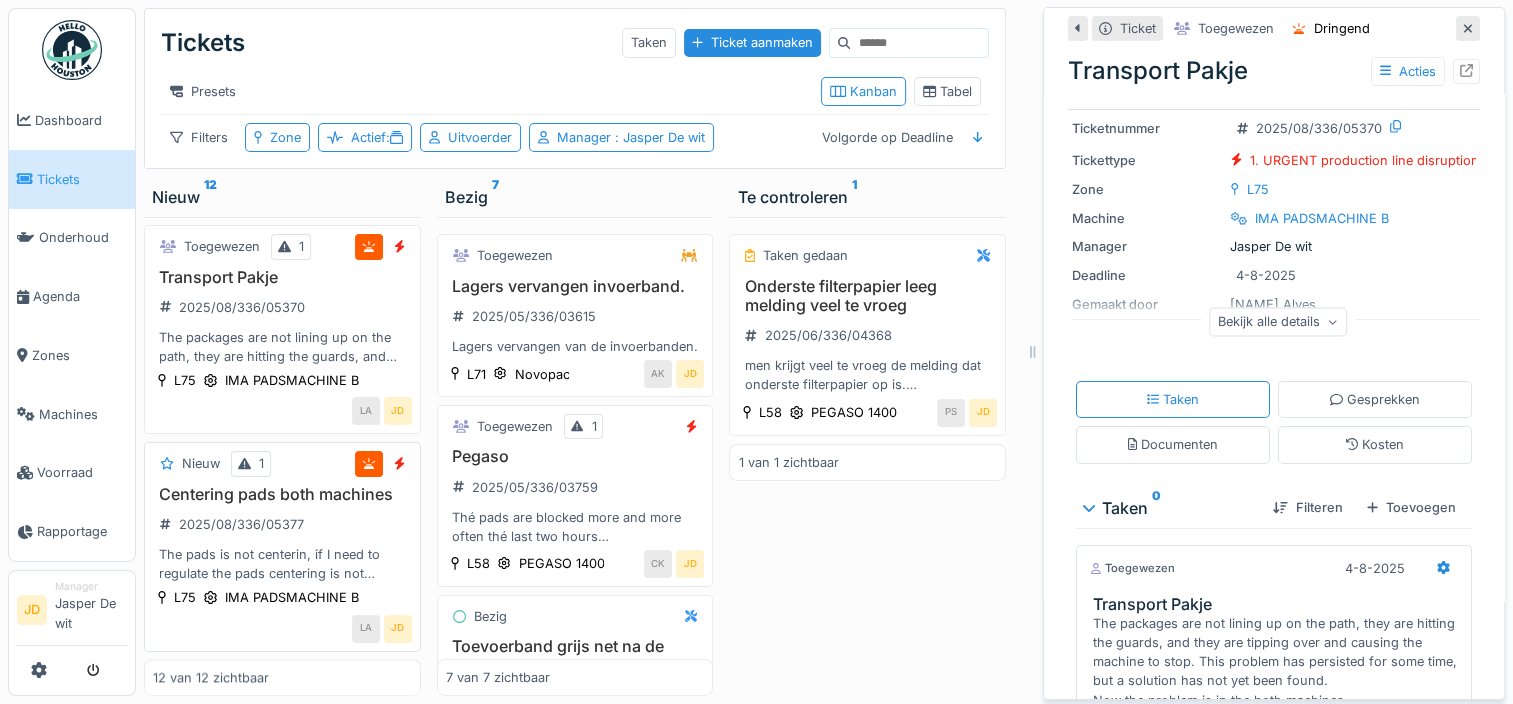 click on "The pads is not centerin, if I need to regulate the pads centering is not possible in bolthmachine. The photos is about 75A and 75B
The machine 75A is in the maximum level to adjust" at bounding box center [282, 564] 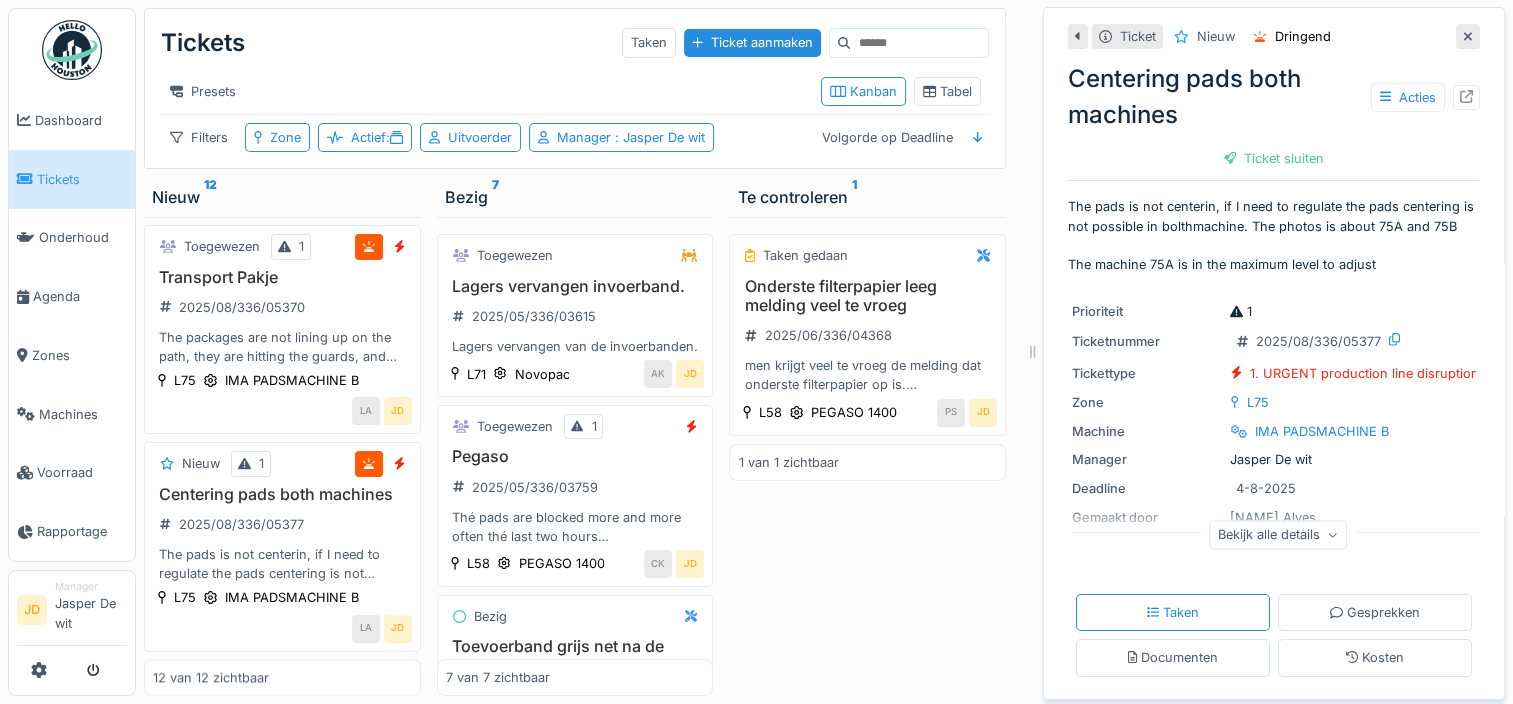 scroll, scrollTop: 213, scrollLeft: 0, axis: vertical 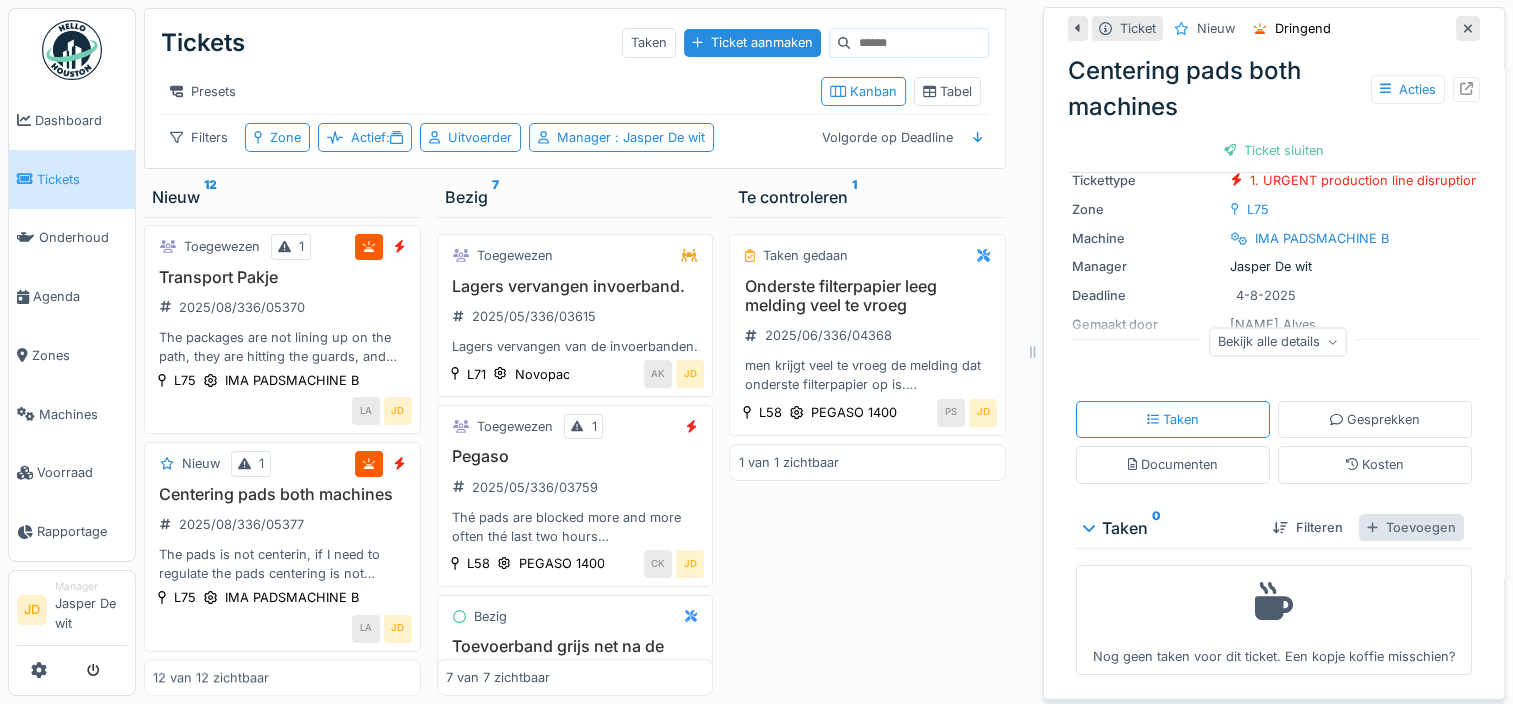 click on "Toevoegen" at bounding box center [1411, 527] 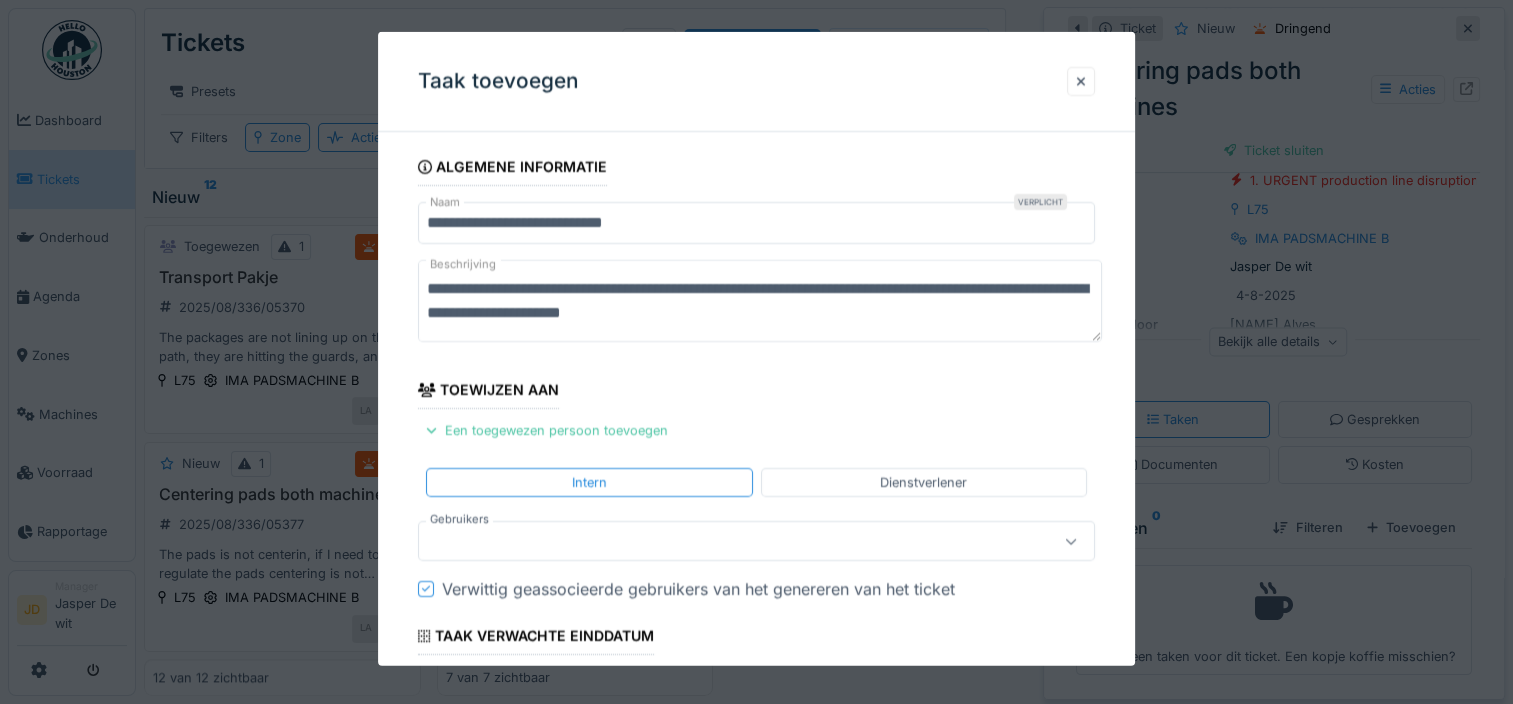 click at bounding box center [756, 541] 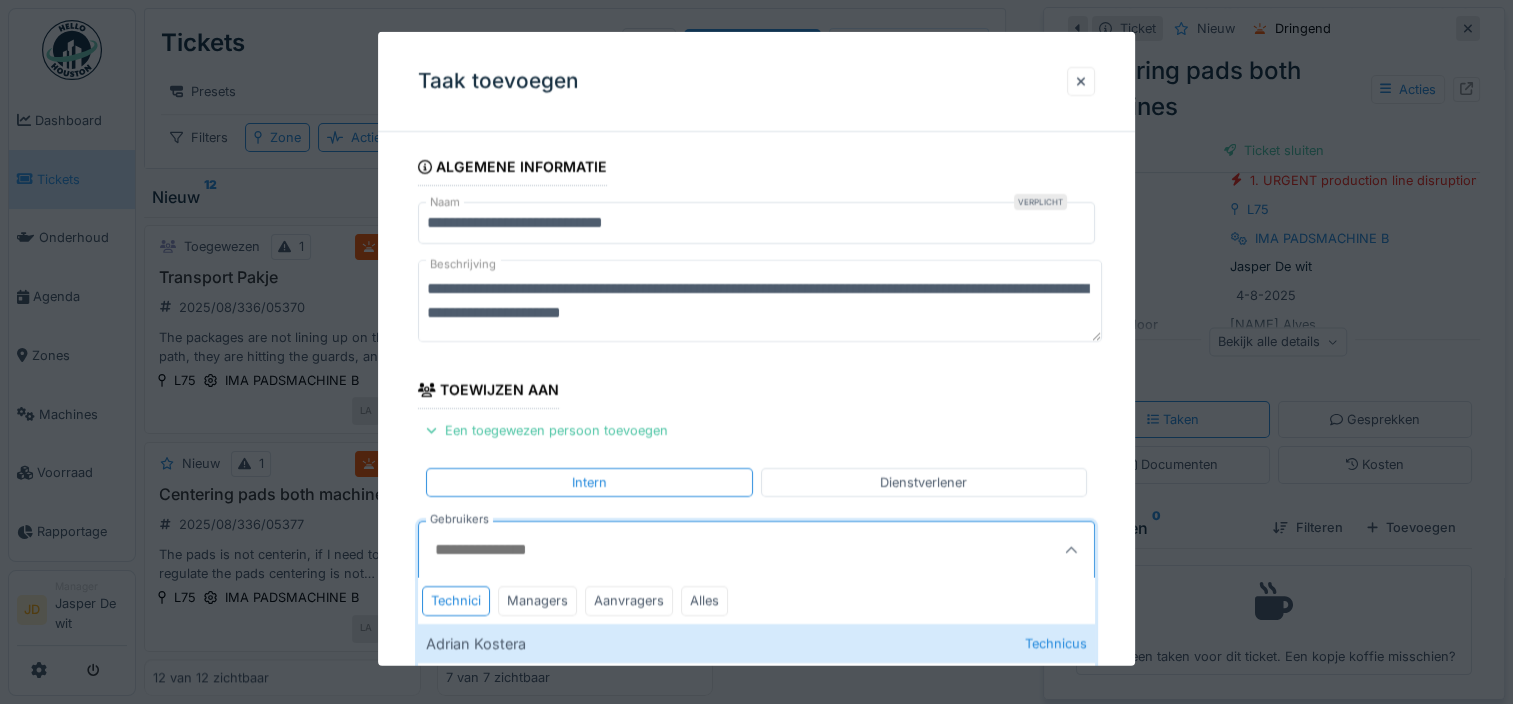 click on "Gebruikers" at bounding box center (710, 550) 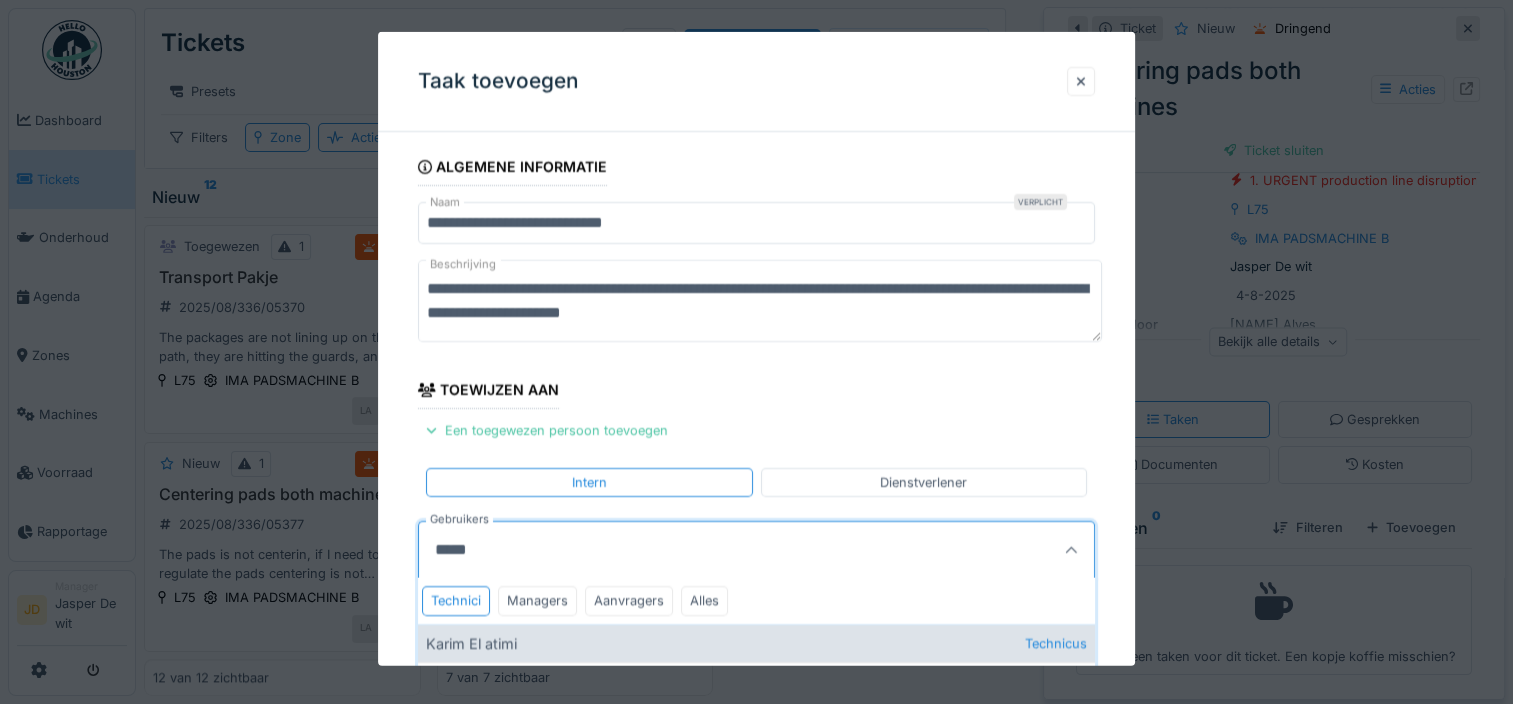 type on "*****" 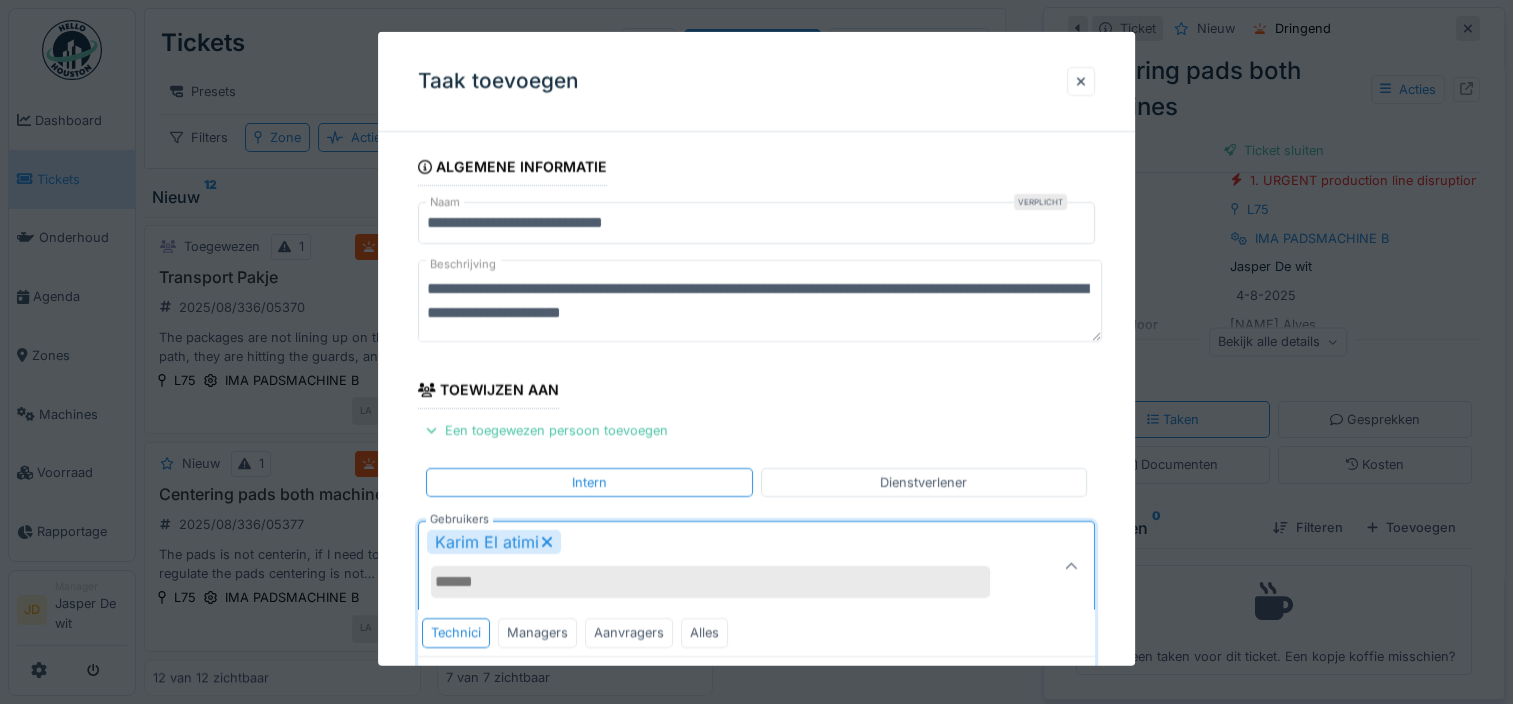 click on "Karim El atimi" at bounding box center [756, 565] 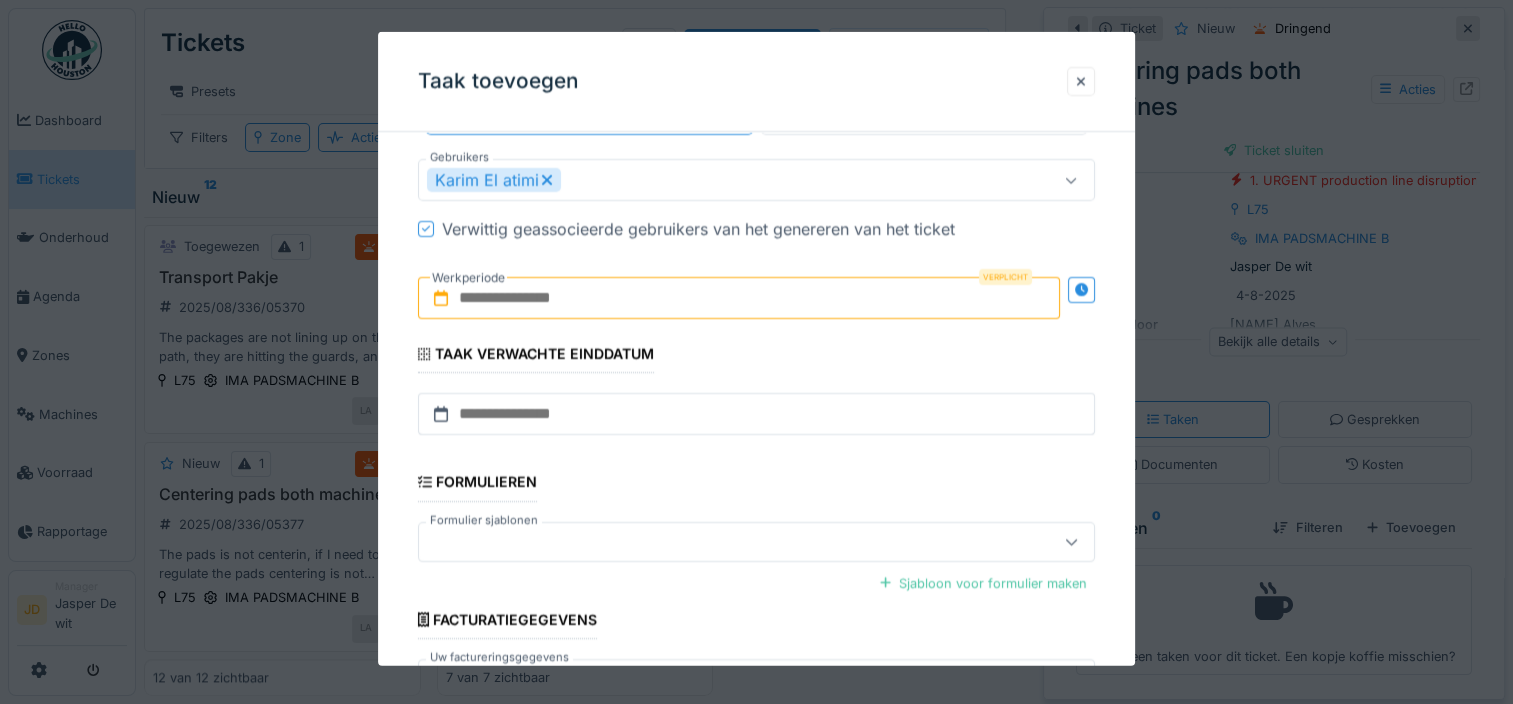 scroll, scrollTop: 368, scrollLeft: 0, axis: vertical 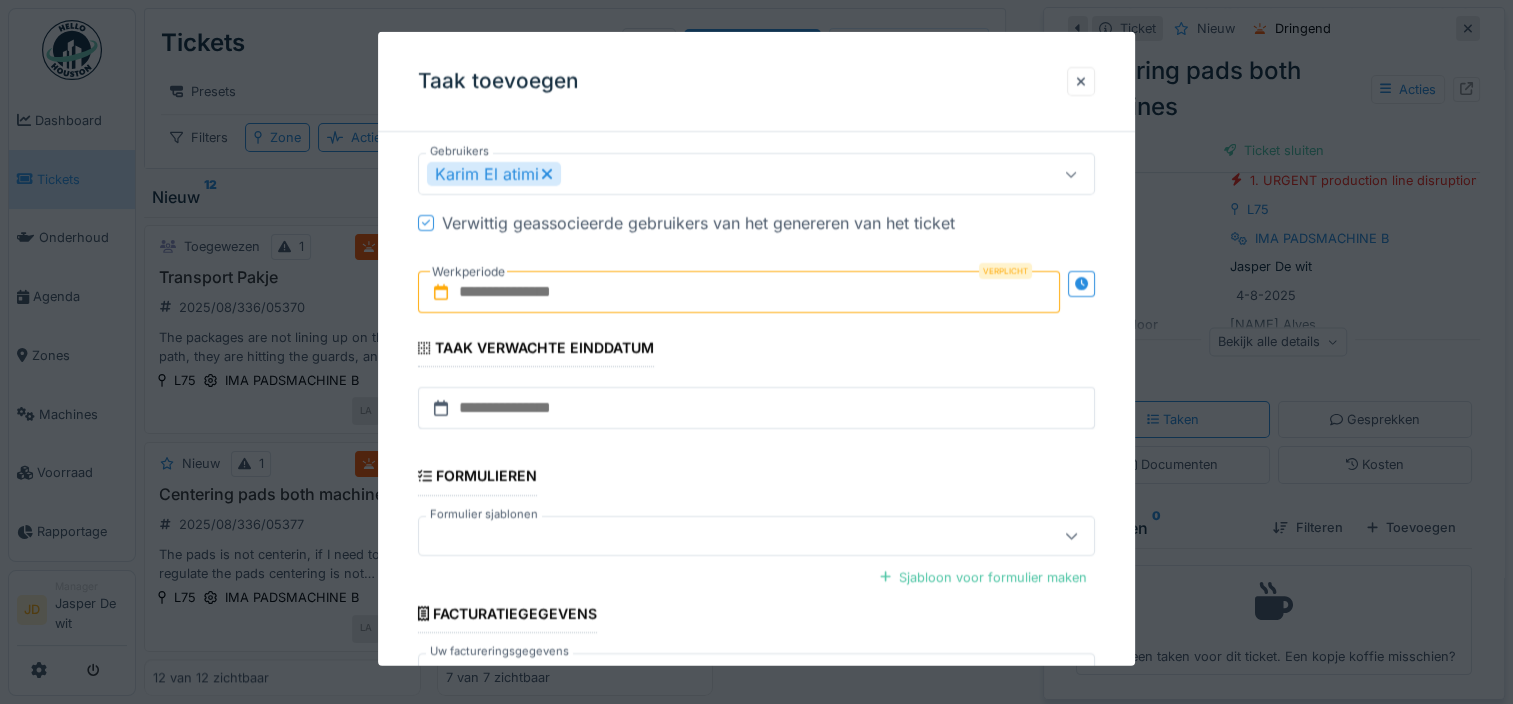 click at bounding box center (739, 292) 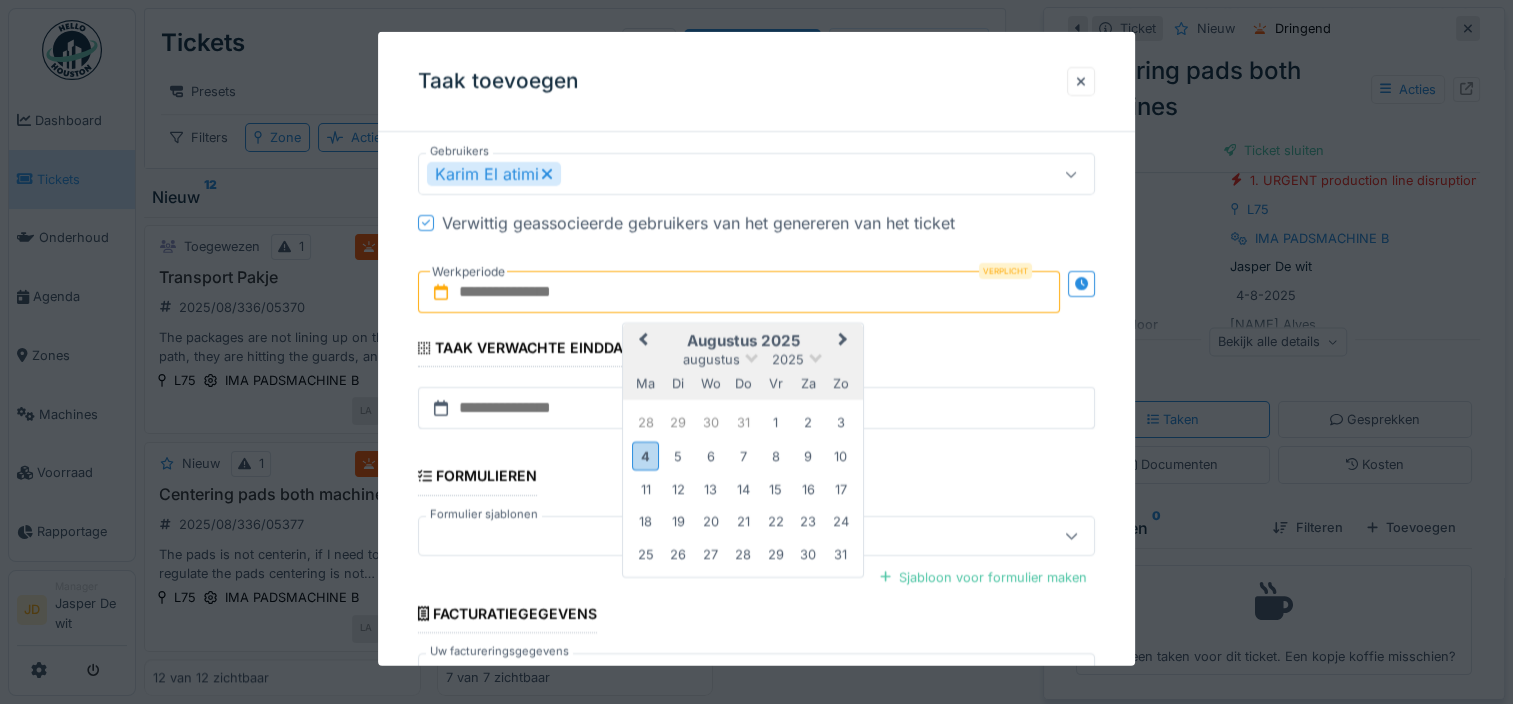 click on "augustus 2025" at bounding box center [743, 341] 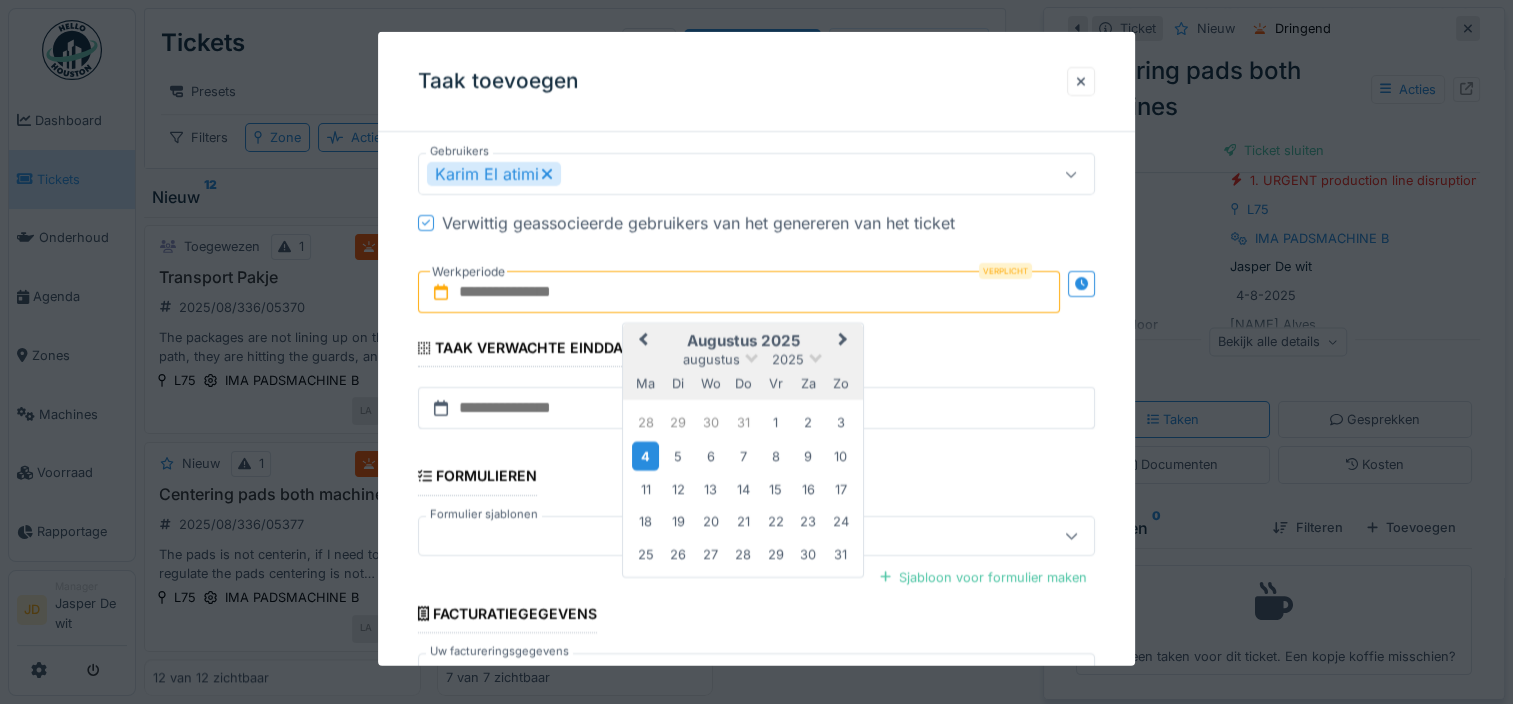 click on "4" at bounding box center [645, 455] 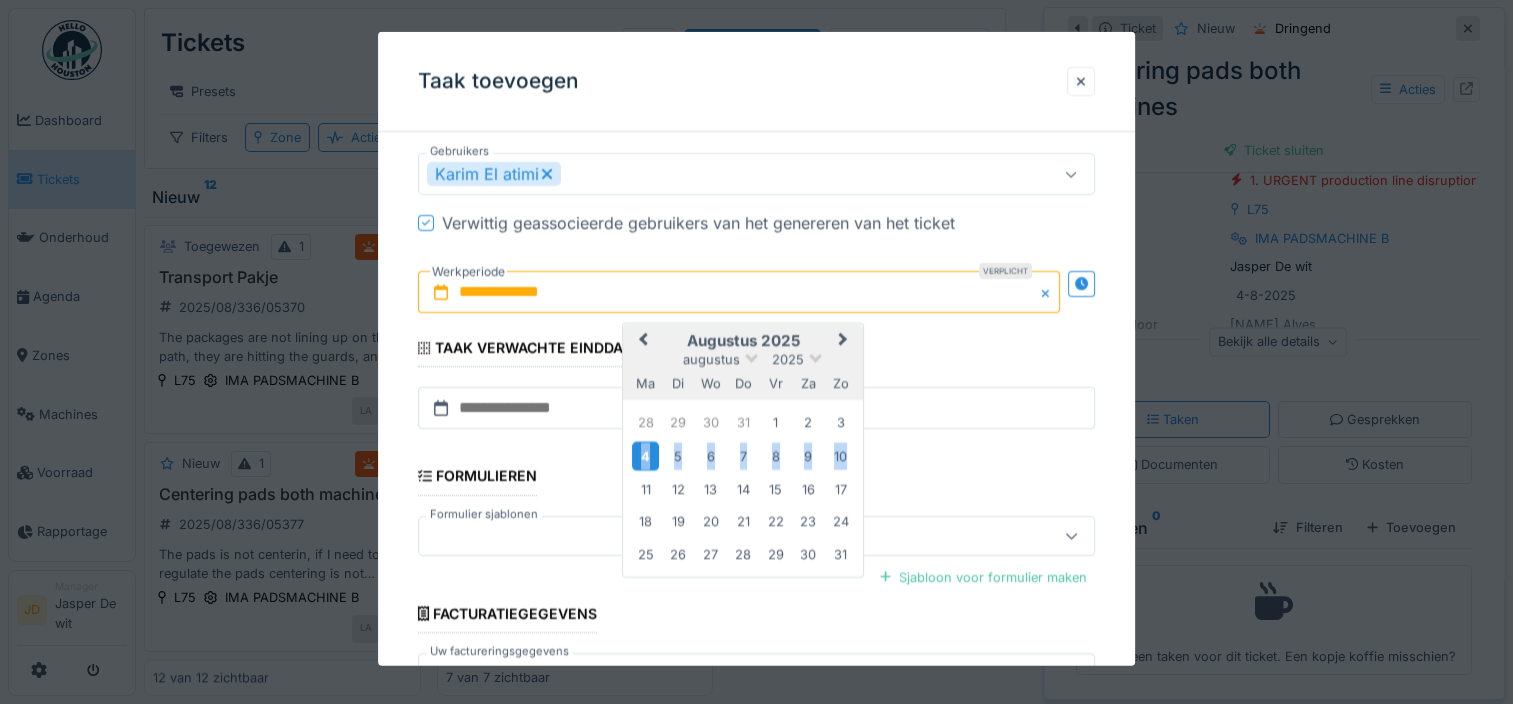 click on "4" at bounding box center (645, 455) 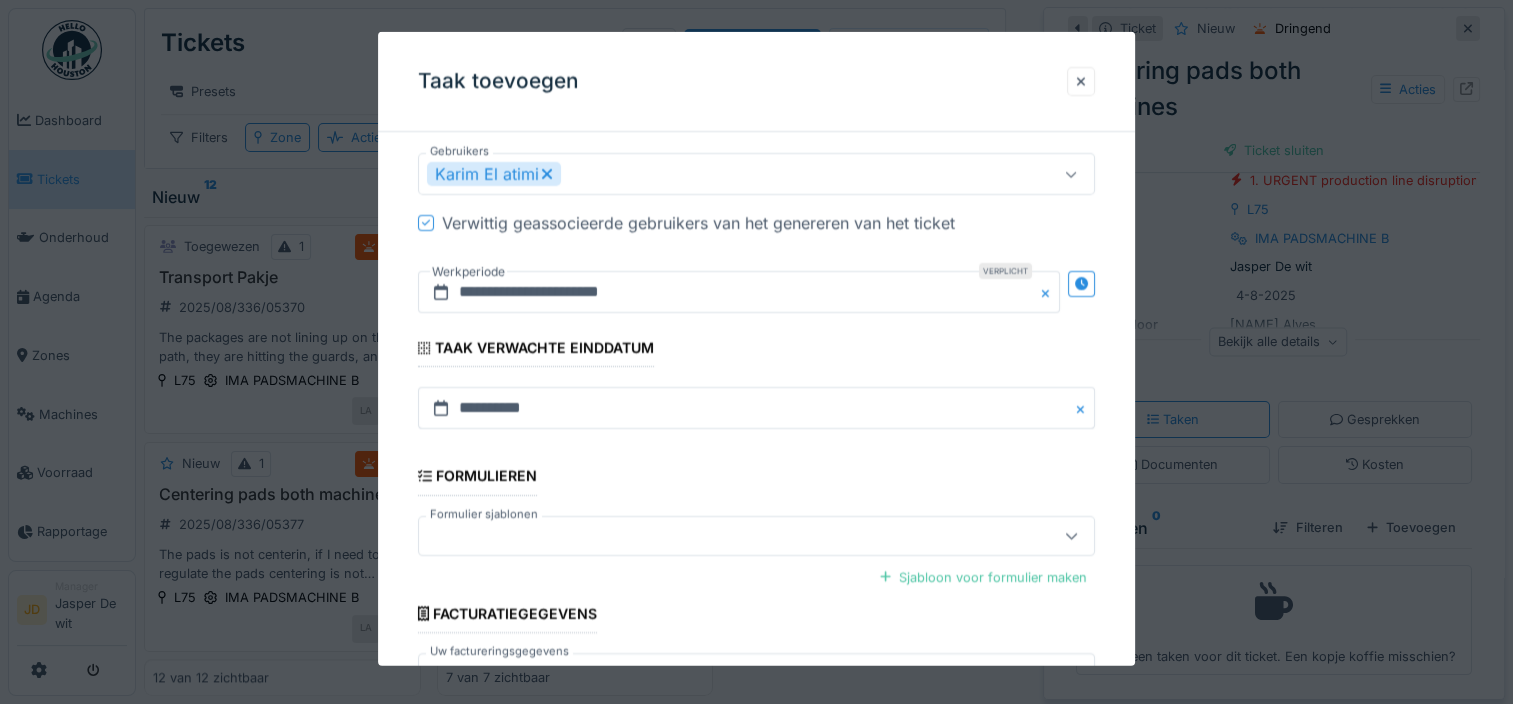scroll, scrollTop: 505, scrollLeft: 0, axis: vertical 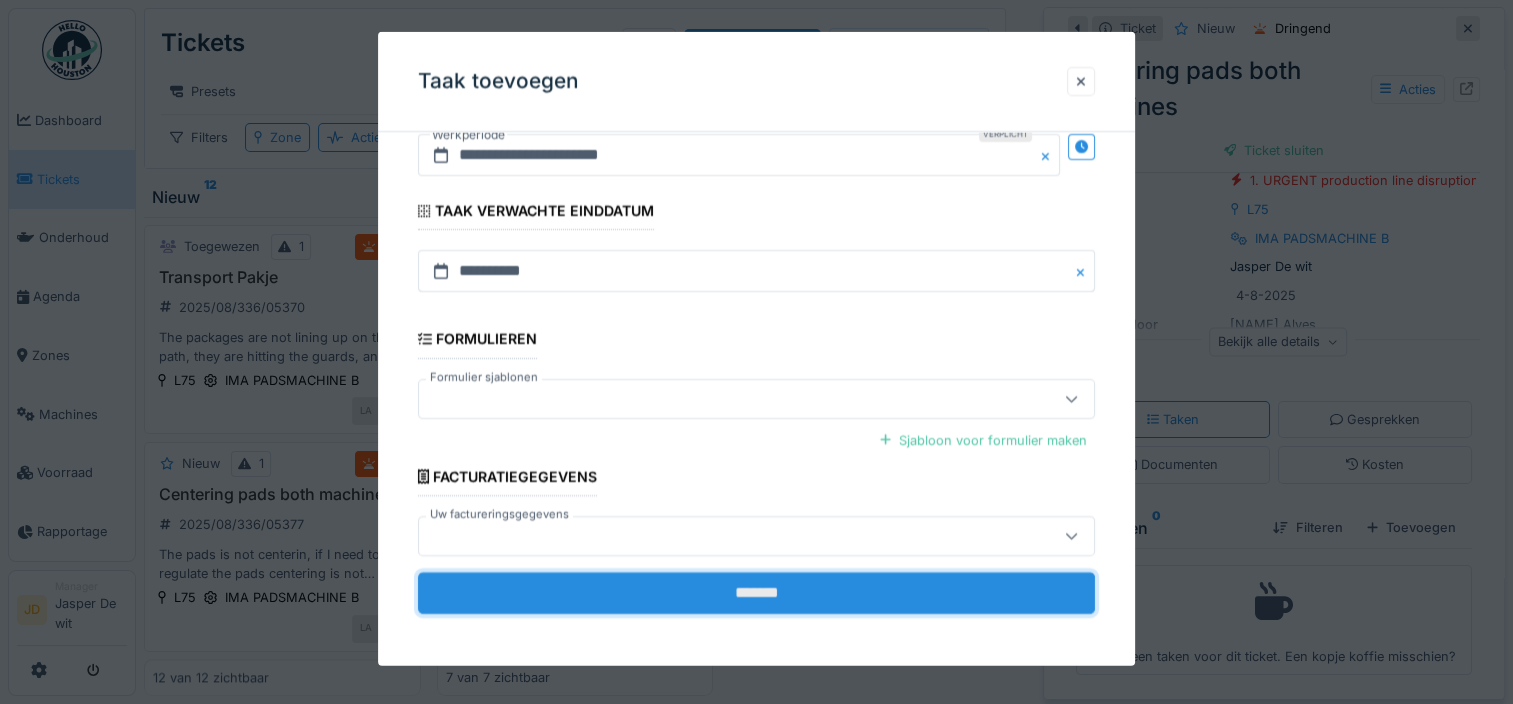 click on "*******" at bounding box center (756, 593) 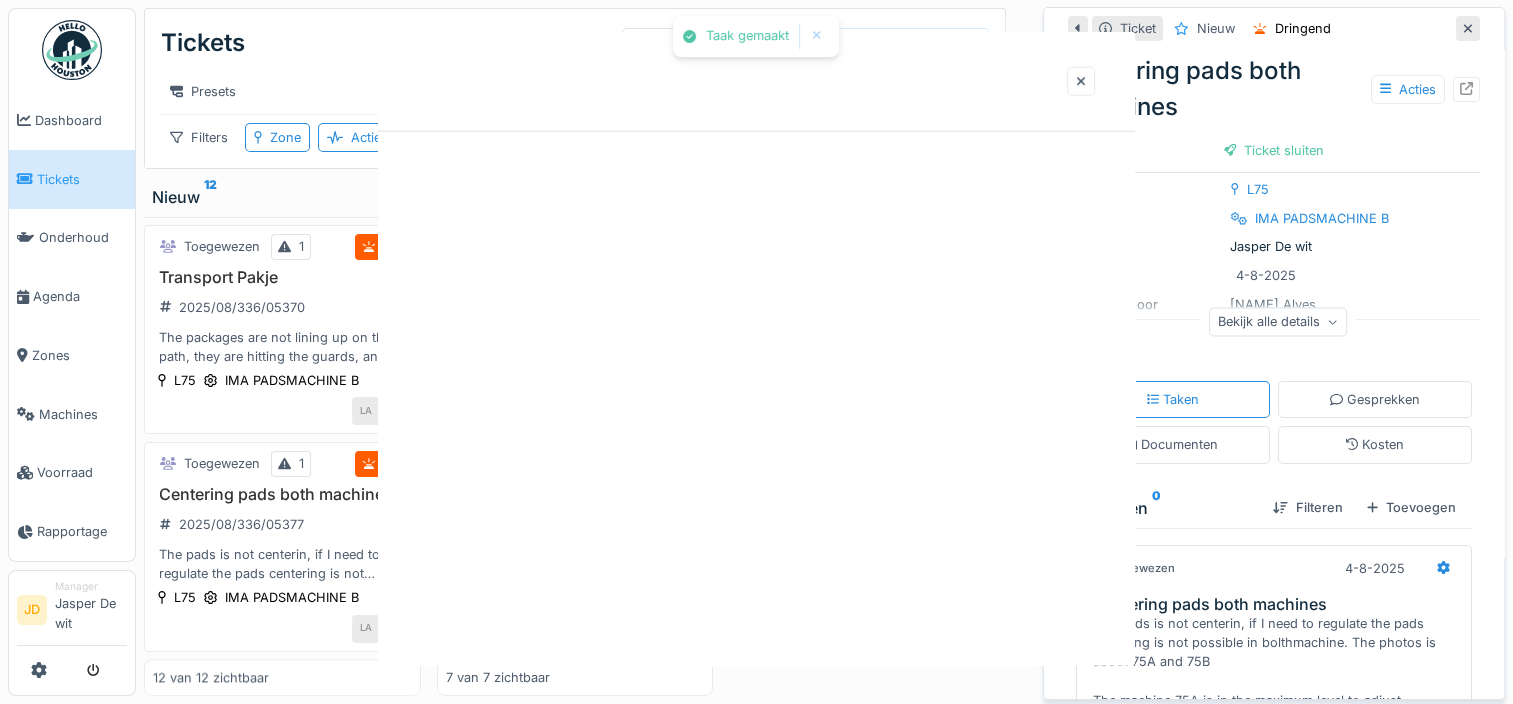 scroll, scrollTop: 0, scrollLeft: 0, axis: both 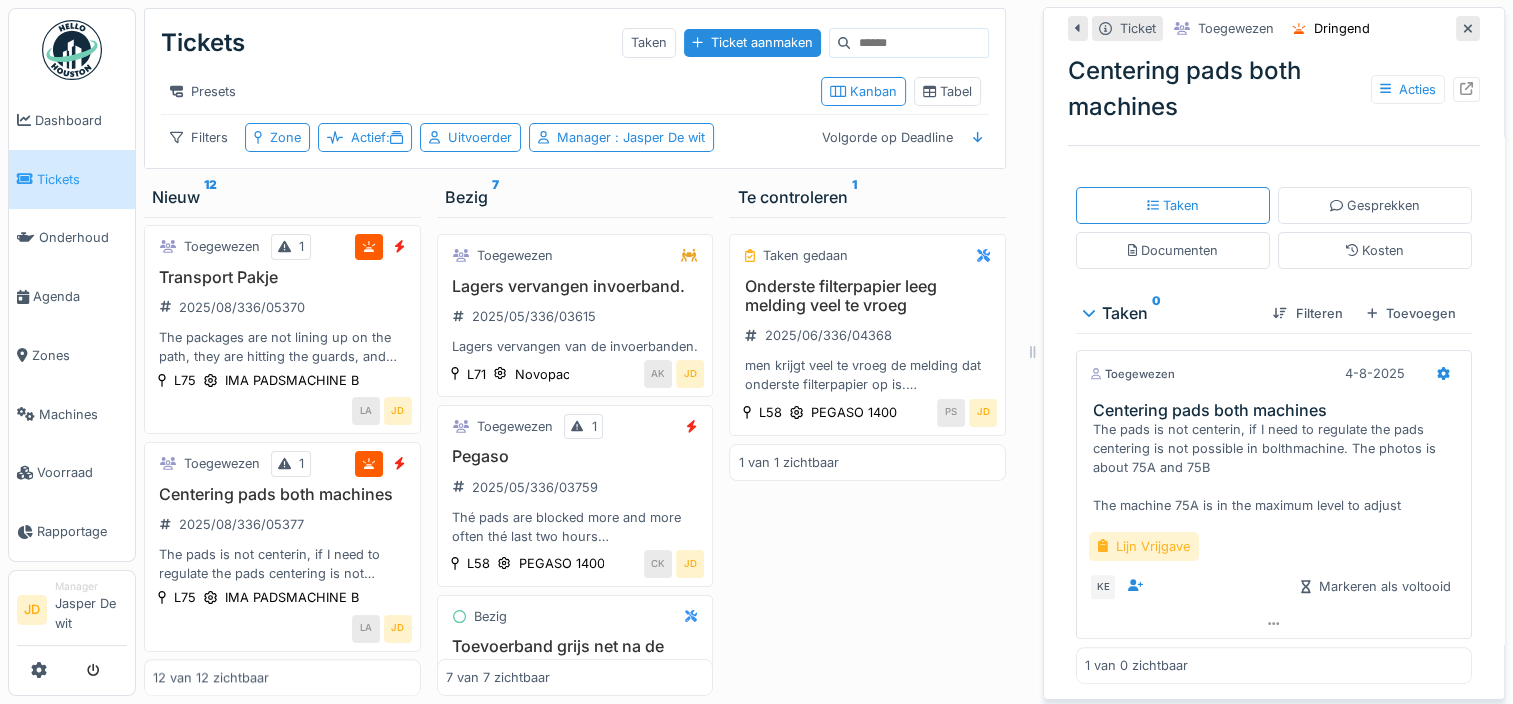 click on "Lijn Vrijgave" at bounding box center (1144, 546) 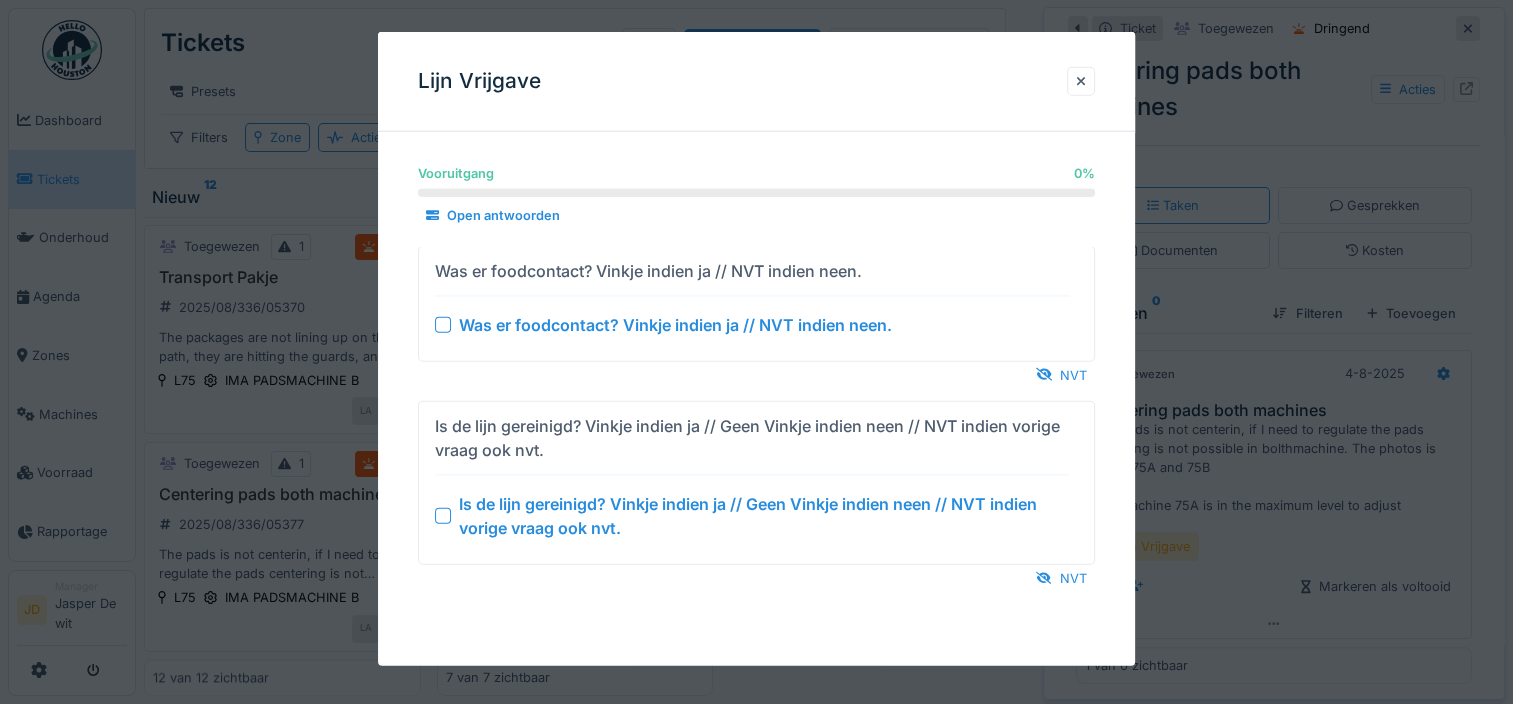click at bounding box center (443, 515) 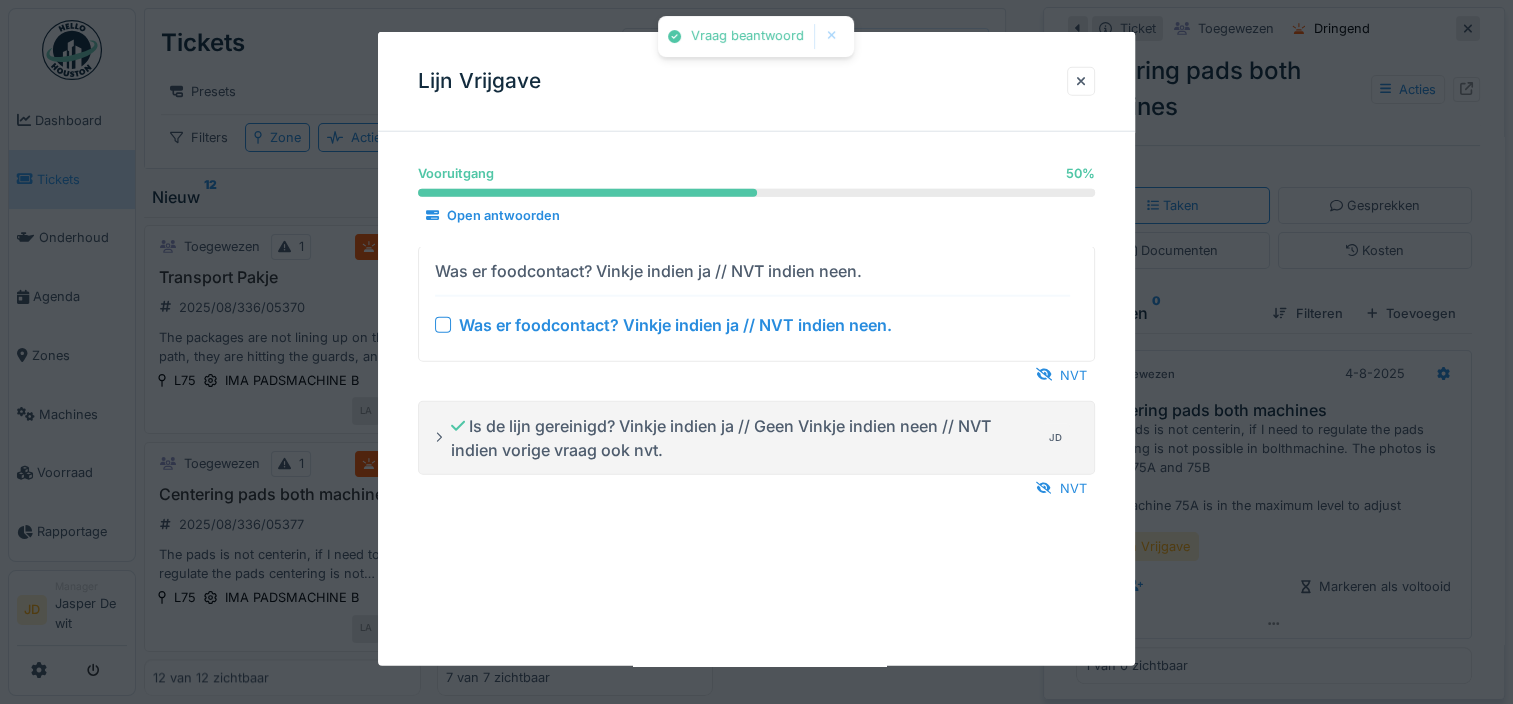click at bounding box center (443, 324) 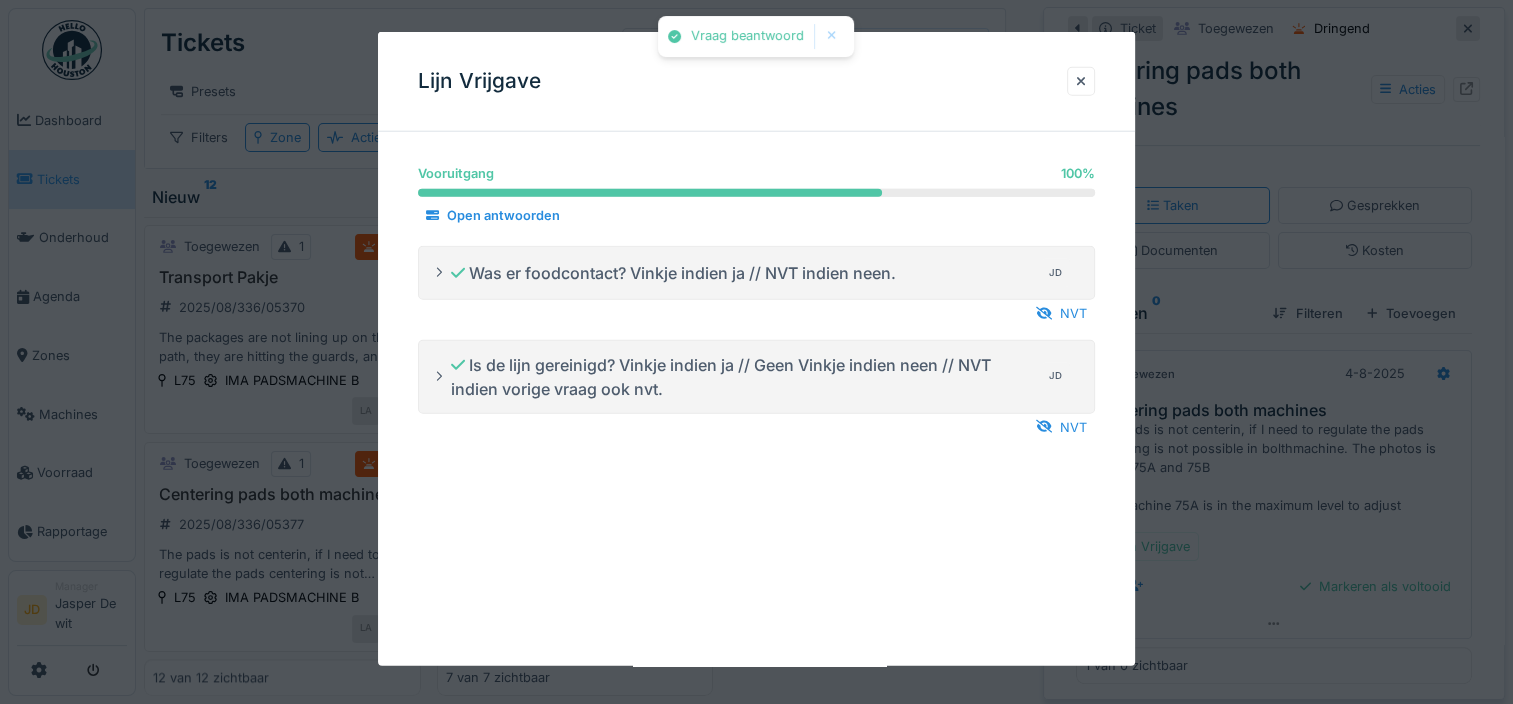 click at bounding box center (756, 352) 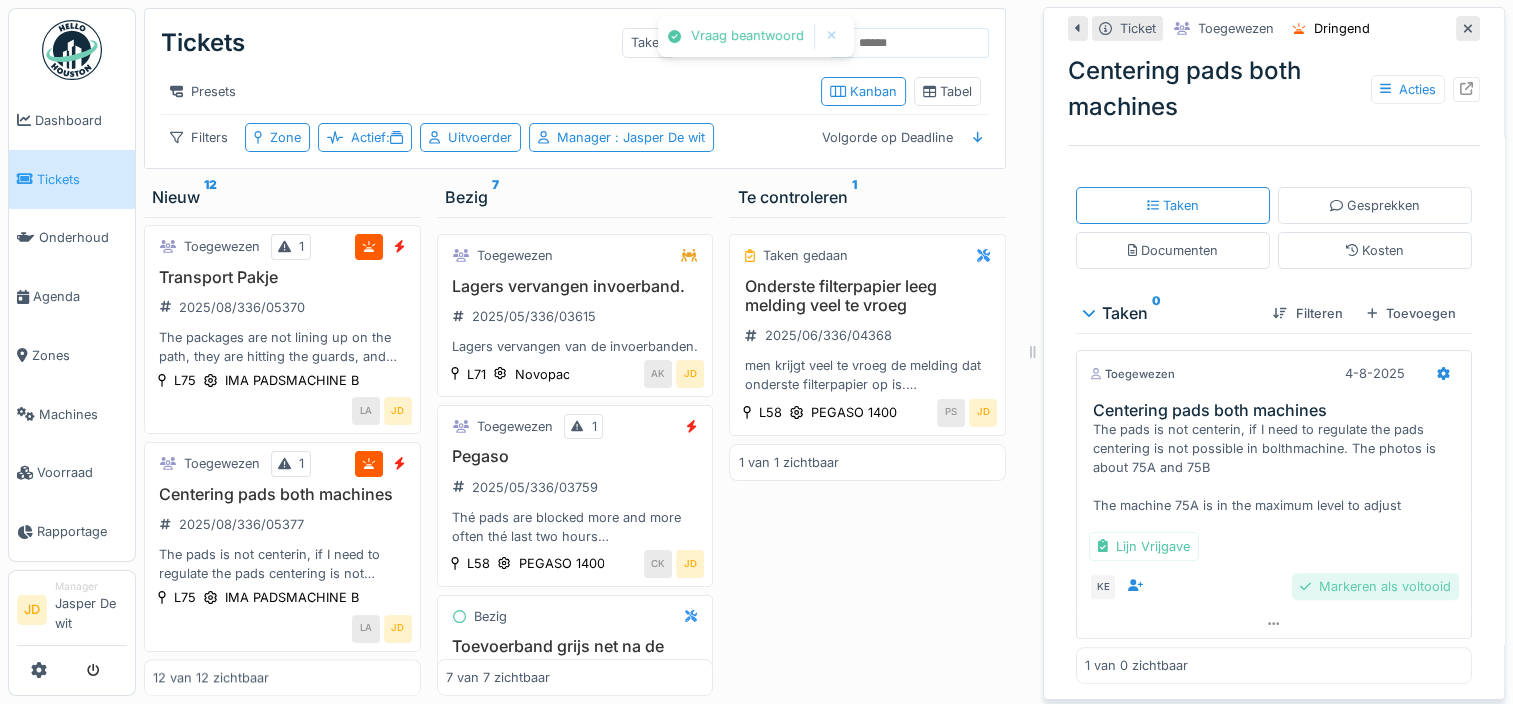 click on "Markeren als voltooid" at bounding box center (1375, 586) 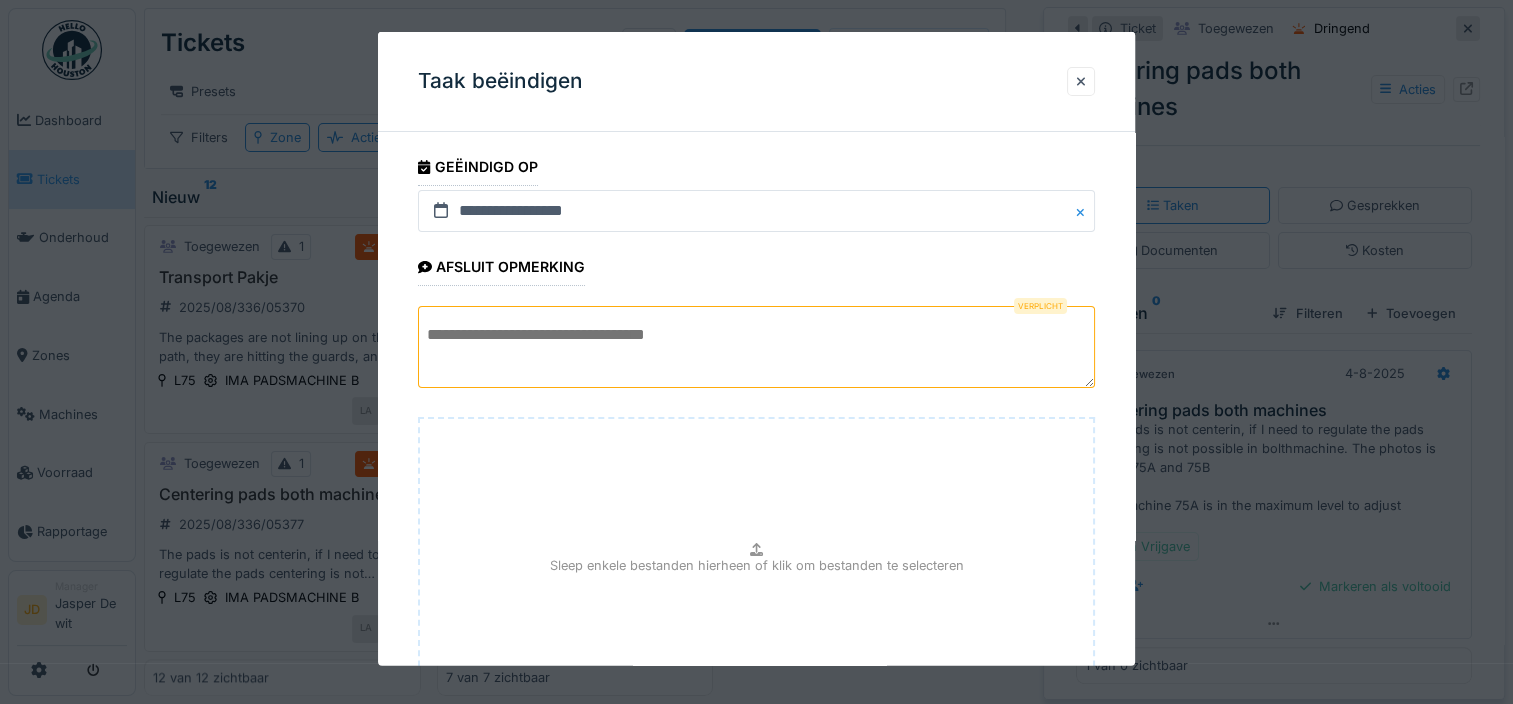 click at bounding box center (756, 347) 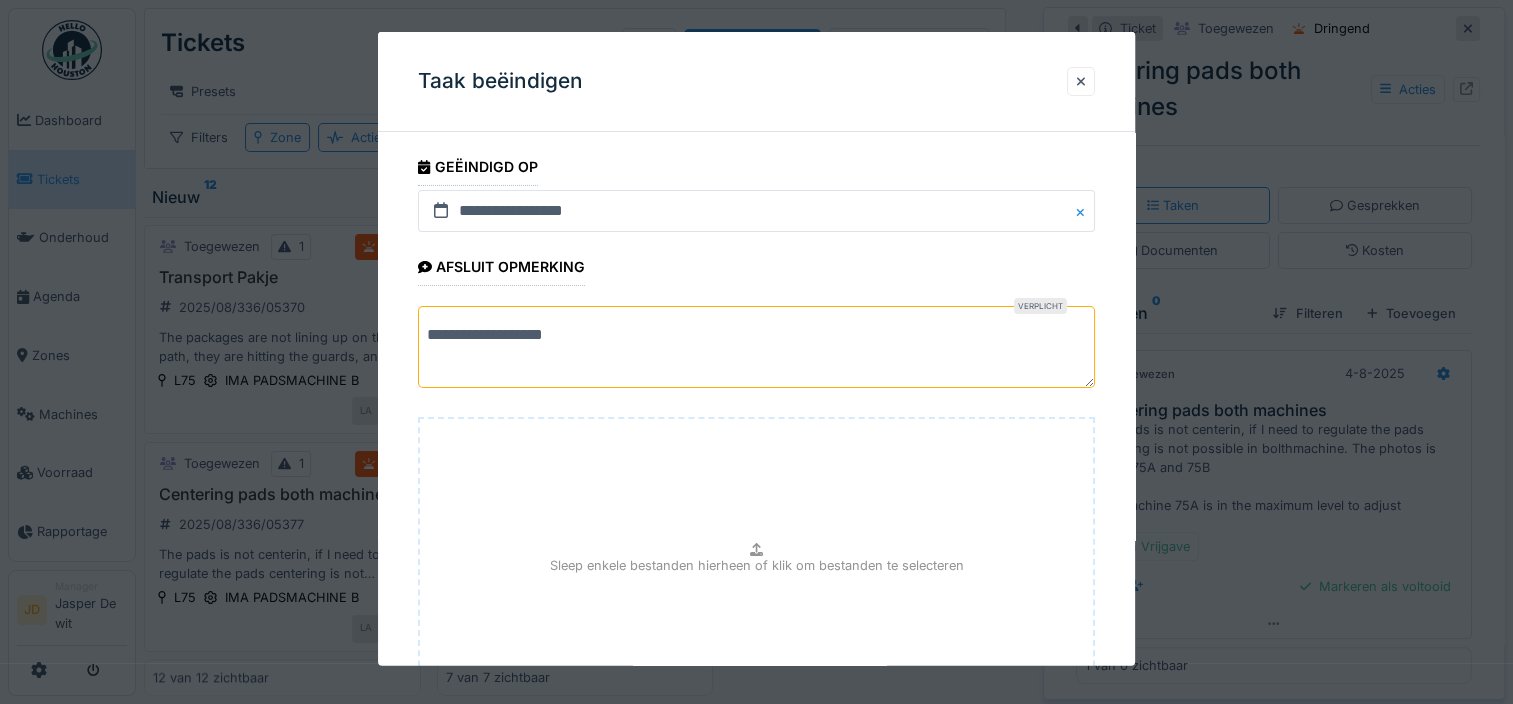 scroll, scrollTop: 180, scrollLeft: 0, axis: vertical 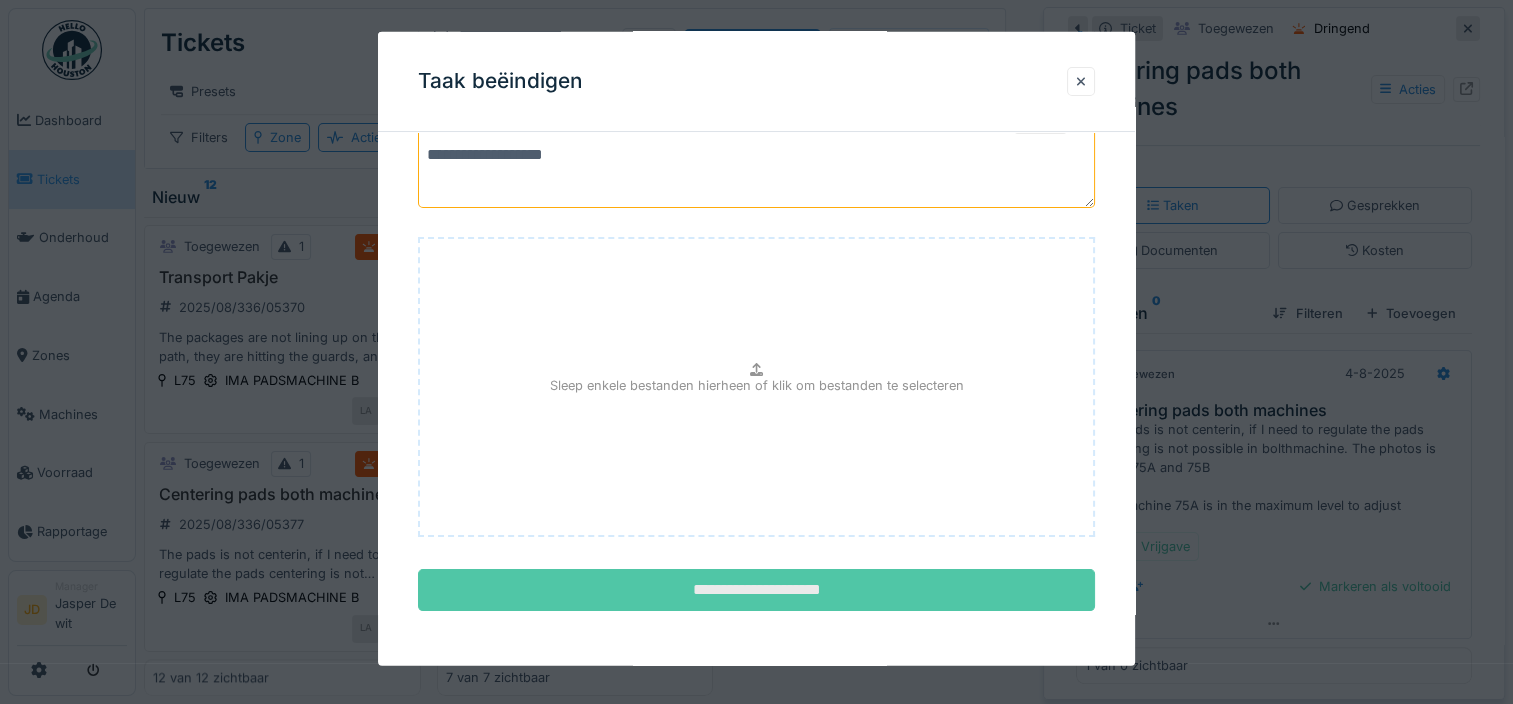 type on "**********" 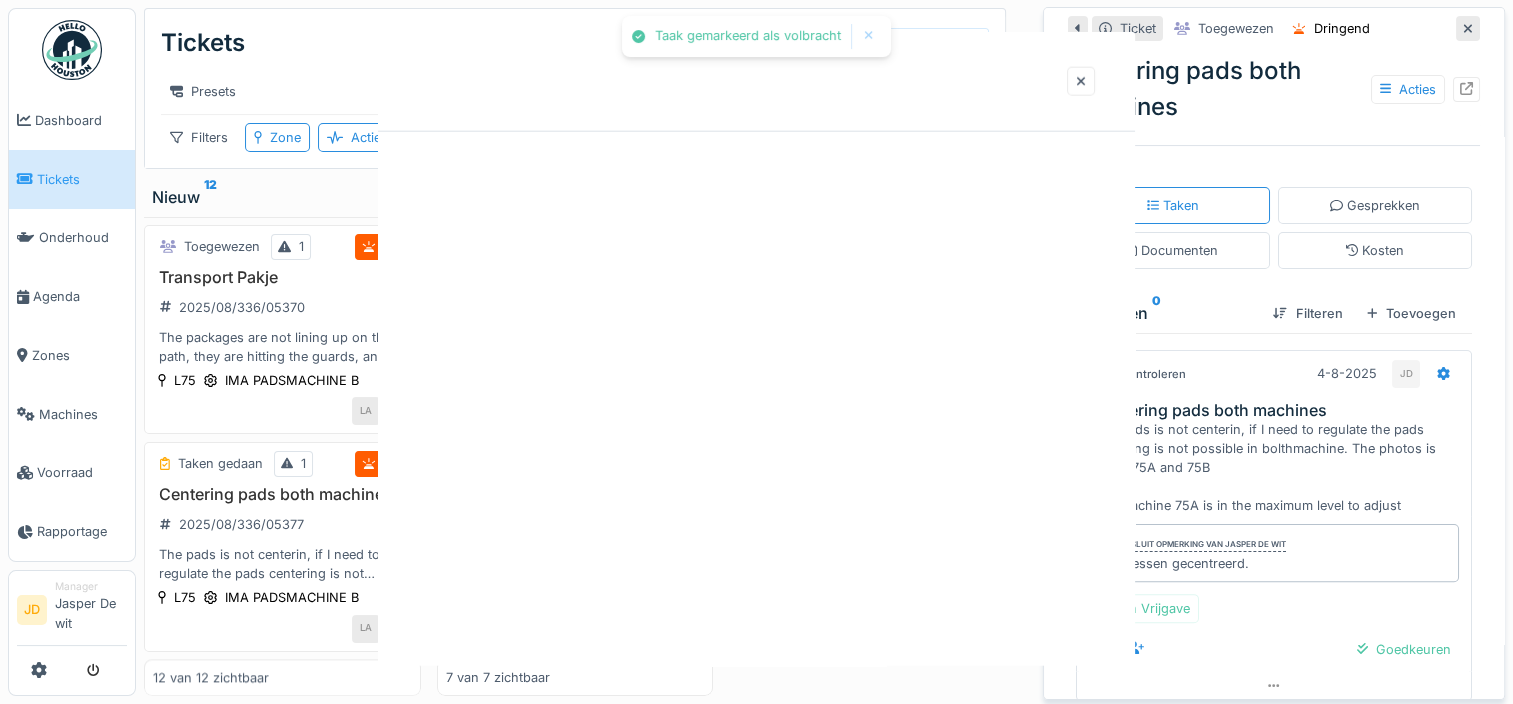scroll, scrollTop: 0, scrollLeft: 0, axis: both 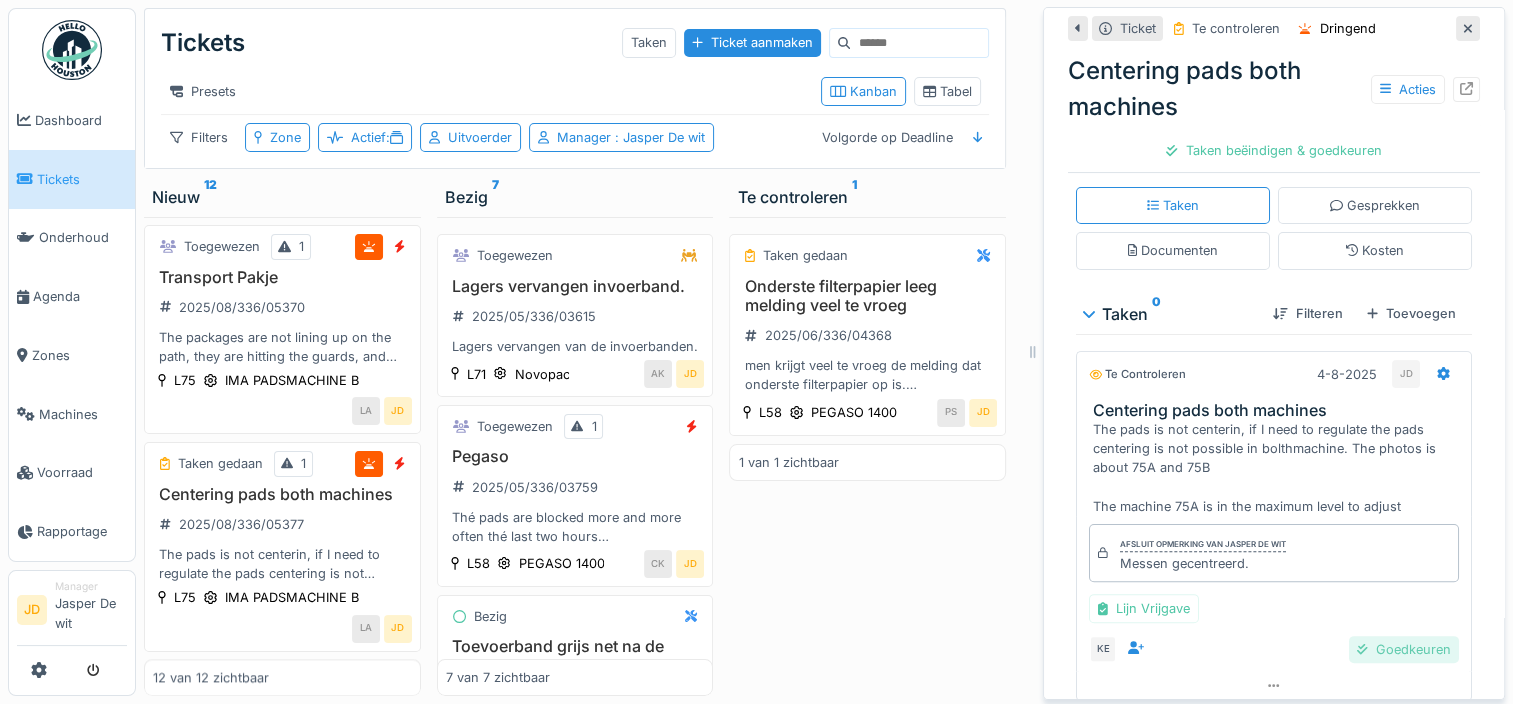 click on "Goedkeuren" at bounding box center [1404, 649] 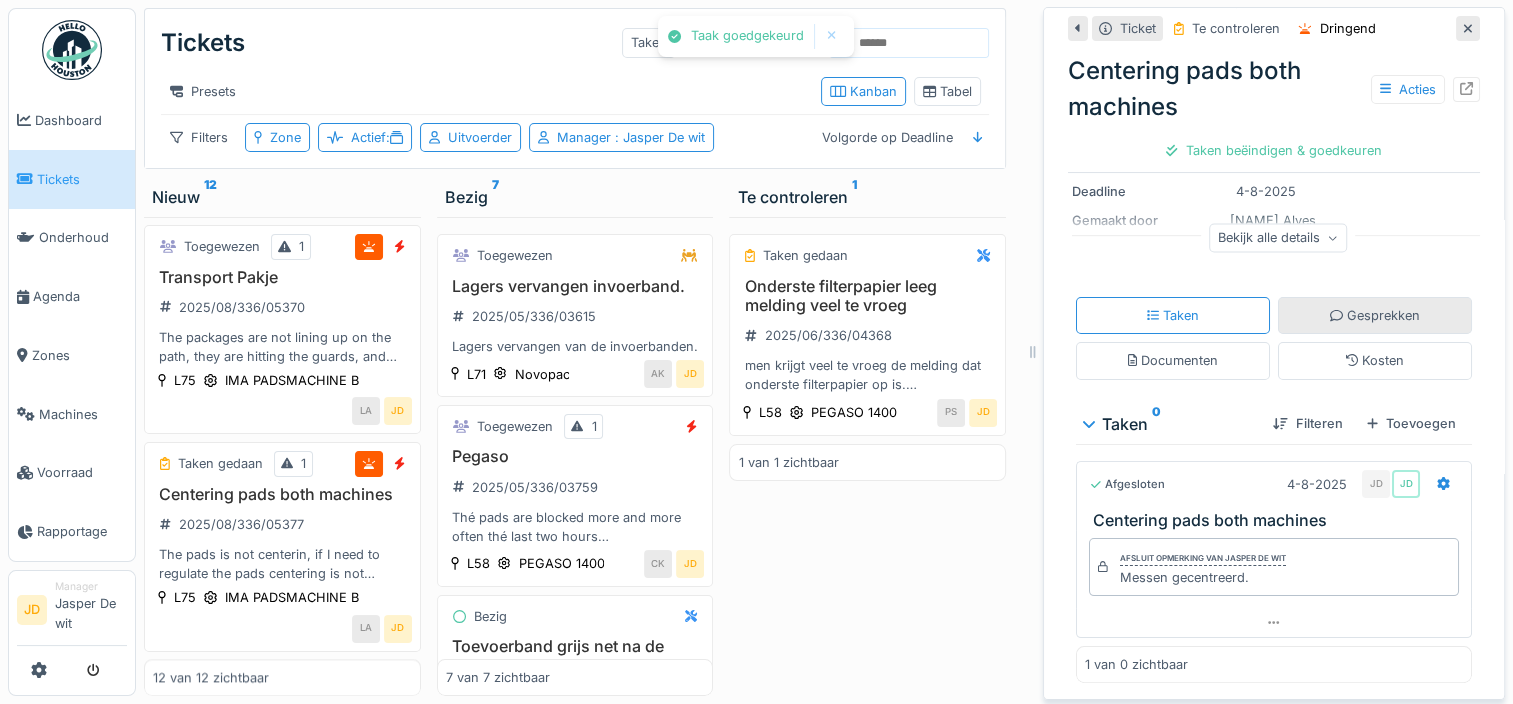 scroll, scrollTop: 296, scrollLeft: 0, axis: vertical 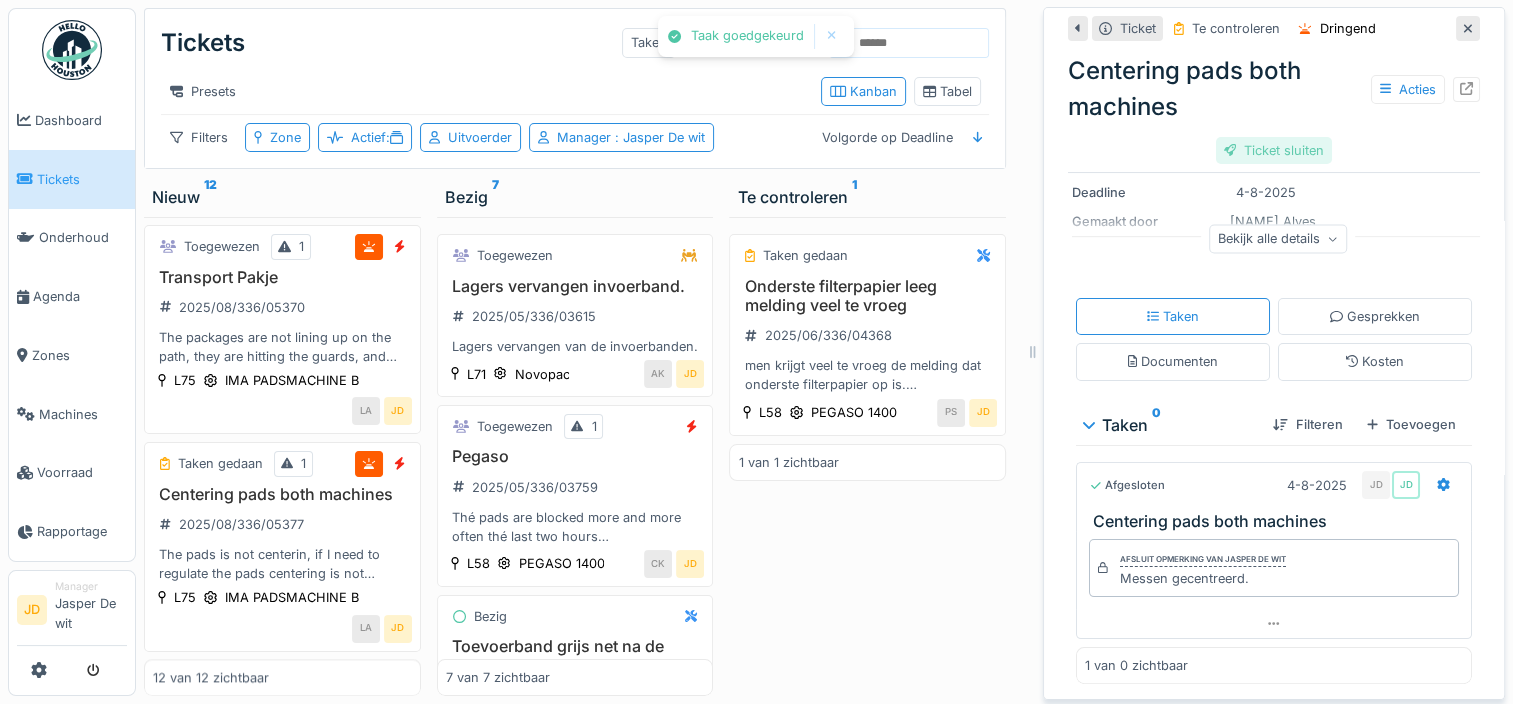 click on "Ticket sluiten" at bounding box center (1274, 150) 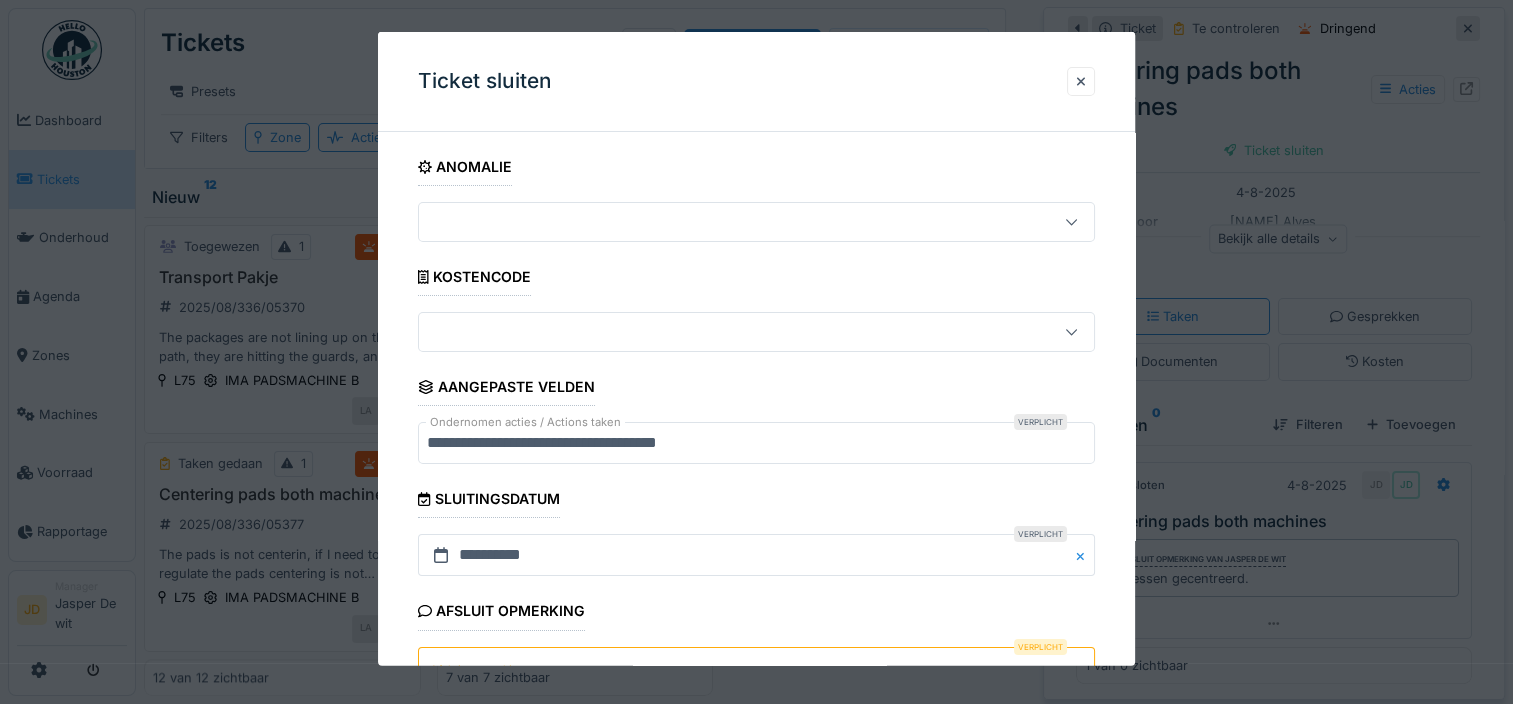 scroll, scrollTop: 179, scrollLeft: 0, axis: vertical 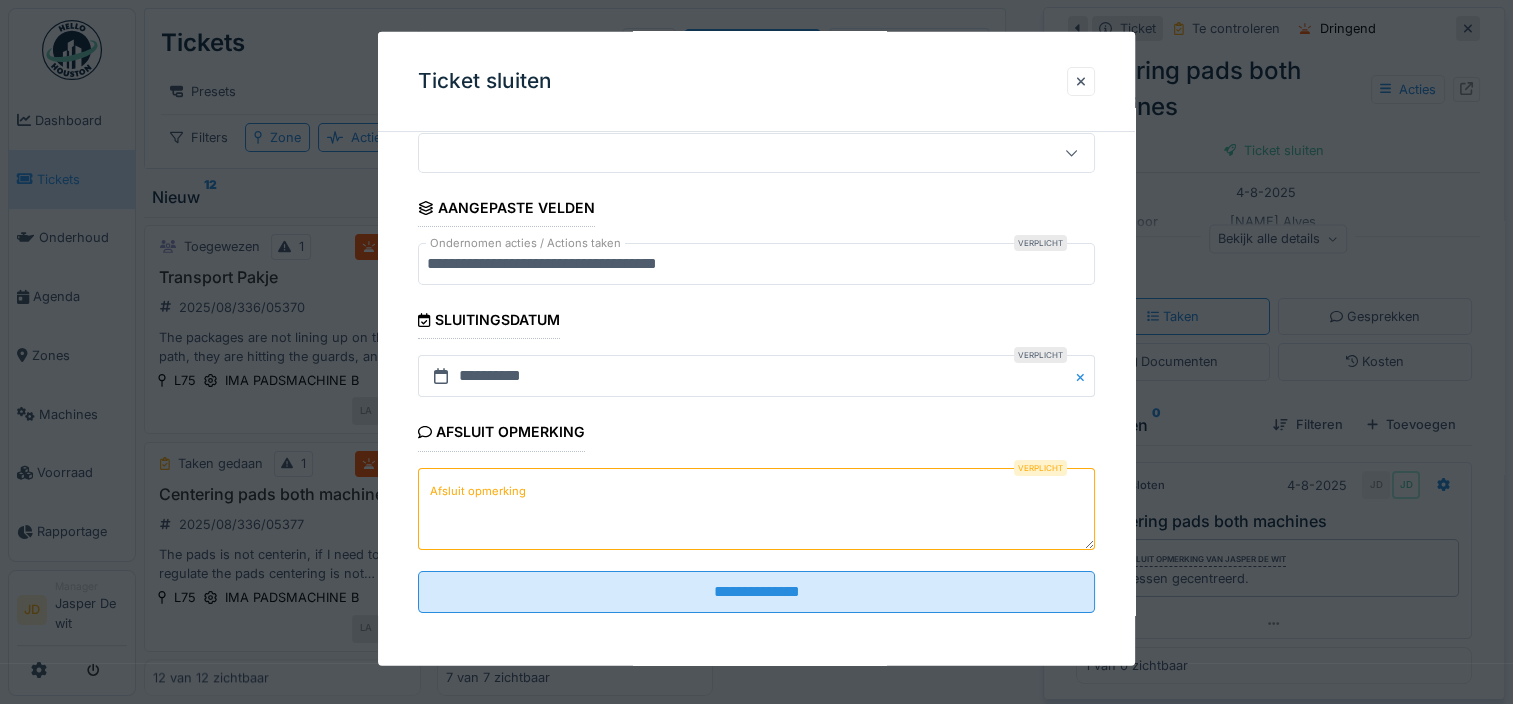 click on "Afsluit opmerking" at bounding box center (756, 508) 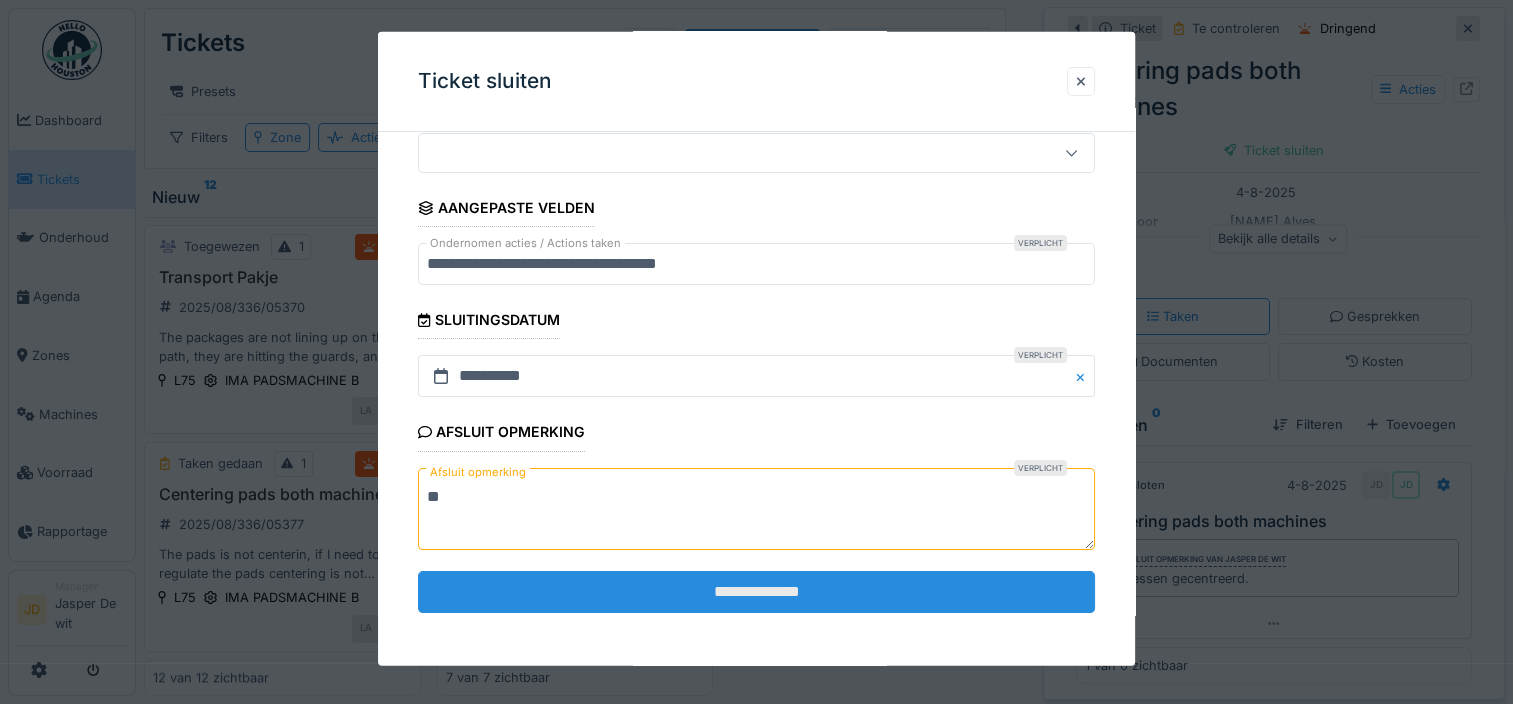 type on "**" 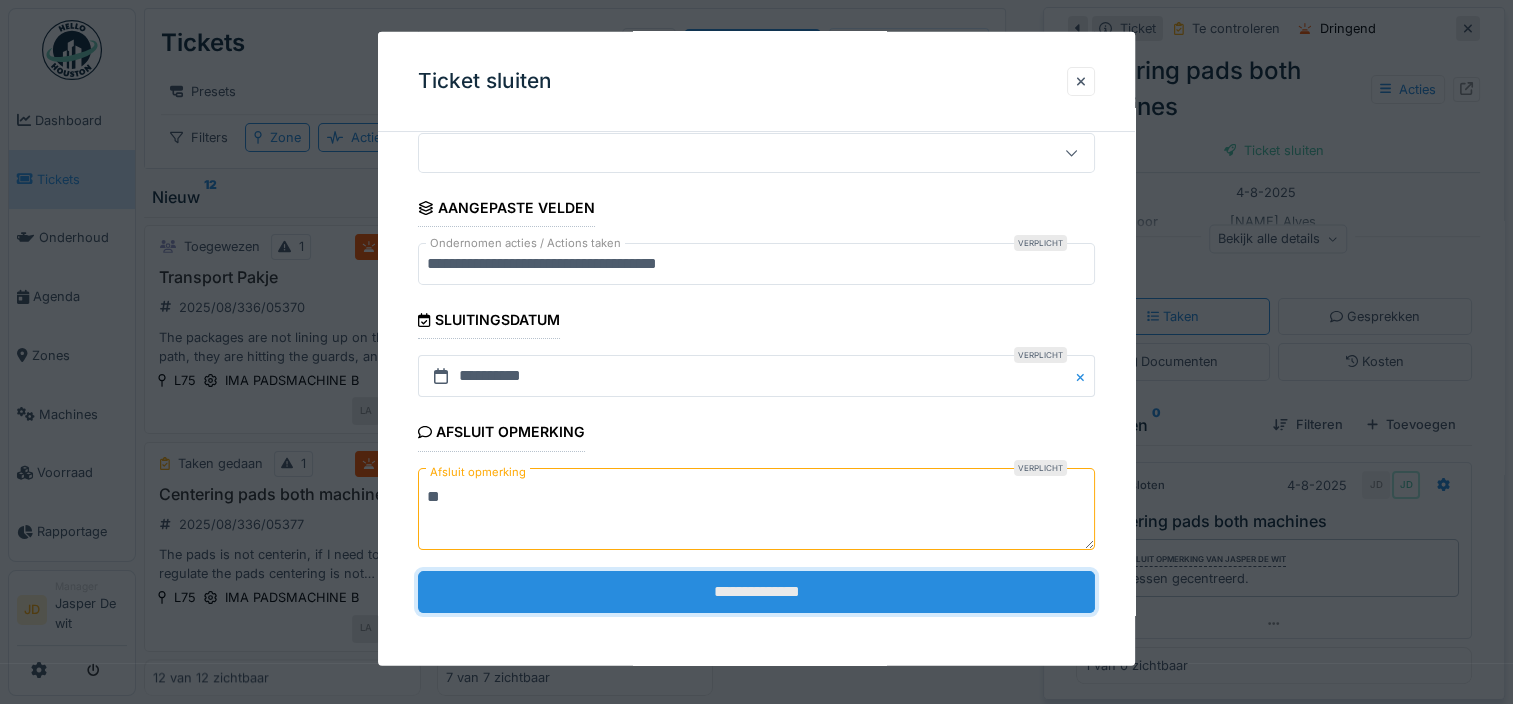 click on "**********" at bounding box center (756, 591) 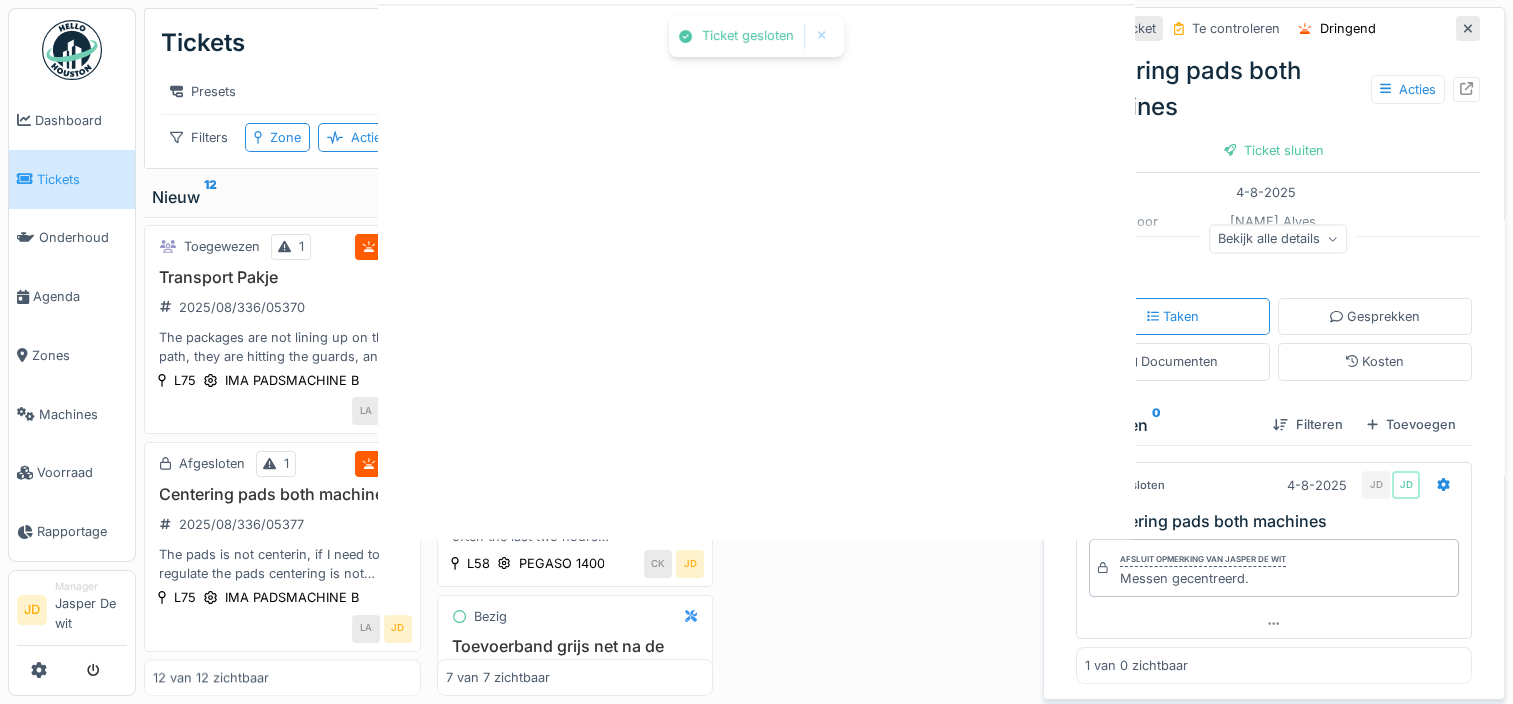 scroll, scrollTop: 0, scrollLeft: 0, axis: both 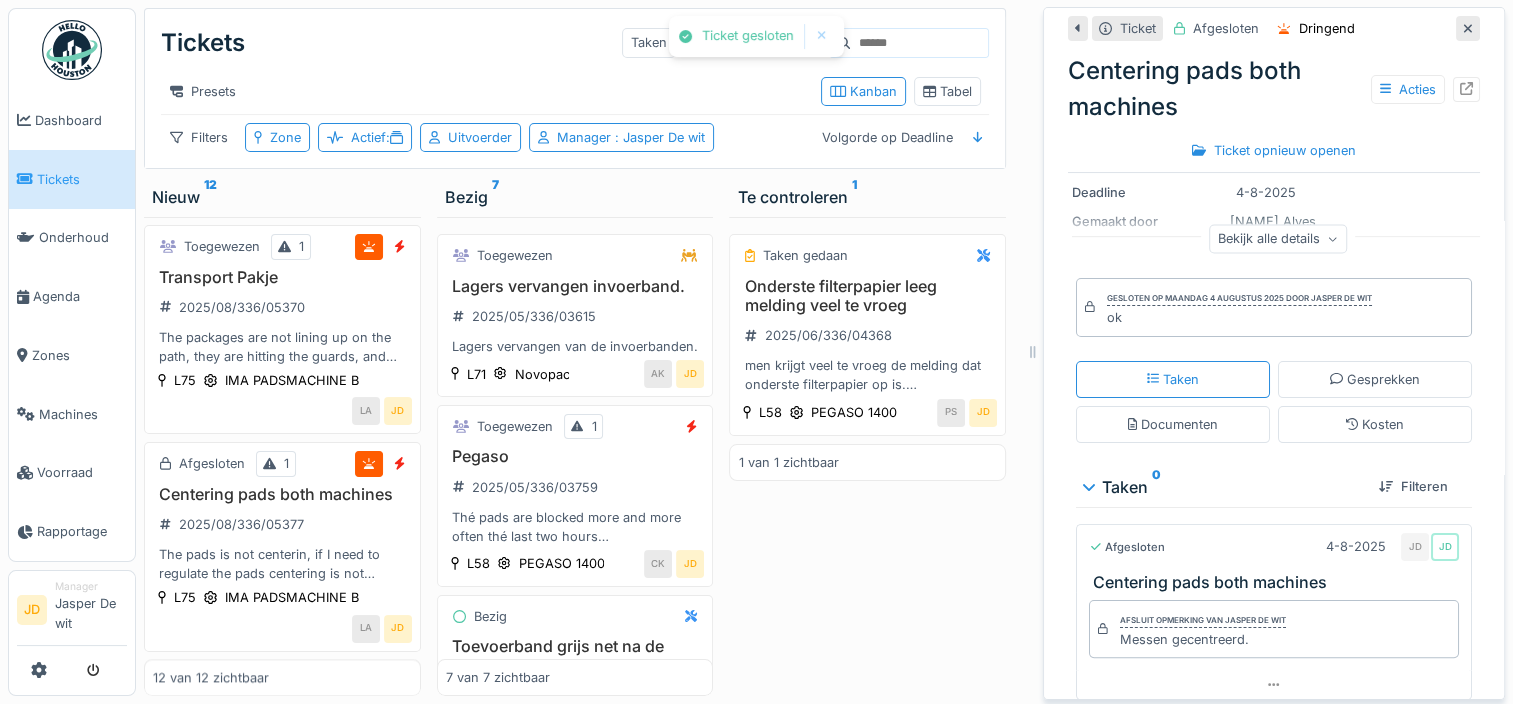 click 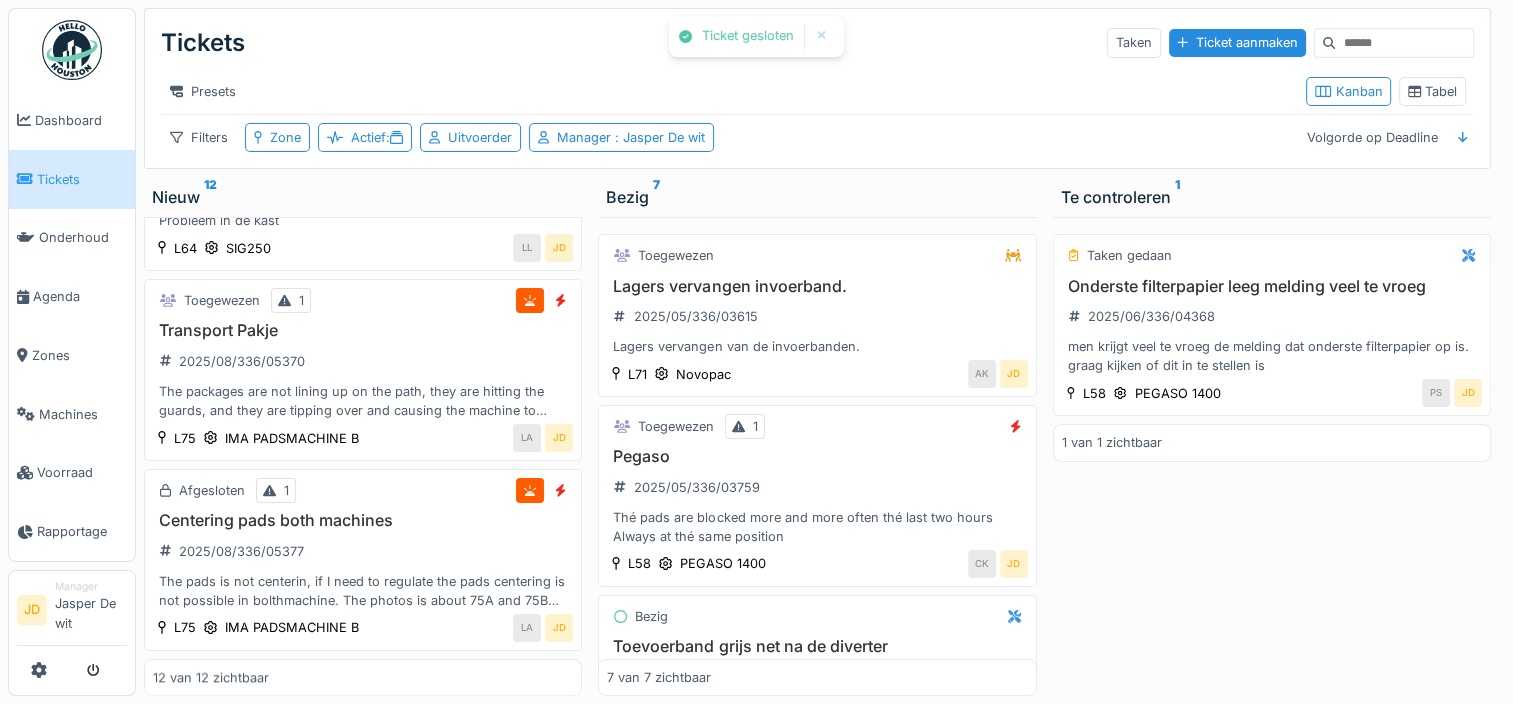 scroll, scrollTop: 1816, scrollLeft: 0, axis: vertical 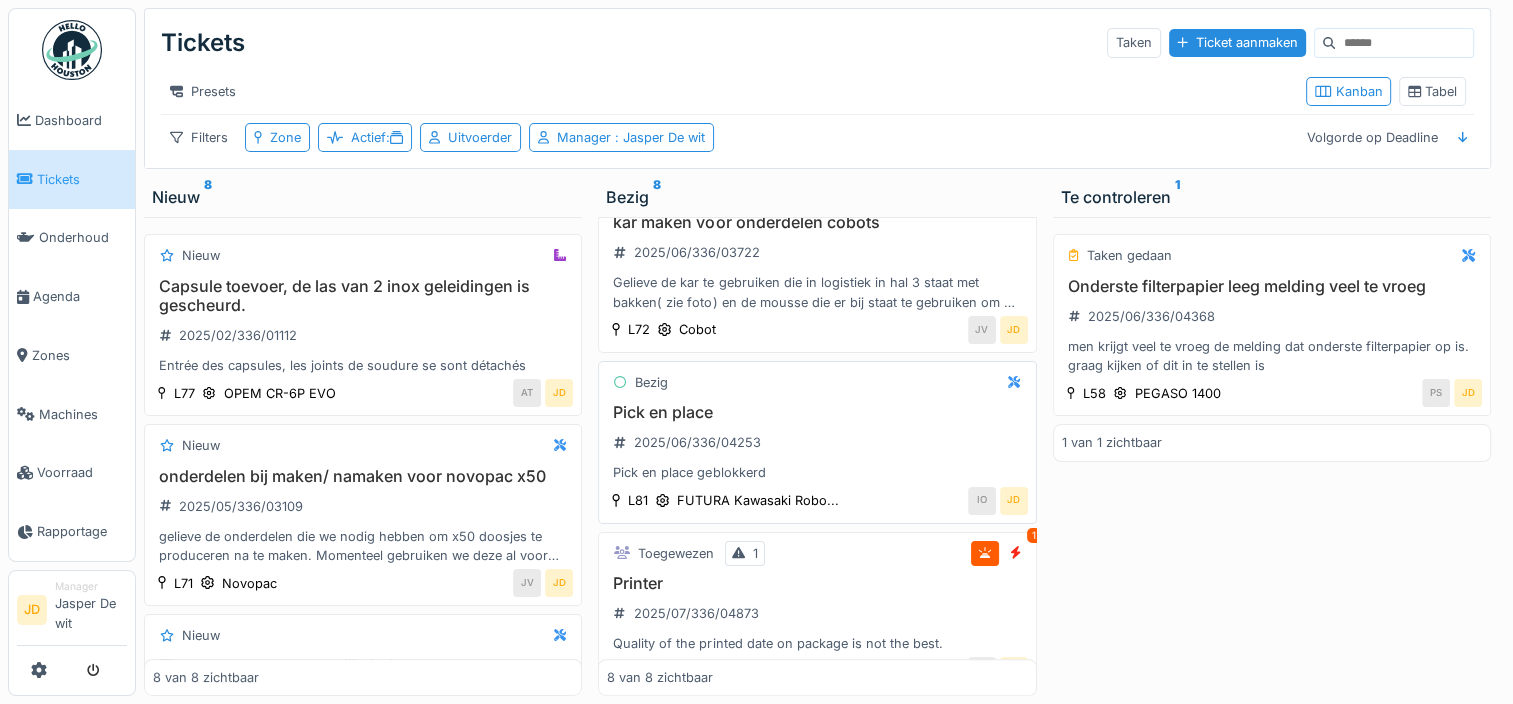 click on "Pick en place" at bounding box center (817, 412) 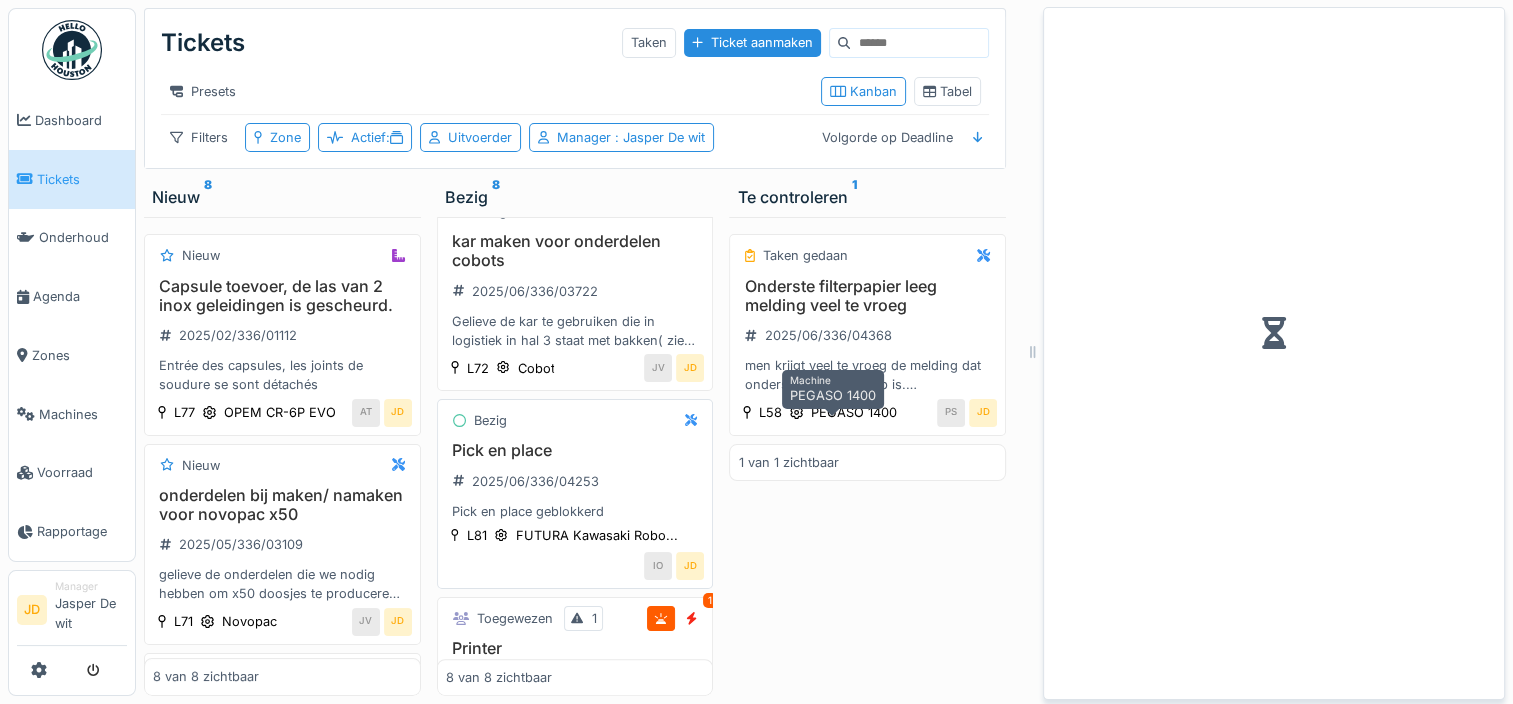scroll, scrollTop: 652, scrollLeft: 0, axis: vertical 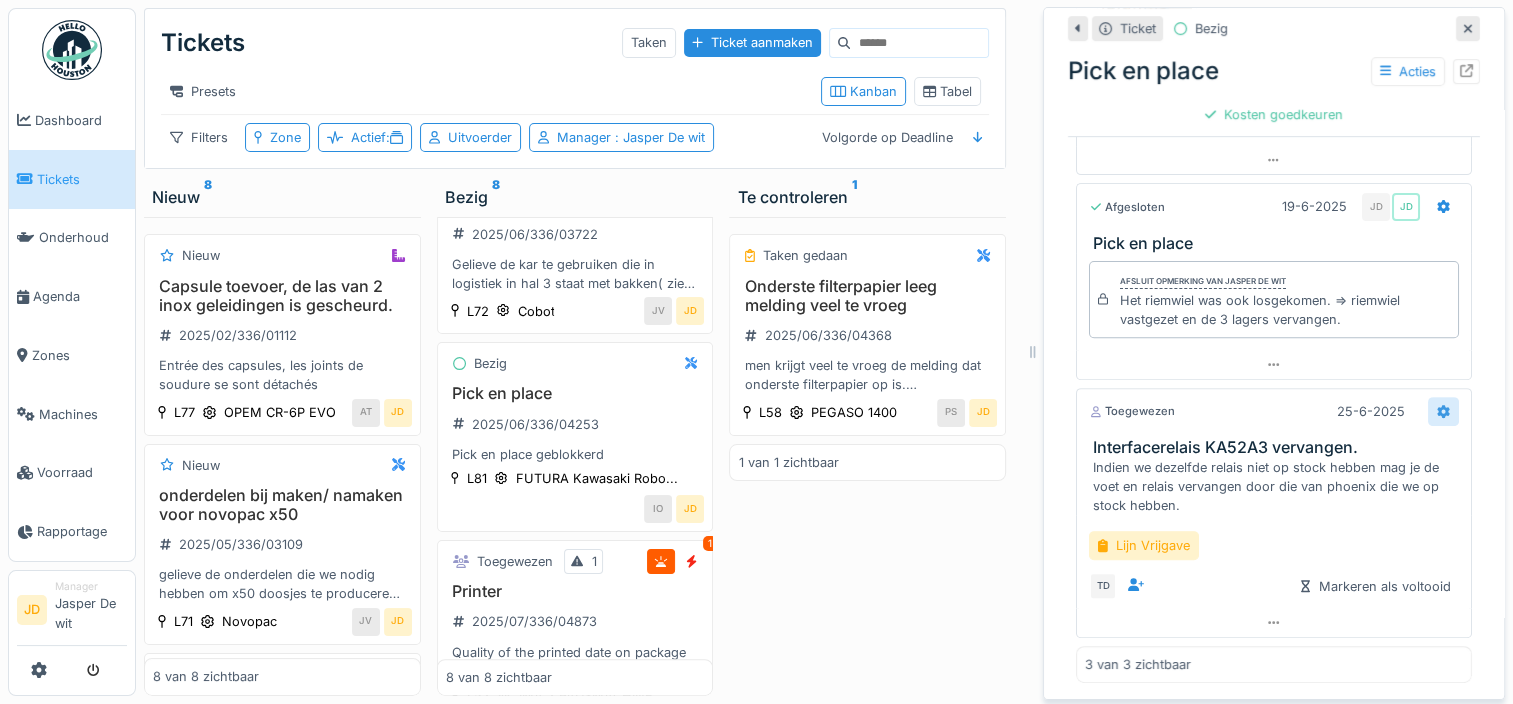 click 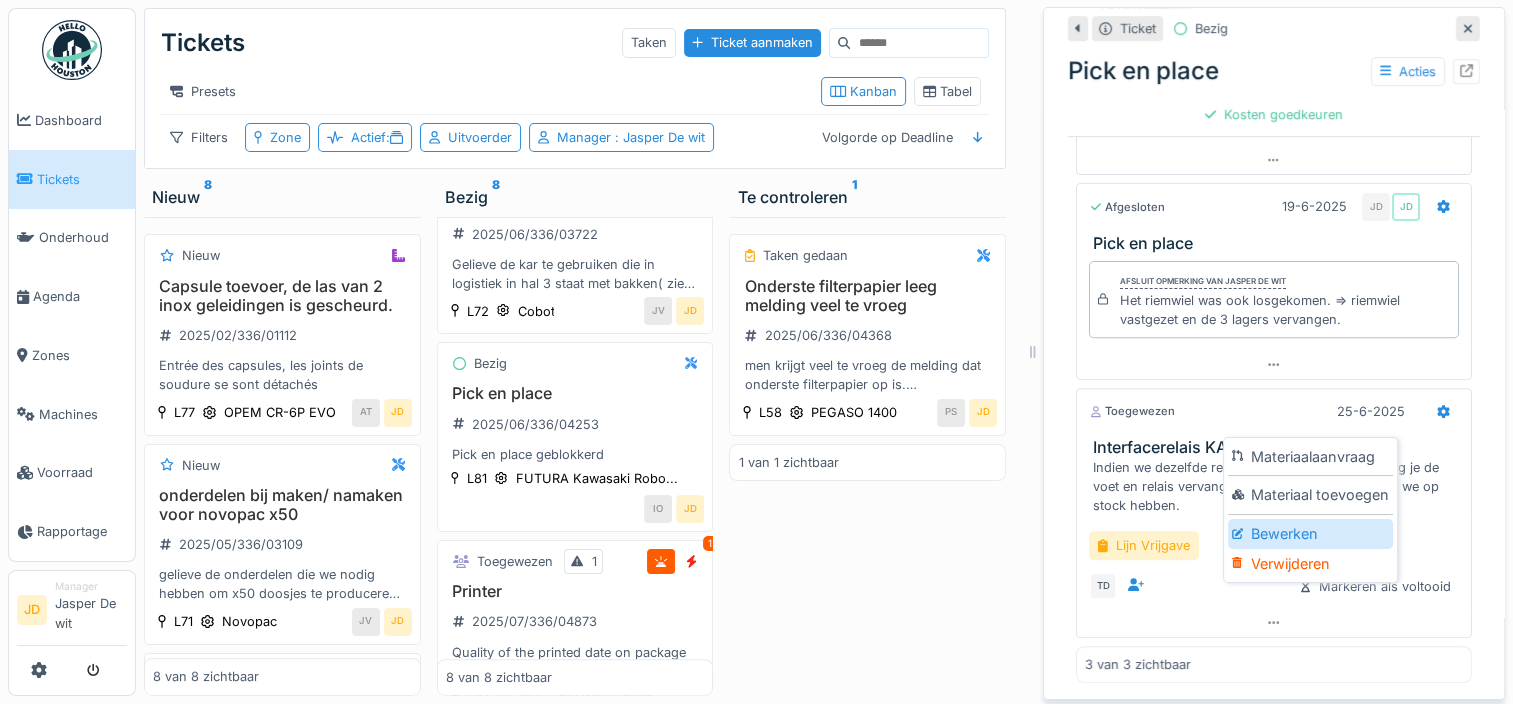 click on "Bewerken" at bounding box center [1310, 534] 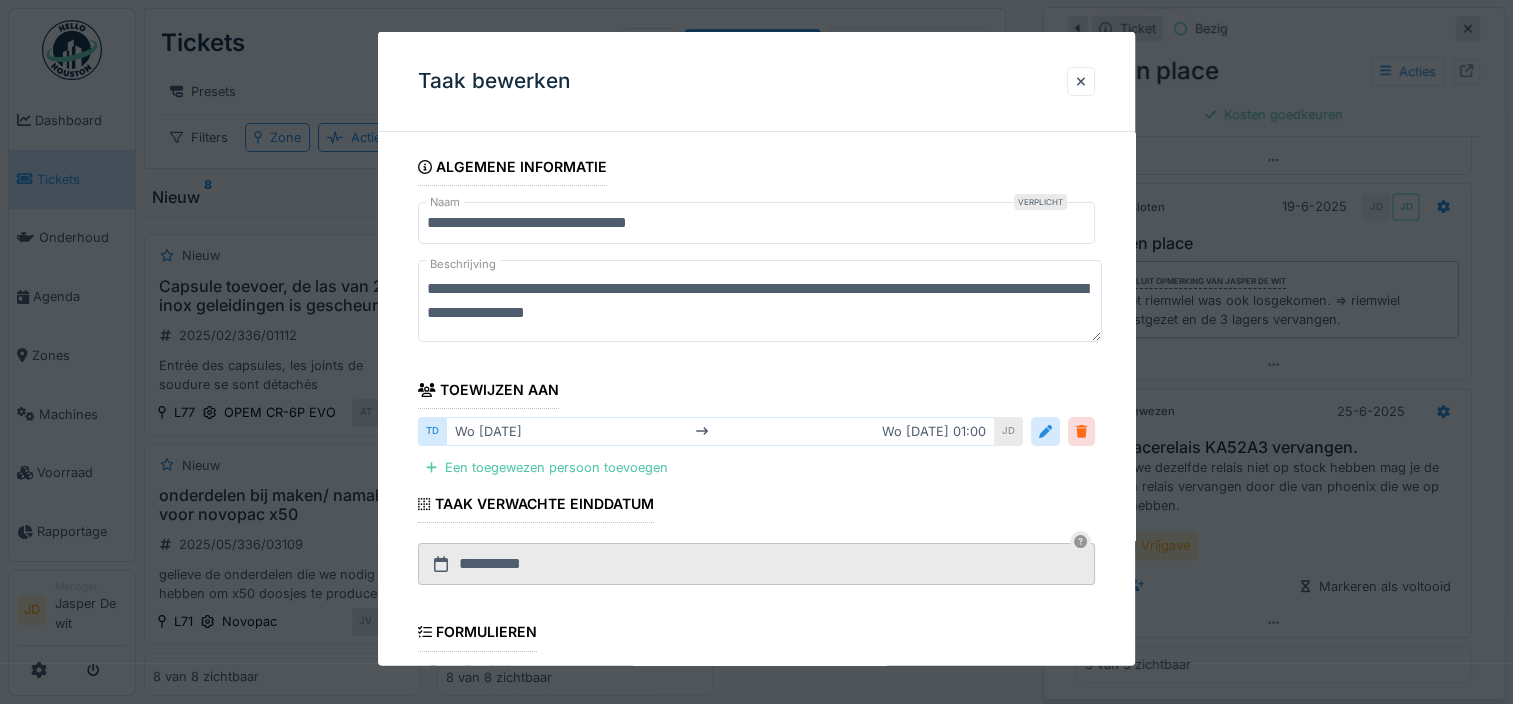 click at bounding box center (1081, 431) 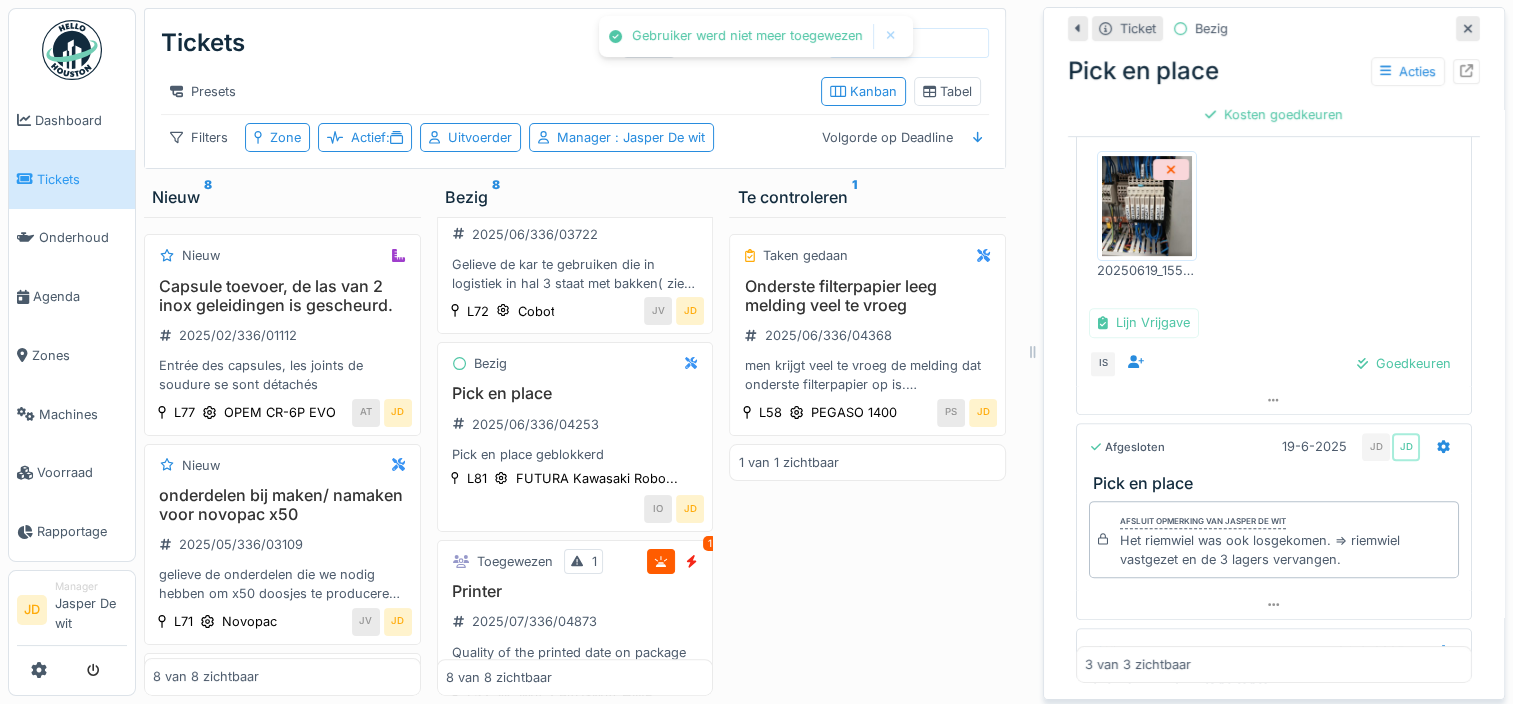 scroll, scrollTop: 0, scrollLeft: 0, axis: both 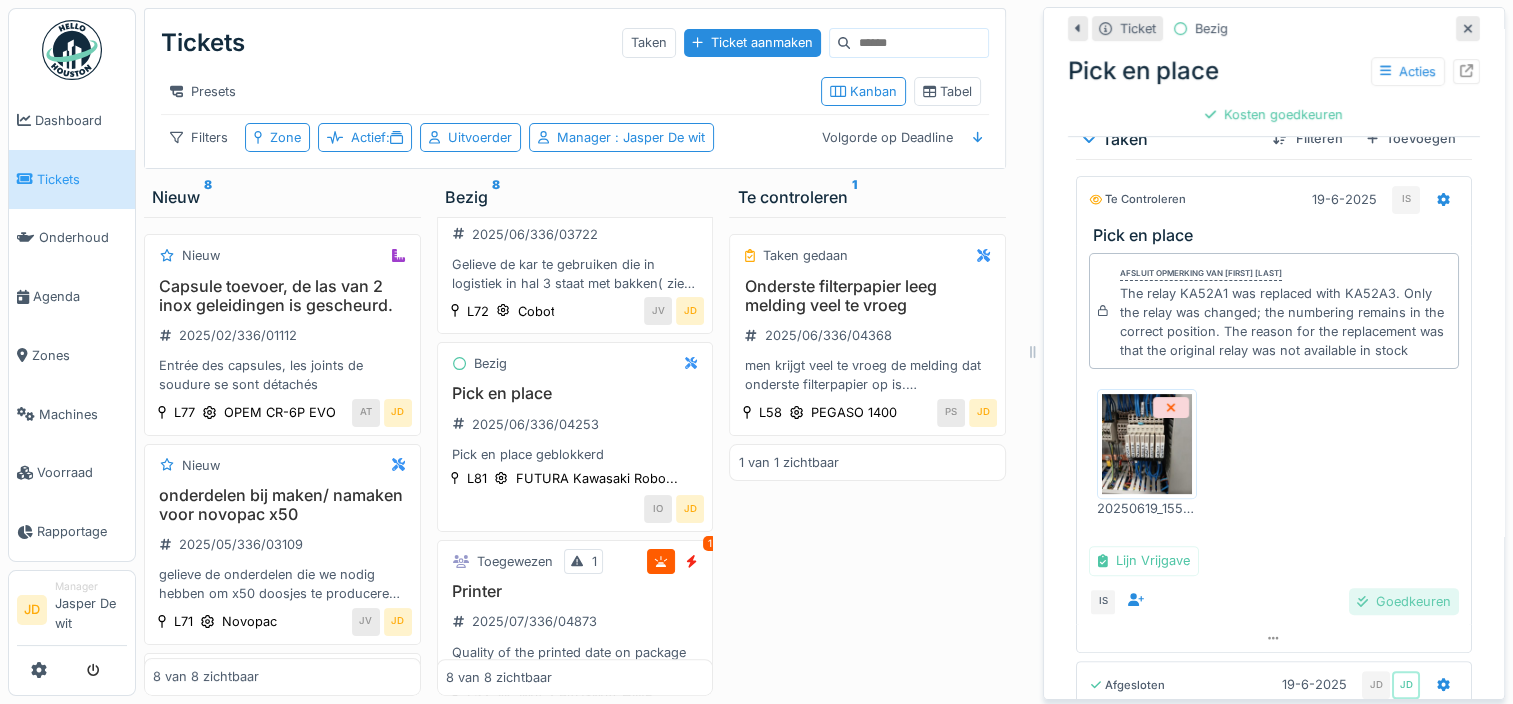 click on "Goedkeuren" at bounding box center (1404, 601) 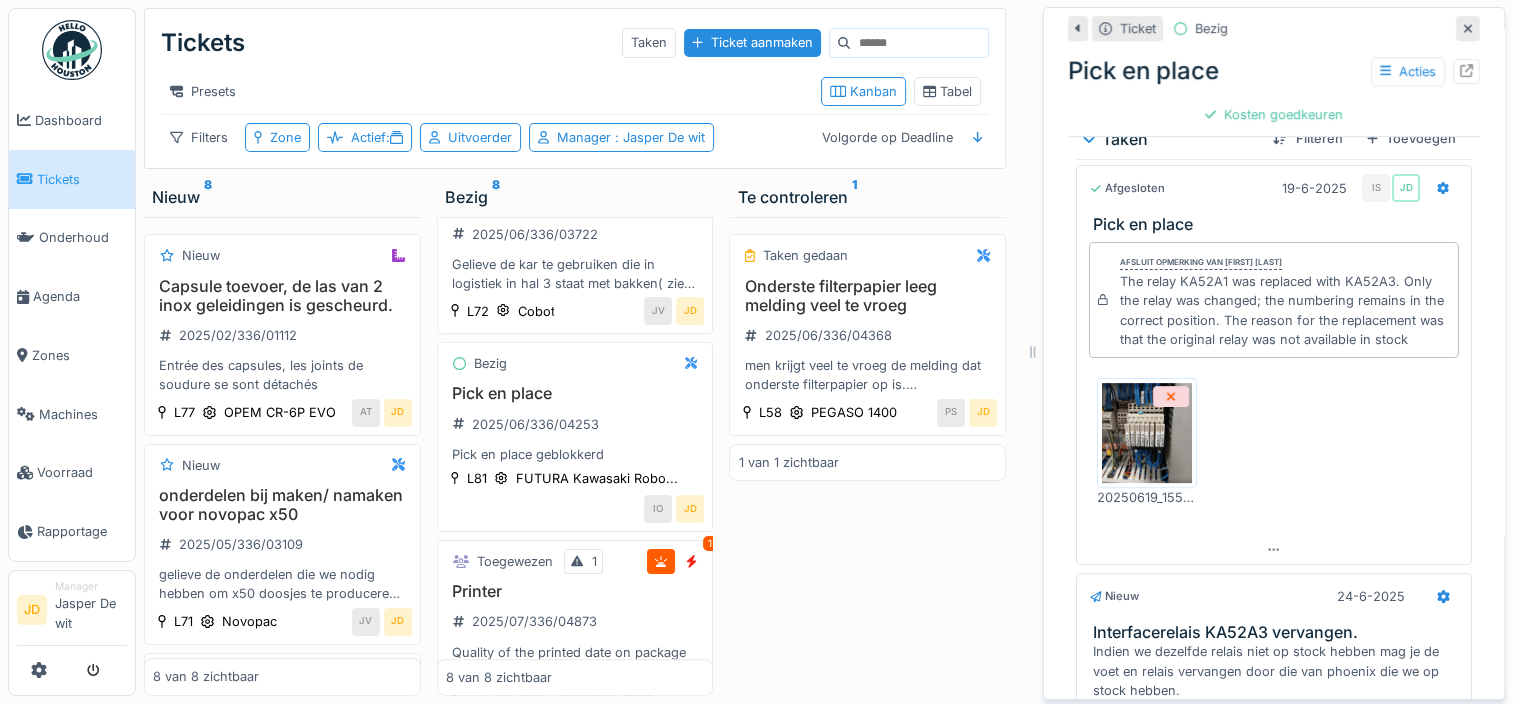 scroll, scrollTop: 253, scrollLeft: 0, axis: vertical 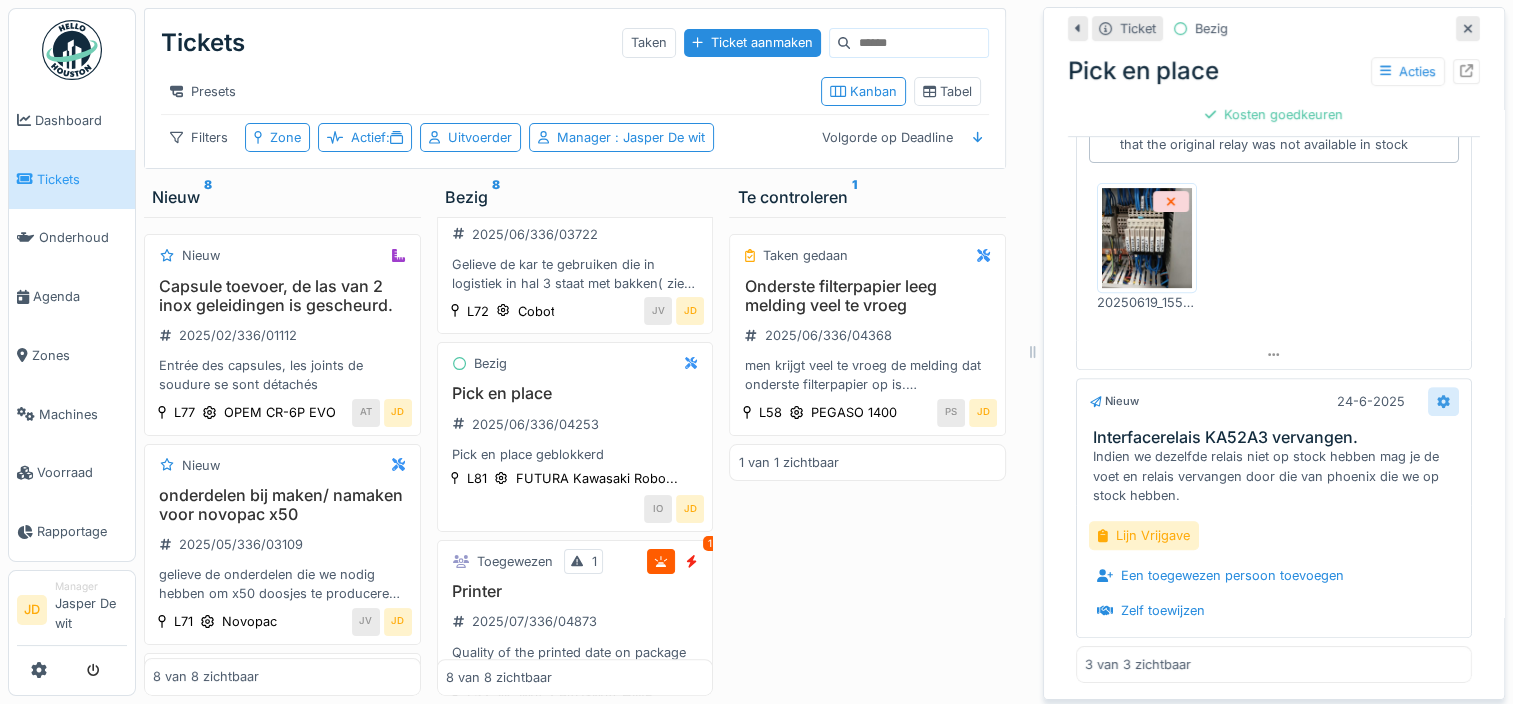 click 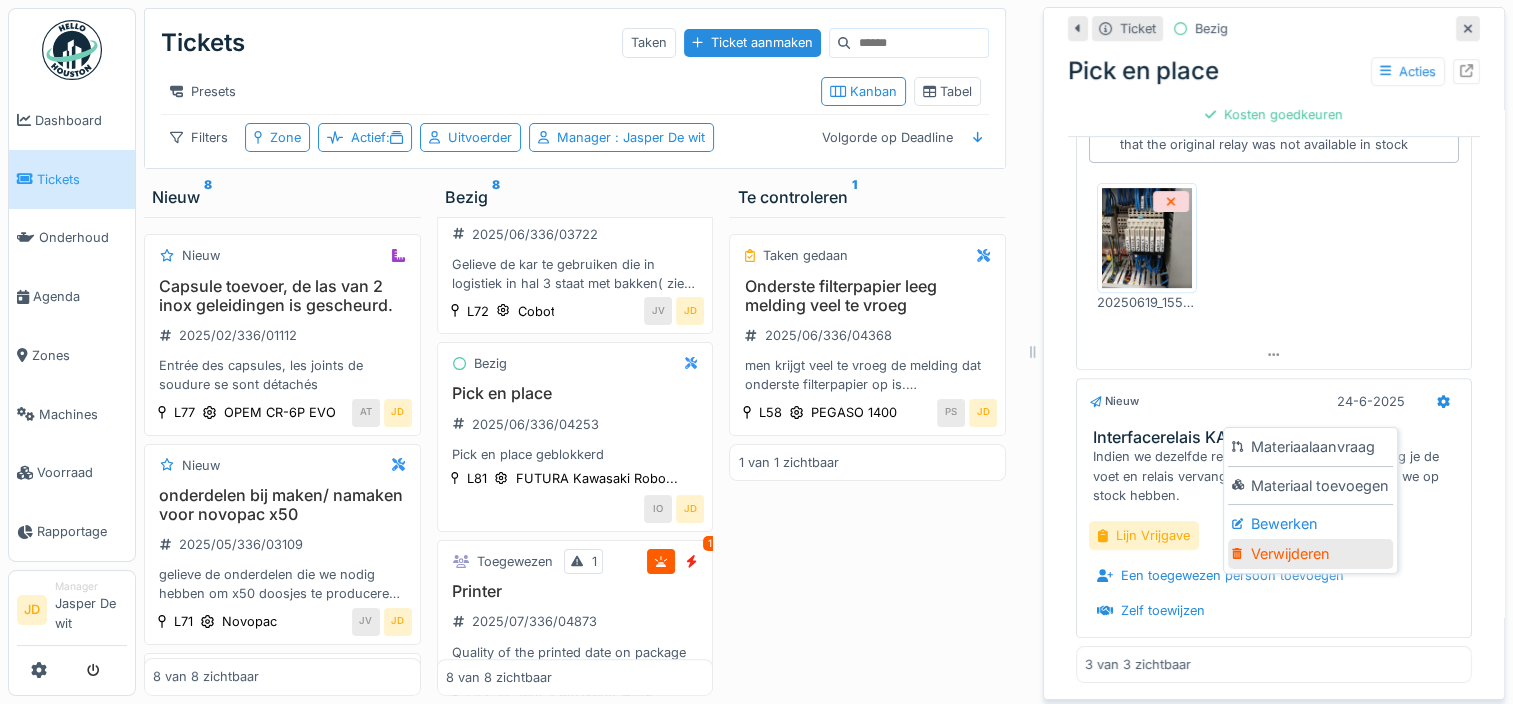 click on "Verwijderen" at bounding box center [1310, 554] 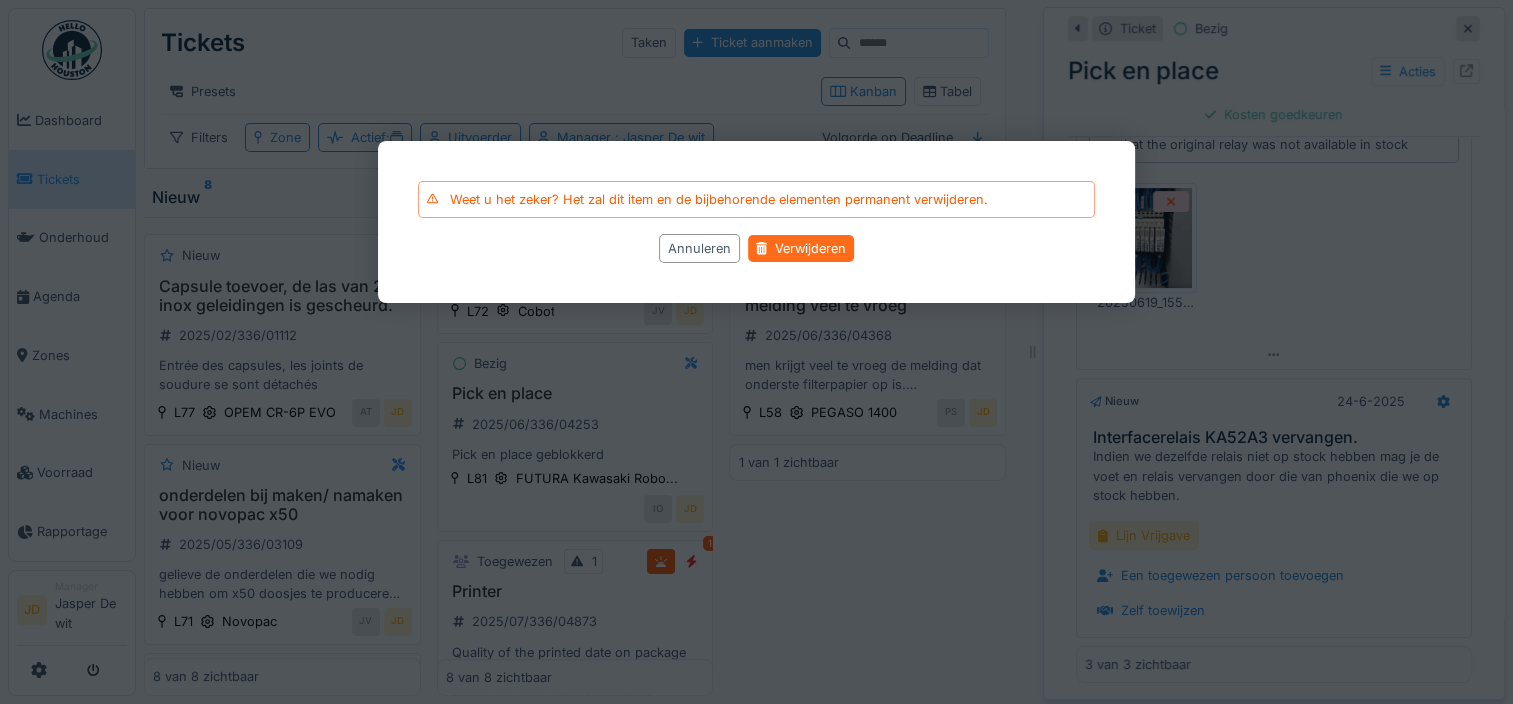 click on "Verwijderen" at bounding box center (801, 248) 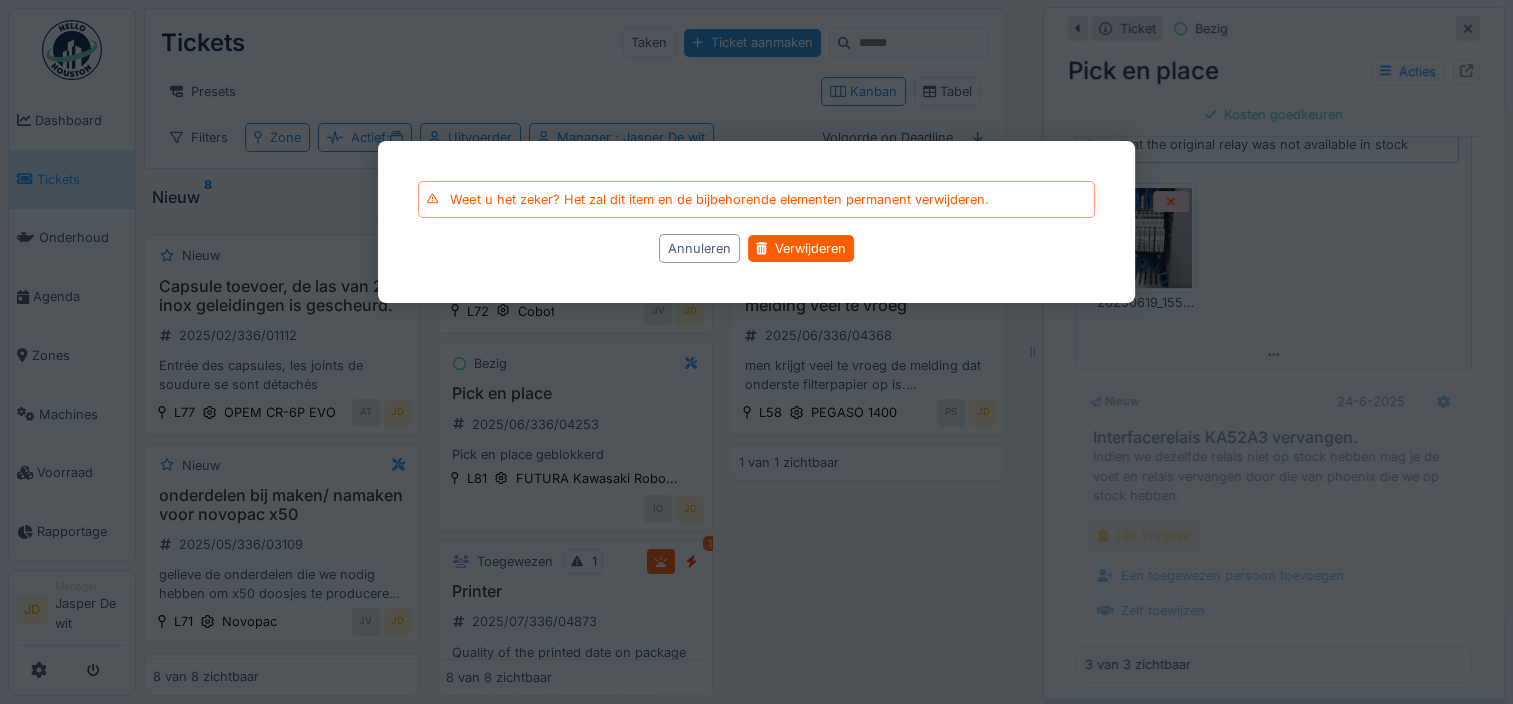 scroll, scrollTop: 0, scrollLeft: 0, axis: both 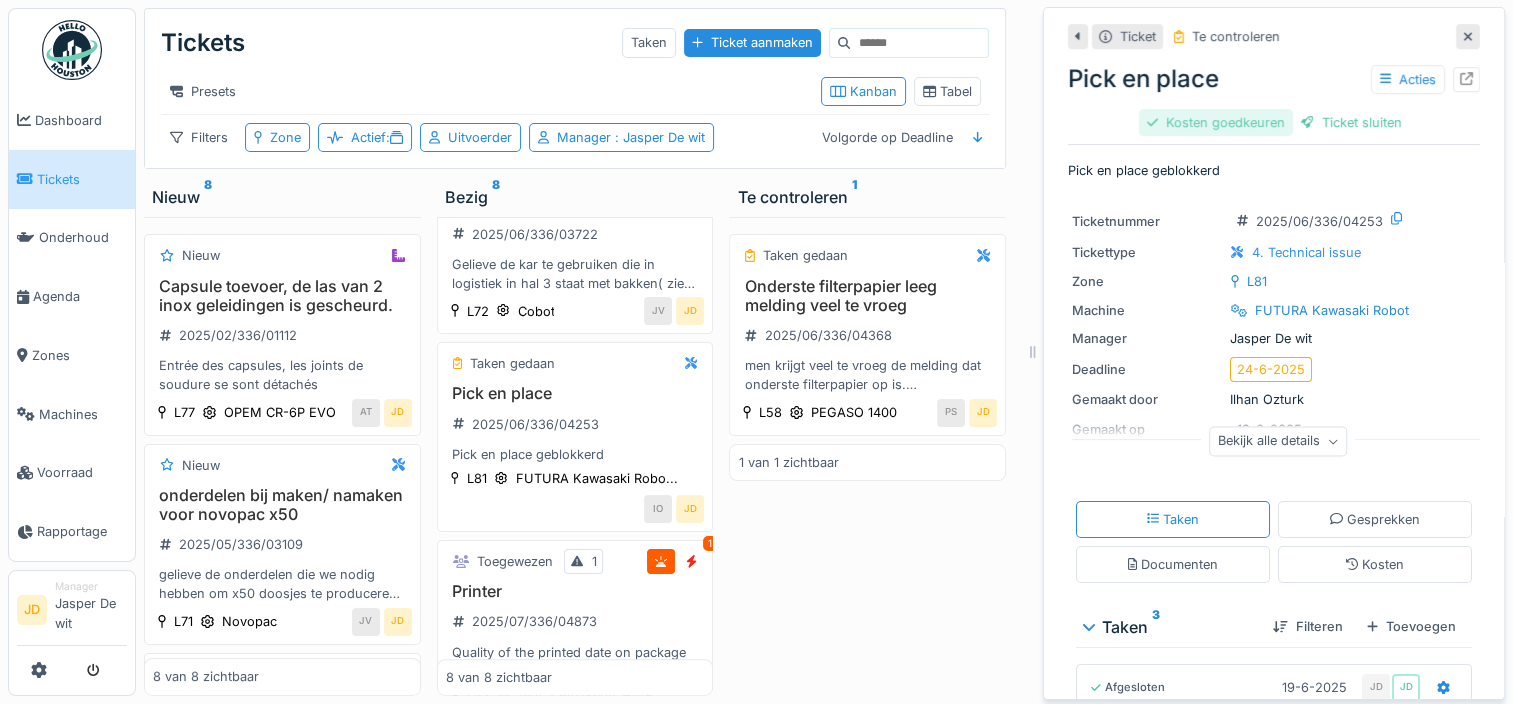 click on "Kosten goedkeuren" at bounding box center [1216, 122] 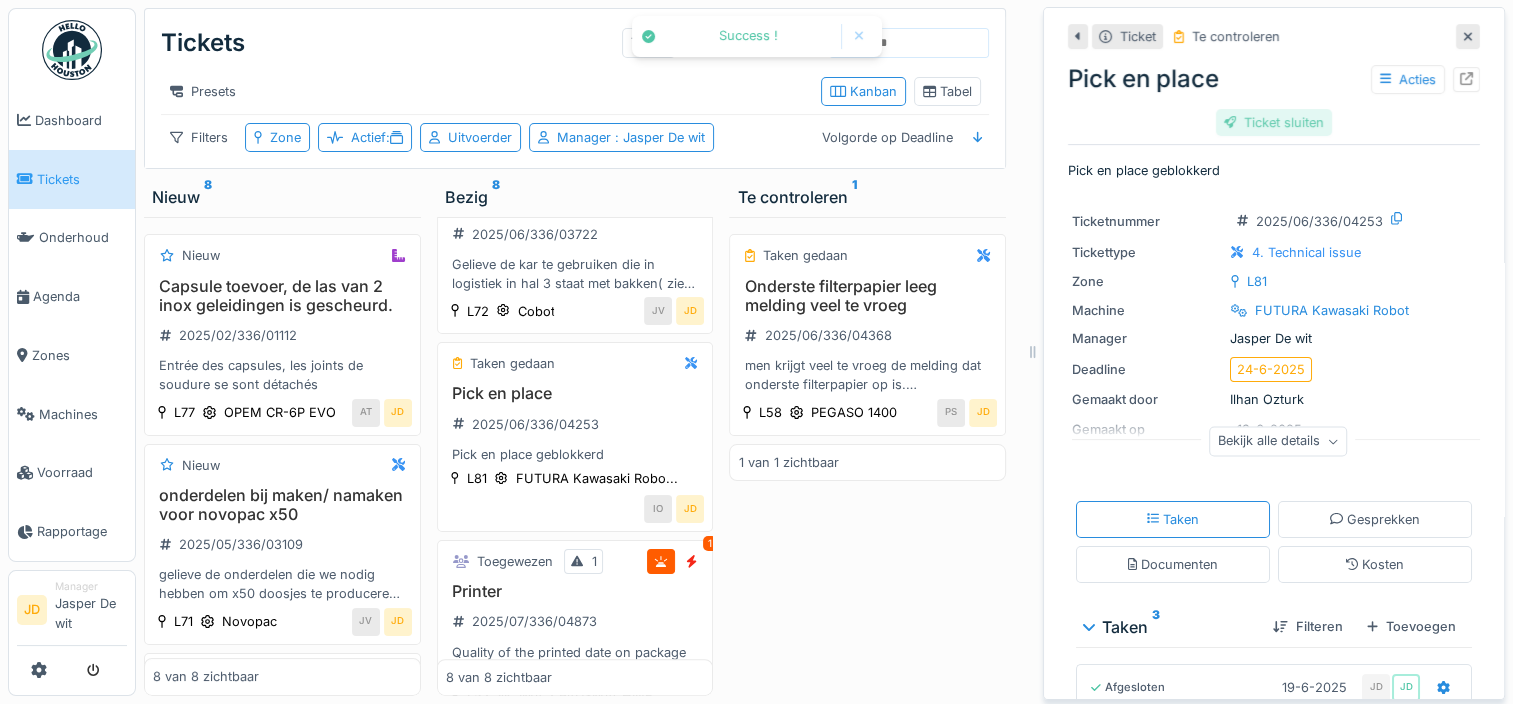 click on "Ticket sluiten" at bounding box center [1274, 122] 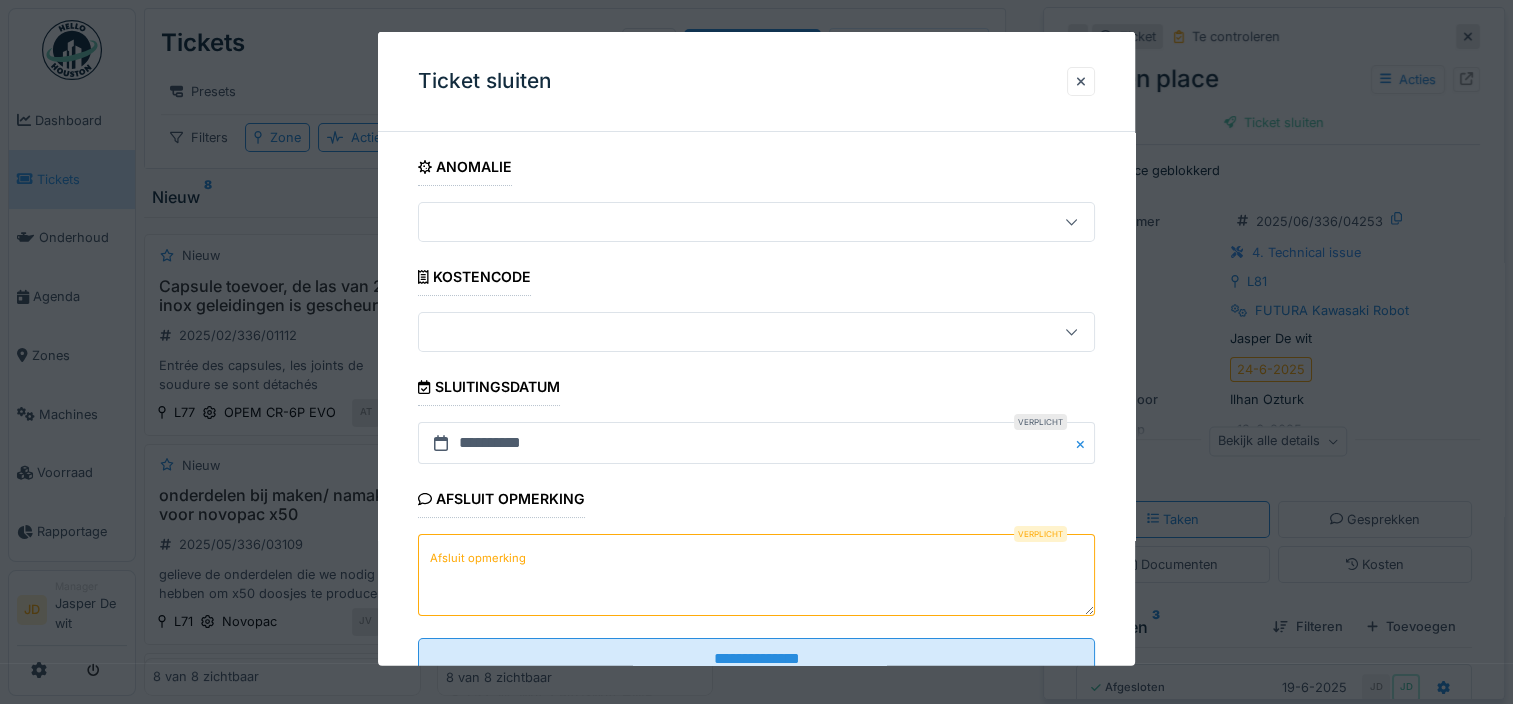 click on "Afsluit opmerking" at bounding box center (756, 575) 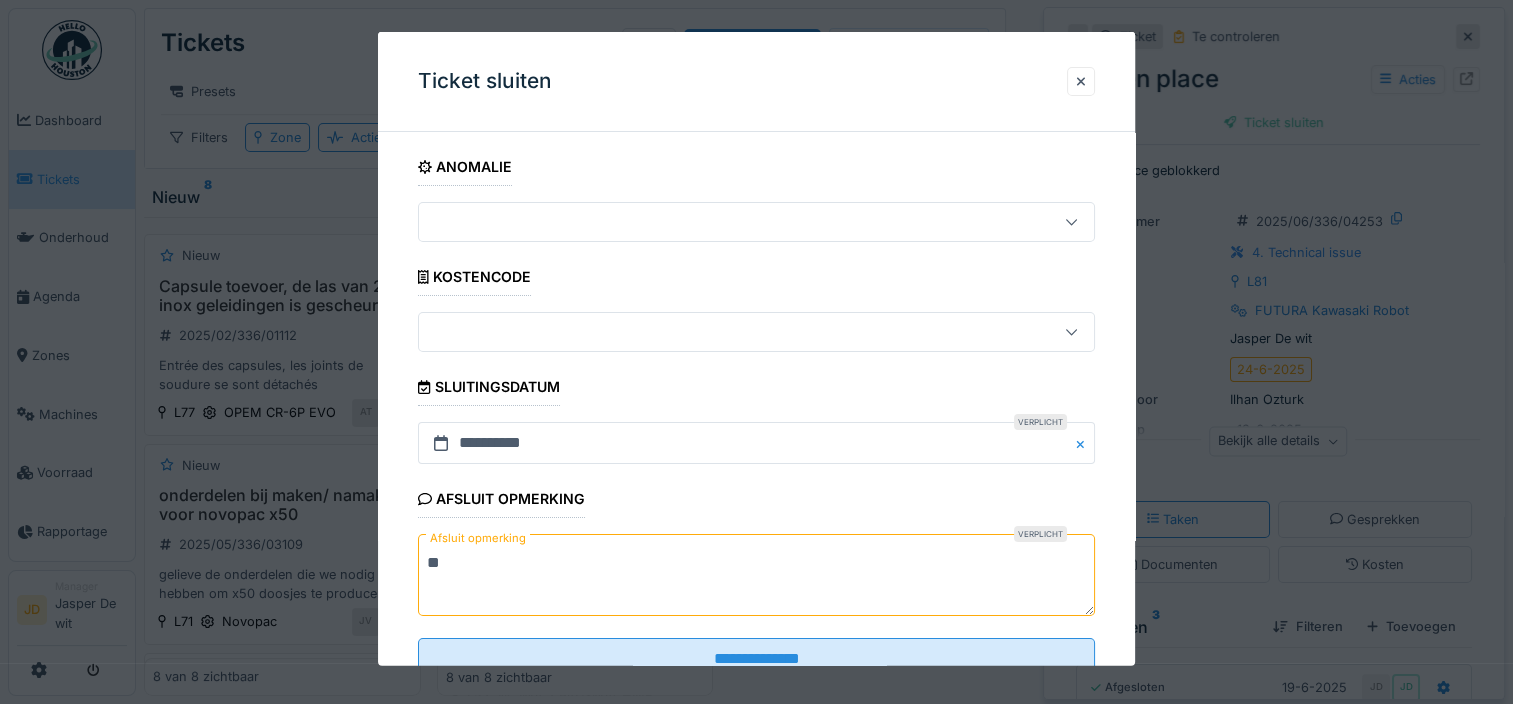 scroll, scrollTop: 68, scrollLeft: 0, axis: vertical 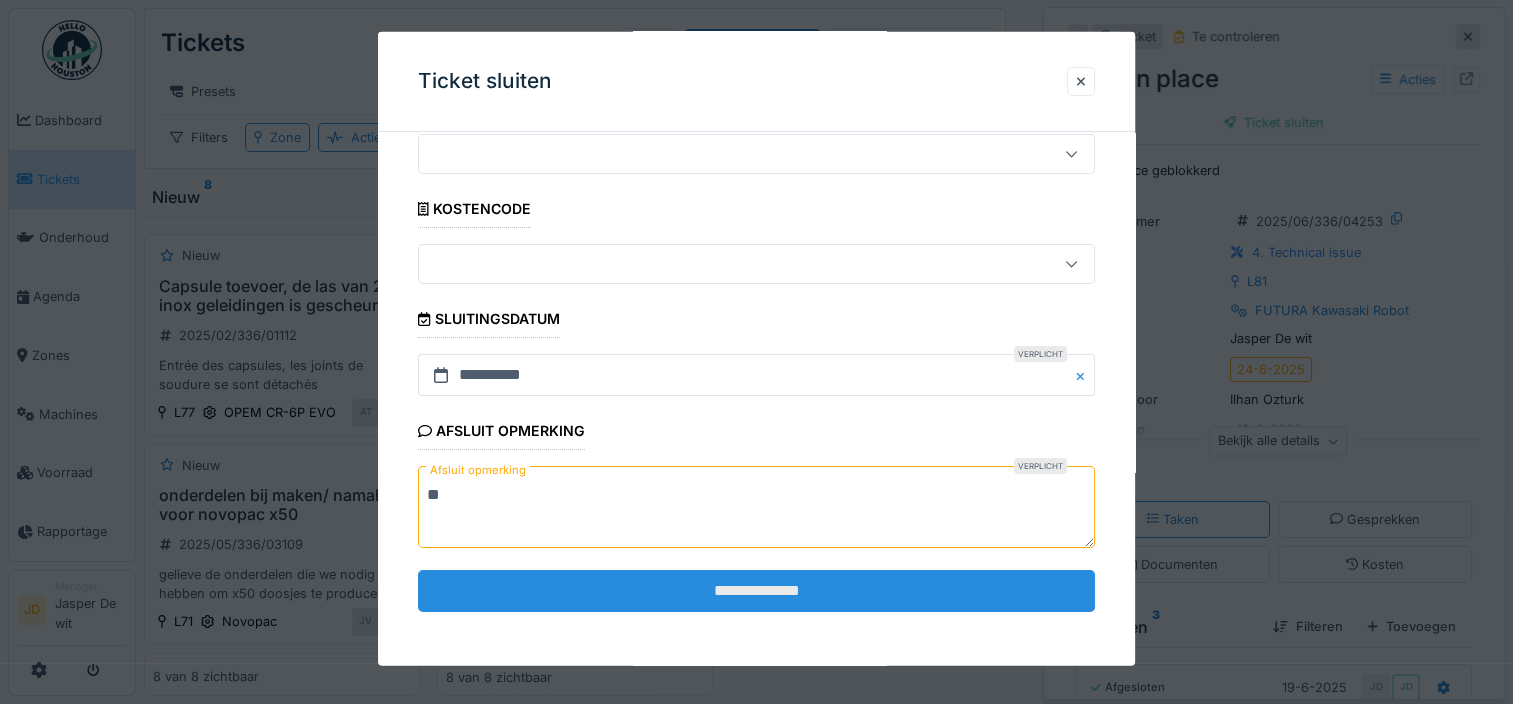 type on "**" 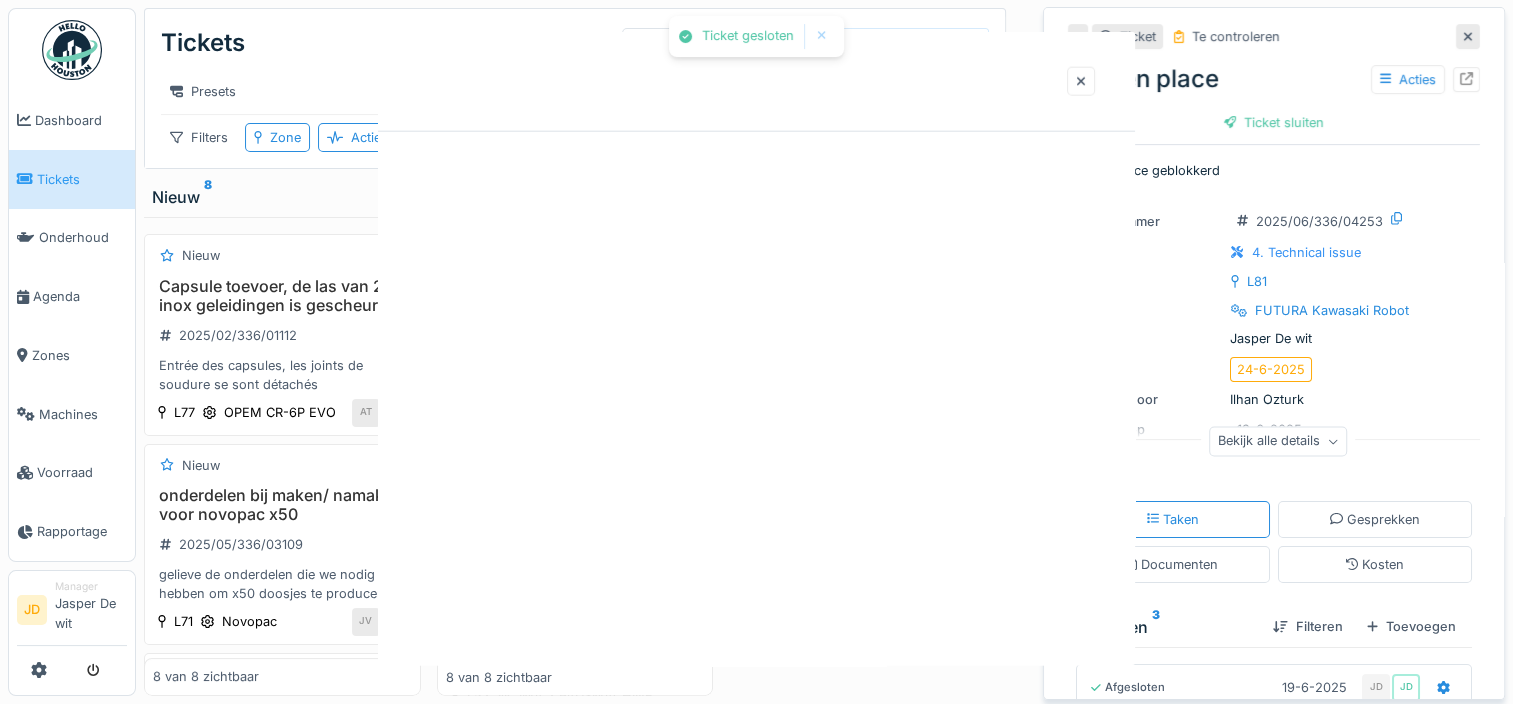 scroll, scrollTop: 0, scrollLeft: 0, axis: both 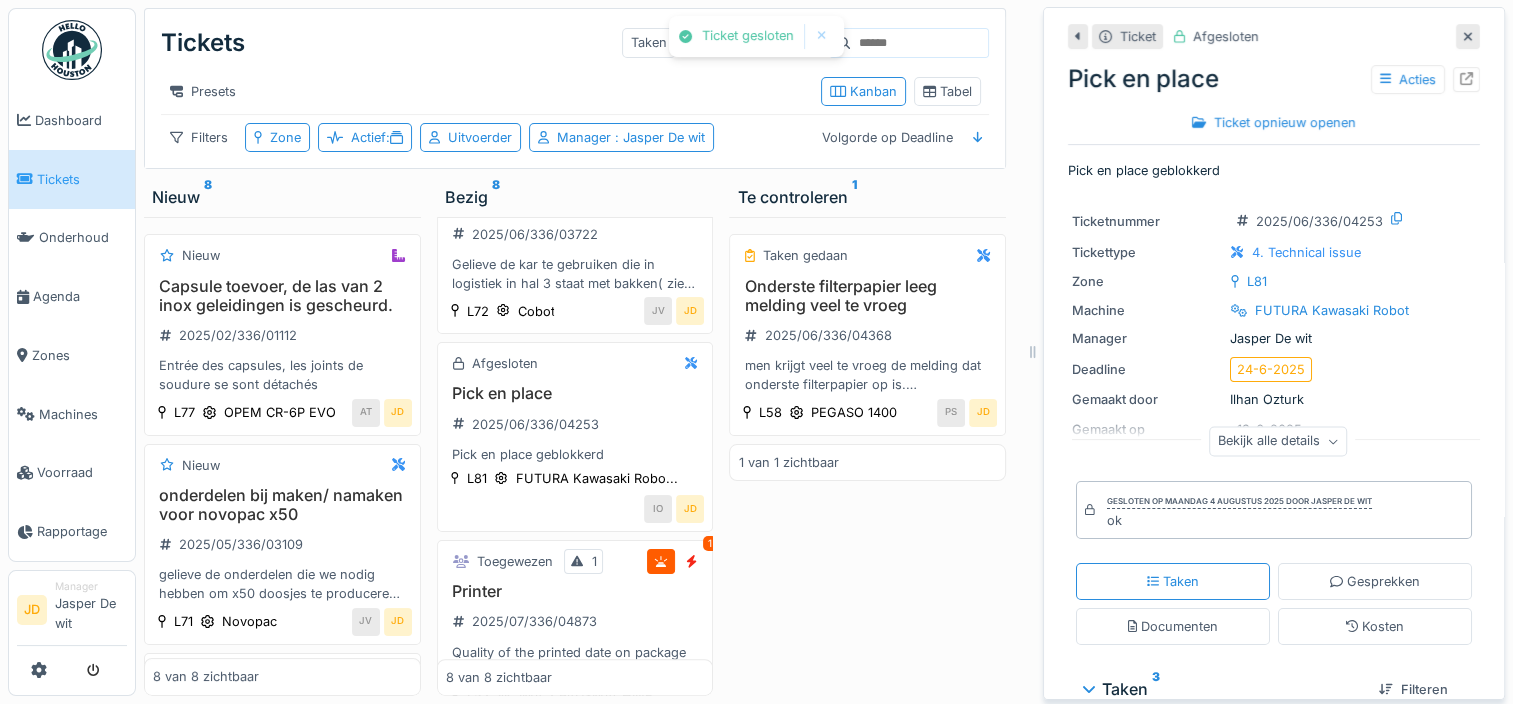 click 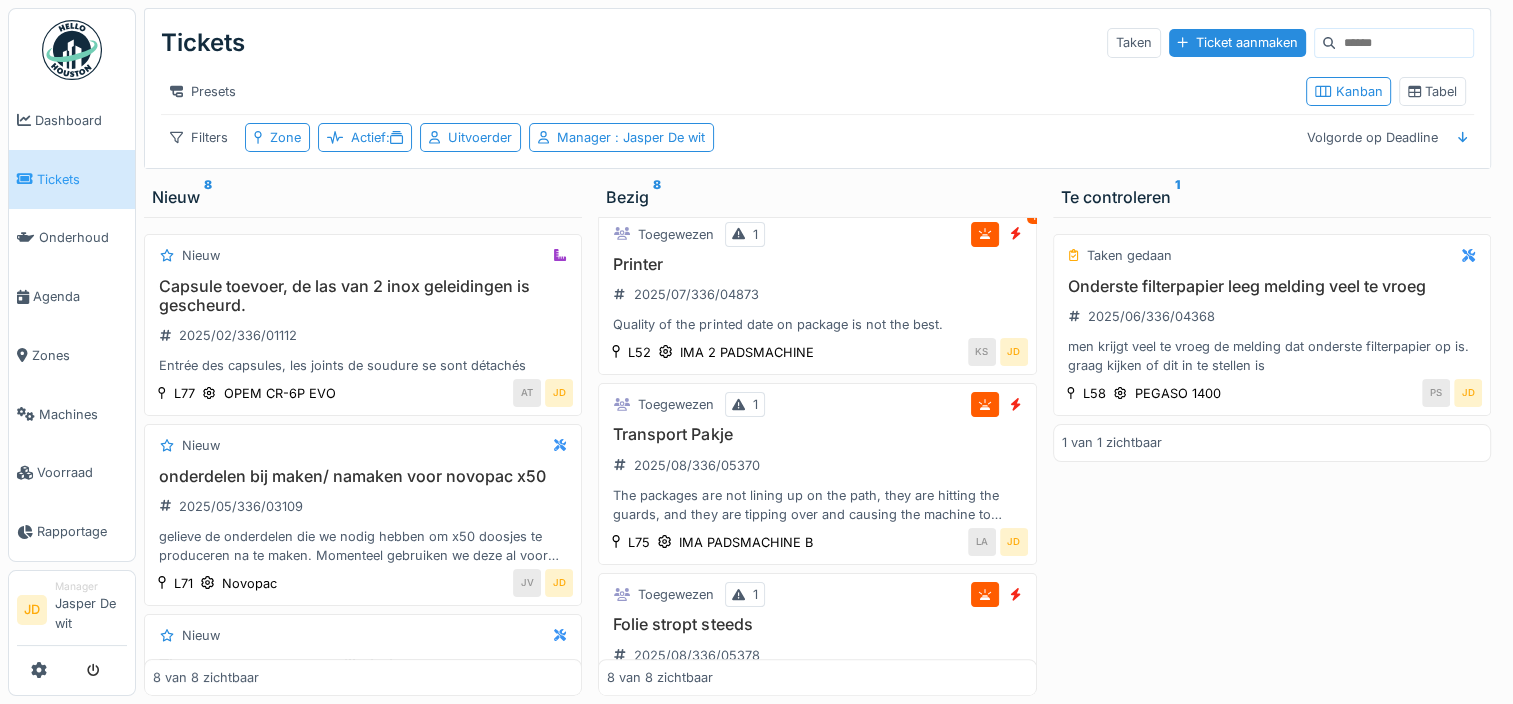 scroll, scrollTop: 913, scrollLeft: 0, axis: vertical 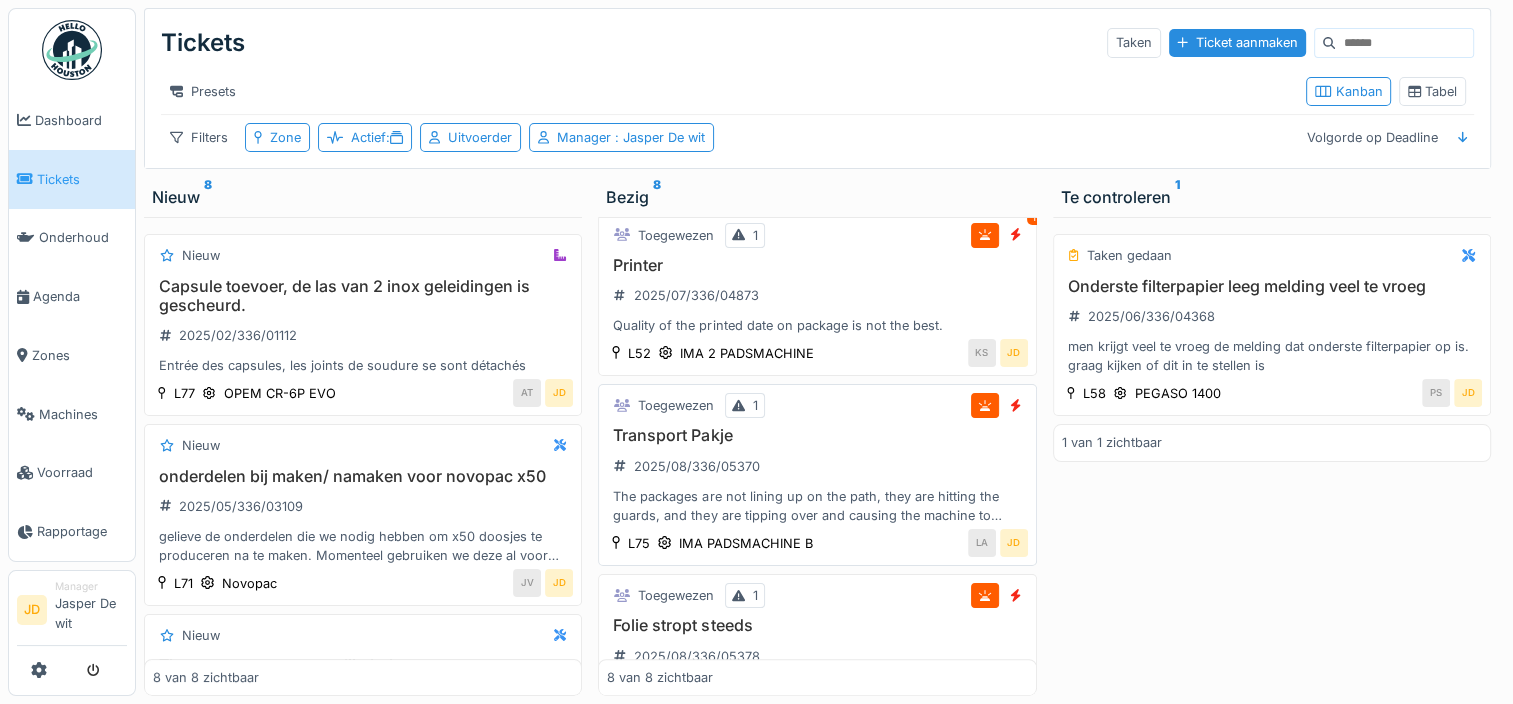 click on "Transport Pakje  2025/08/336/05370 The packages are not lining up on the path, they are hitting the guards, and they are tipping over and causing the machine to stop. This problem has persisted for some time, but a solution has not yet been found.
Now the problem is in the both machines" at bounding box center [817, 475] 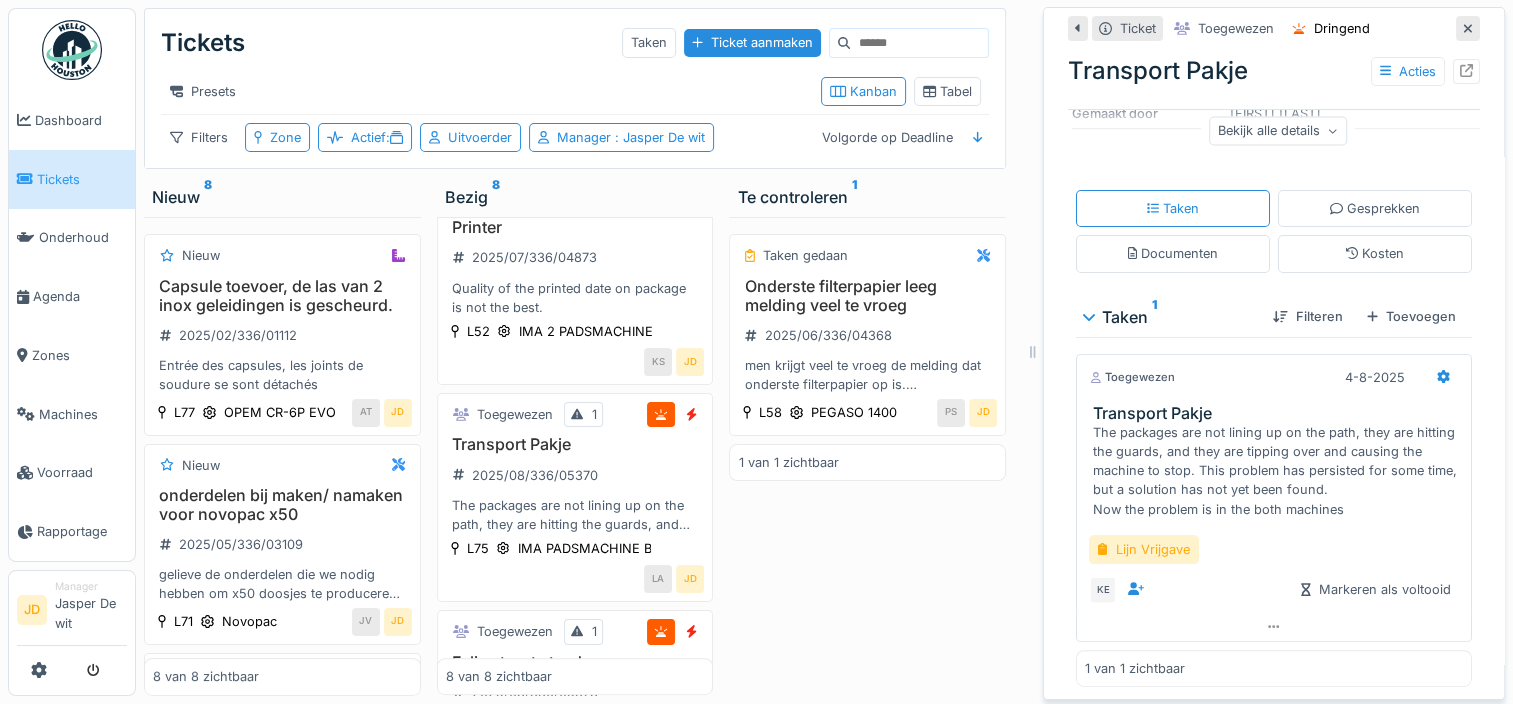 scroll, scrollTop: 363, scrollLeft: 0, axis: vertical 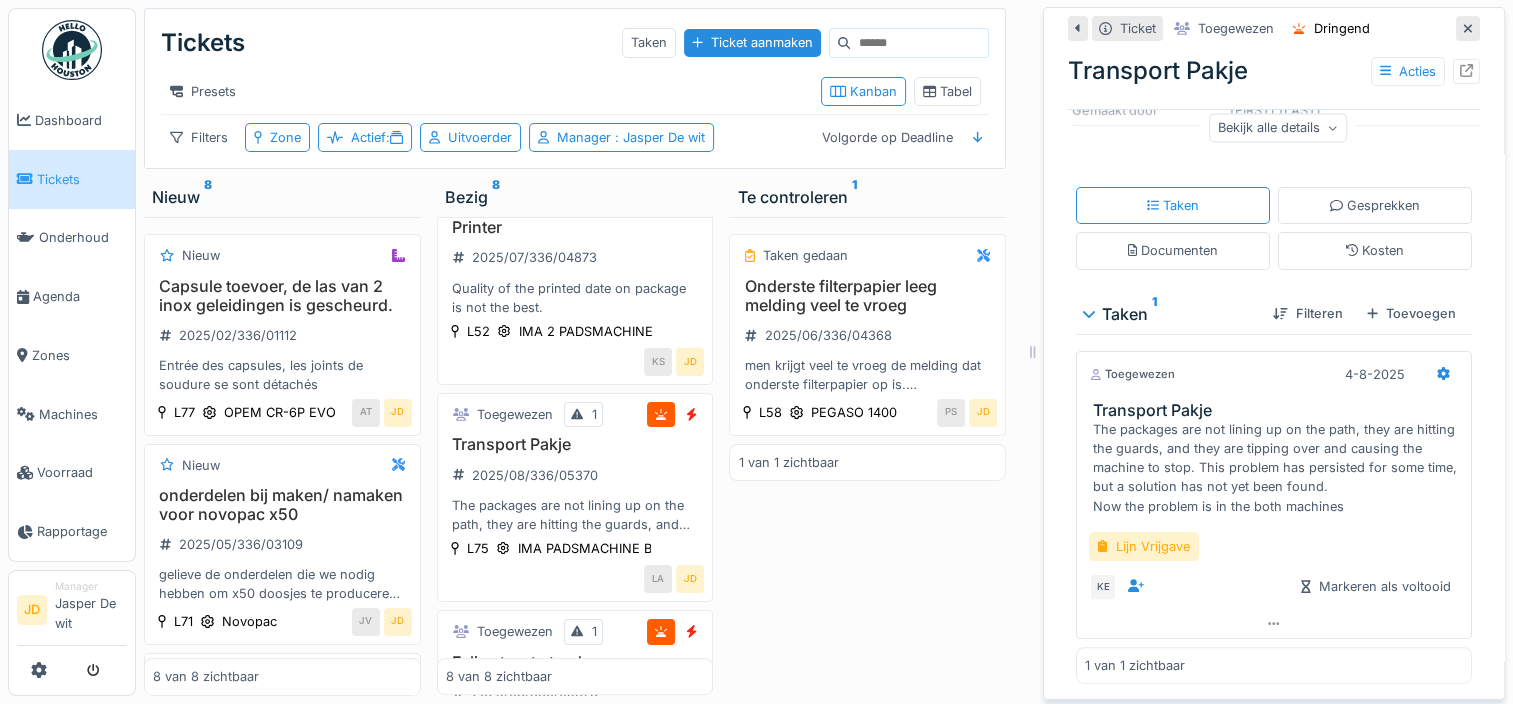 click 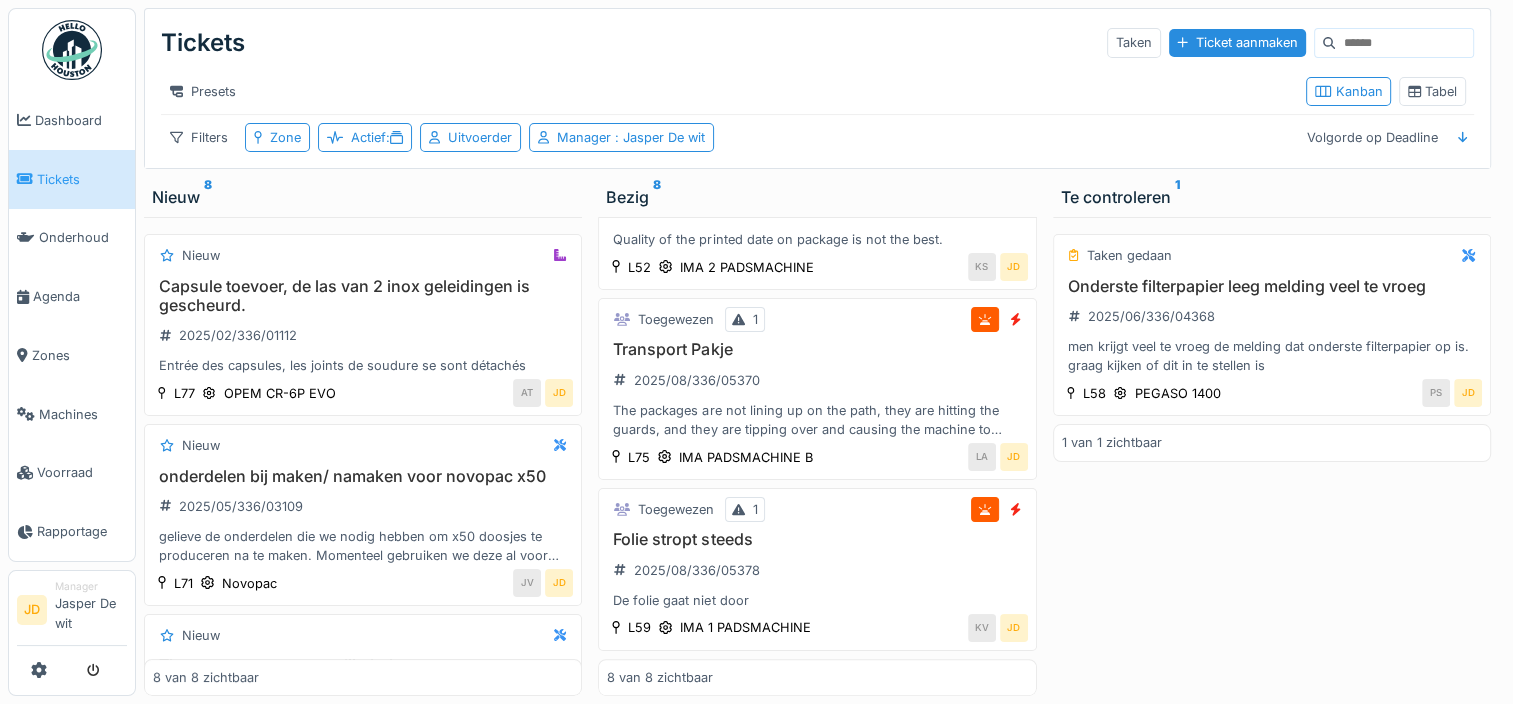 scroll, scrollTop: 913, scrollLeft: 0, axis: vertical 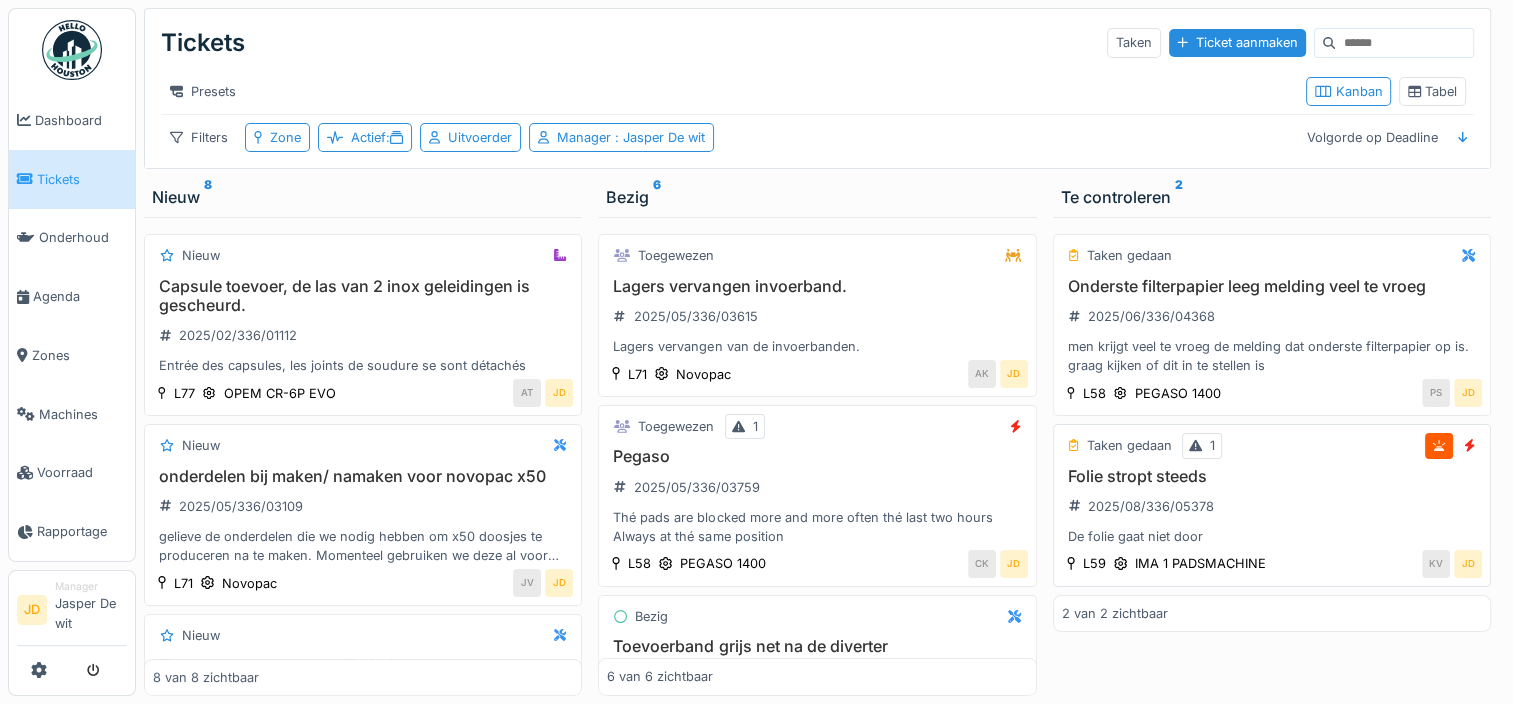 click on "Folie stropt steeds [DATE]/[NUMBER]/[NUMBER] [NUMBER] De folie gaat niet door" at bounding box center [1272, 507] 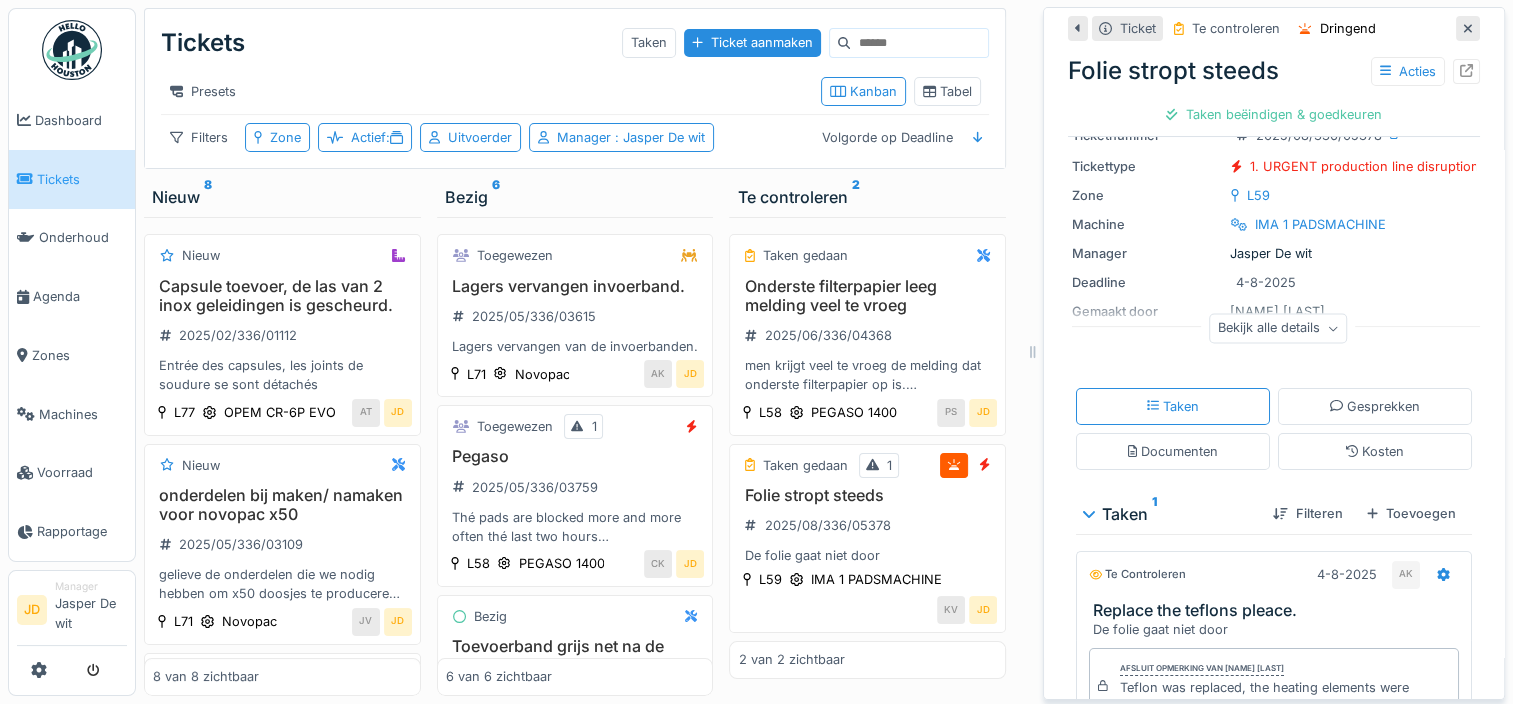 scroll, scrollTop: 300, scrollLeft: 0, axis: vertical 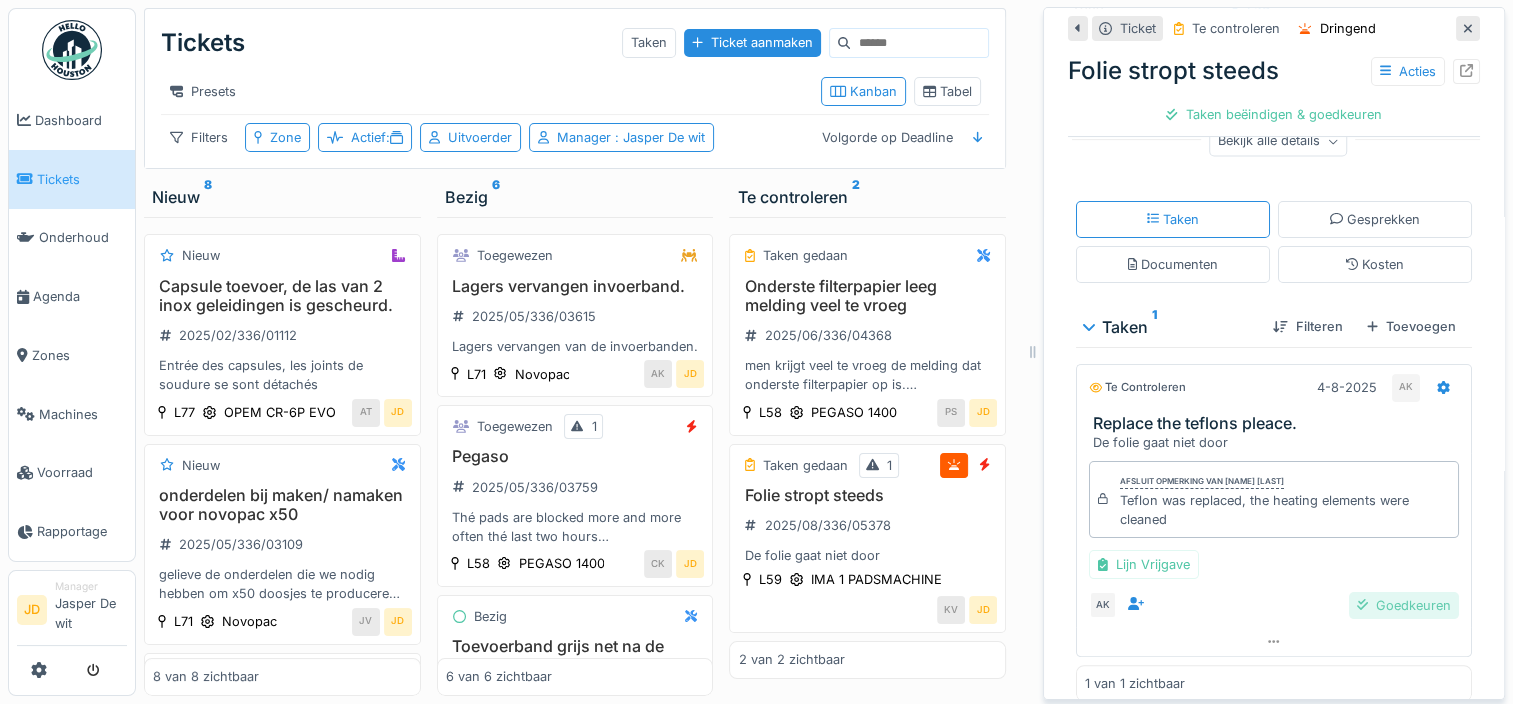 click on "Goedkeuren" at bounding box center (1404, 605) 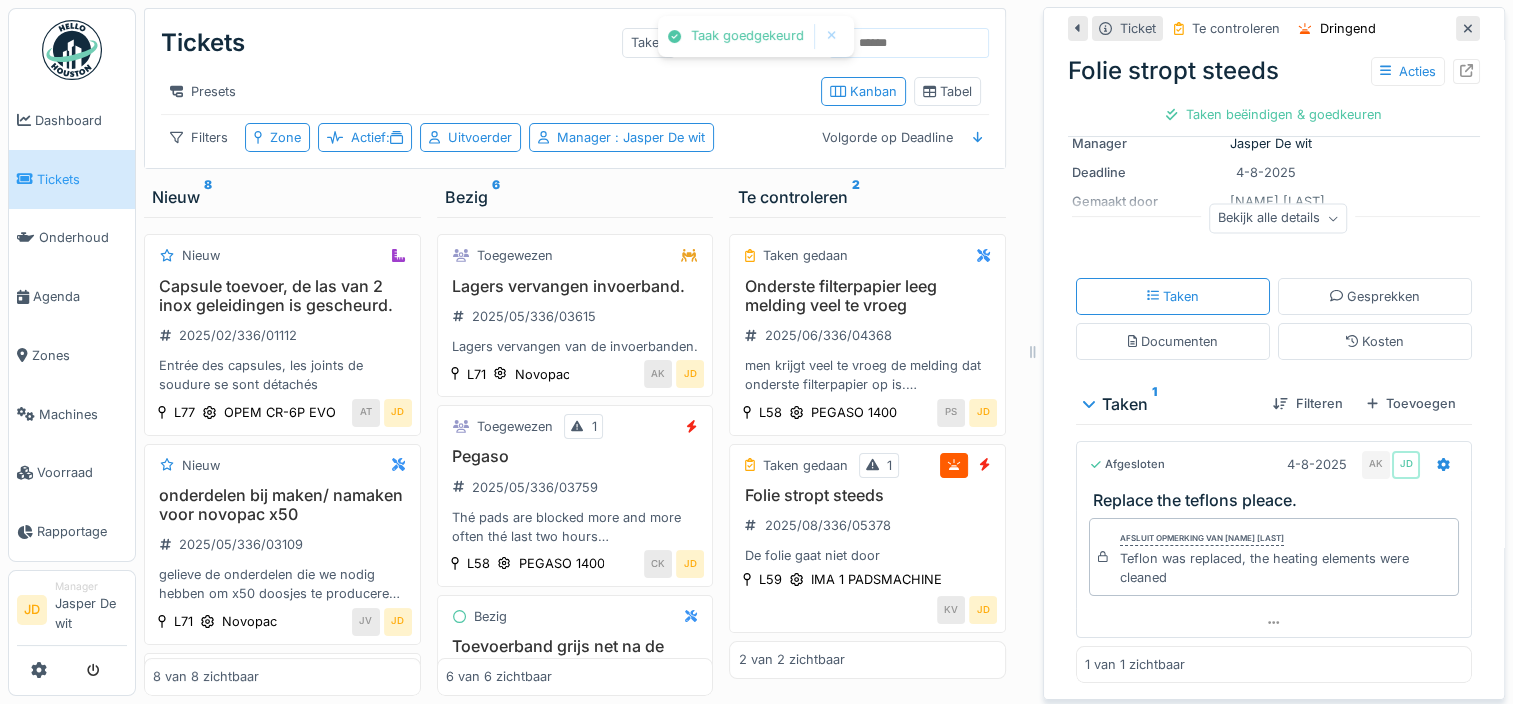 scroll, scrollTop: 222, scrollLeft: 0, axis: vertical 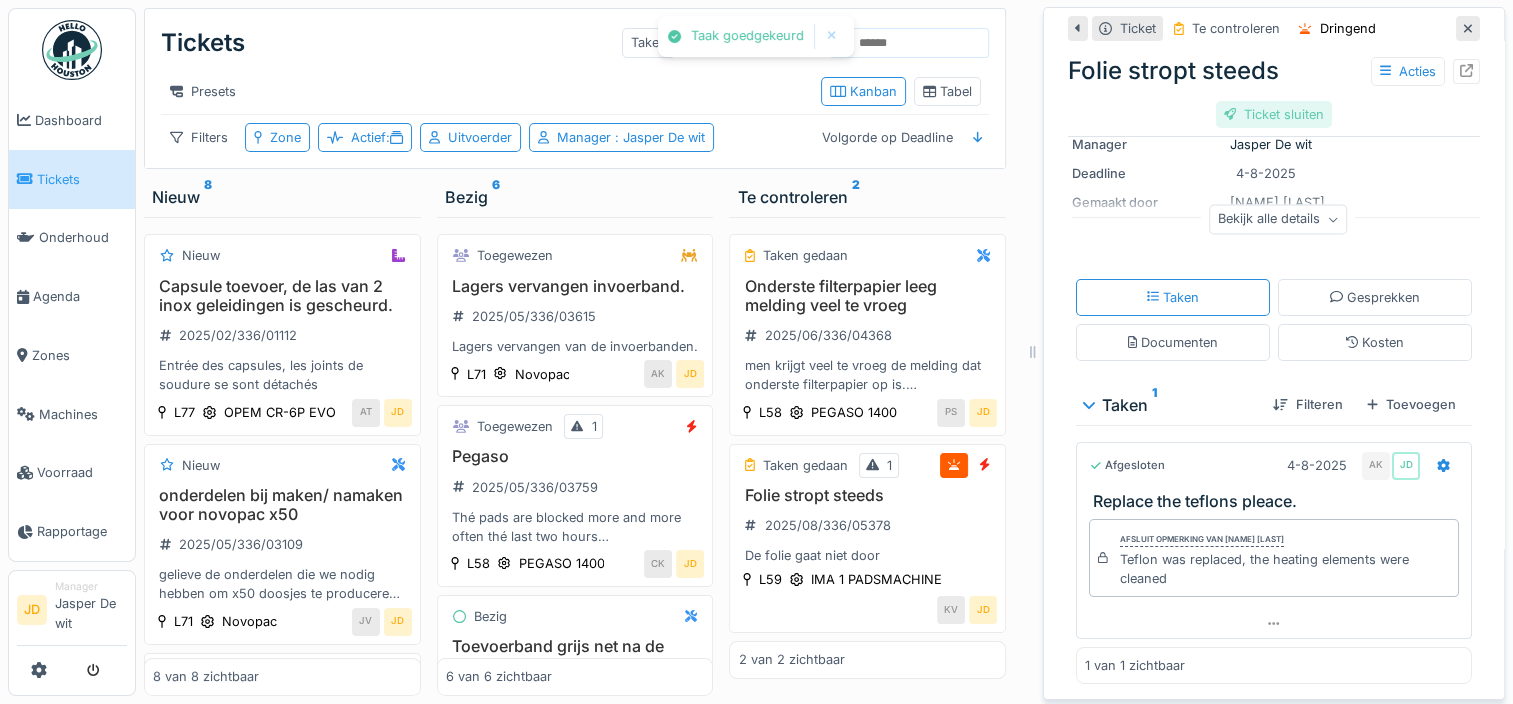 click on "Ticket sluiten" at bounding box center (1274, 114) 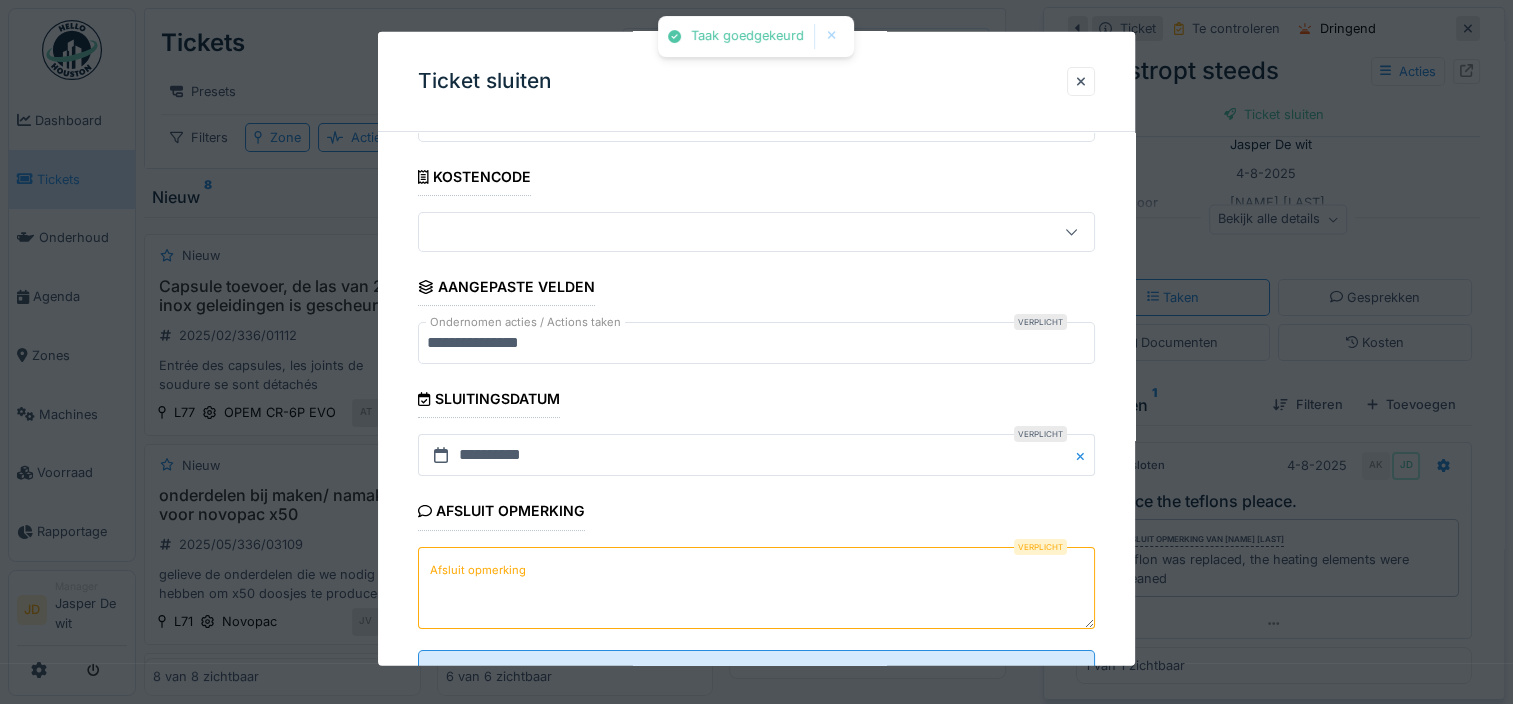 scroll, scrollTop: 179, scrollLeft: 0, axis: vertical 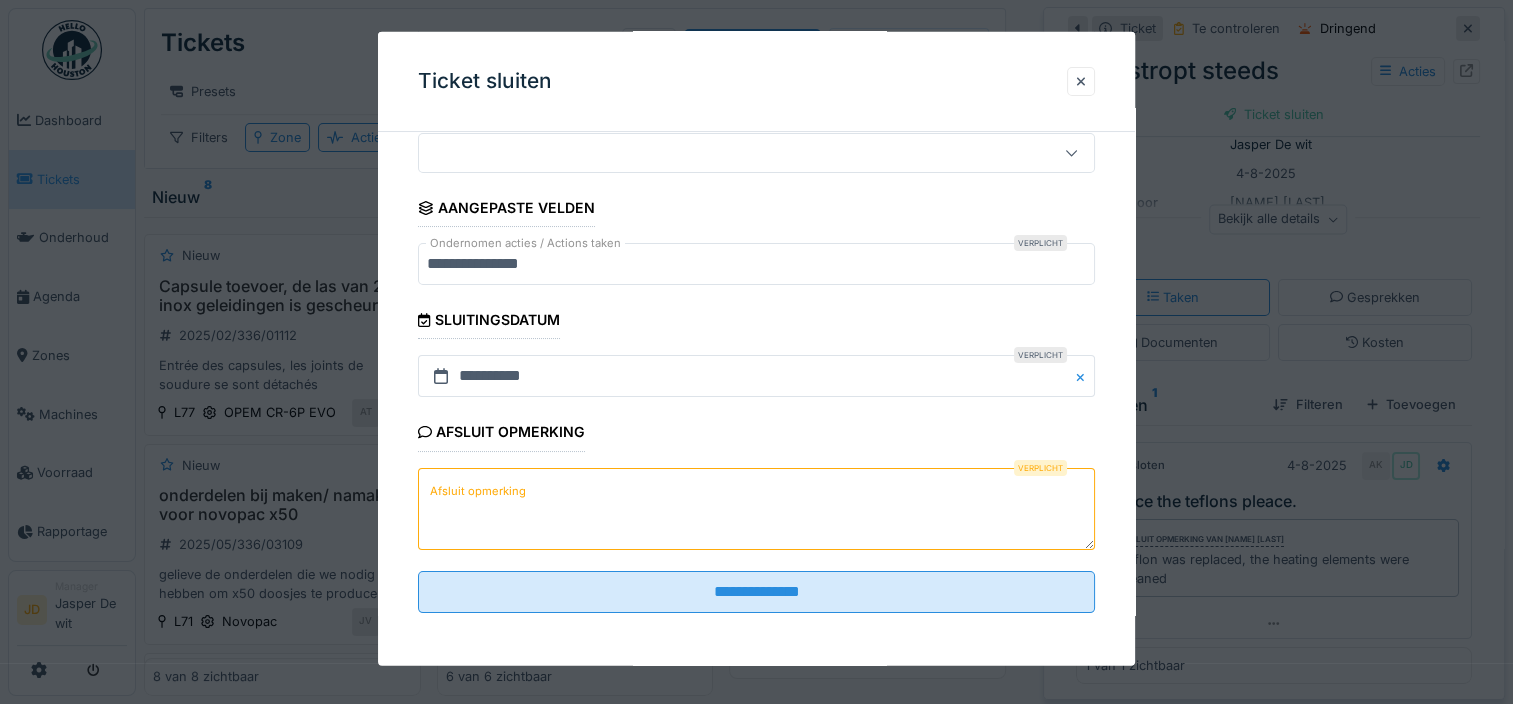 click on "Afsluit opmerking" at bounding box center (756, 508) 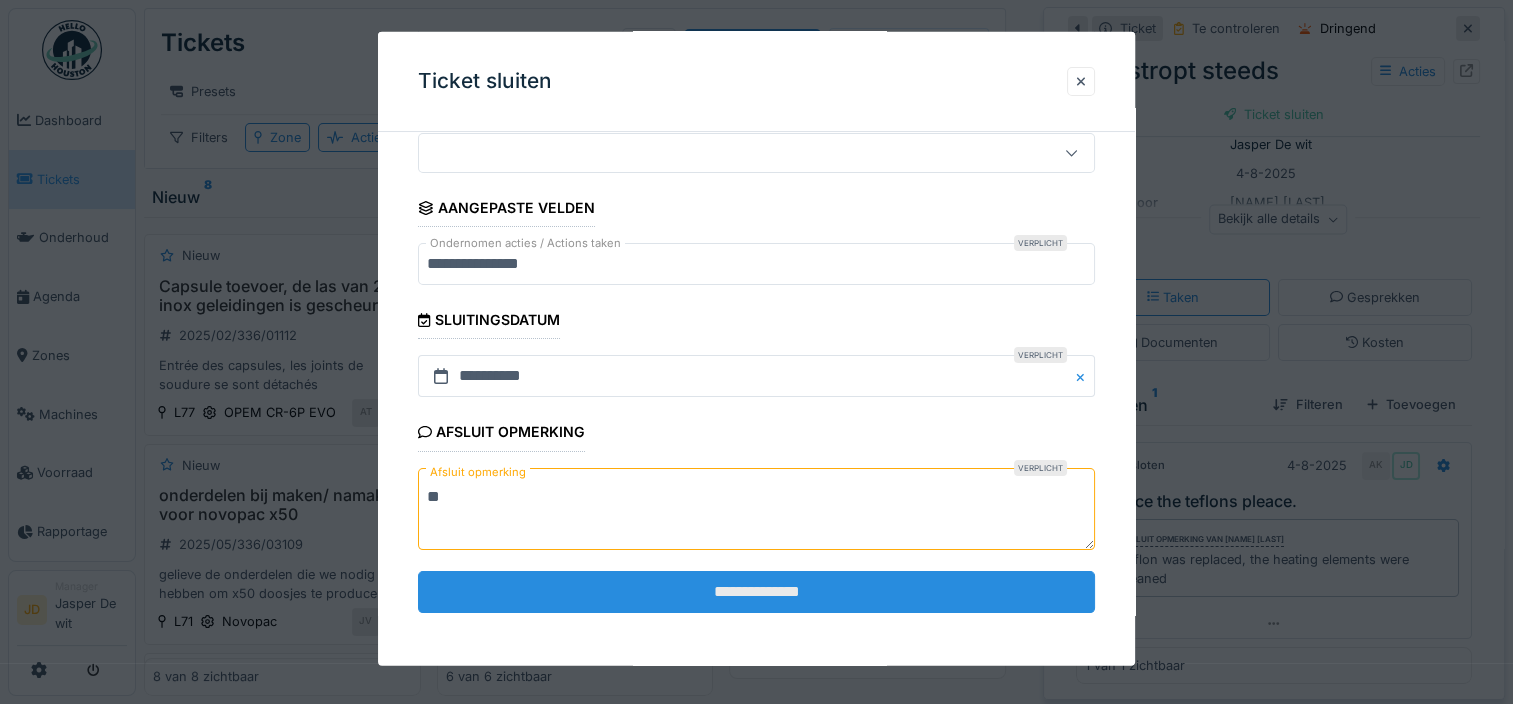 type on "**" 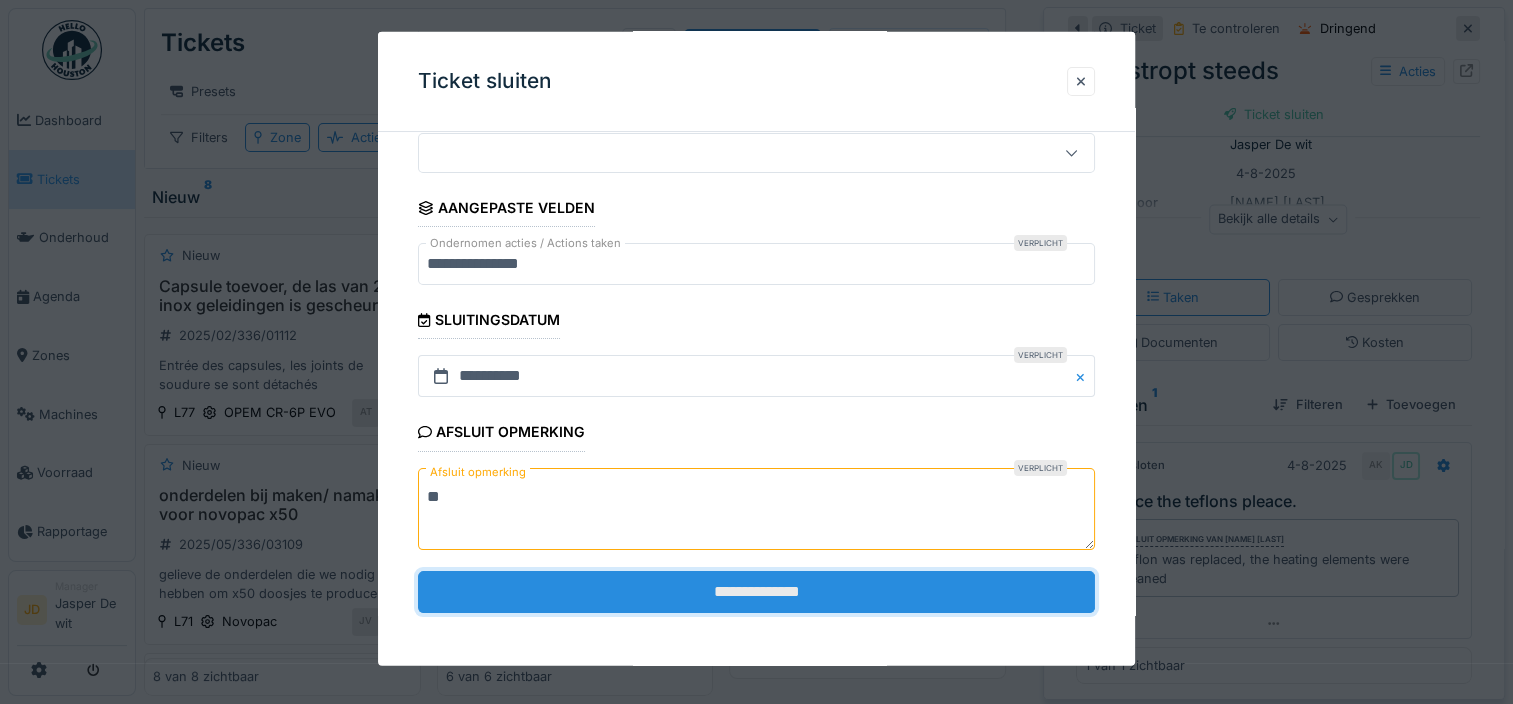 click on "**********" at bounding box center [756, 591] 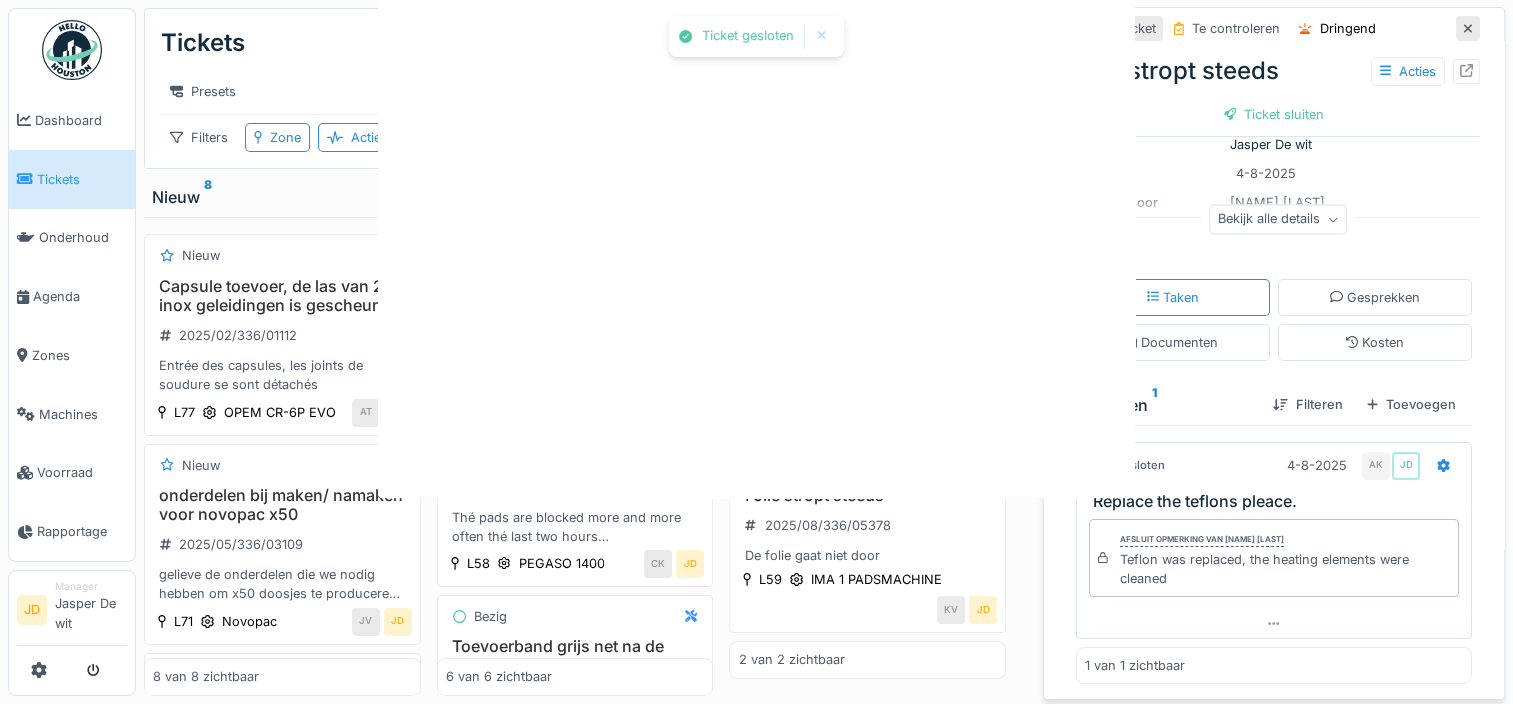 scroll, scrollTop: 0, scrollLeft: 0, axis: both 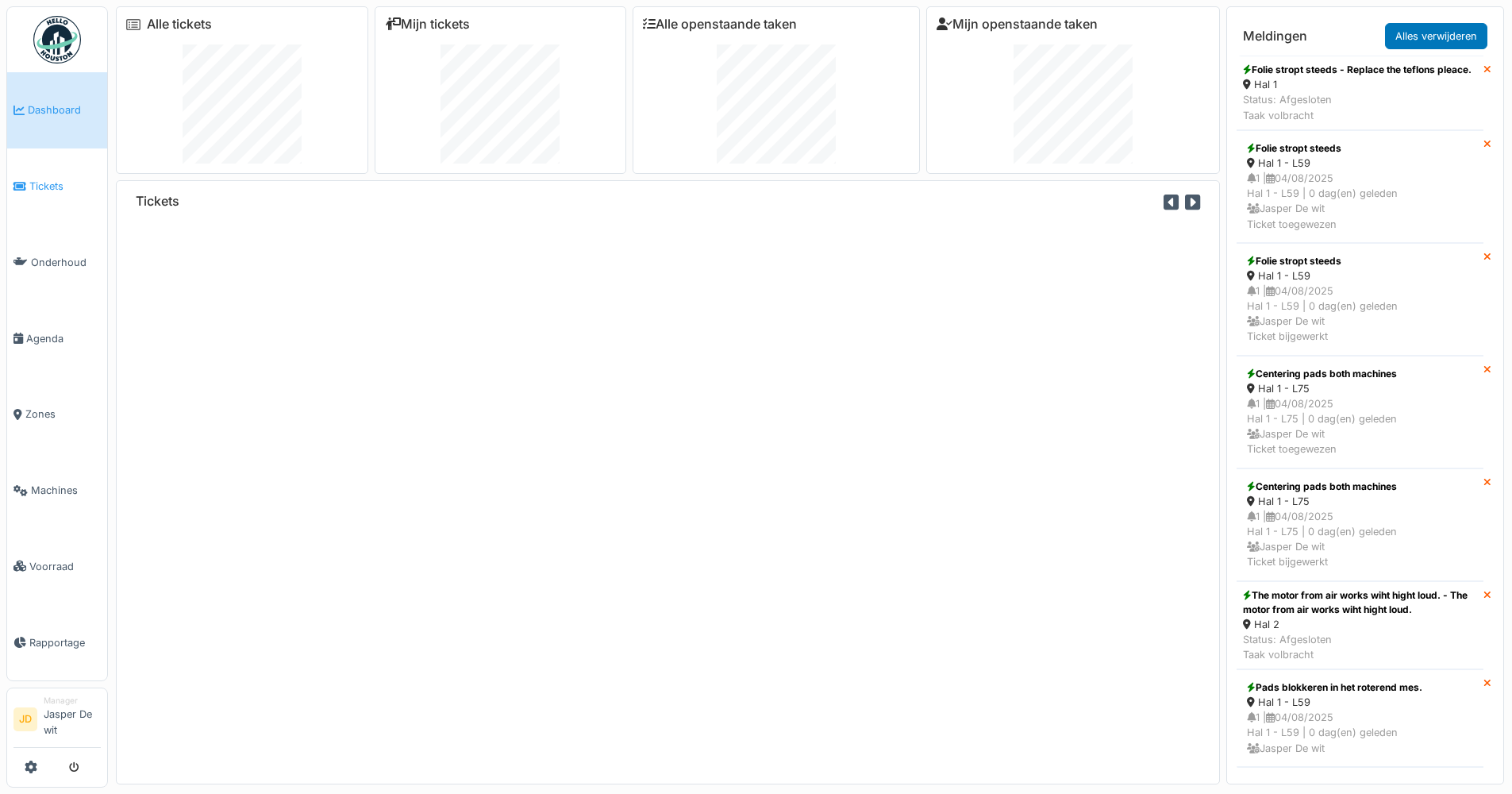 click on "Tickets" at bounding box center [65, 186] 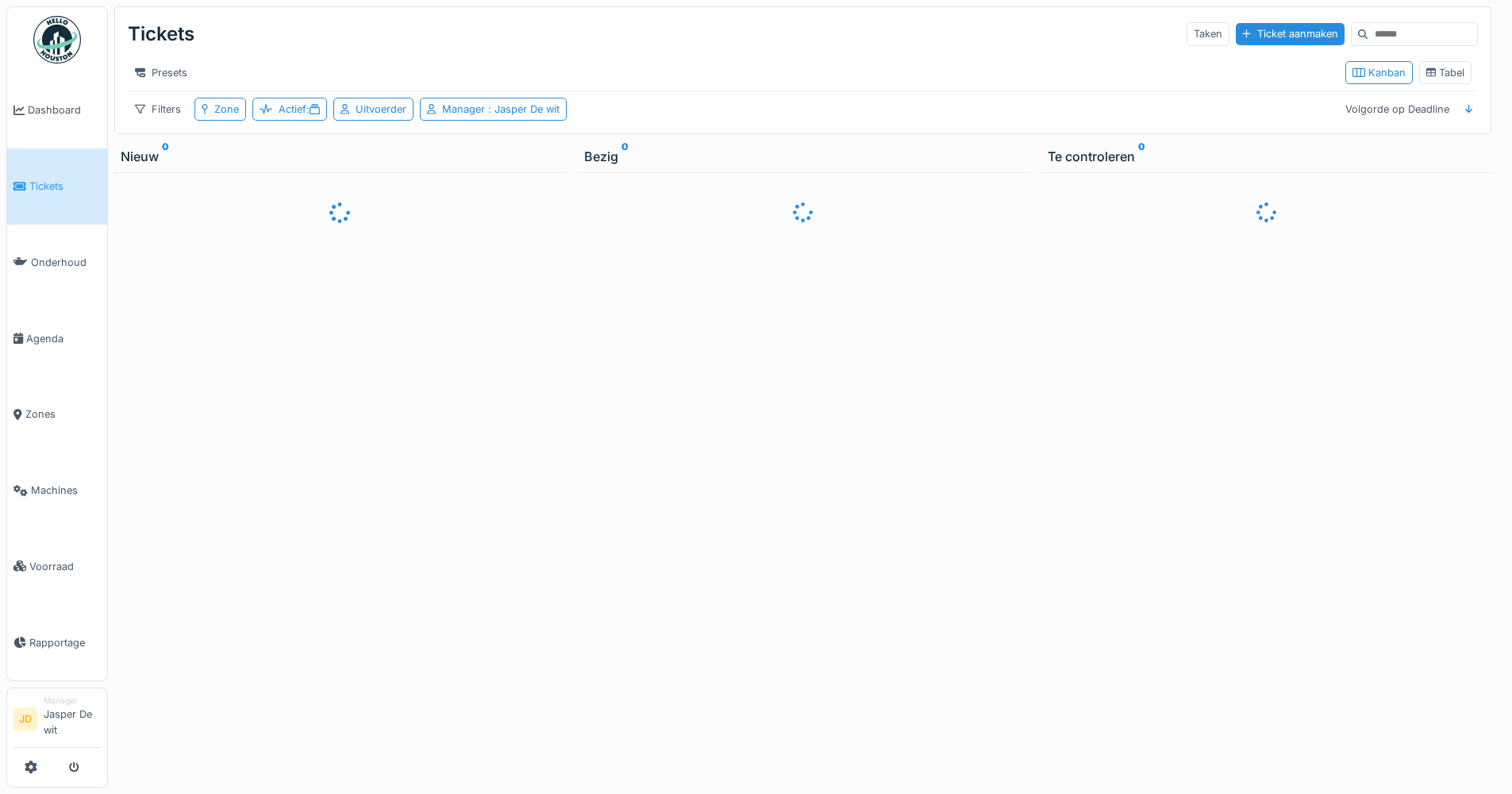 scroll, scrollTop: 0, scrollLeft: 0, axis: both 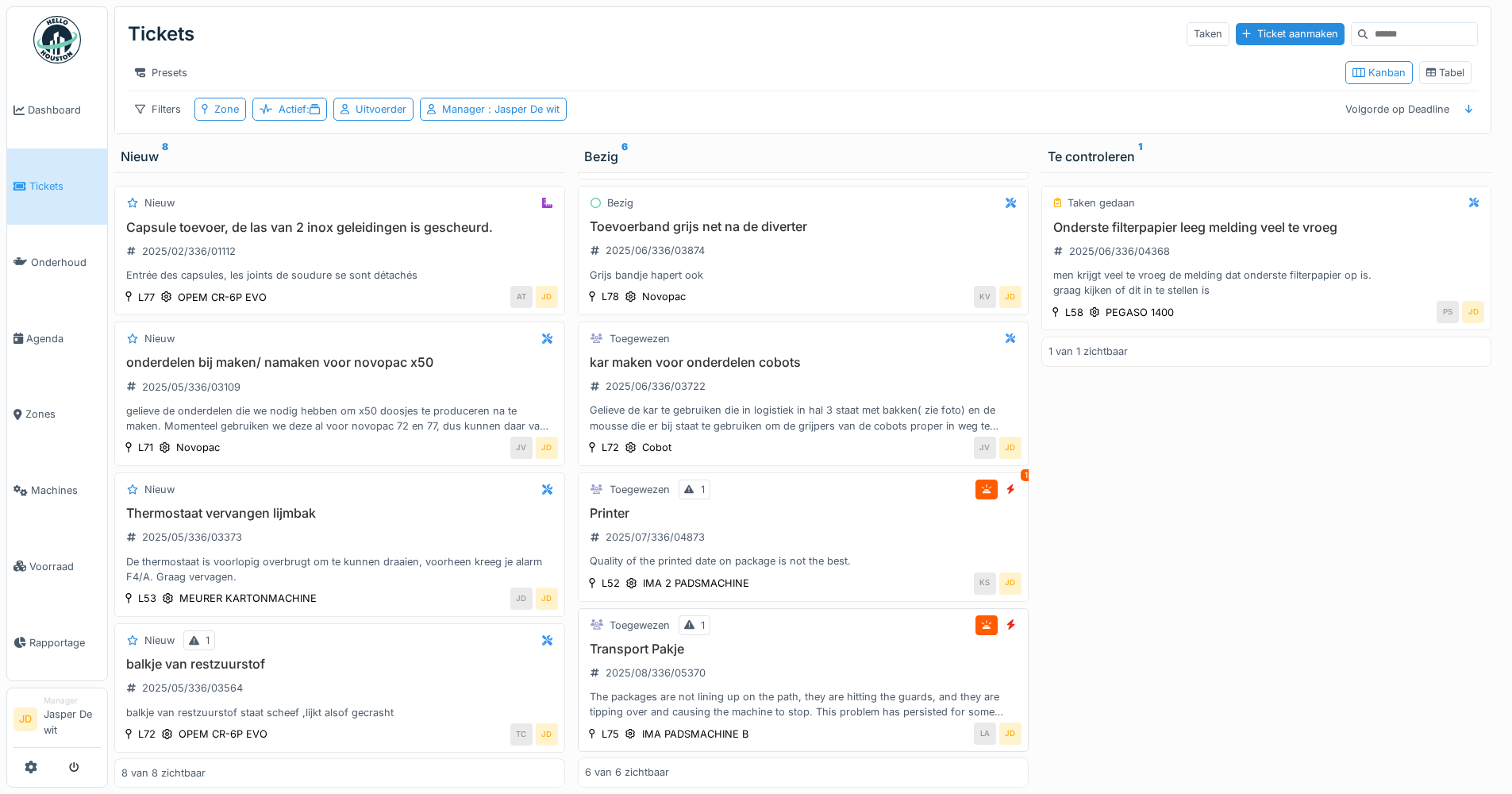 click on "Transport Pakje" at bounding box center [803, 649] 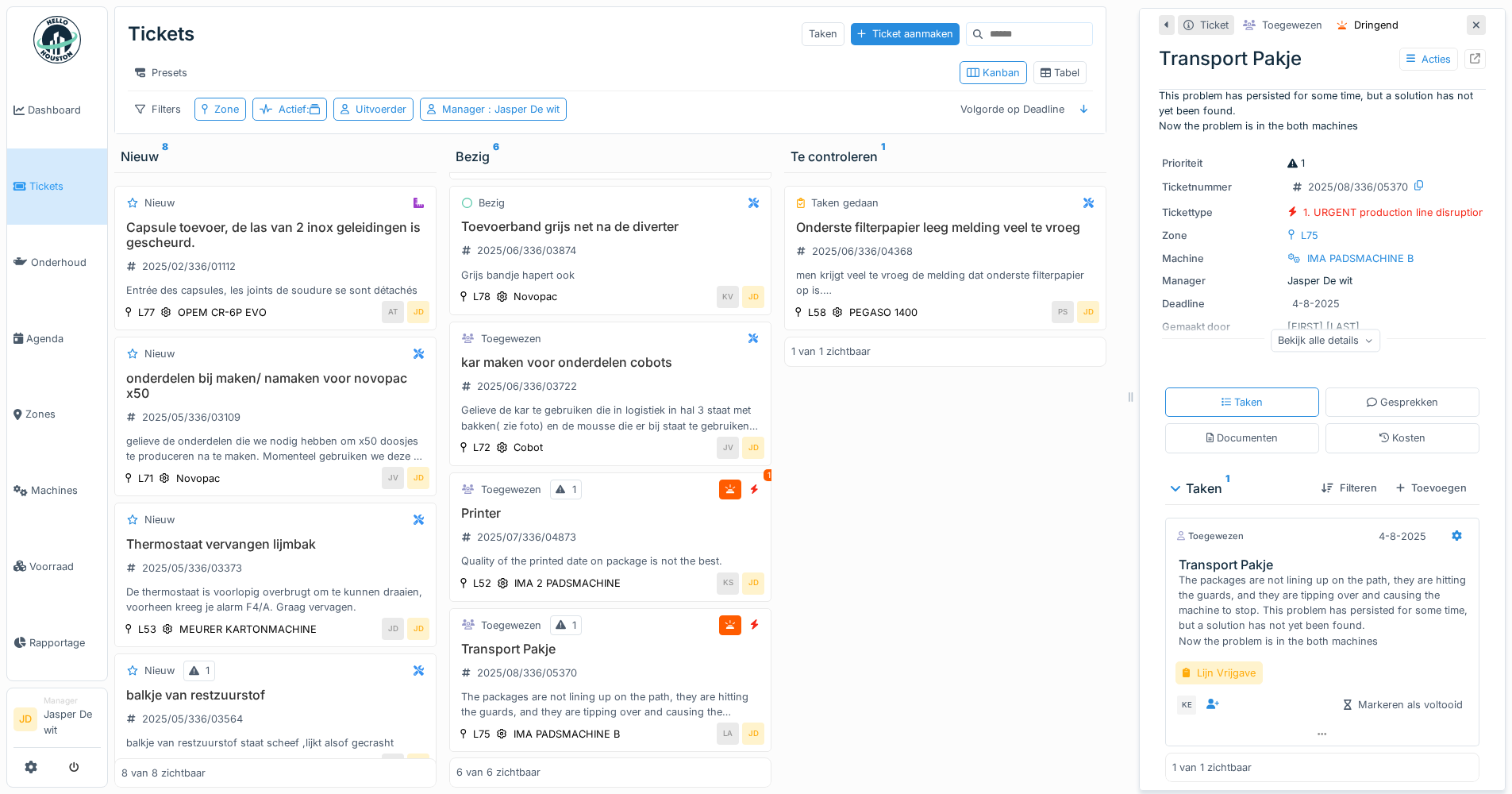 scroll, scrollTop: 59, scrollLeft: 0, axis: vertical 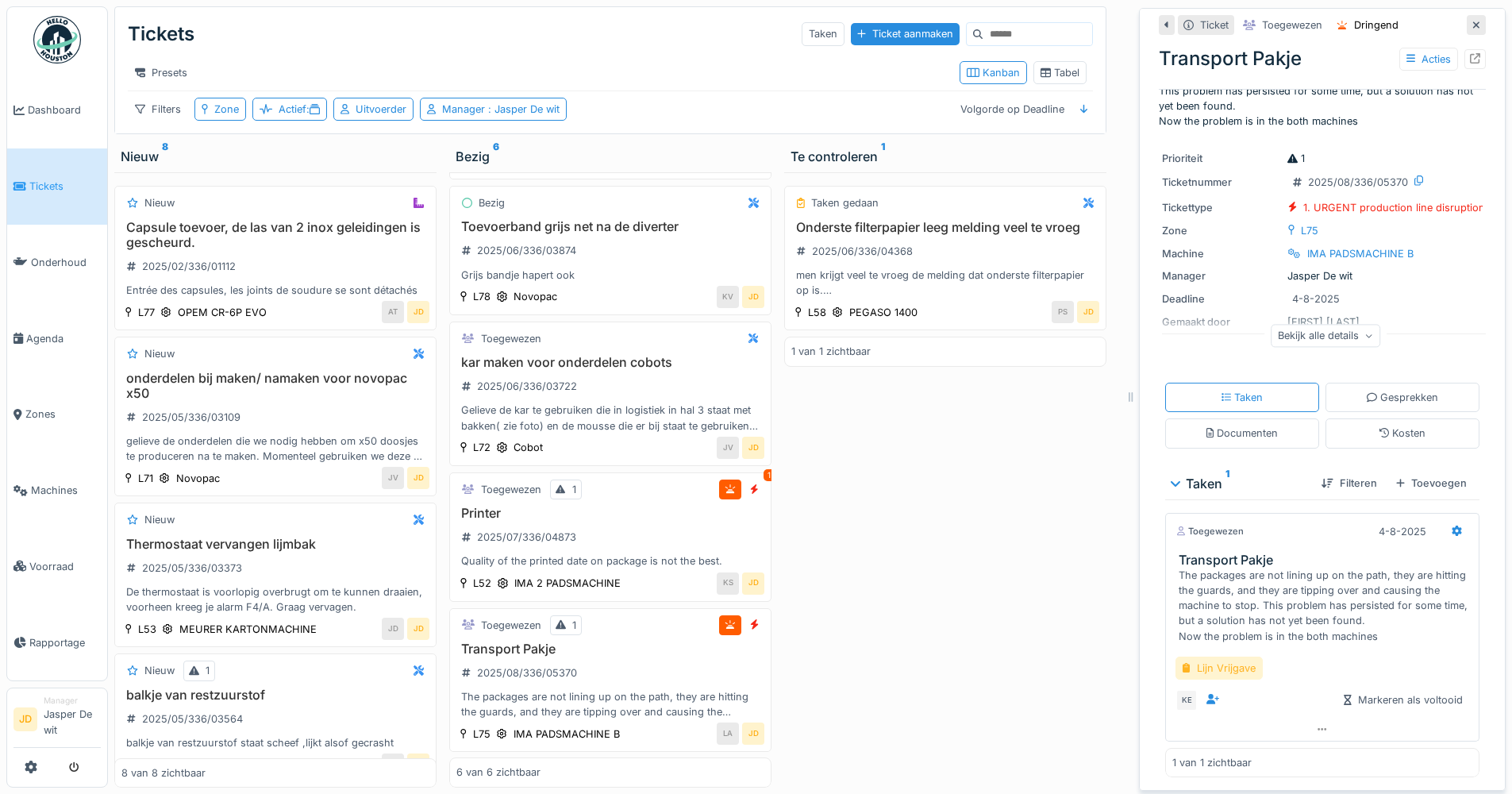 click on "Lijn Vrijgave" at bounding box center [1219, 668] 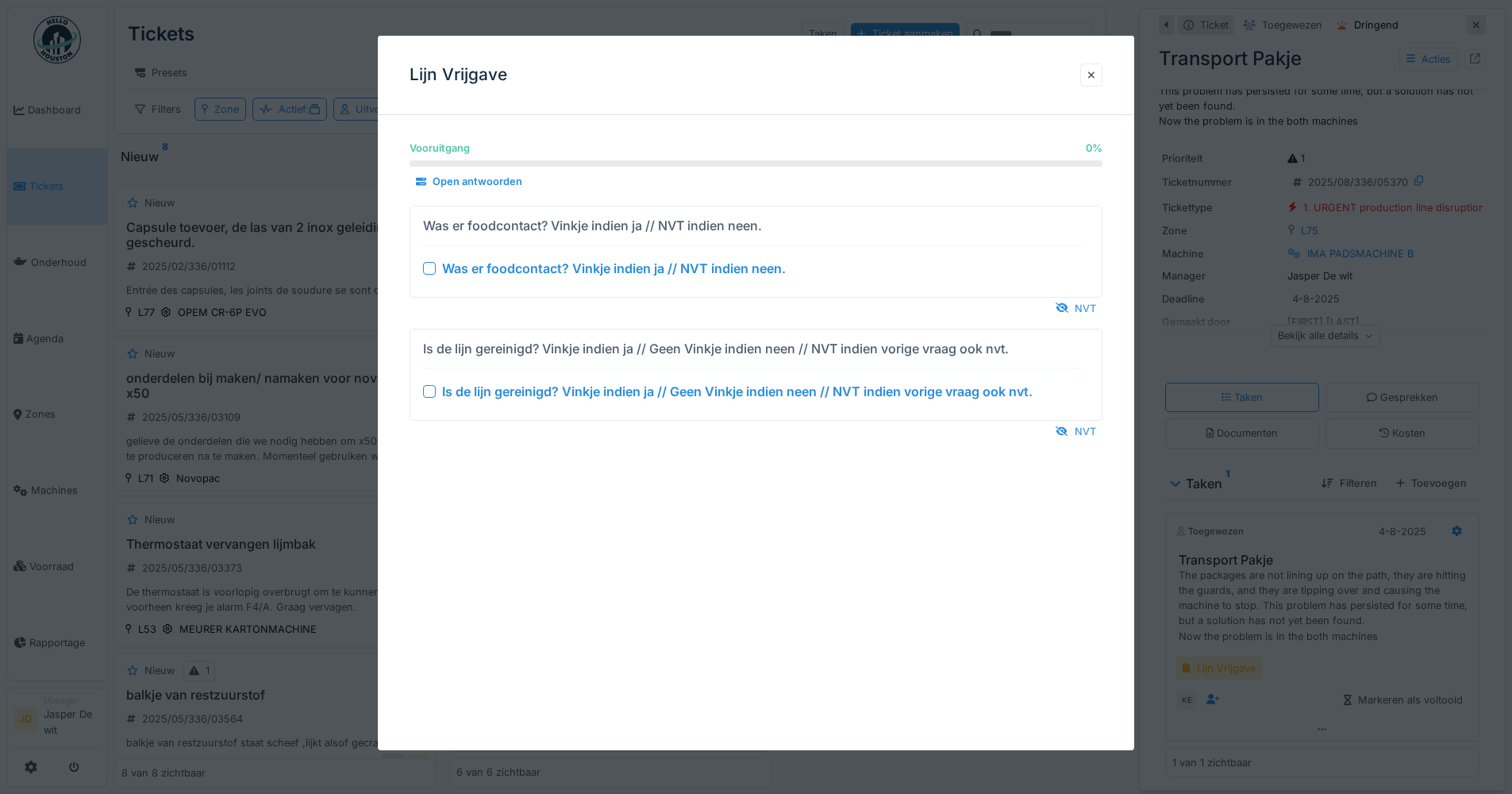 click at bounding box center [429, 391] 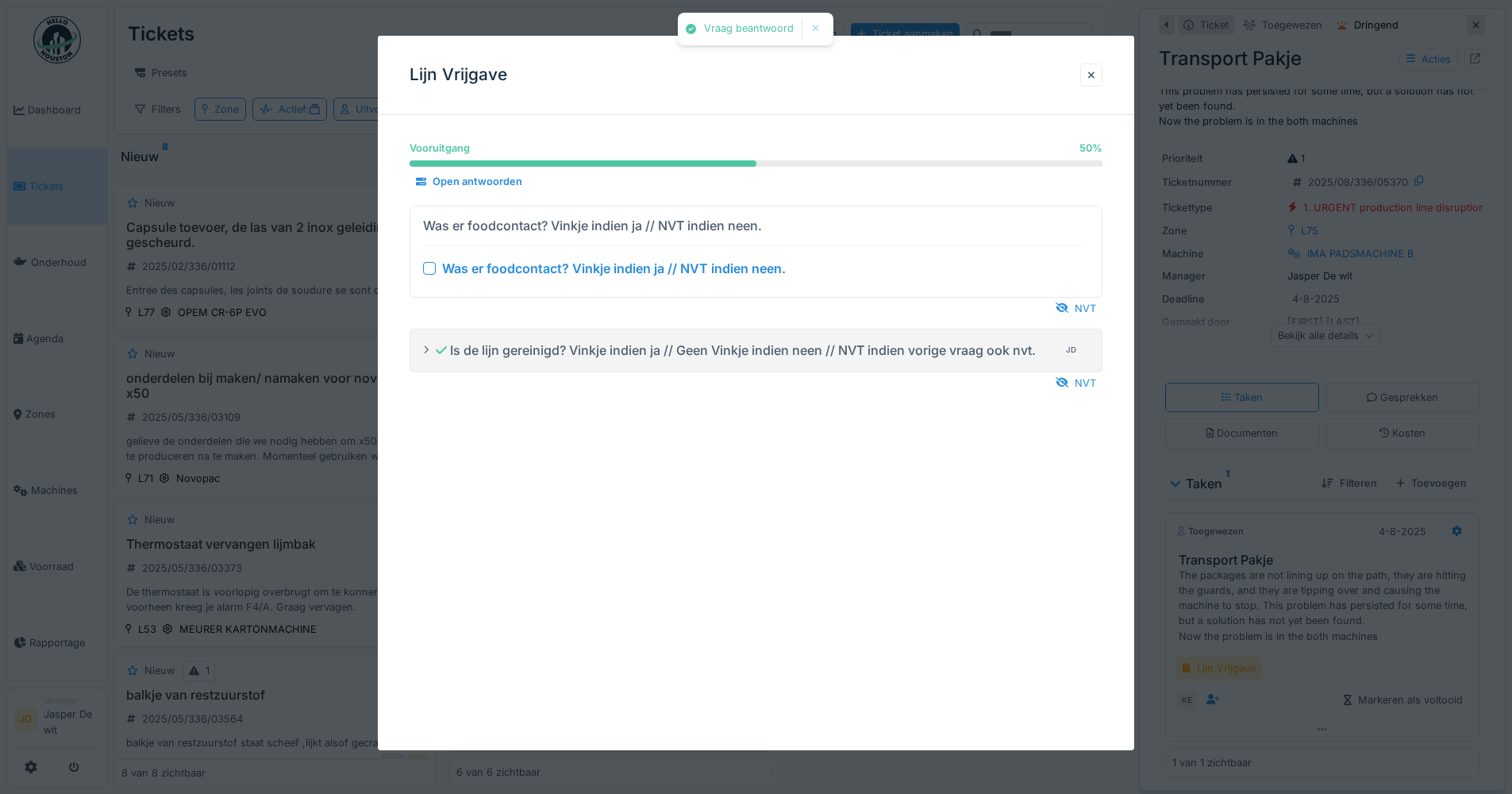 click at bounding box center [429, 268] 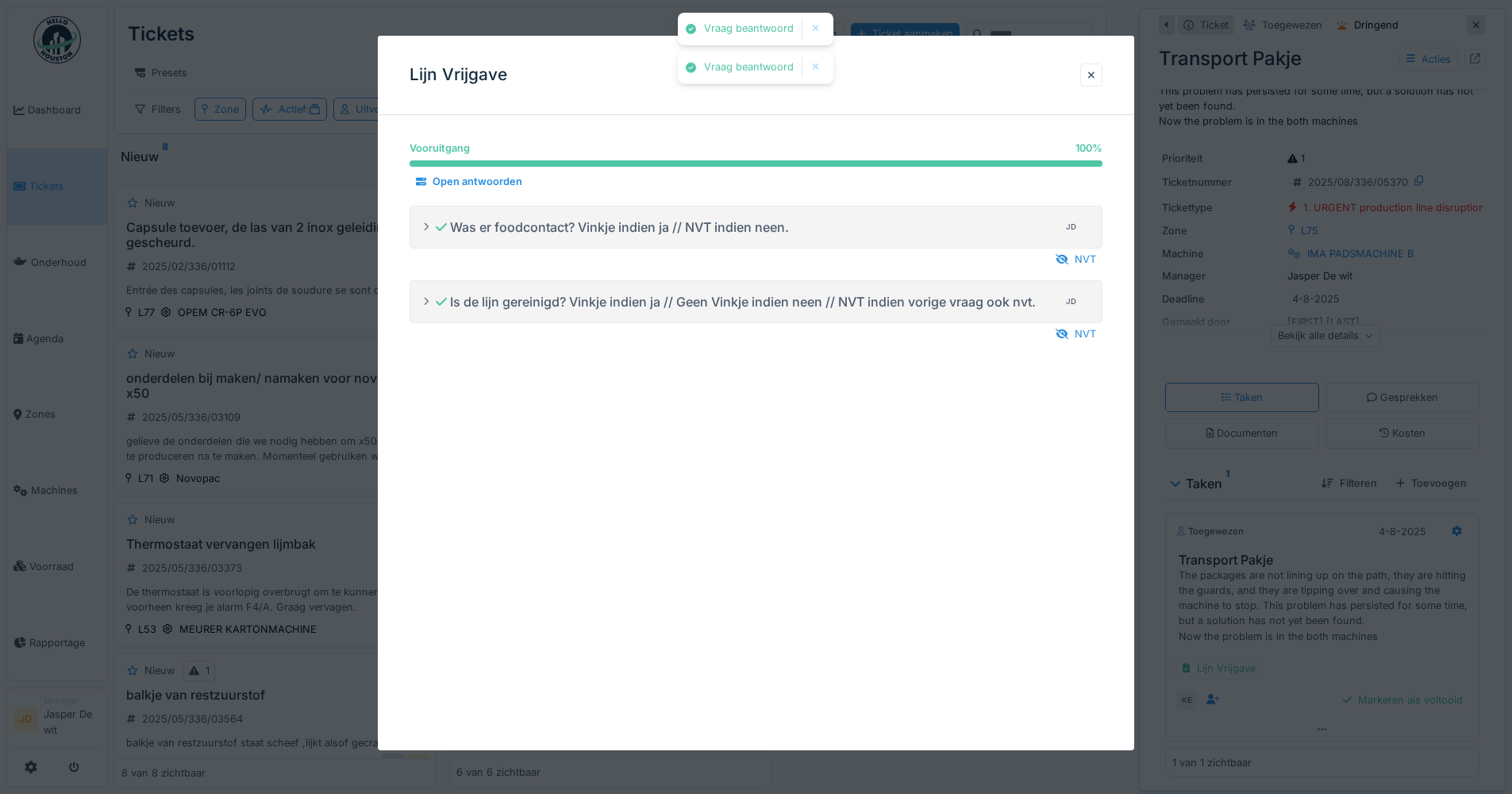 drag, startPoint x: 1214, startPoint y: 572, endPoint x: 1222, endPoint y: 584, distance: 14.422205 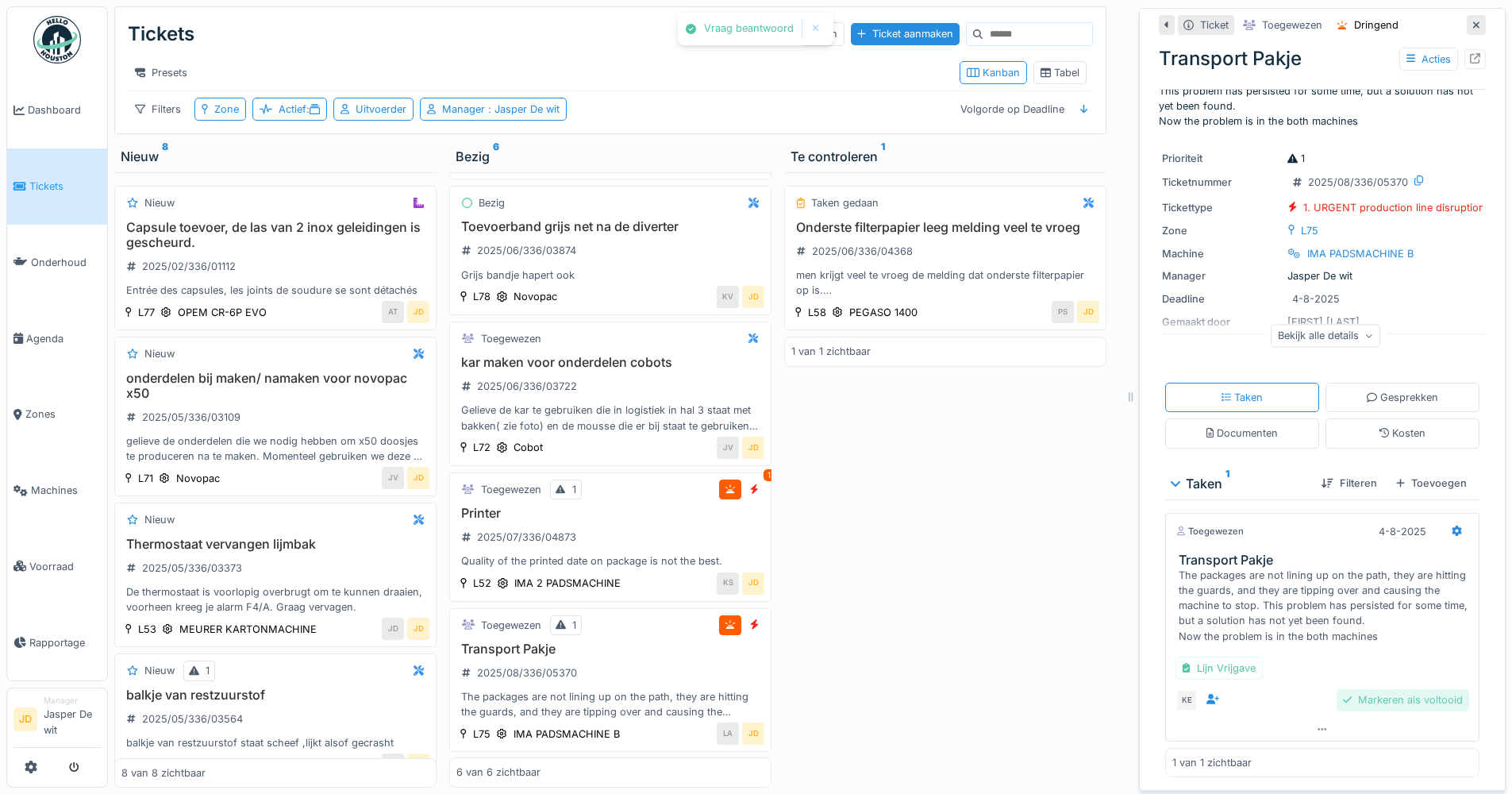 click on "Markeren als voltooid" at bounding box center [1402, 700] 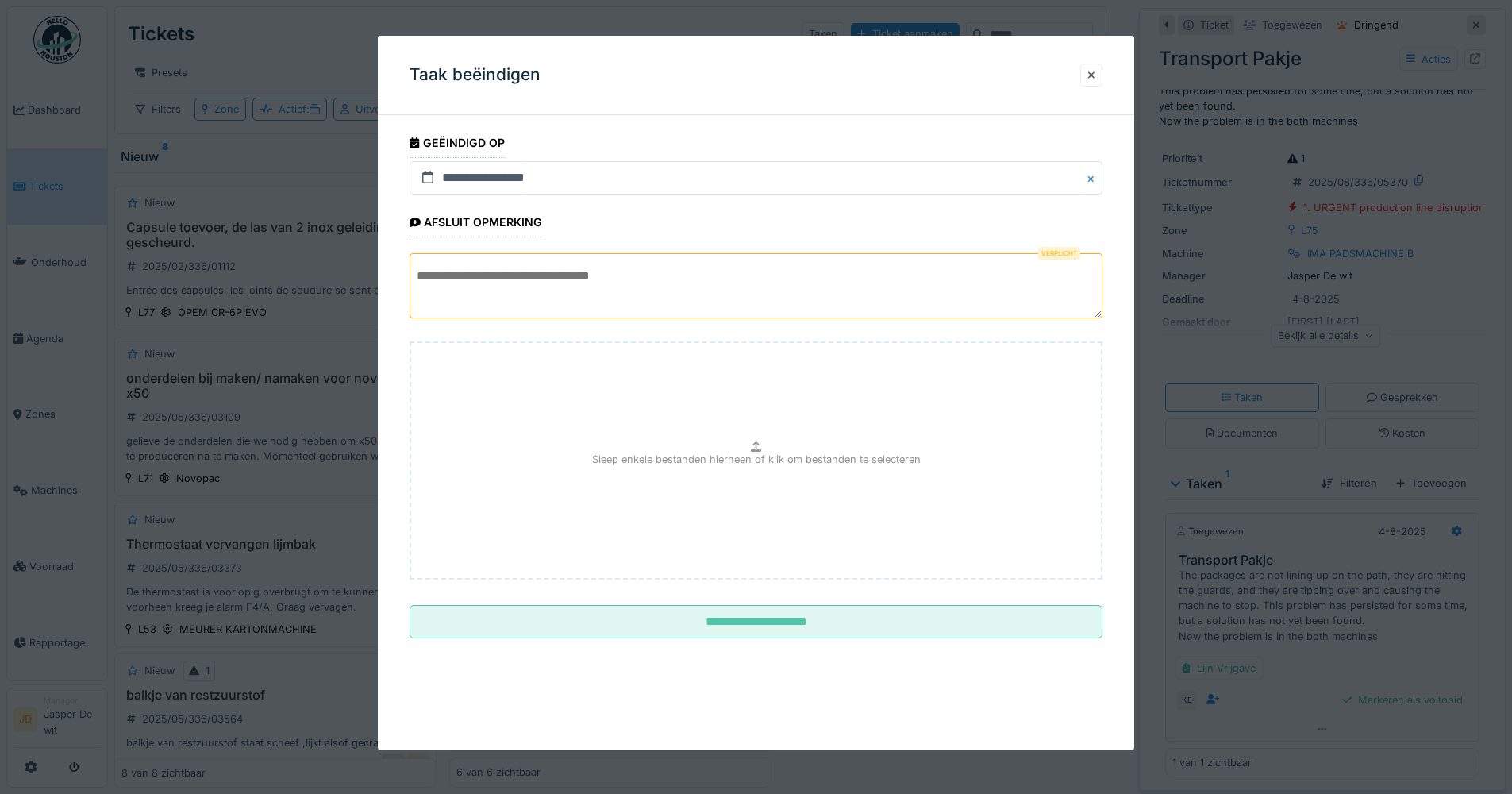 click at bounding box center (756, 286) 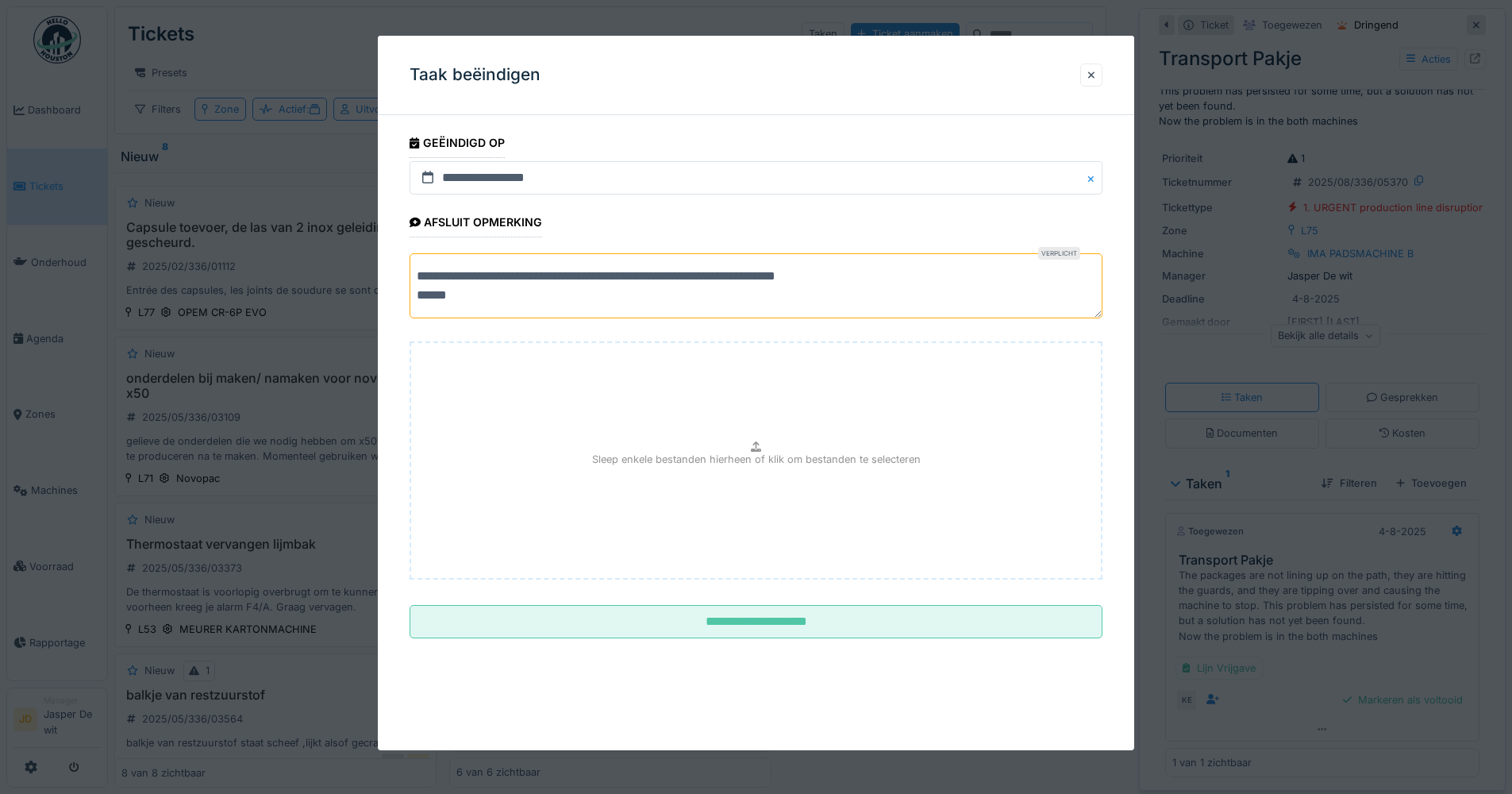 drag, startPoint x: 874, startPoint y: 277, endPoint x: 452, endPoint y: 283, distance: 422.043 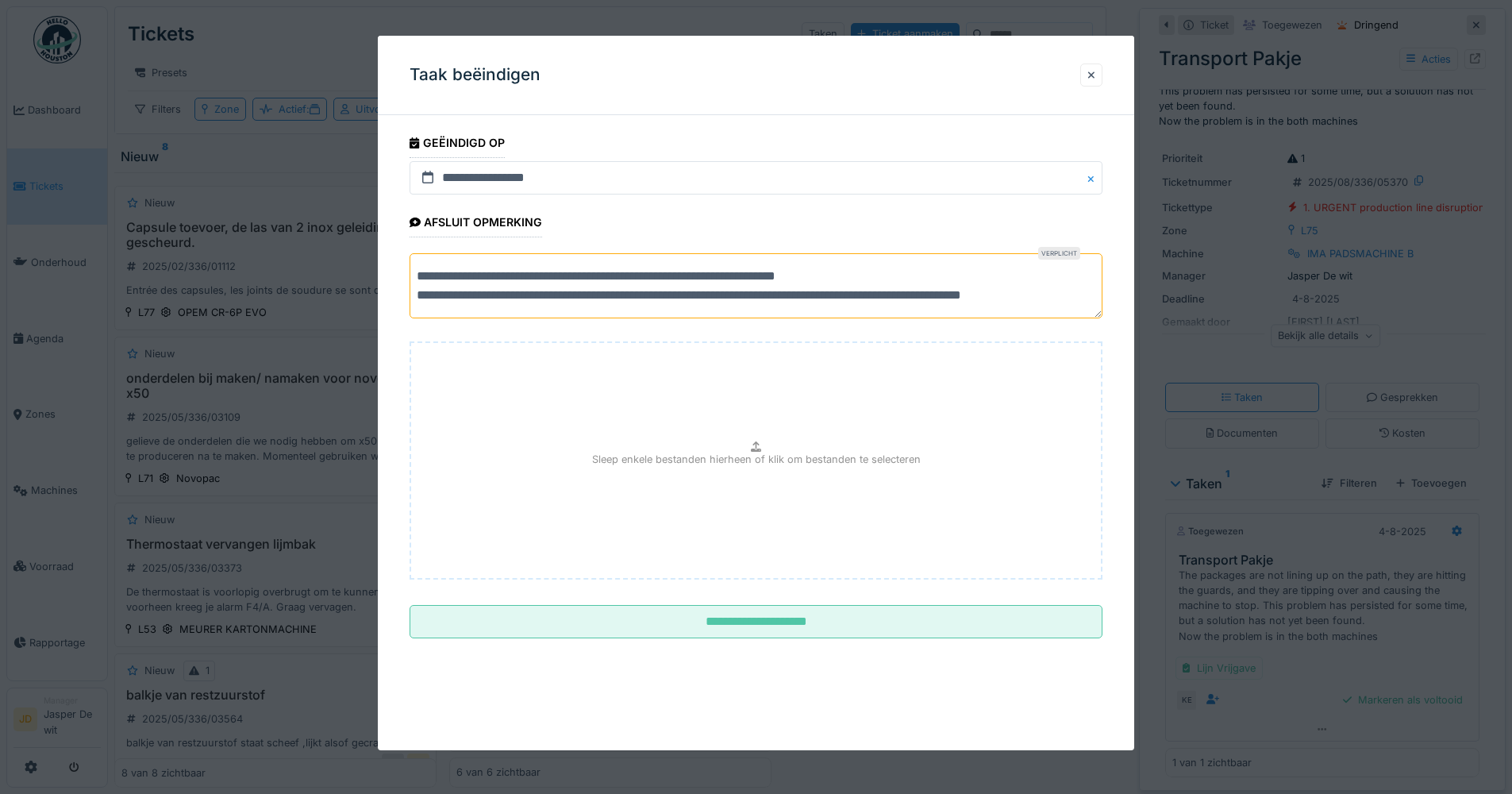 scroll, scrollTop: 6, scrollLeft: 0, axis: vertical 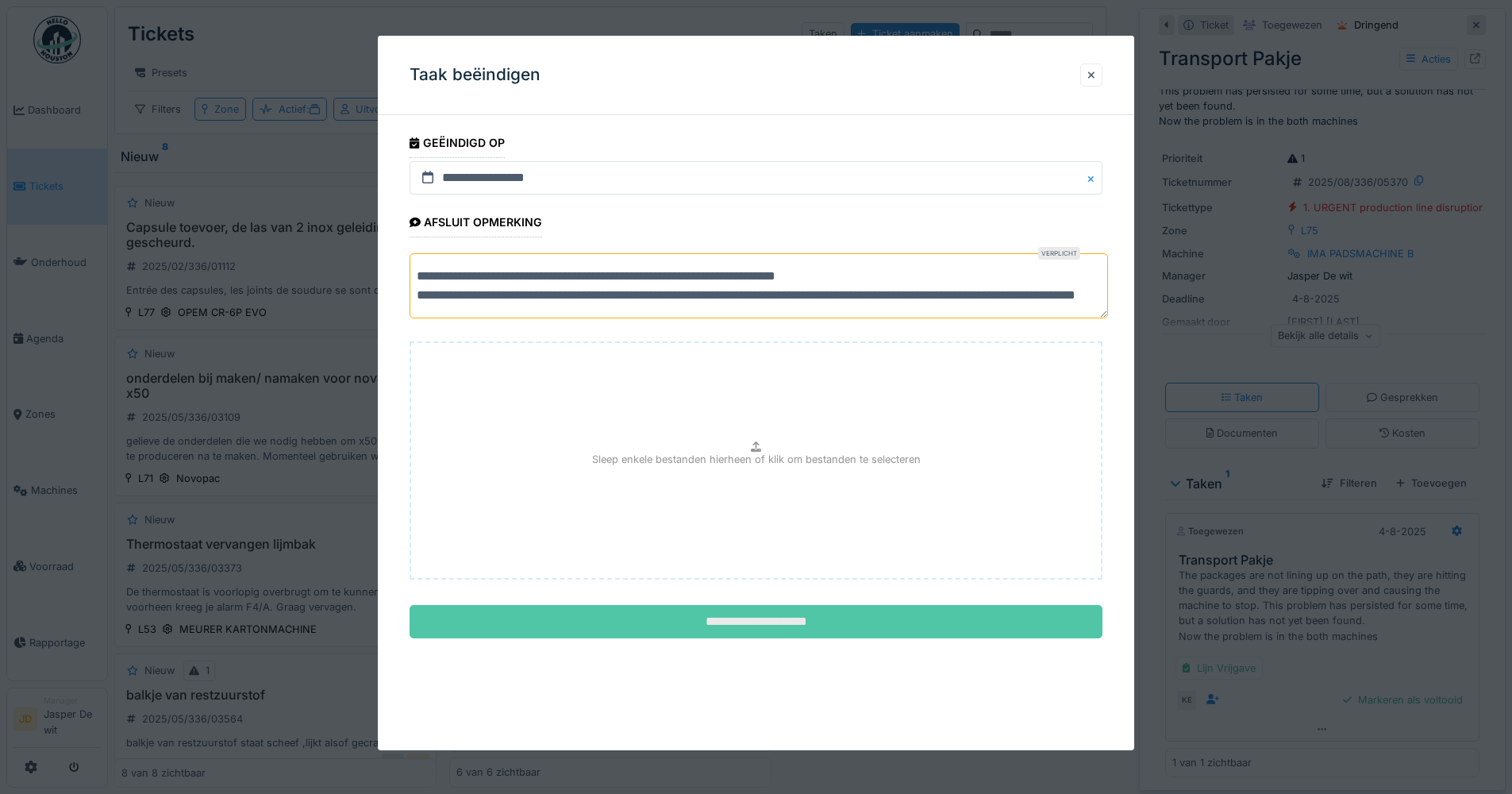 type on "**********" 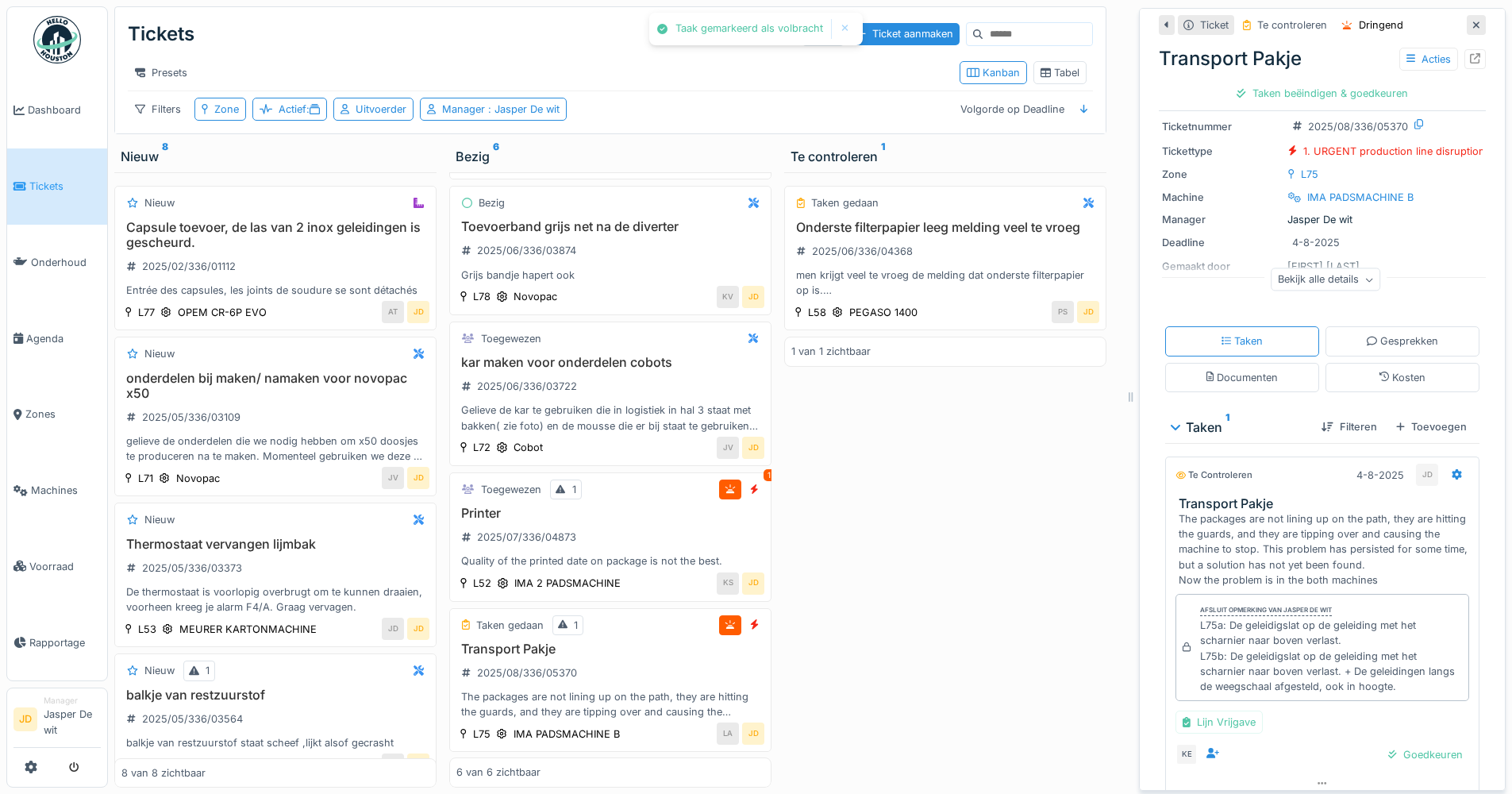 scroll, scrollTop: 191, scrollLeft: 0, axis: vertical 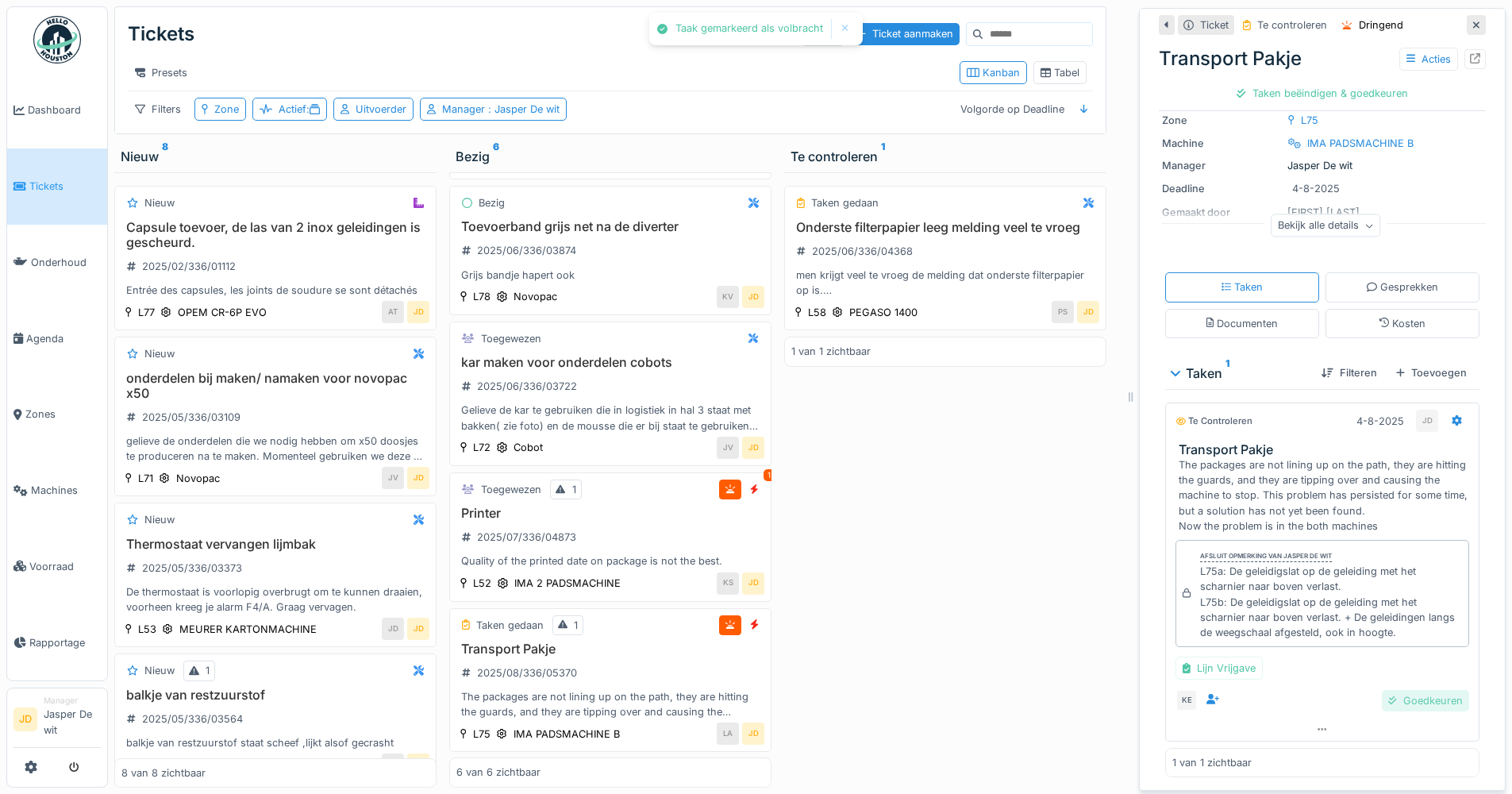 click on "Goedkeuren" at bounding box center [1425, 700] 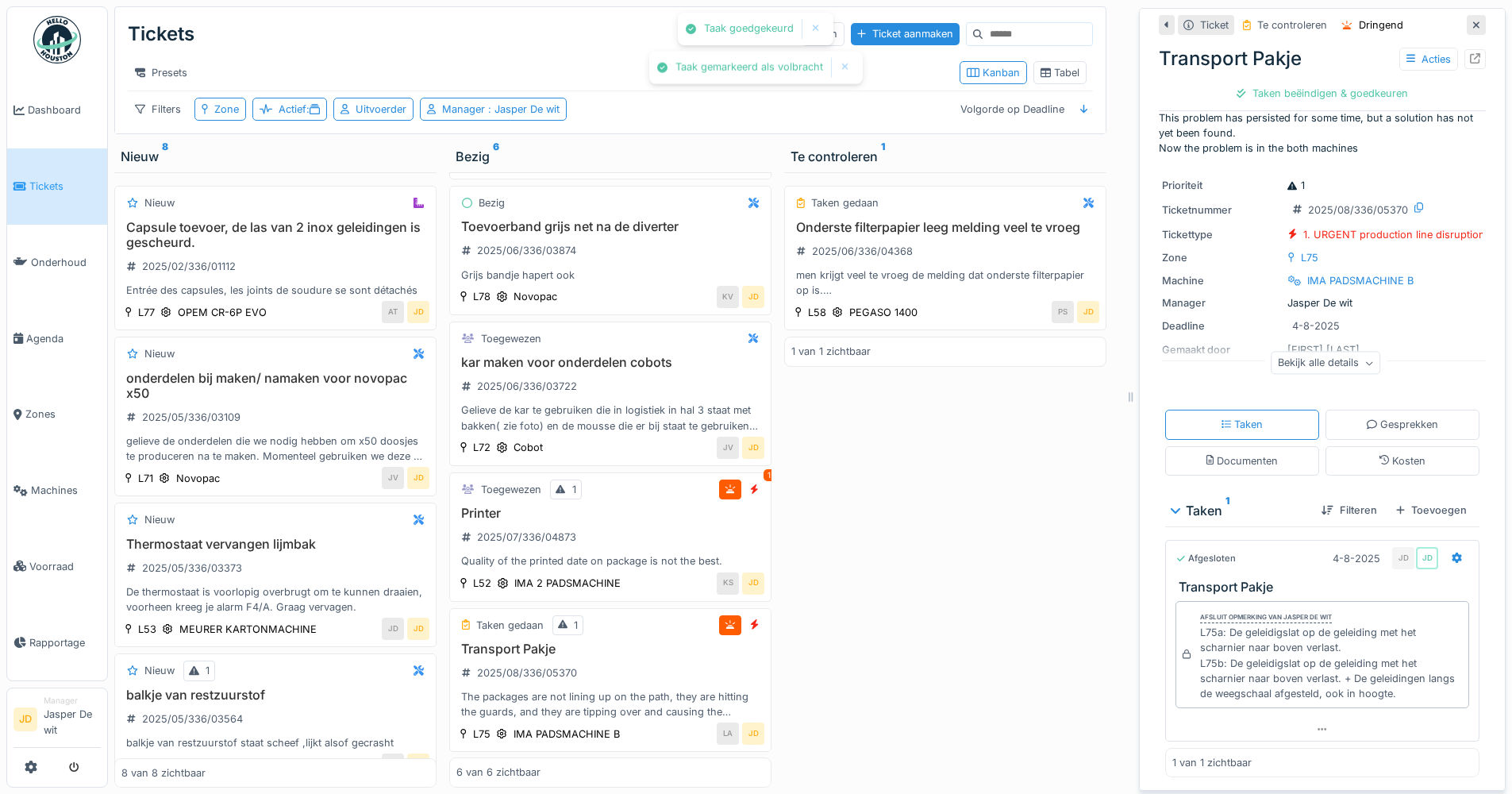 scroll, scrollTop: 53, scrollLeft: 0, axis: vertical 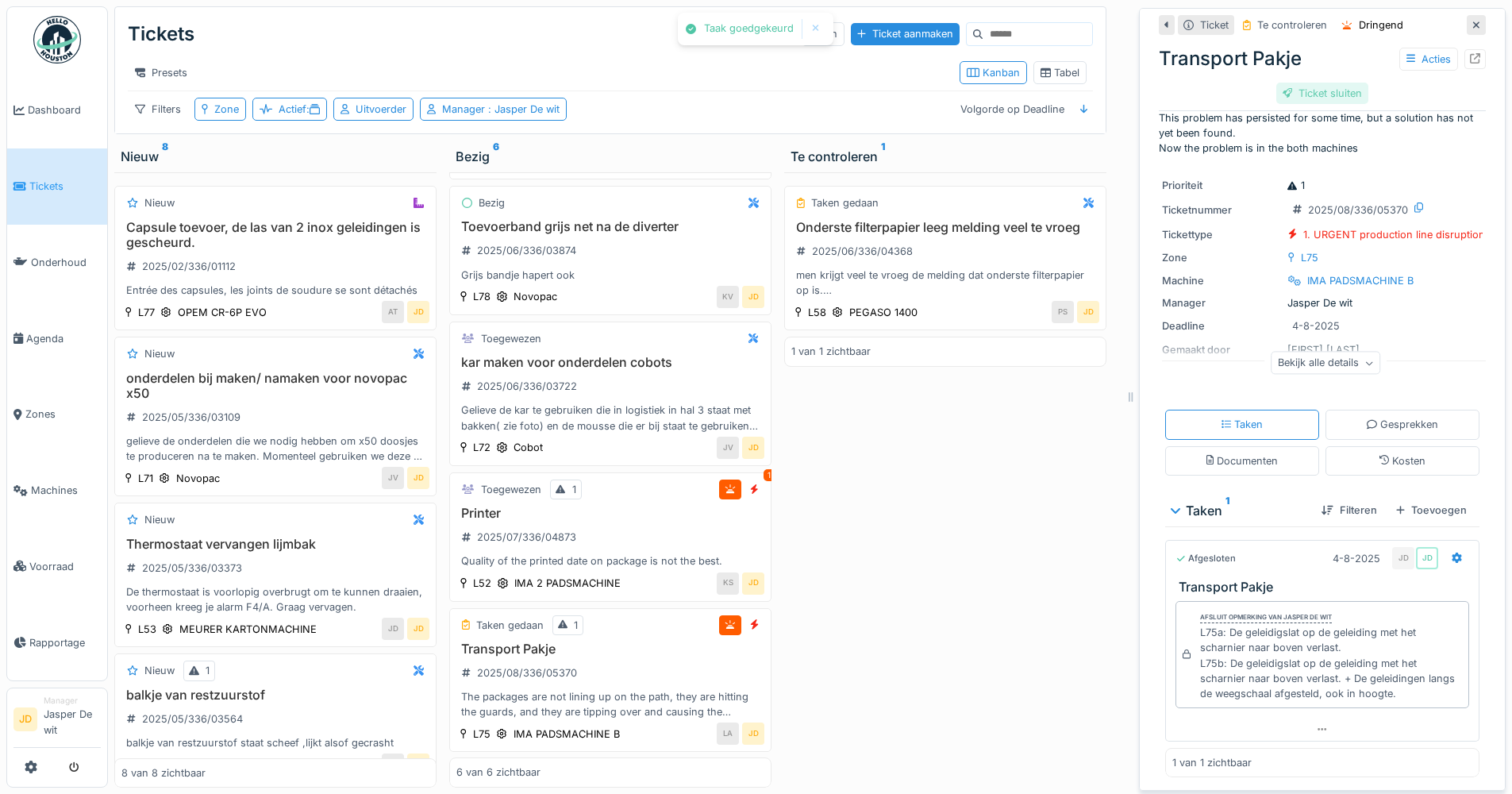 click on "Ticket sluiten" at bounding box center (1322, 93) 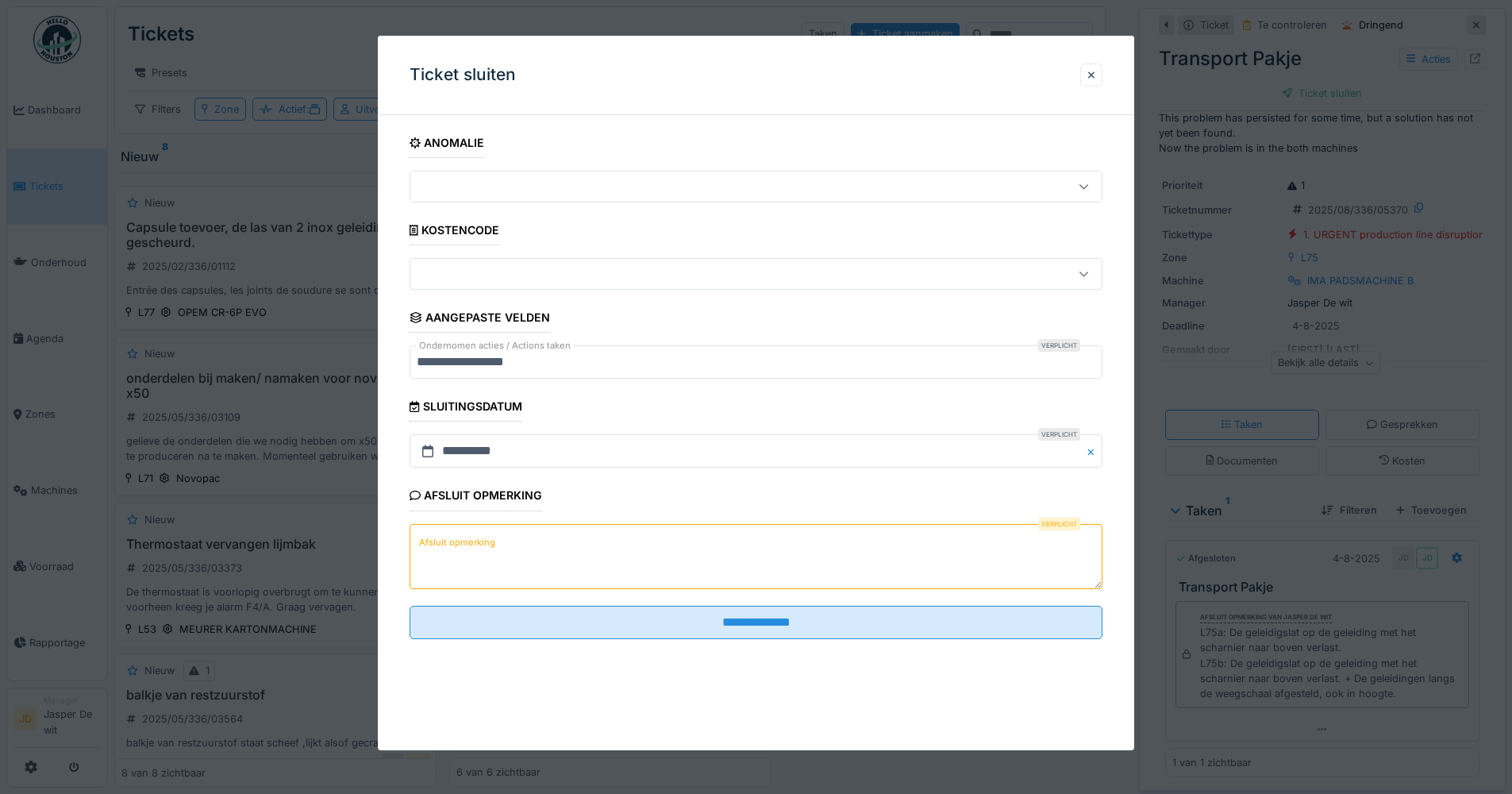 click on "Afsluit opmerking" at bounding box center [756, 557] 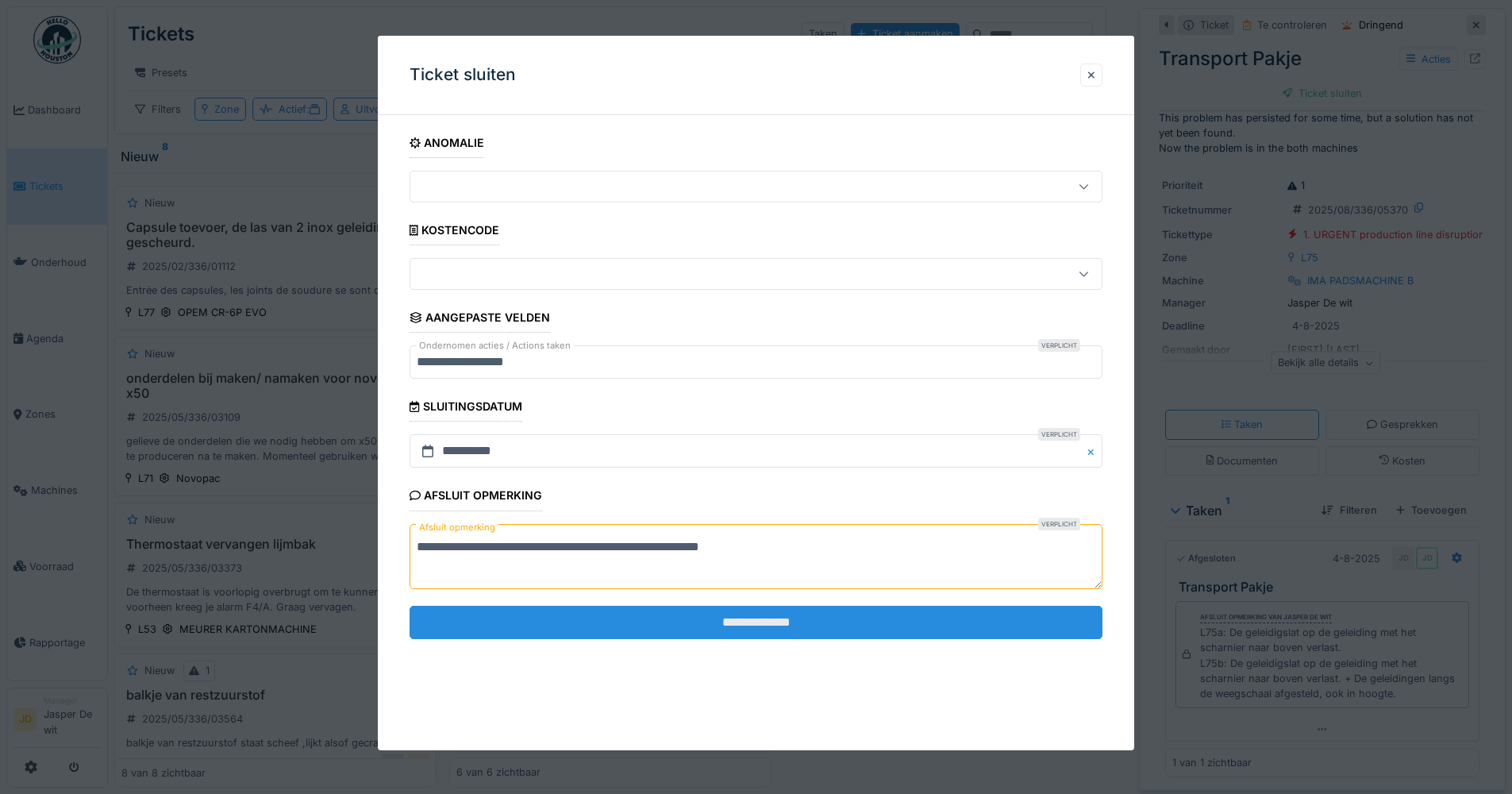 type on "**********" 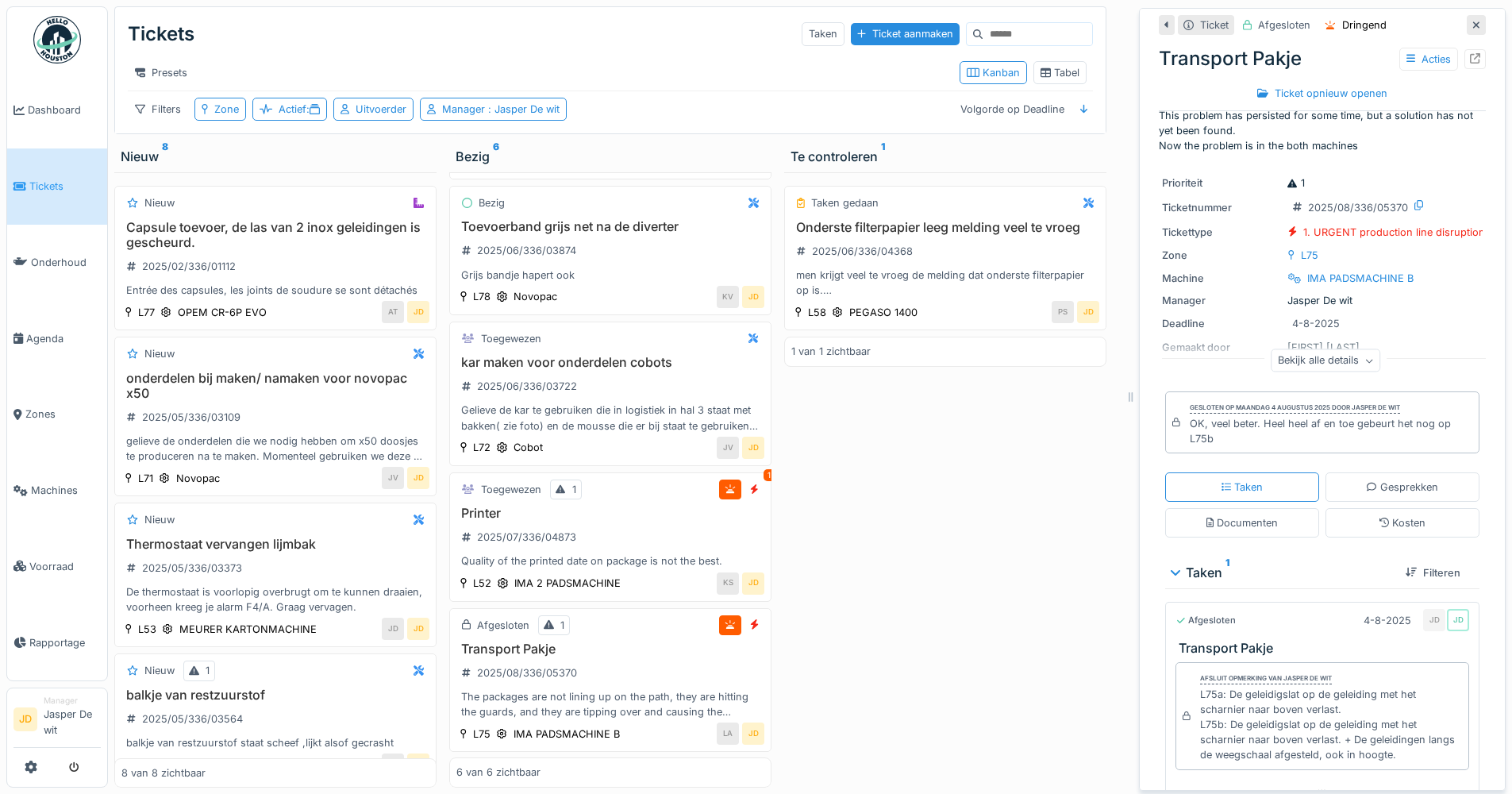 click at bounding box center [1476, 25] 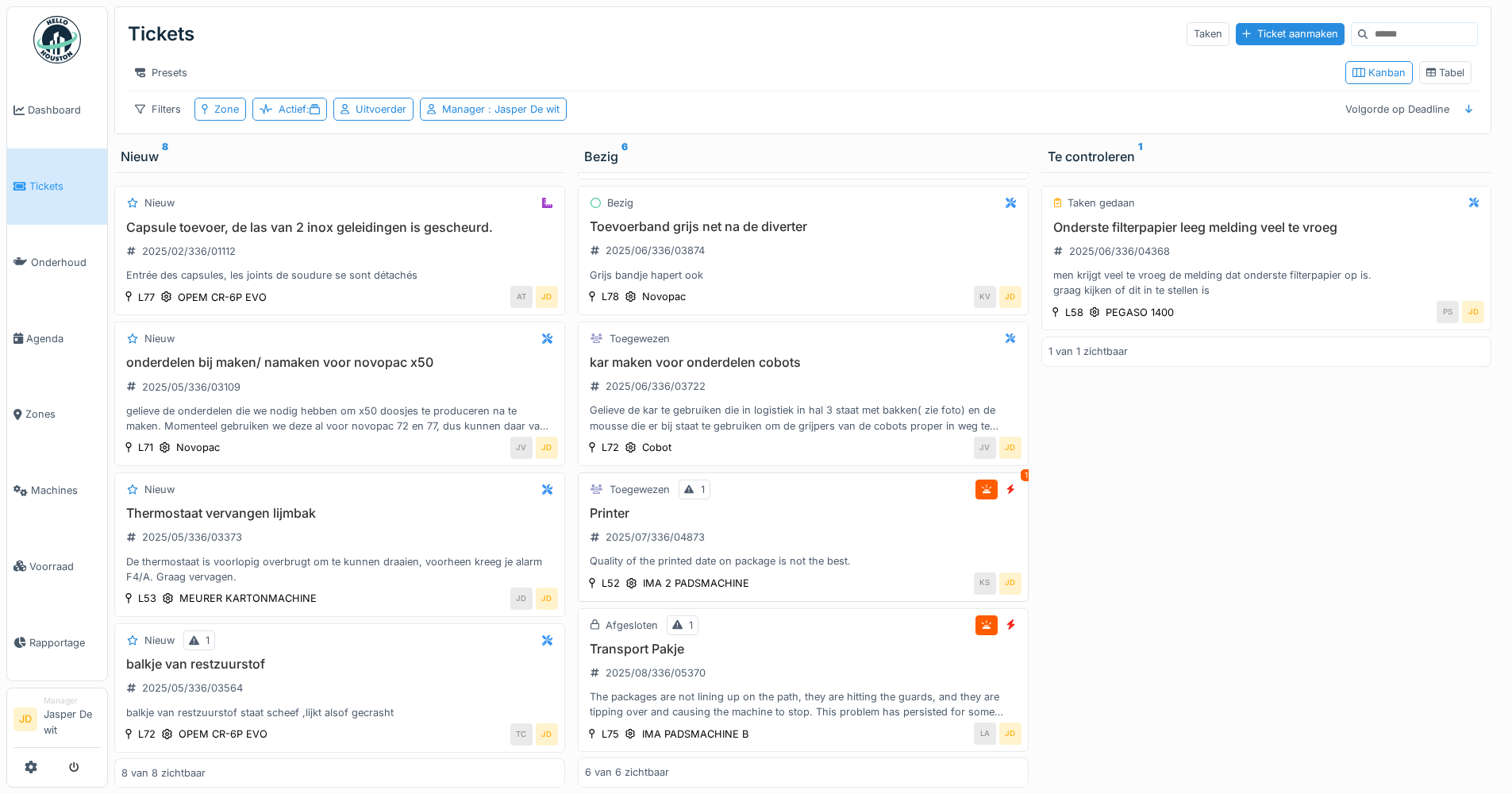click on "Printer" at bounding box center [803, 513] 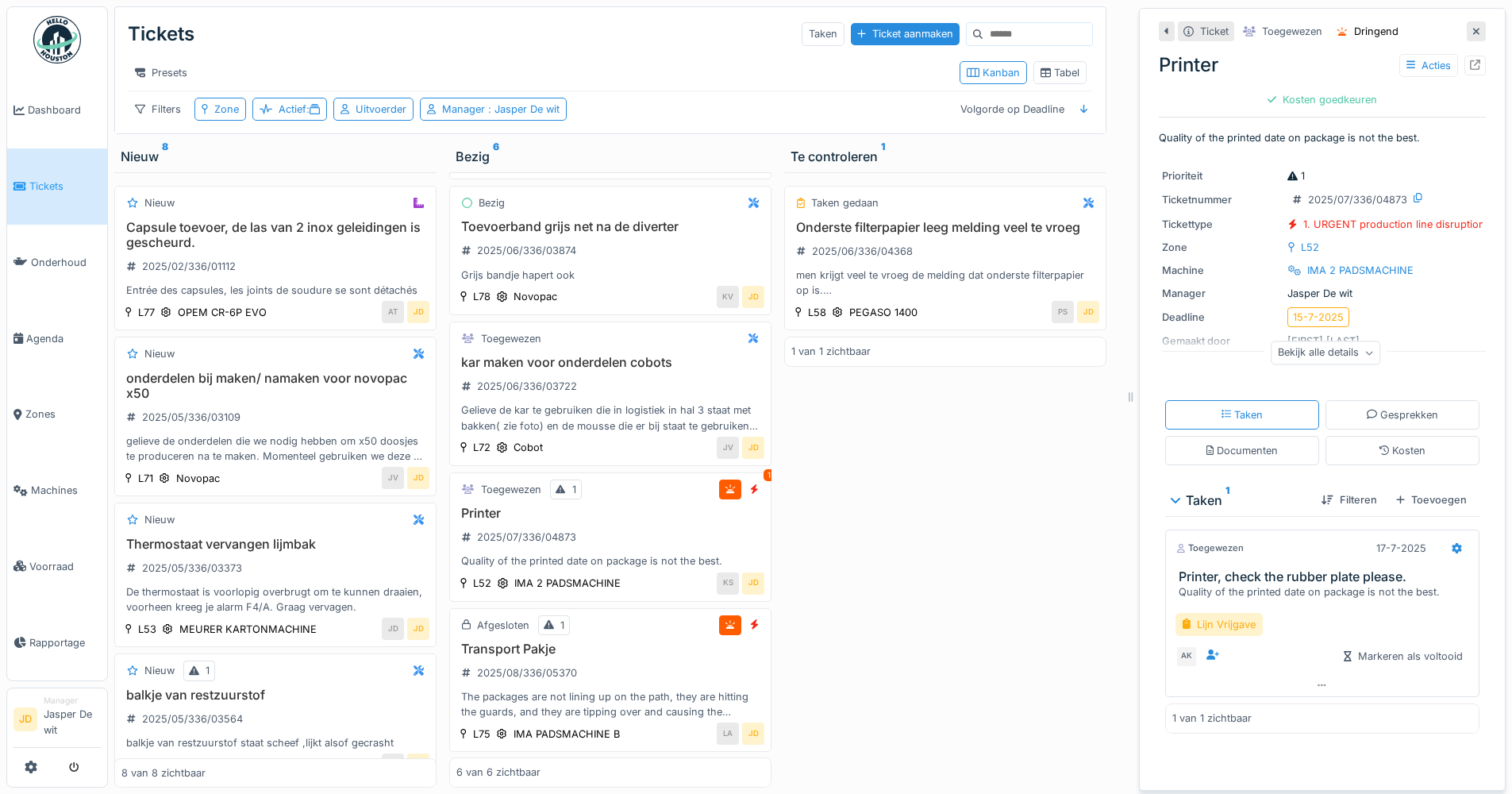 scroll, scrollTop: 12, scrollLeft: 0, axis: vertical 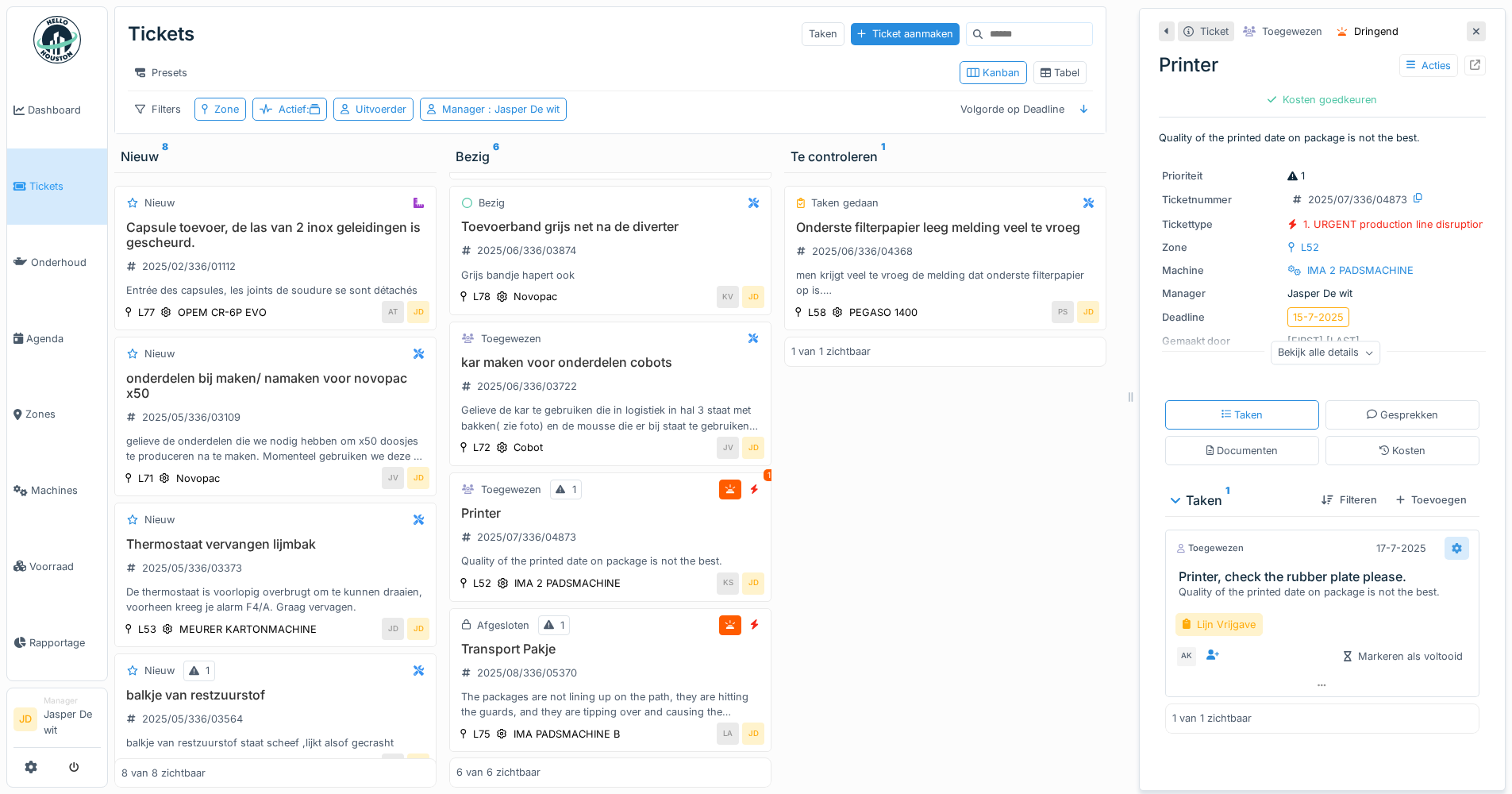 click 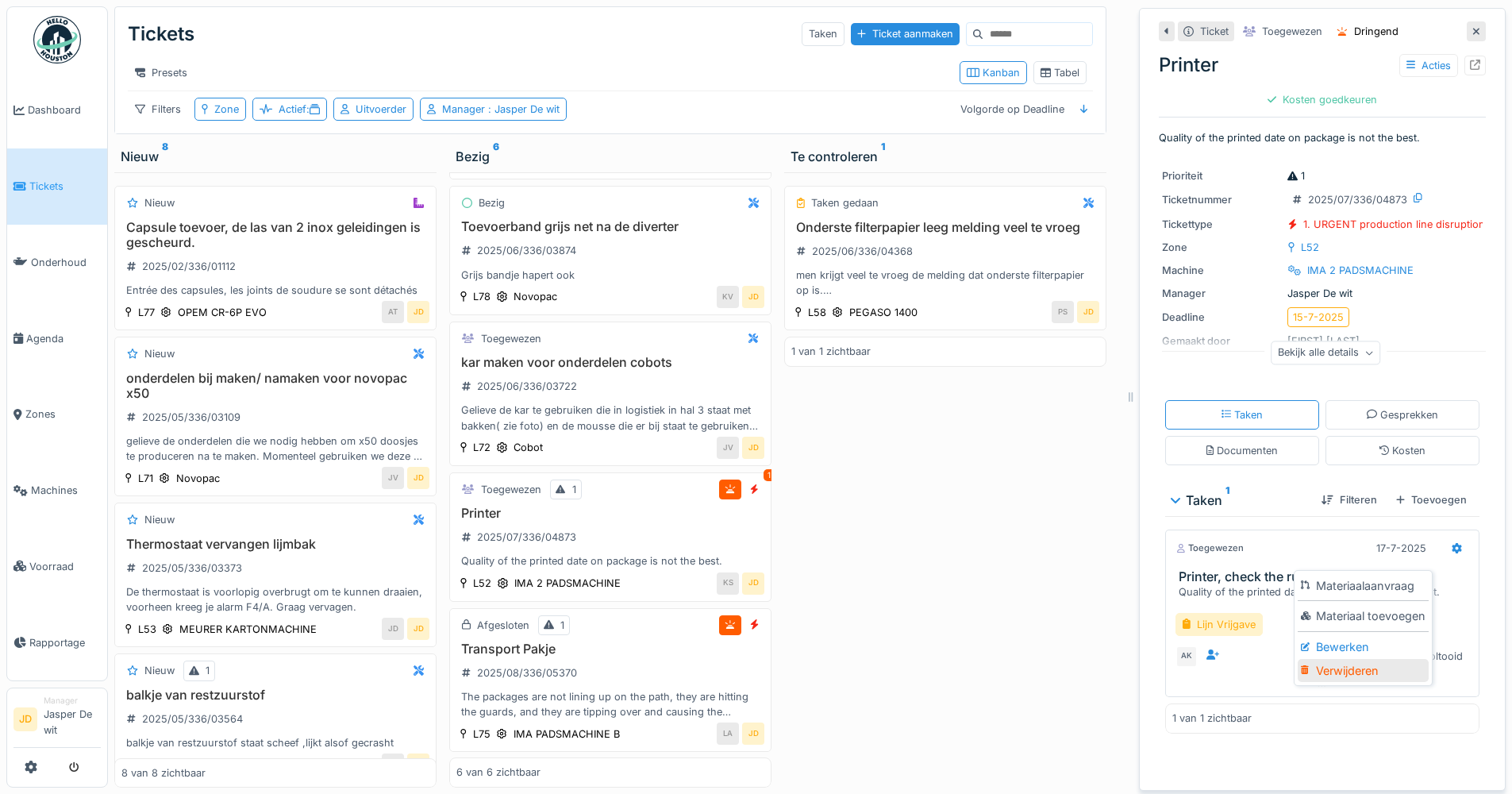 click on "Verwijderen" at bounding box center [1363, 671] 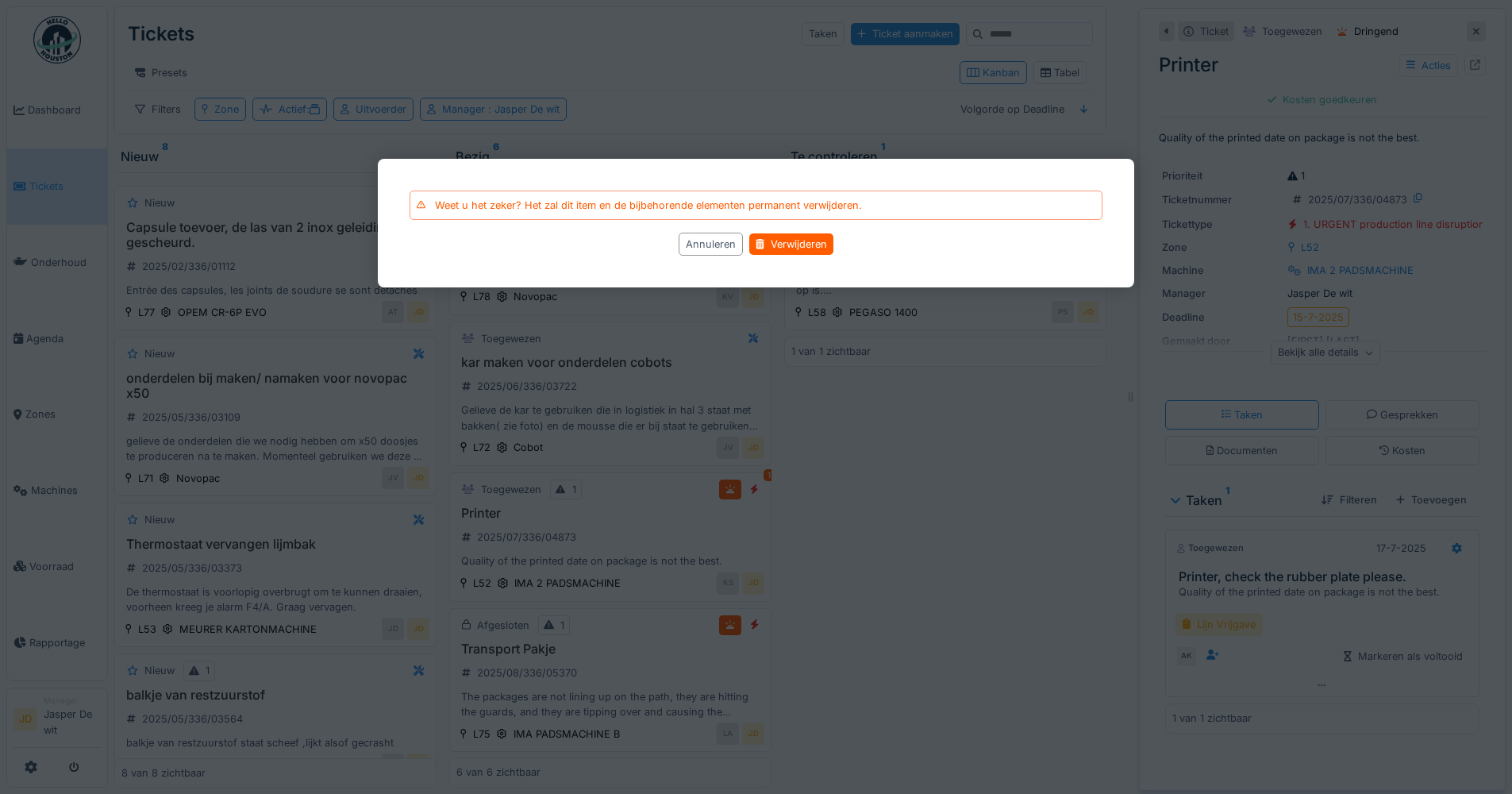click on "Weet u het zeker? Het zal dit item en de bijbehorende elementen permanent verwijderen. Annuleren Verwijderen" at bounding box center [756, 223] 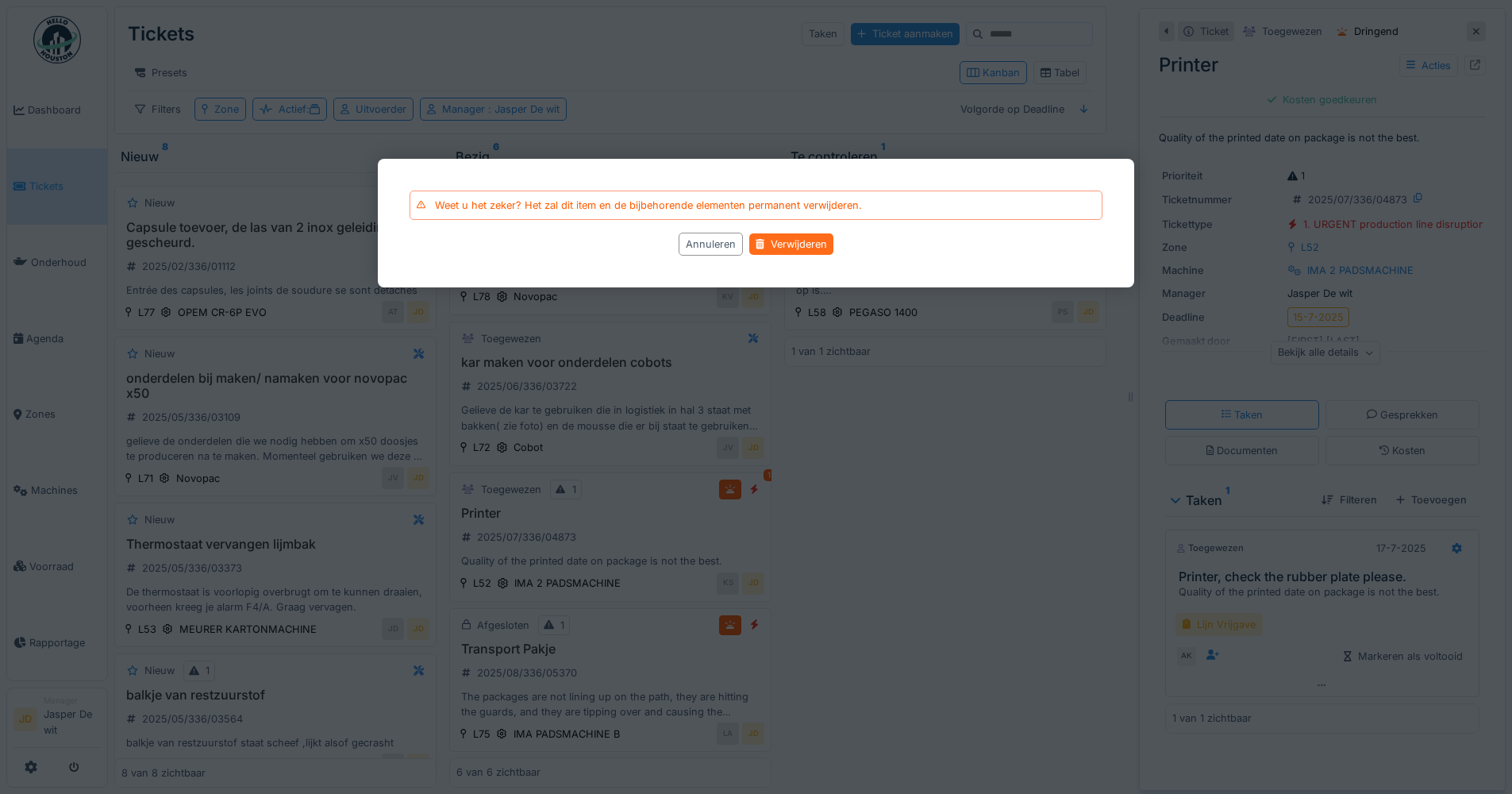 click on "Verwijderen" at bounding box center [791, 244] 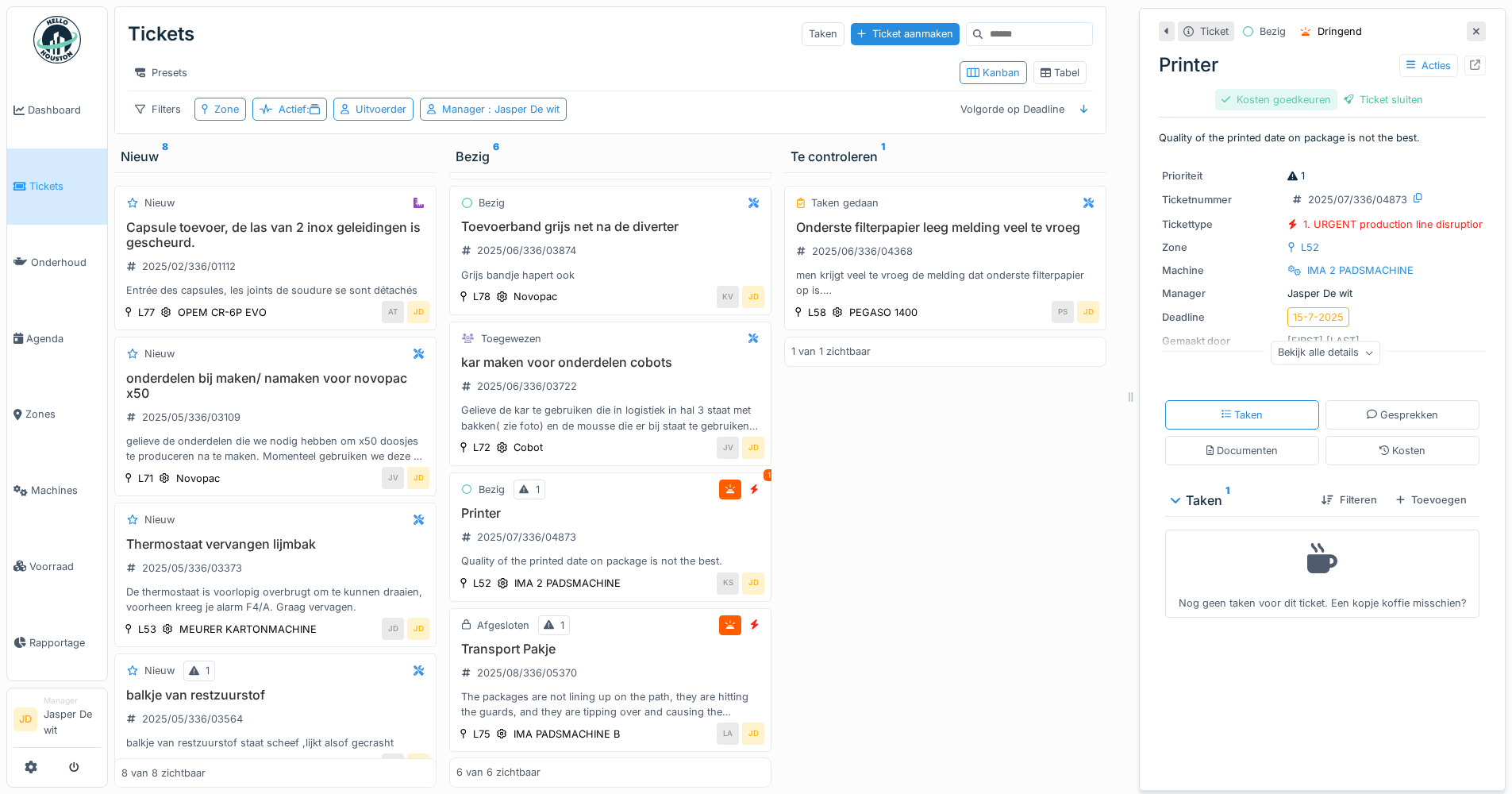 click on "Kosten goedkeuren" at bounding box center (1276, 99) 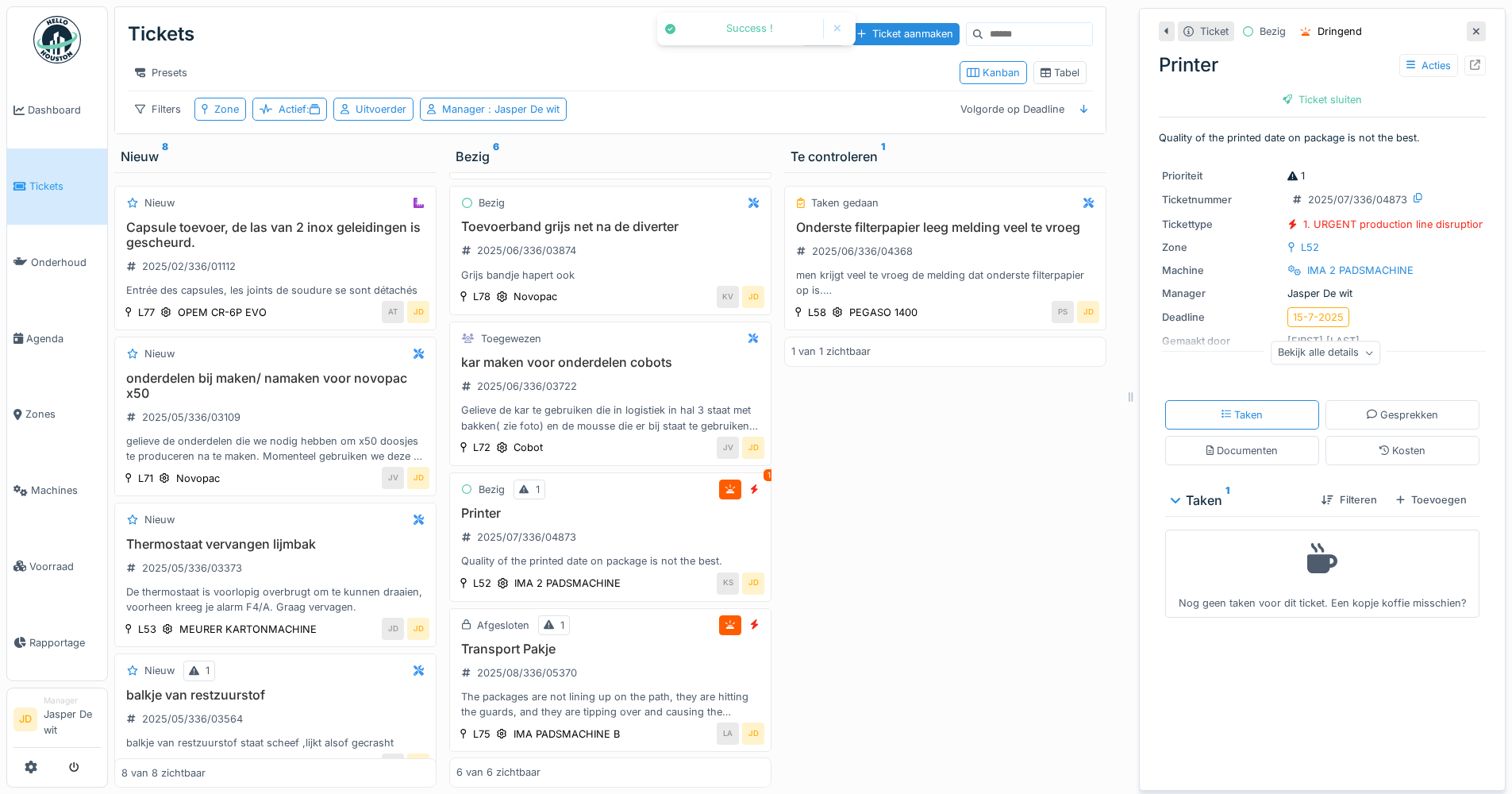 drag, startPoint x: 1329, startPoint y: 89, endPoint x: 1310, endPoint y: 94, distance: 19.64688 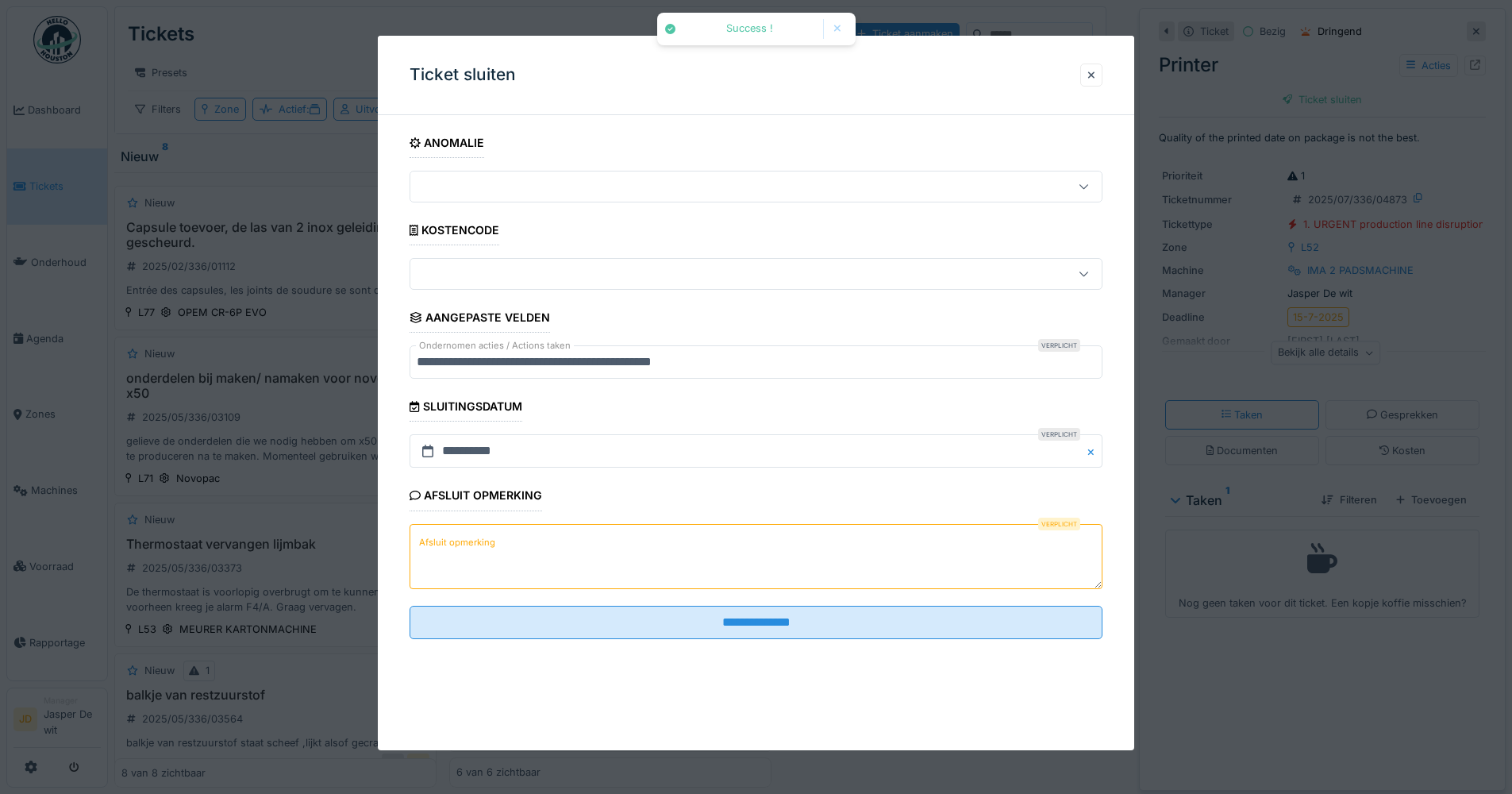 click on "Afsluit opmerking" at bounding box center [756, 557] 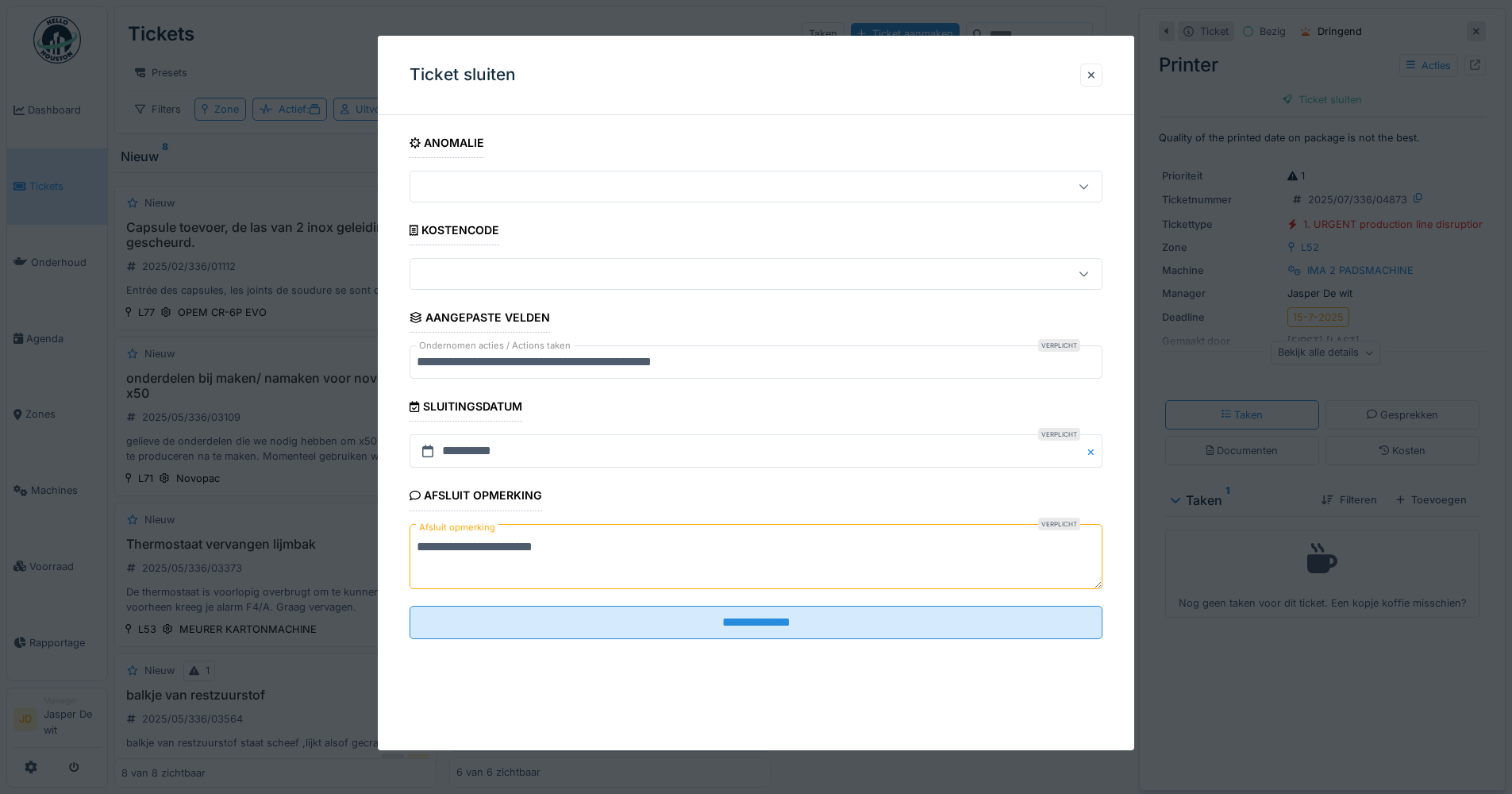 type on "**********" 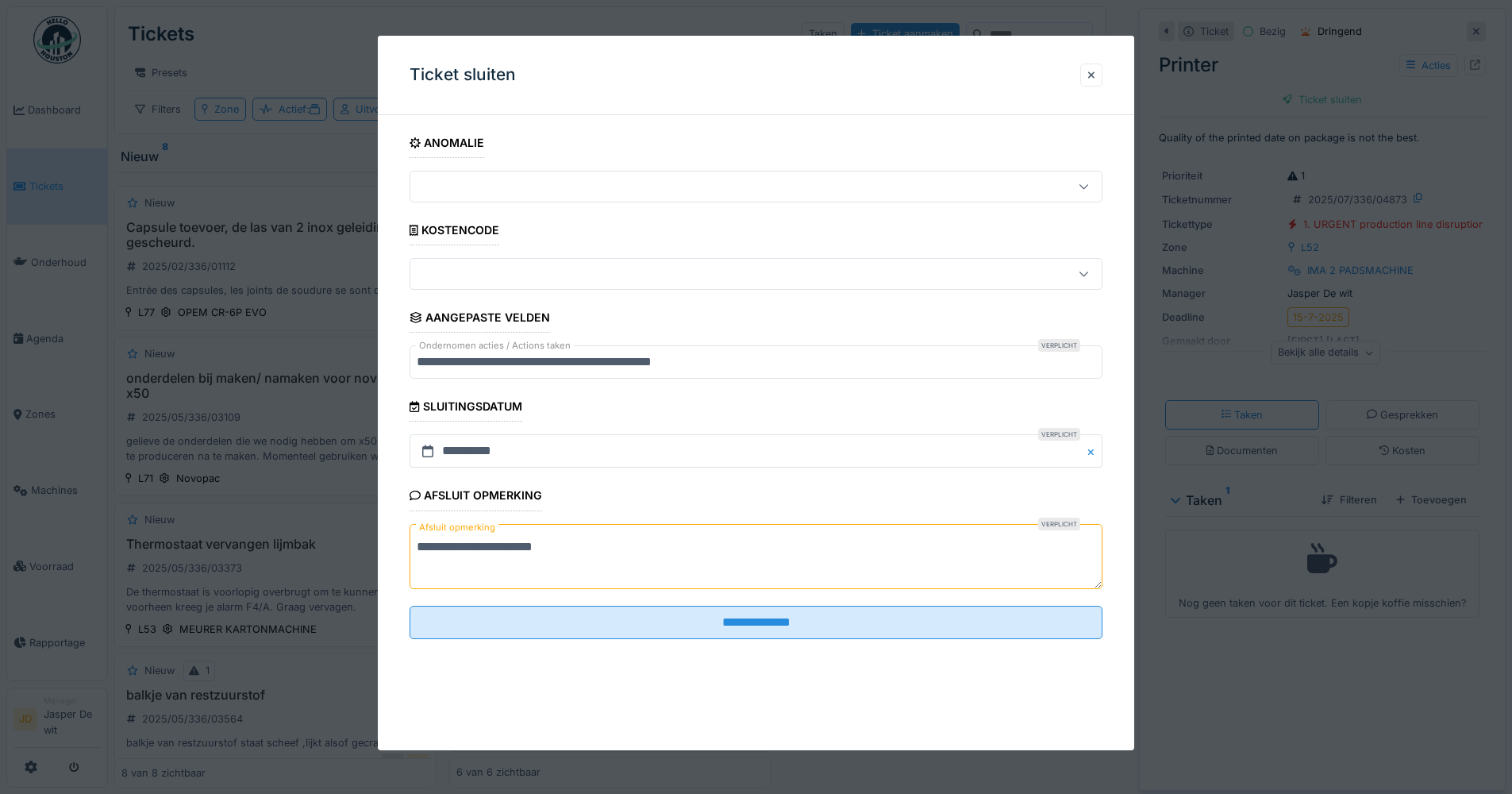 click on "**********" at bounding box center [756, 390] 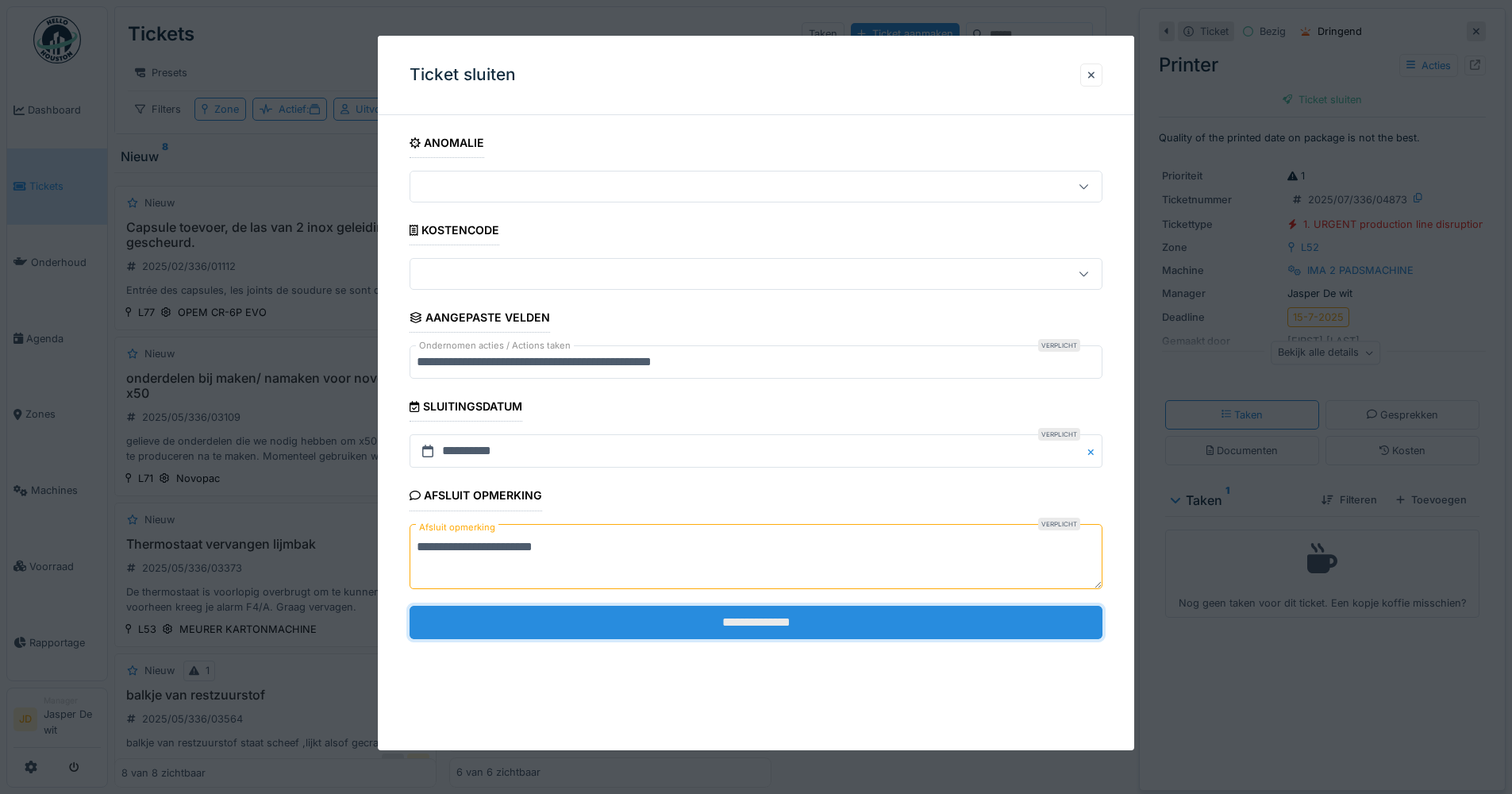 click on "**********" at bounding box center [756, 622] 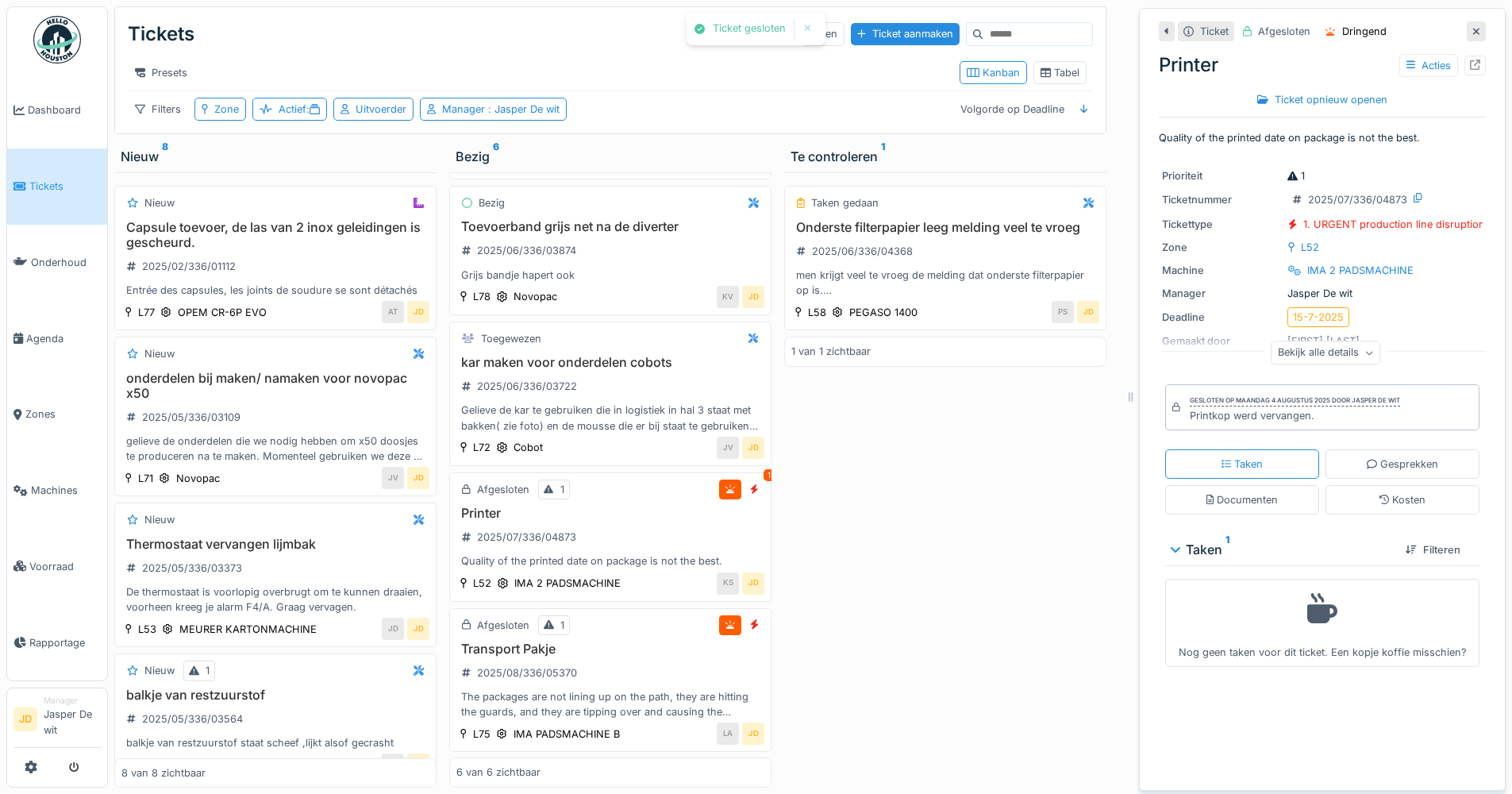 click at bounding box center (1476, 31) 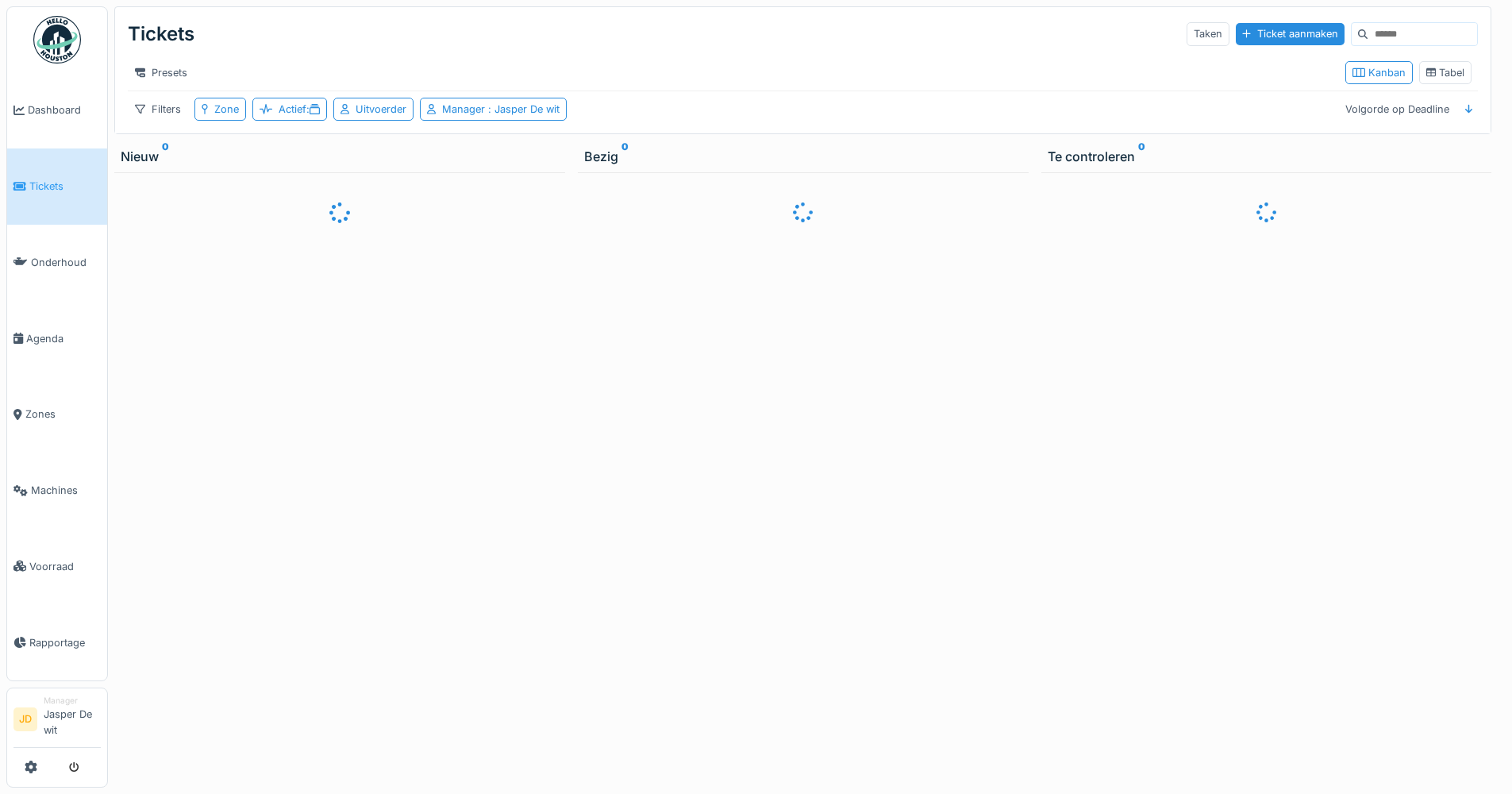 scroll, scrollTop: 12, scrollLeft: 0, axis: vertical 